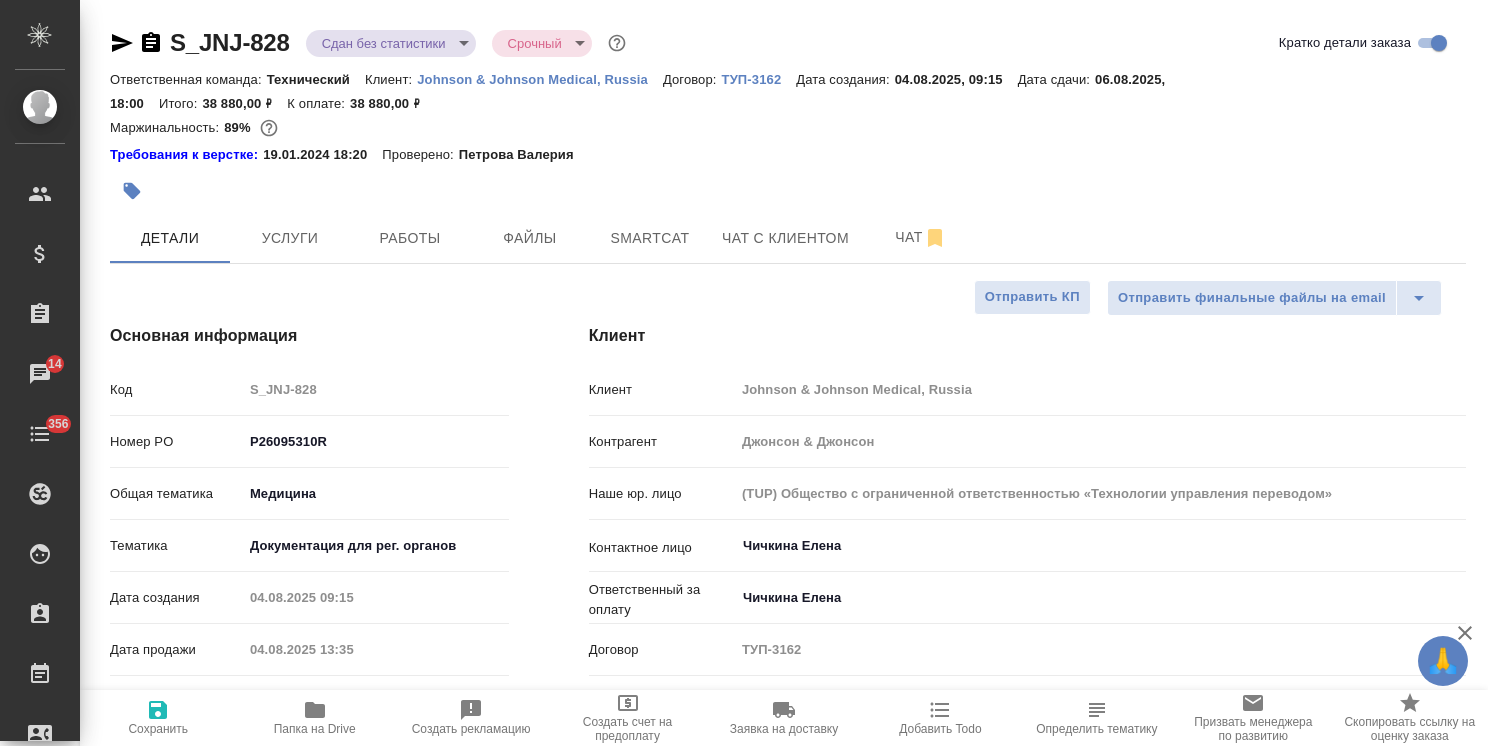 select on "RU" 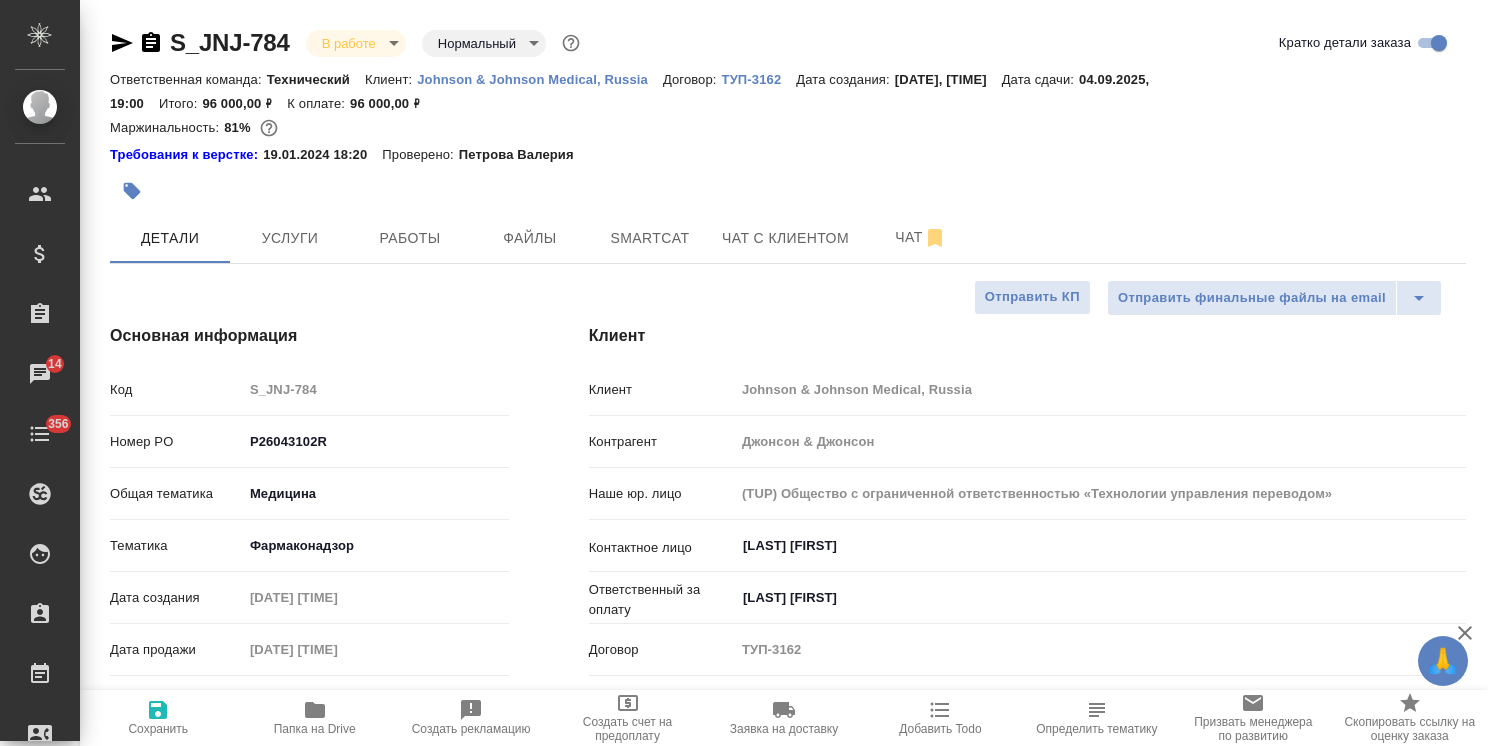 select on "RU" 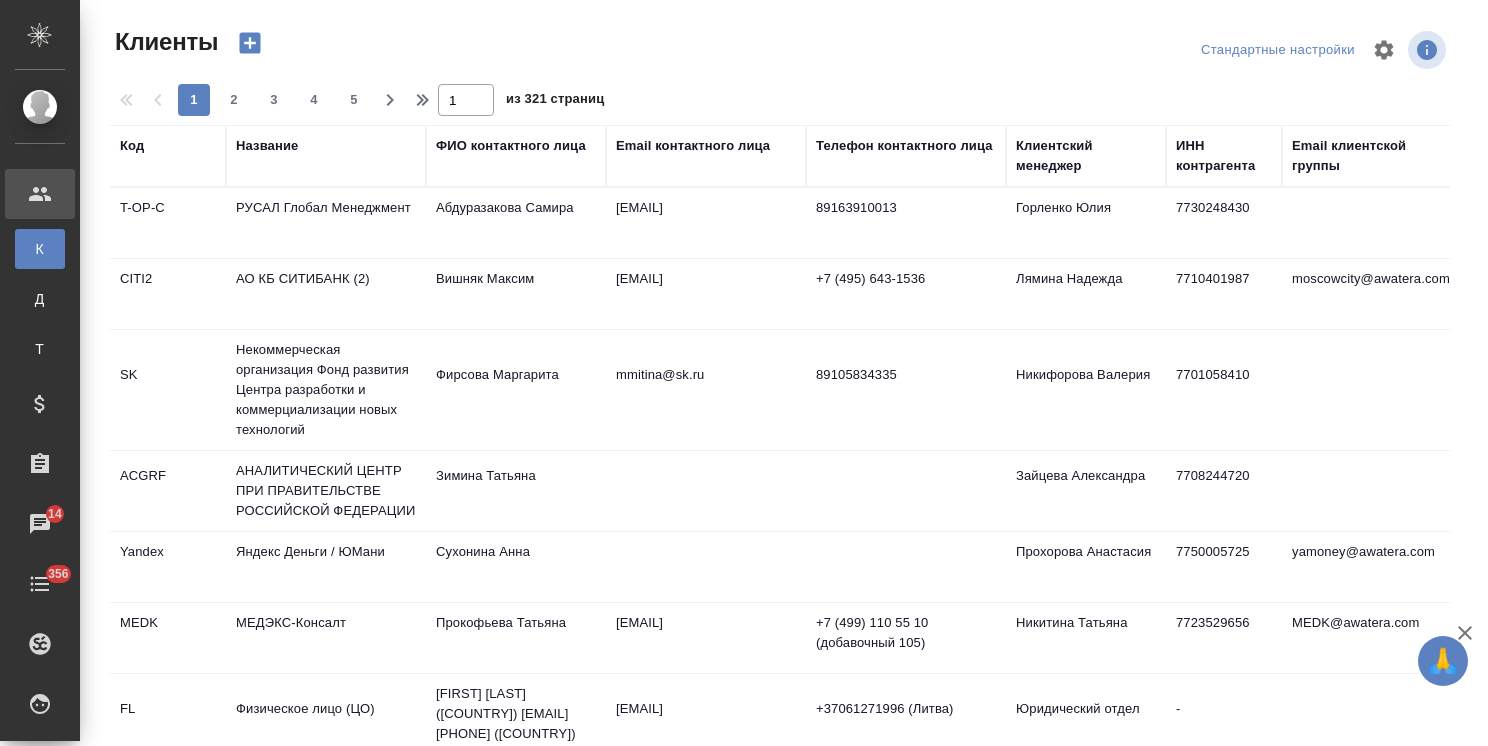 select on "RU" 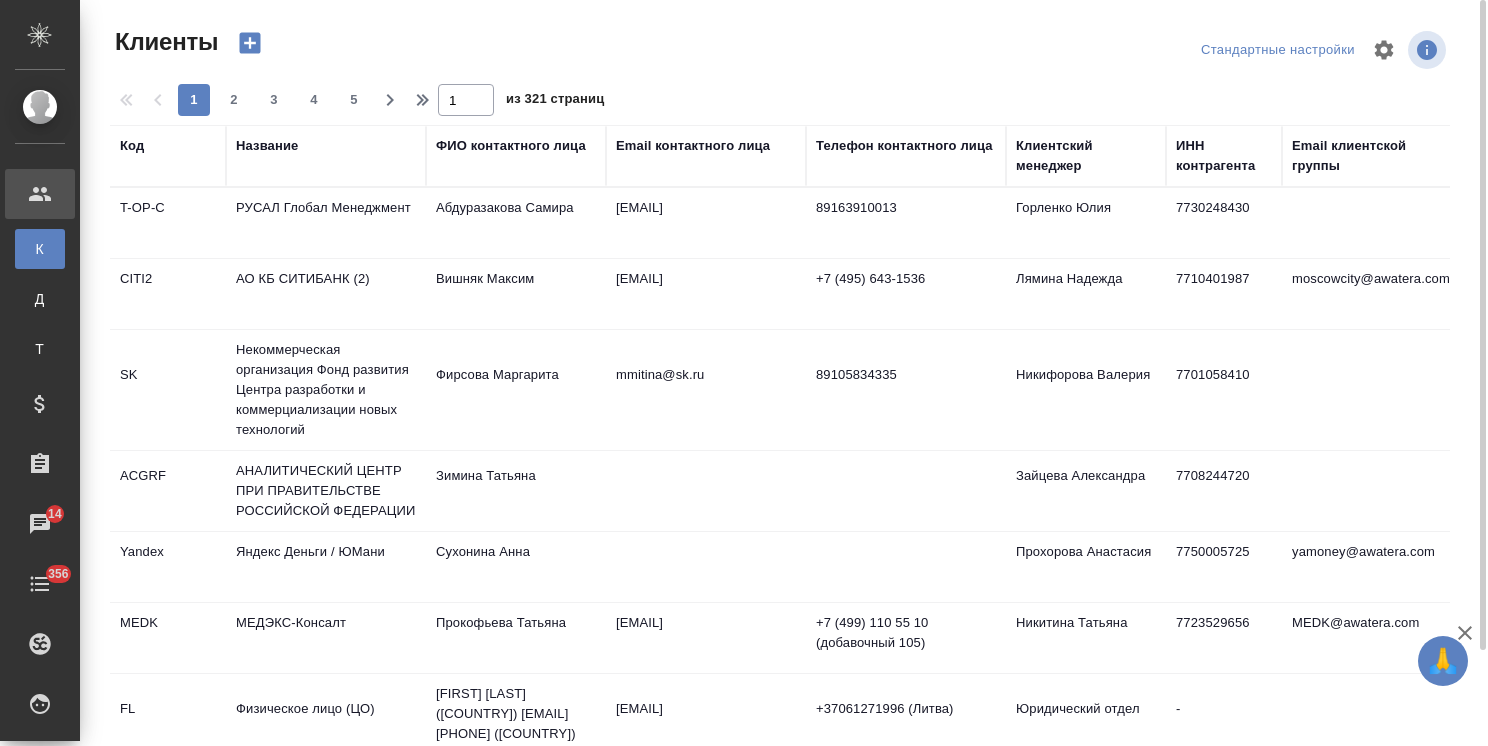 scroll, scrollTop: 0, scrollLeft: 0, axis: both 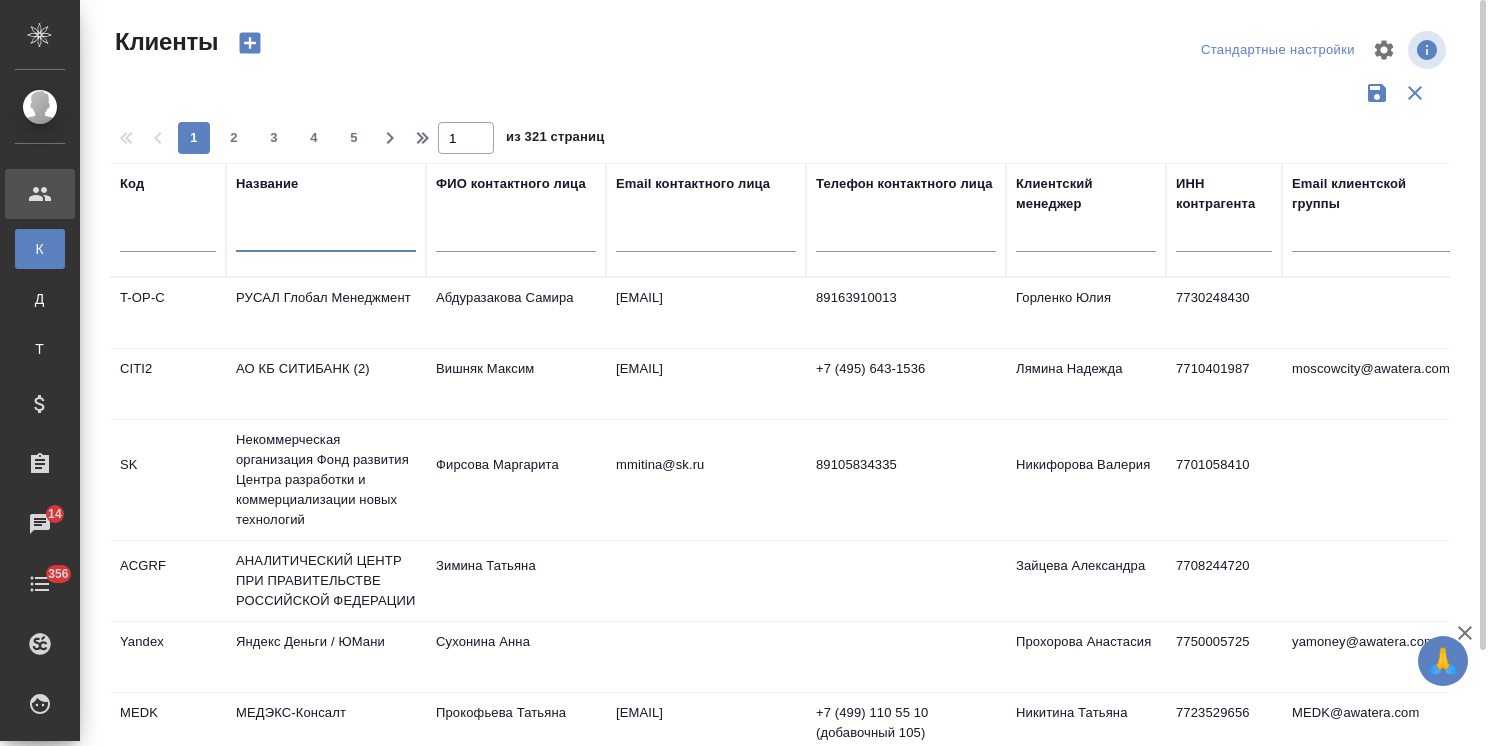 click at bounding box center [326, 239] 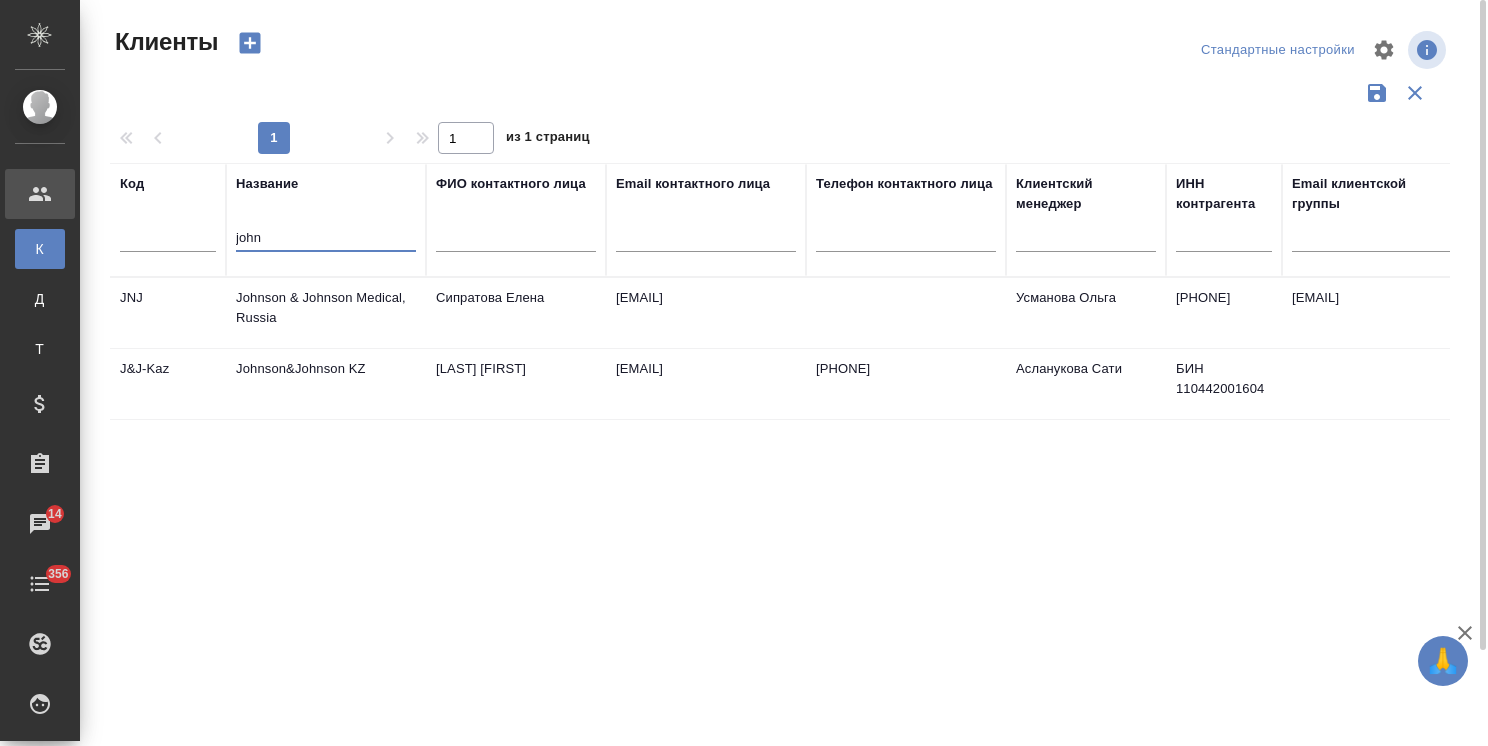 type on "john" 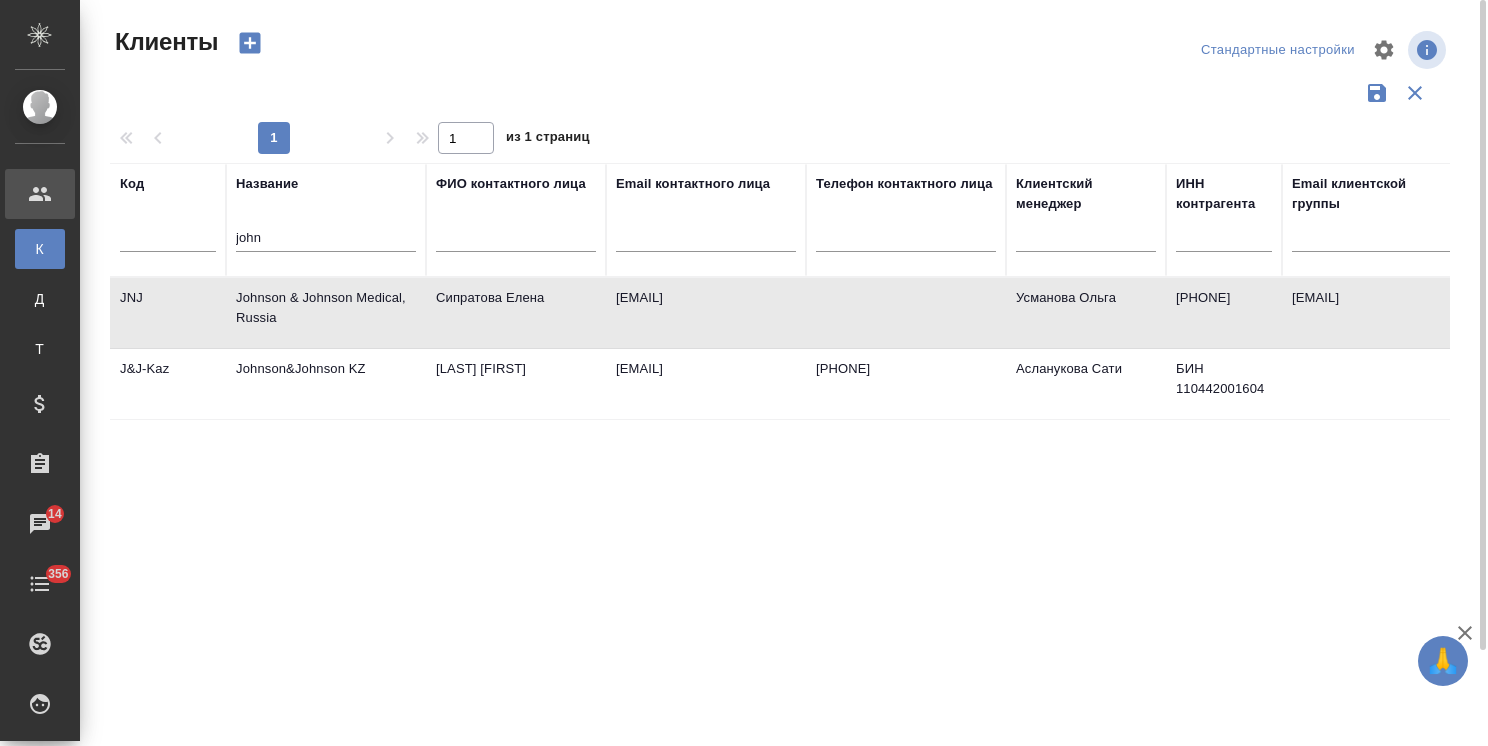 click on "Johnson & Johnson Medical, Russia" at bounding box center (326, 313) 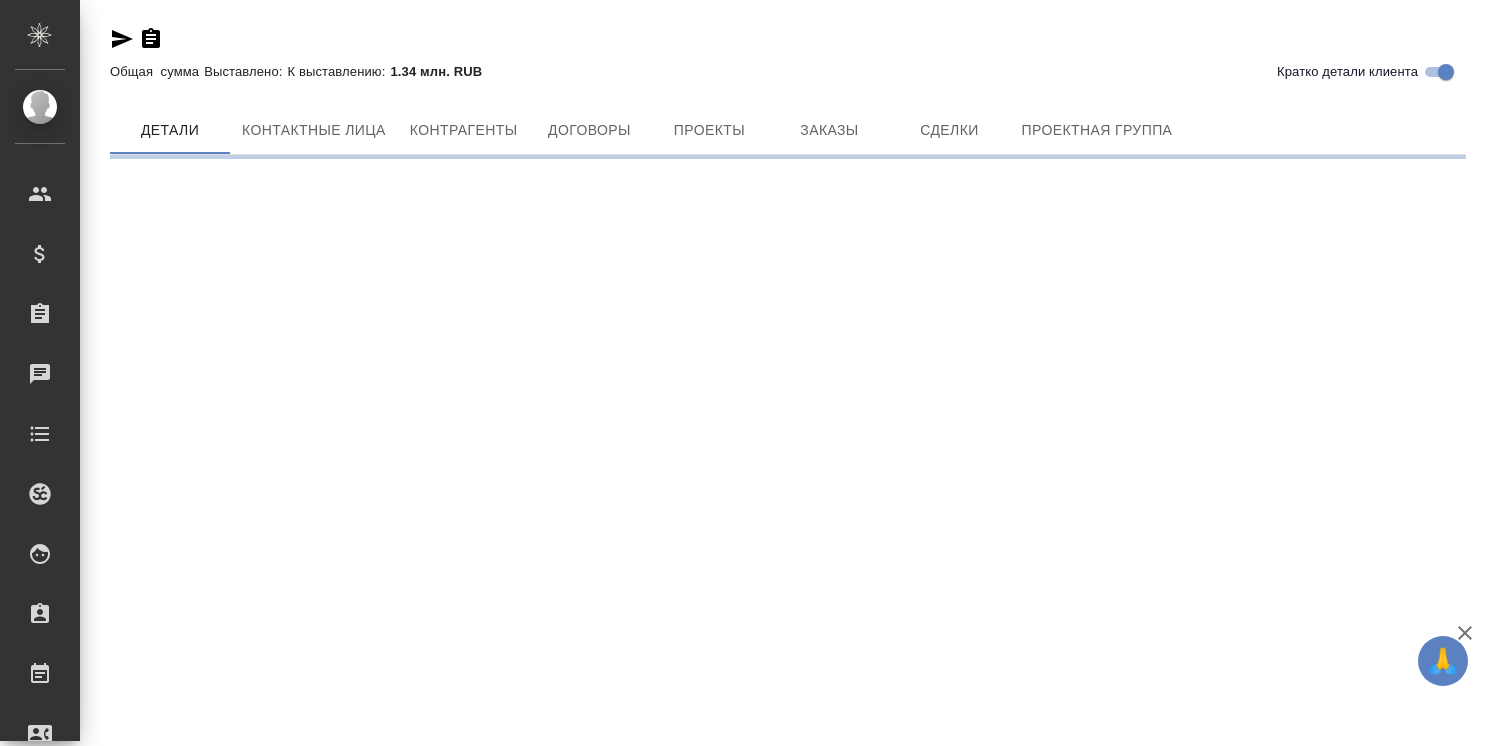 scroll, scrollTop: 0, scrollLeft: 0, axis: both 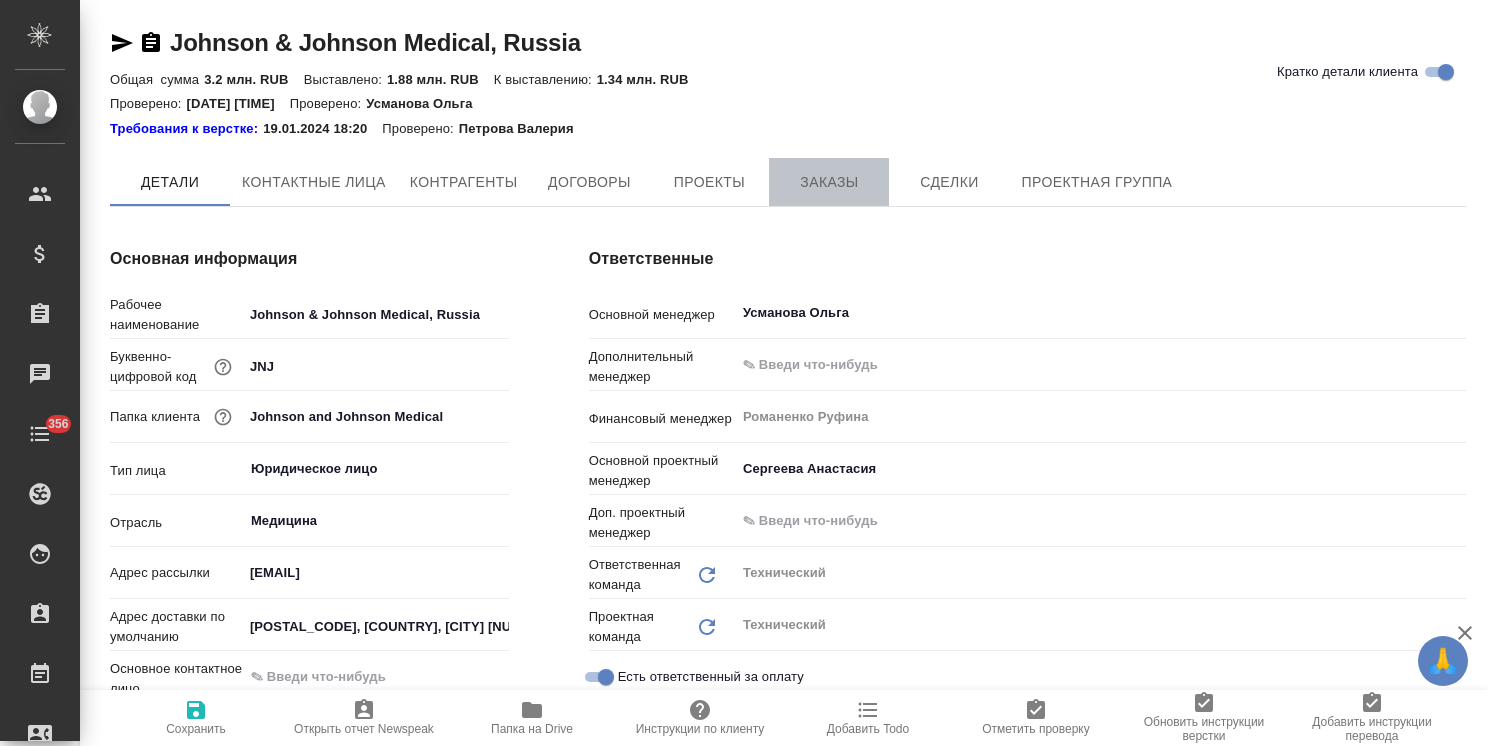click on "Заказы" at bounding box center [829, 182] 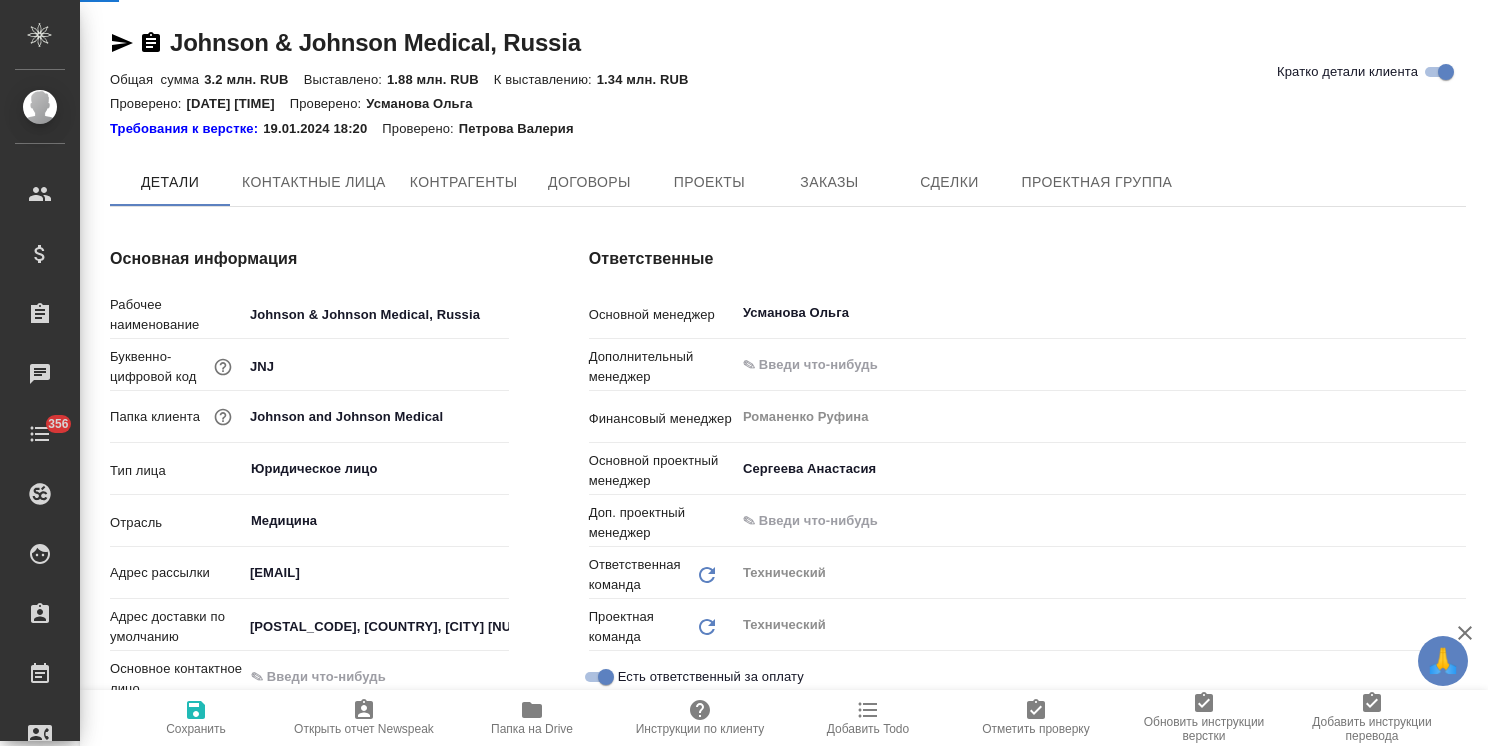 type on "x" 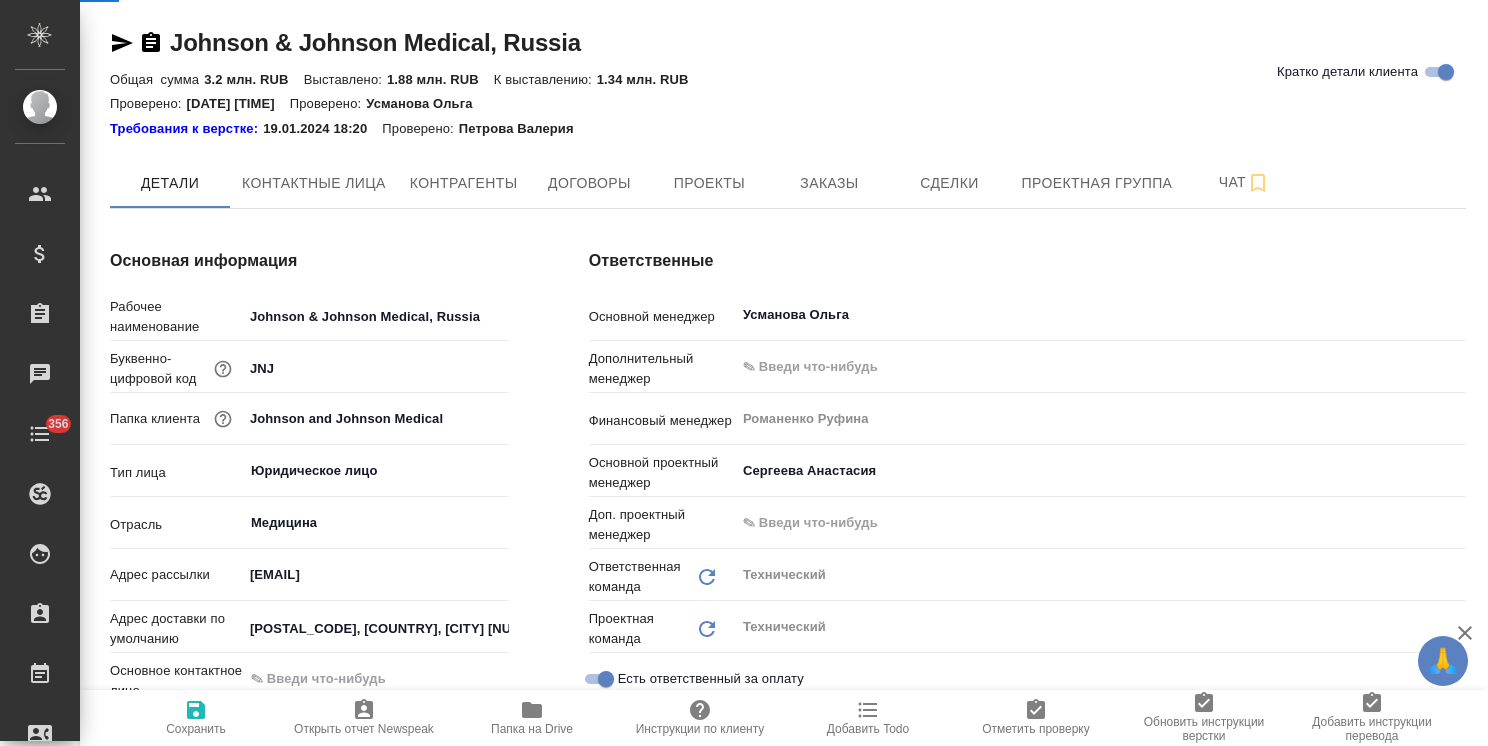 type on "x" 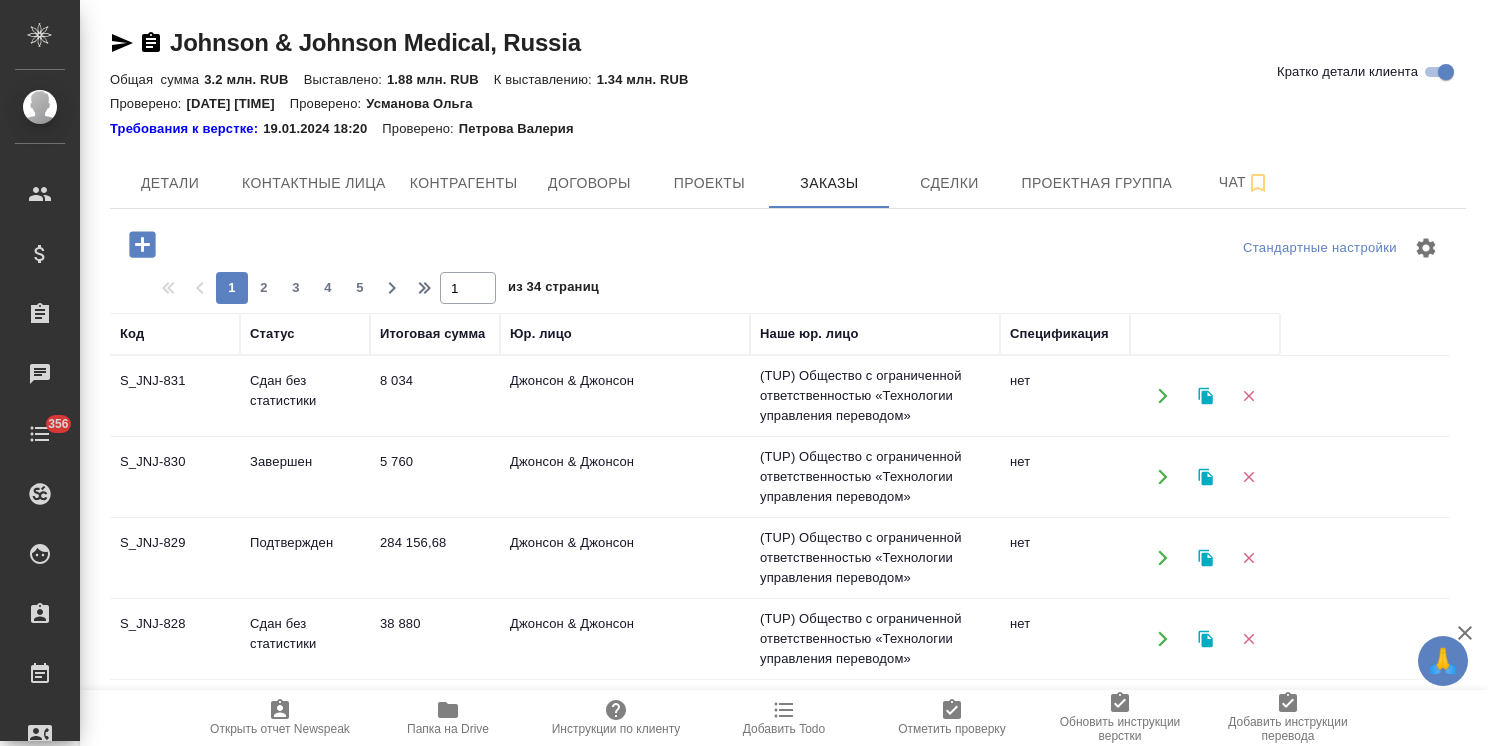 click 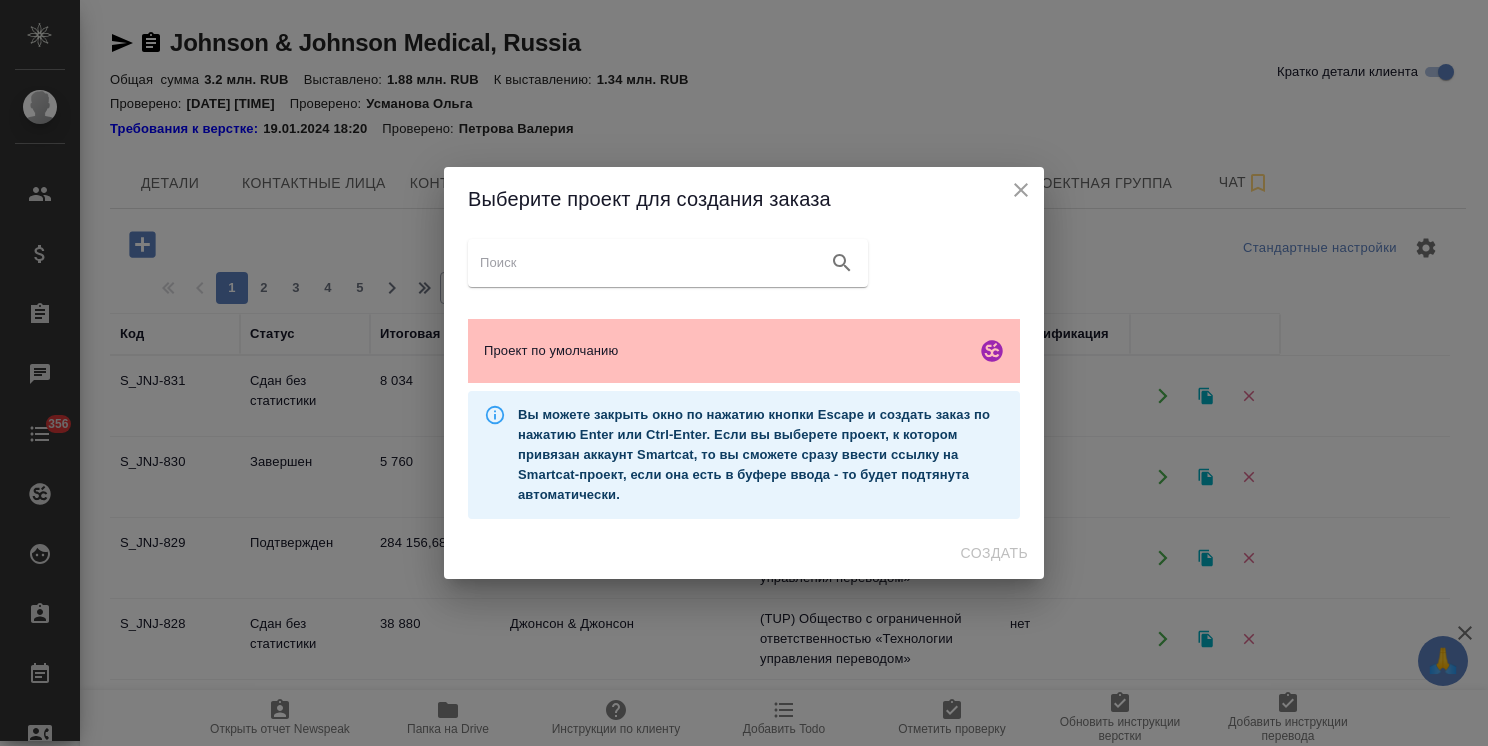 click on "Проект по умолчанию" at bounding box center (726, 351) 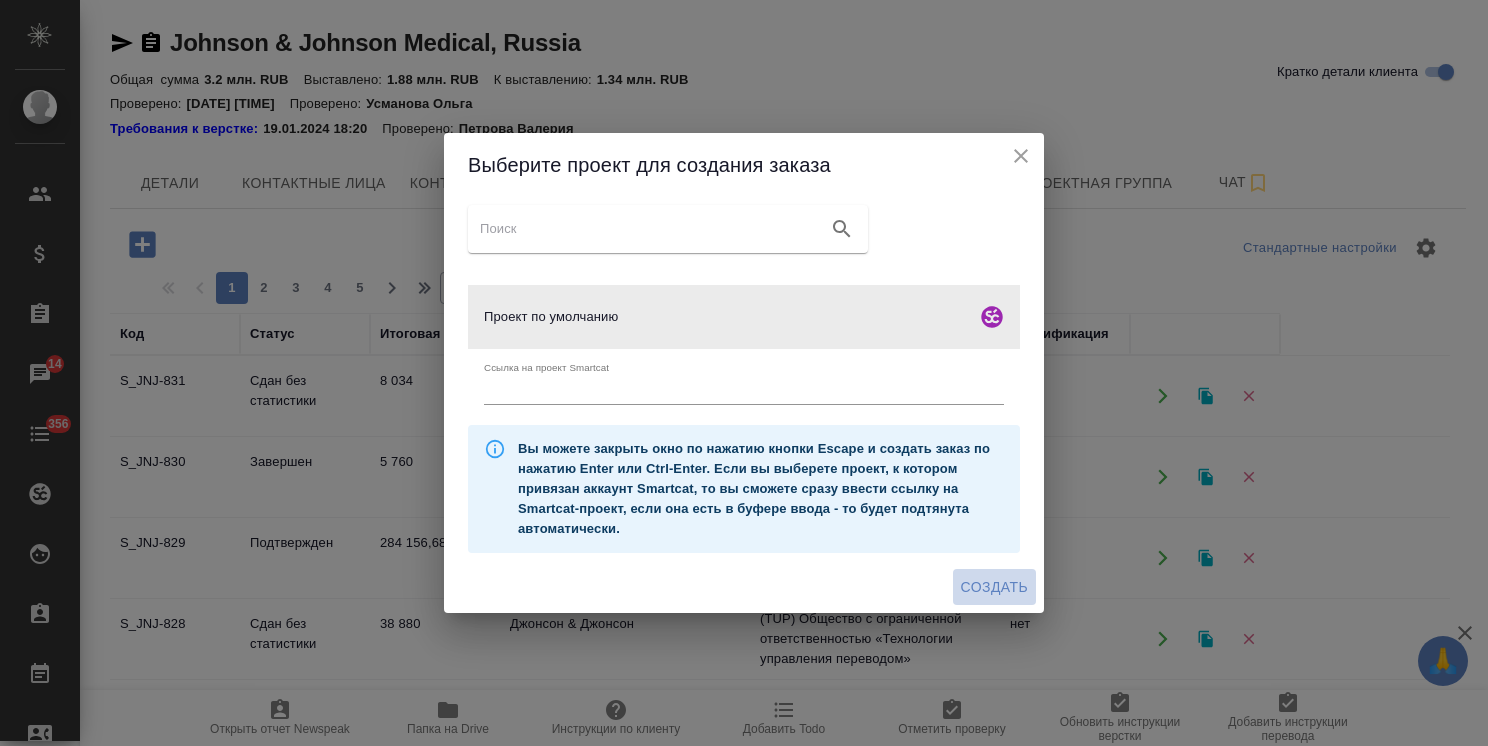 click on "Создать" at bounding box center [994, 587] 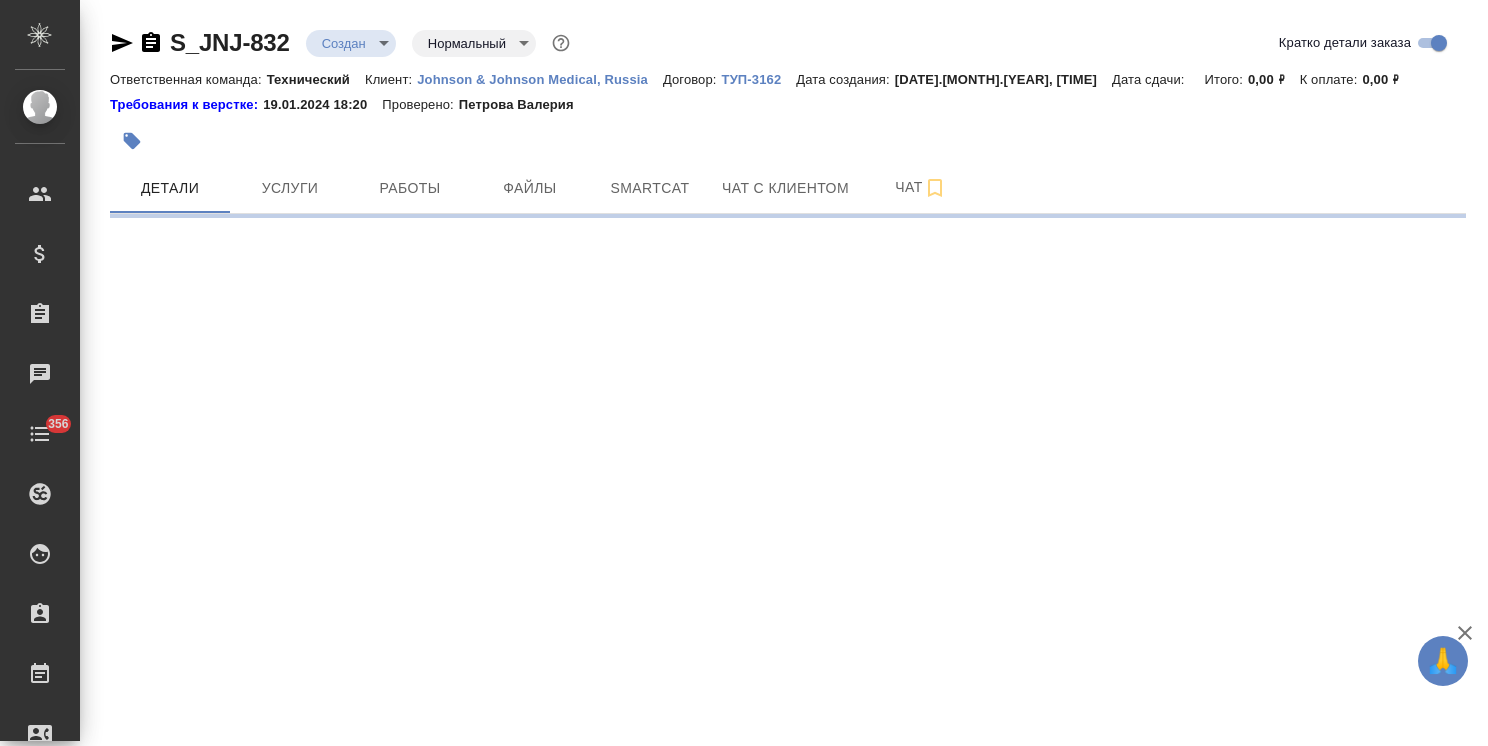 scroll, scrollTop: 0, scrollLeft: 0, axis: both 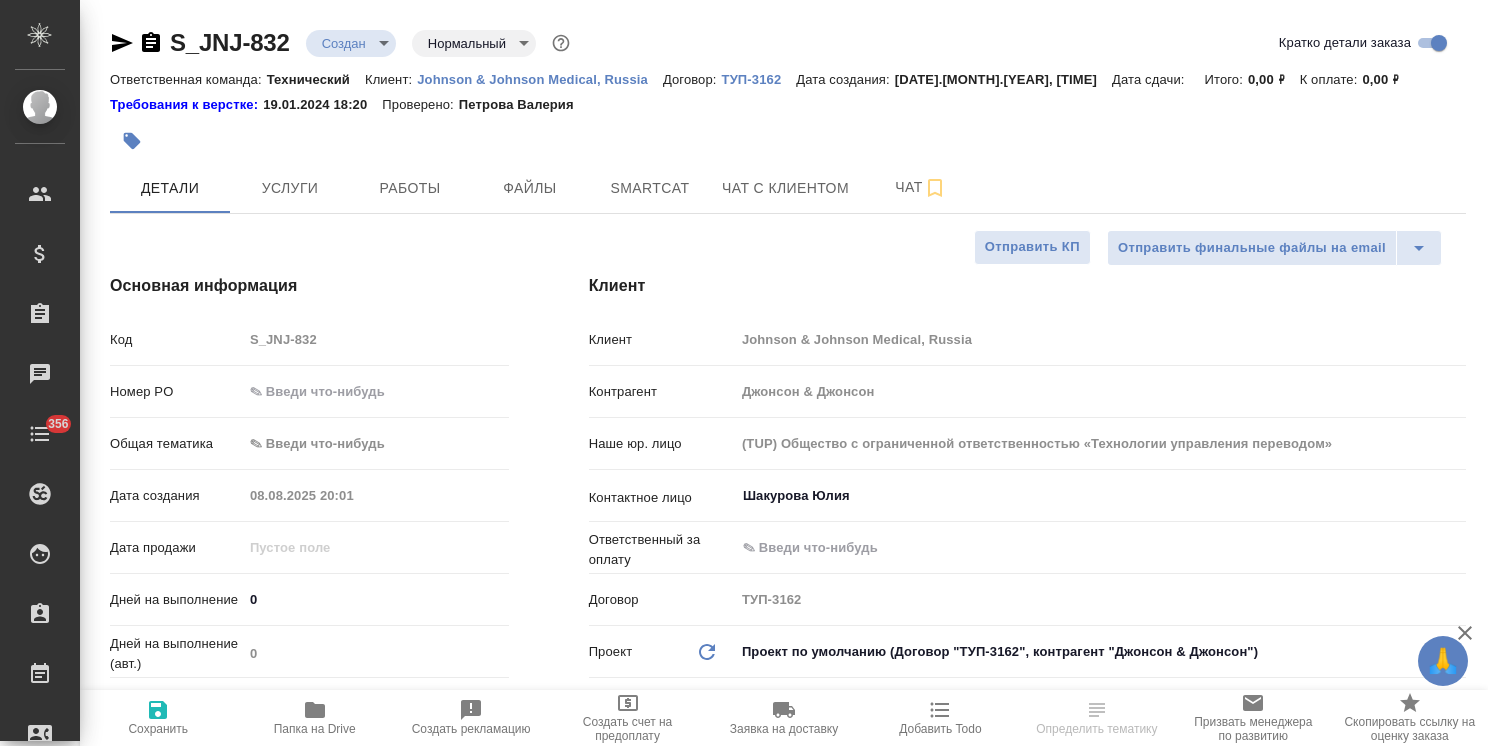 type on "x" 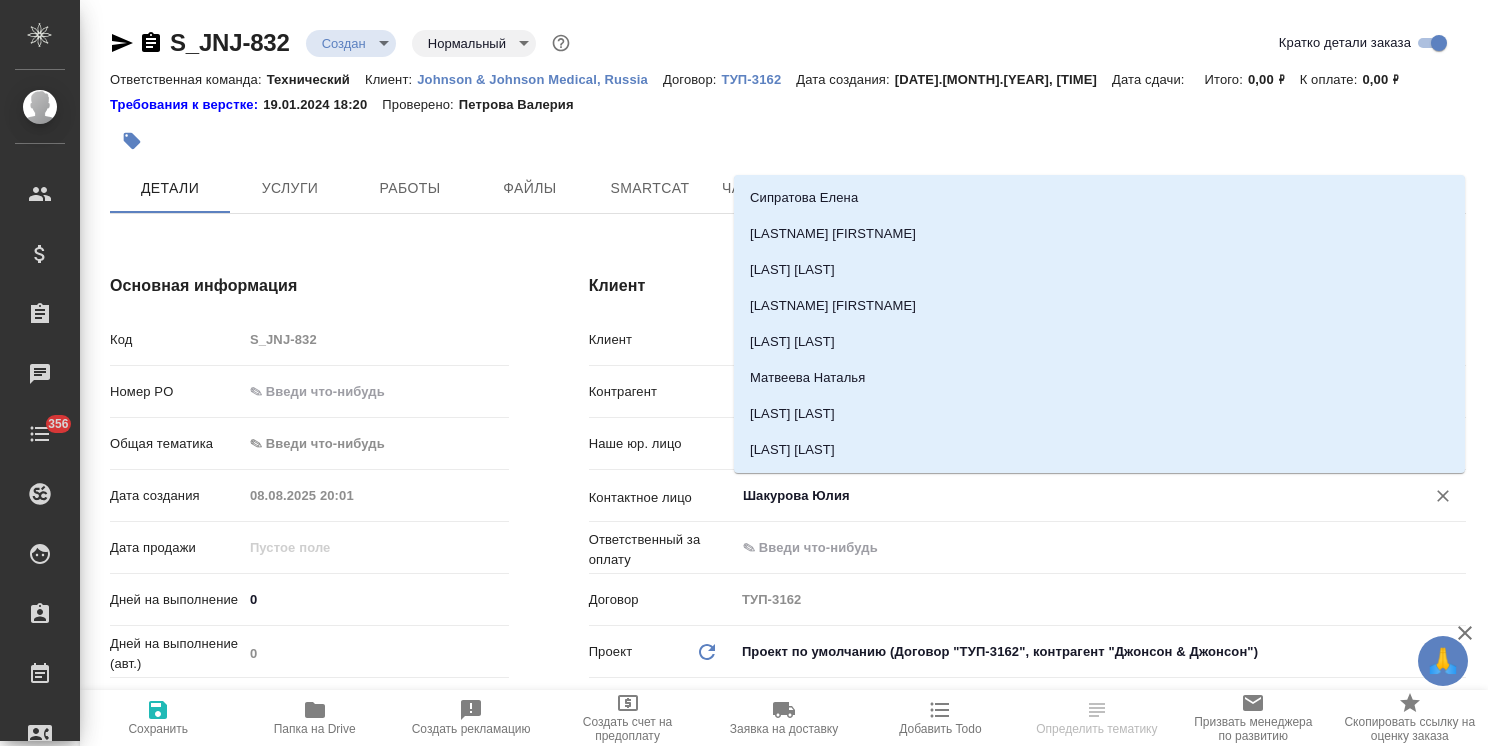 click on "Шакурова Юлия" at bounding box center (1067, 496) 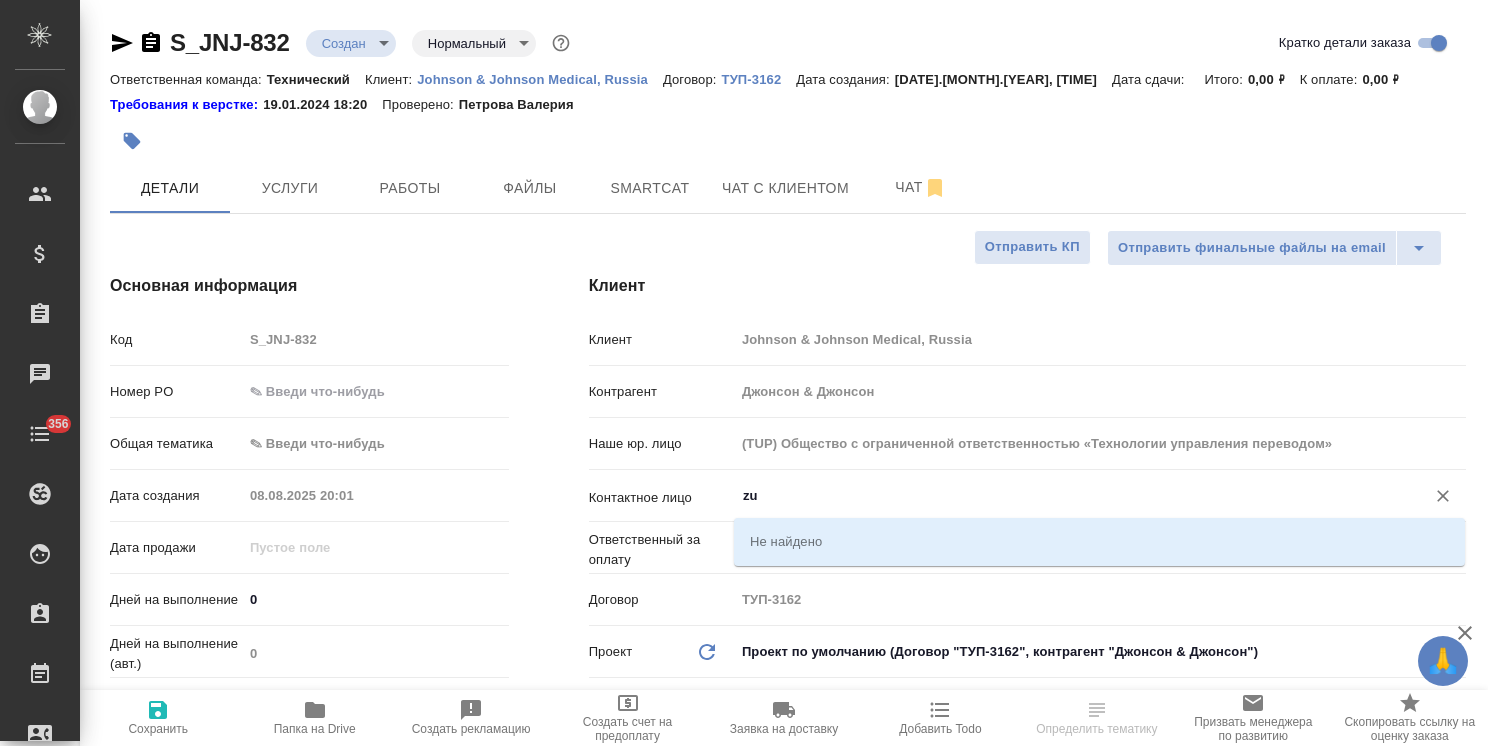 type on "z" 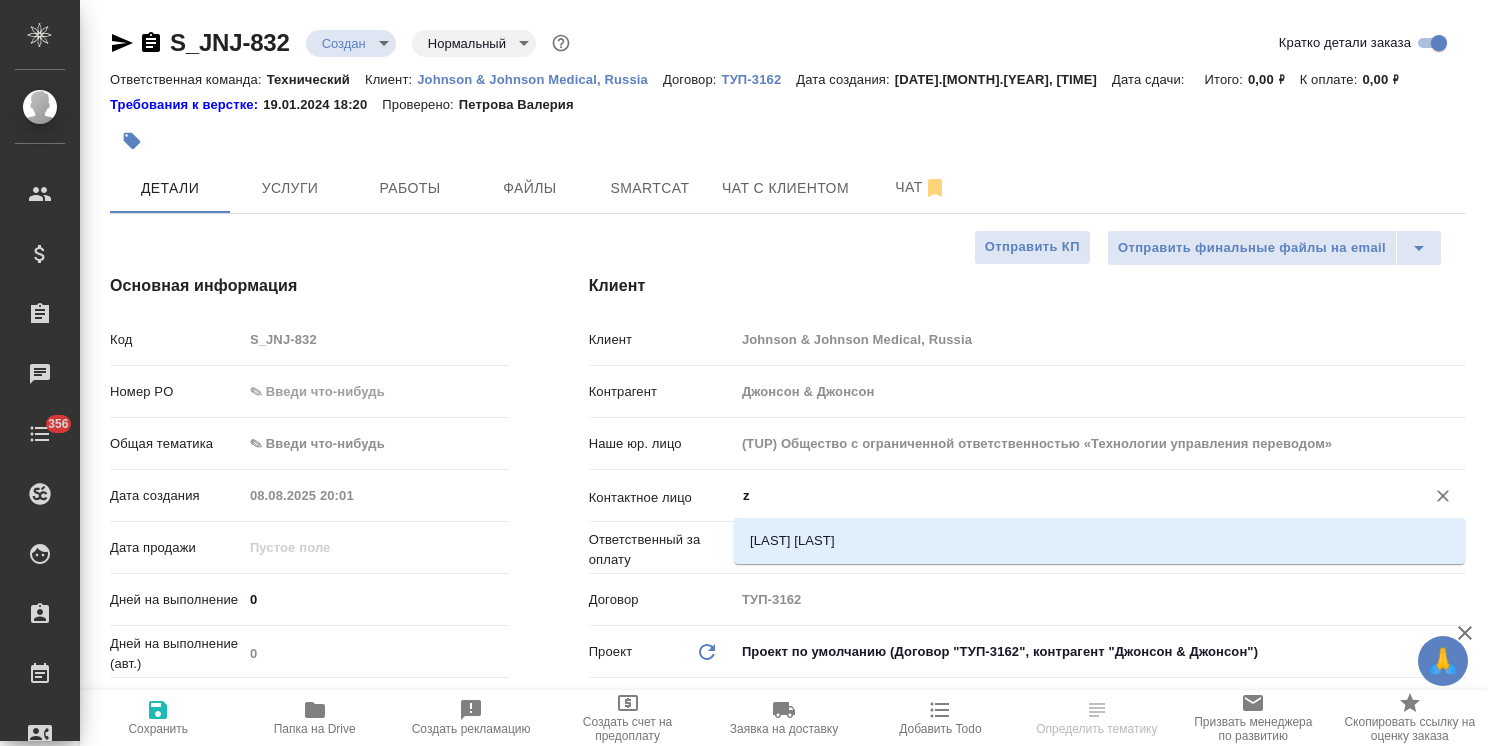 type 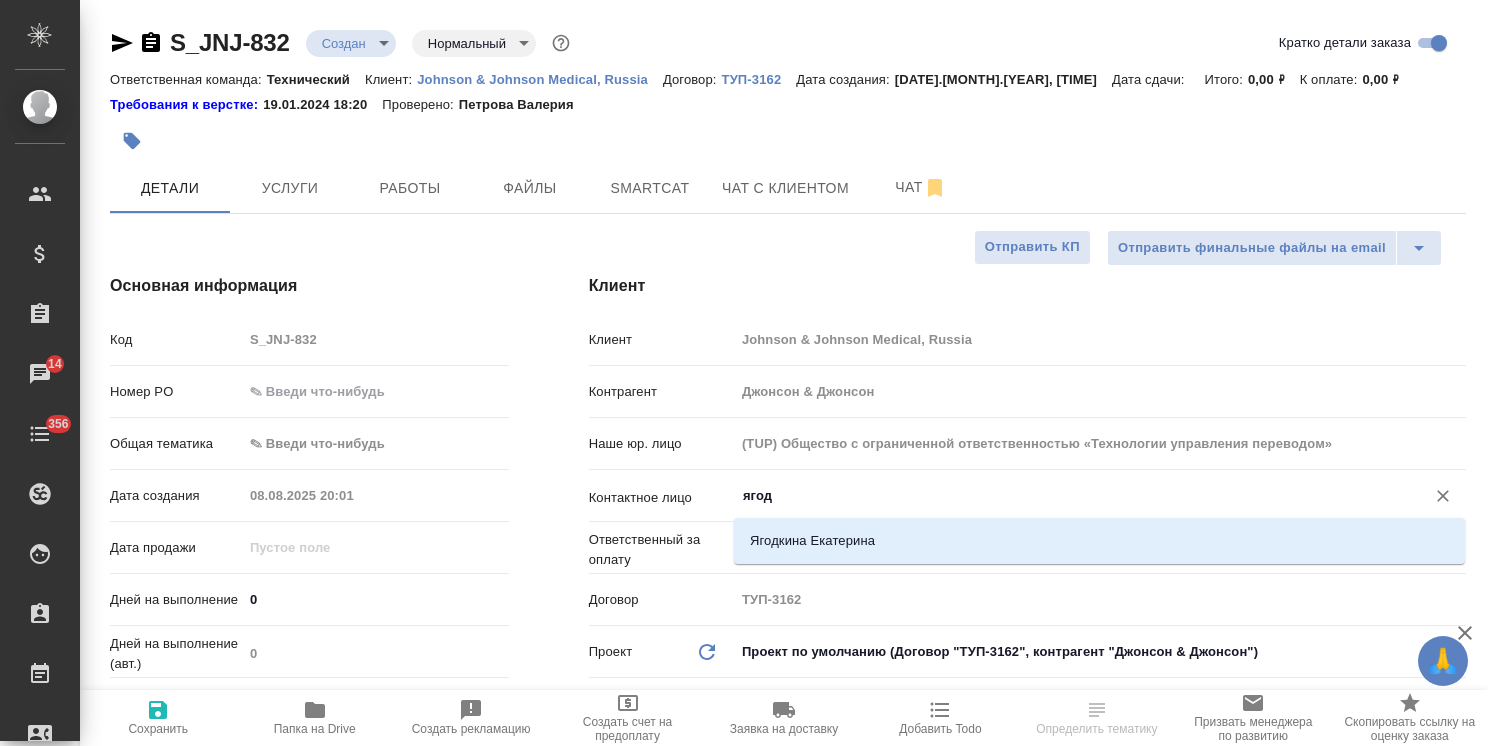 click on "Ягодкина Екатерина" at bounding box center [1099, 541] 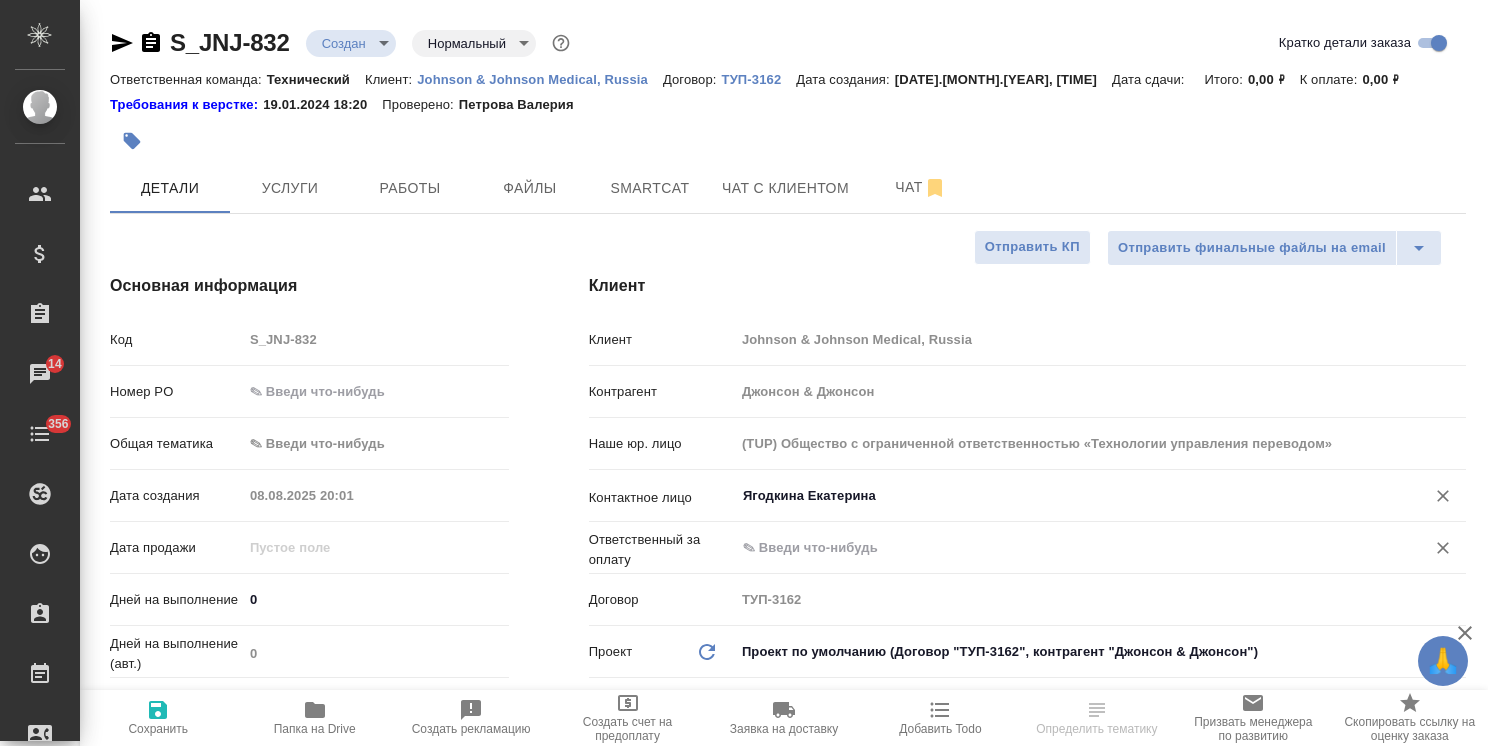 type on "Ягодкина Екатерина" 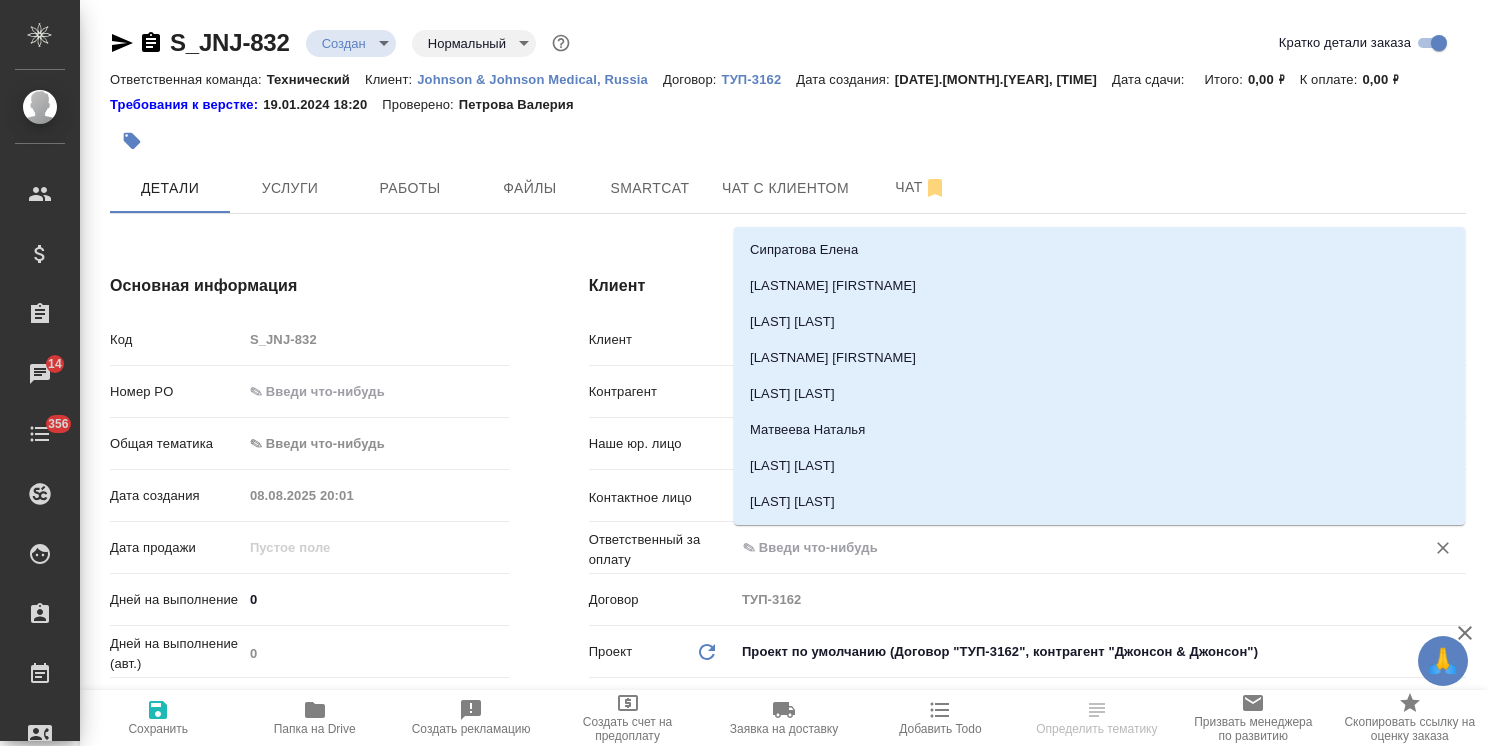 click at bounding box center [1067, 548] 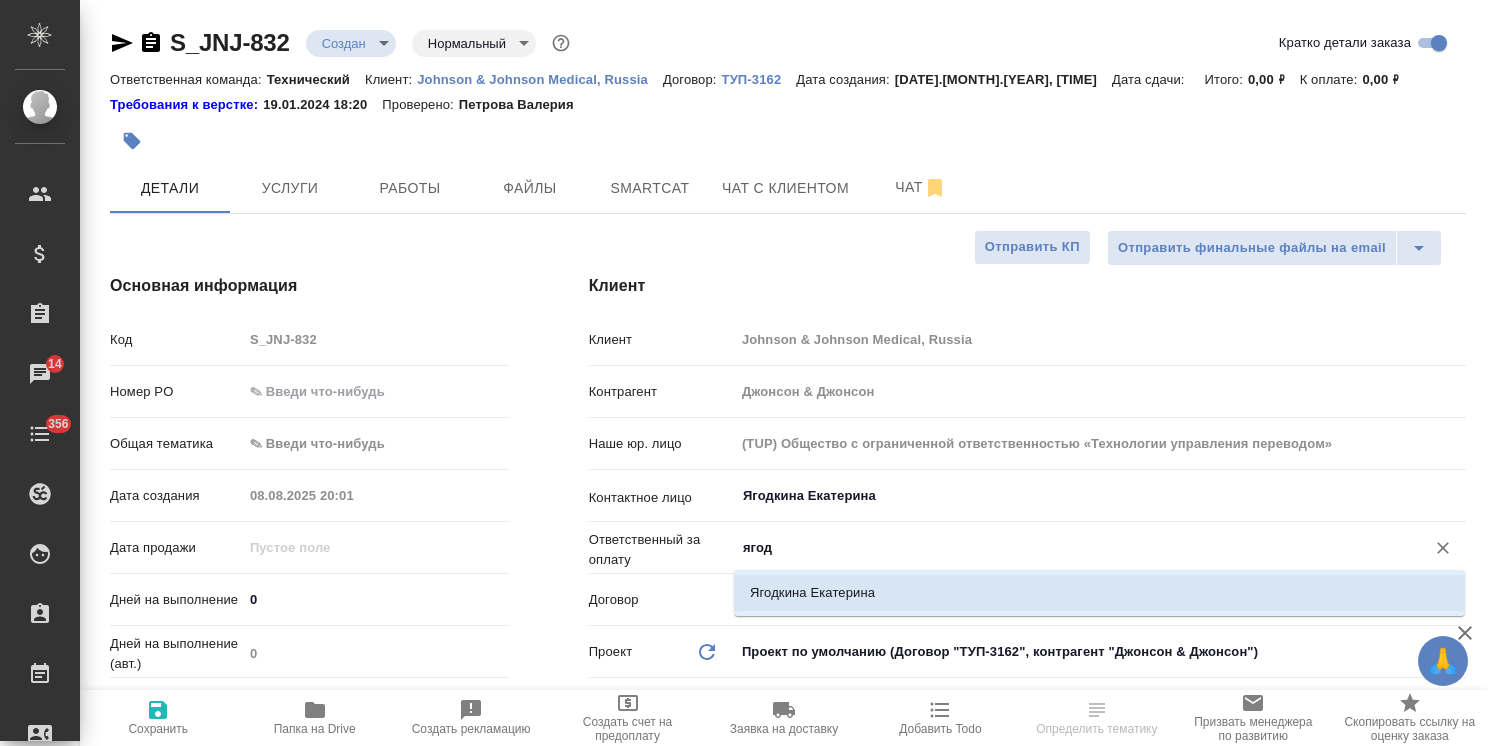 click on "Ягодкина Екатерина" at bounding box center (1099, 593) 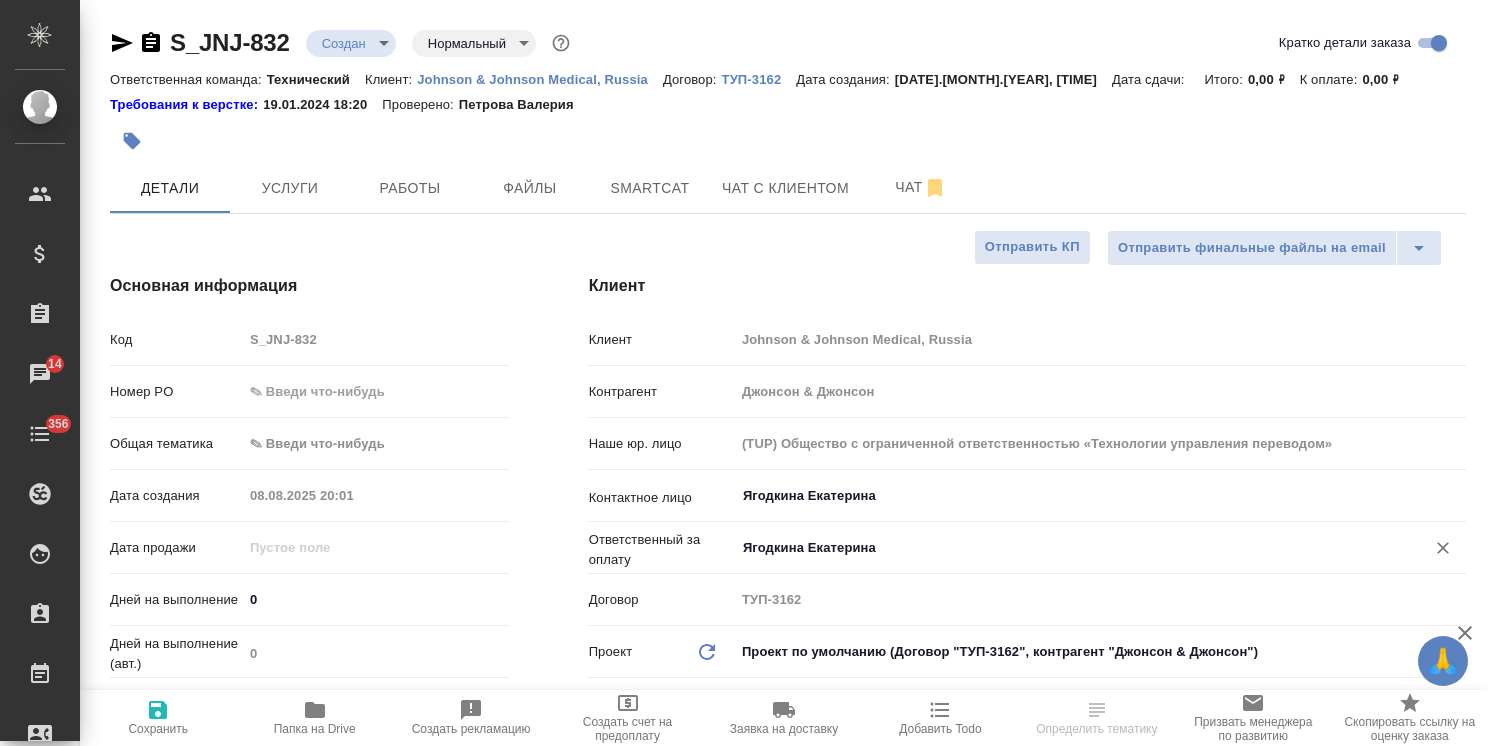type on "Ягодкина Екатерина" 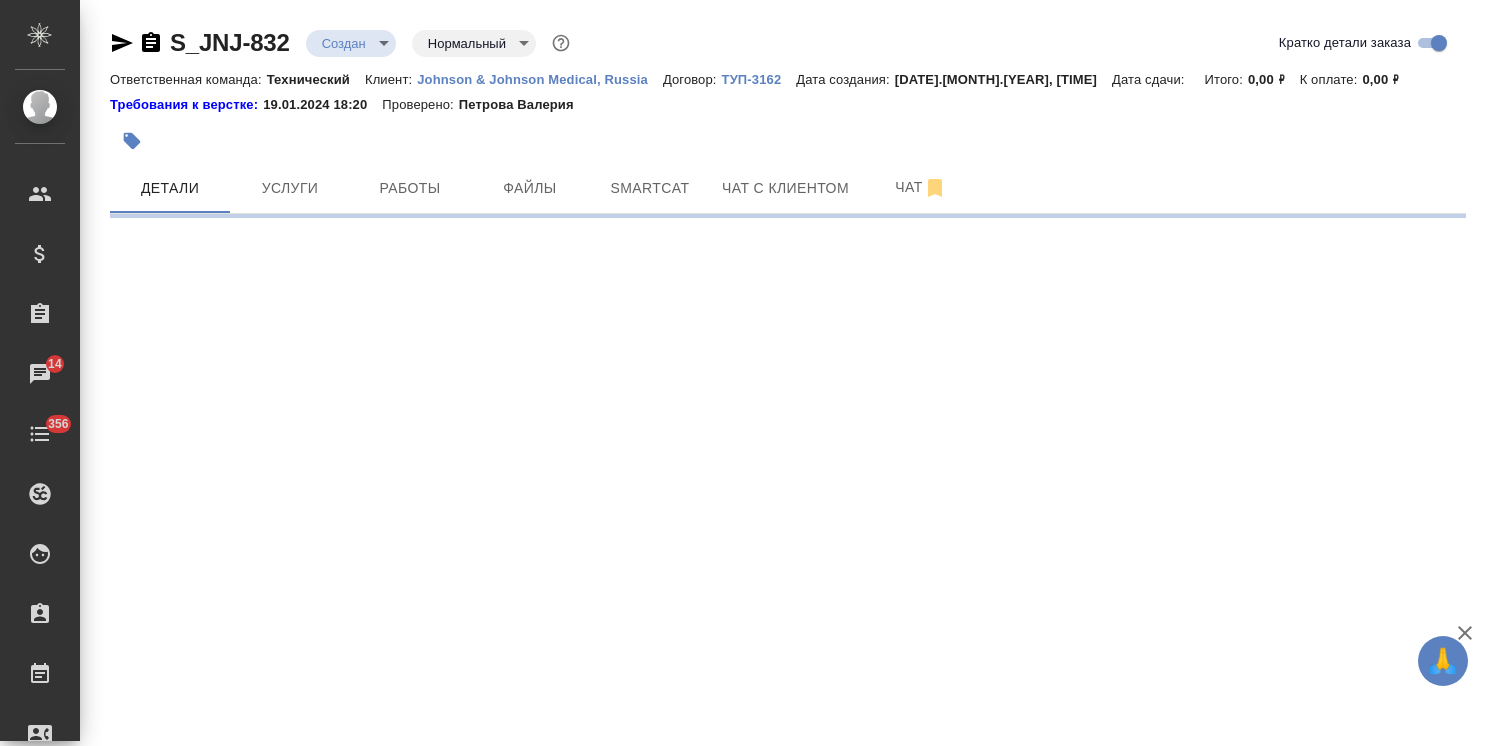 select on "RU" 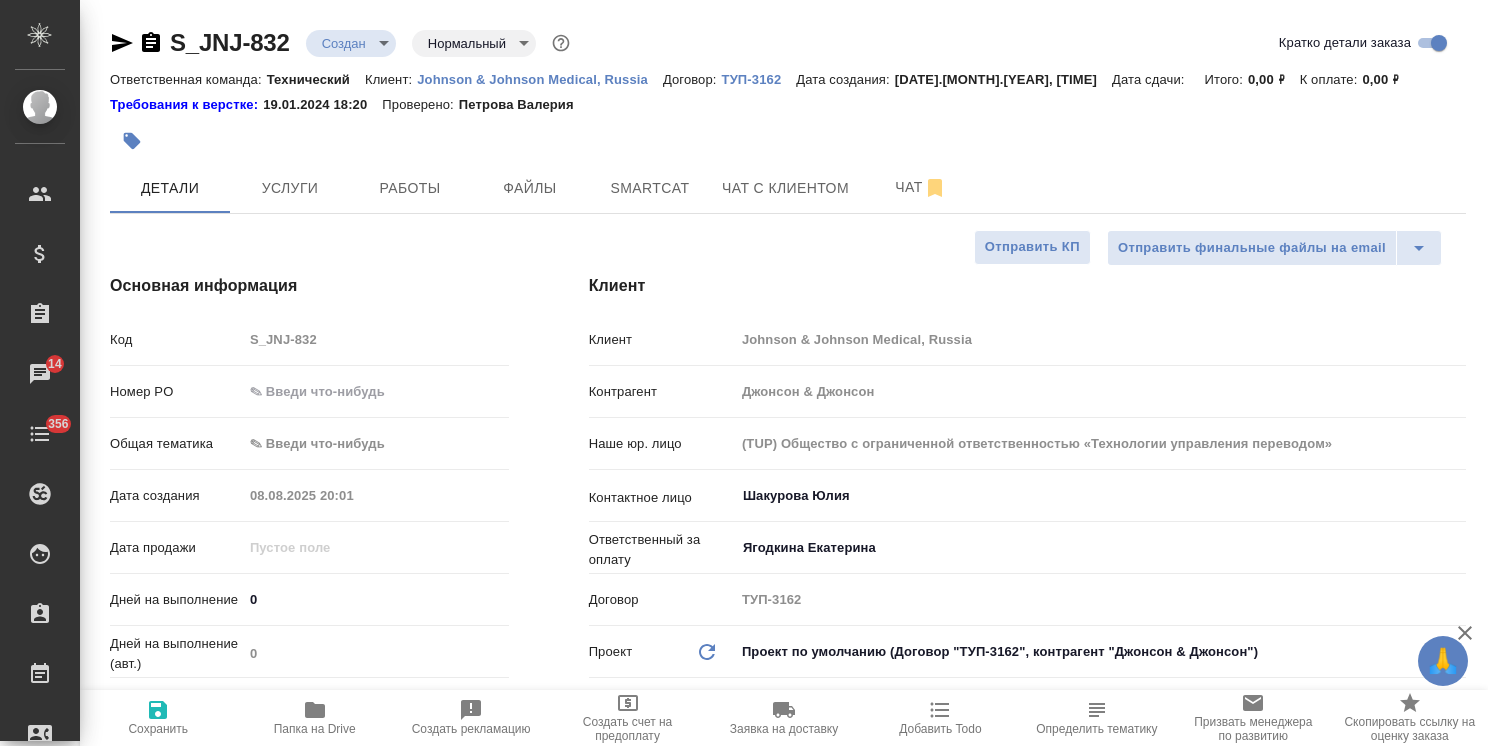 type on "x" 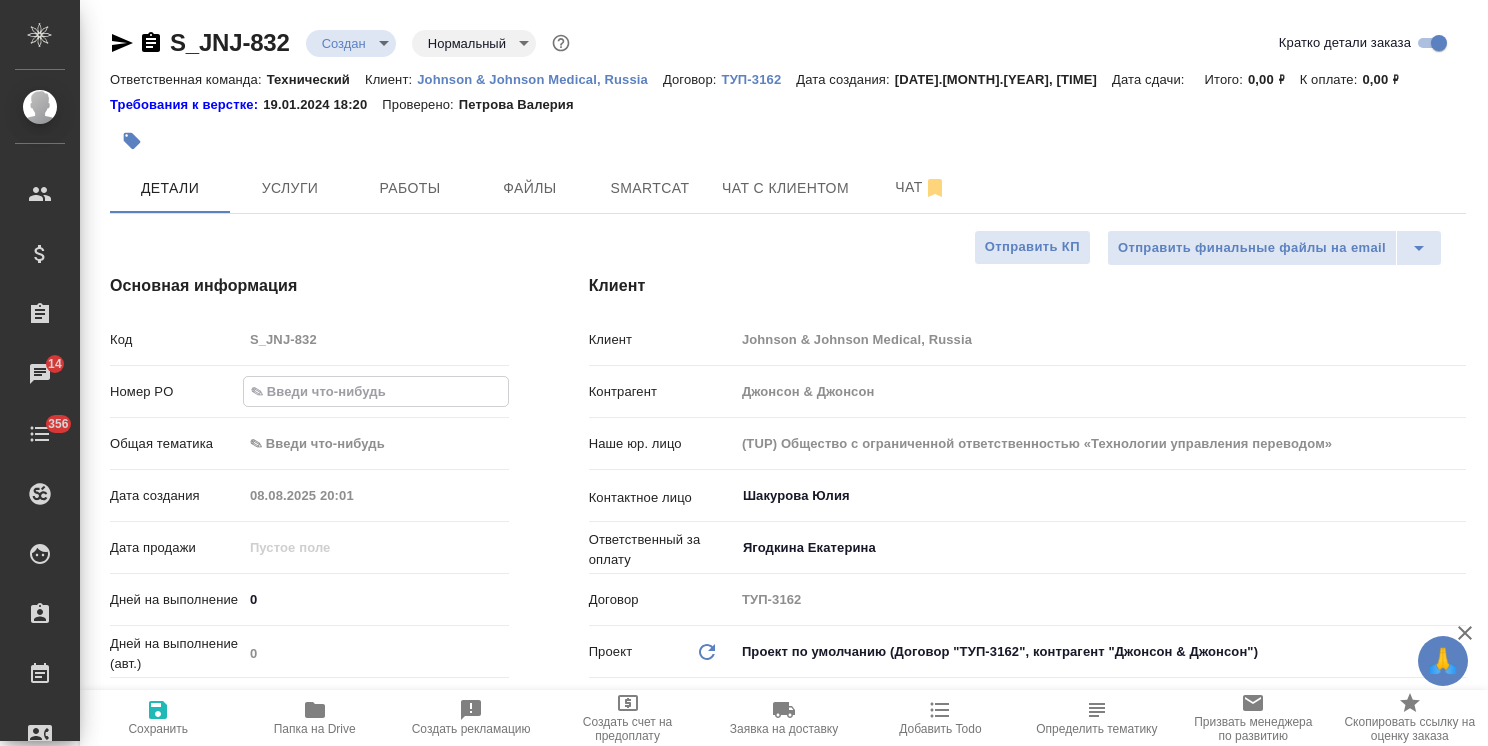 type on "!узнать!" 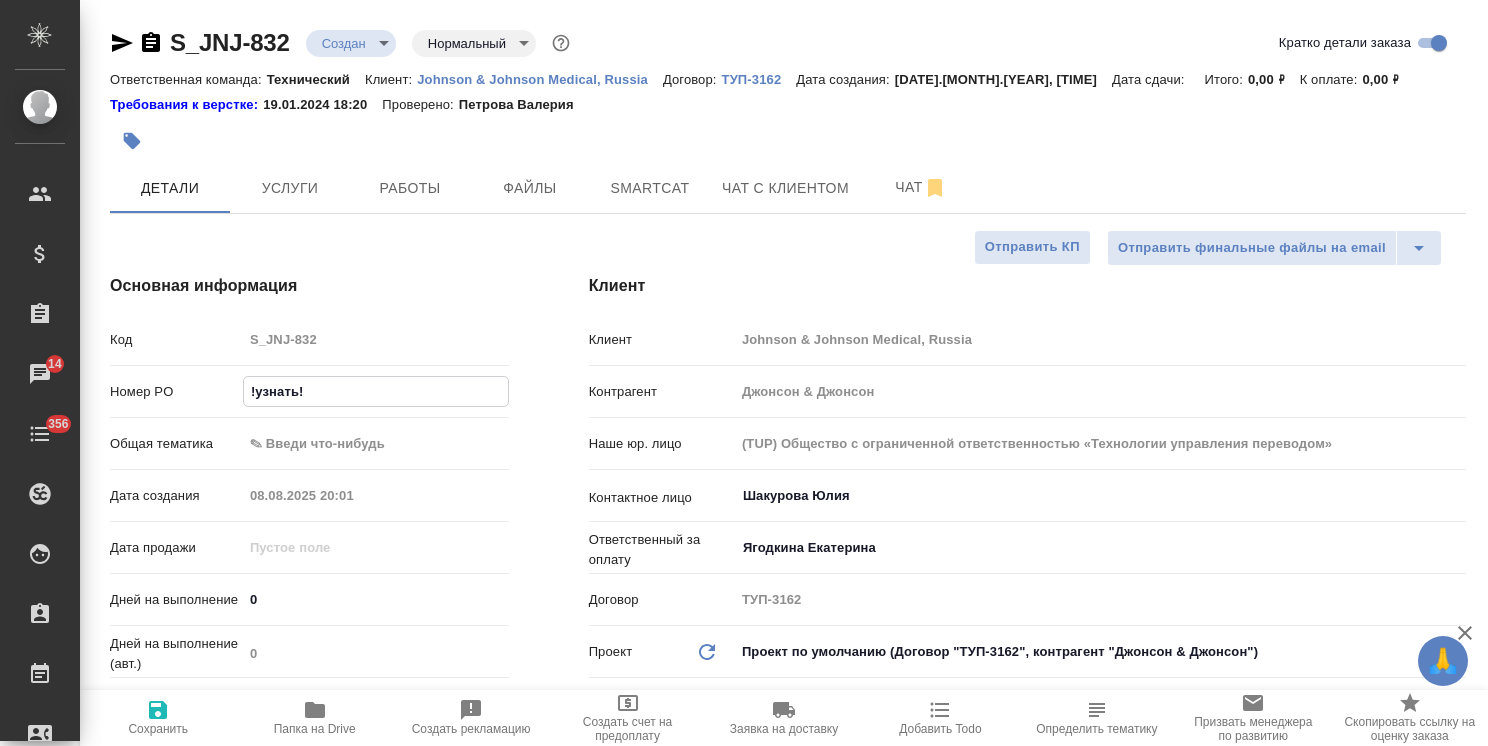 type on "x" 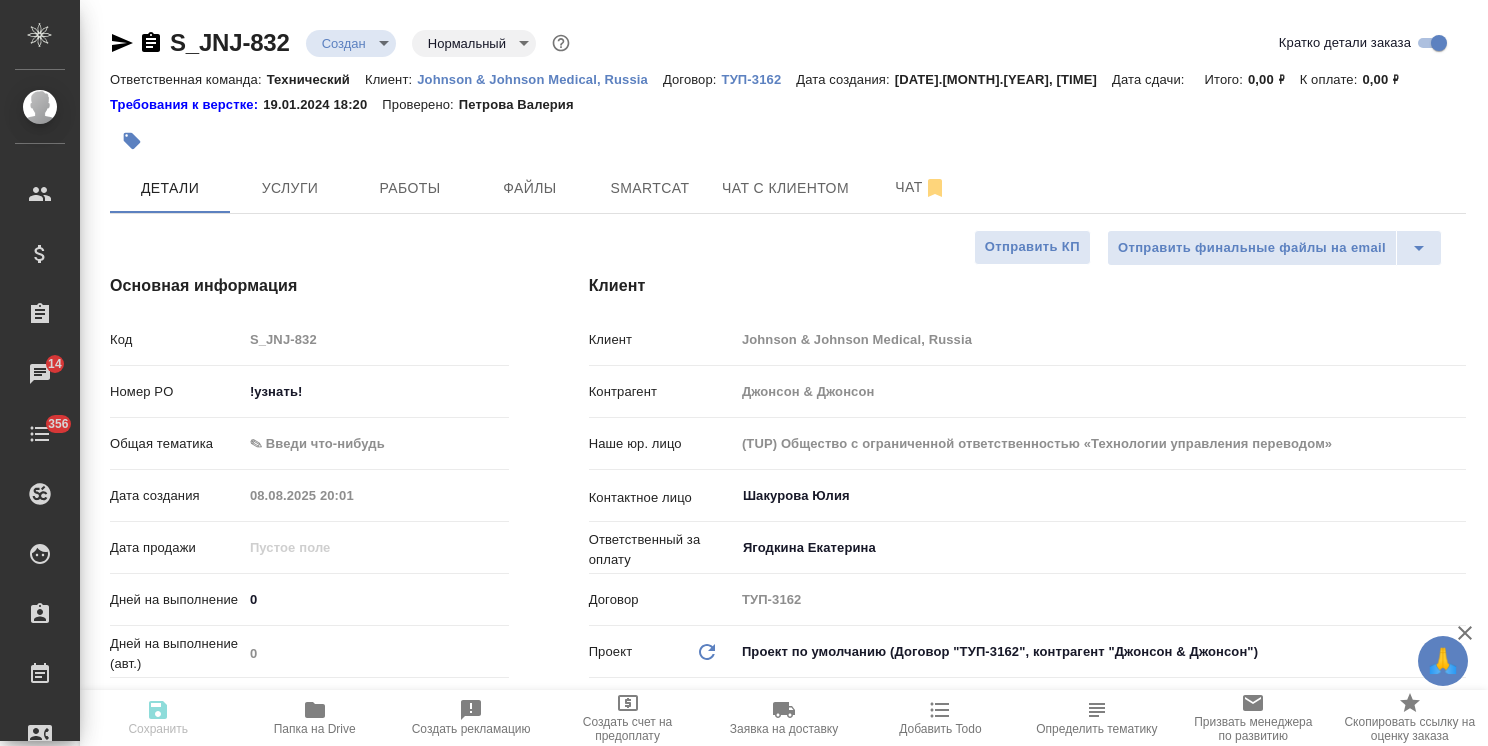type on "x" 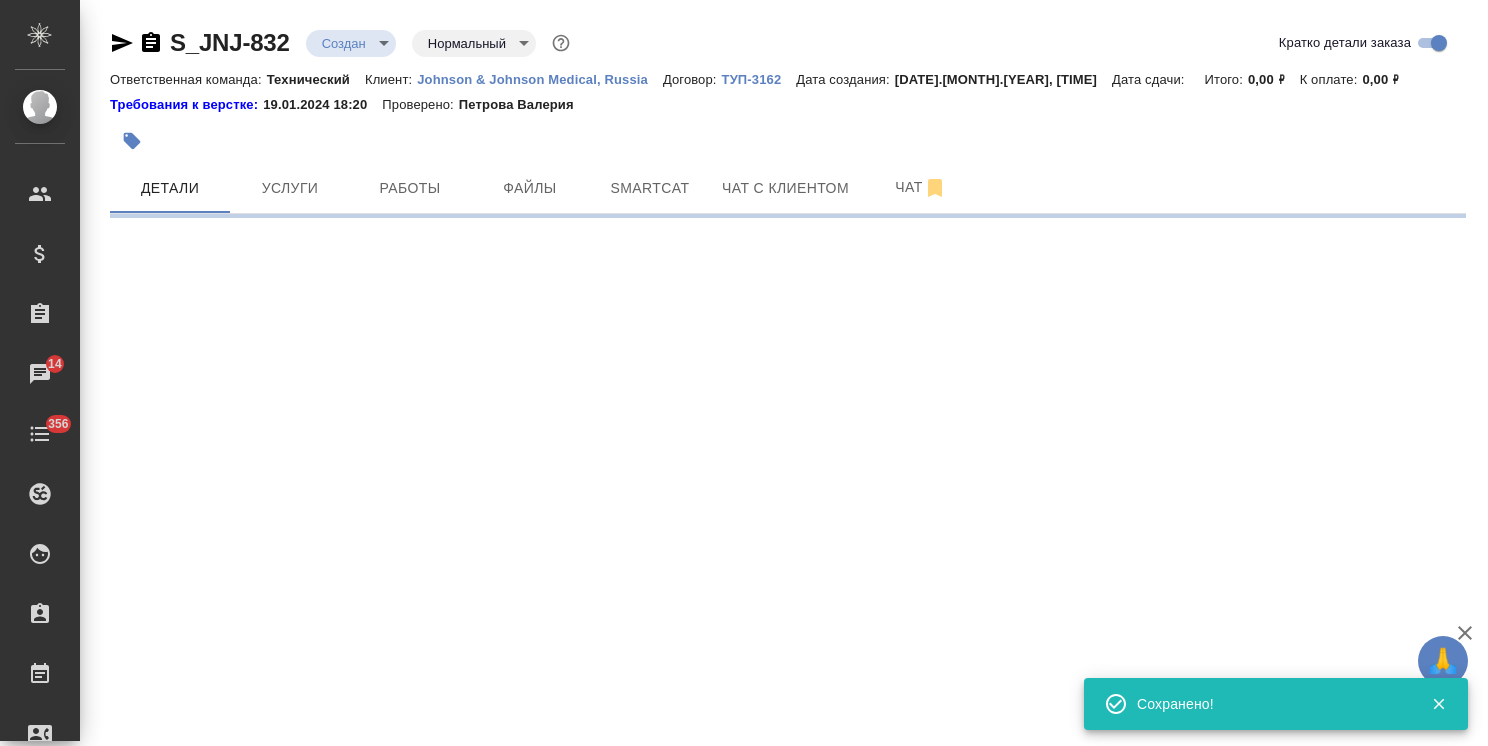 select on "RU" 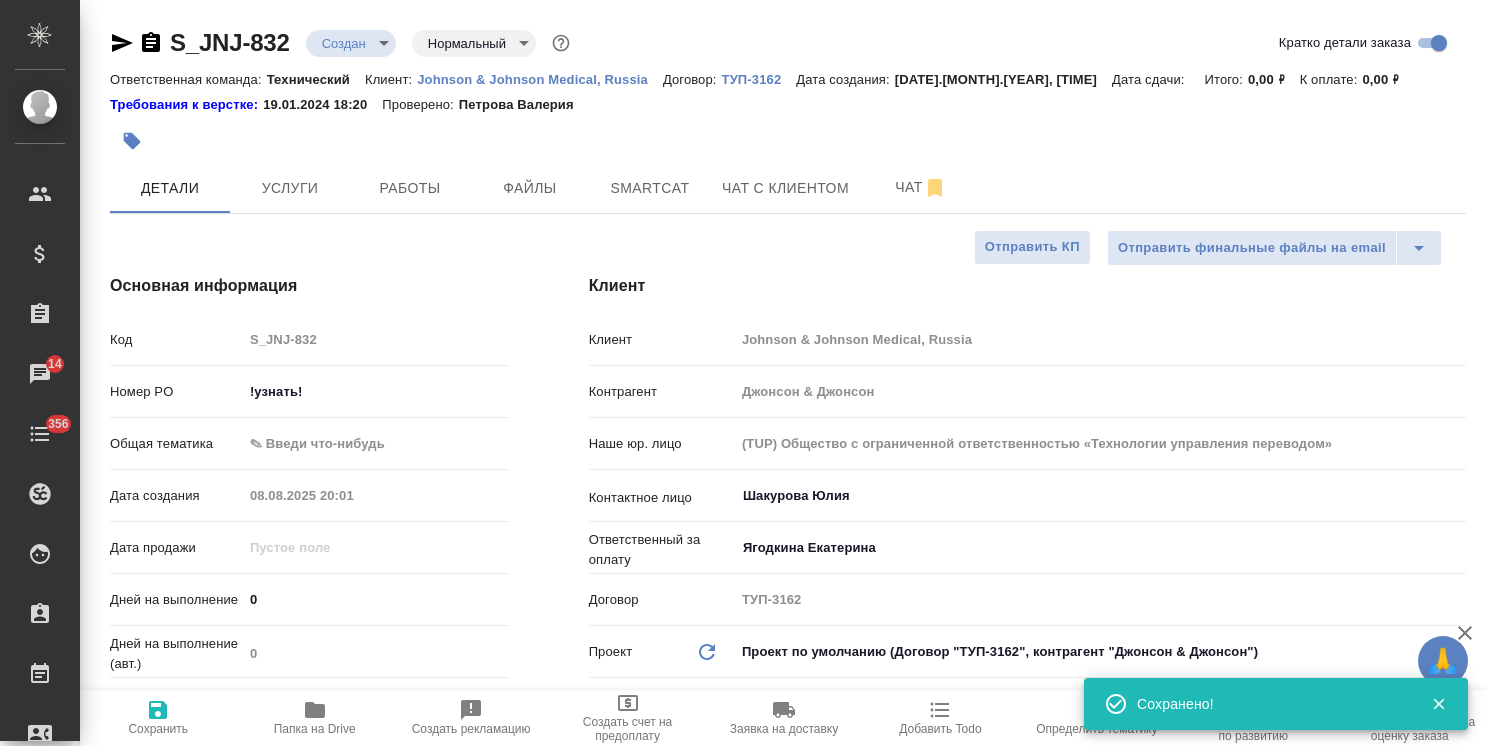 type on "x" 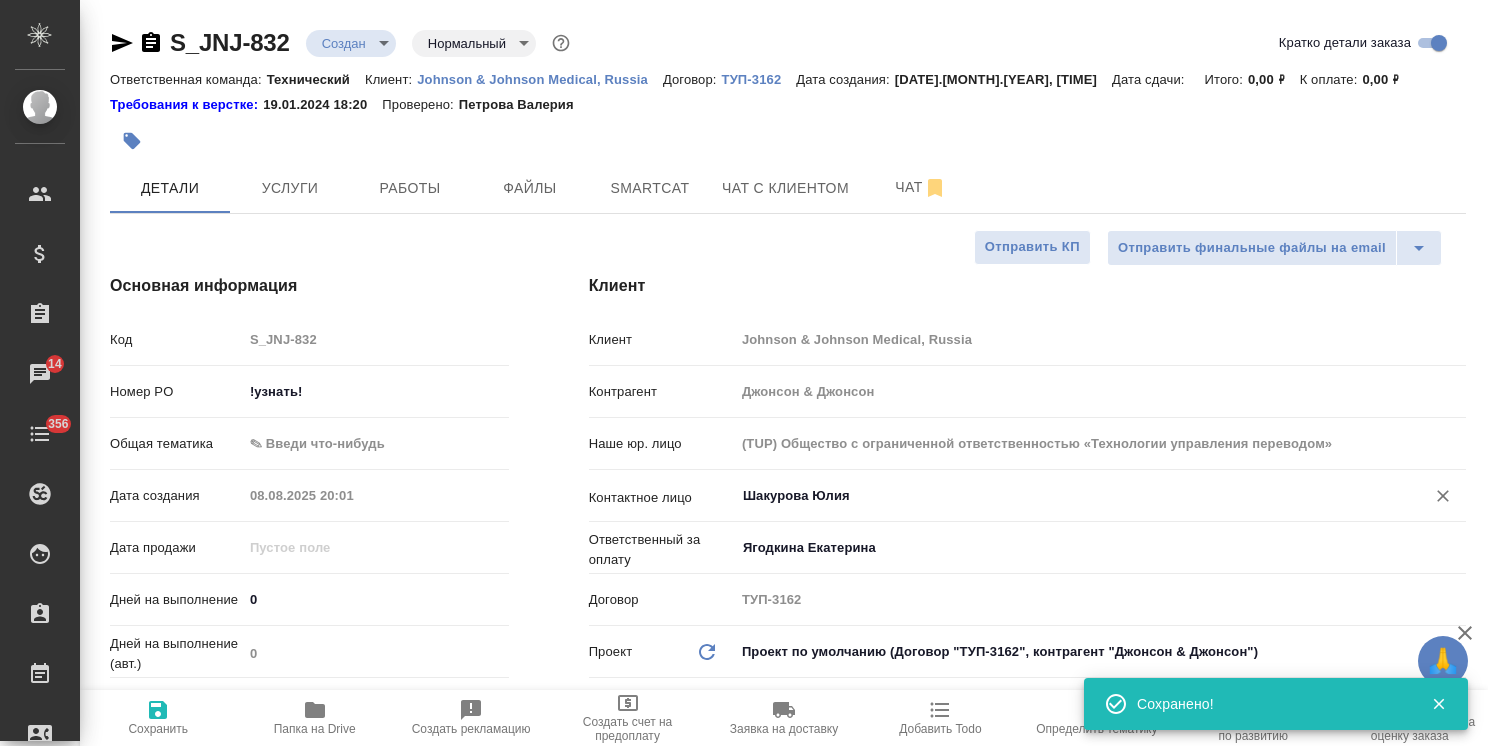 click on "Шакурова Юлия" at bounding box center [1067, 496] 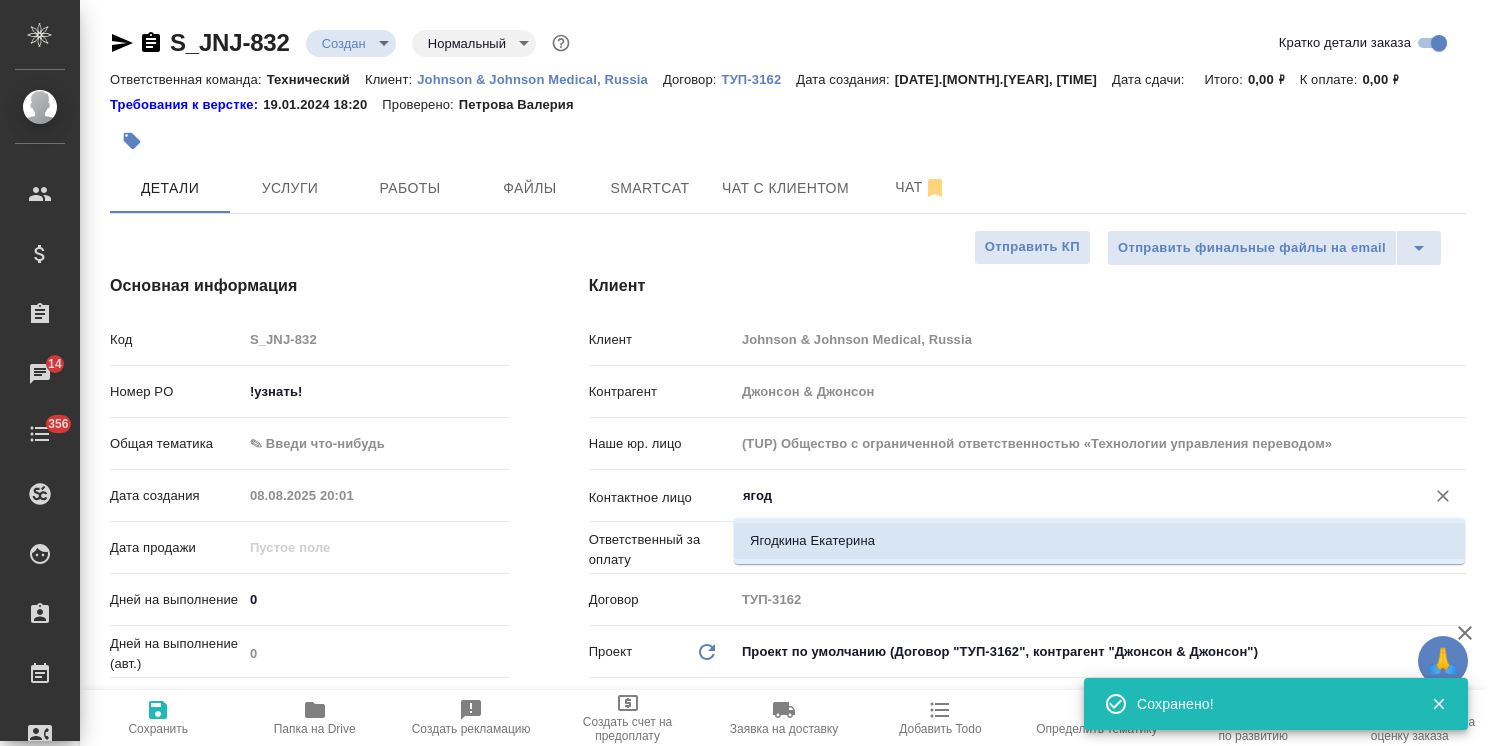 click on "Ягодкина Екатерина" at bounding box center [1099, 541] 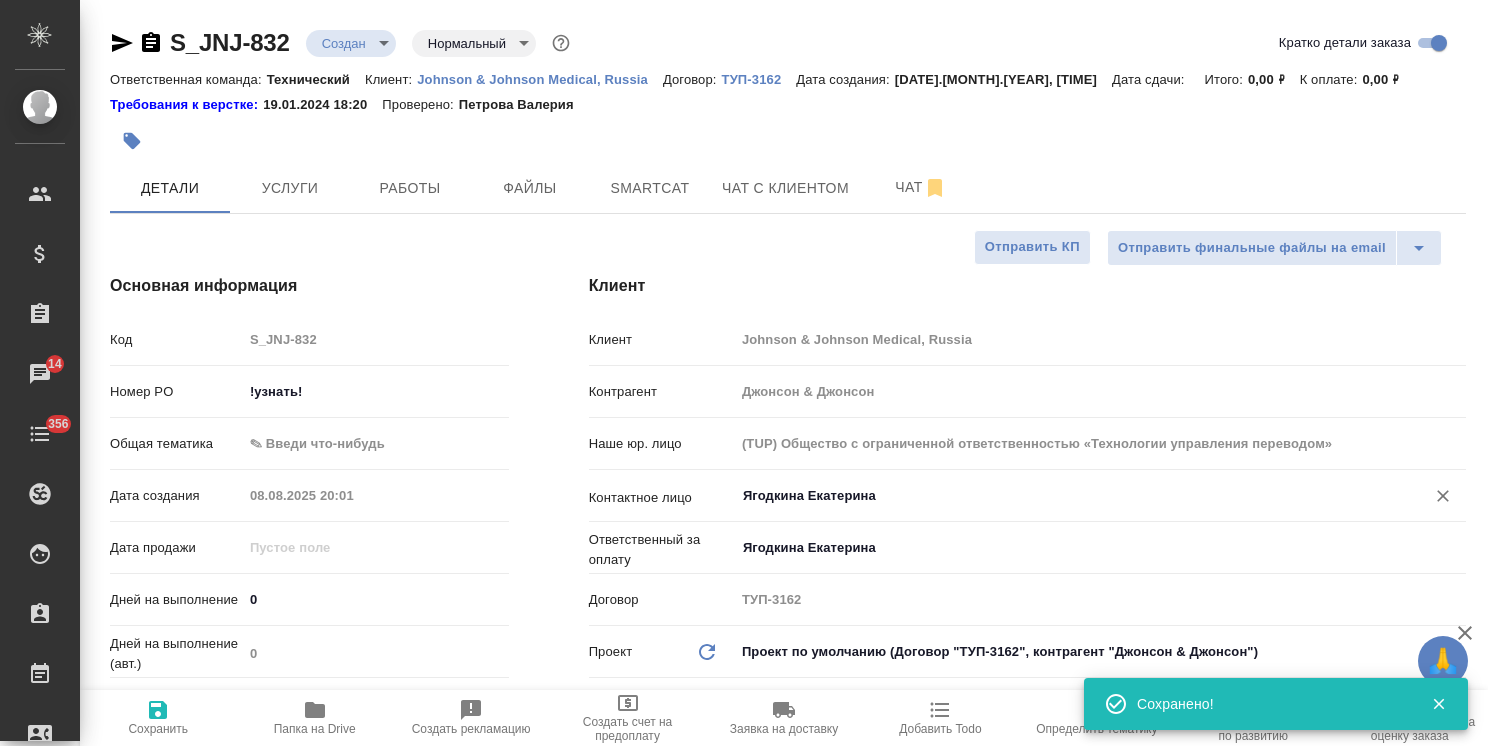 type on "Ягодкина Екатерина" 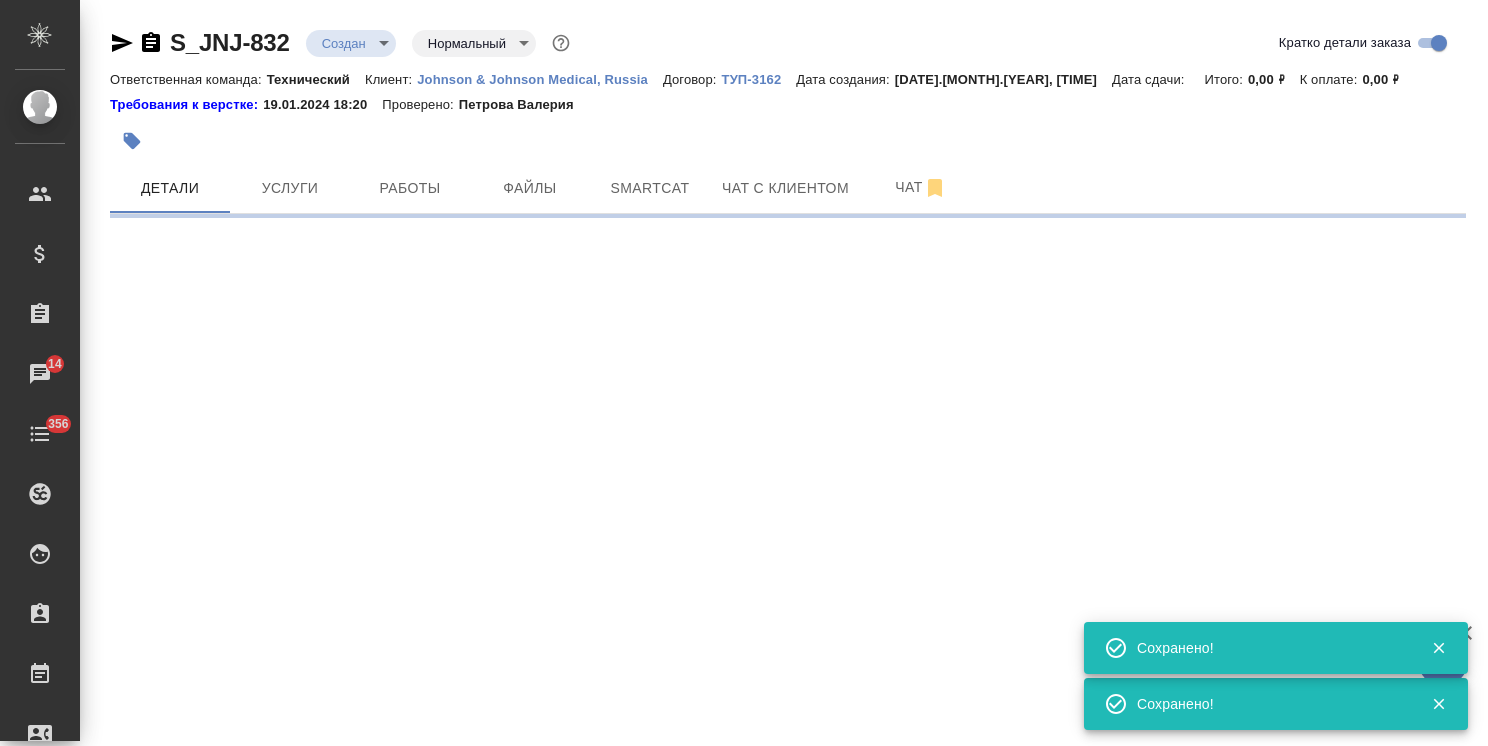 type on "holyTrinity" 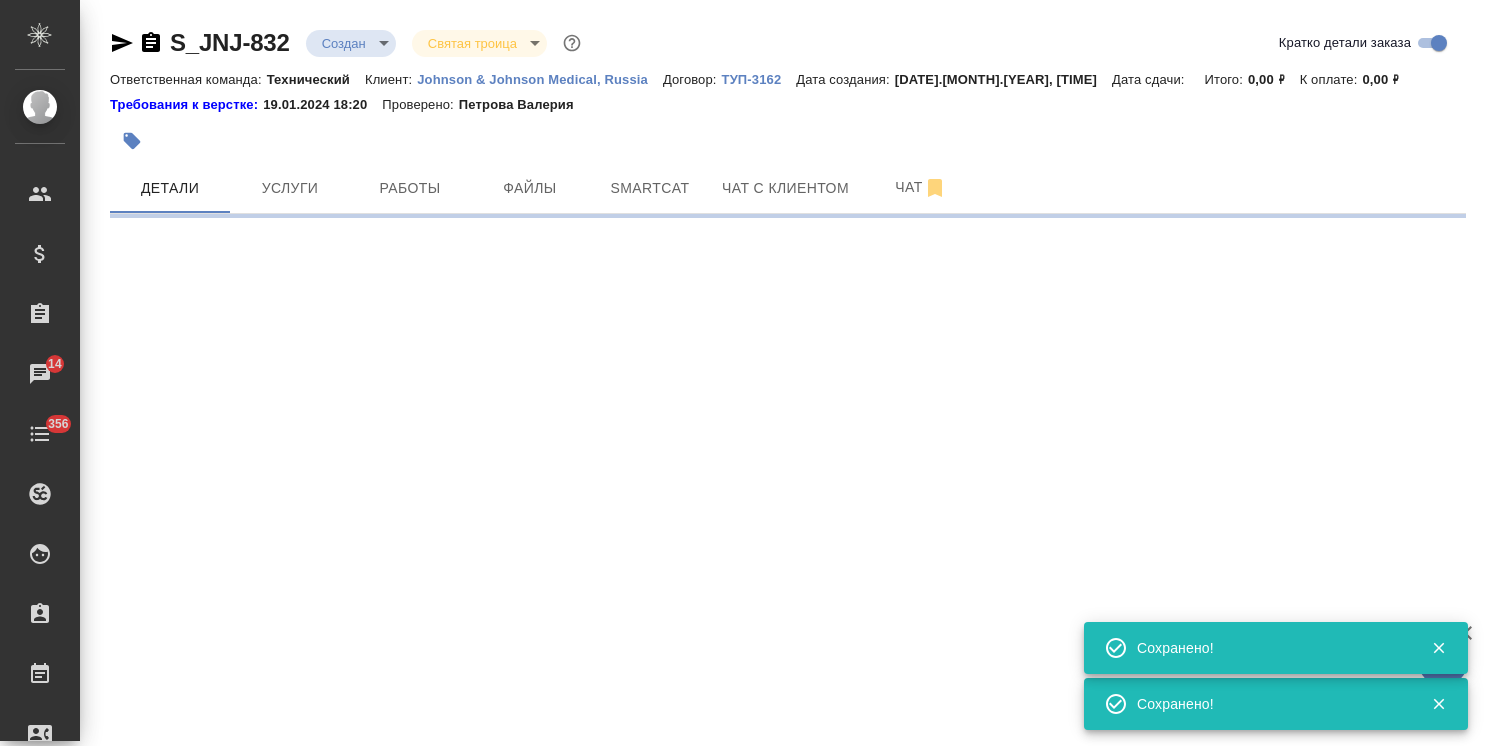 click on "🙏 .cls-1
fill:#fff;
AWATERA Usmanova Olga Клиенты Спецификации Заказы 14 Чаты 356 Todo Проекты SC Исполнители Кандидаты Работы Входящие заявки Заявки на доставку Рекламации Проекты процессинга Конференции Выйти S_JNJ-832 Создан new Святая троица holyTrinity Кратко детали заказа Ответственная команда: Технический Клиент: Johnson & Johnson Medical, Russia Договор: ТУП-3162 Дата создания: 08.08.2025, 20:01 Дата сдачи: Итого: 0,00 ₽ К оплате: 0,00 ₽ Требования к верстке: 19.01.2024 18:20 Проверено: Петрова Валерия Детали Услуги Работы Файлы Smartcat Чат с клиентом Чат Сохранено! Сохранено! .cls-1
fill:#fff;" at bounding box center [744, 373] 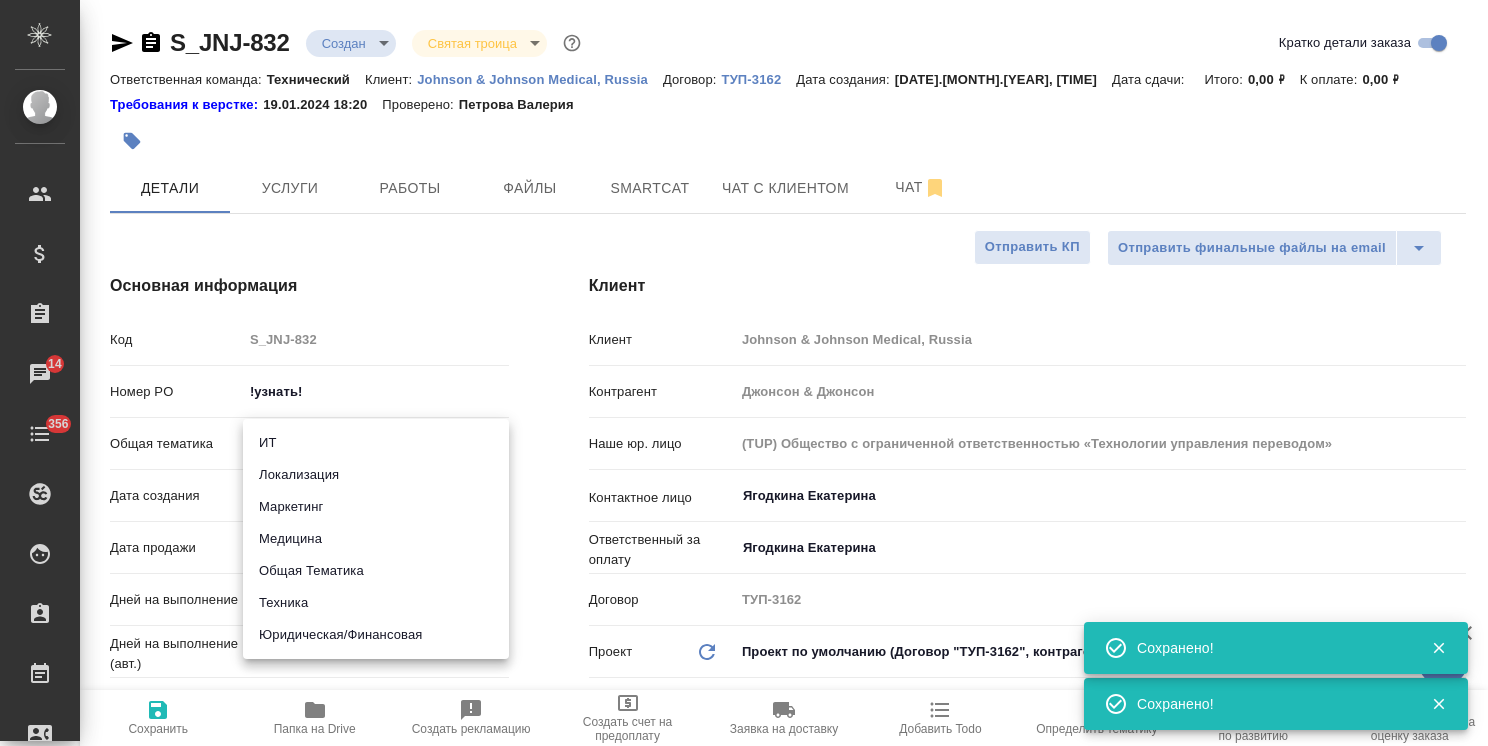 type on "x" 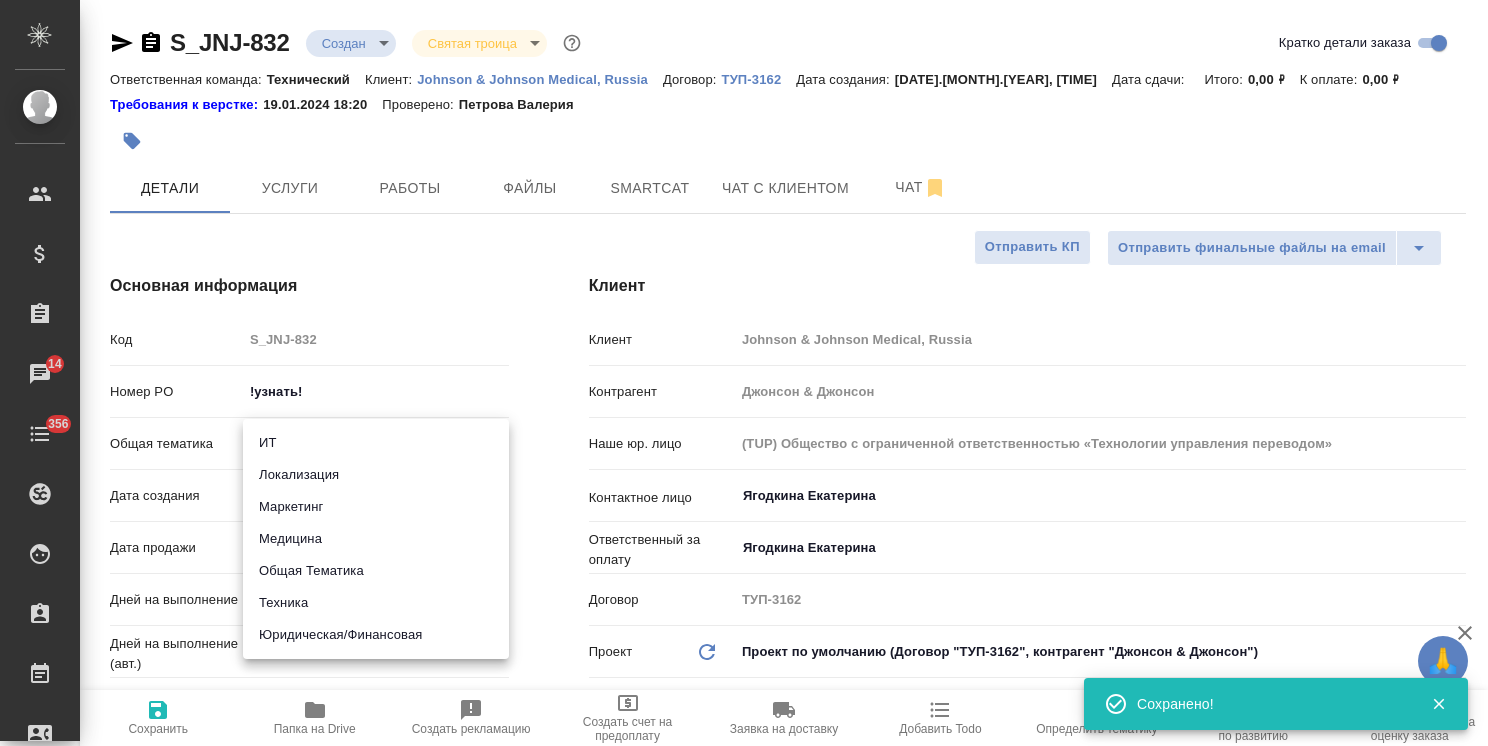drag, startPoint x: 304, startPoint y: 535, endPoint x: 324, endPoint y: 524, distance: 22.825424 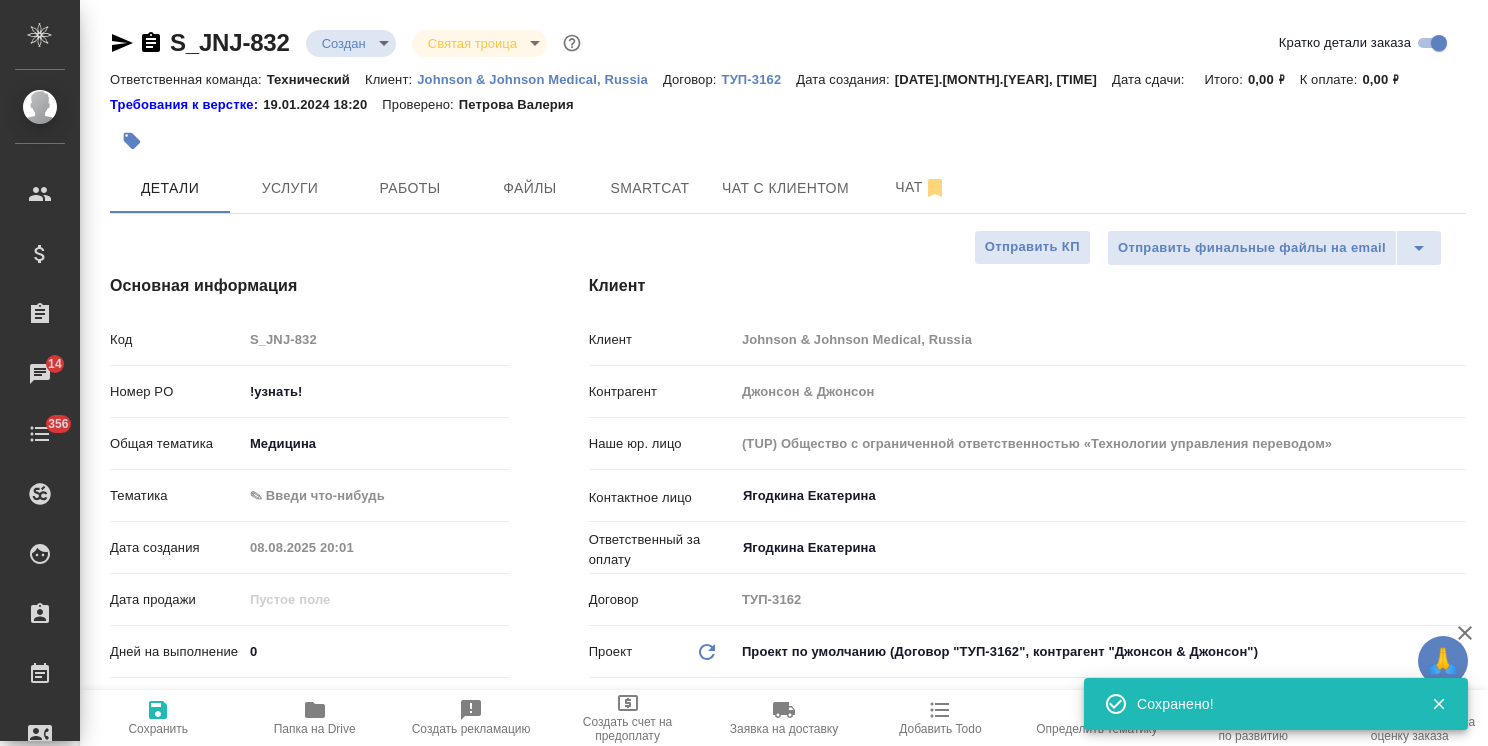 click on "🙏 .cls-1
fill:#fff;
AWATERA Usmanova Olga Клиенты Спецификации Заказы 14 Чаты 356 Todo Проекты SC Исполнители Кандидаты Работы Входящие заявки Заявки на доставку Рекламации Проекты процессинга Конференции Выйти S_JNJ-832 Создан new Святая троица holyTrinity Кратко детали заказа Ответственная команда: Технический Клиент: Johnson & Johnson Medical, Russia Договор: ТУП-3162 Дата создания: 08.08.2025, 20:01 Дата сдачи: Итого: 0,00 ₽ К оплате: 0,00 ₽ Требования к верстке: 19.01.2024 18:20 Проверено: Петрова Валерия Детали Услуги Работы Файлы Smartcat Чат с клиентом Чат Отправить финальные файлы на email Отправить КП" at bounding box center [744, 373] 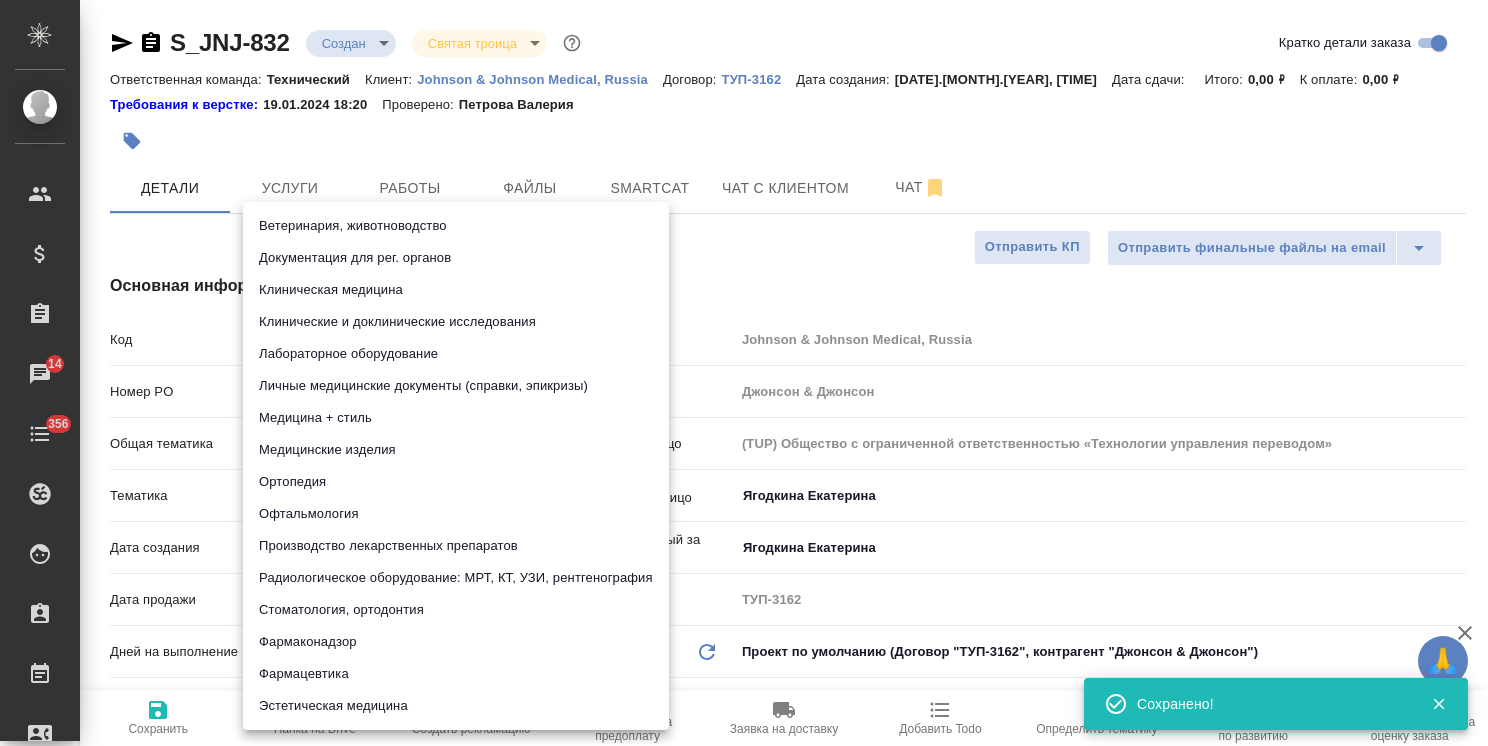 click on "Фармаконадзор" at bounding box center (456, 642) 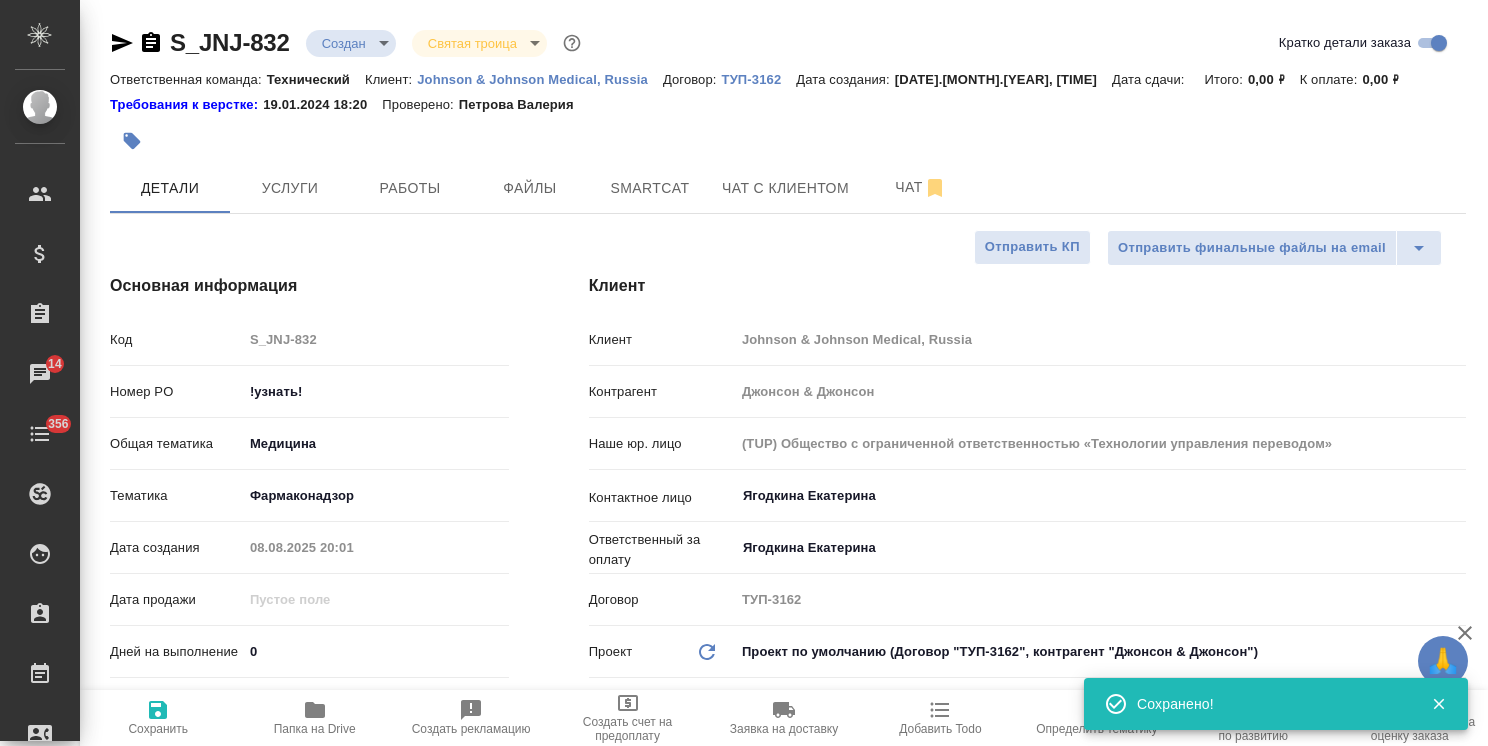 click on "Сохранить" at bounding box center [158, 729] 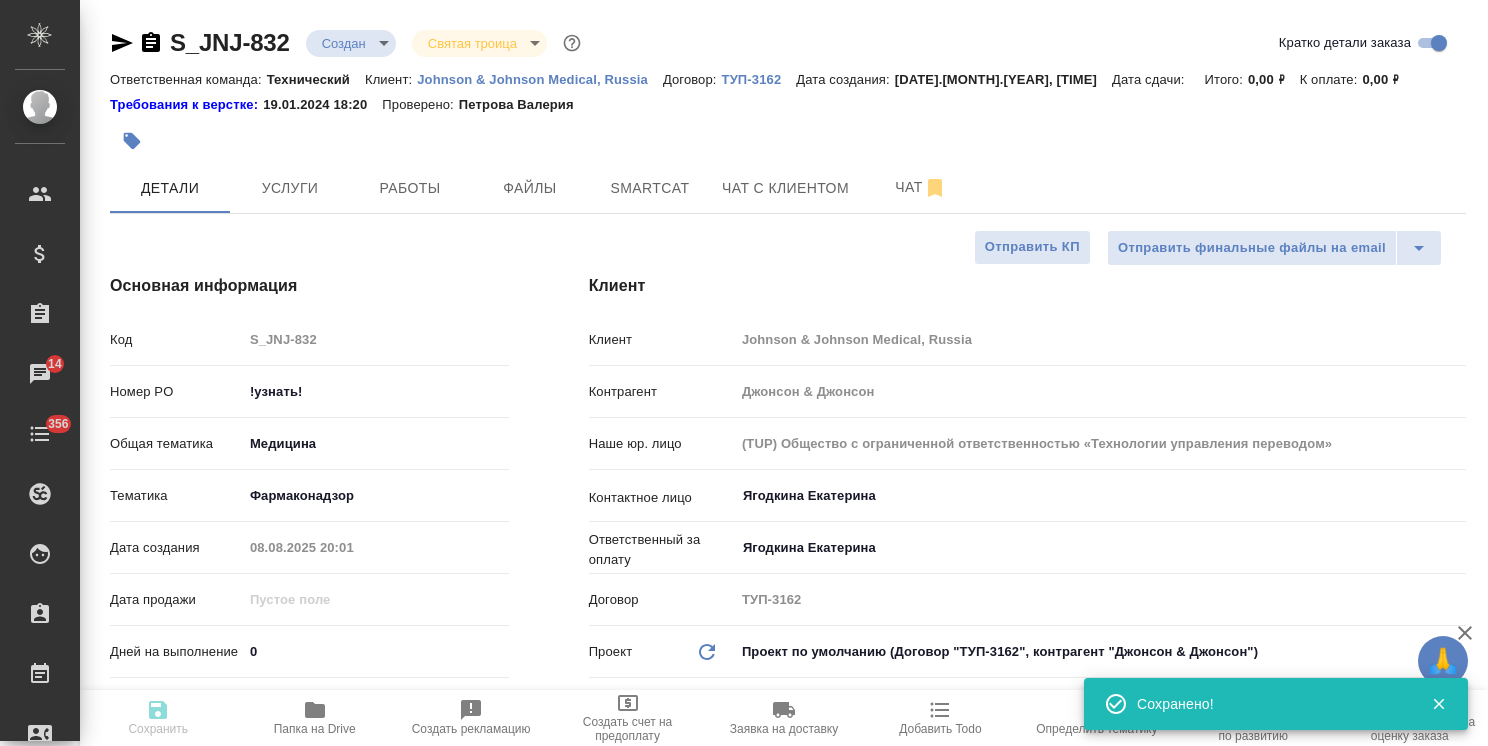type on "x" 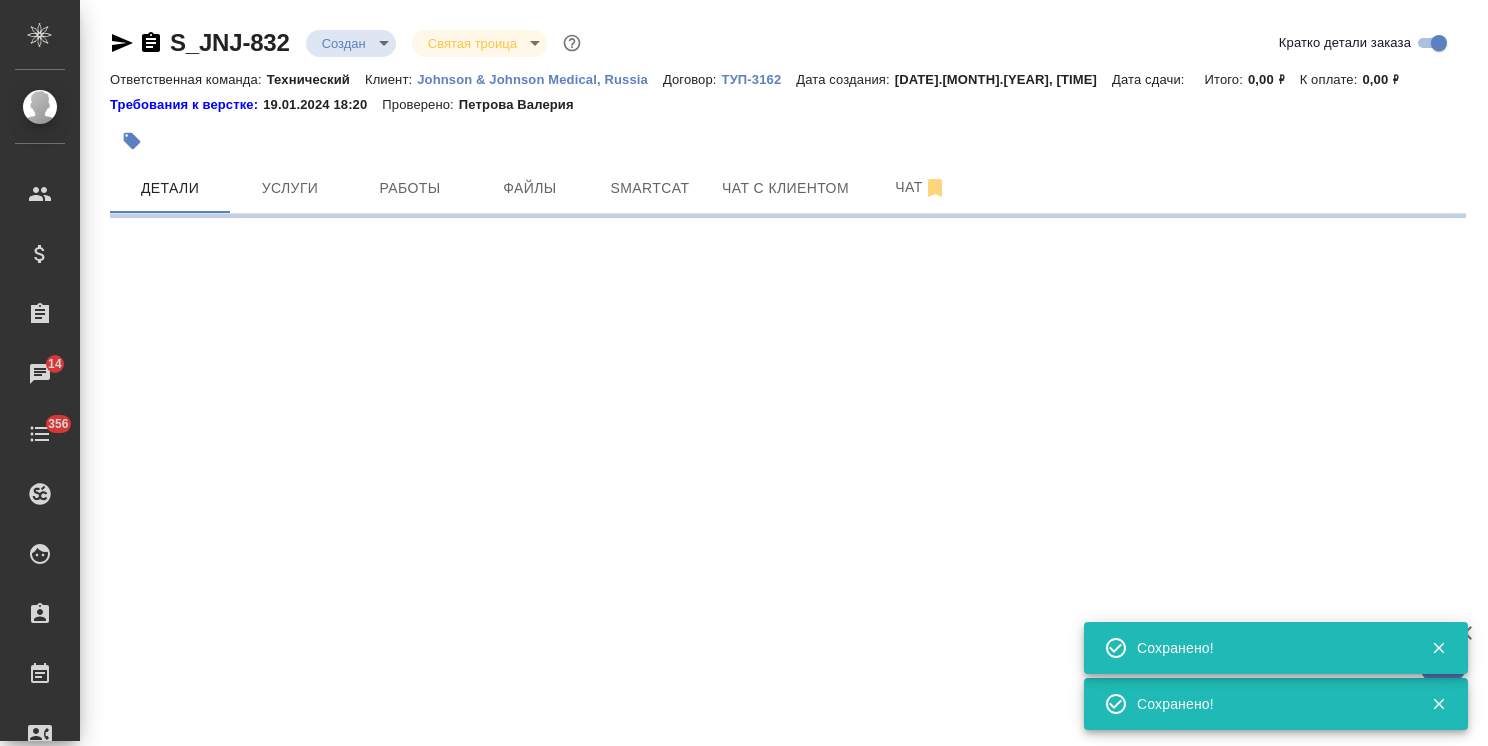 select on "RU" 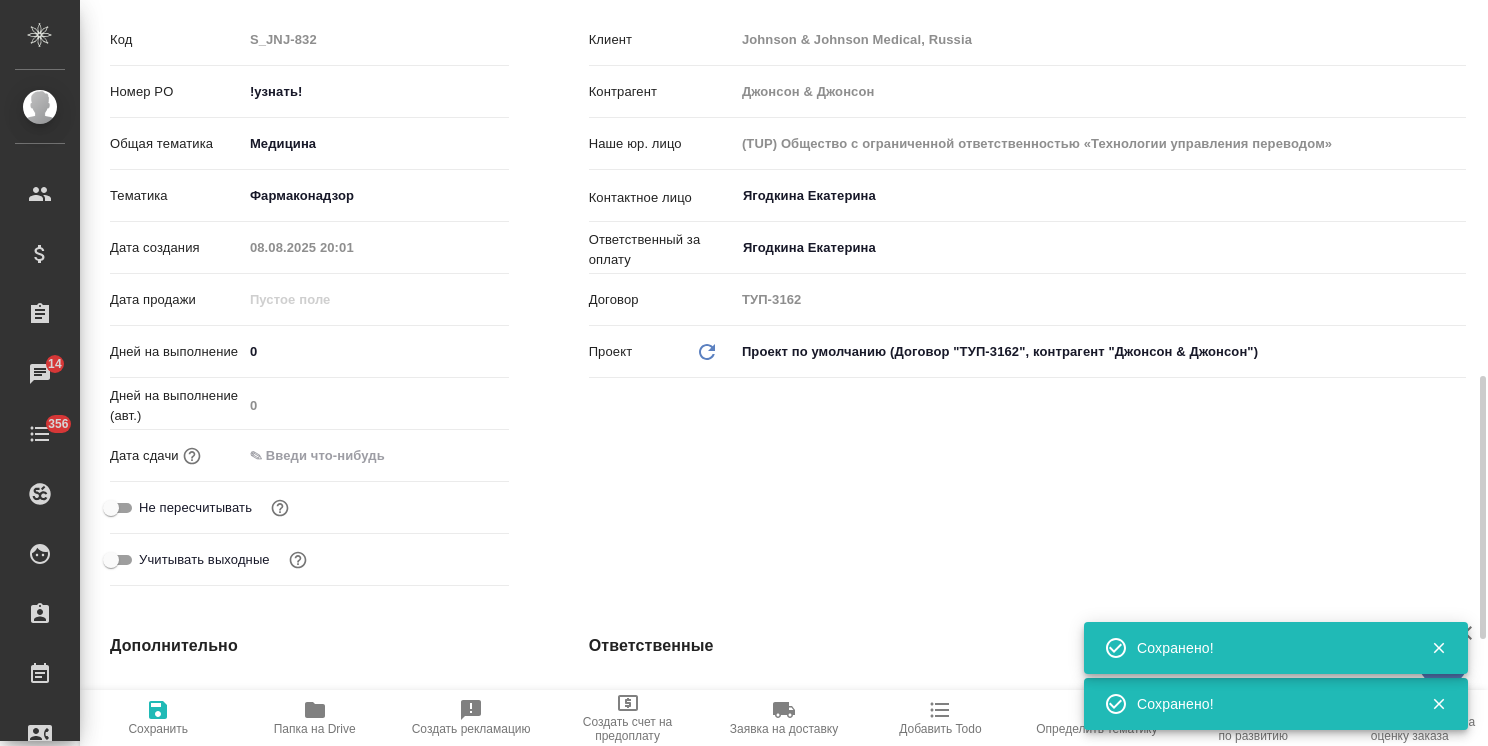 scroll, scrollTop: 600, scrollLeft: 0, axis: vertical 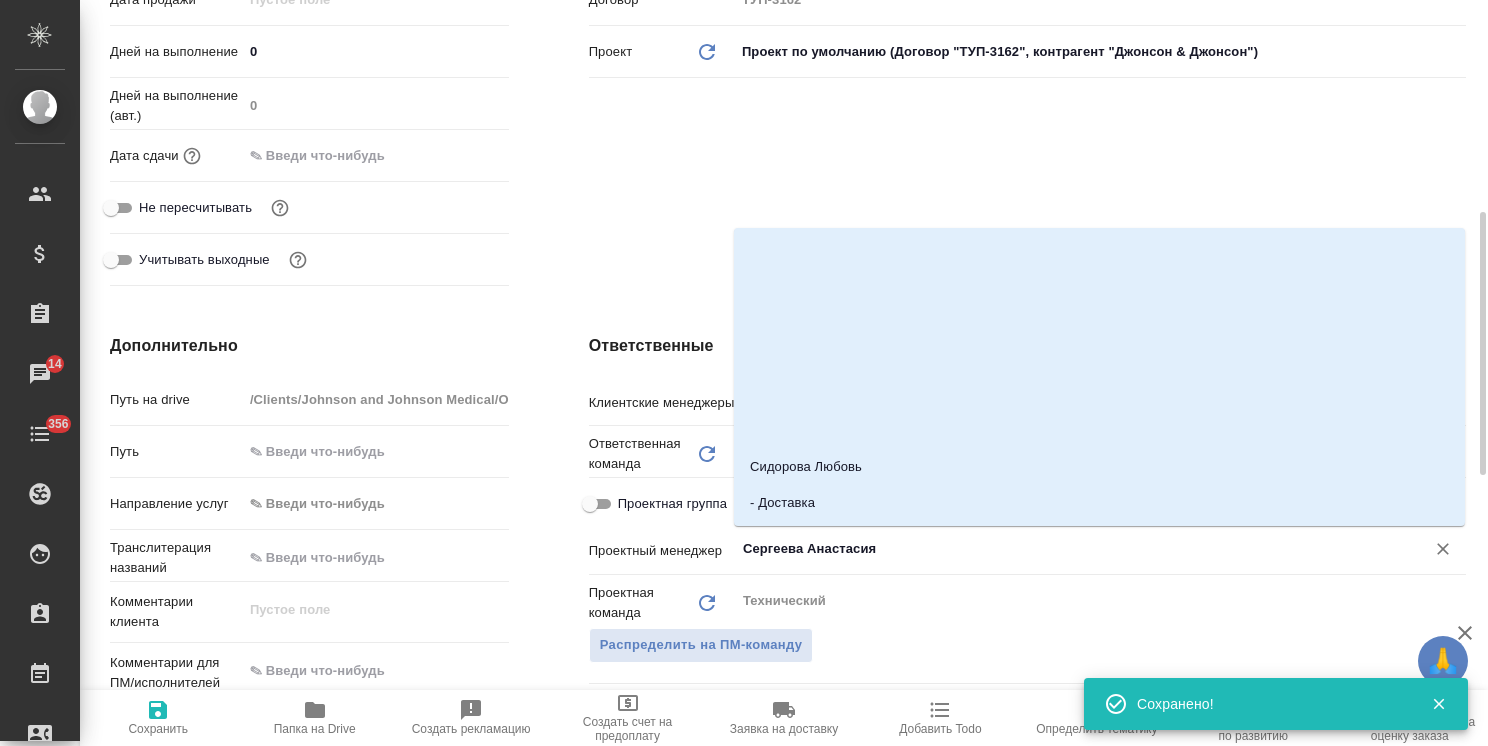 click on "Сергеева Анастасия" at bounding box center (1067, 549) 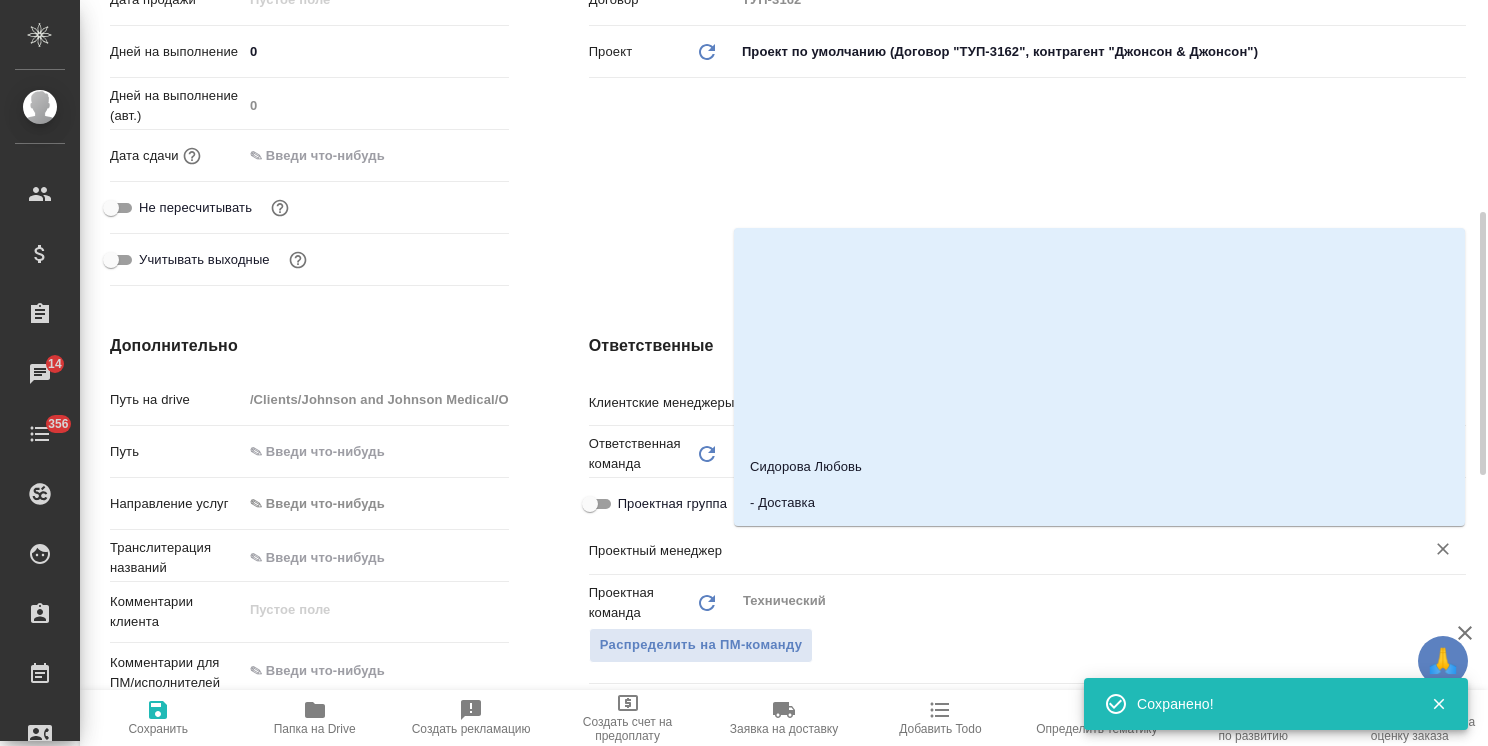 type on "x" 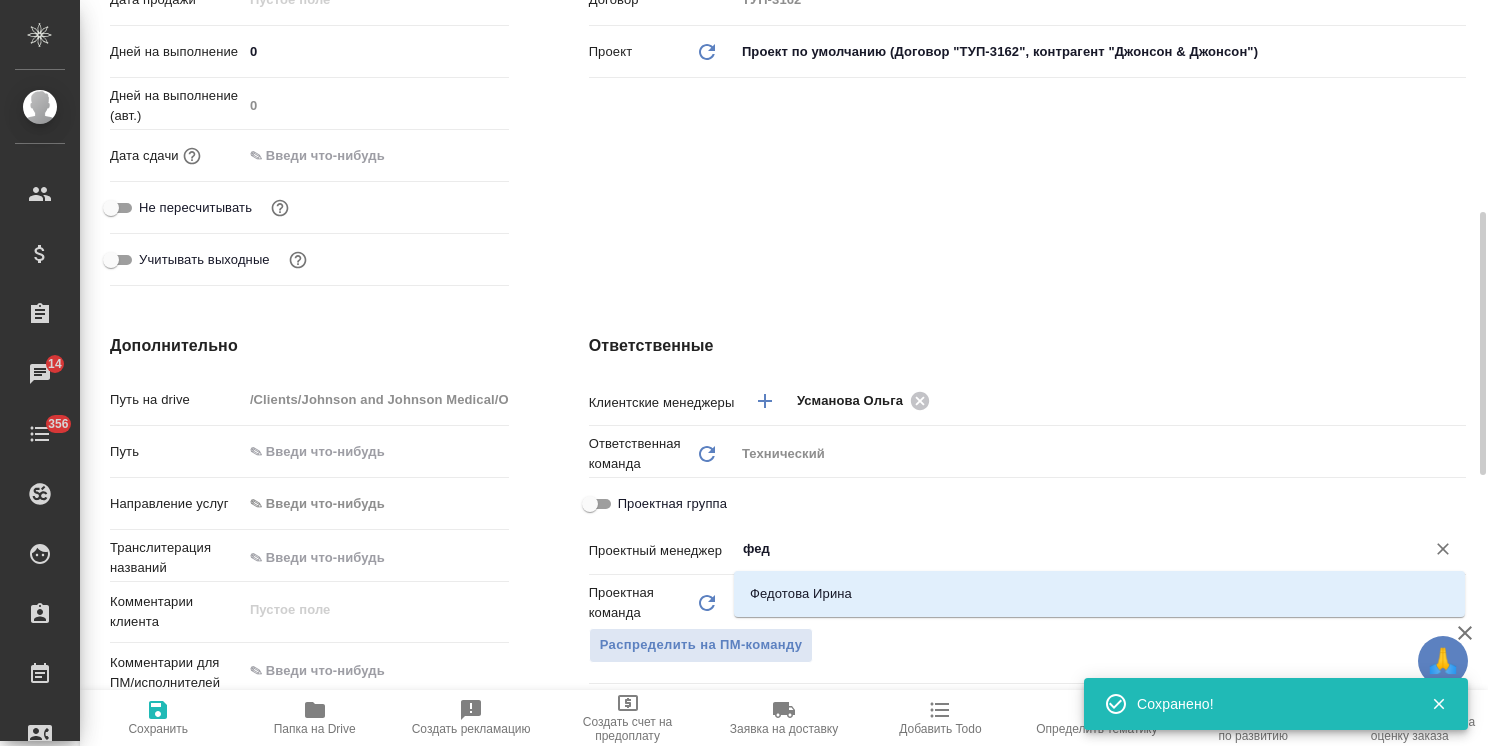 type on "федо" 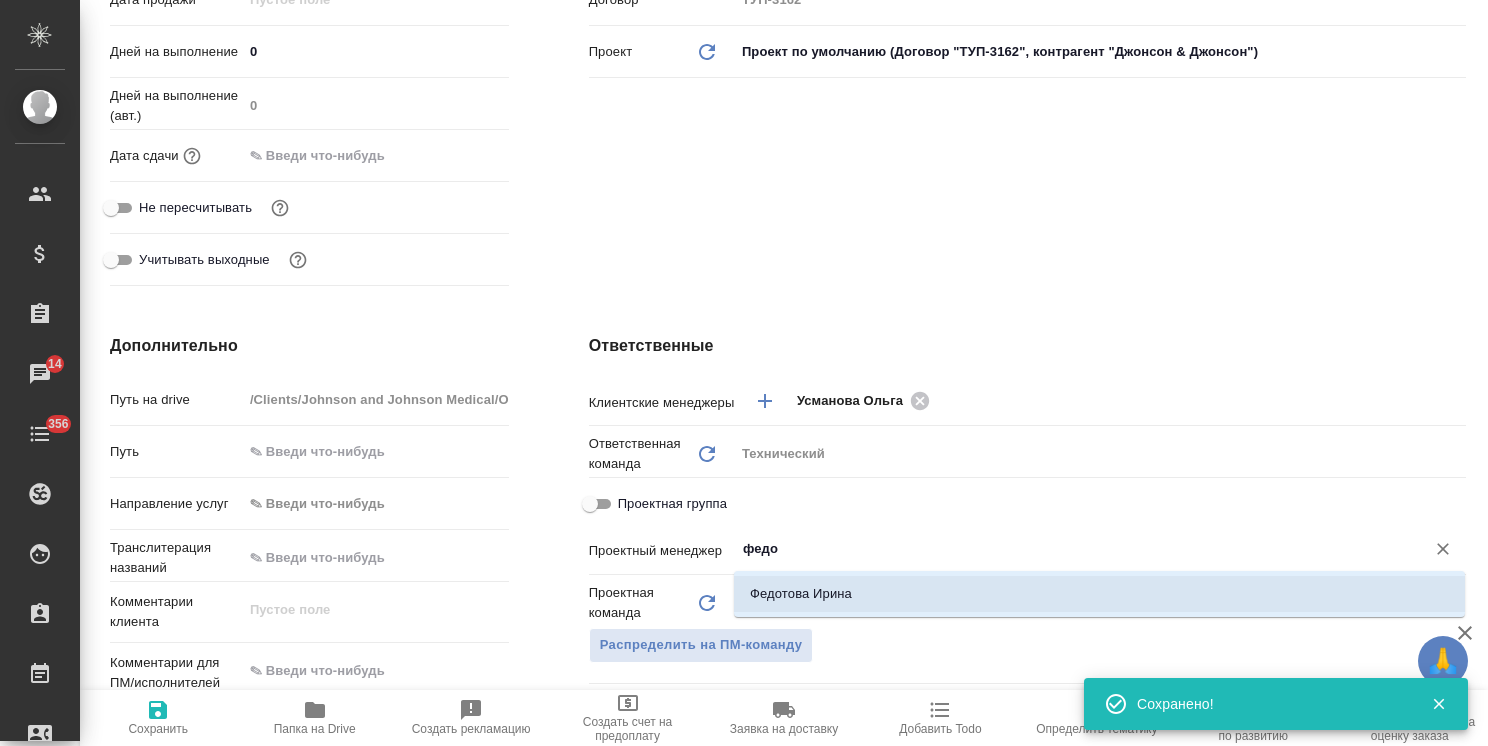 click on "Федотова Ирина" at bounding box center [1099, 594] 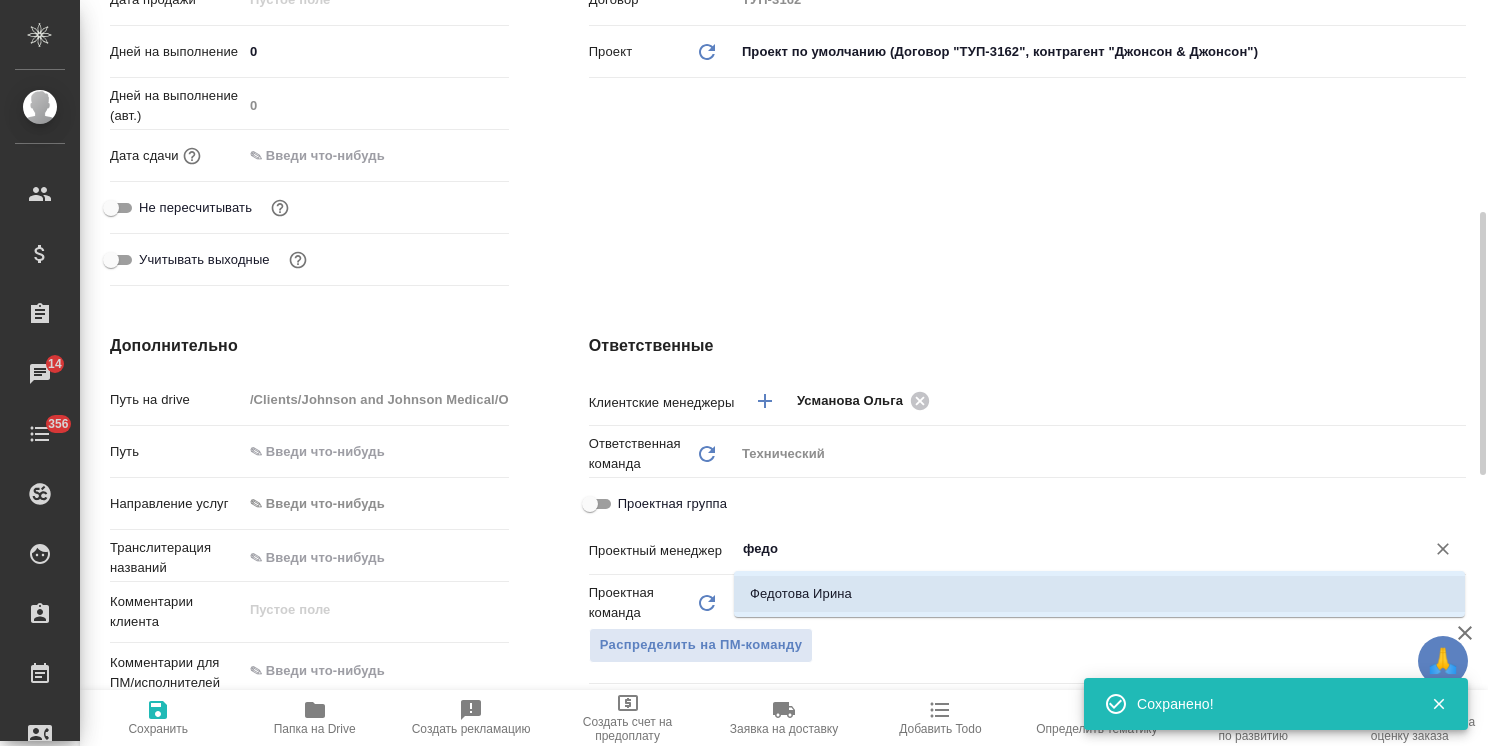 type on "x" 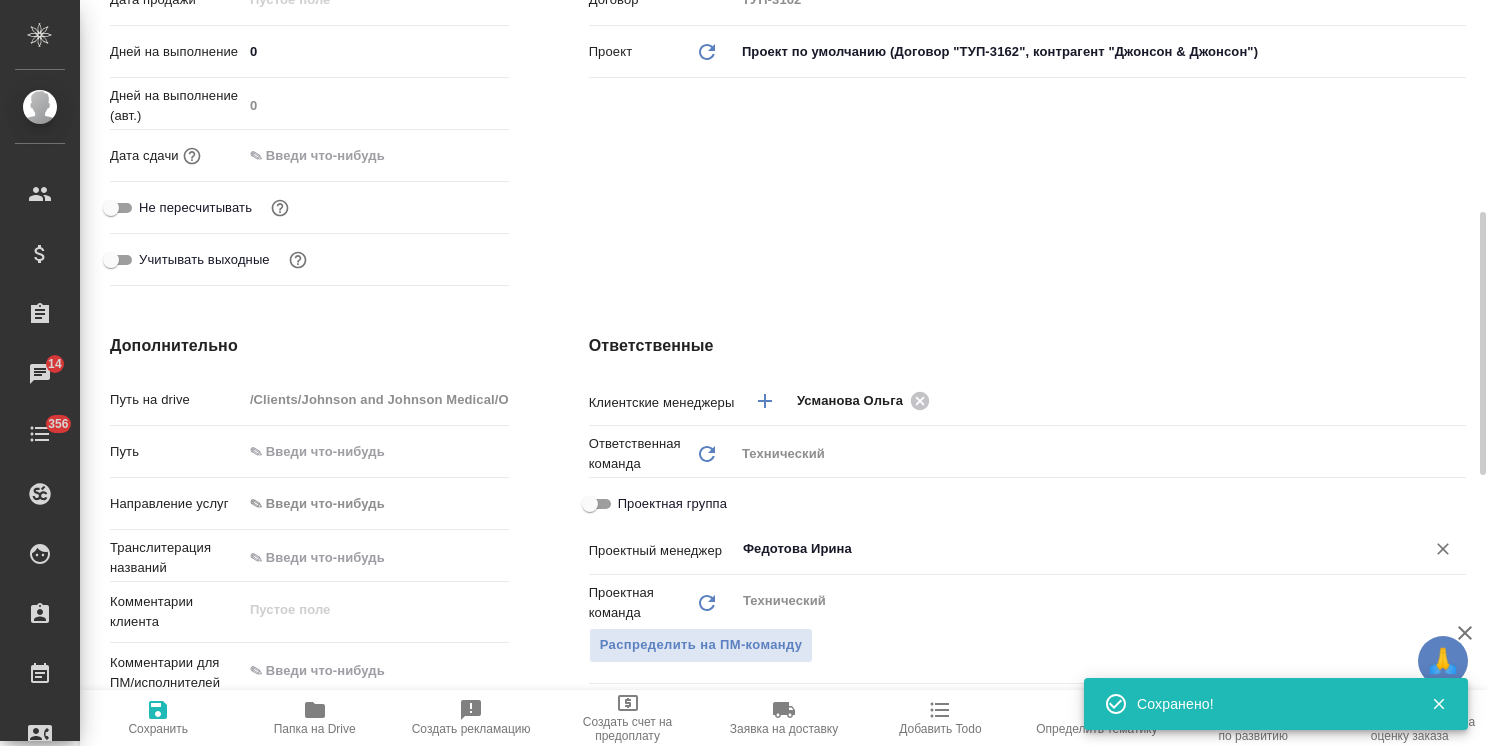 type on "Федотова Ирина" 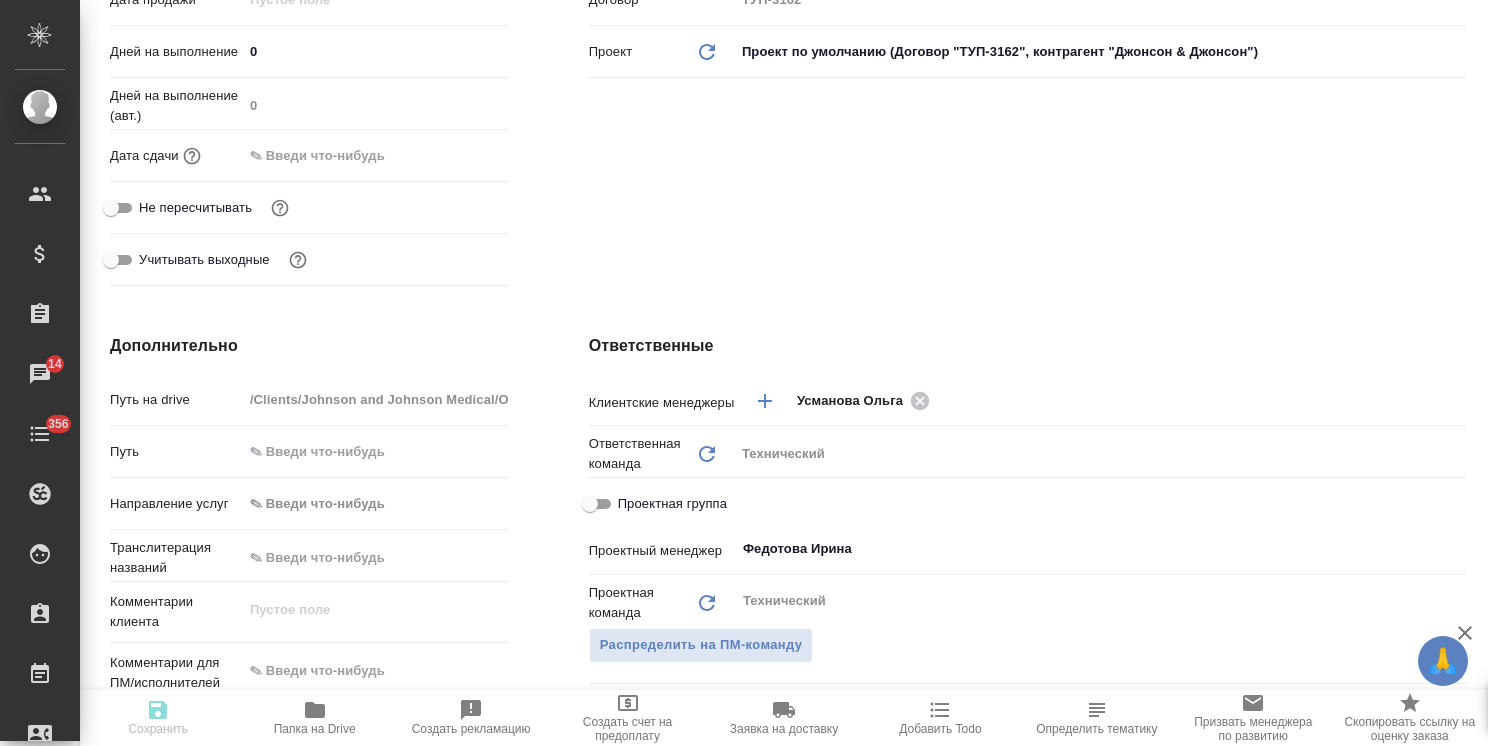 type on "x" 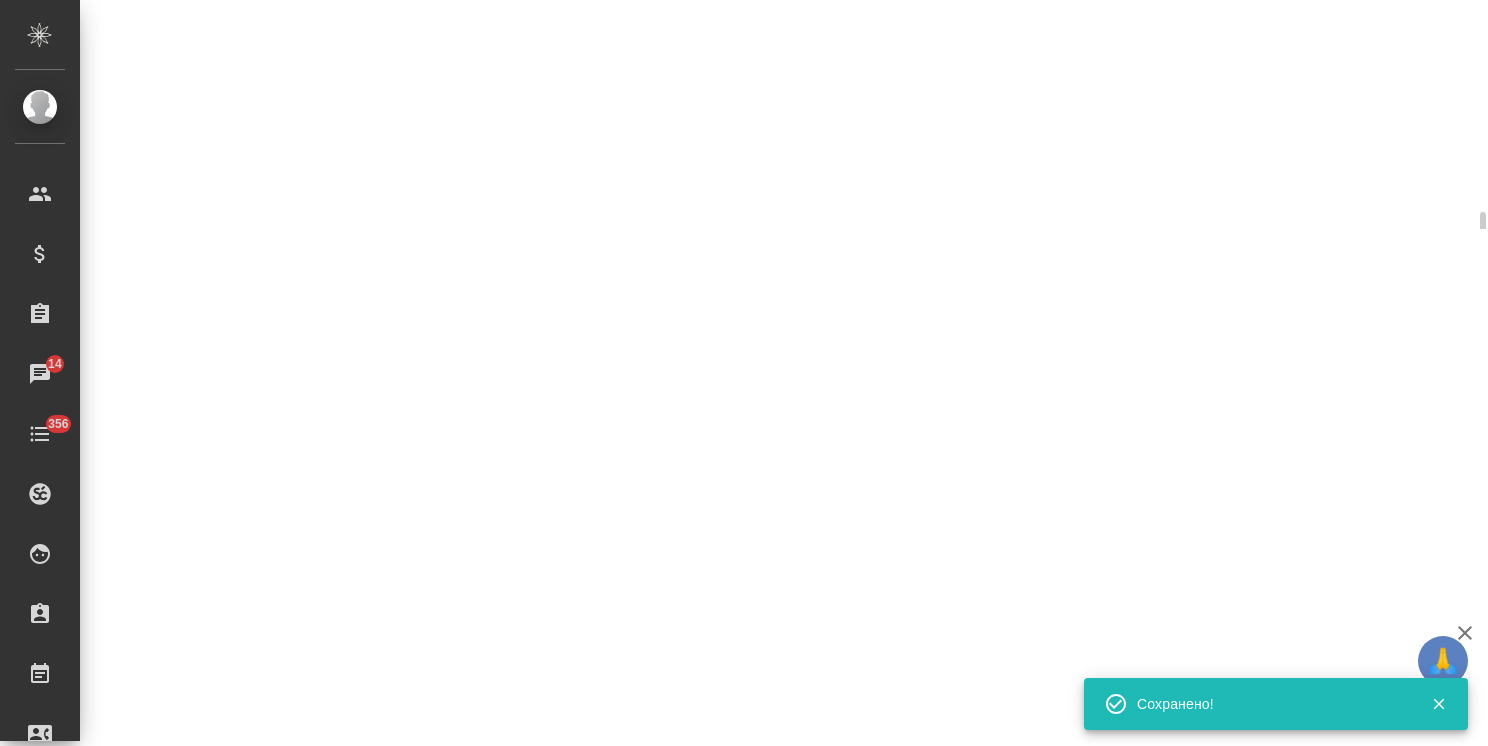 select on "RU" 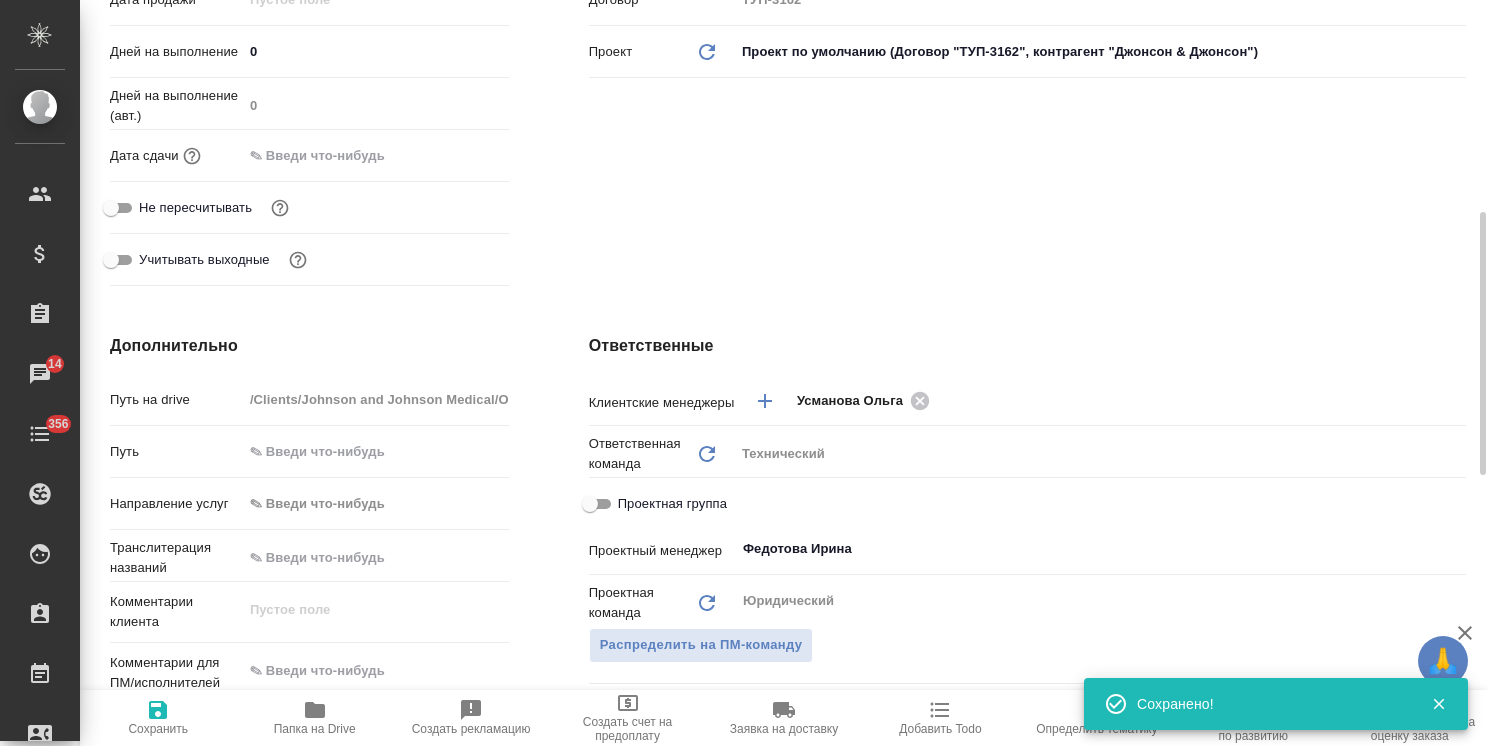 type on "x" 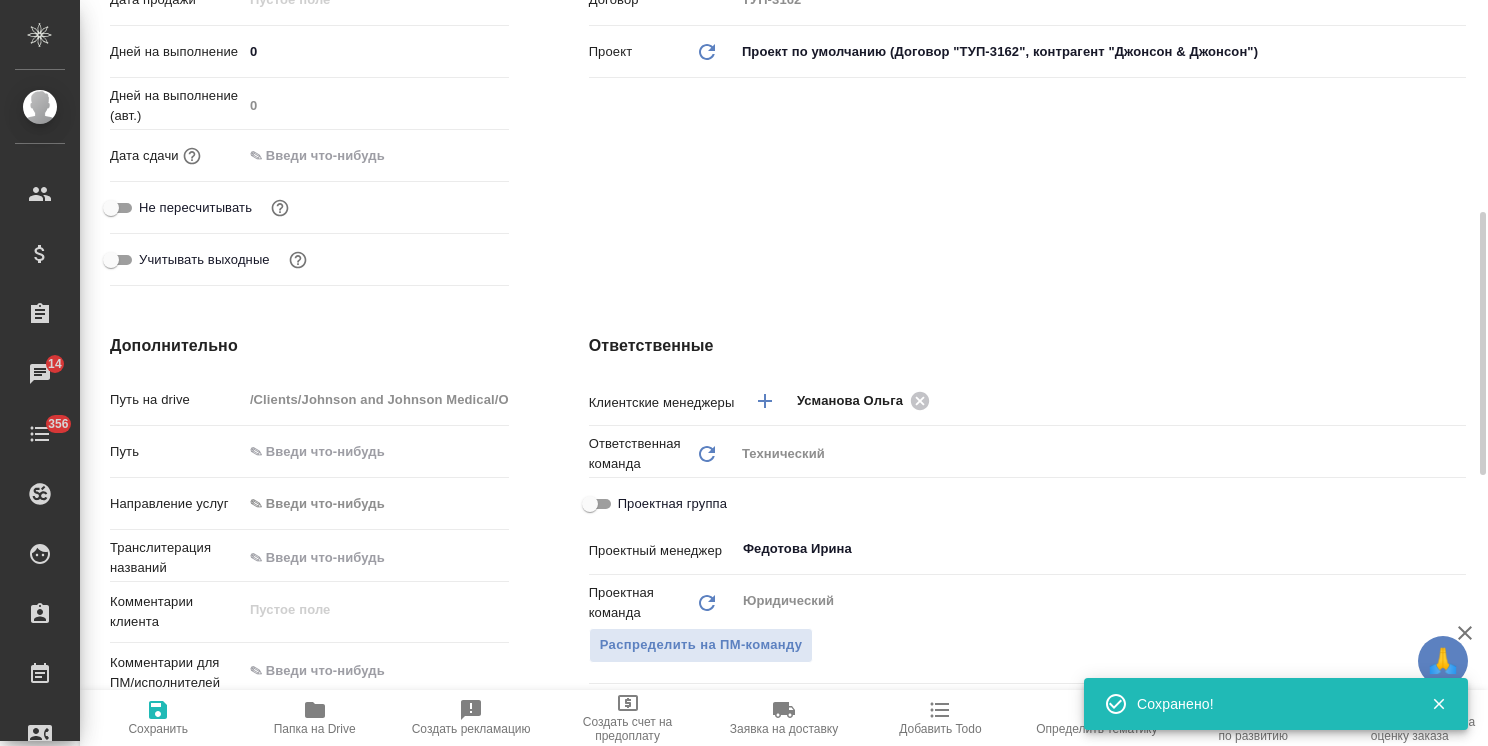 type on "x" 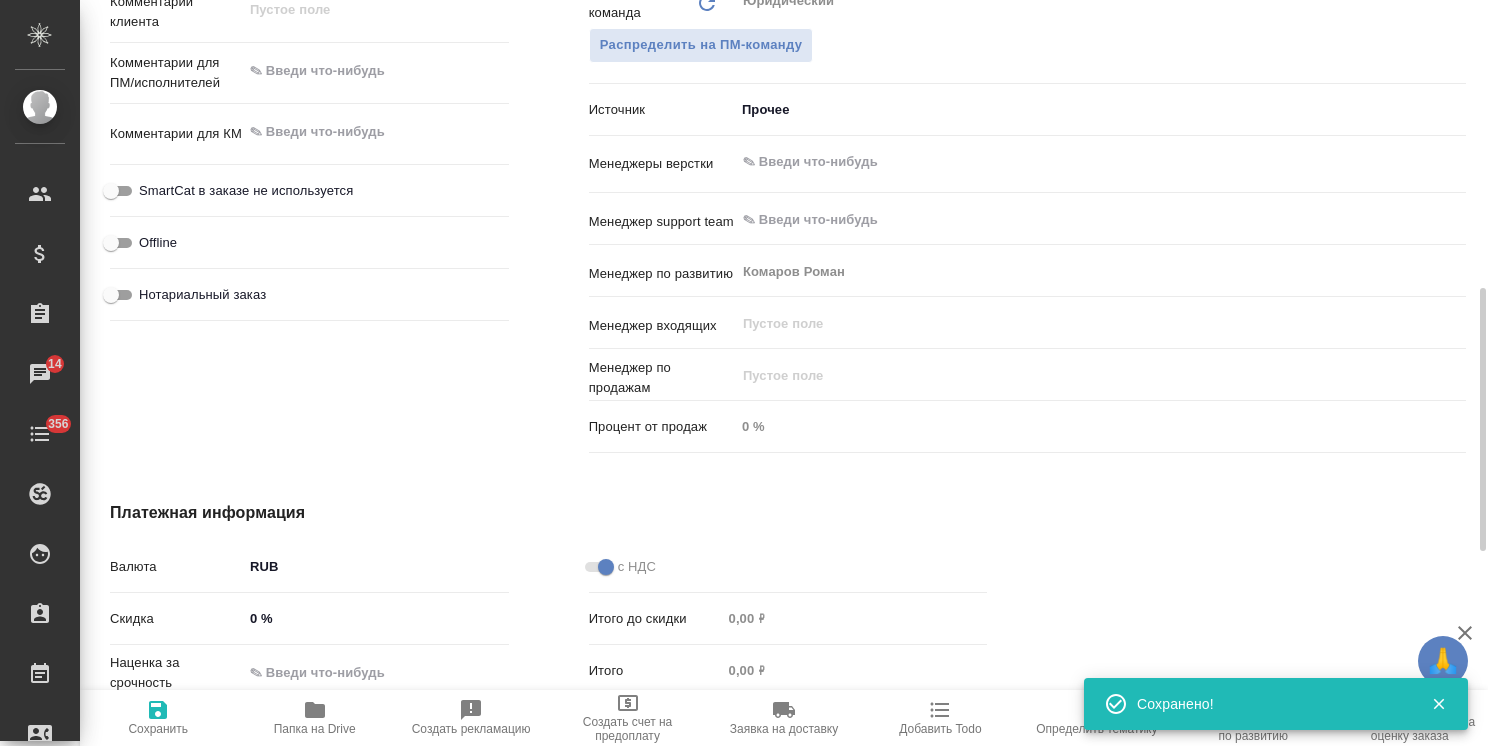 scroll, scrollTop: 1000, scrollLeft: 0, axis: vertical 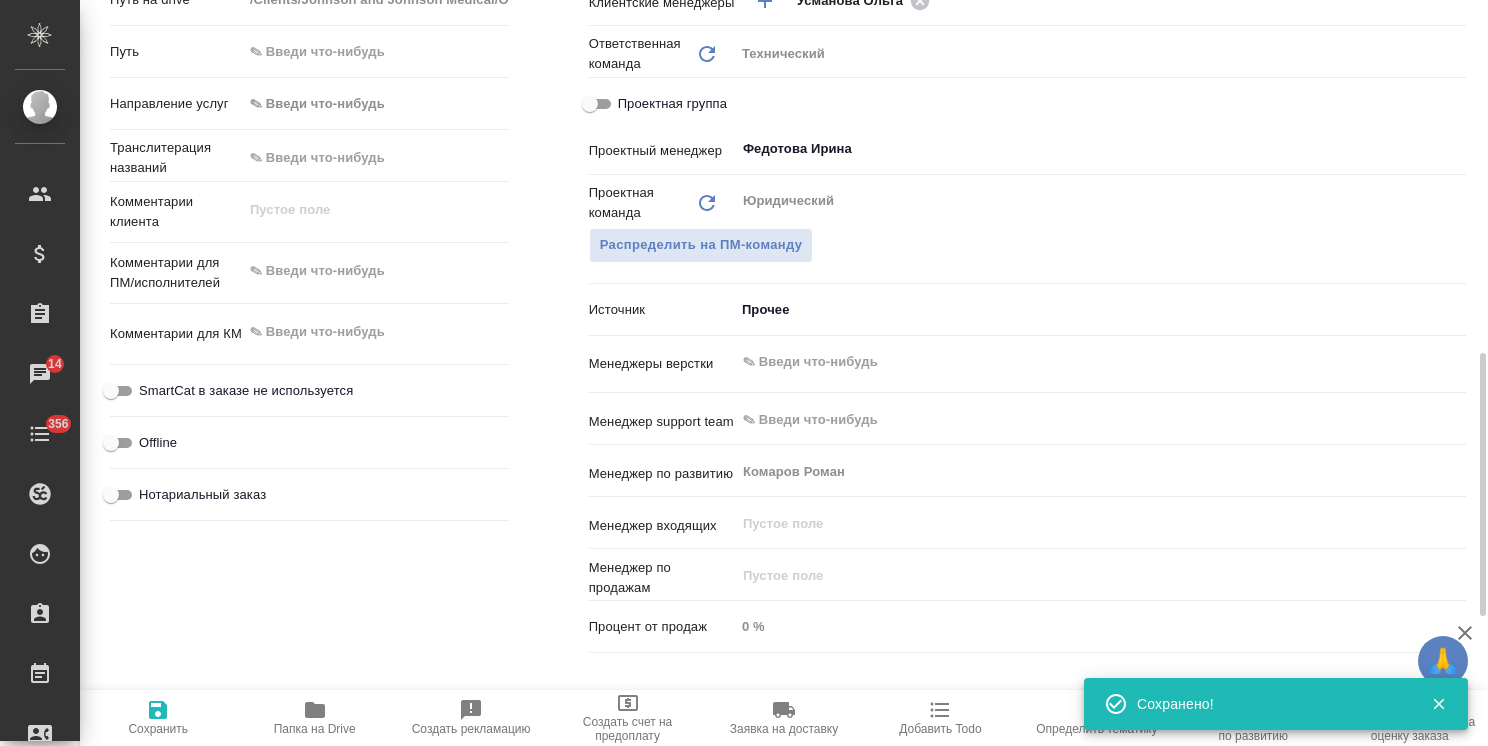 type on "x" 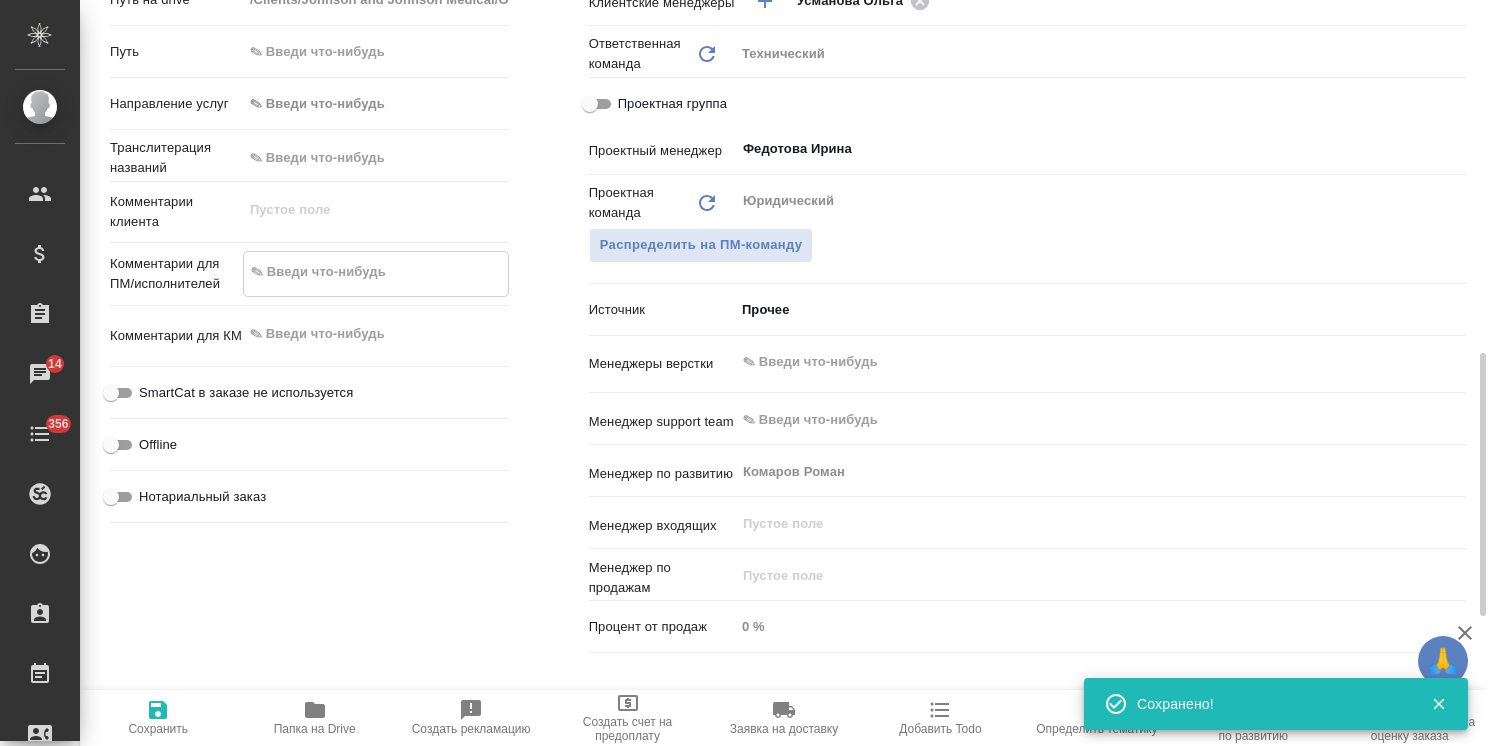 paste on "Подскажите, пожалуйста, есть ли у вас возможность организовать переводчика в городе Сучжоу.
Нужен перевод с английского на русский.
Даты 25-28.08.2025" 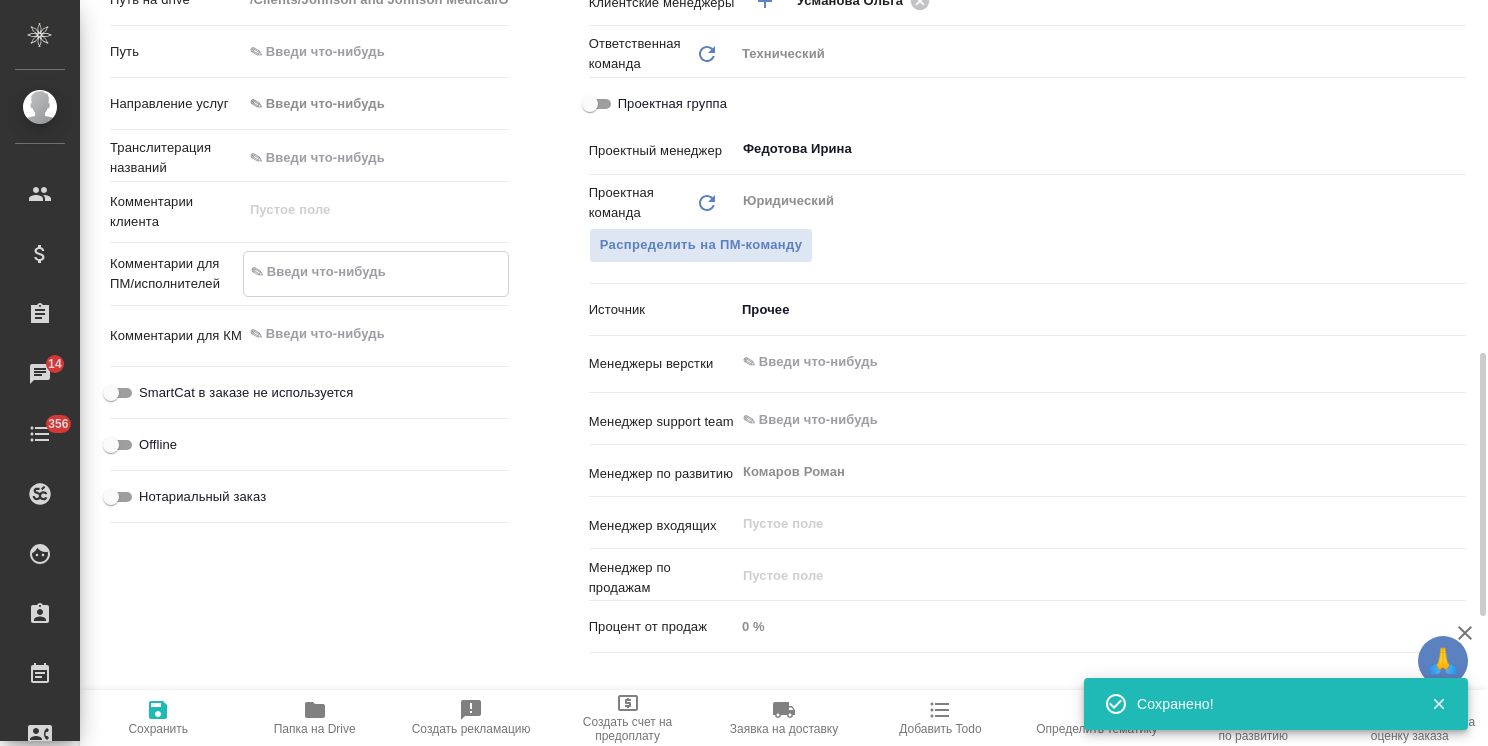 type on "Подскажите, пожалуйста, есть ли у вас возможность организовать переводчика в городе Сучжоу.
Нужен перевод с английского на русский.
Даты 25-28.08.2025" 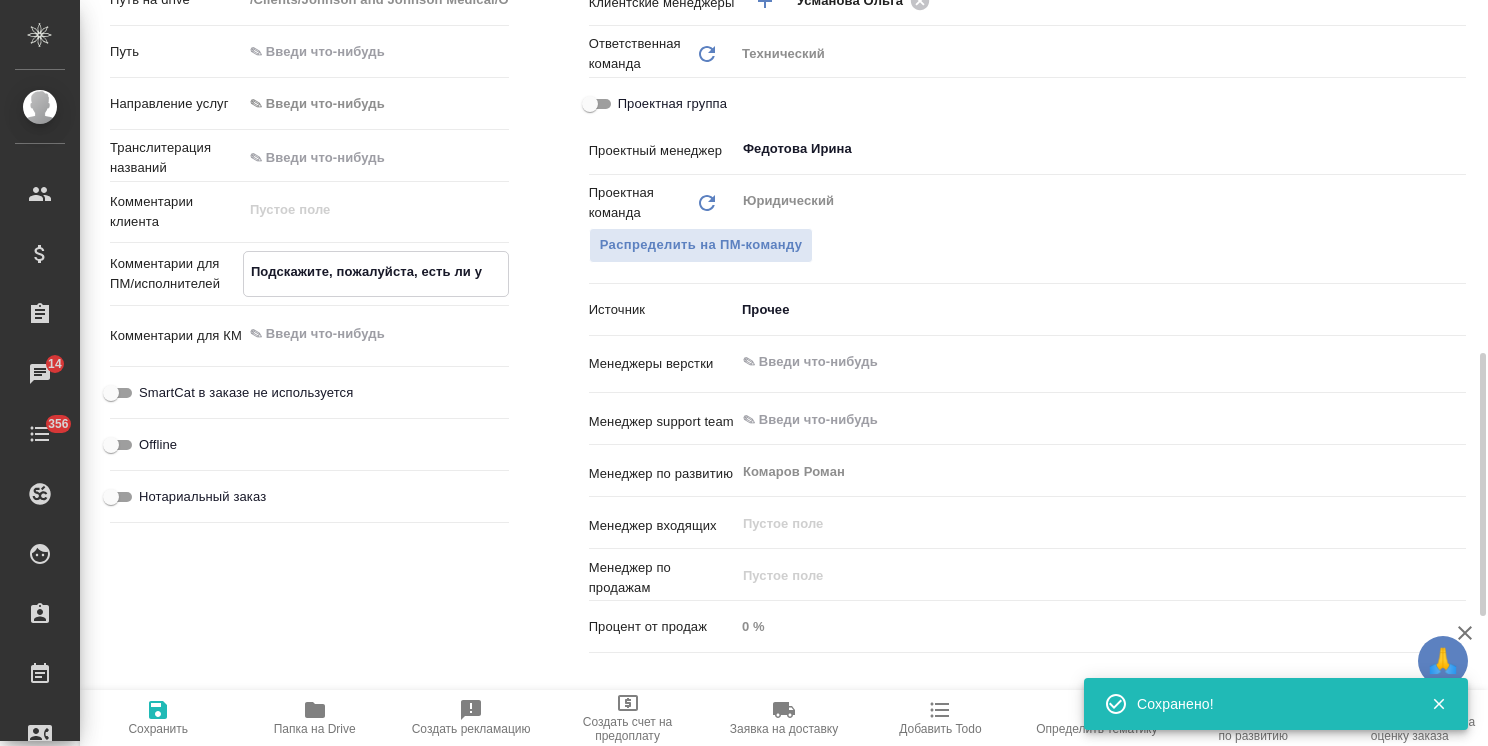 type on "x" 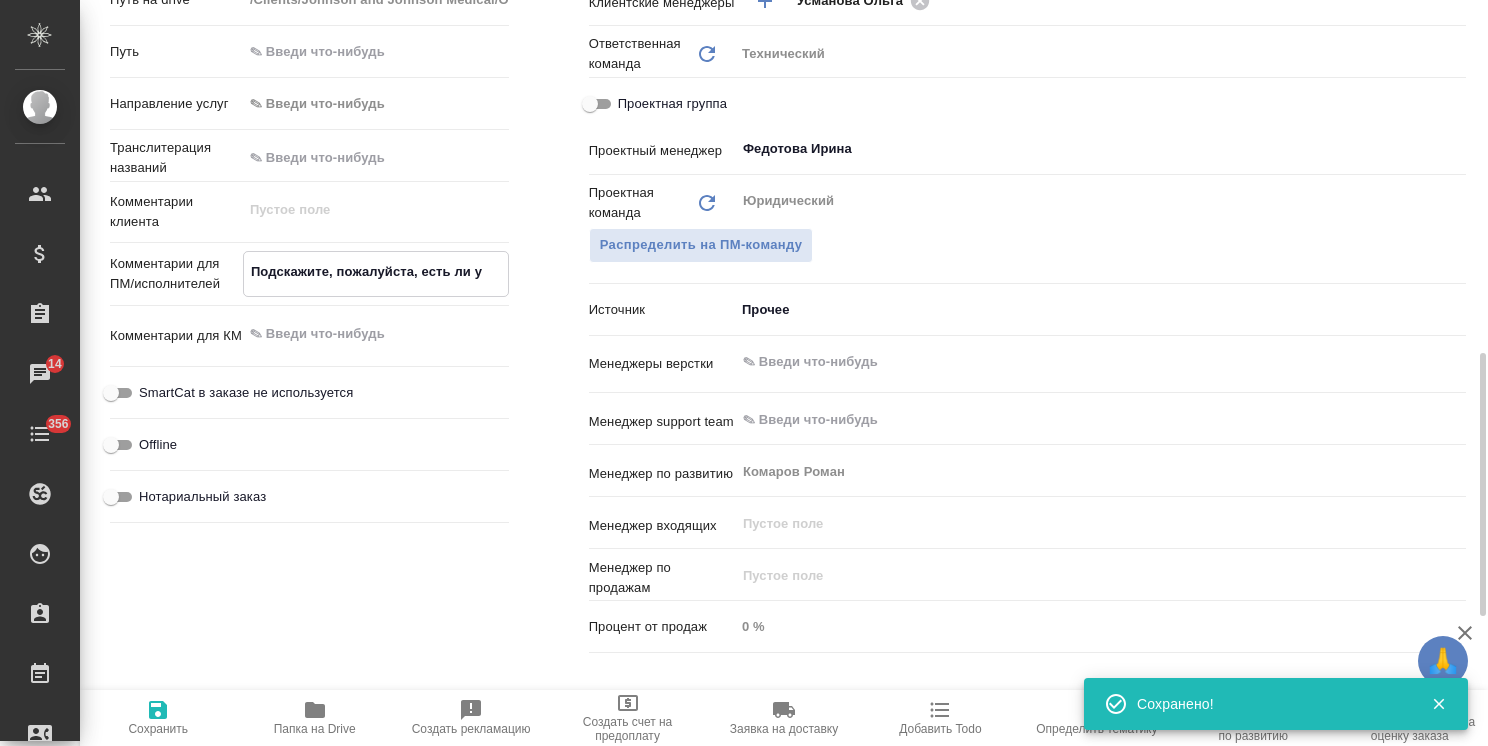 type on "x" 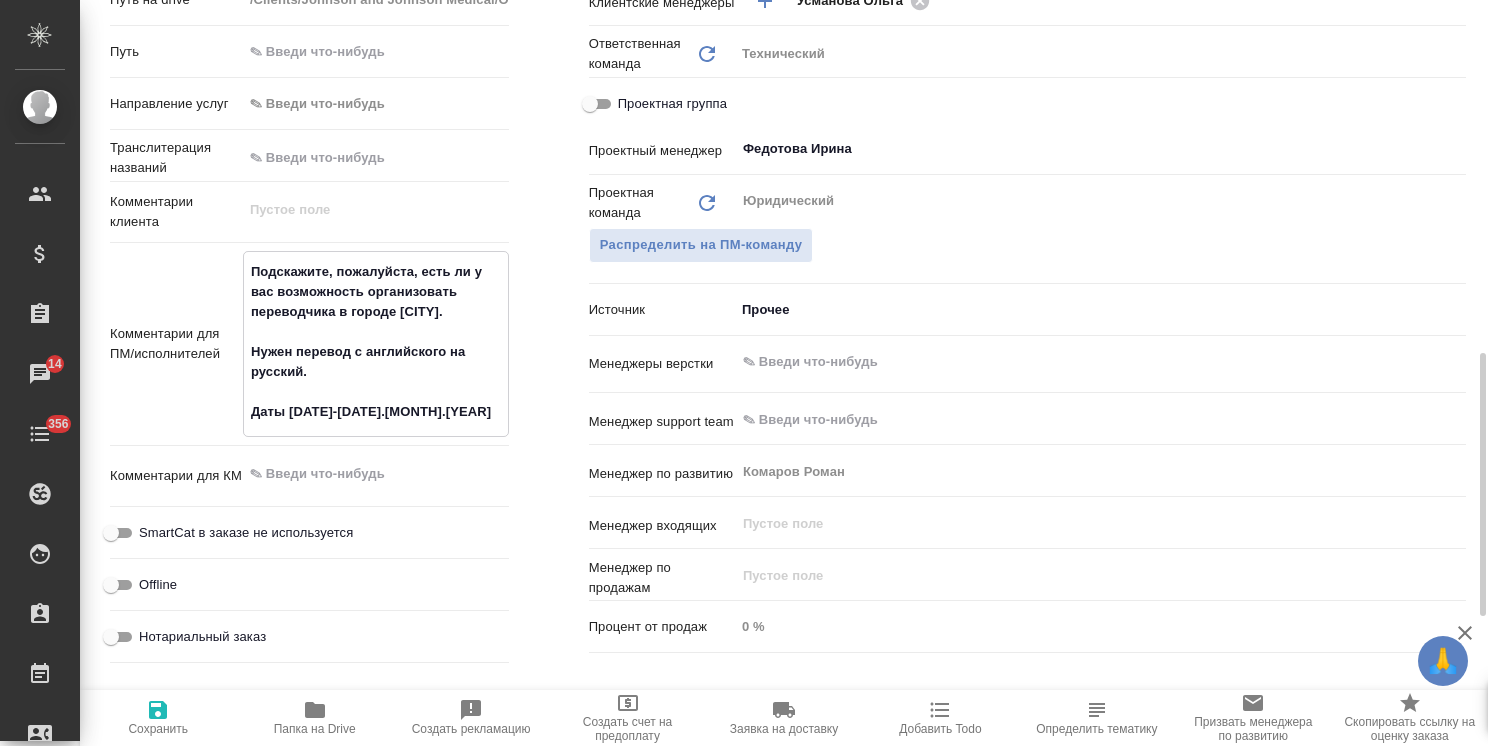 click on "Подскажите, пожалуйста, есть ли у вас возможность организовать переводчика в городе Сучжоу.
Нужен перевод с английского на русский.
Даты 25-28.08.2025" at bounding box center (376, 342) 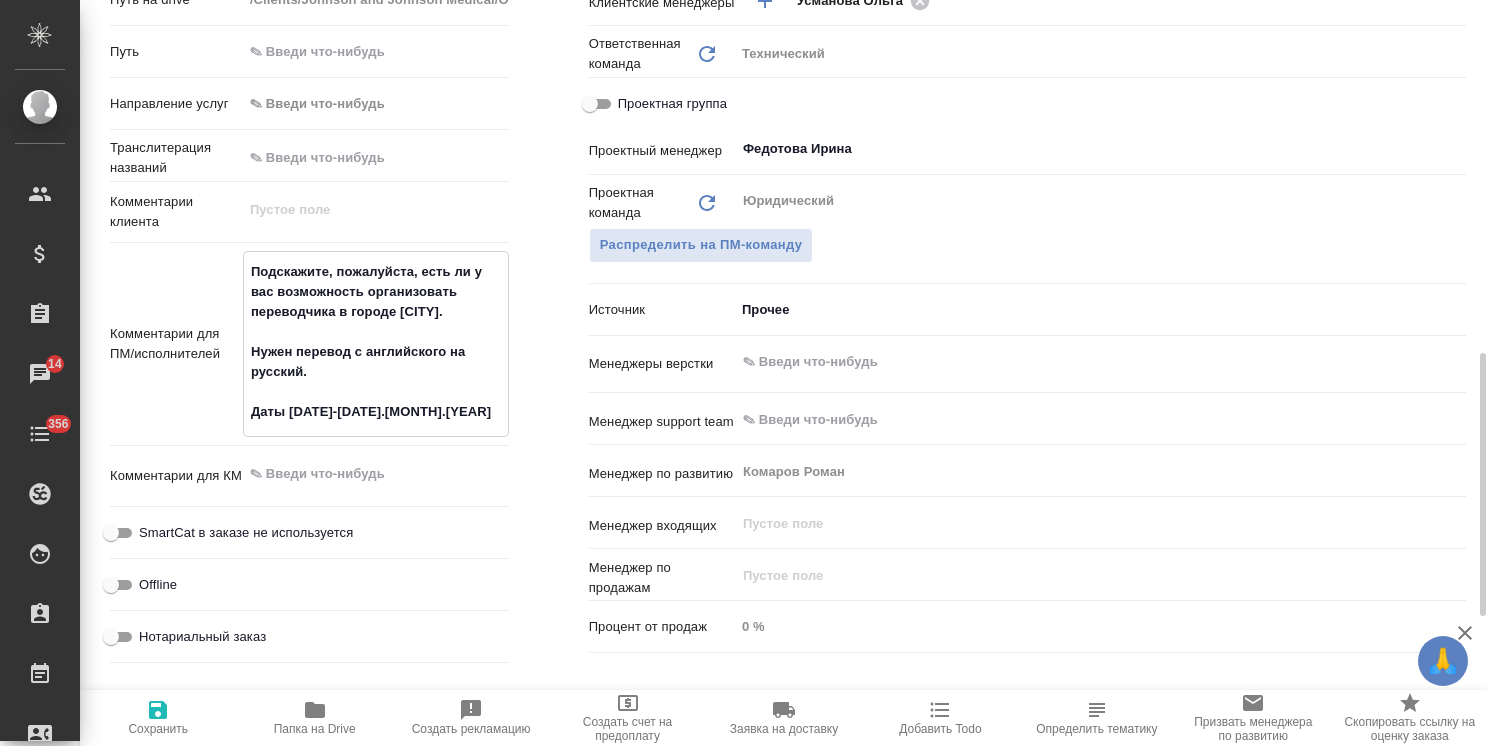 type on "Подскажите, пожалуйста, есть ли у вас возможность организовать переводчика в городе Сучжоу .
Нужен перевод с английского на русский.
Даты 25-28.08.2025" 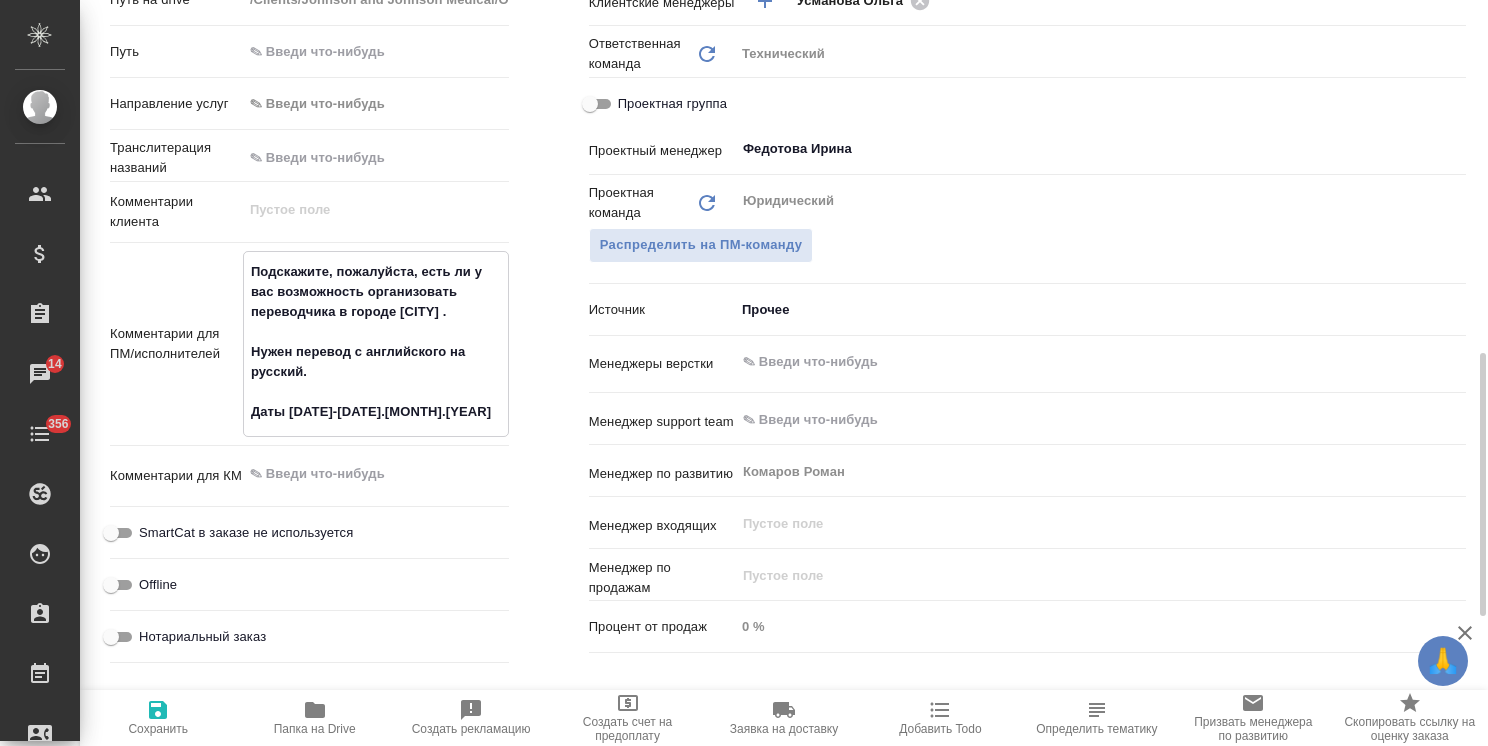type on "x" 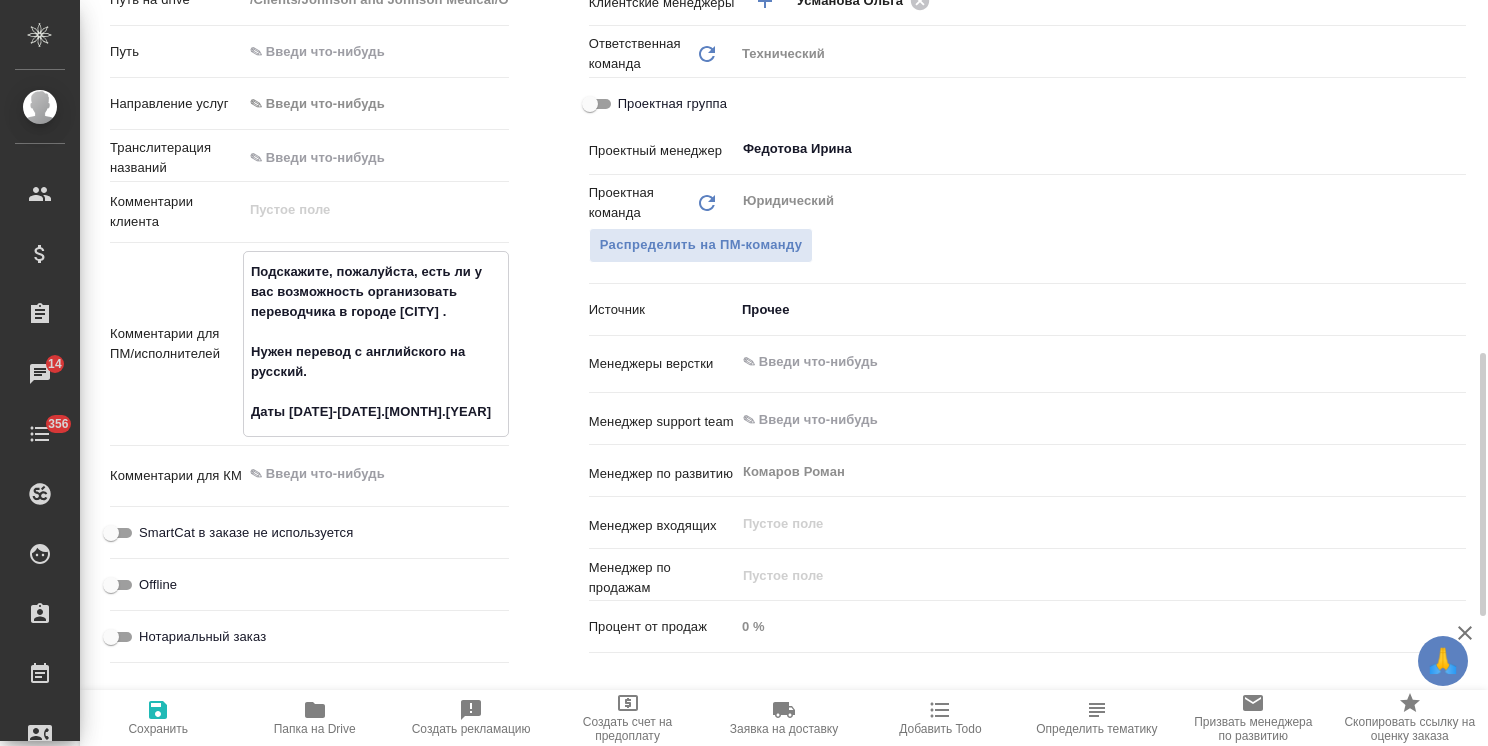 type on "x" 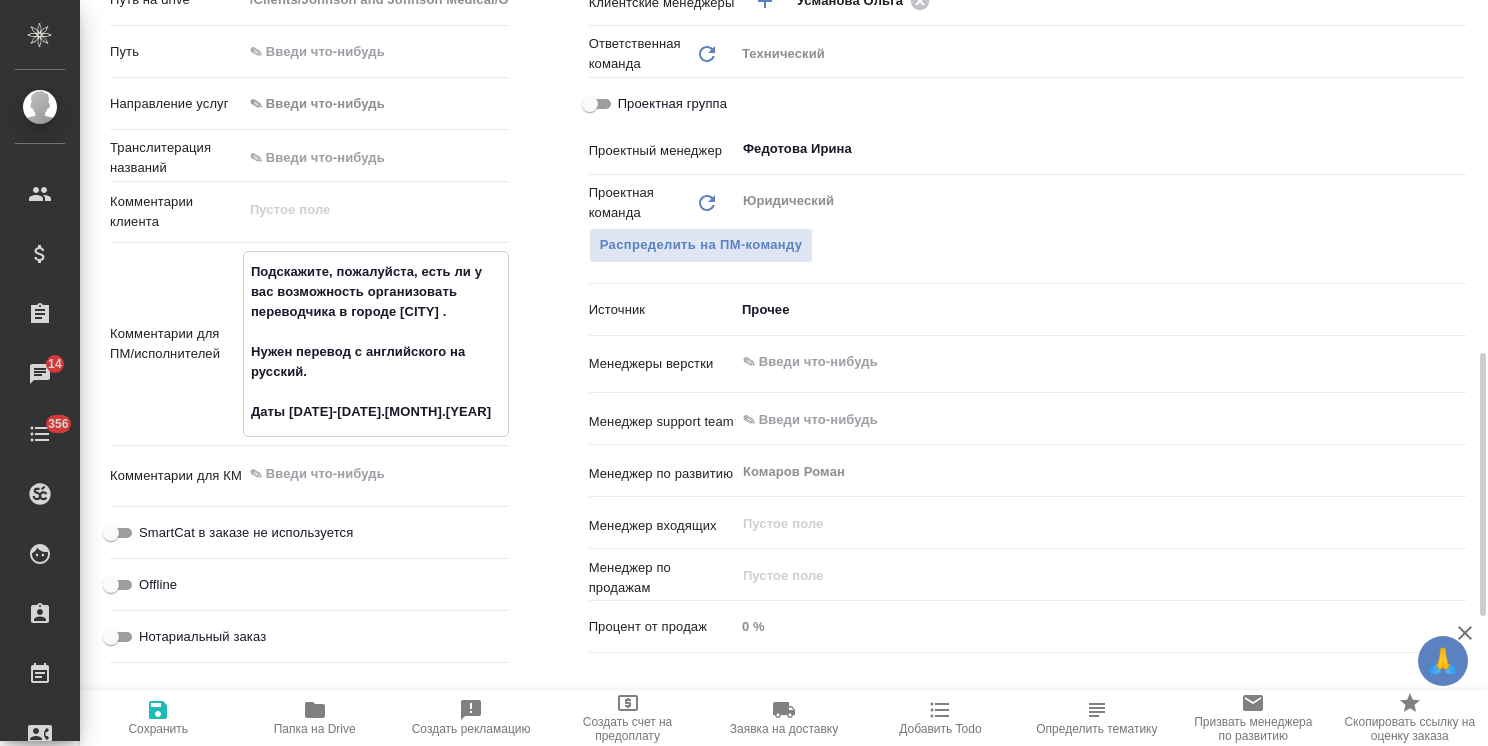 type on "Подскажите, пожалуйста, есть ли у вас возможность организовать переводчика в городе Сучжоу (.
Нужен перевод с английского на русский.
Даты 25-28.08.2025" 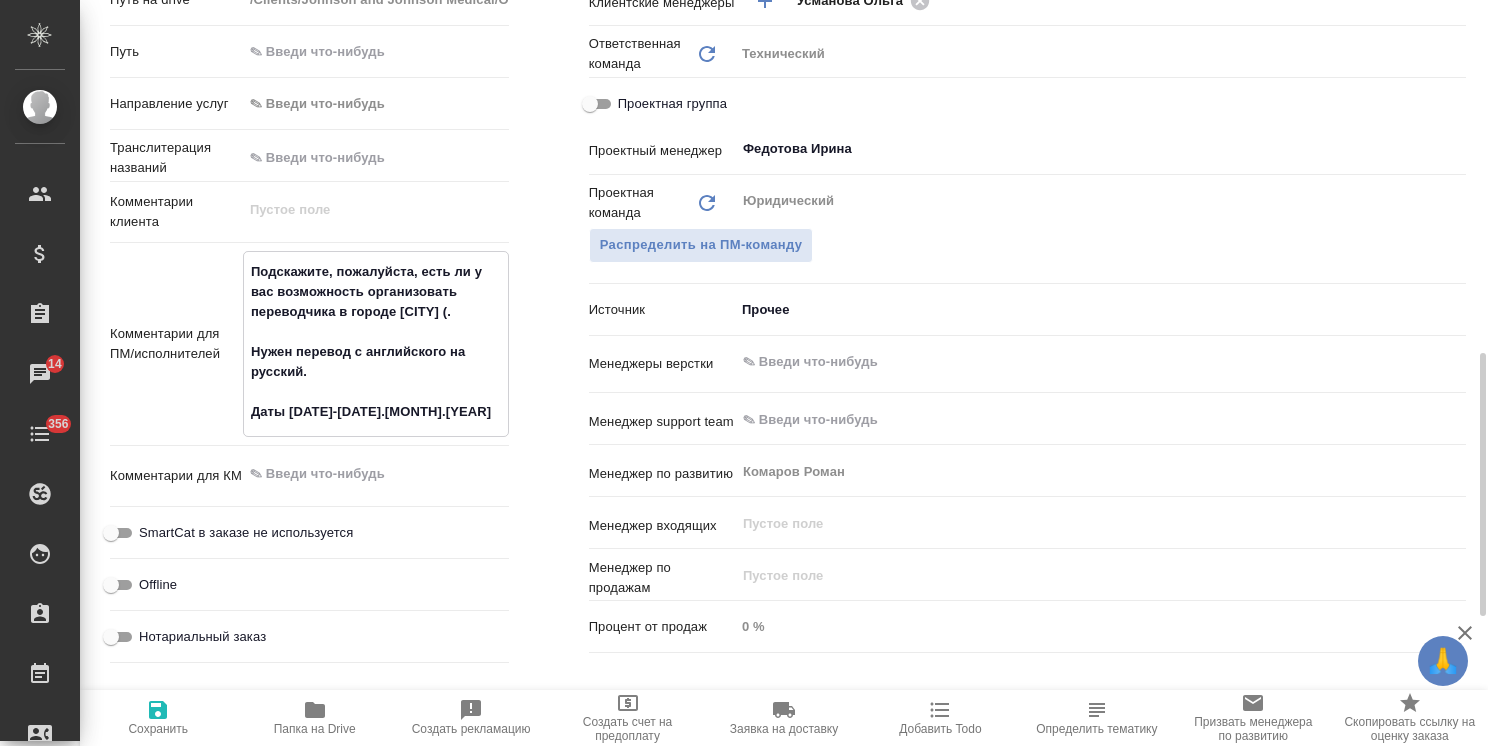 type on "x" 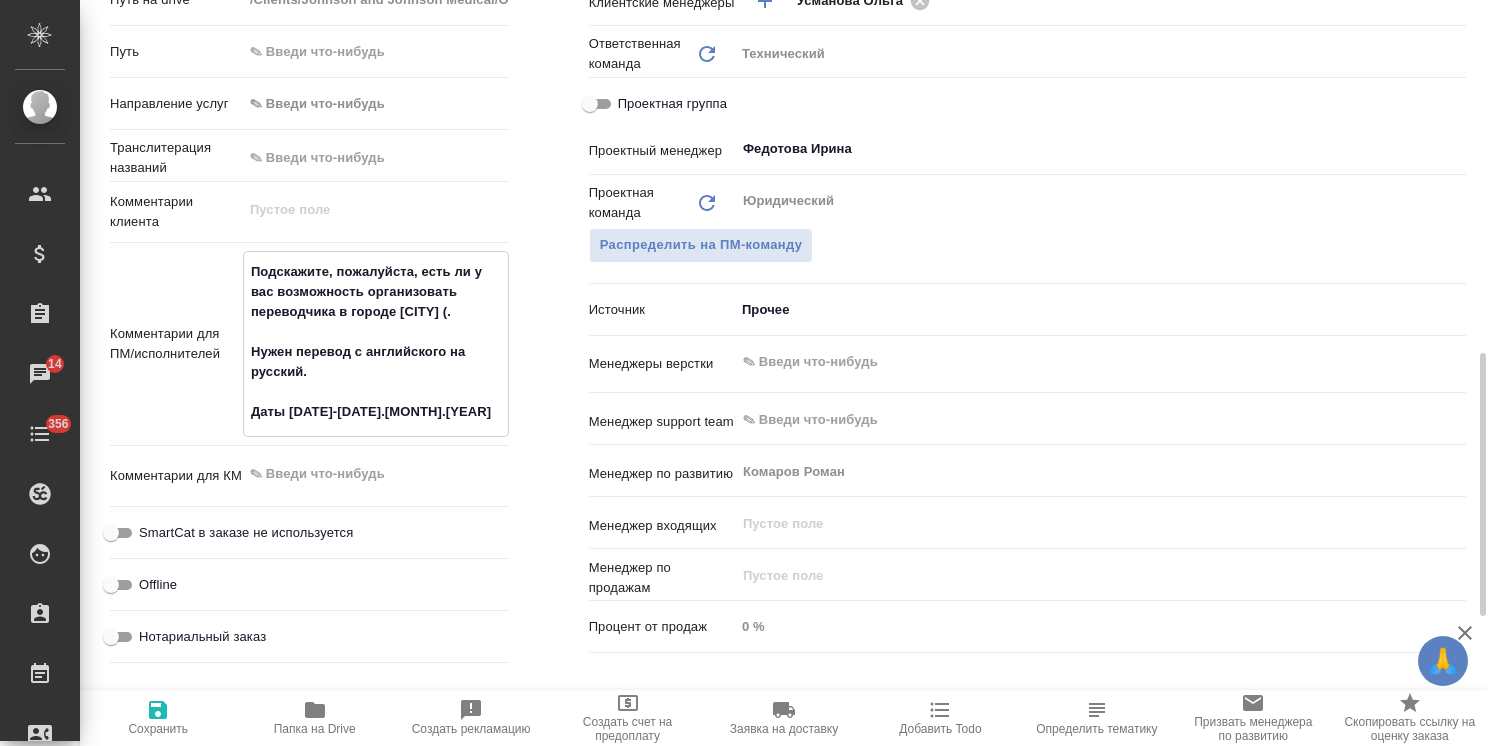 type on "x" 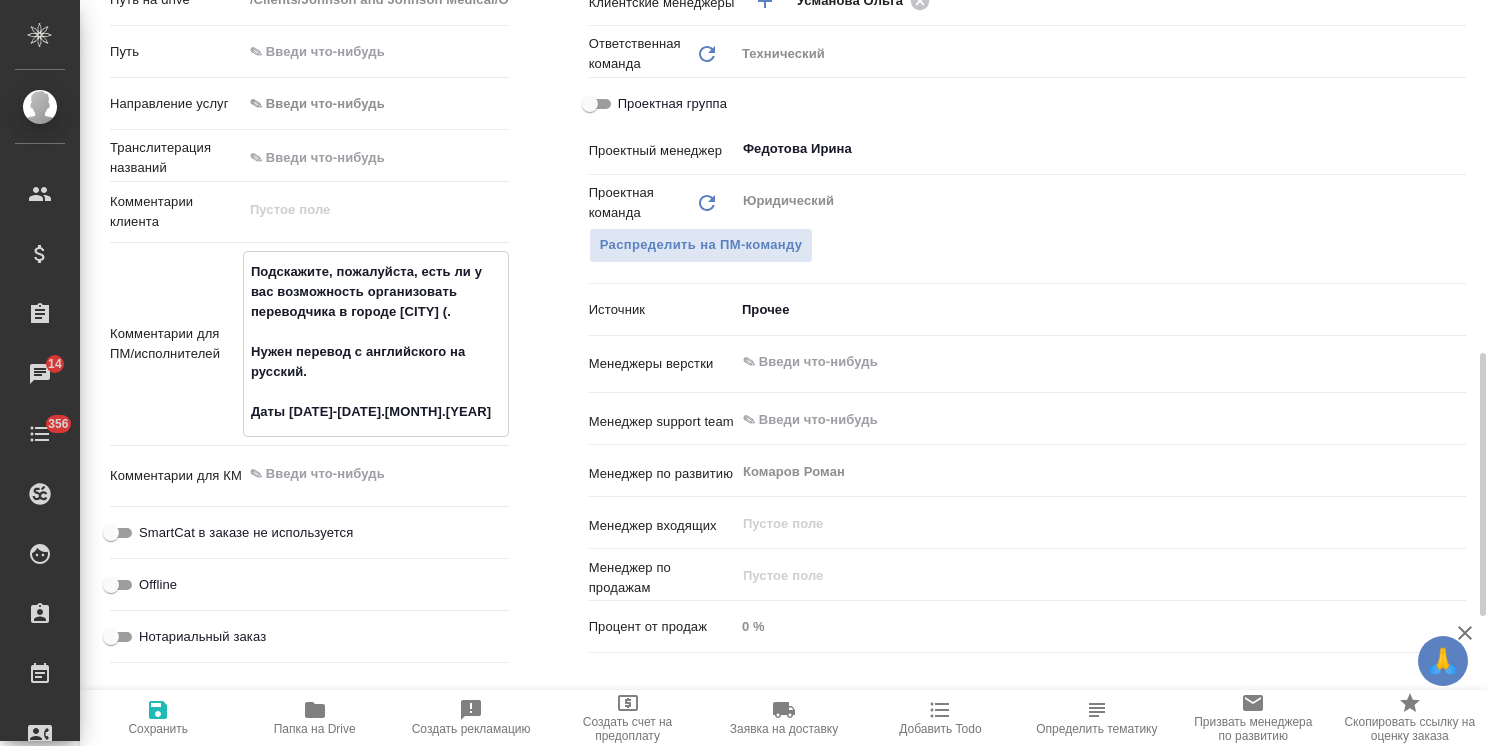 type on "Подскажите, пожалуйста, есть ли у вас возможность организовать переводчика в городе Сучжоу (К.
Нужен перевод с английского на русский.
Даты 25-28.08.2025" 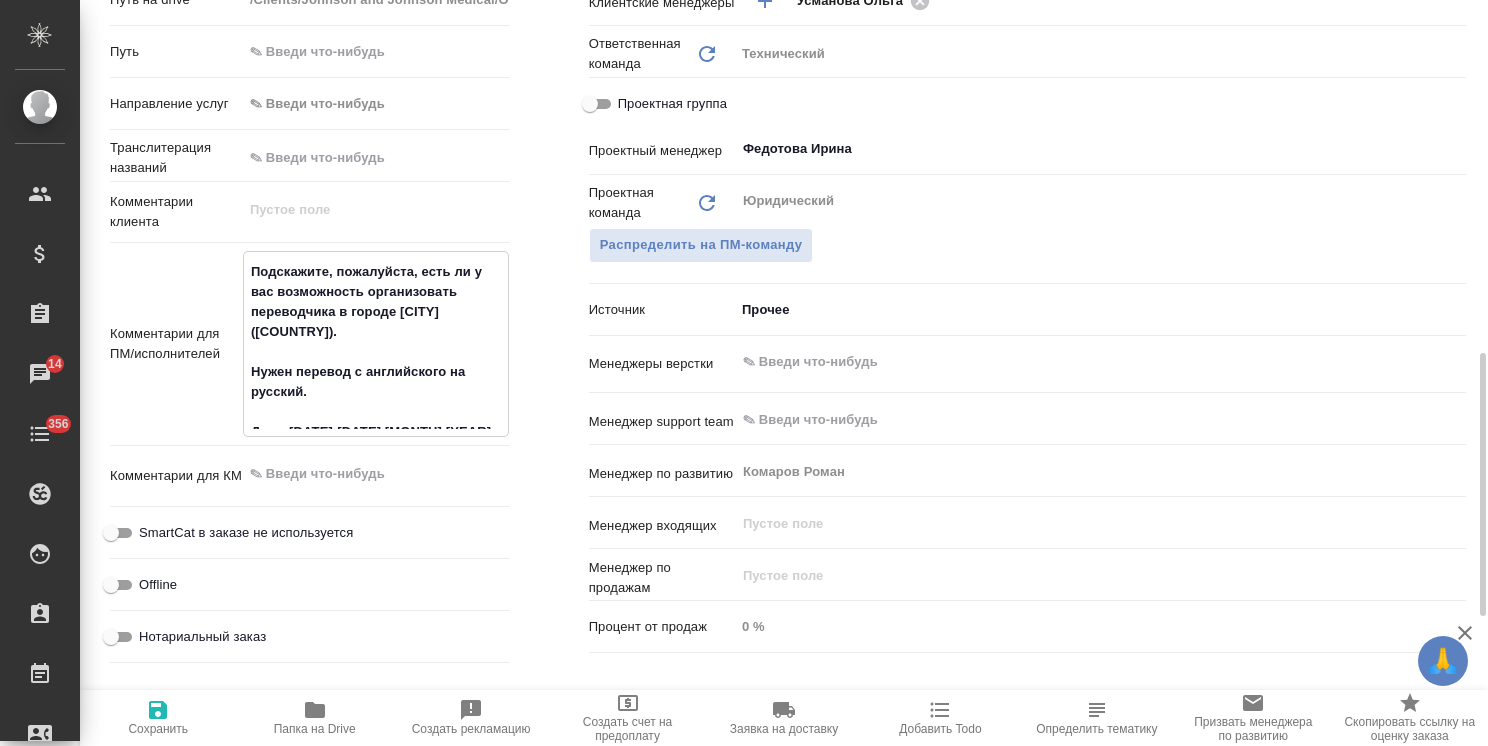 type on "x" 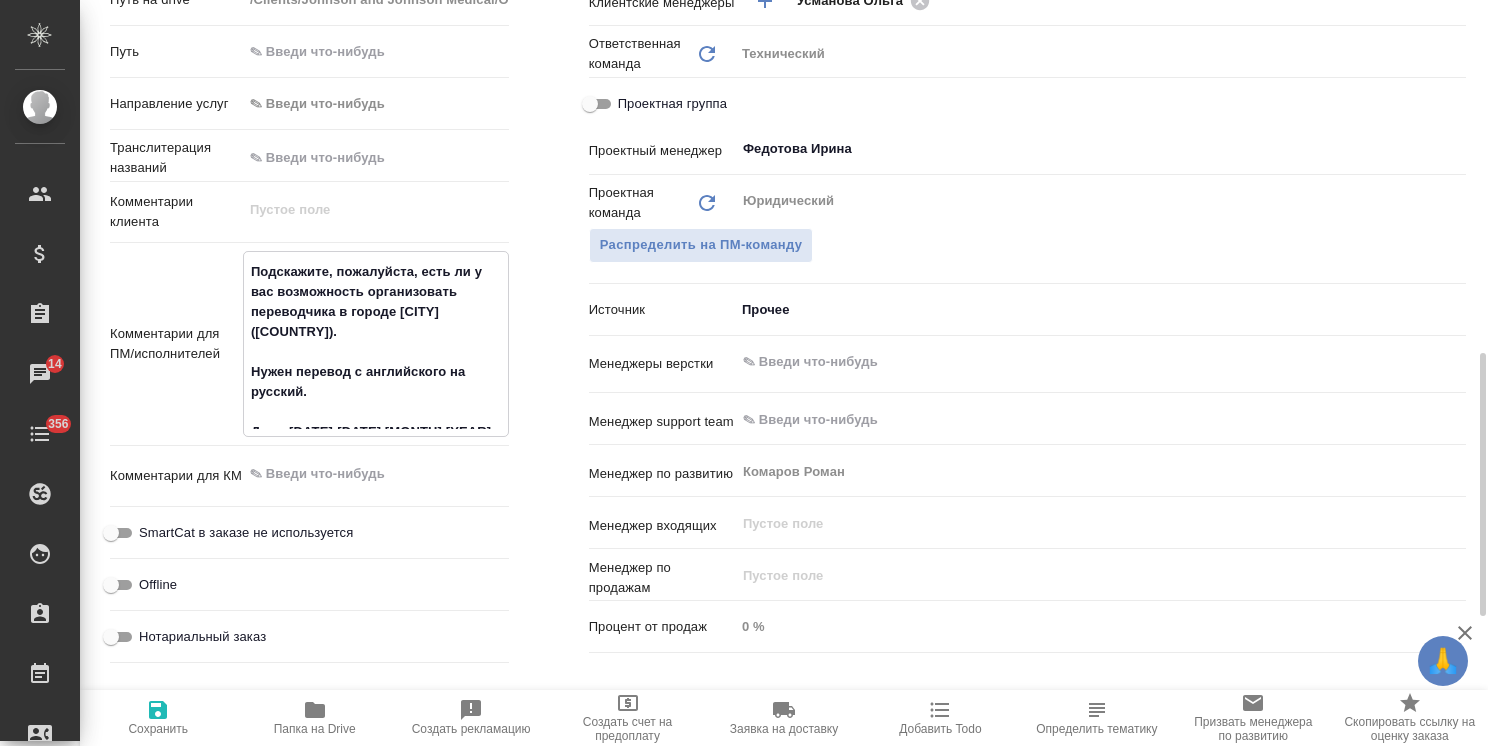 type on "x" 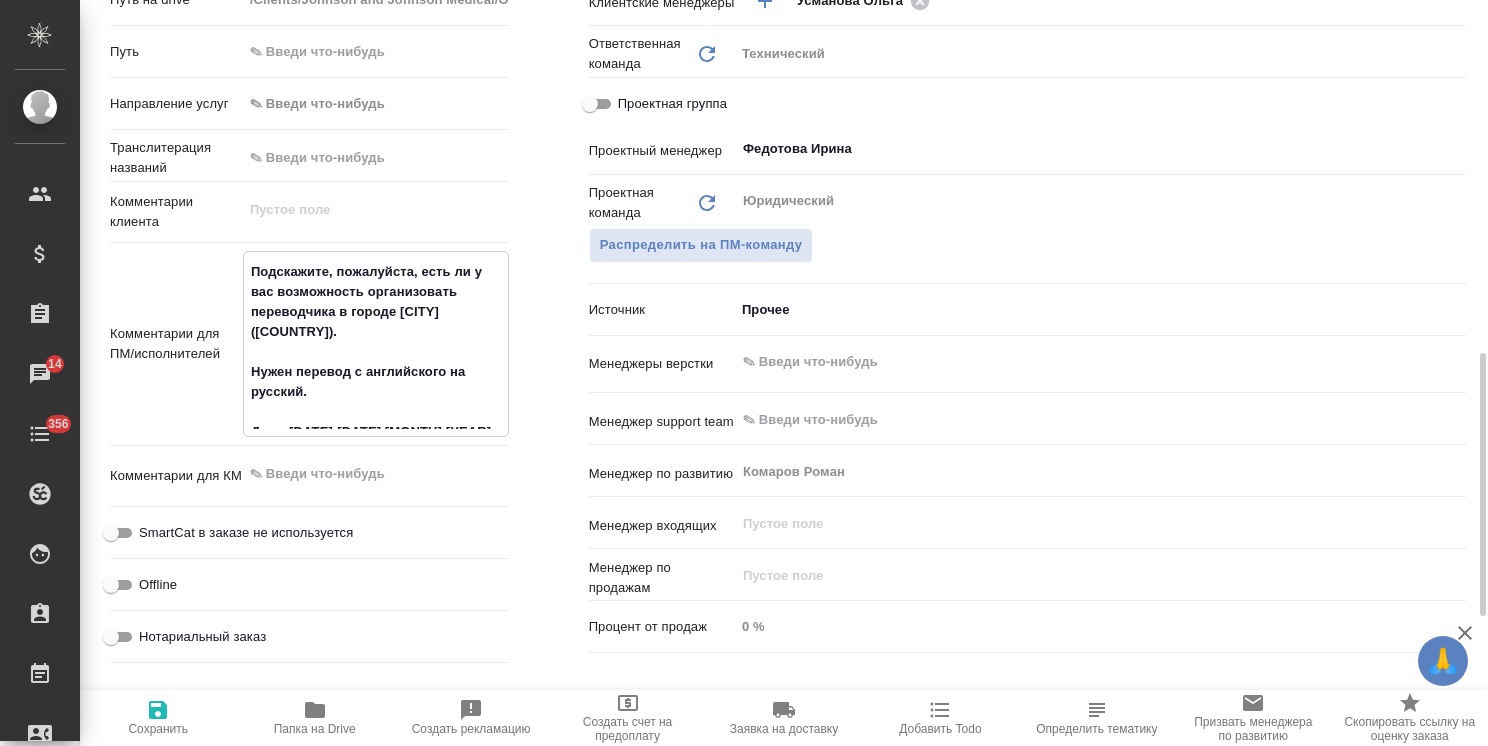 type on "x" 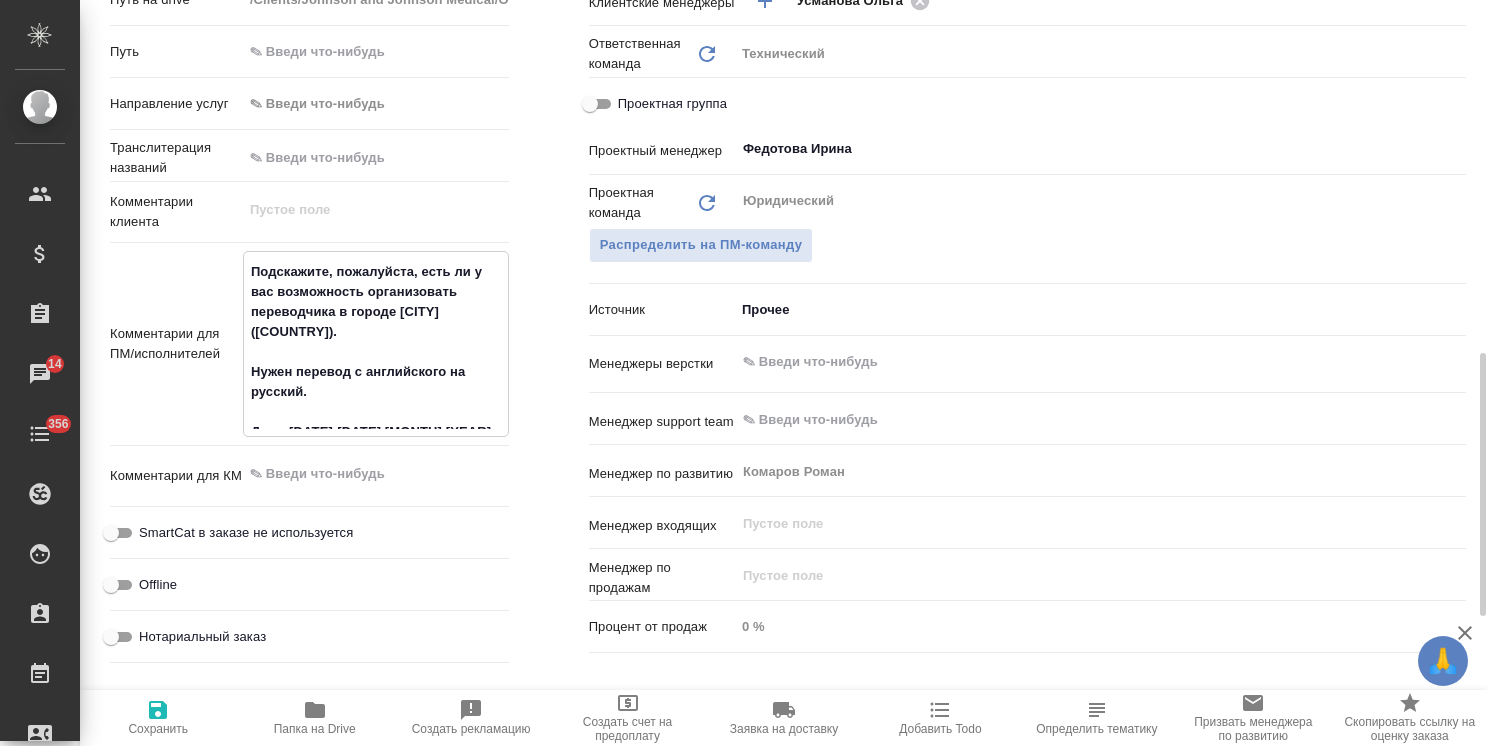 type on "Подскажите, пожалуйста, есть ли у вас возможность организовать переводчика в городе Сучжоу (Кит.
Нужен перевод с английского на русский.
Даты 25-28.08.2025" 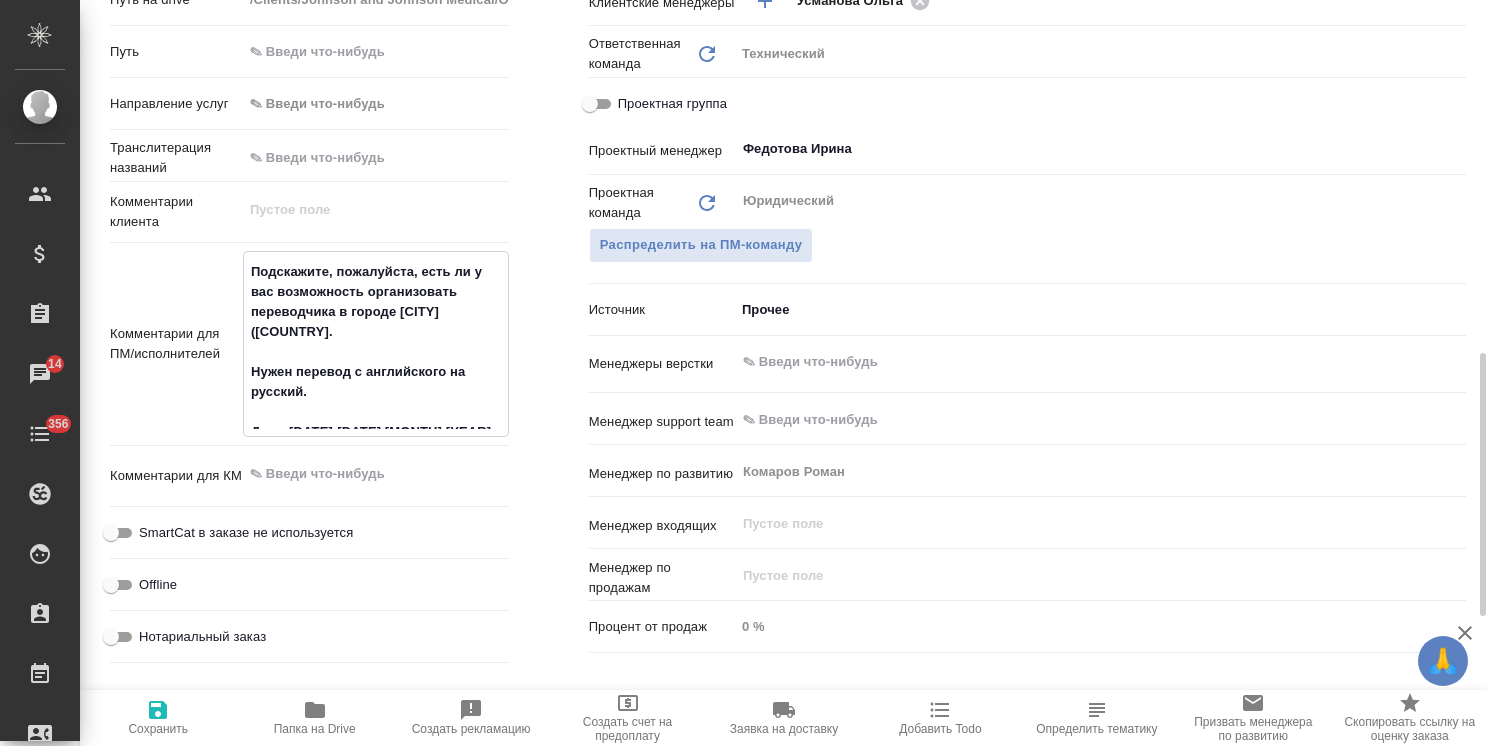 type on "Подскажите, пожалуйста, есть ли у вас возможность организовать переводчика в городе Сучжоу (Китай.
Нужен перевод с английского на русский.
Даты 25-28.08.2025" 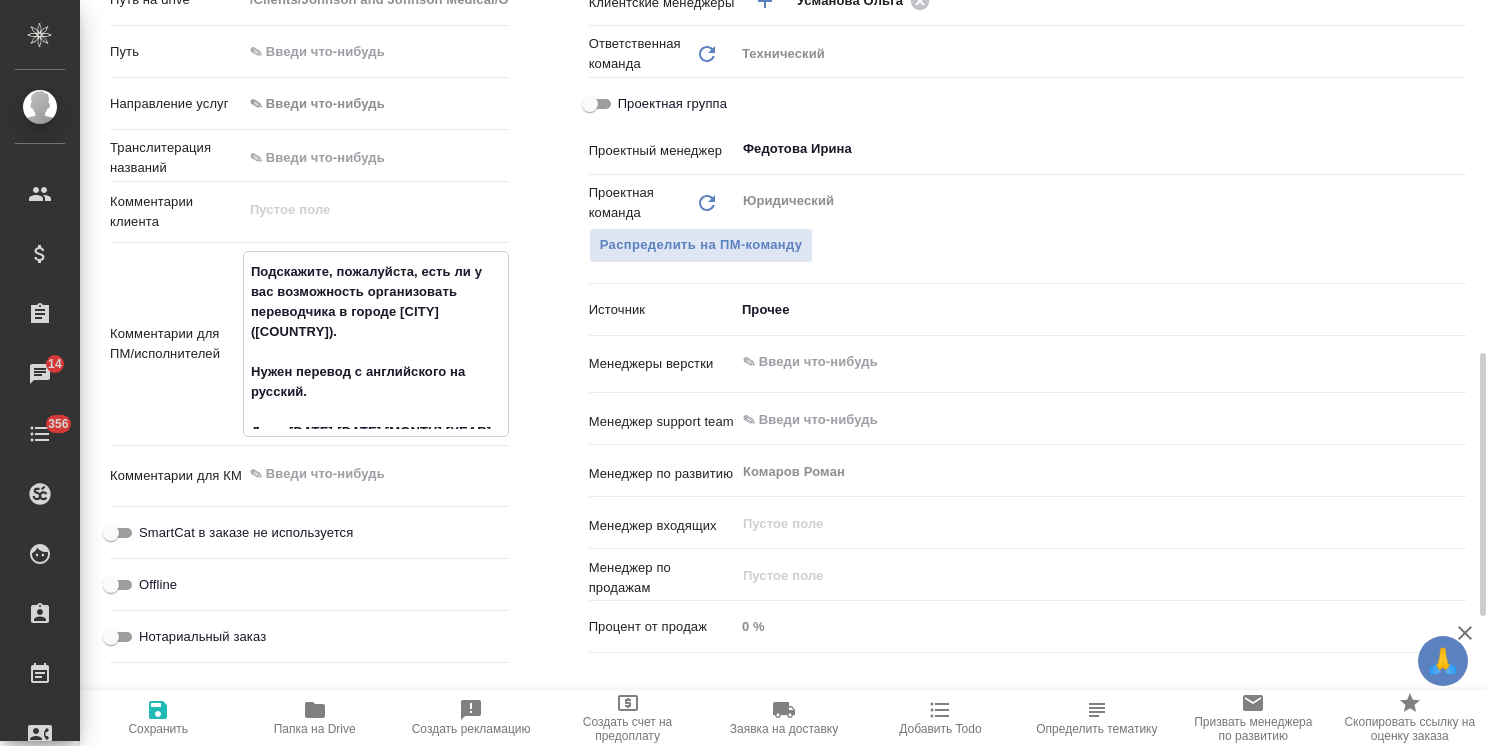 type on "x" 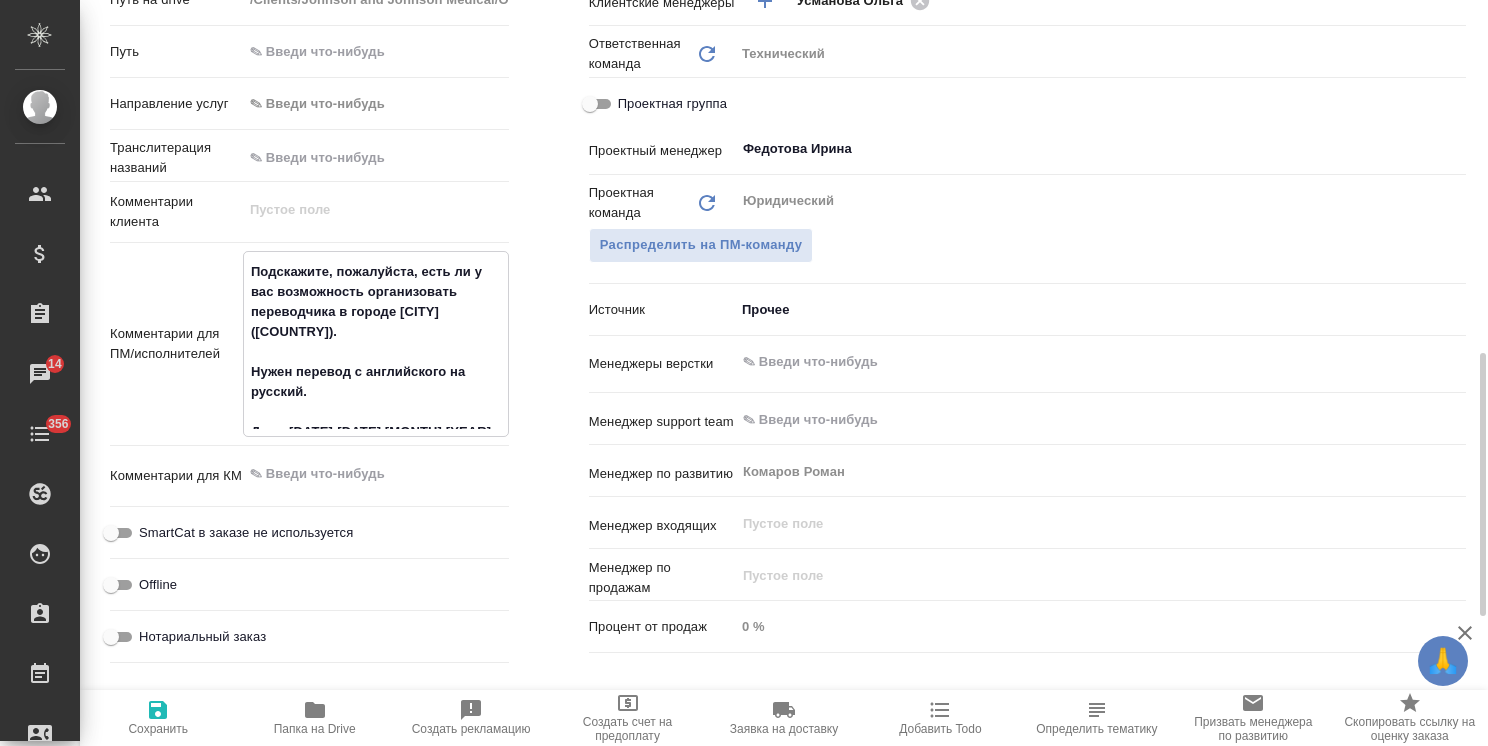 type on "x" 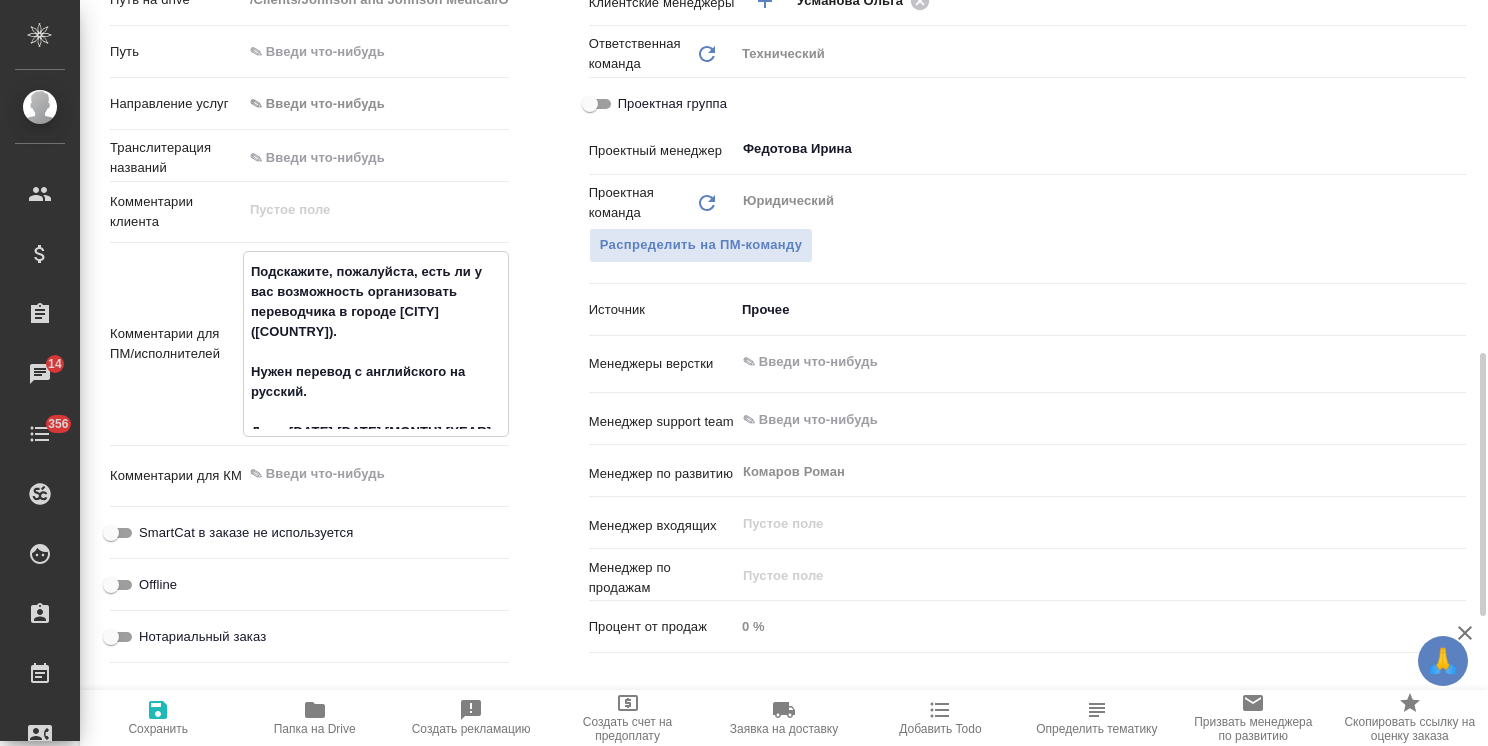 type on "Подскажите, пожалуйста, есть ли у вас возможность организовать переводчика в городе Сучжоу (Китай).
Нужен перевод с английского на русский.
Даты 25-28.08.2025" 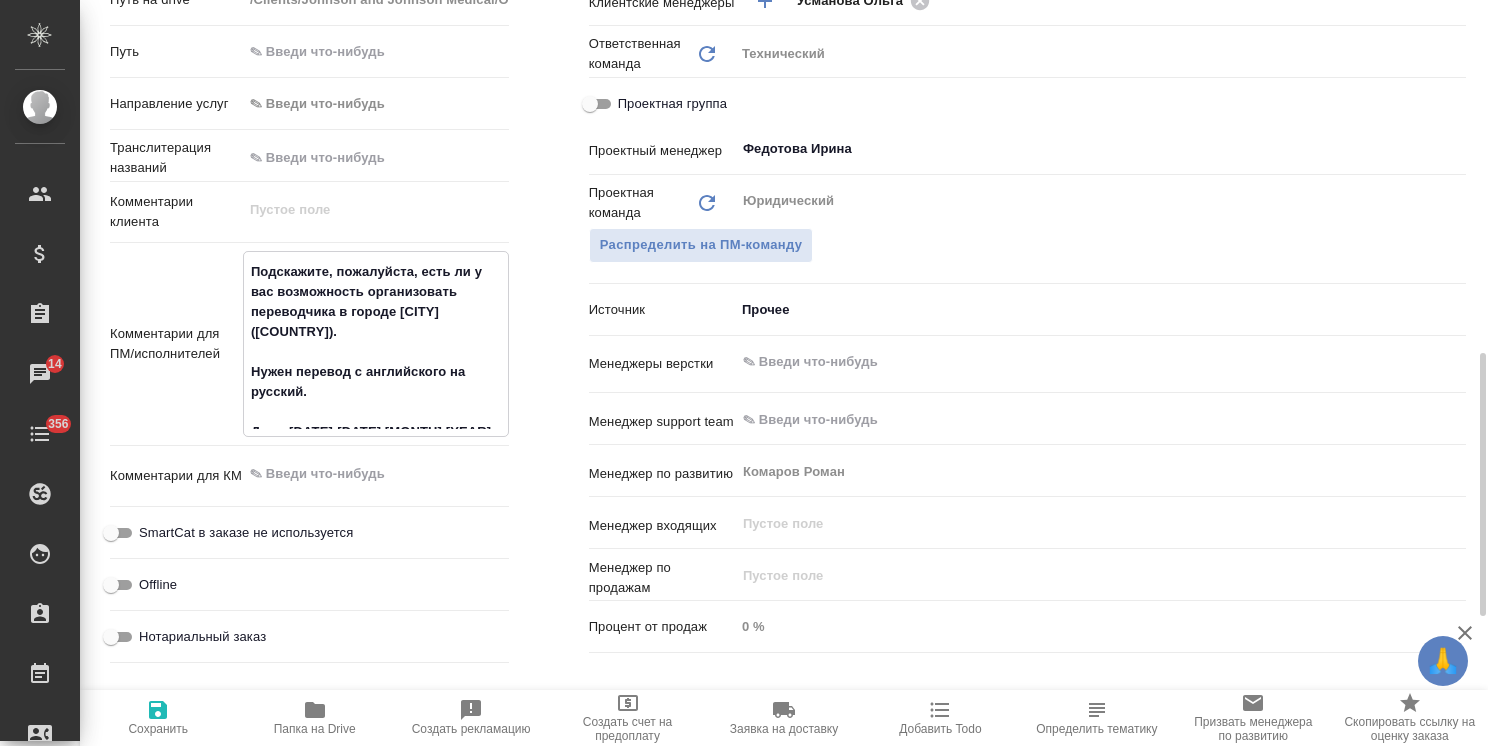 type on "x" 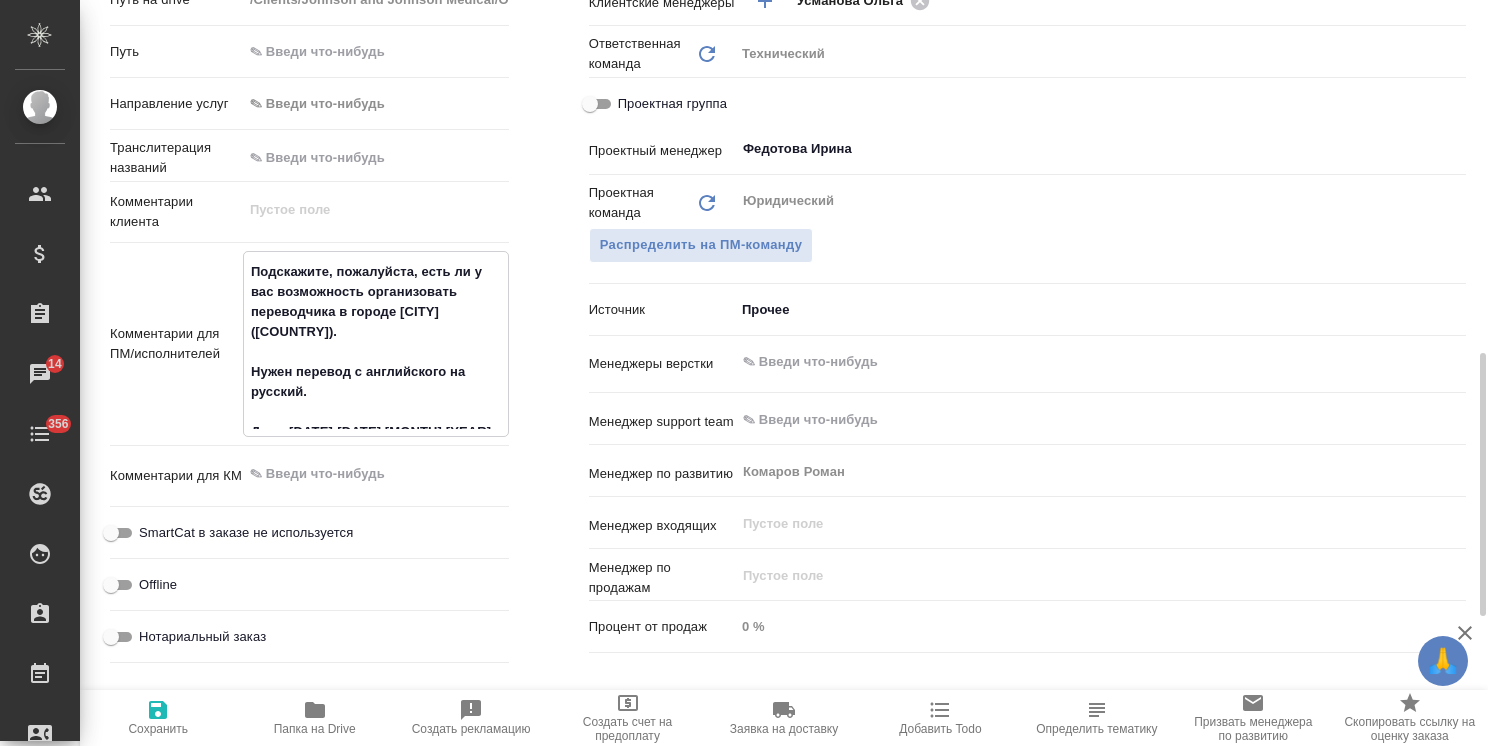 click on "Подскажите, пожалуйста, есть ли у вас возможность организовать переводчика в городе Сучжоу (Китай).
Нужен перевод с английского на русский.
Даты 25-28.08.2025" at bounding box center (376, 342) 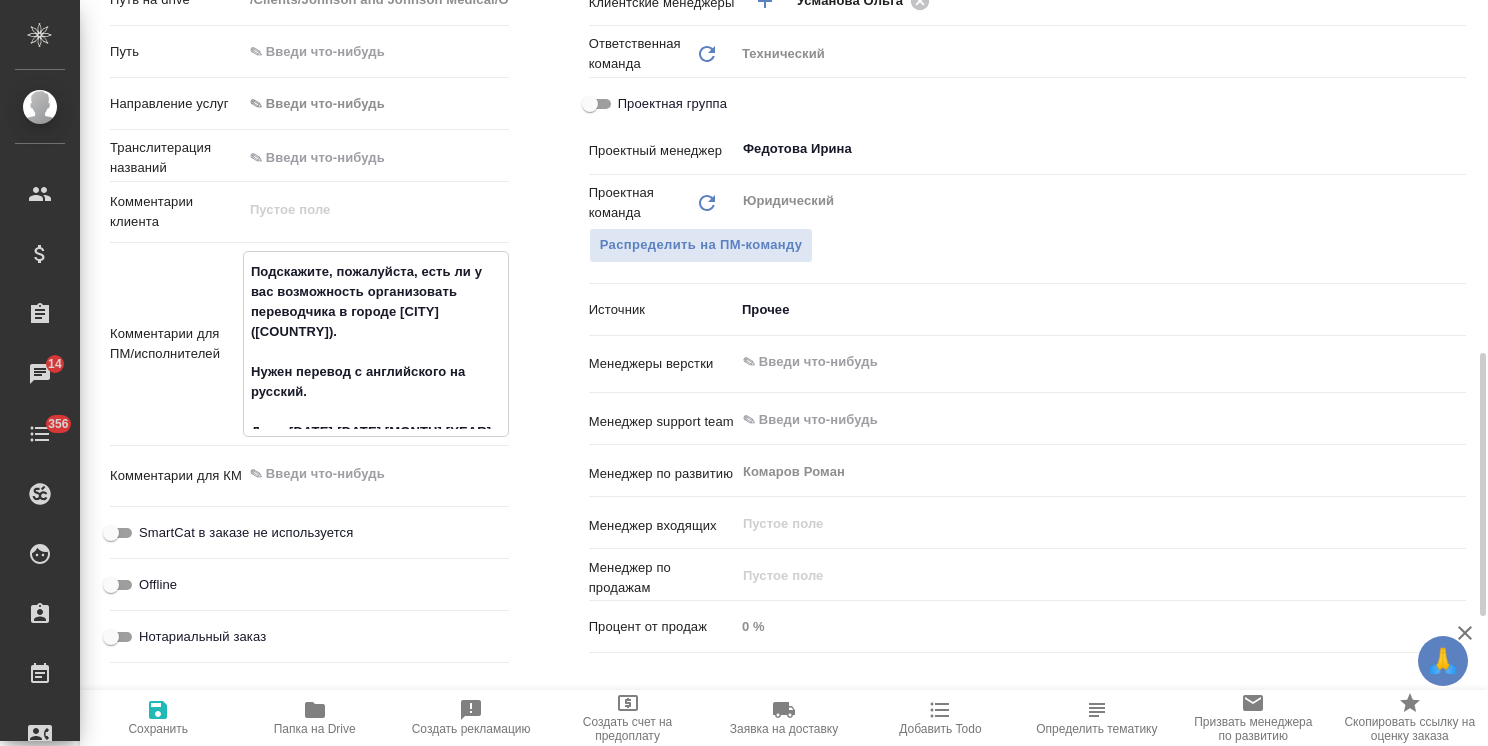 type on "x" 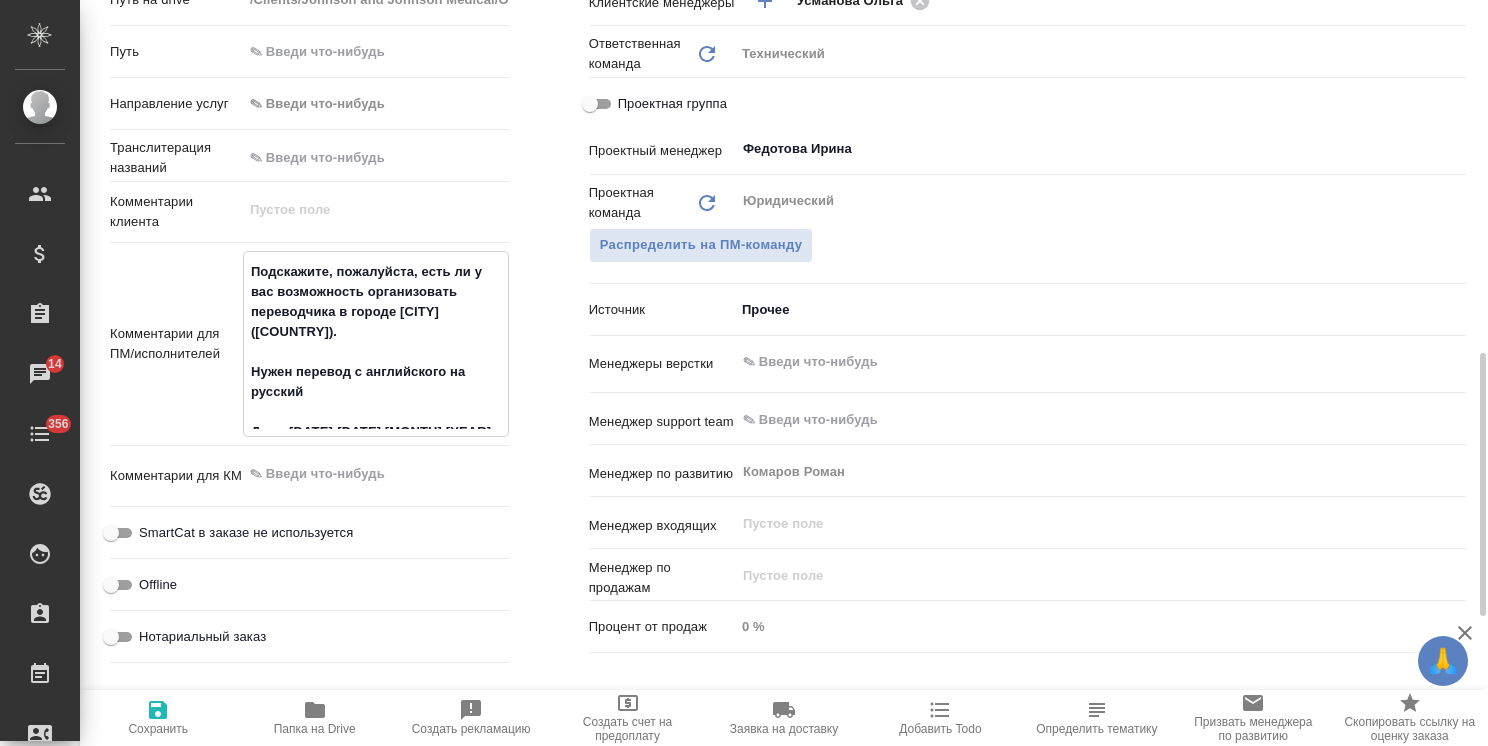 type on "Подскажите, пожалуйста, есть ли у вас возможность организовать переводчика в городе Сучжоу (Китай).
Нужен перевод с английского на русский,
Даты 25-28.08.2025" 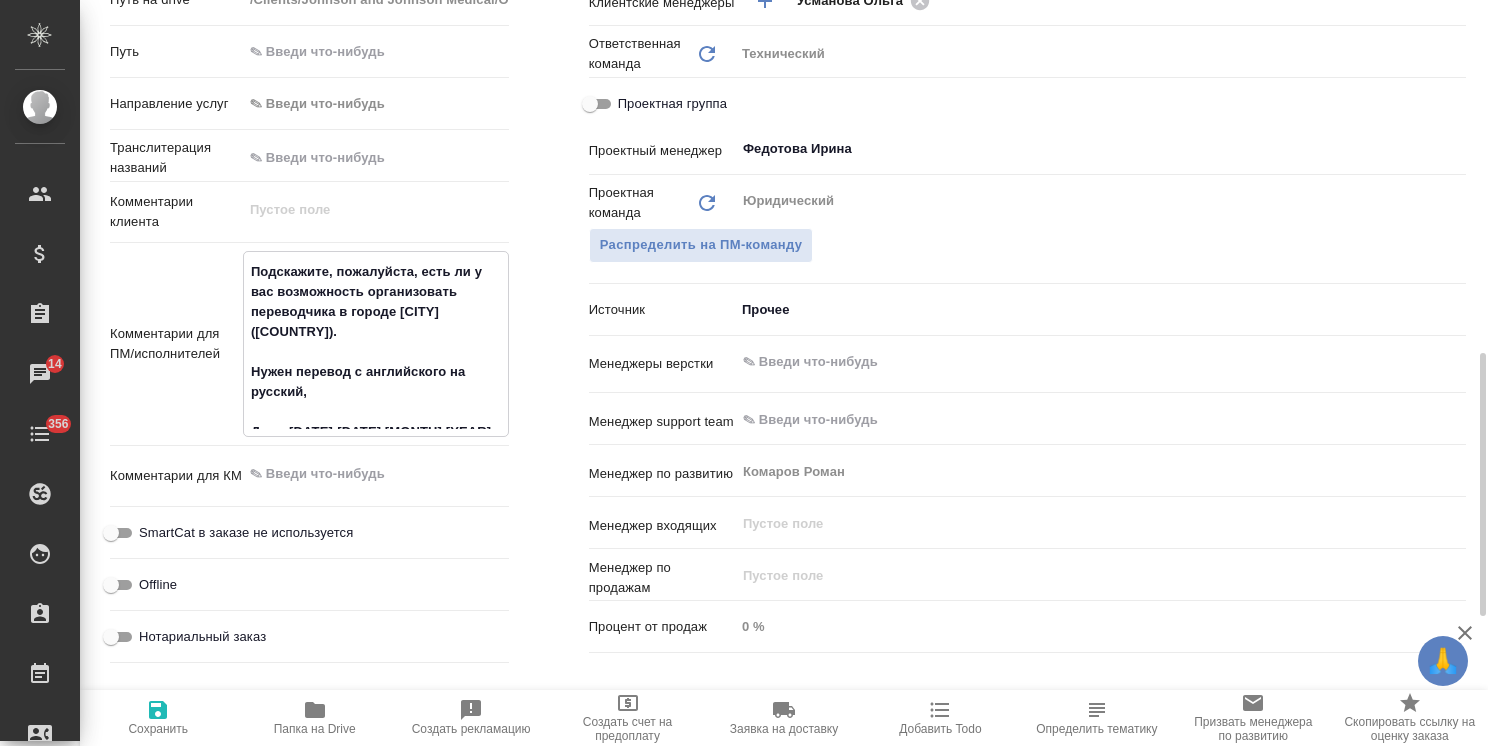 type on "x" 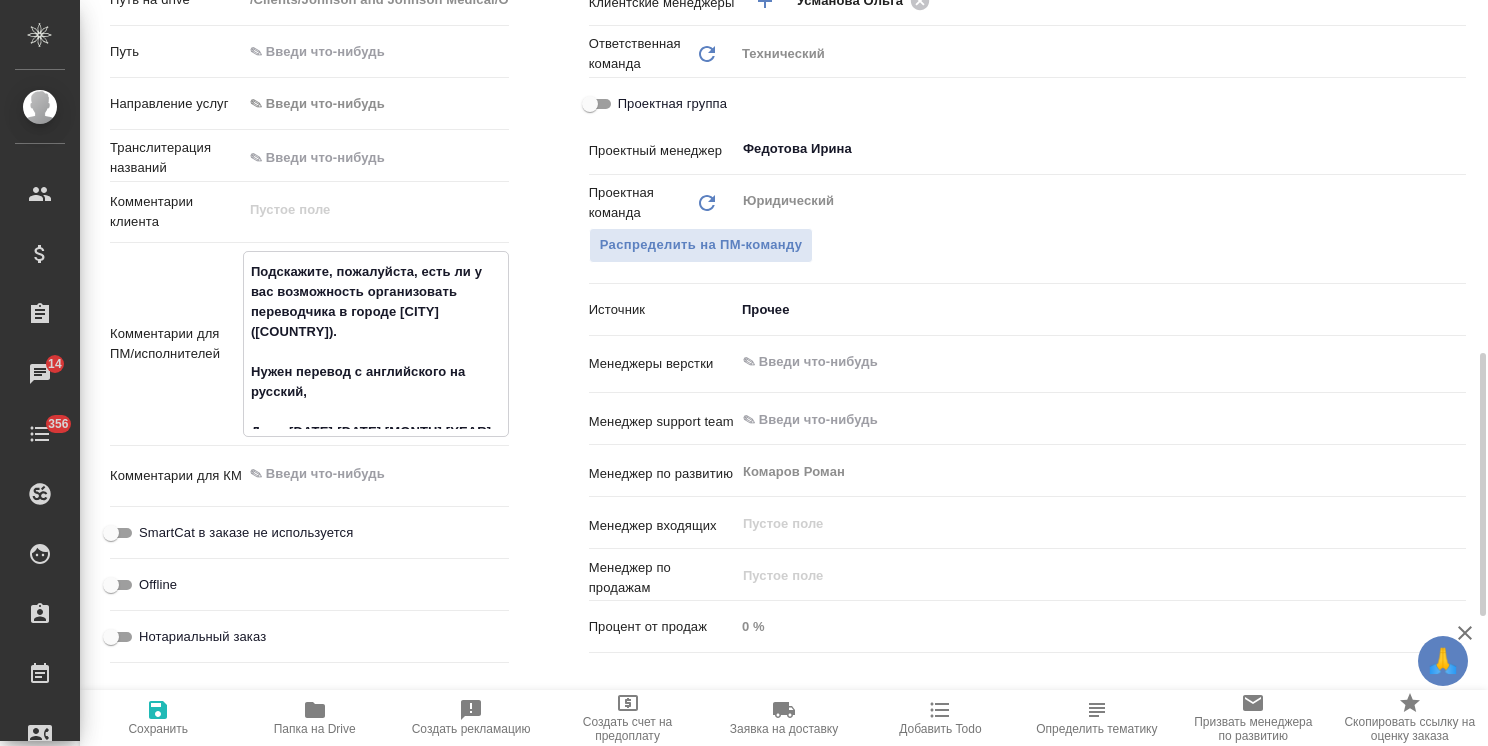 type on "x" 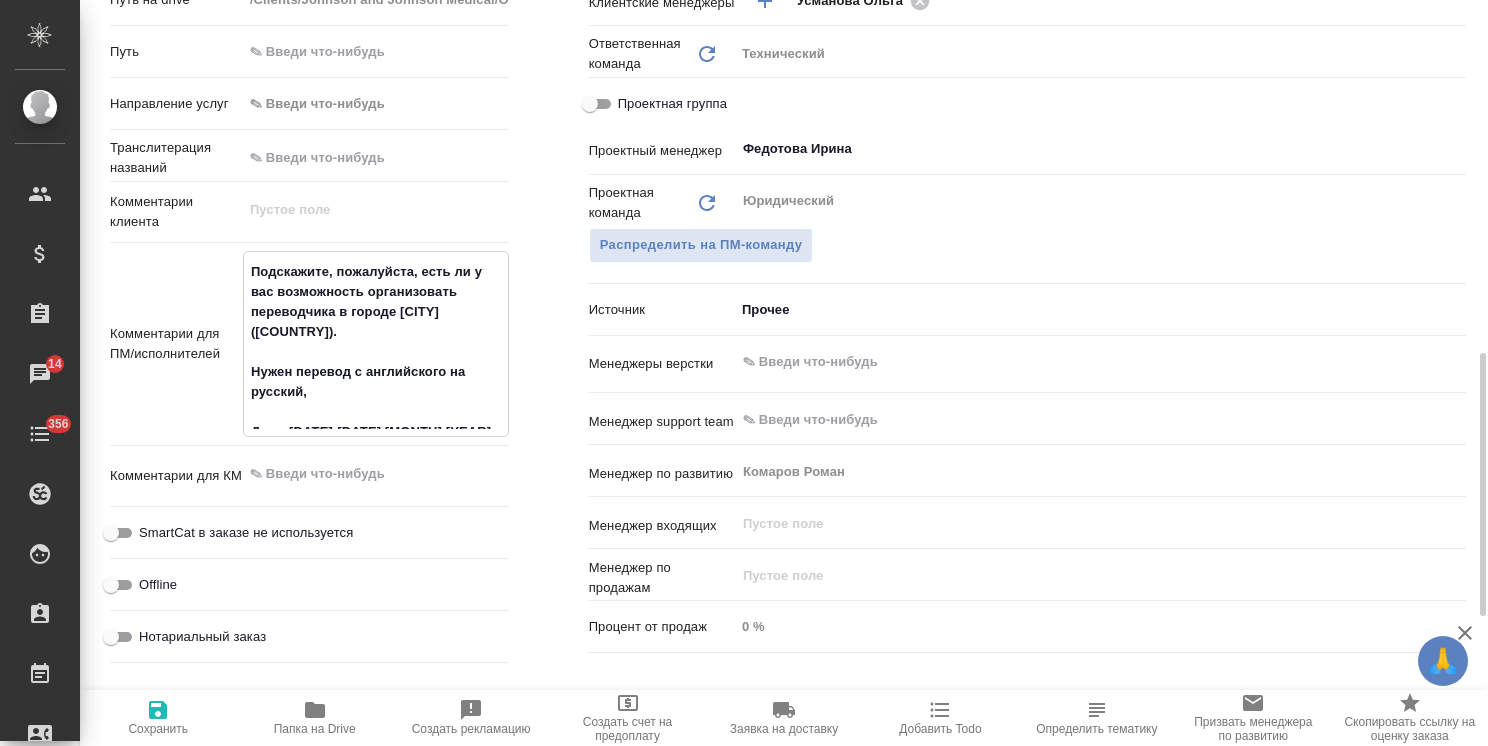 type on "x" 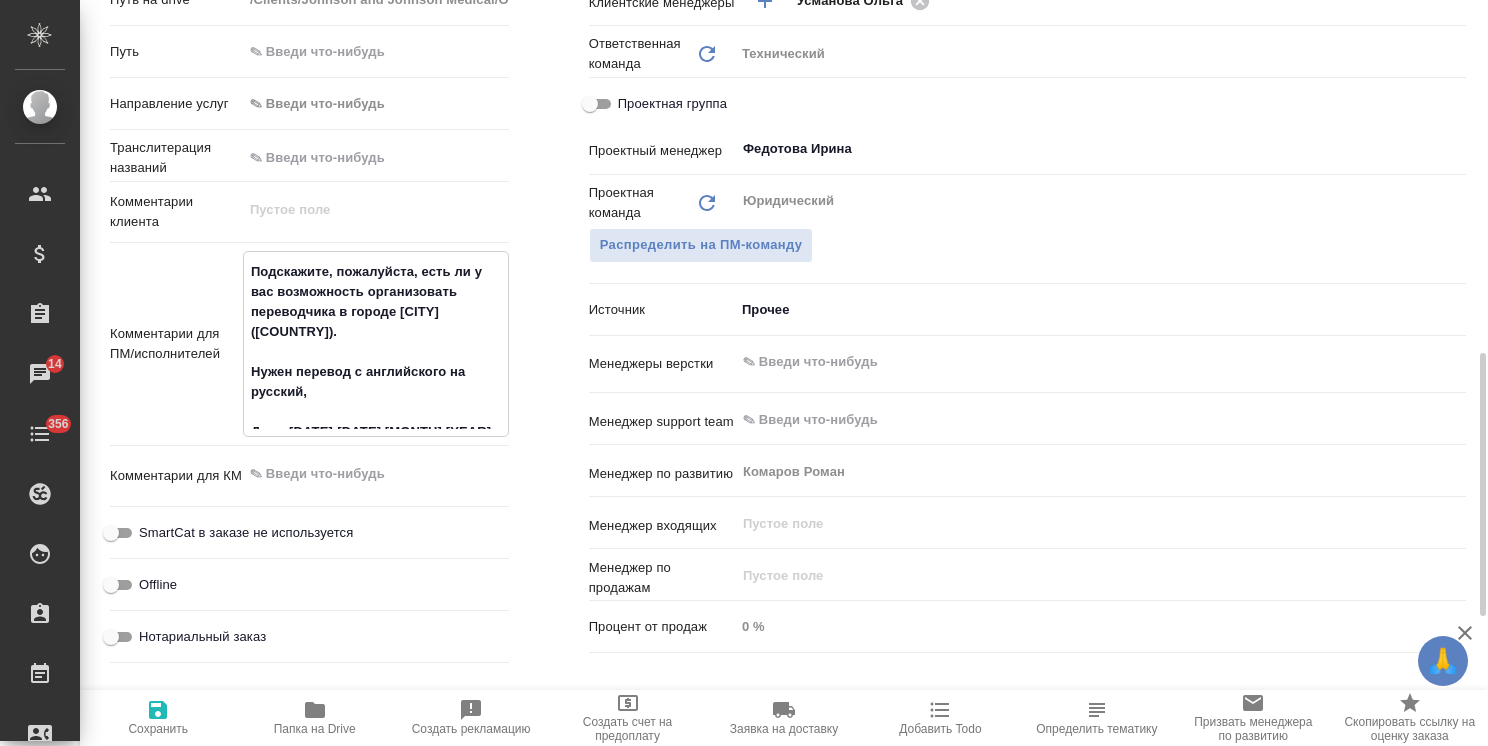 type on "Подскажите, пожалуйста, есть ли у вас возможность организовать переводчика в городе Сучжоу (Китай).
Нужен перевод с английского на русский, п
Даты 25-28.08.2025" 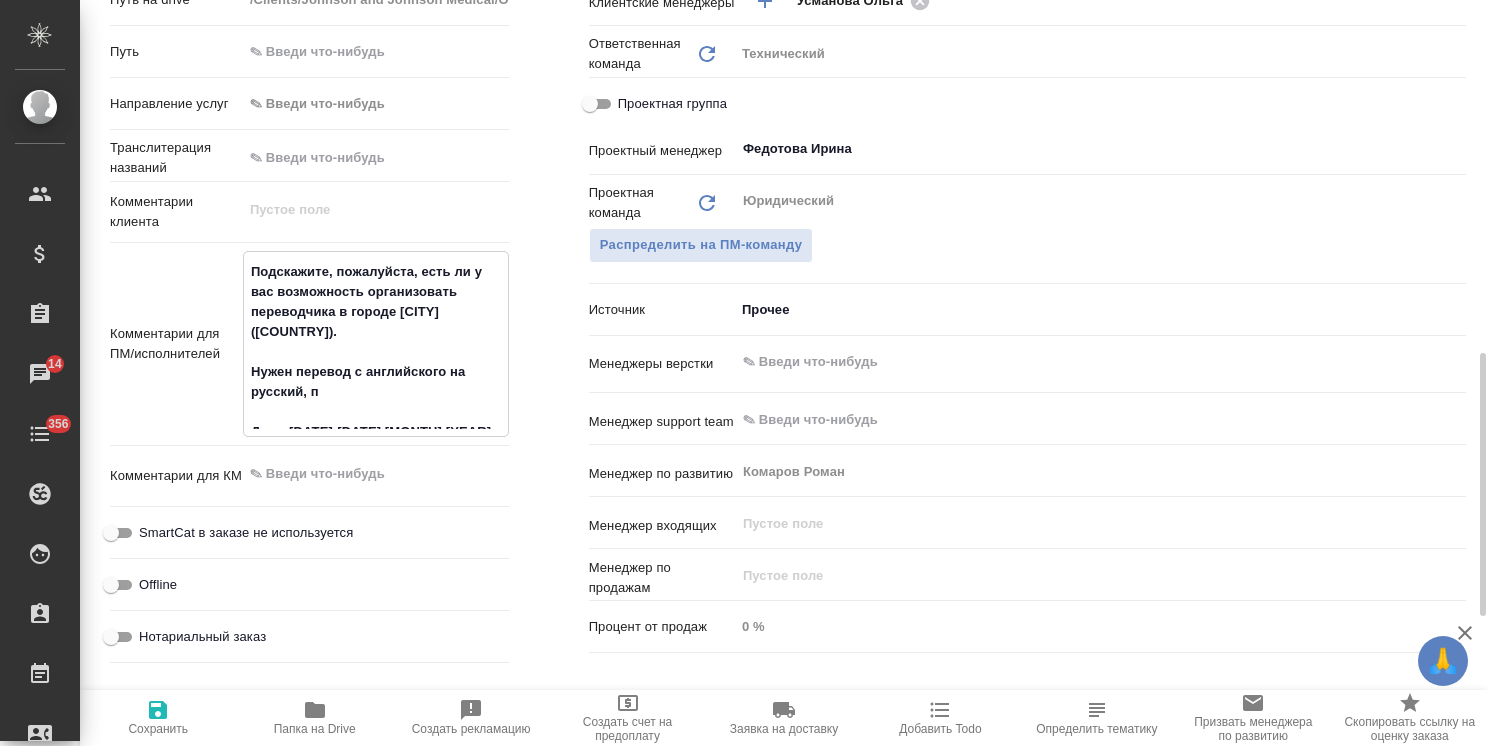 type on "Подскажите, пожалуйста, есть ли у вас возможность организовать переводчика в городе Сучжоу (Китай).
Нужен перевод с английского на русский, по
Даты 25-28.08.2025" 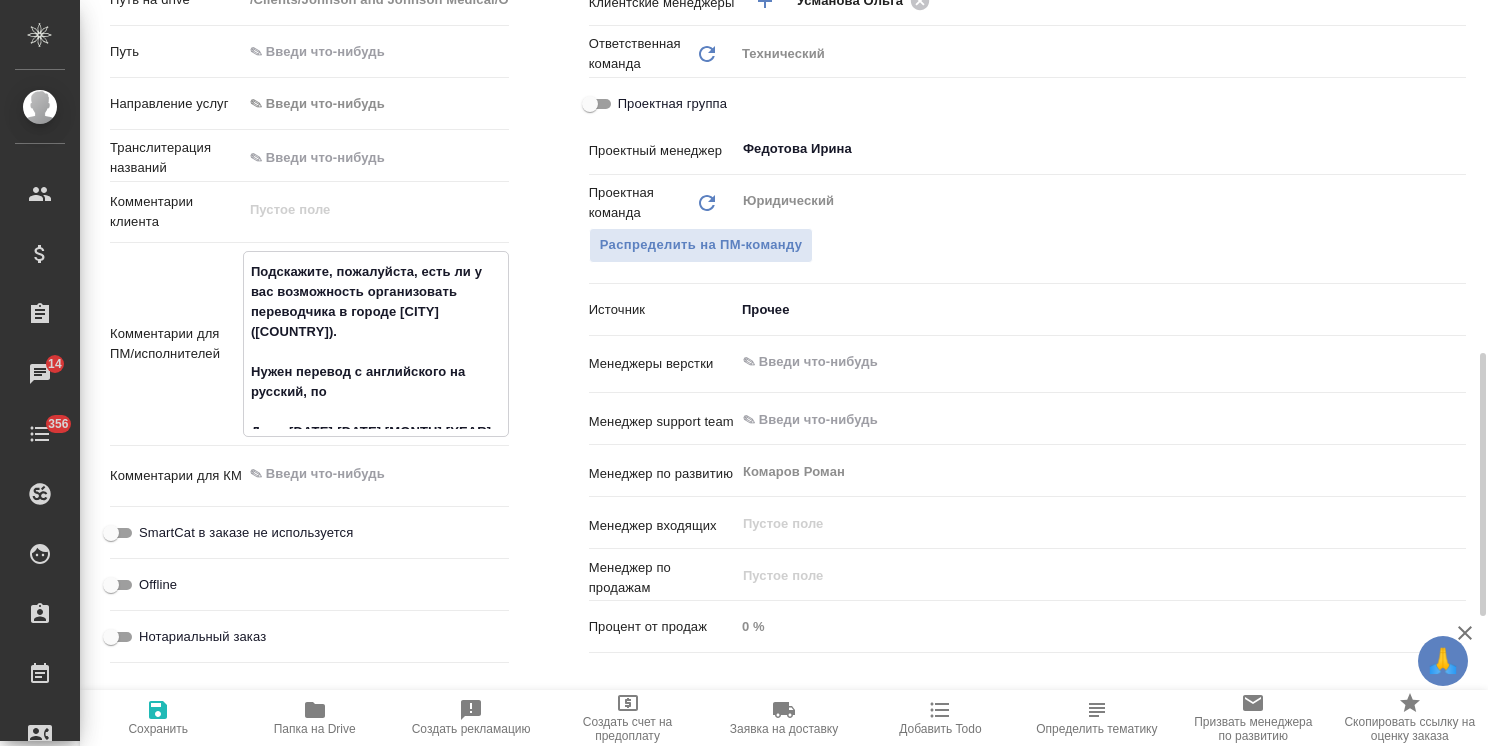 type on "x" 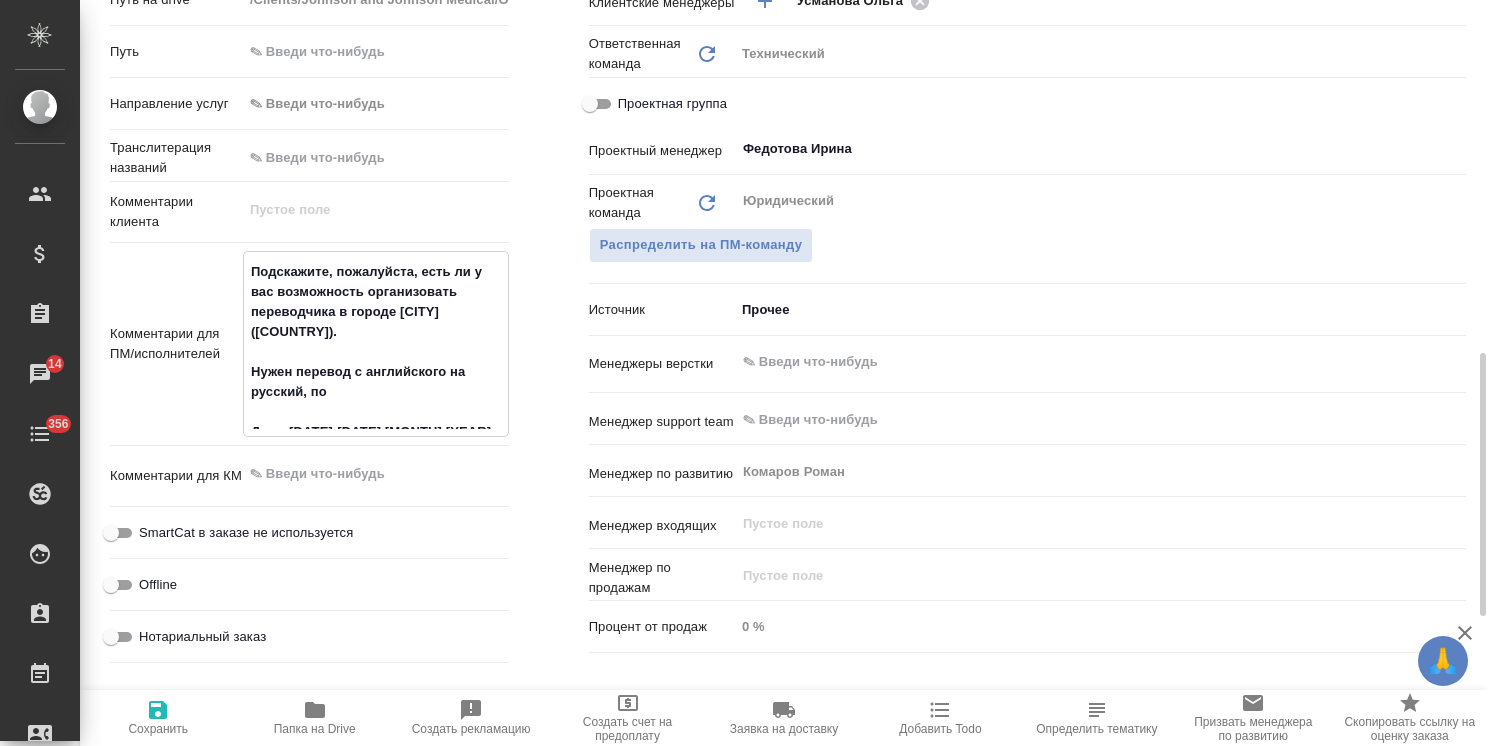 type on "x" 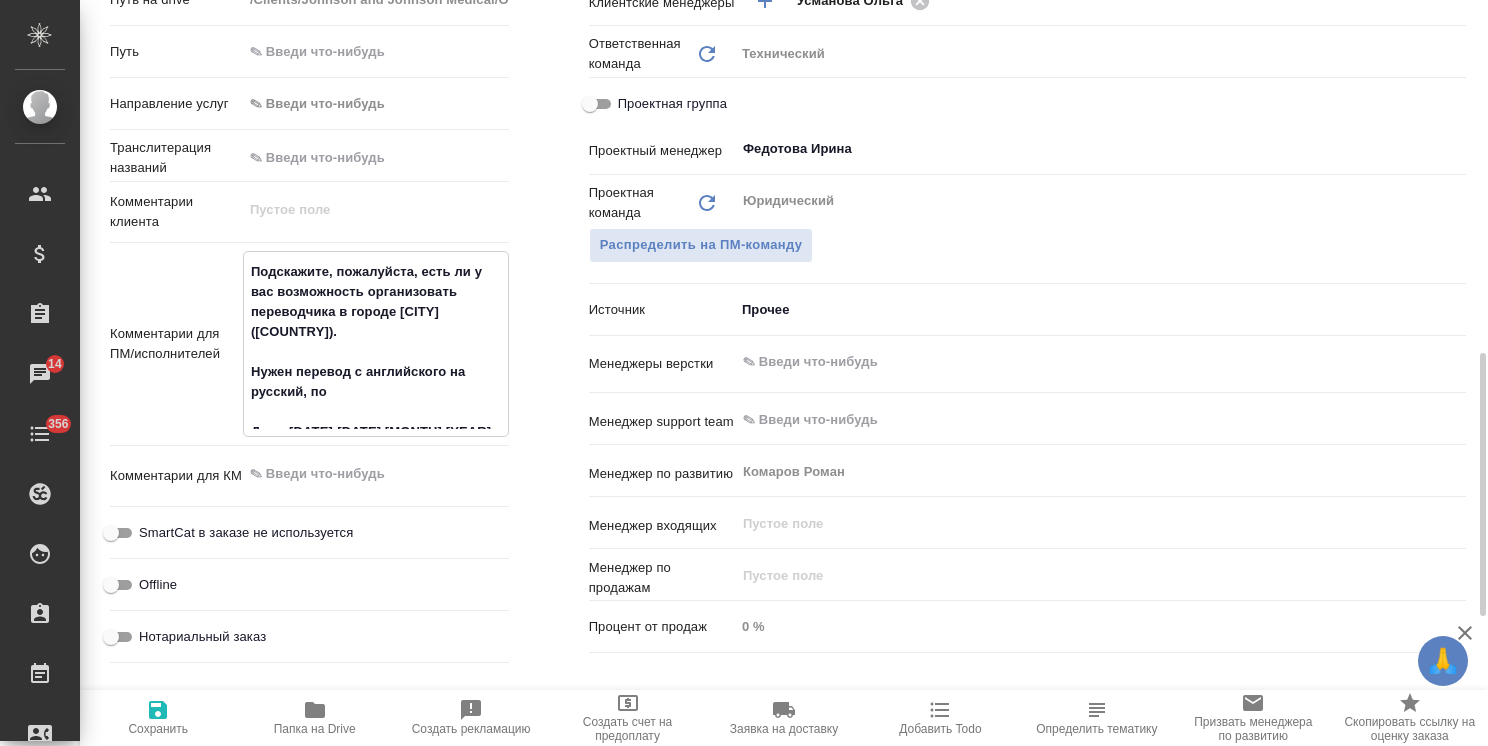 type on "x" 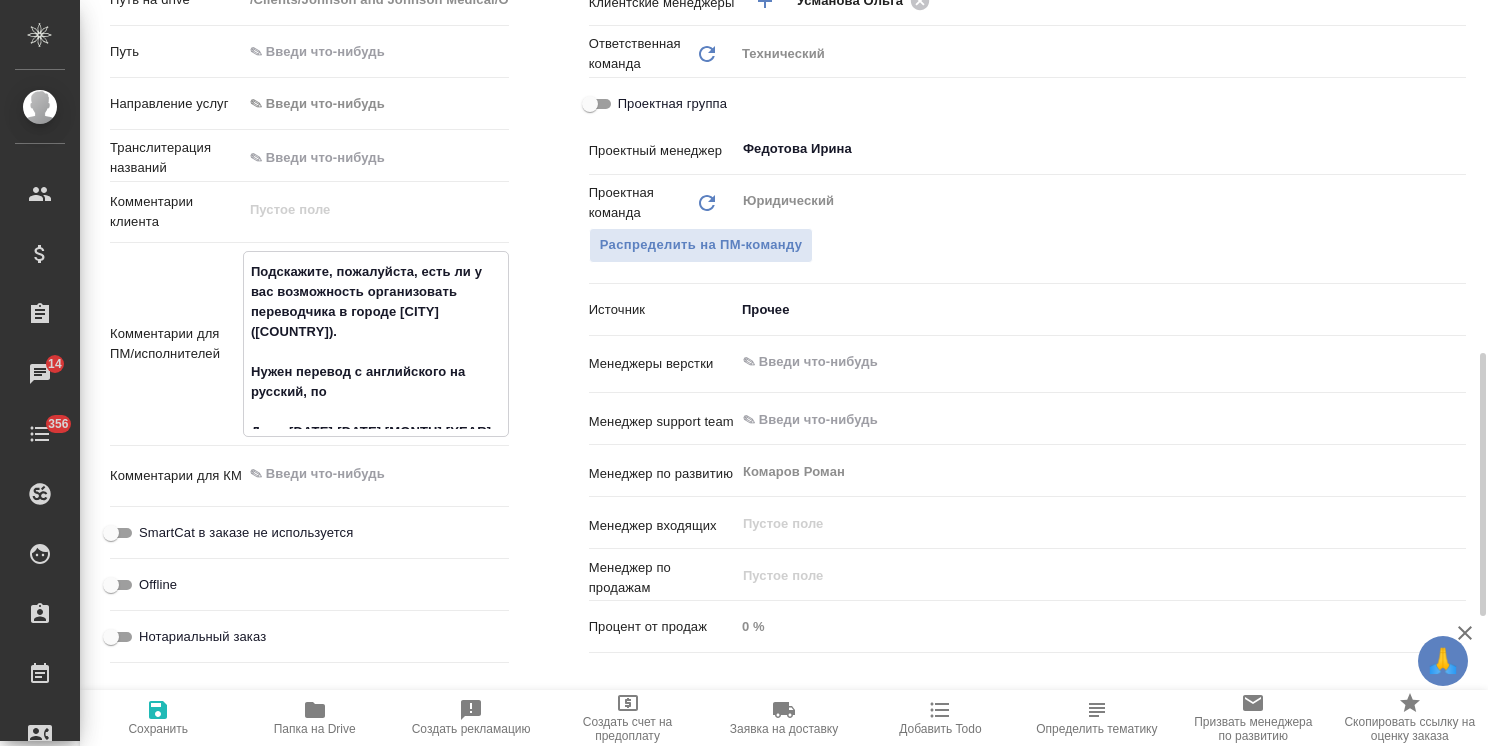 type on "Подскажите, пожалуйста, есть ли у вас возможность организовать переводчика в городе Сучжоу (Китай).
Нужен перевод с английского на русский, пос
Даты 25-28.08.2025" 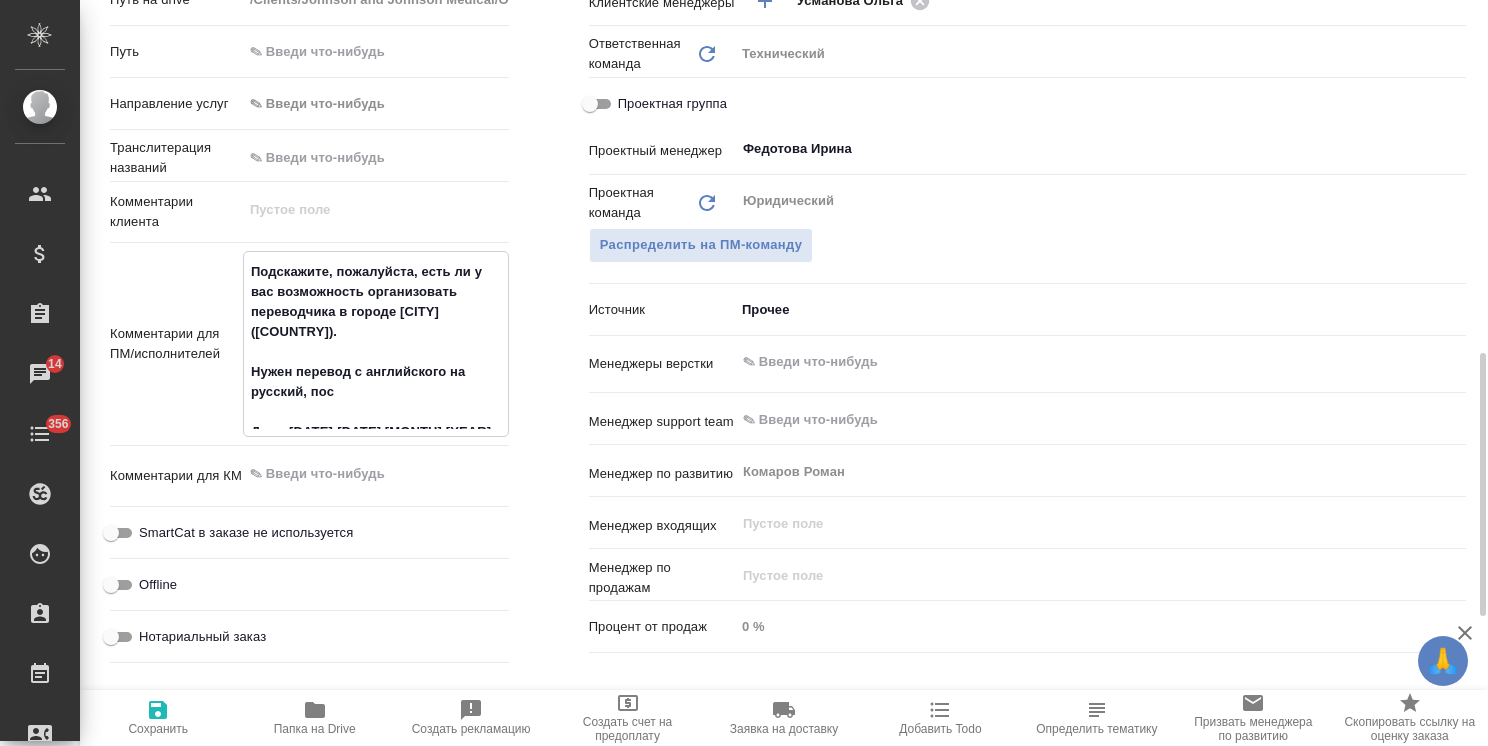 type on "x" 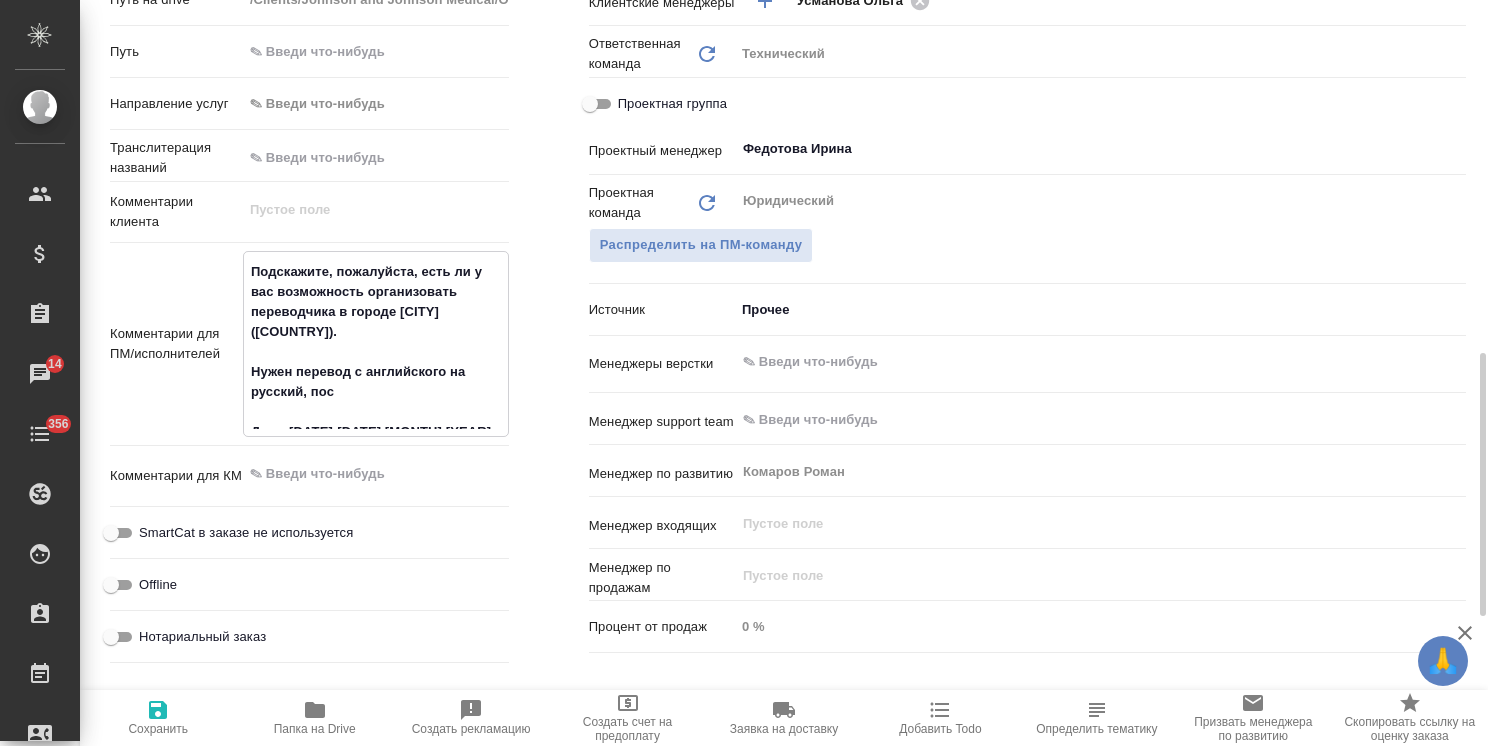 type on "Подскажите, пожалуйста, есть ли у вас возможность организовать переводчика в городе Сучжоу (Китай).
Нужен перевод с английского на русский, посл
Даты 25-28.08.2025" 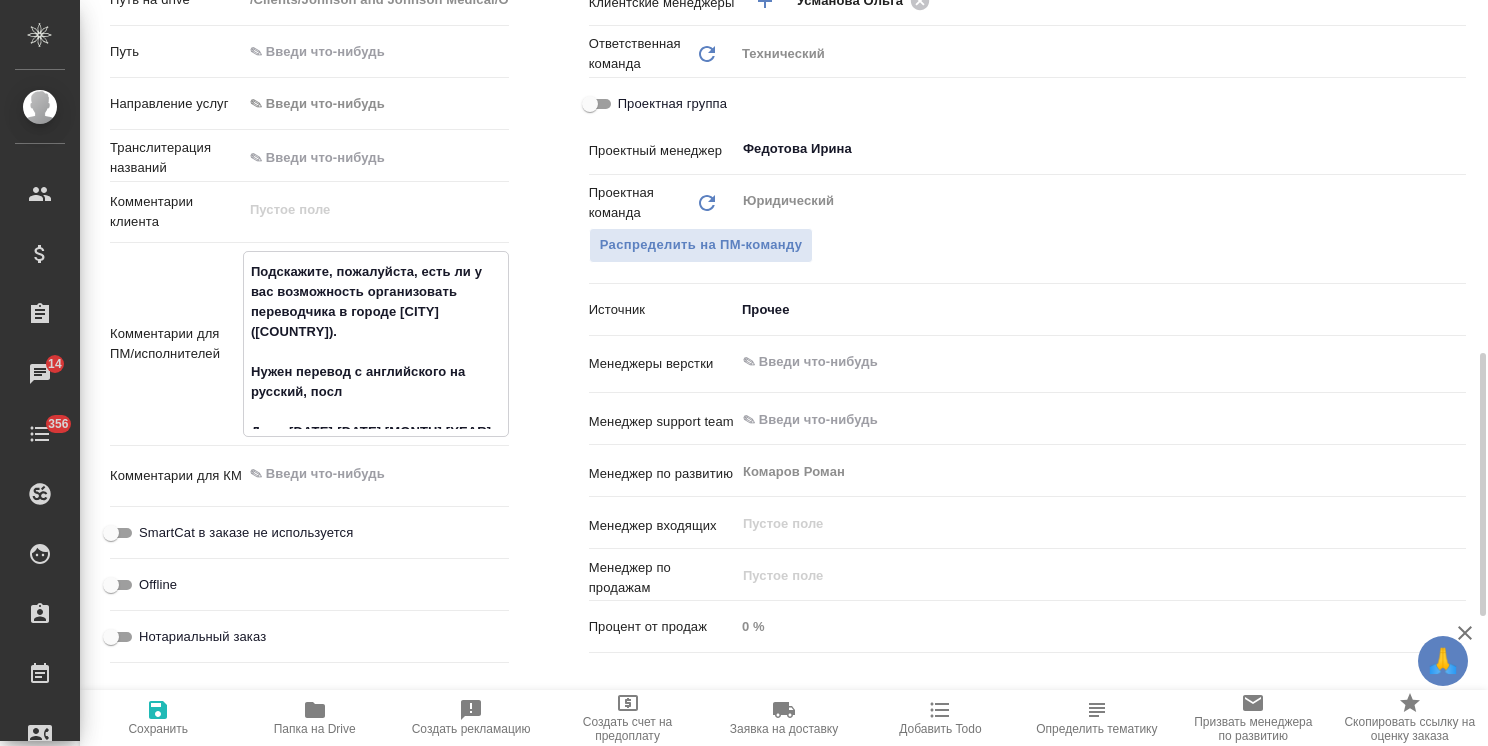 type on "x" 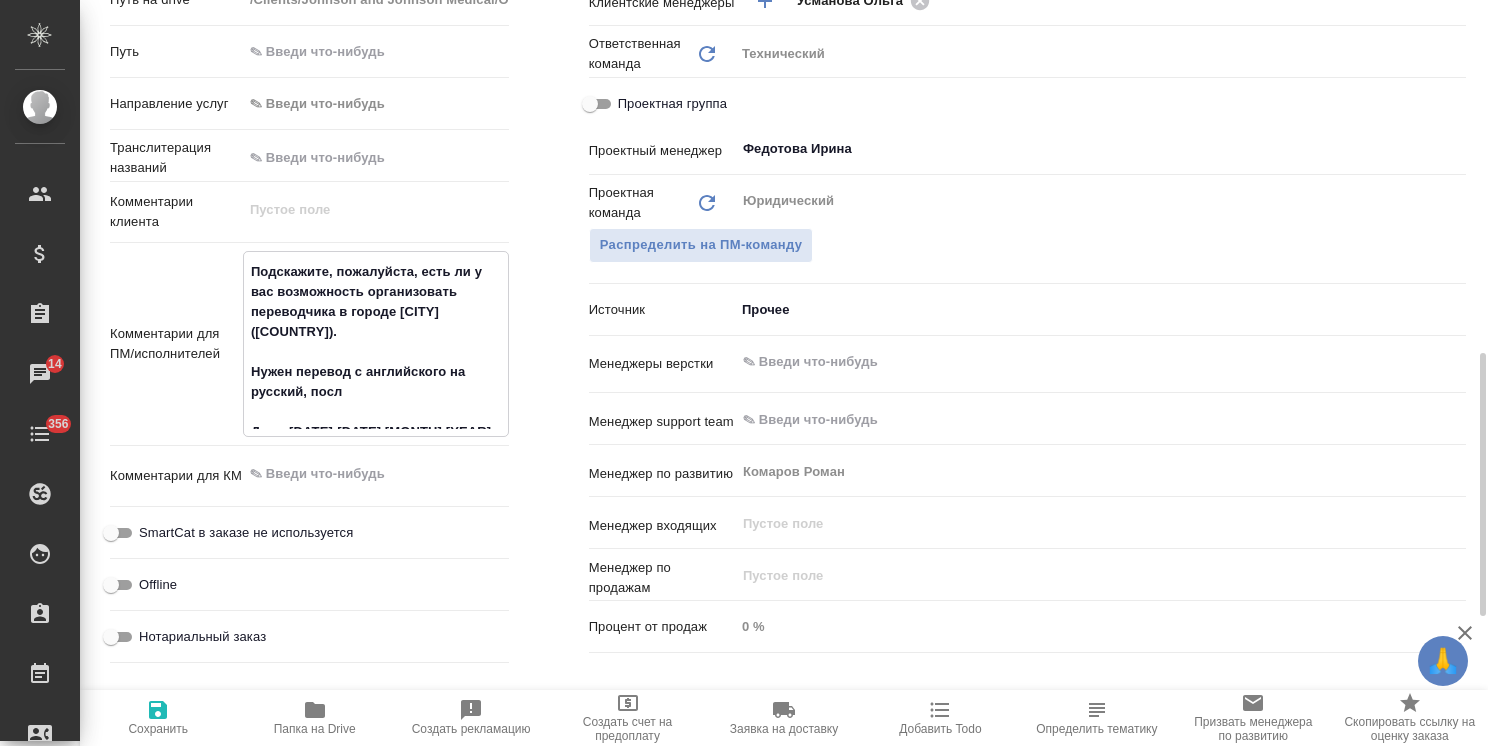 type on "Подскажите, пожалуйста, есть ли у вас возможность организовать переводчика в городе Сучжоу (Китай).
Нужен перевод с английского на русский, после
Даты 25-28.08.2025" 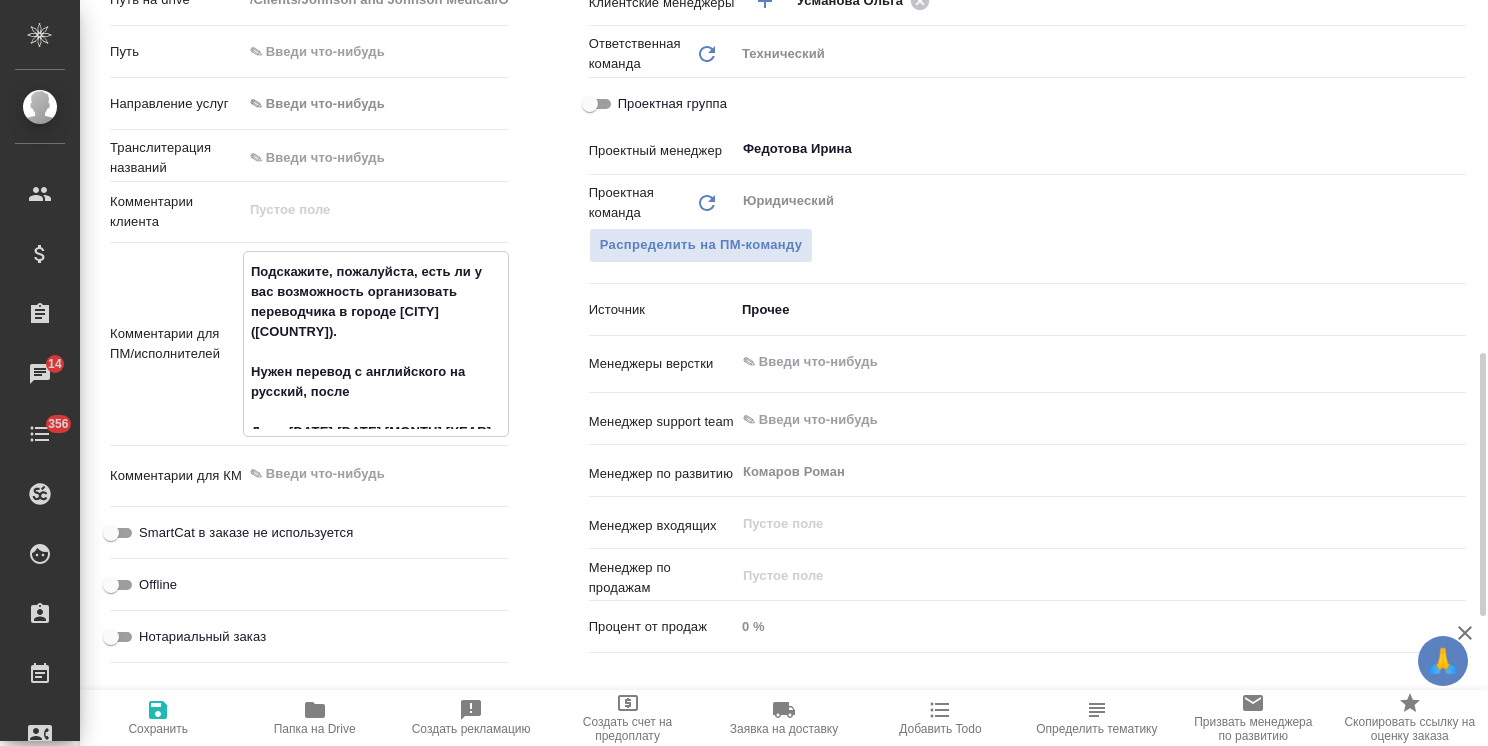 type on "x" 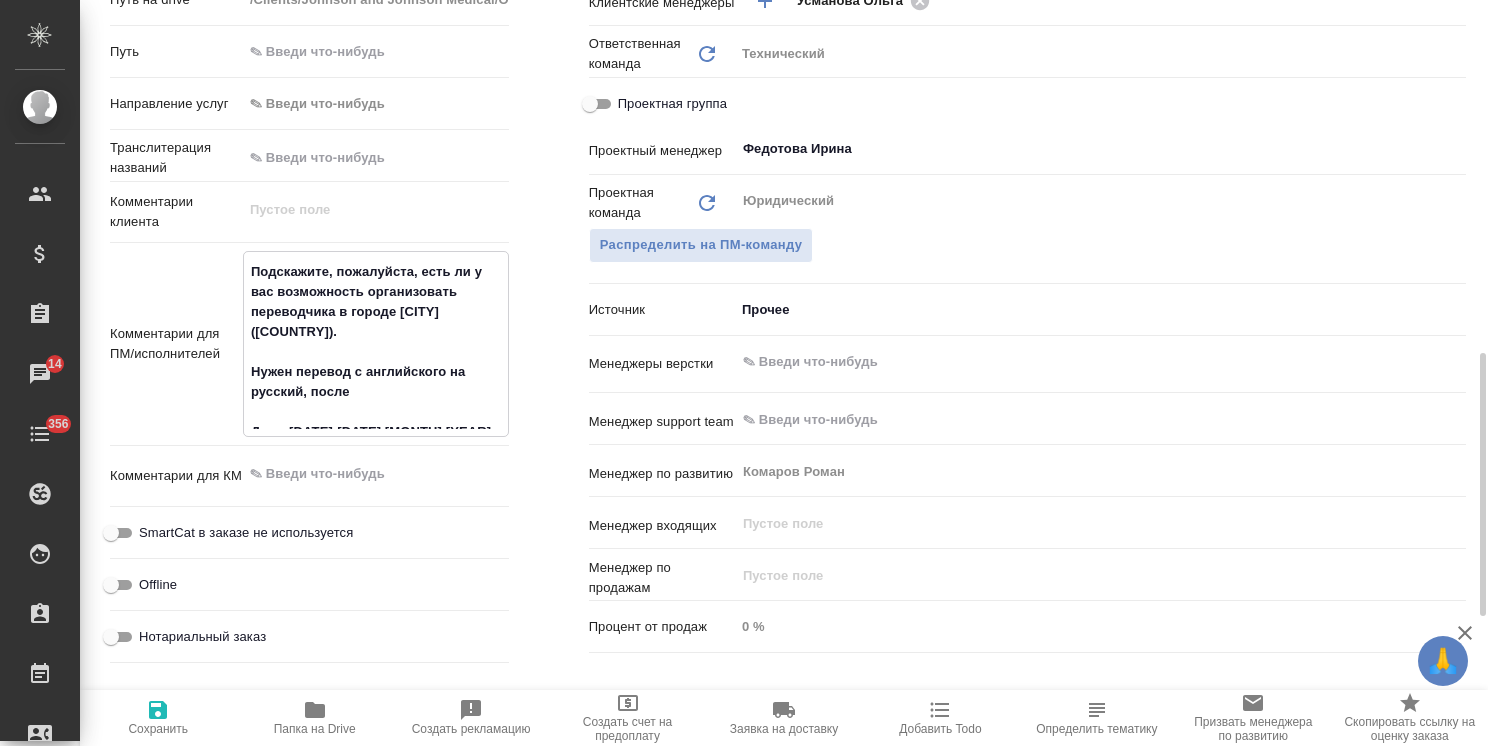 type on "Подскажите, пожалуйста, есть ли у вас возможность организовать переводчика в городе Сучжоу (Китай).
Нужен перевод с английского на русский, послед
Даты 25-28.08.2025" 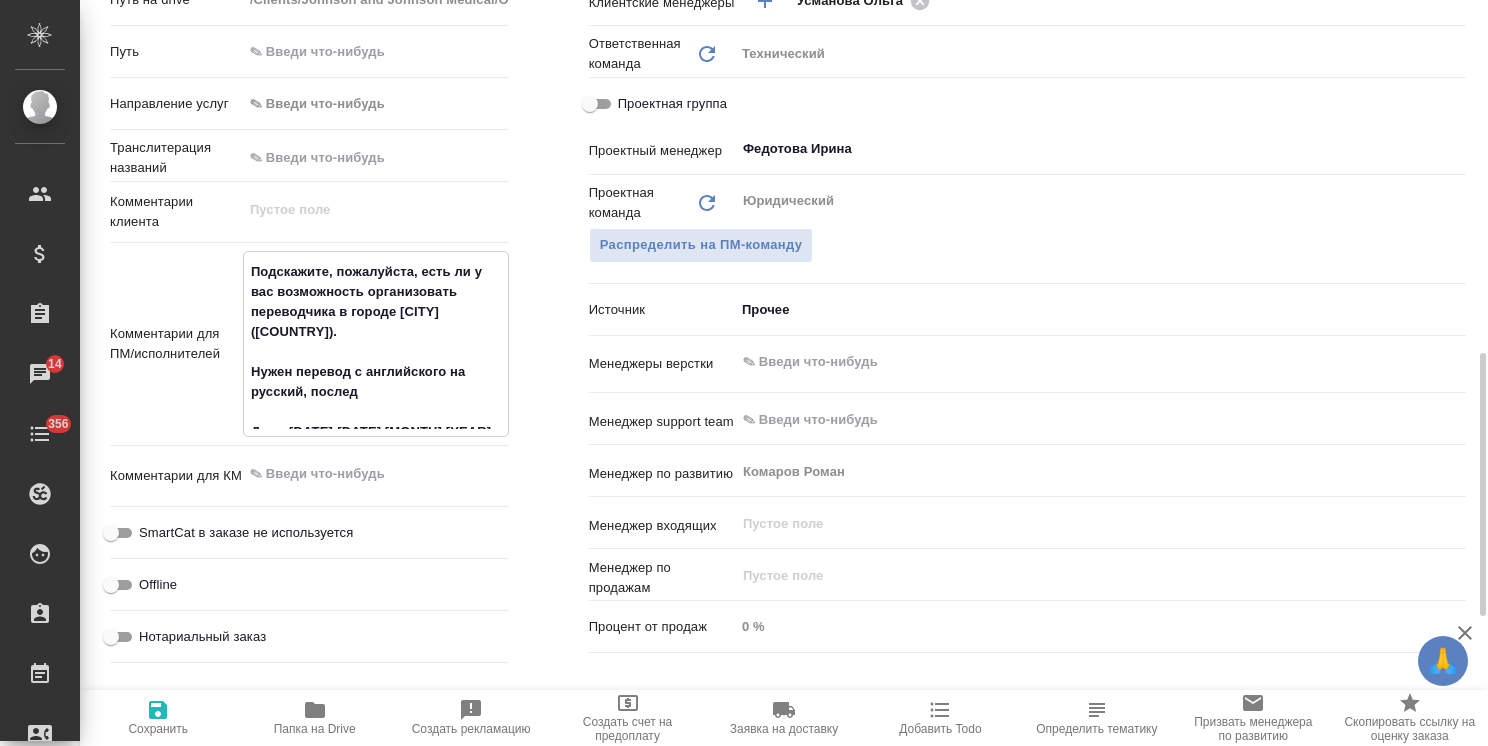 type on "x" 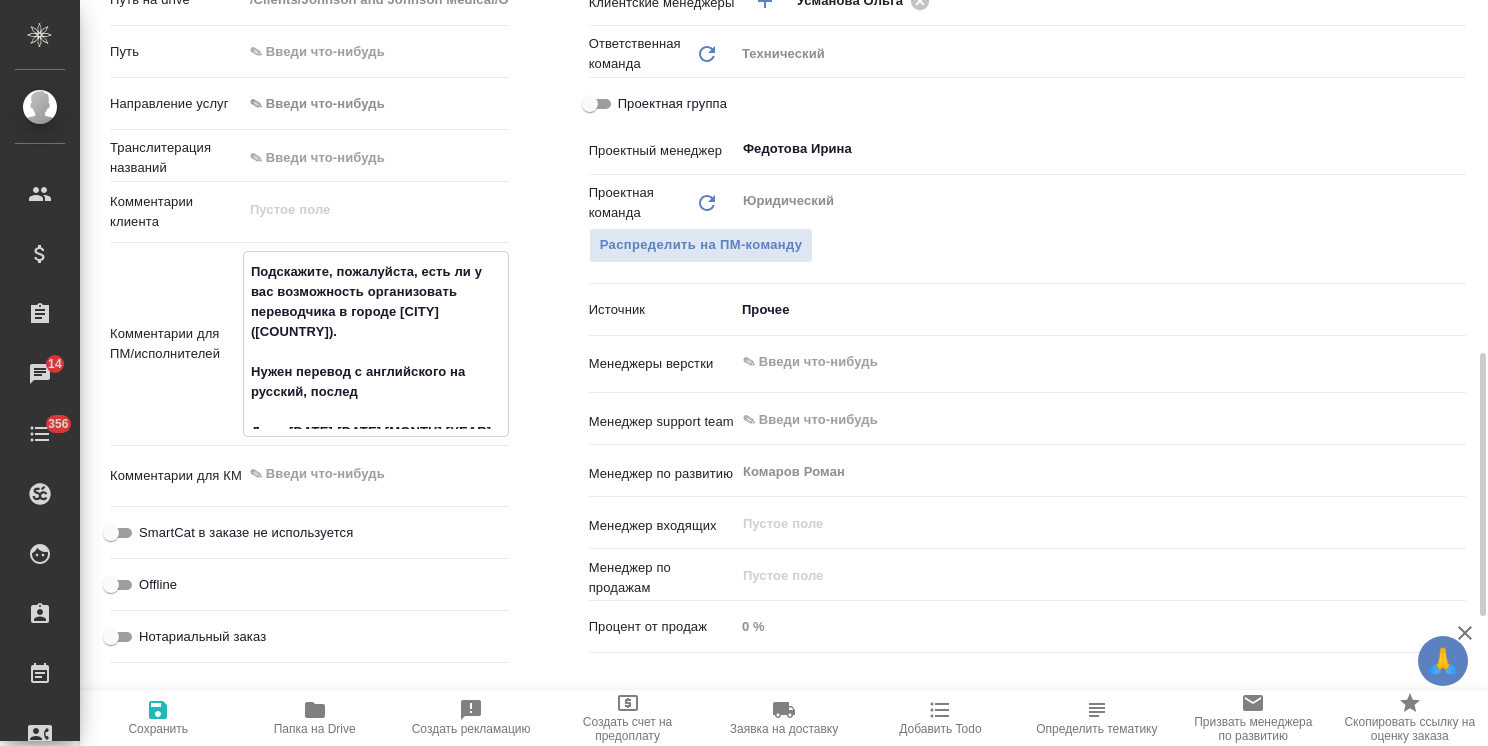 type on "Подскажите, пожалуйста, есть ли у вас возможность организовать переводчика в городе Сучжоу (Китай).
Нужен перевод с английского на русский, последо
Даты 25-28.08.2025" 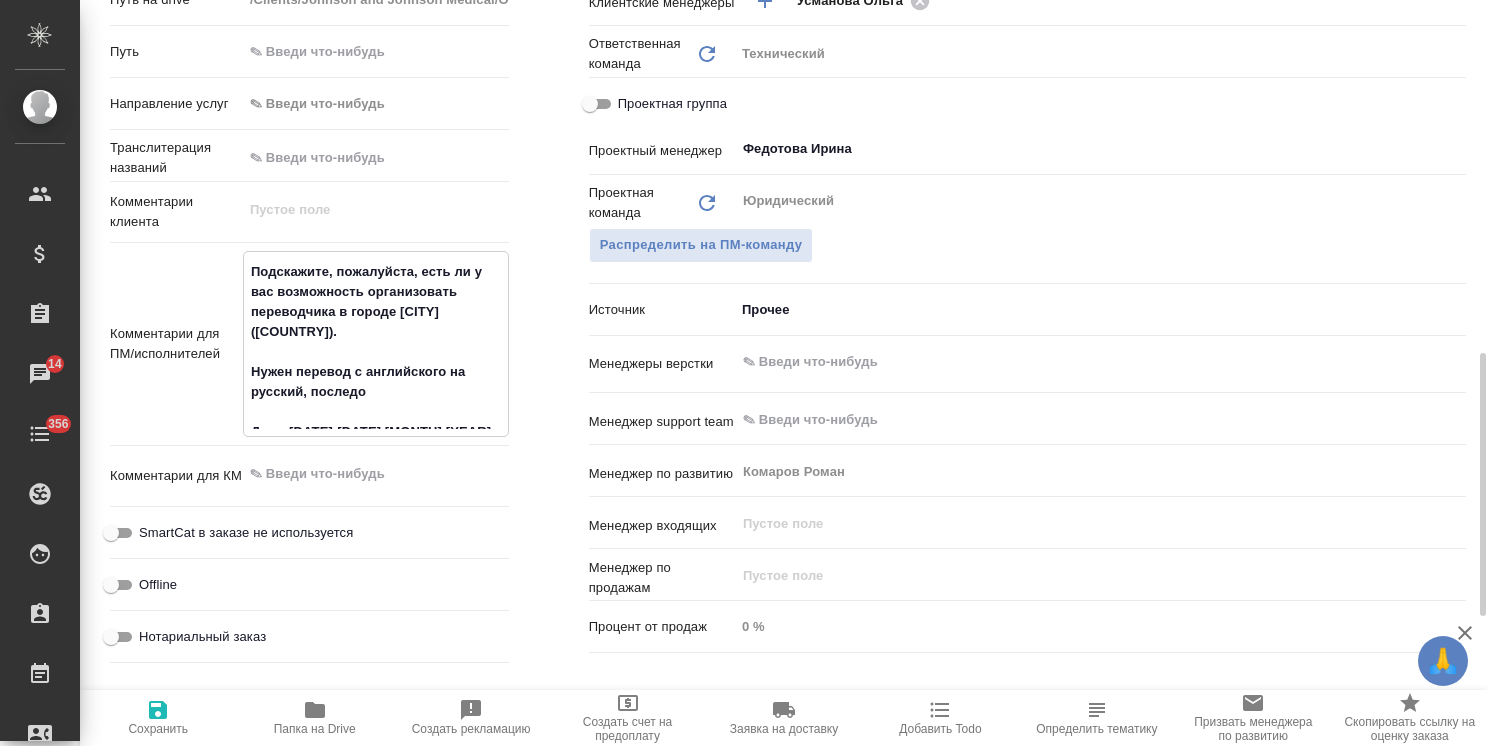 type on "x" 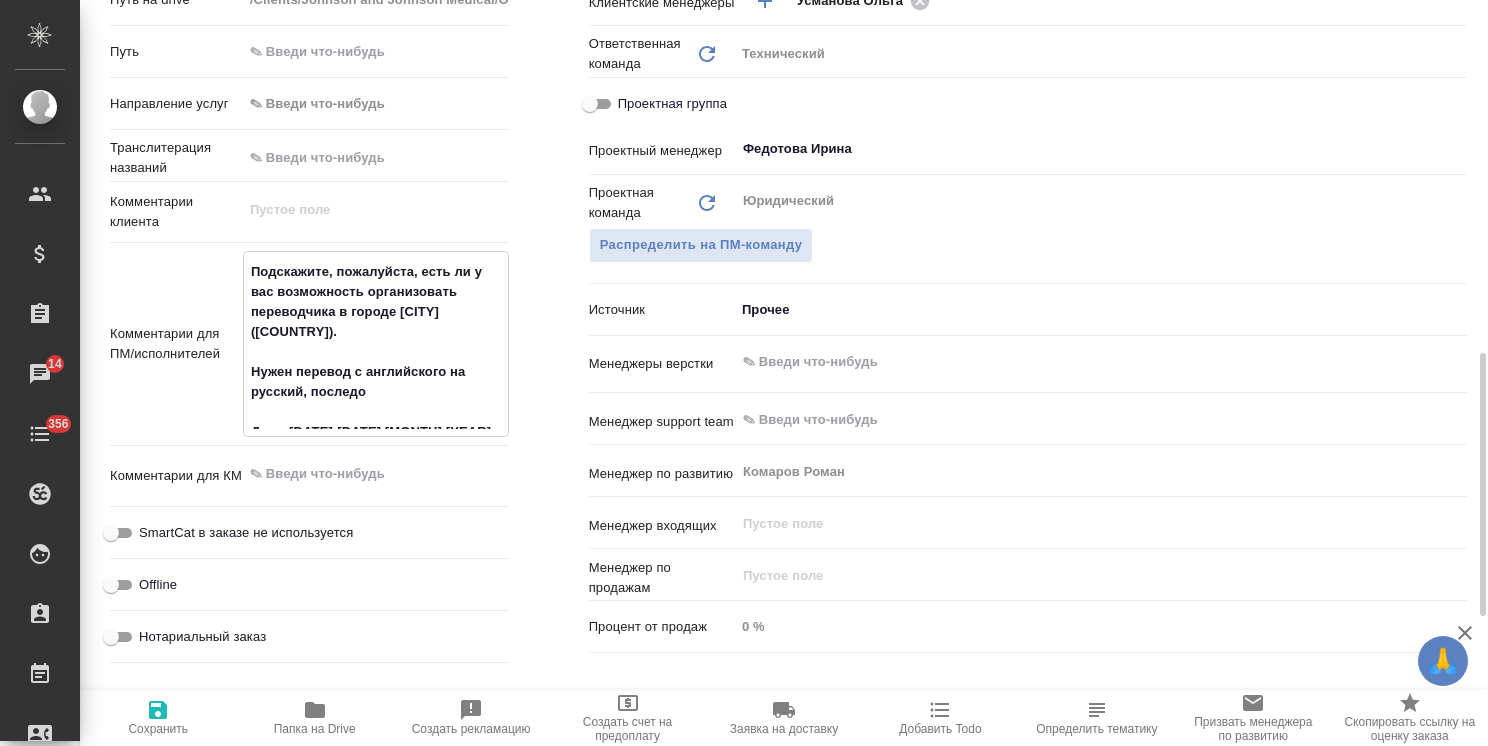type on "Подскажите, пожалуйста, есть ли у вас возможность организовать переводчика в городе Сучжоу (Китай).
Нужен перевод с английского на русский, последов
Даты 25-28.08.2025" 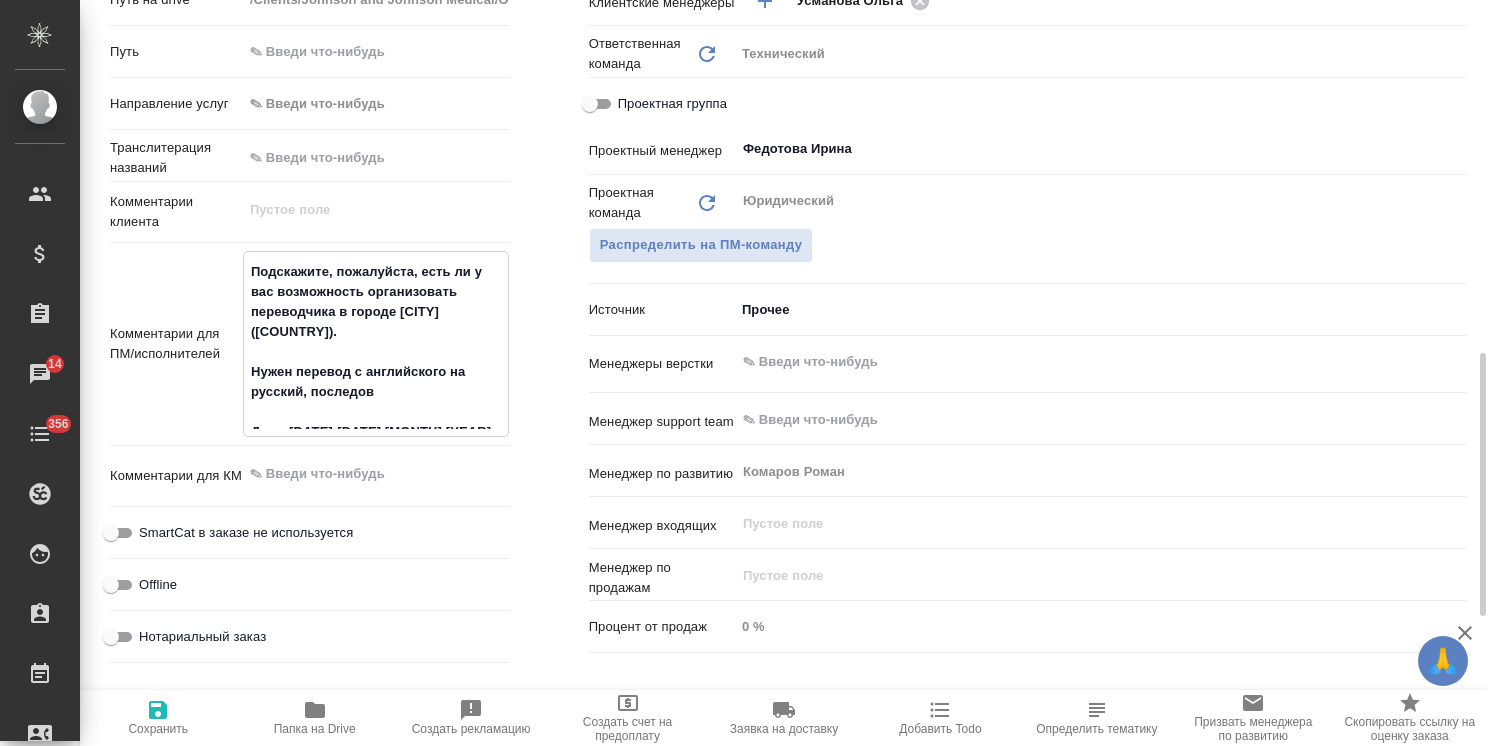 type on "x" 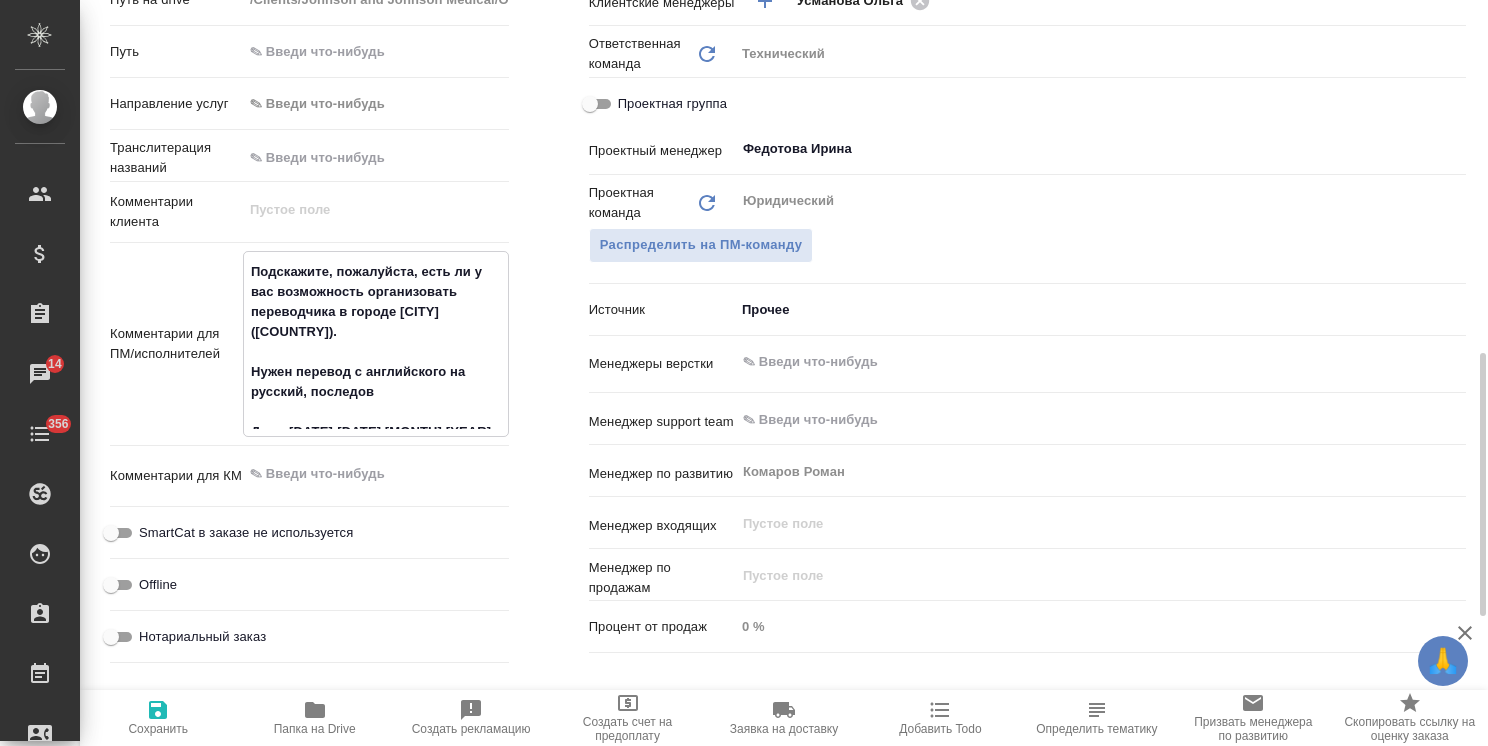 type on "Подскажите, пожалуйста, есть ли у вас возможность организовать переводчика в городе Сучжоу (Китай).
Нужен перевод с английского на русский, последова
Даты 25-28.08.2025" 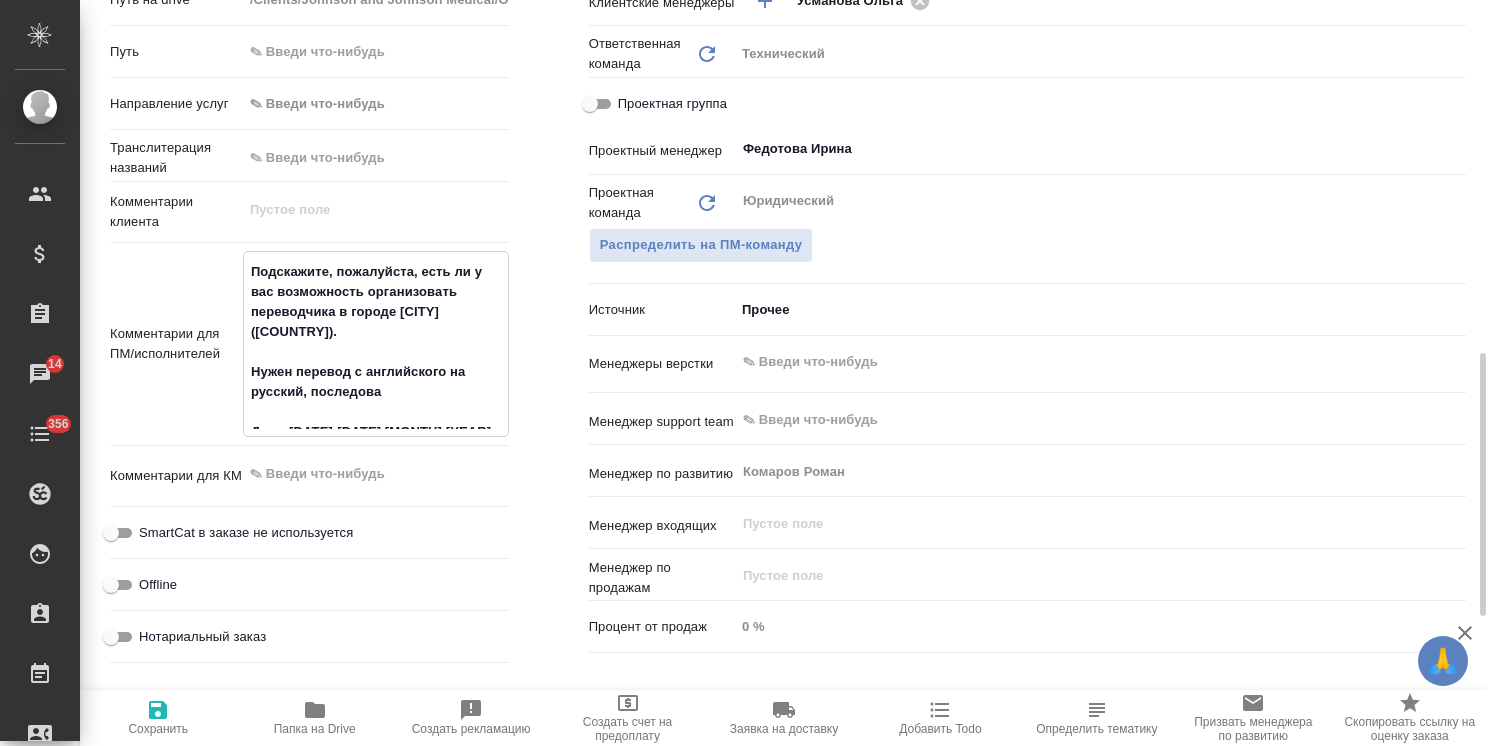 type on "x" 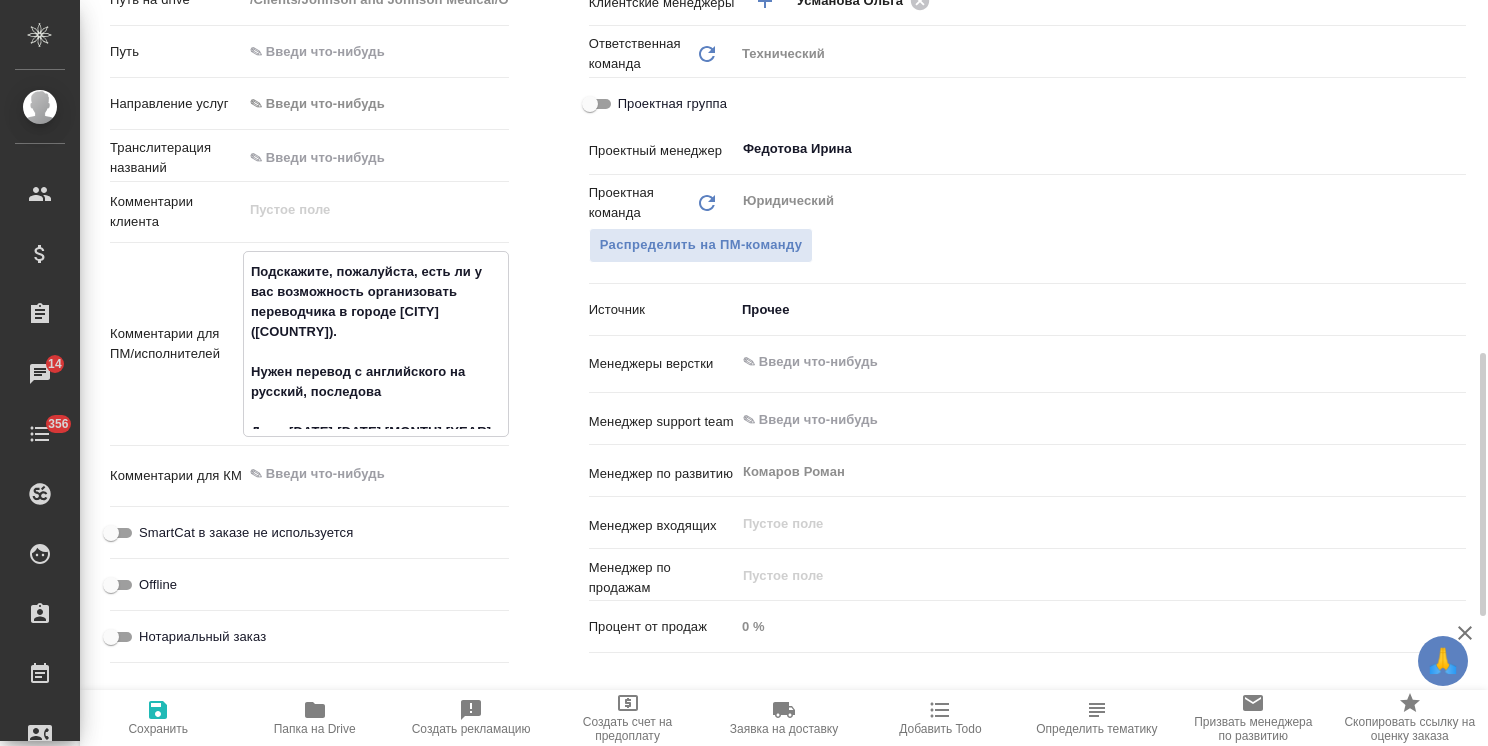 type on "Подскажите, пожалуйста, есть ли у вас возможность организовать переводчика в городе Сучжоу (Китай).
Нужен перевод с английского на русский, последоват
Даты 25-28.08.2025" 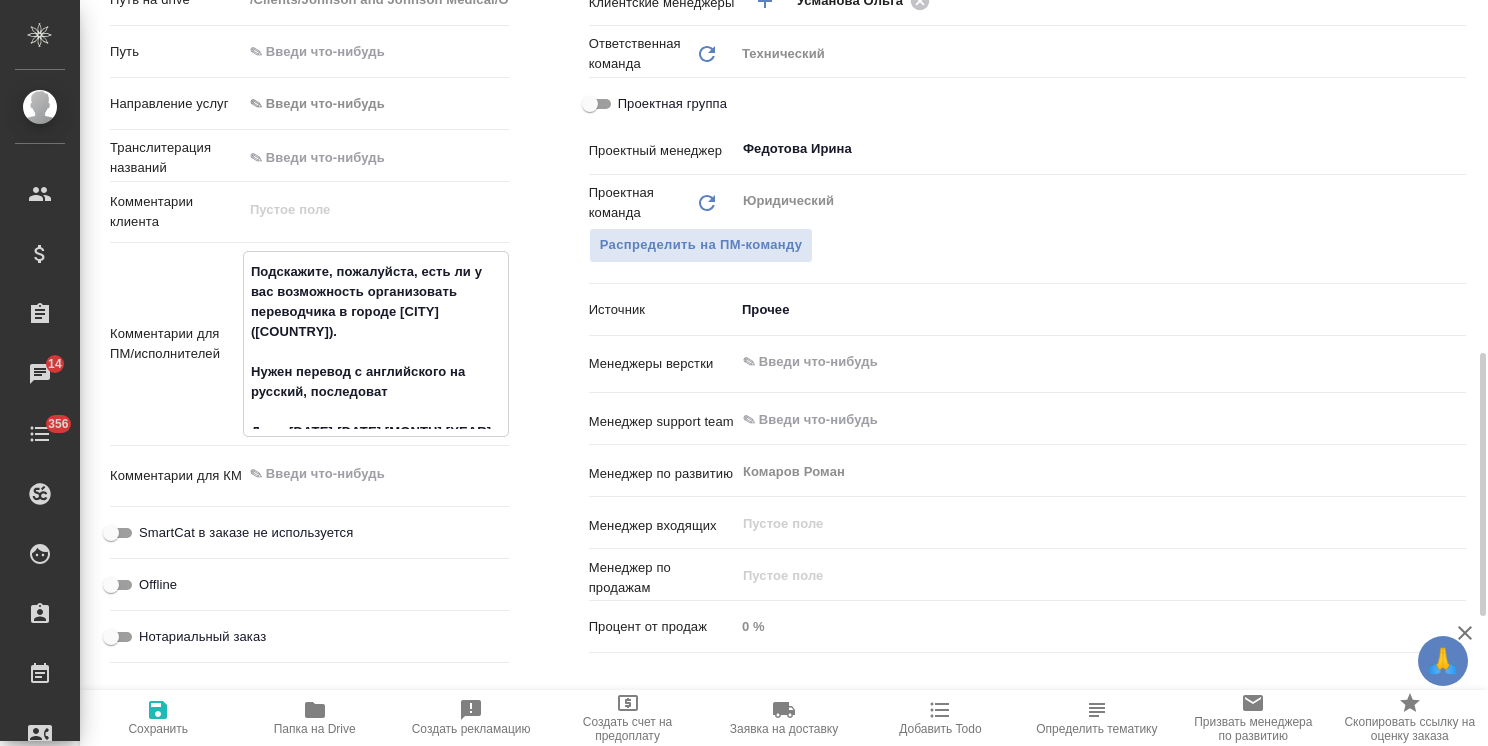 type on "x" 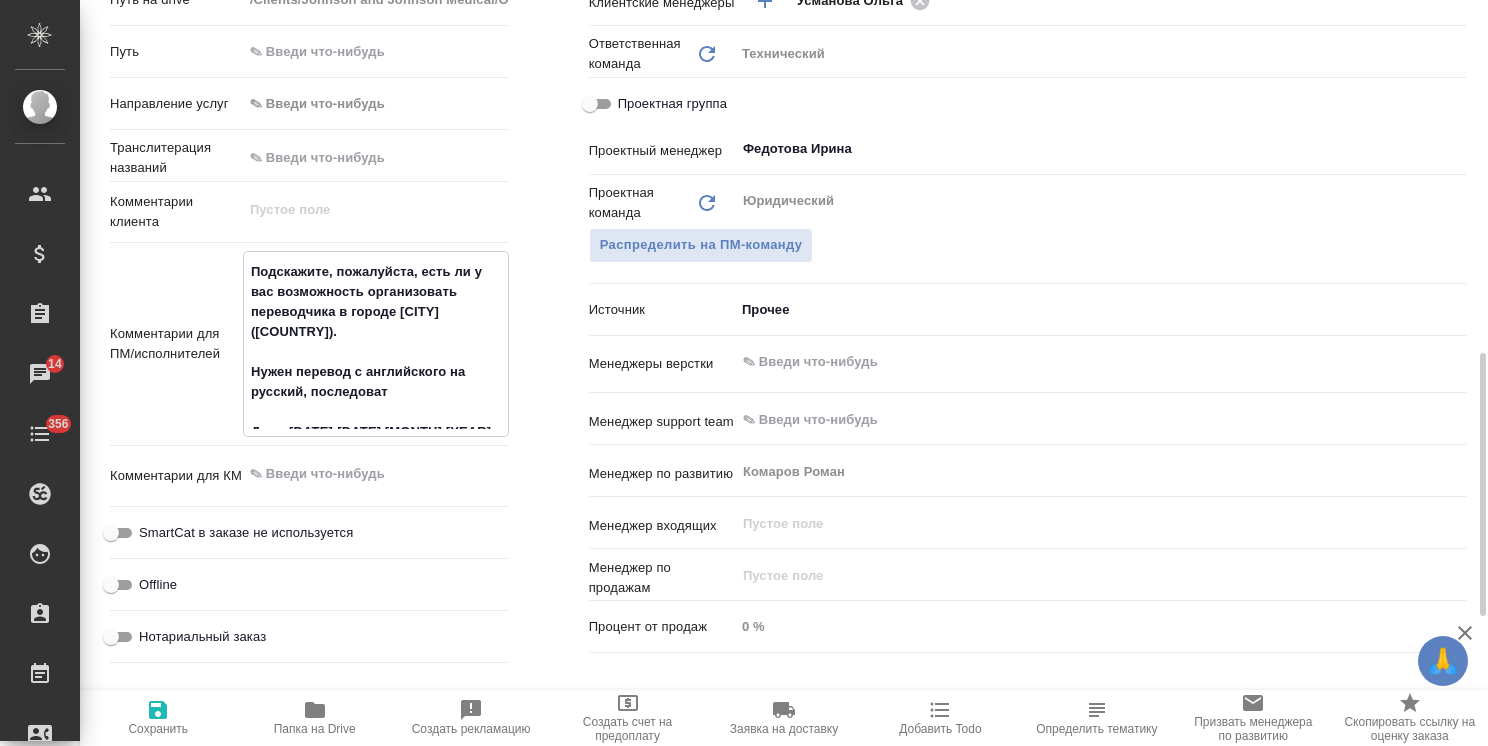 type on "Подскажите, пожалуйста, есть ли у вас возможность организовать переводчика в городе Сучжоу (Китай).
Нужен перевод с английского на русский, последовате
Даты 25-28.08.2025" 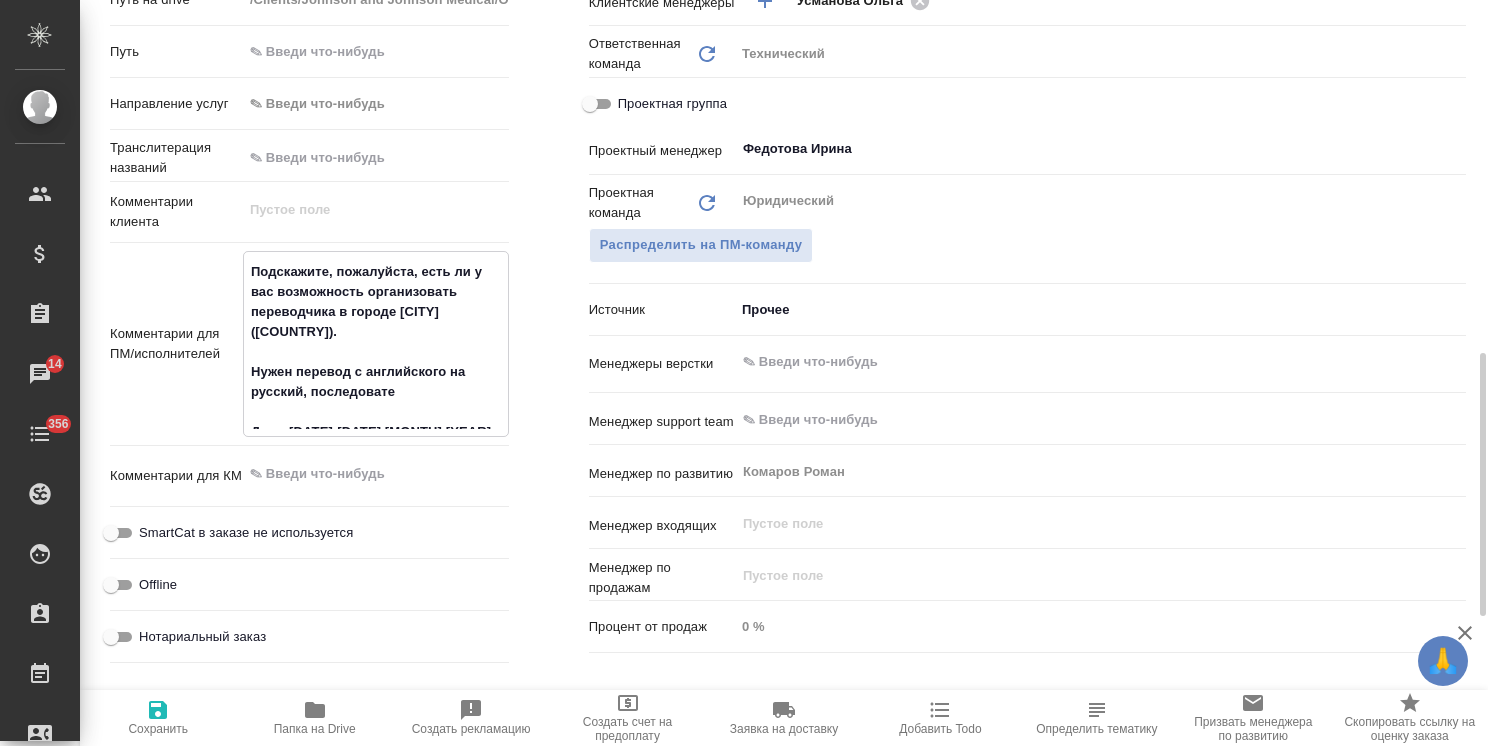 type on "x" 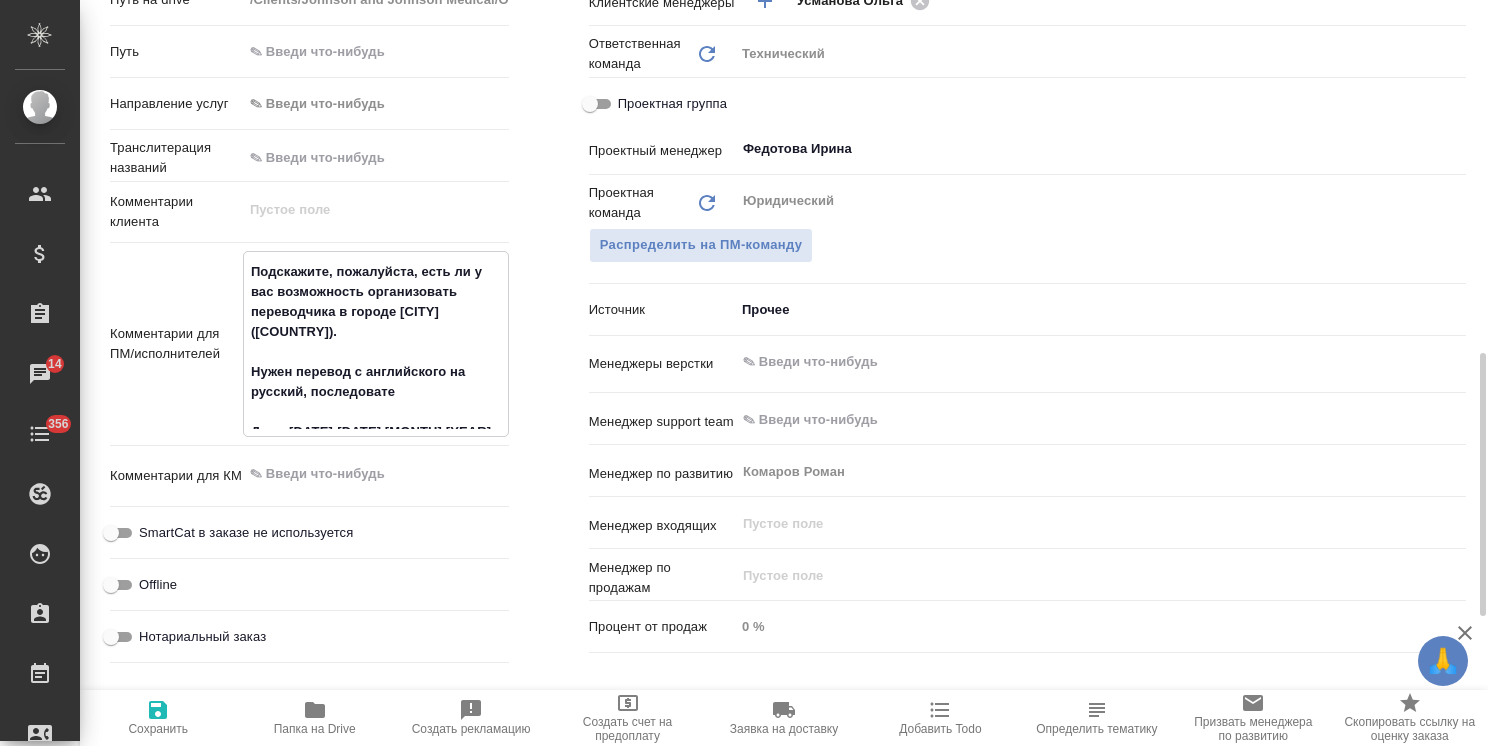 type on "Подскажите, пожалуйста, есть ли у вас возможность организовать переводчика в городе Сучжоу (Китай).
Нужен перевод с английского на русский, последовател
Даты 25-28.08.2025" 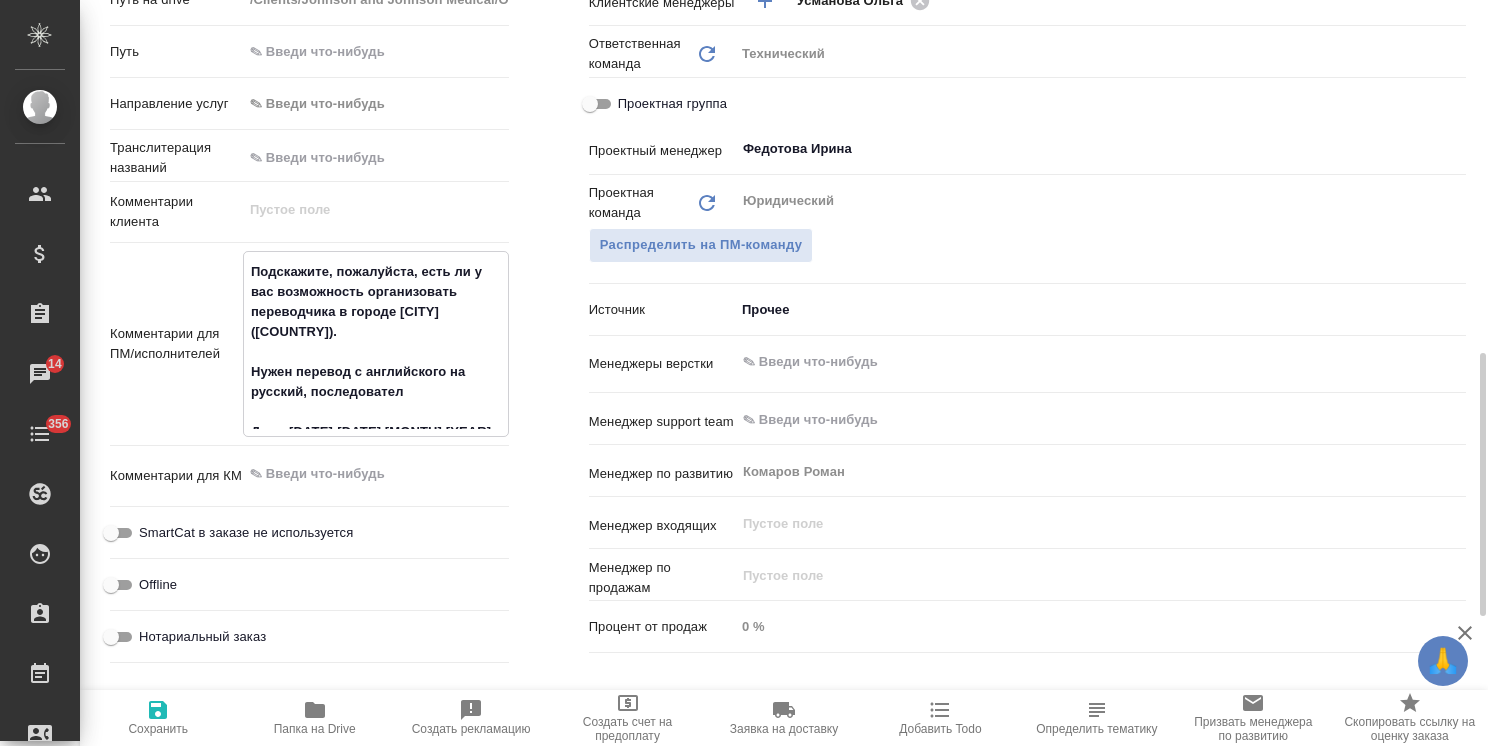 type on "x" 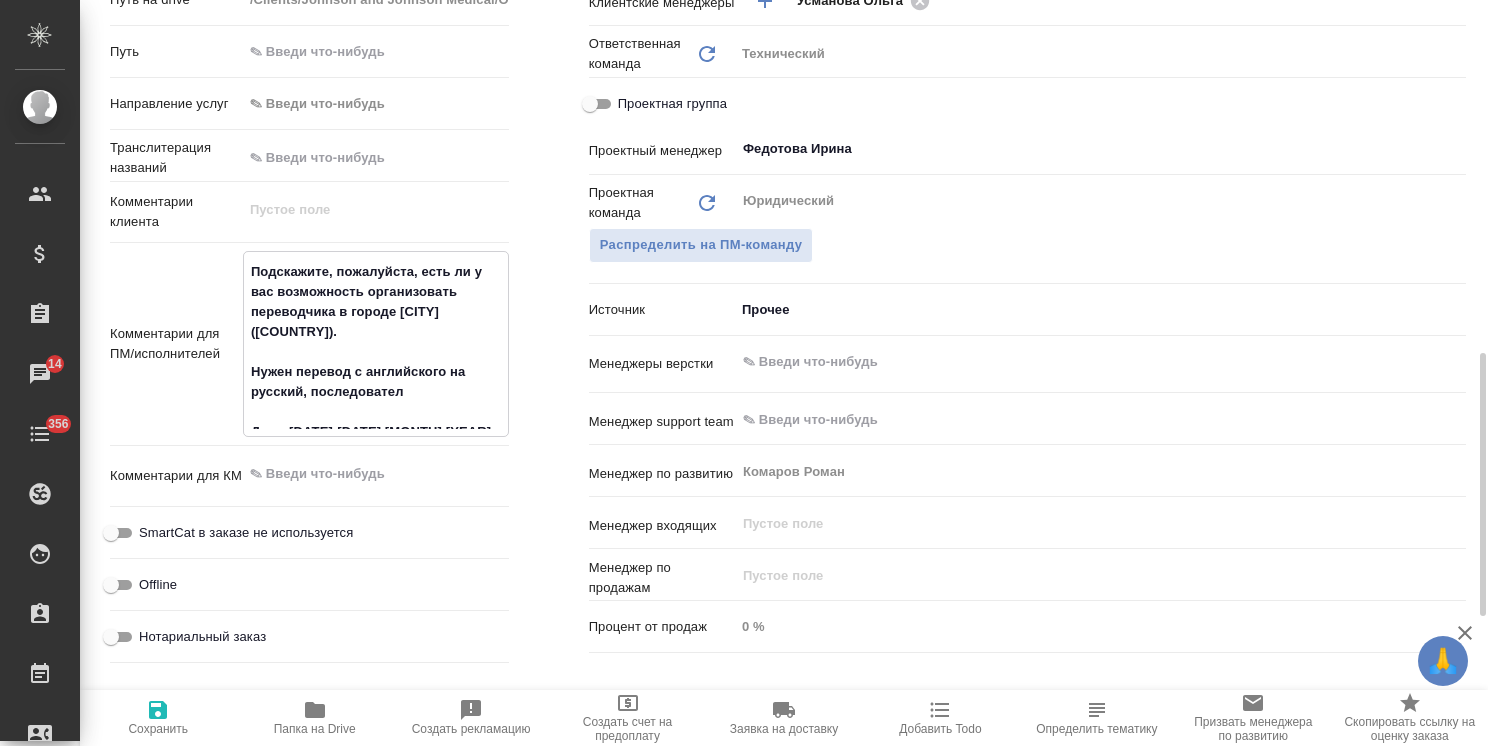 type on "Подскажите, пожалуйста, есть ли у вас возможность организовать переводчика в городе Сучжоу (Китай).
Нужен перевод с английского на русский, последователь
Даты 25-28.08.2025" 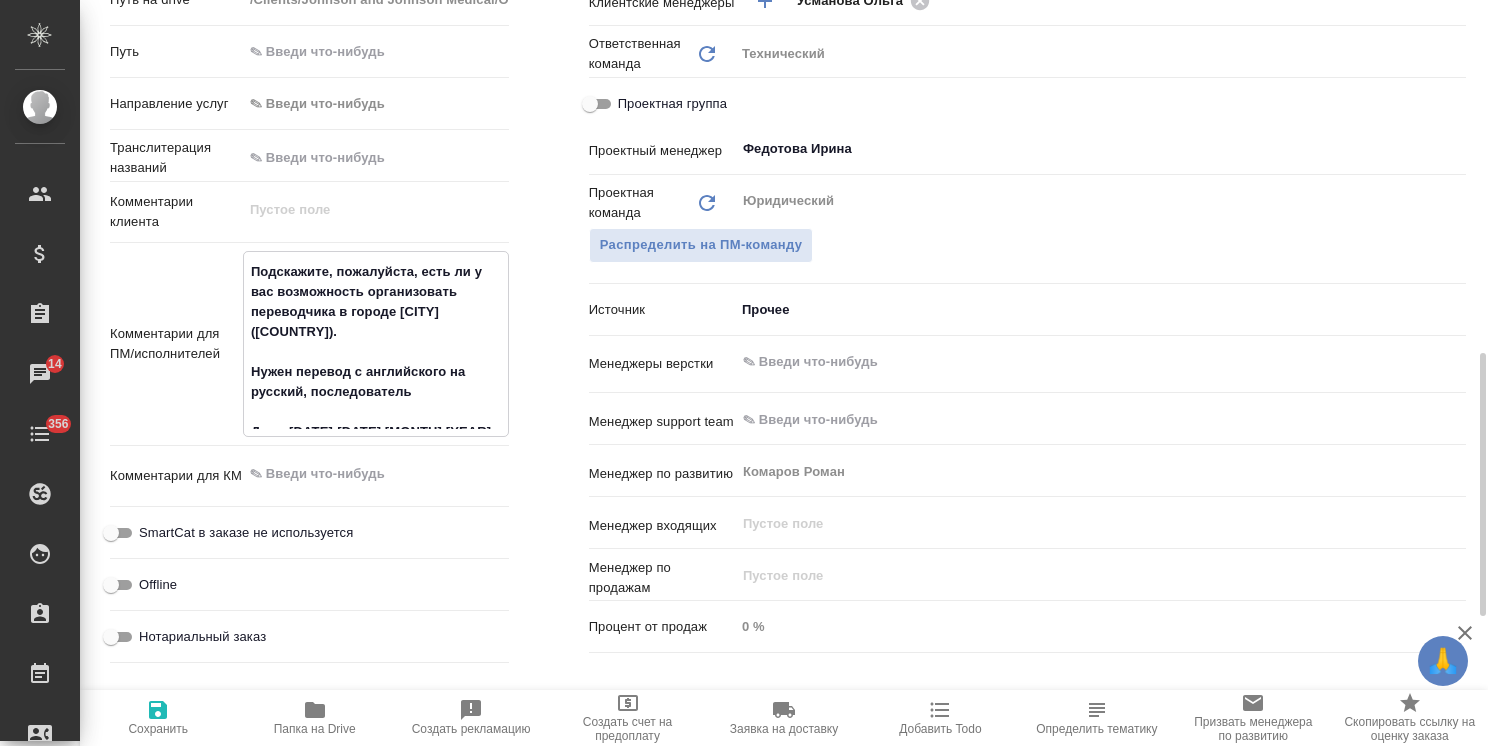 type on "Подскажите, пожалуйста, есть ли у вас возможность организовать переводчика в городе Сучжоу (Китай).
Нужен перевод с английского на русский, последовательн
Даты 25-28.08.2025" 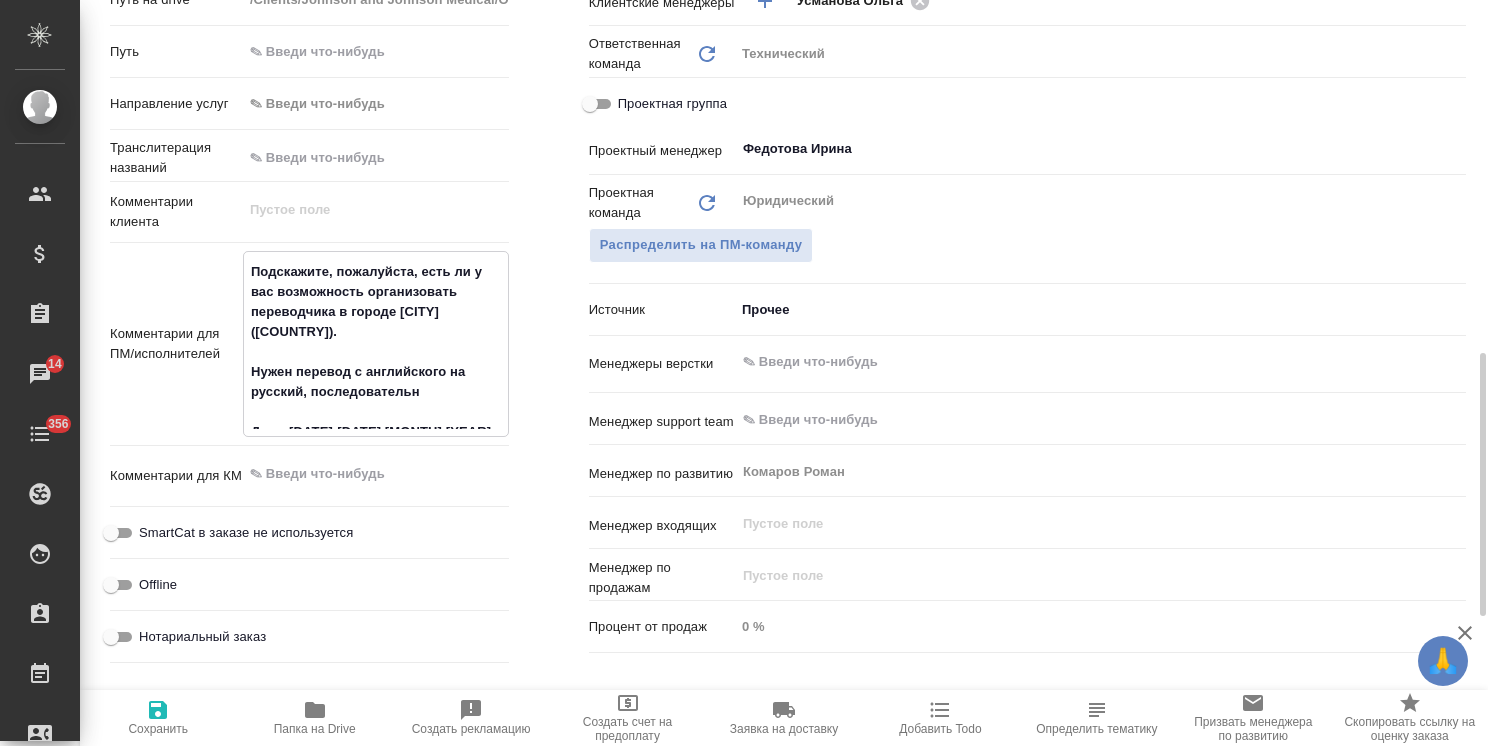 type on "x" 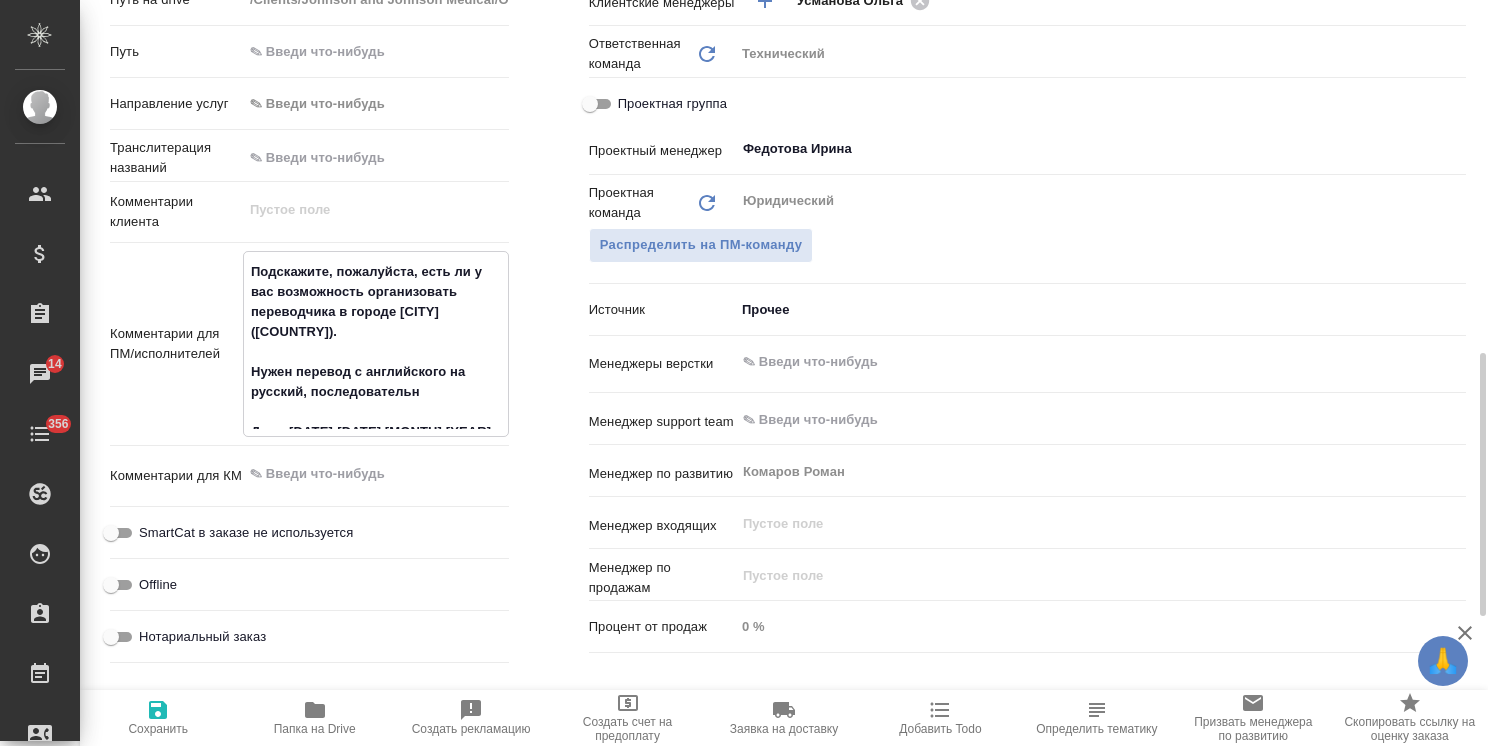 type on "x" 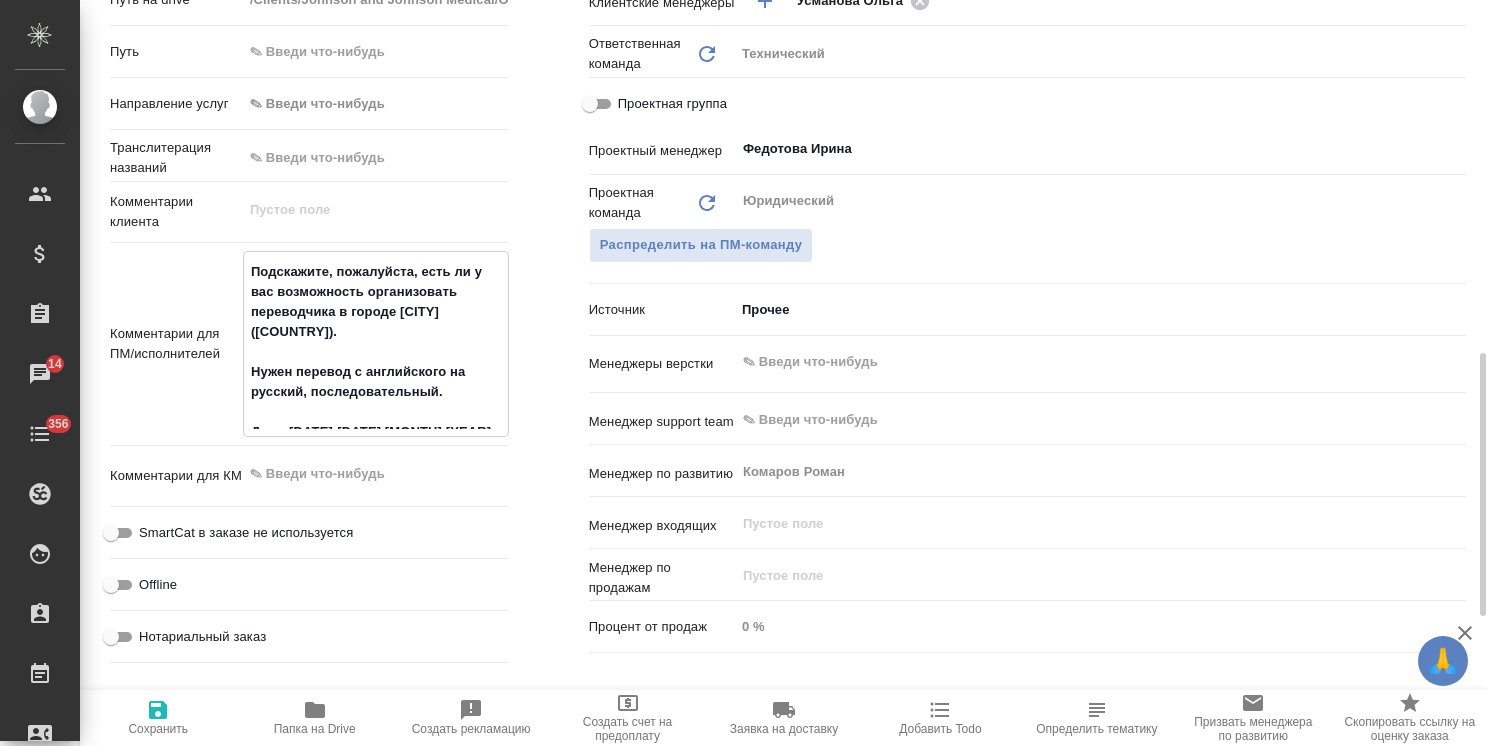 click on "Подскажите, пожалуйста, есть ли у вас возможность организовать переводчика в городе Сучжоу (Китай).
Нужен перевод с английского на русский, последовательный.
Даты 25-28.08.2025" at bounding box center (376, 342) 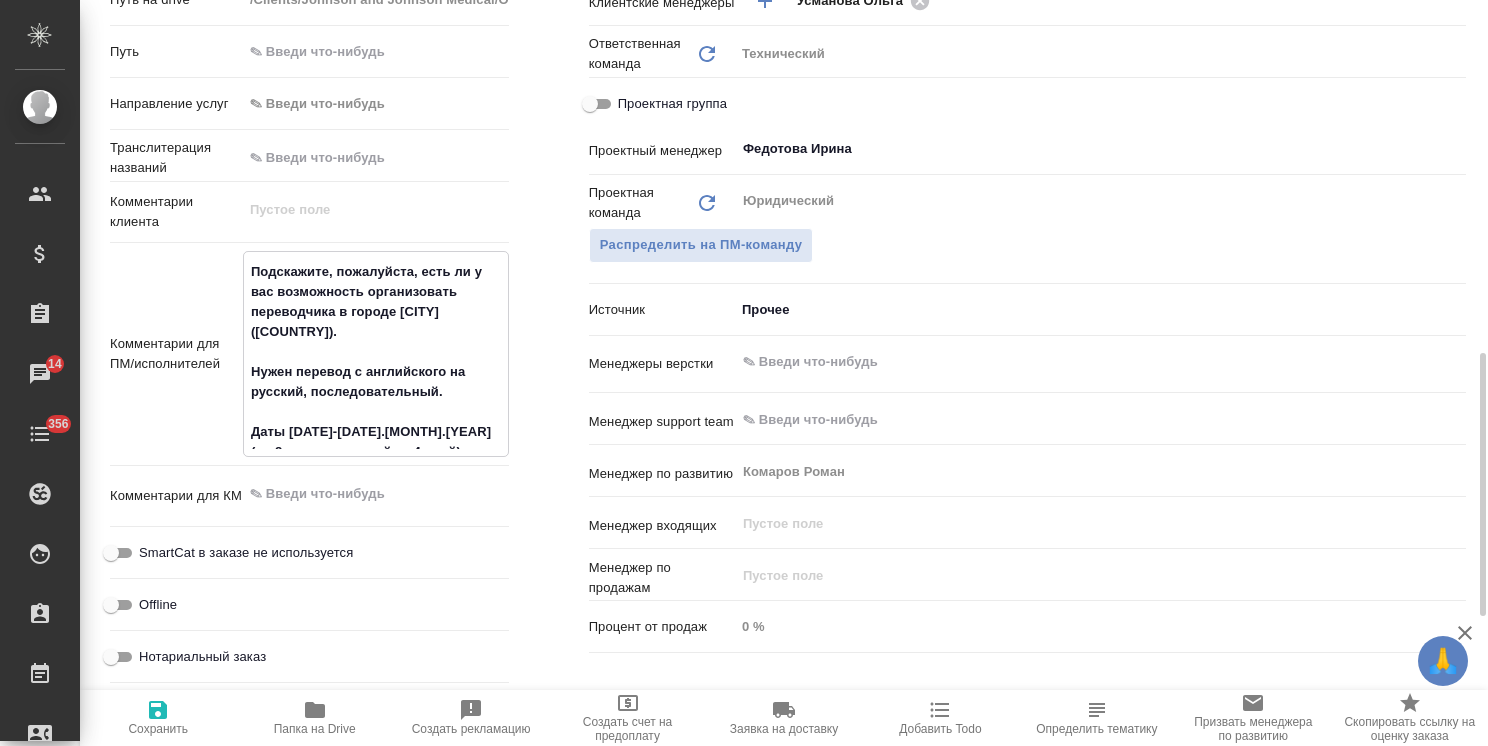 click 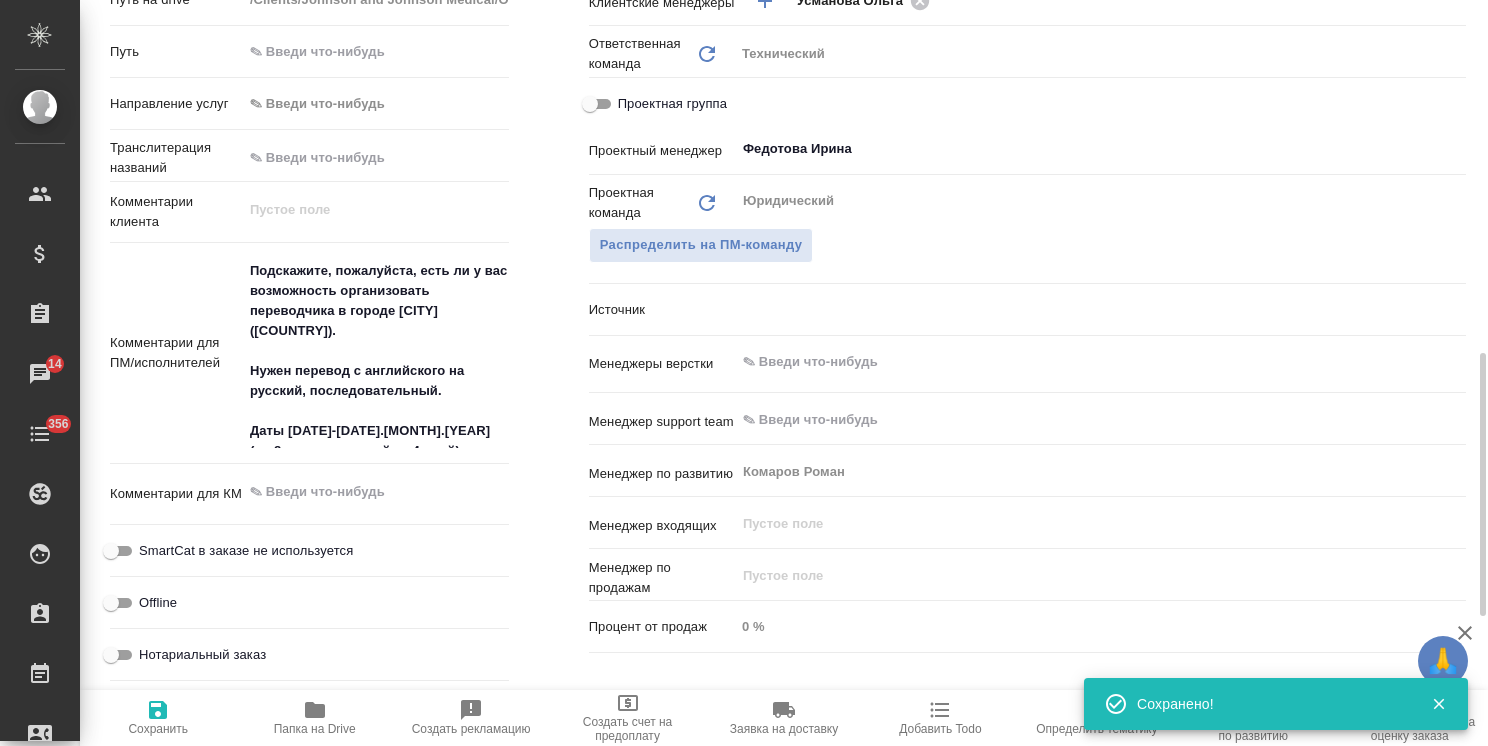 click on "Подскажите, пожалуйста, есть ли у вас возможность организовать переводчика в городе Сучжоу (Китай).
Нужен перевод с английского на русский, последовательный.
Даты 25-28.08.2025 (по 8 часов в каждый из 4 дней)я" at bounding box center (376, 351) 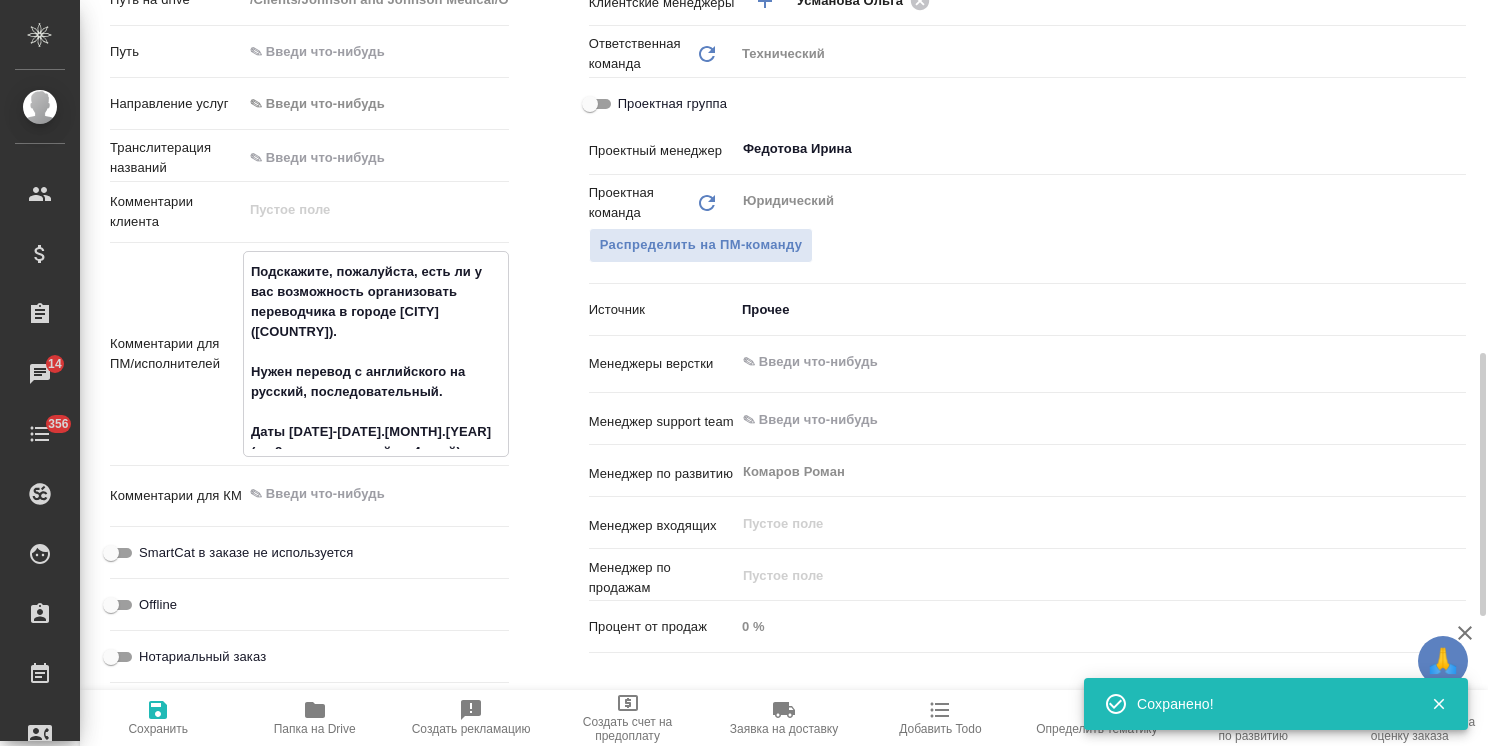 click on "Сохранить" at bounding box center (158, 717) 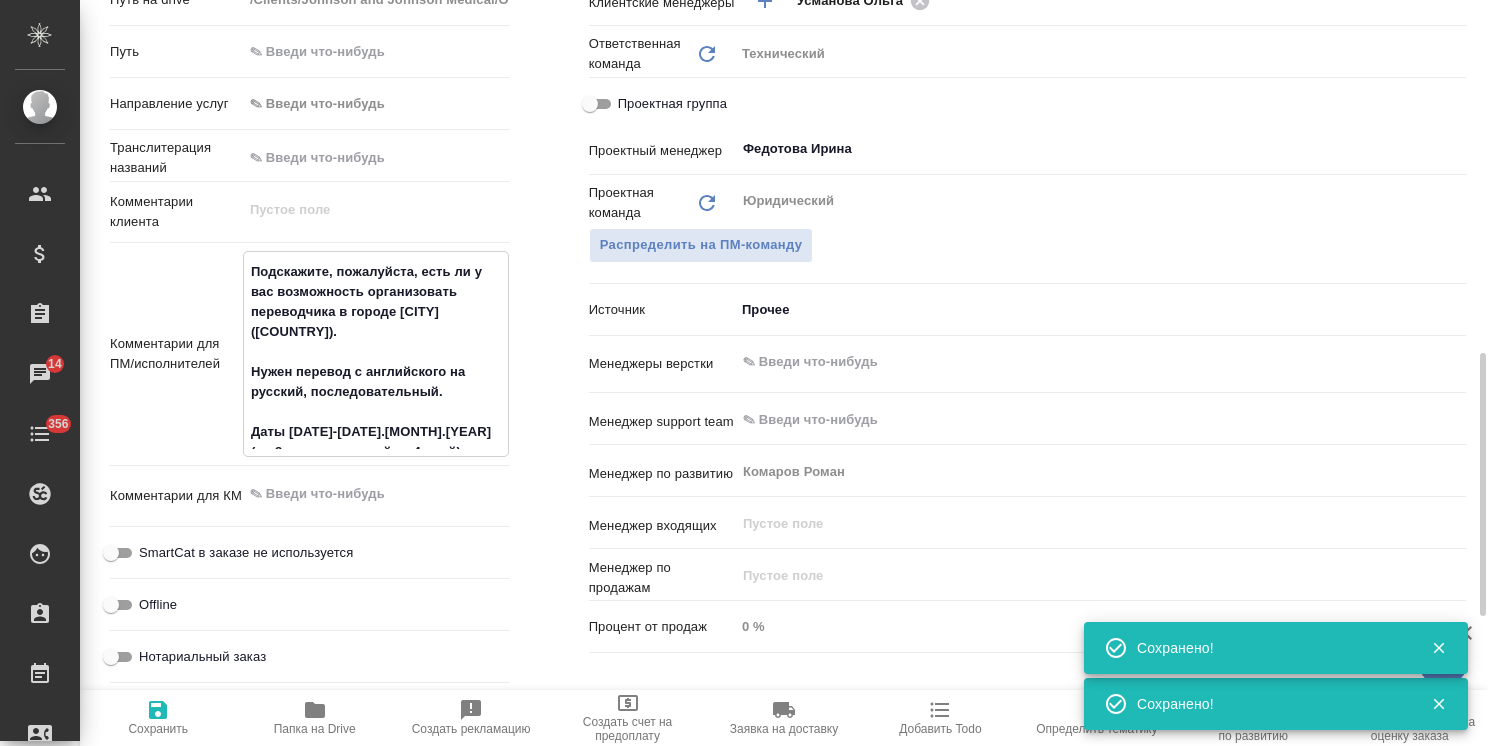 click on "Подскажите, пожалуйста, есть ли у вас возможность организовать переводчика в городе Сучжоу (Китай).
Нужен перевод с английского на русский, последовательный.
Даты 25-28.08.2025 (по 8 часов в каждый из 4 дней). x" at bounding box center [376, 354] 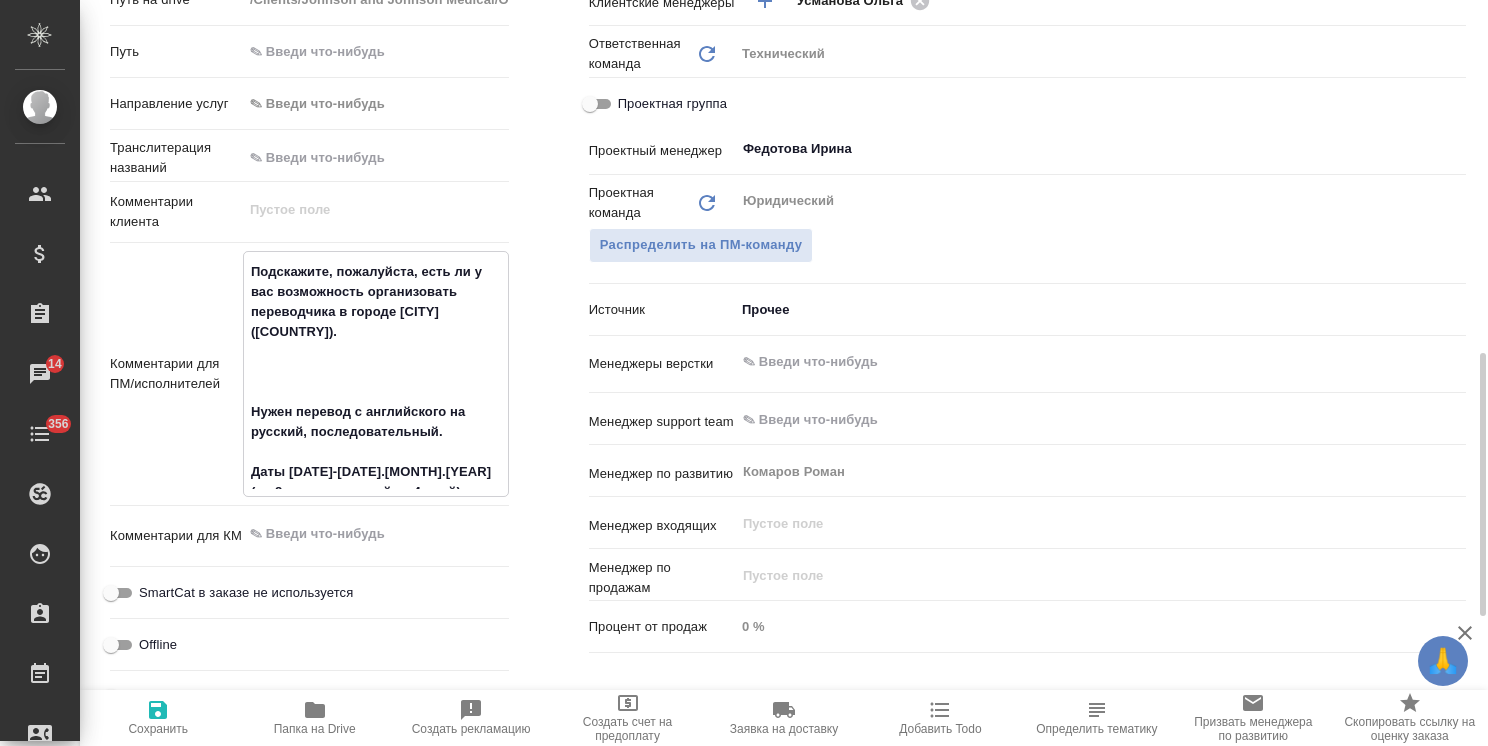 paste on "Инспекция производственных площадок" 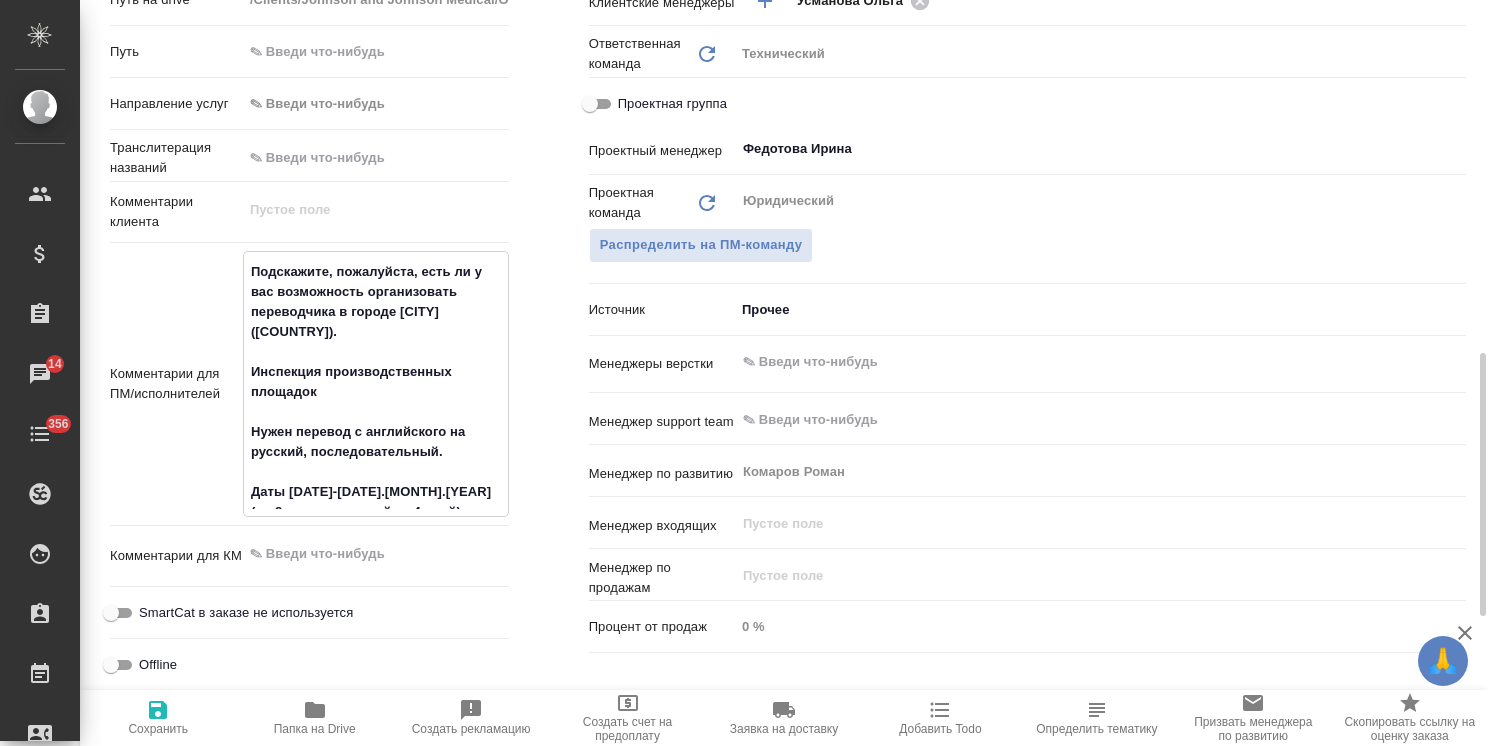drag, startPoint x: 343, startPoint y: 375, endPoint x: 176, endPoint y: 344, distance: 169.85287 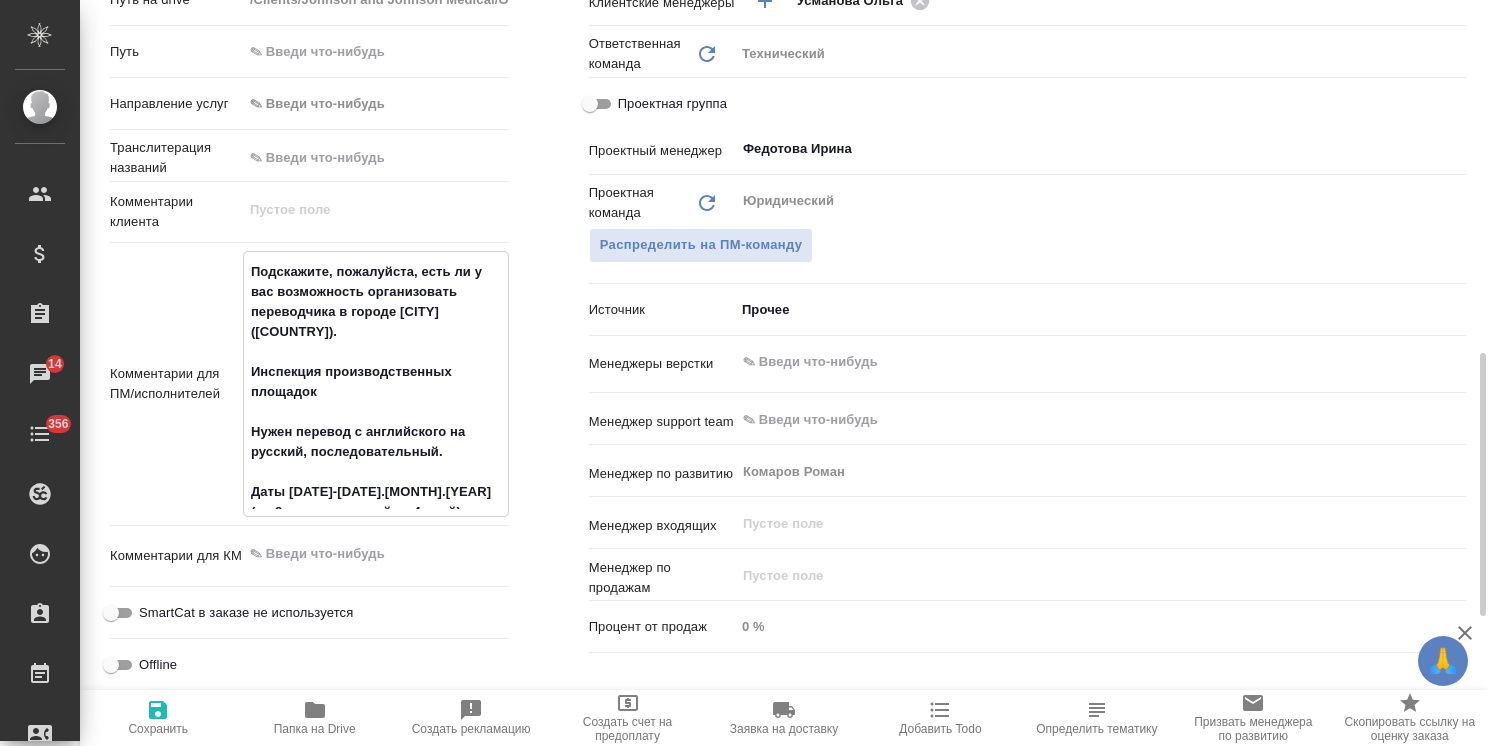 click on "Комментарии для ПМ/исполнителей Подскажите, пожалуйста, есть ли у вас возможность организовать переводчика в городе Сучжоу (Китай).
Инспекция производственных площадок
Нужен перевод с английского на русский, последовательный.
Даты 25-28.08.2025 (по 8 часов в каждый из 4 дней). x" at bounding box center [309, 384] 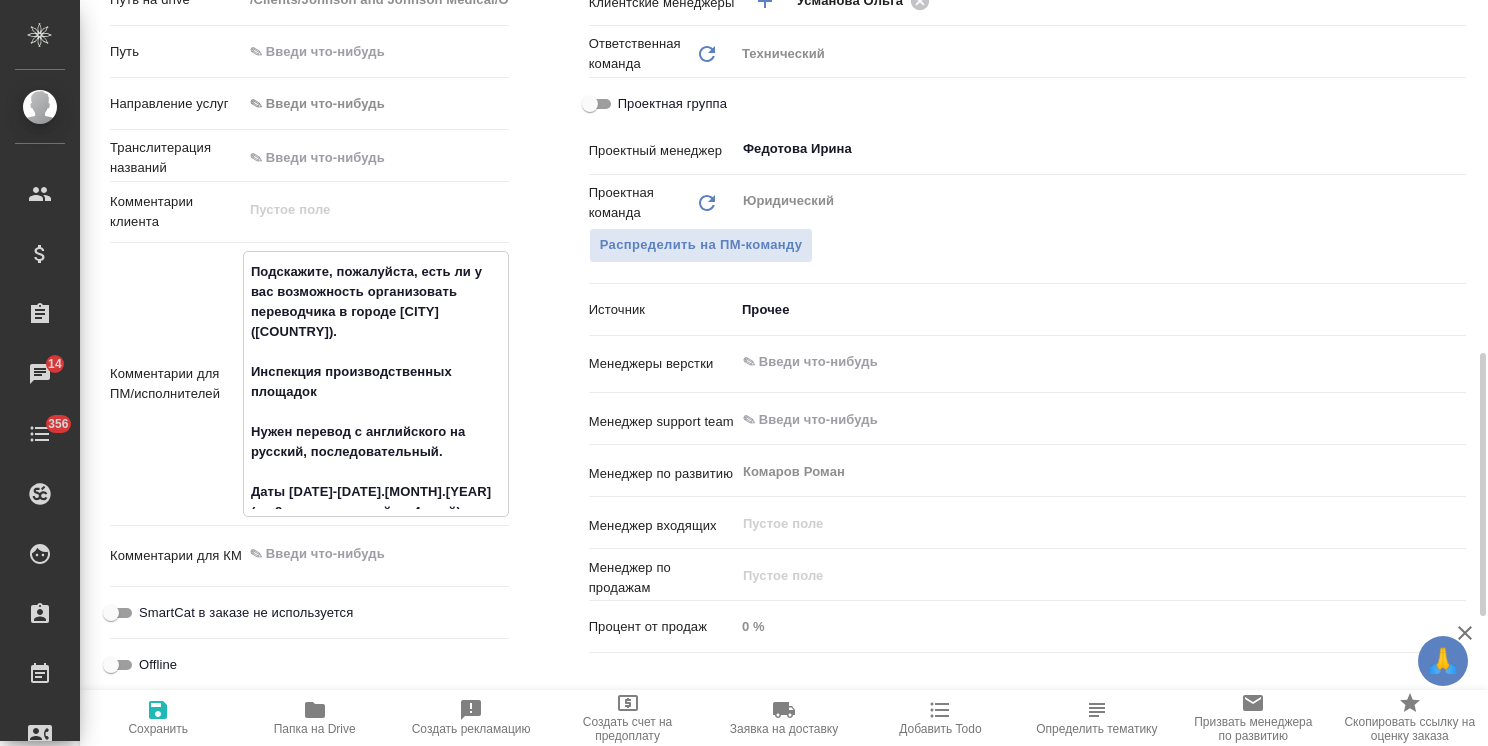 click on "Подскажите, пожалуйста, есть ли у вас возможность организовать переводчика в городе Сучжоу (Китай).
Инспекция производственных площадок
Нужен перевод с английского на русский, последовательный.
Даты 25-28.08.2025 (по 8 часов в каждый из 4 дней)." at bounding box center [376, 382] 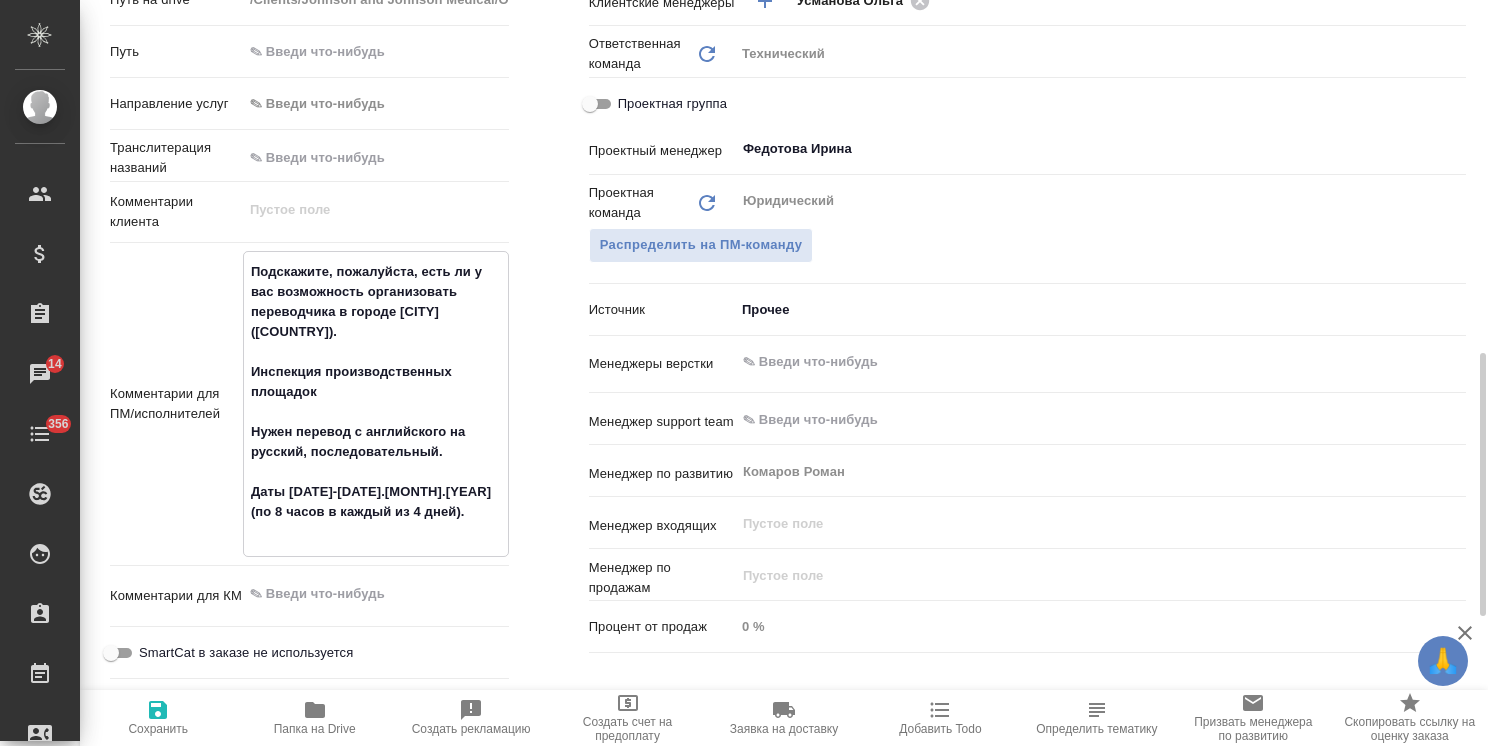click on "Подскажите, пожалуйста, есть ли у вас возможность организовать переводчика в городе Сучжоу (Китай).
Инспекция производственных площадок
Нужен перевод с английского на русский, последовательный.
Даты 25-28.08.2025 (по 8 часов в каждый из 4 дней)." at bounding box center [376, 402] 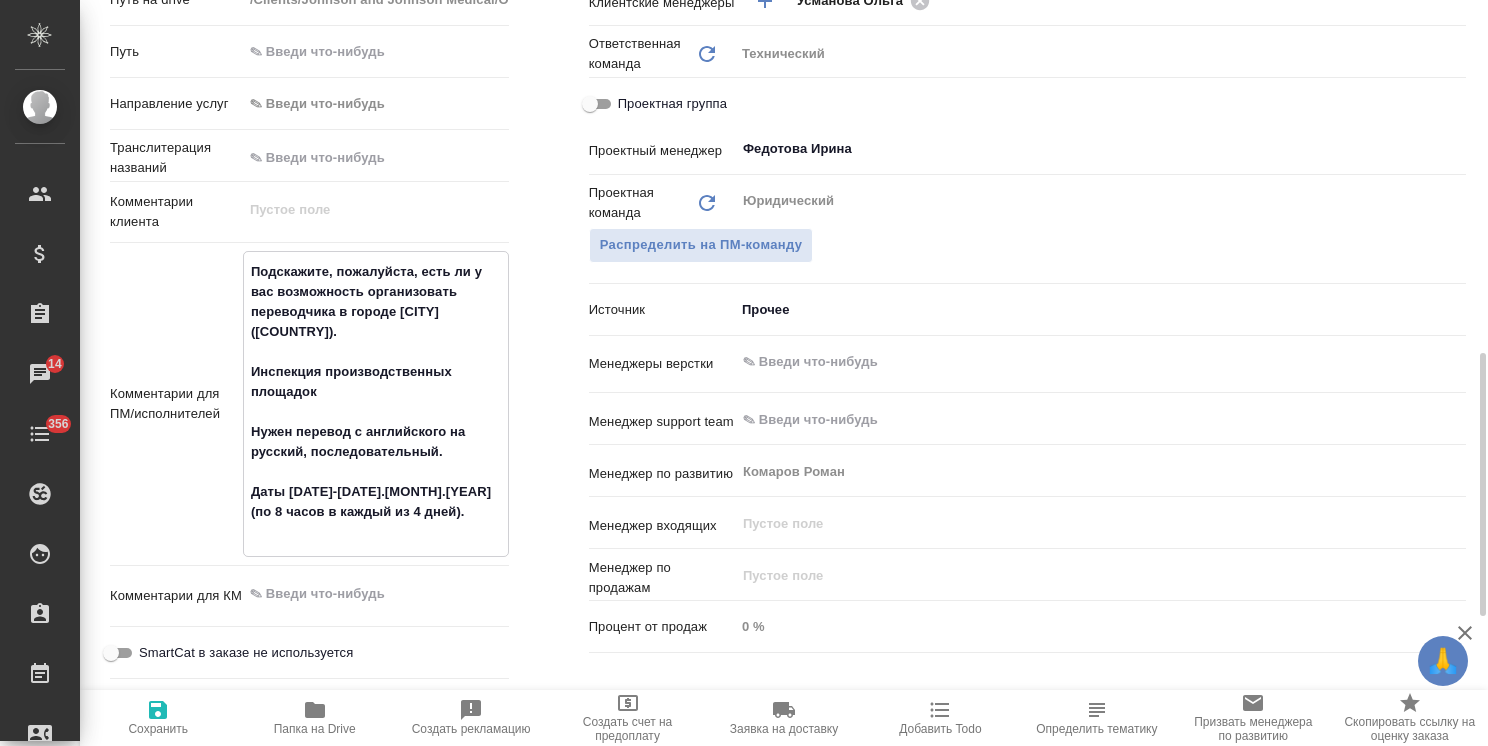 paste on "Инспекция производственных площадок" 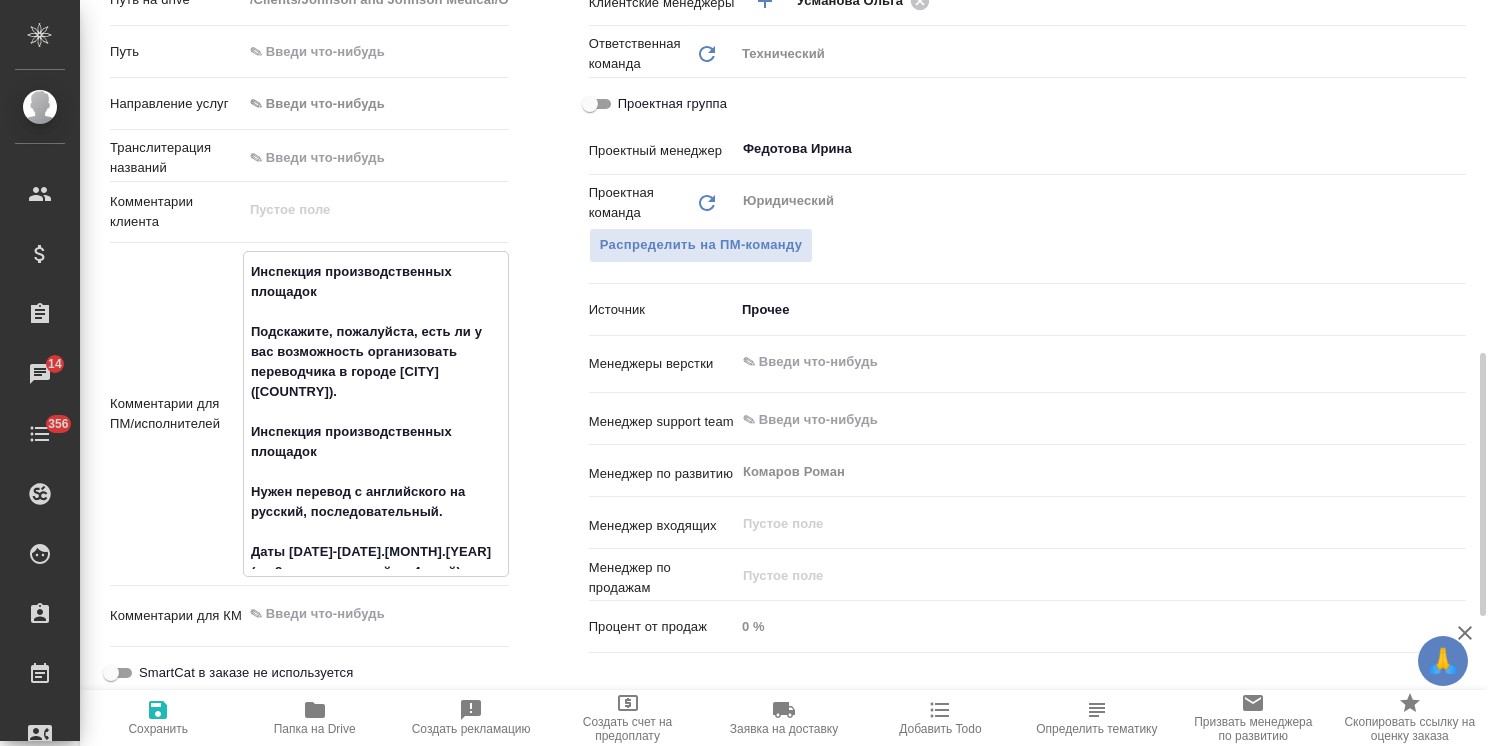 drag, startPoint x: 336, startPoint y: 433, endPoint x: 188, endPoint y: 389, distance: 154.40207 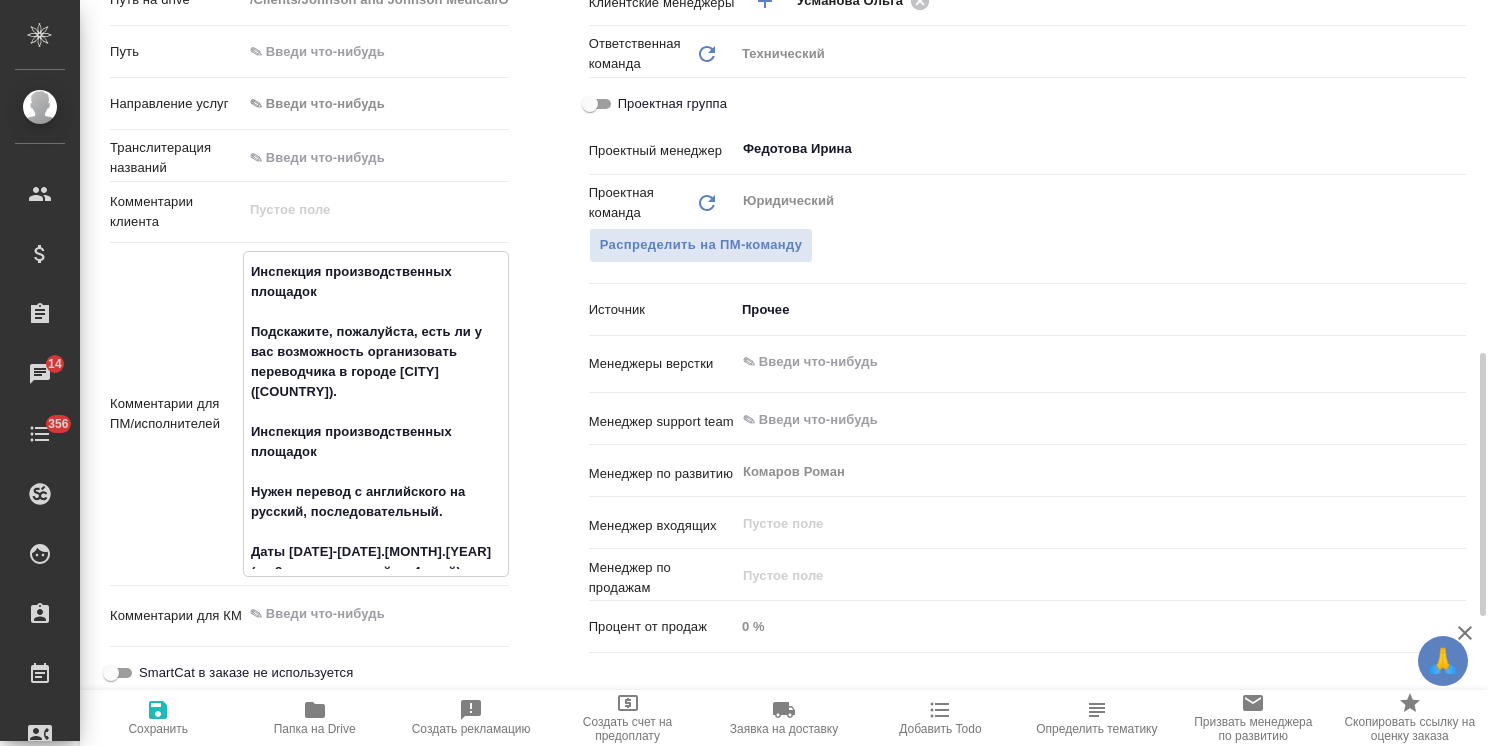 click on "Комментарии для ПМ/исполнителей Инспекция производственных площадок
Подскажите, пожалуйста, есть ли у вас возможность организовать переводчика в городе Сучжоу (Китай).
Инспекция производственных площадок
Нужен перевод с английского на русский, последовательный.
Даты 25-28.08.2025 (по 8 часов в каждый из 4 дней). x" at bounding box center (309, 414) 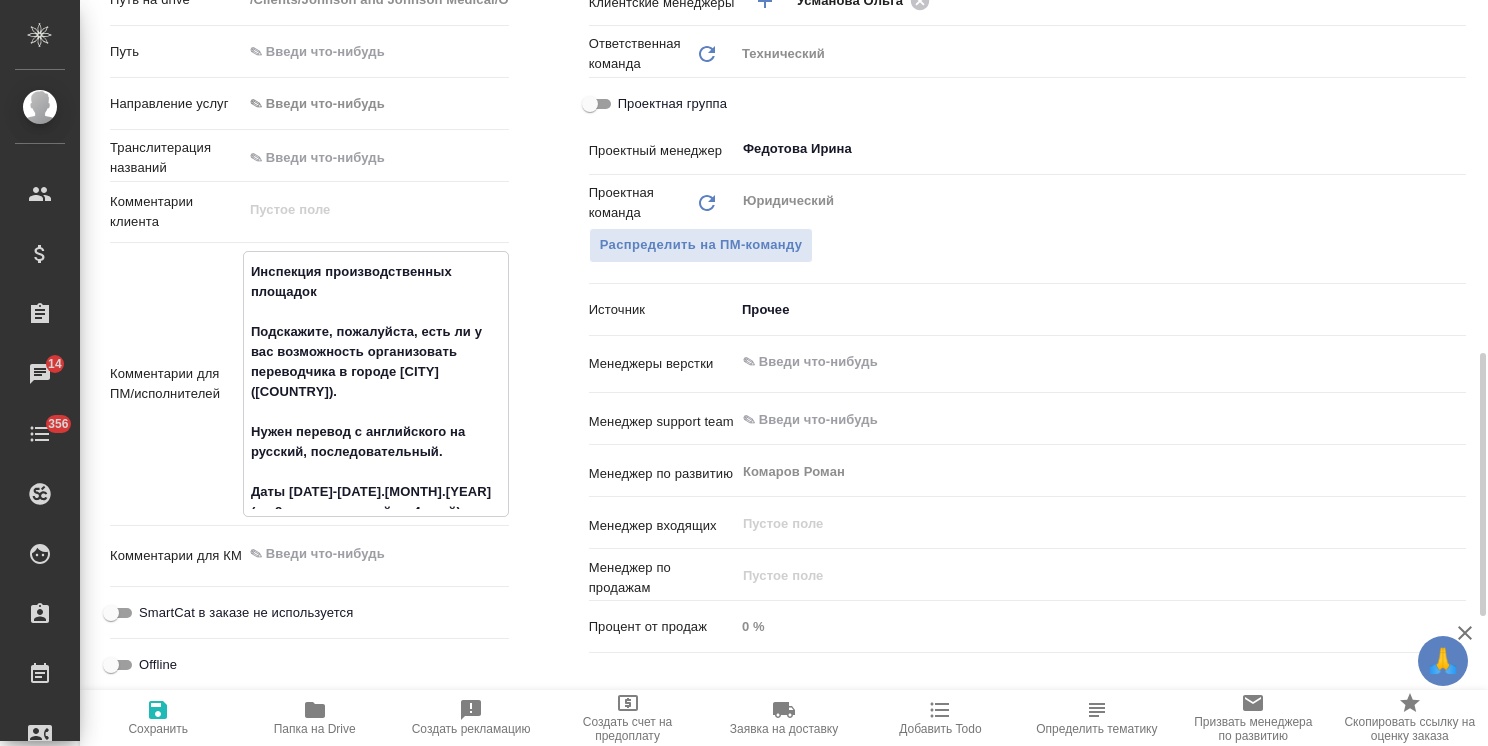 click on "Сохранить" at bounding box center (158, 729) 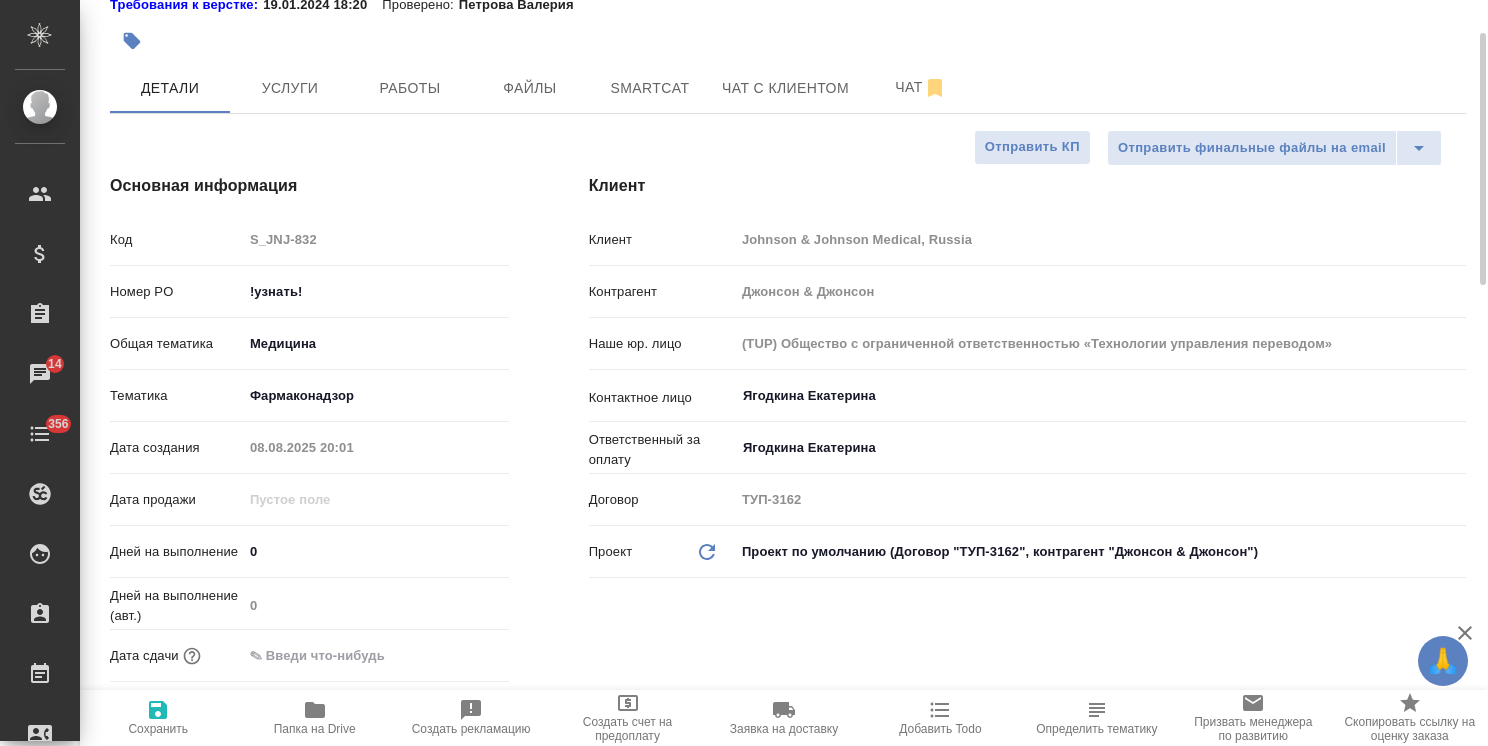 scroll, scrollTop: 0, scrollLeft: 0, axis: both 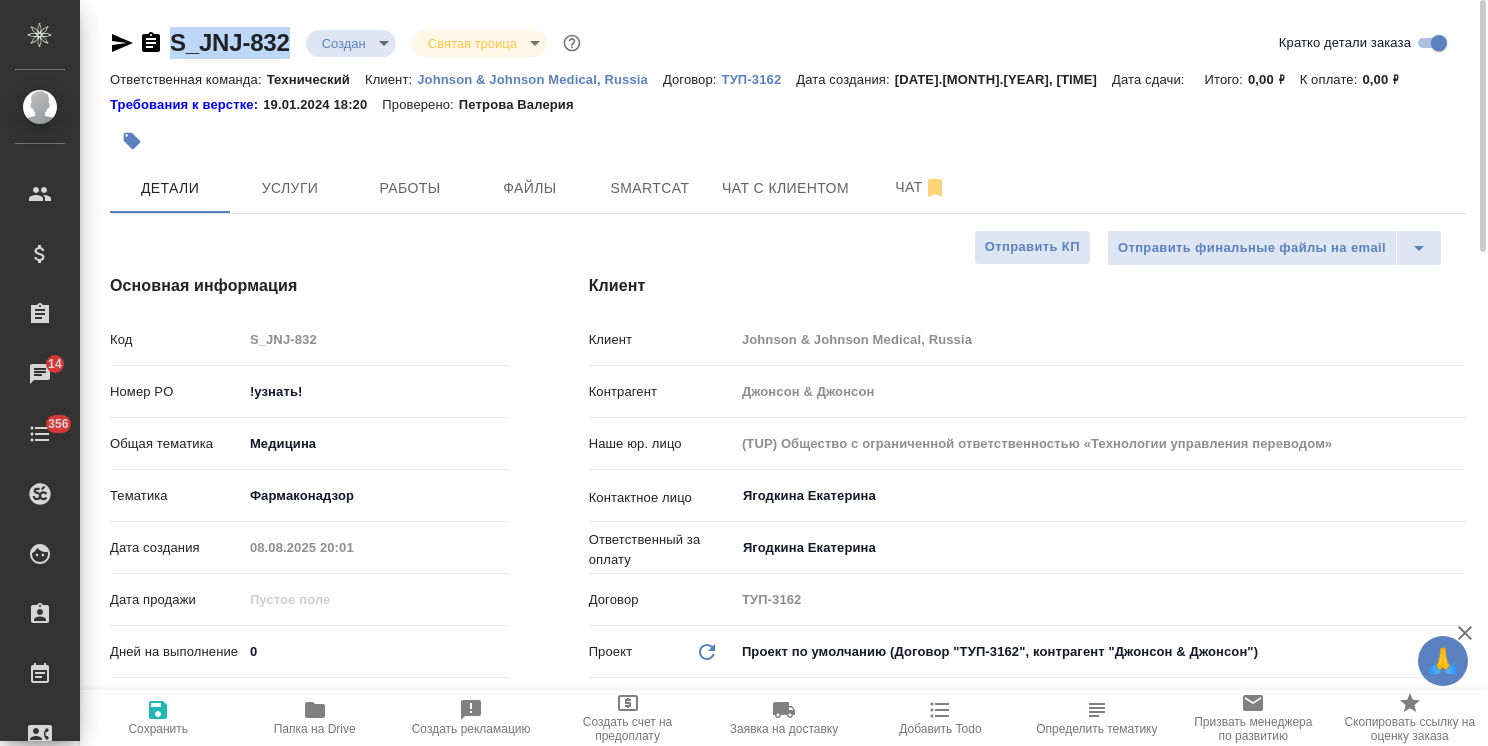 drag, startPoint x: 294, startPoint y: 19, endPoint x: 122, endPoint y: 29, distance: 172.29045 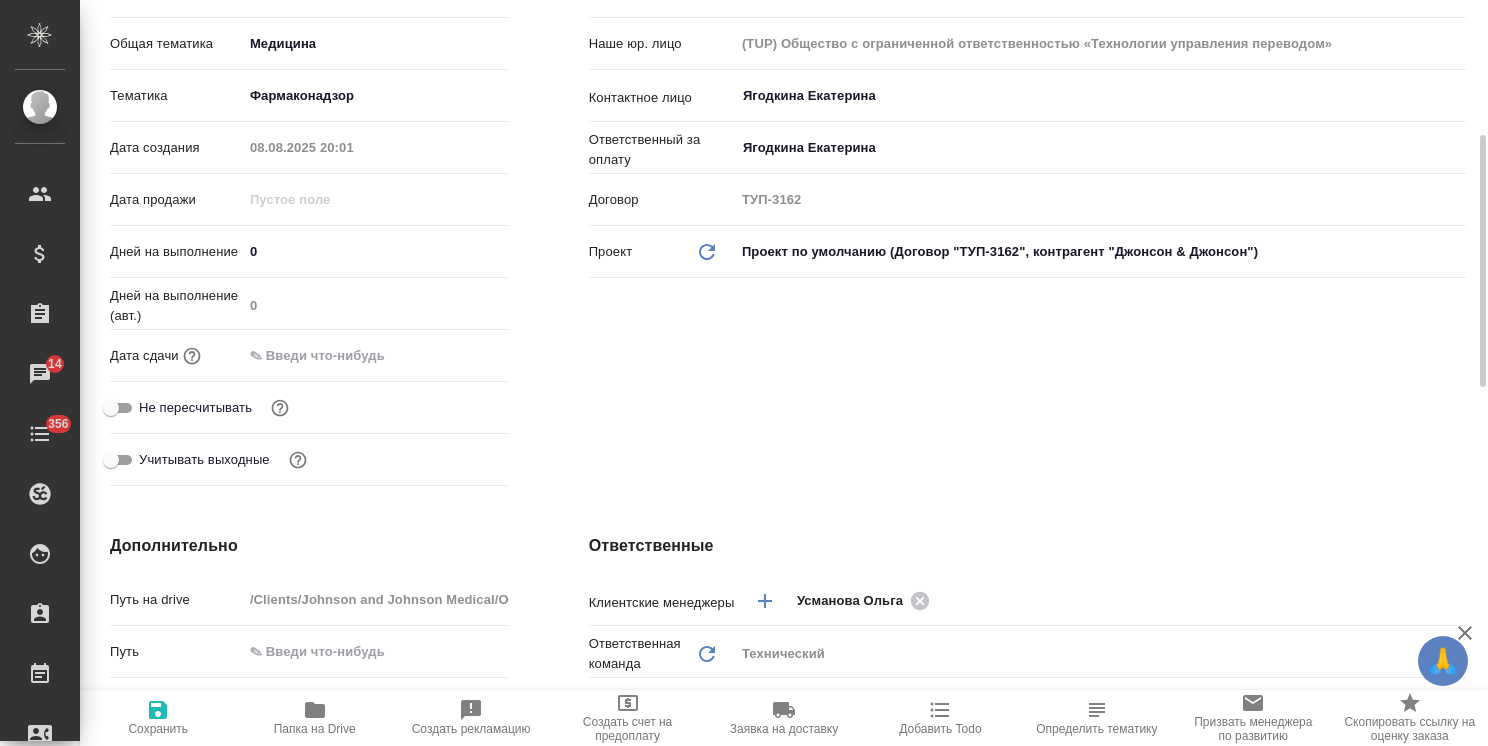 scroll, scrollTop: 100, scrollLeft: 0, axis: vertical 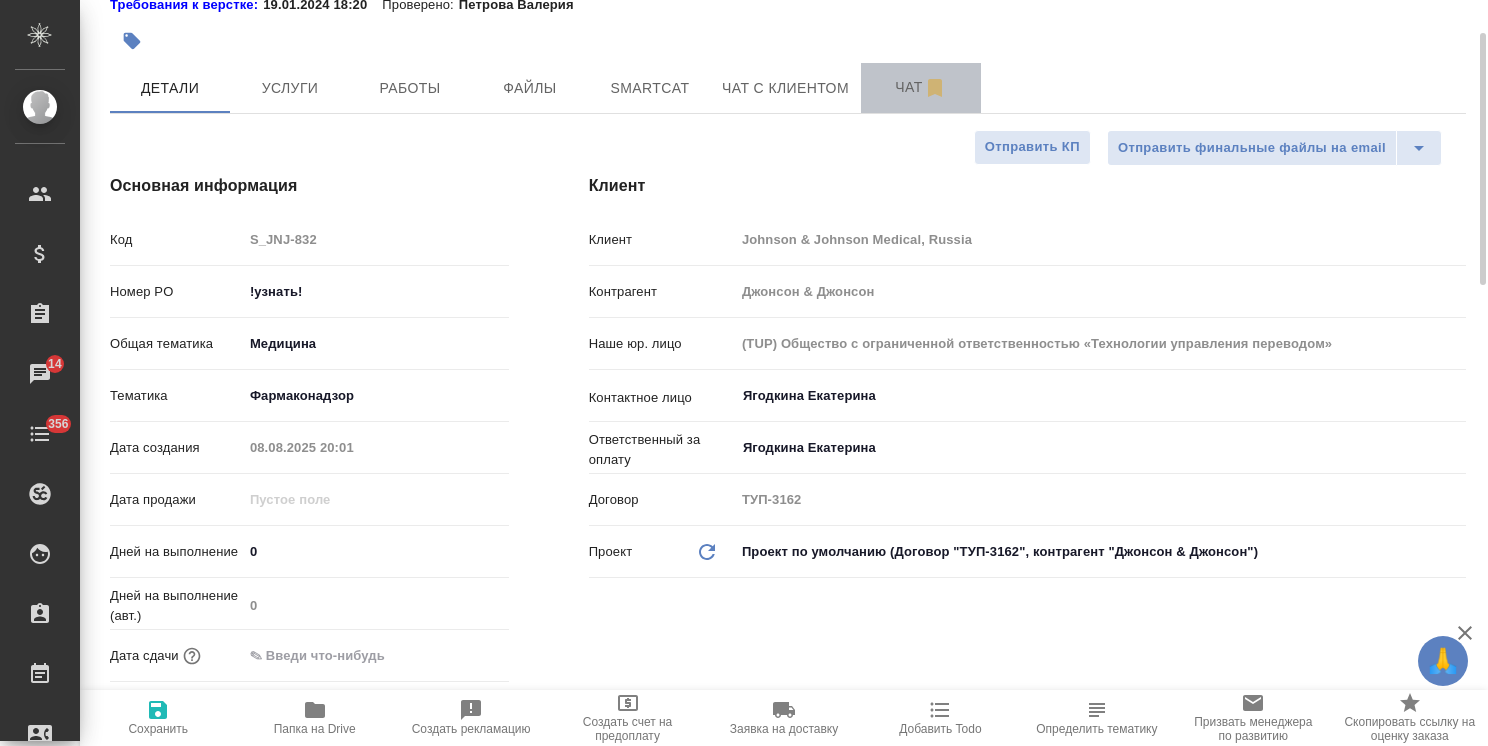 click on "Чат" at bounding box center [921, 87] 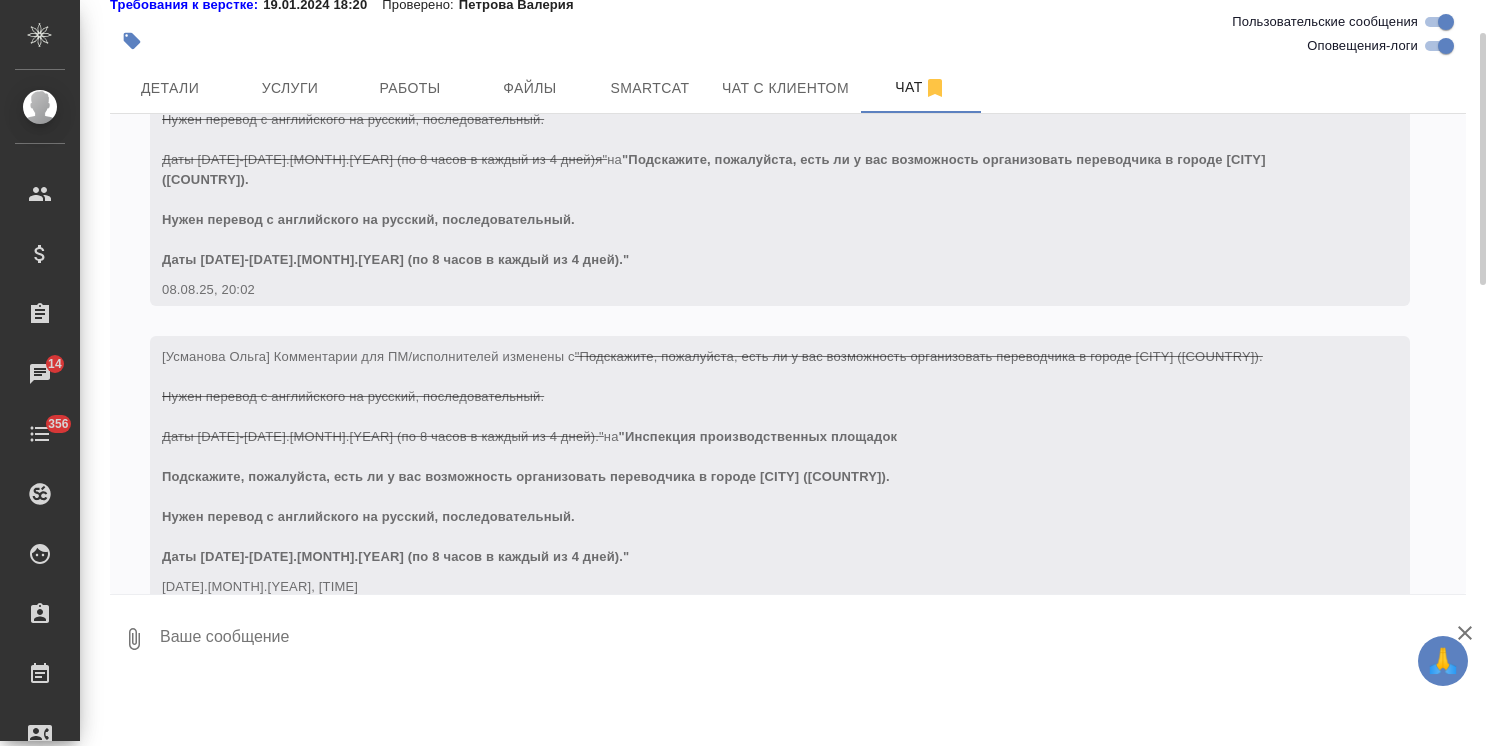 scroll, scrollTop: 788, scrollLeft: 0, axis: vertical 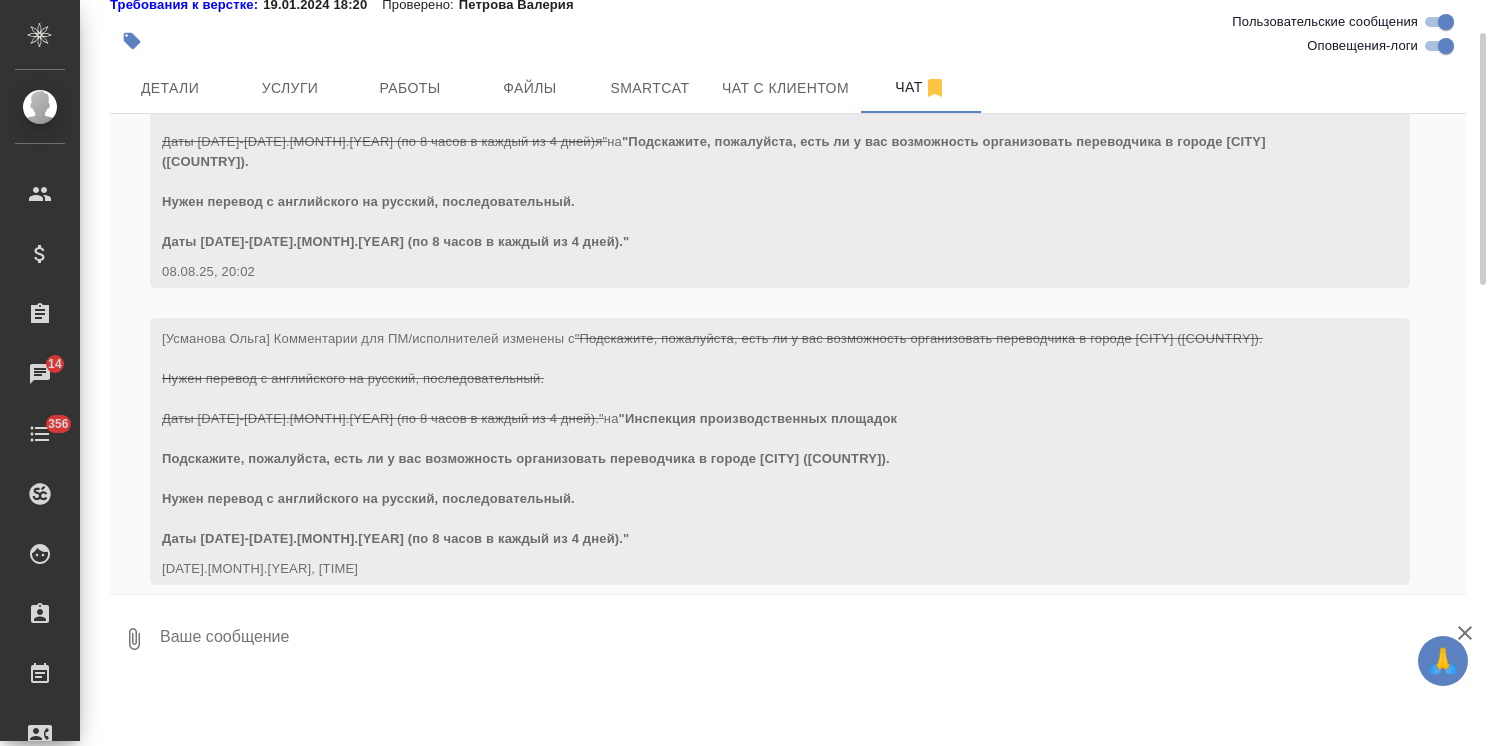 click at bounding box center [812, 639] 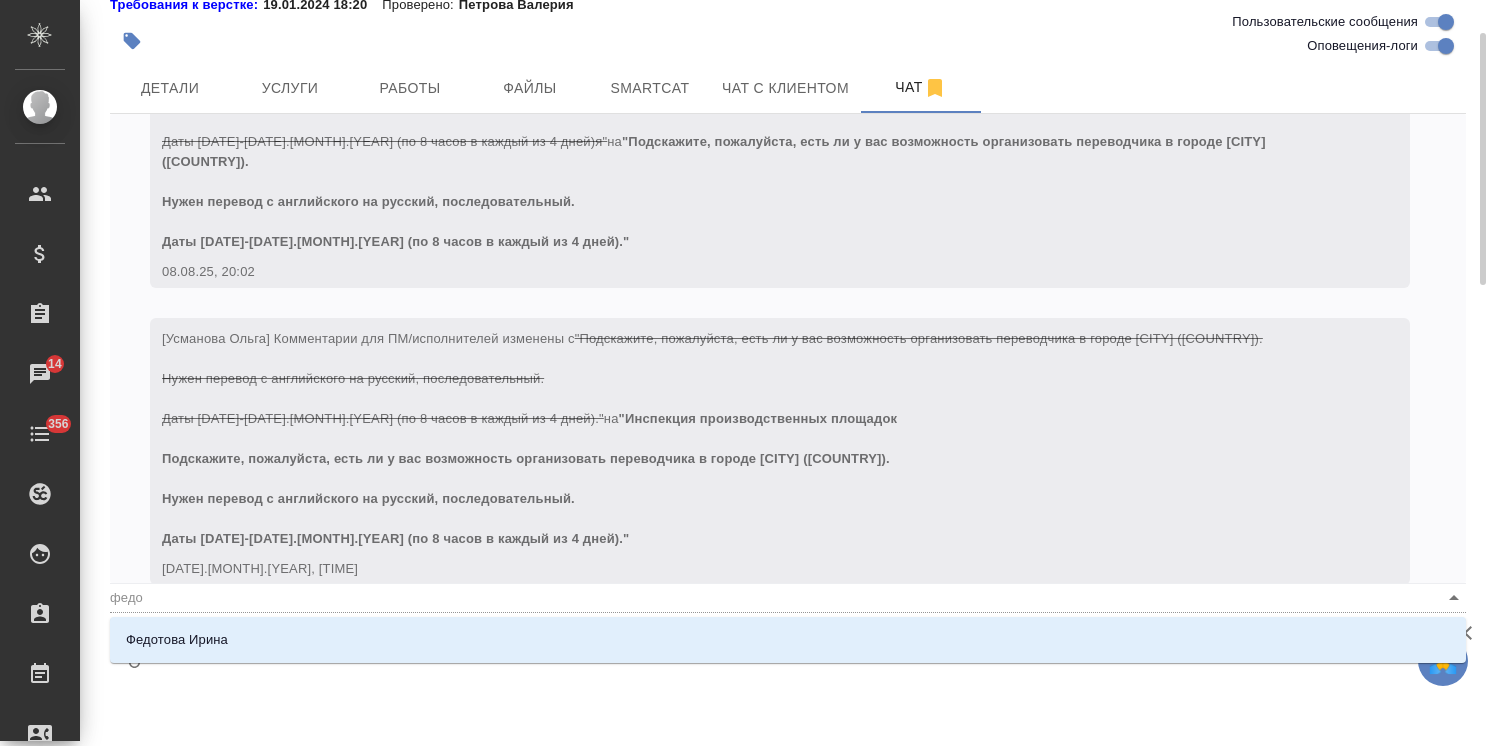 click on "Федотова Ирина" at bounding box center (788, 640) 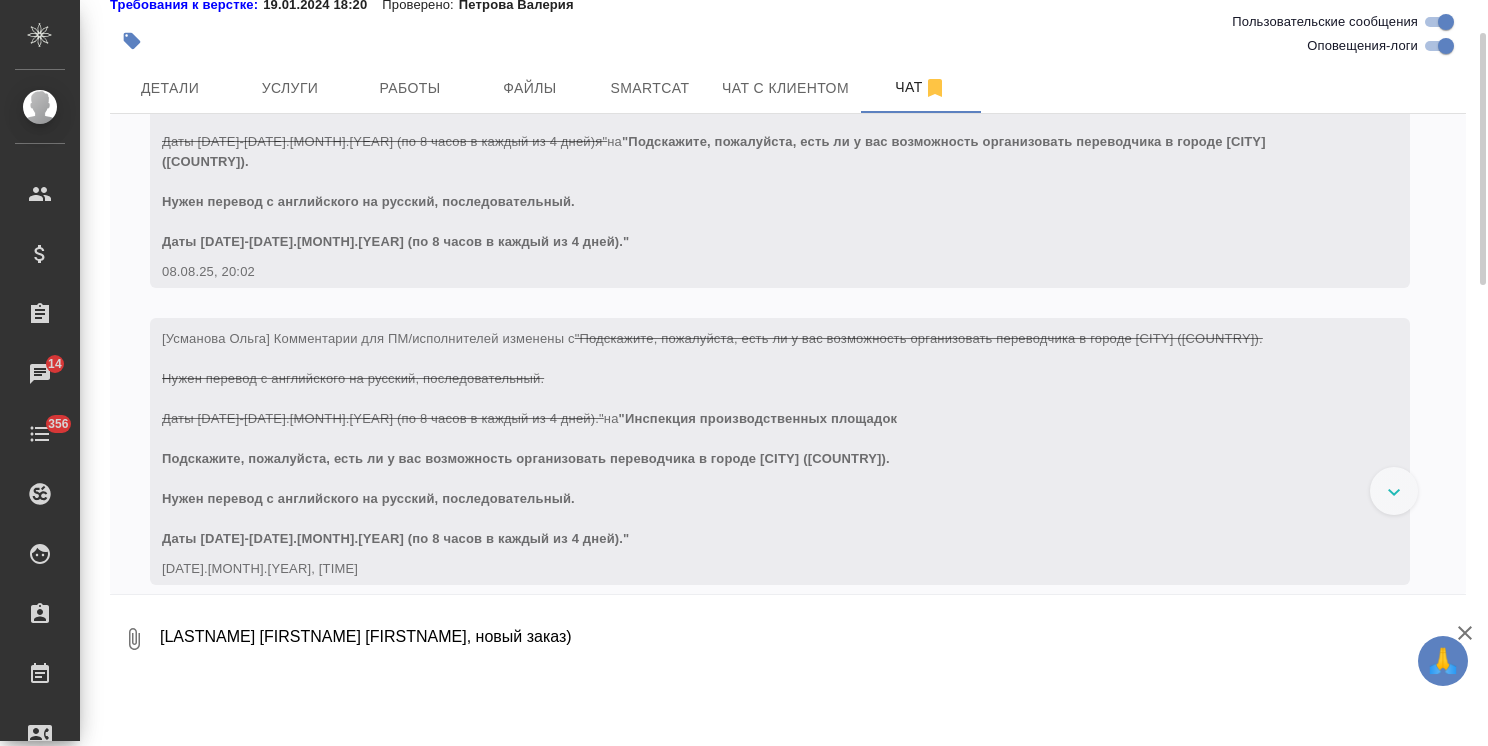 scroll, scrollTop: 886, scrollLeft: 0, axis: vertical 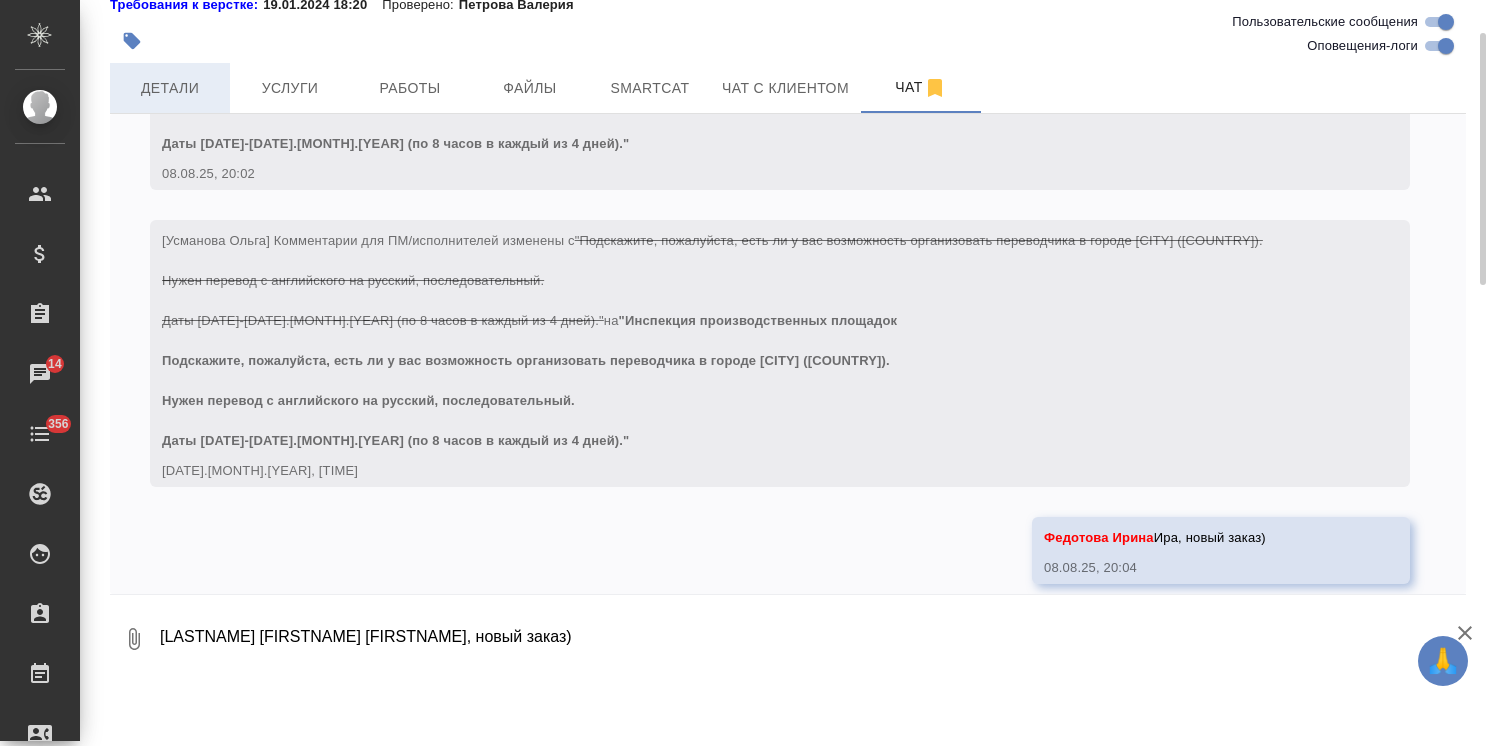 click on "Детали" at bounding box center [170, 88] 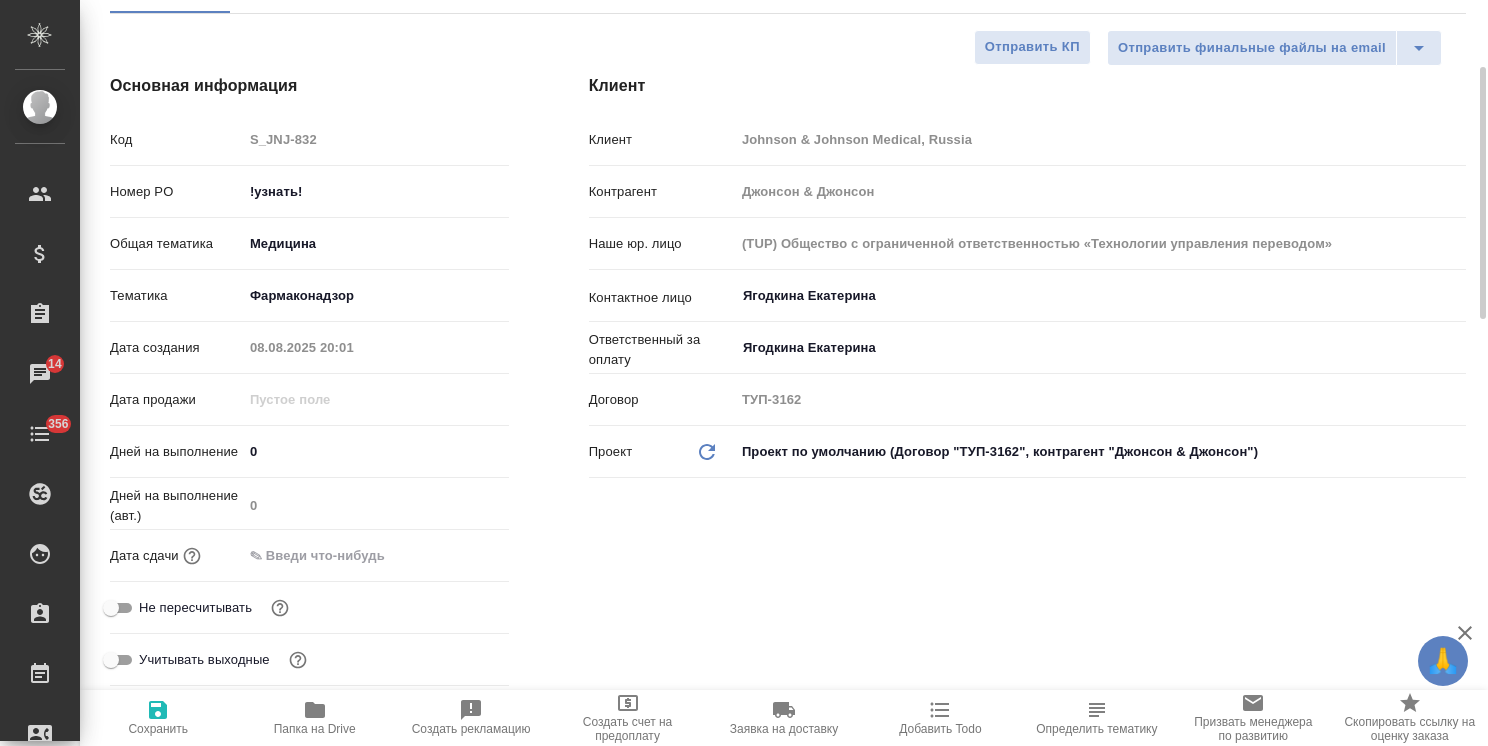 scroll, scrollTop: 0, scrollLeft: 0, axis: both 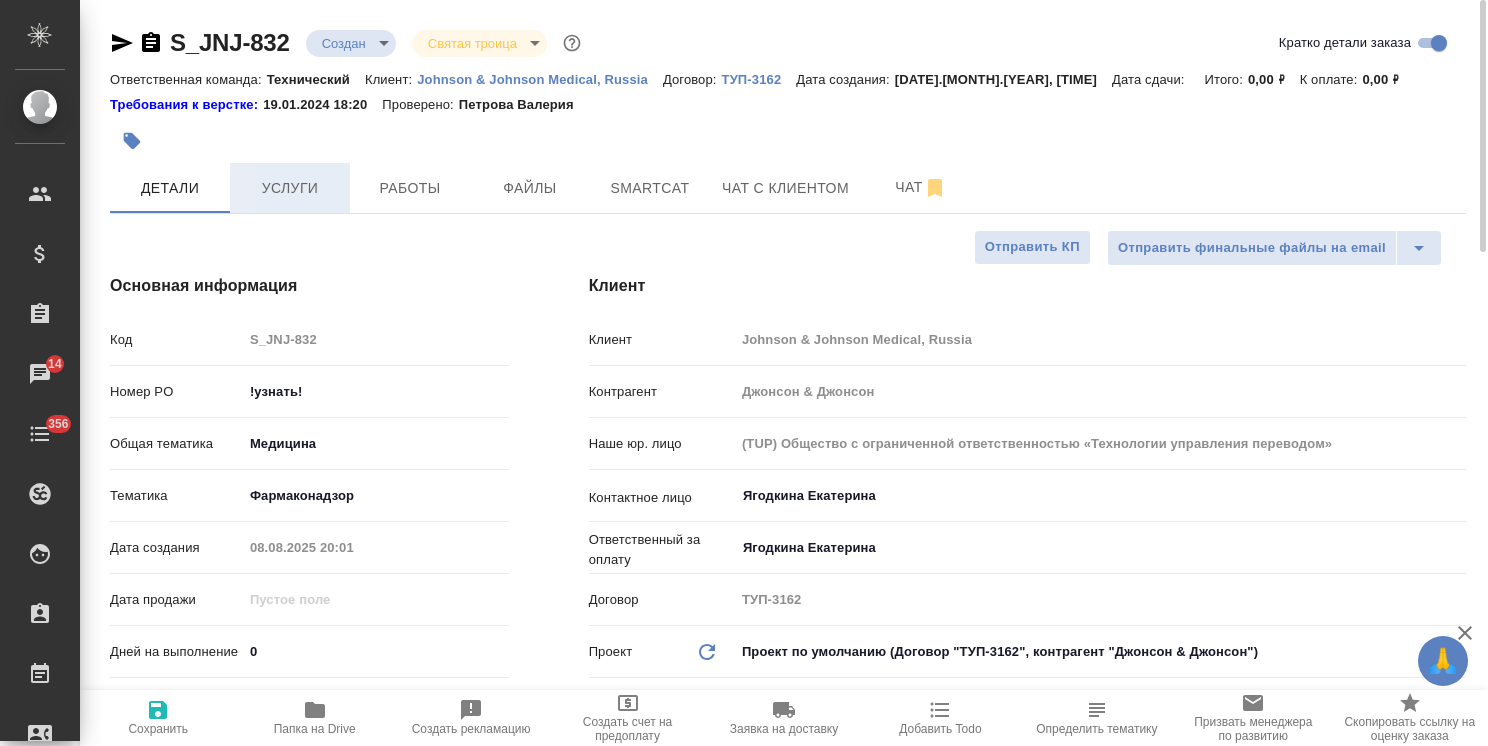 click on "Услуги" at bounding box center [290, 188] 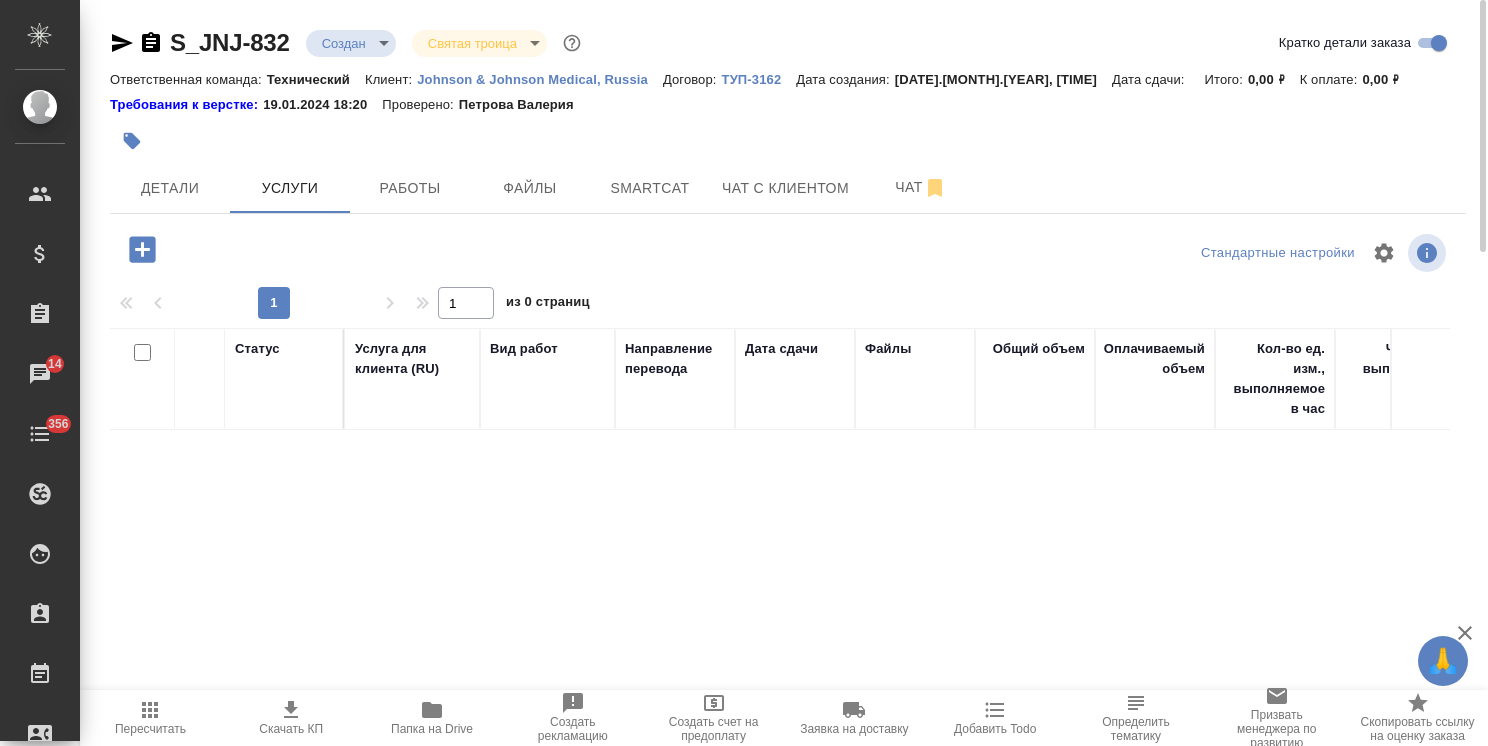 click 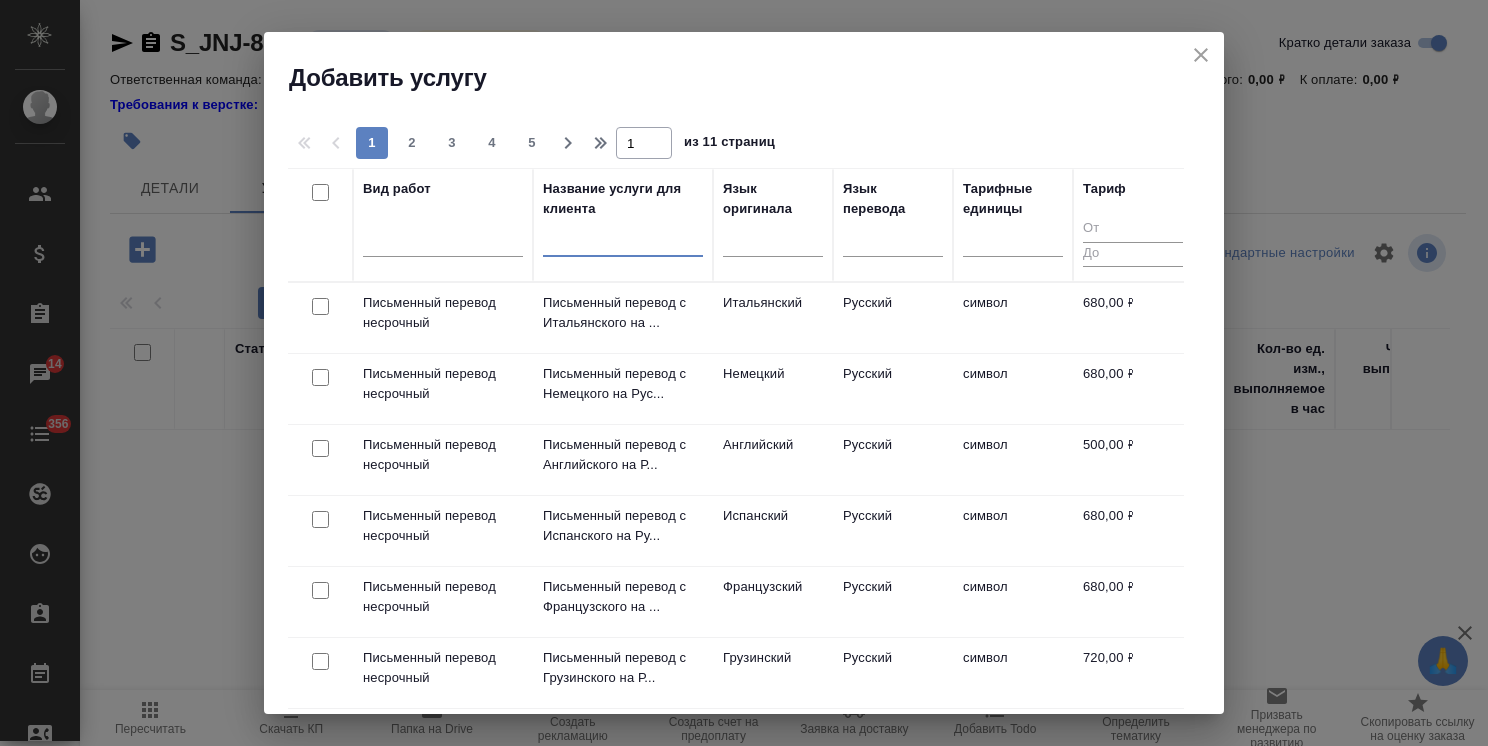 click at bounding box center (623, 244) 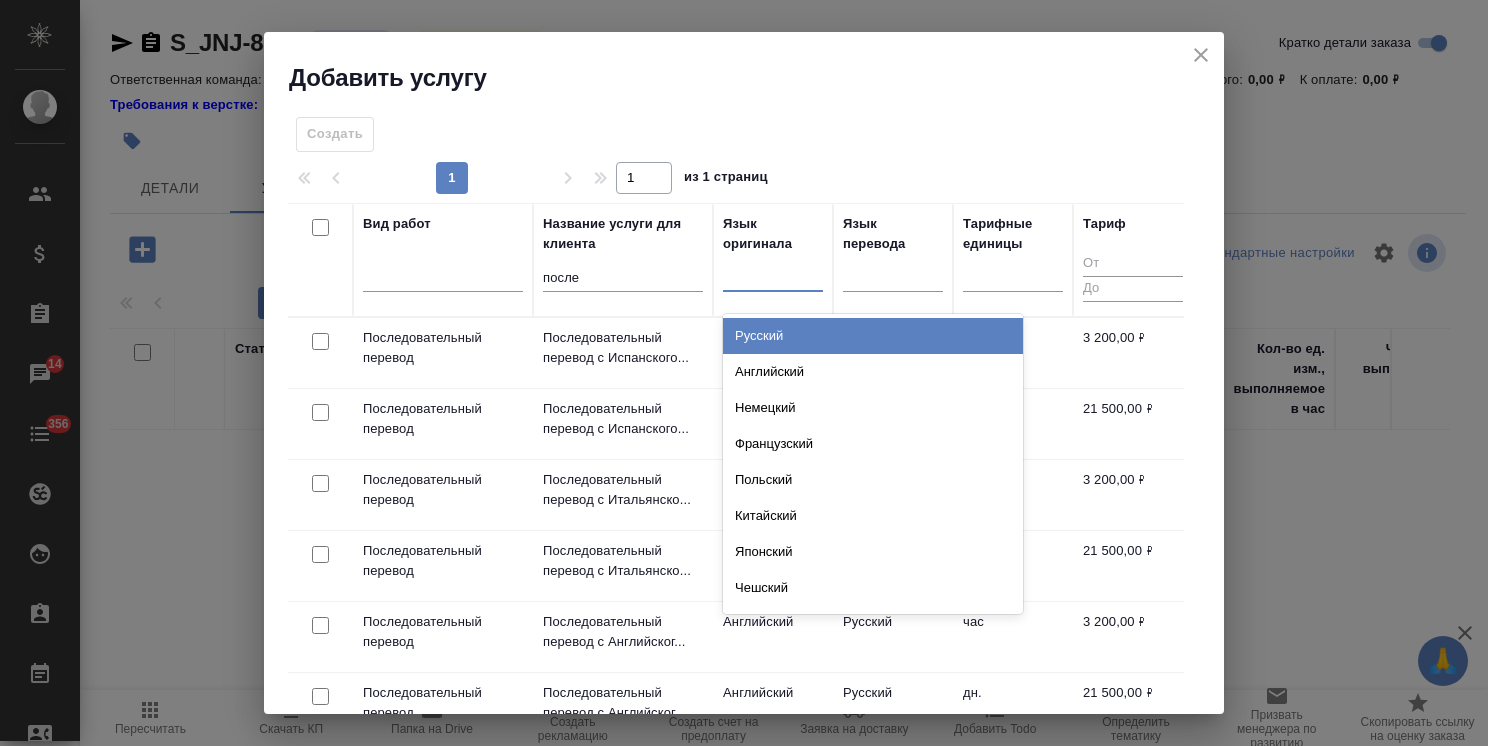 click at bounding box center (773, 271) 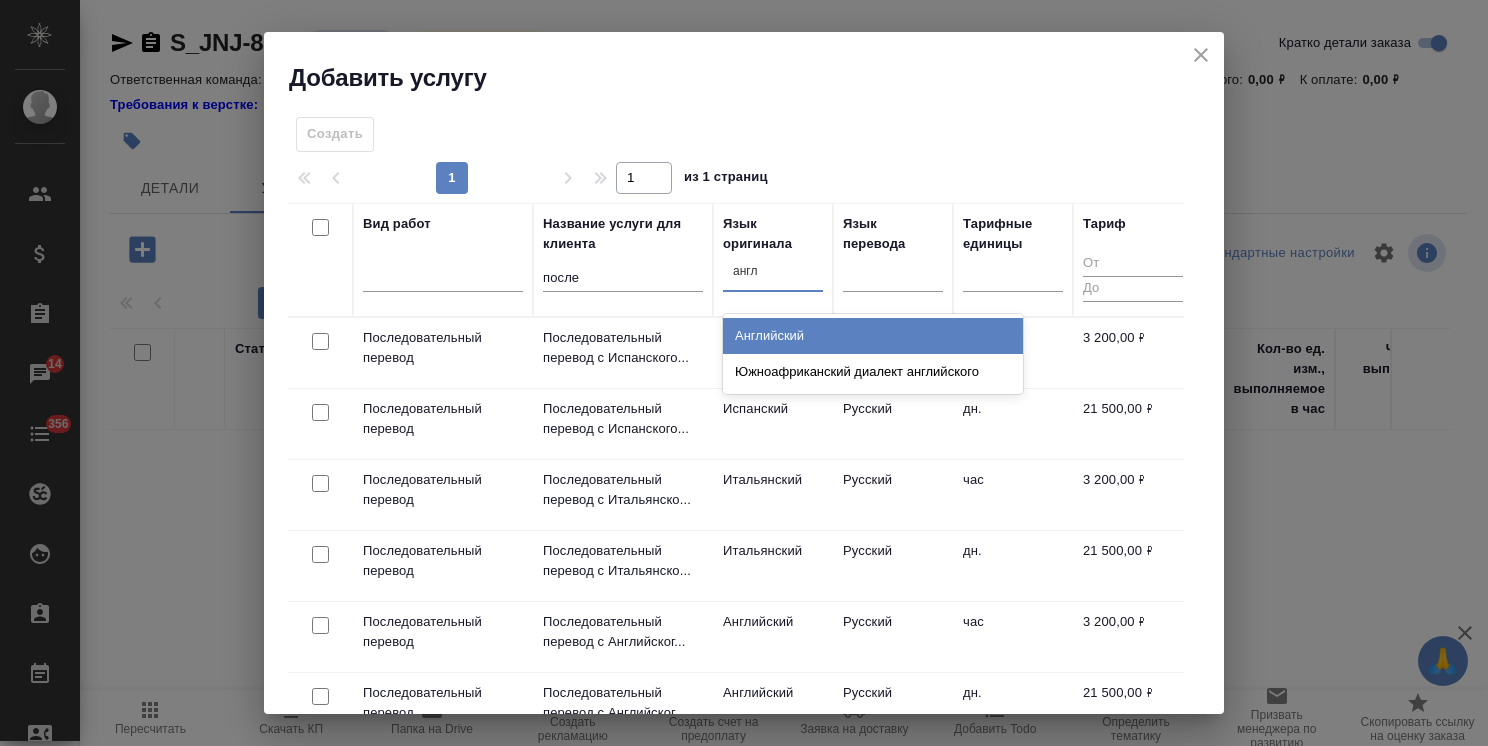 click on "Английский" at bounding box center (873, 336) 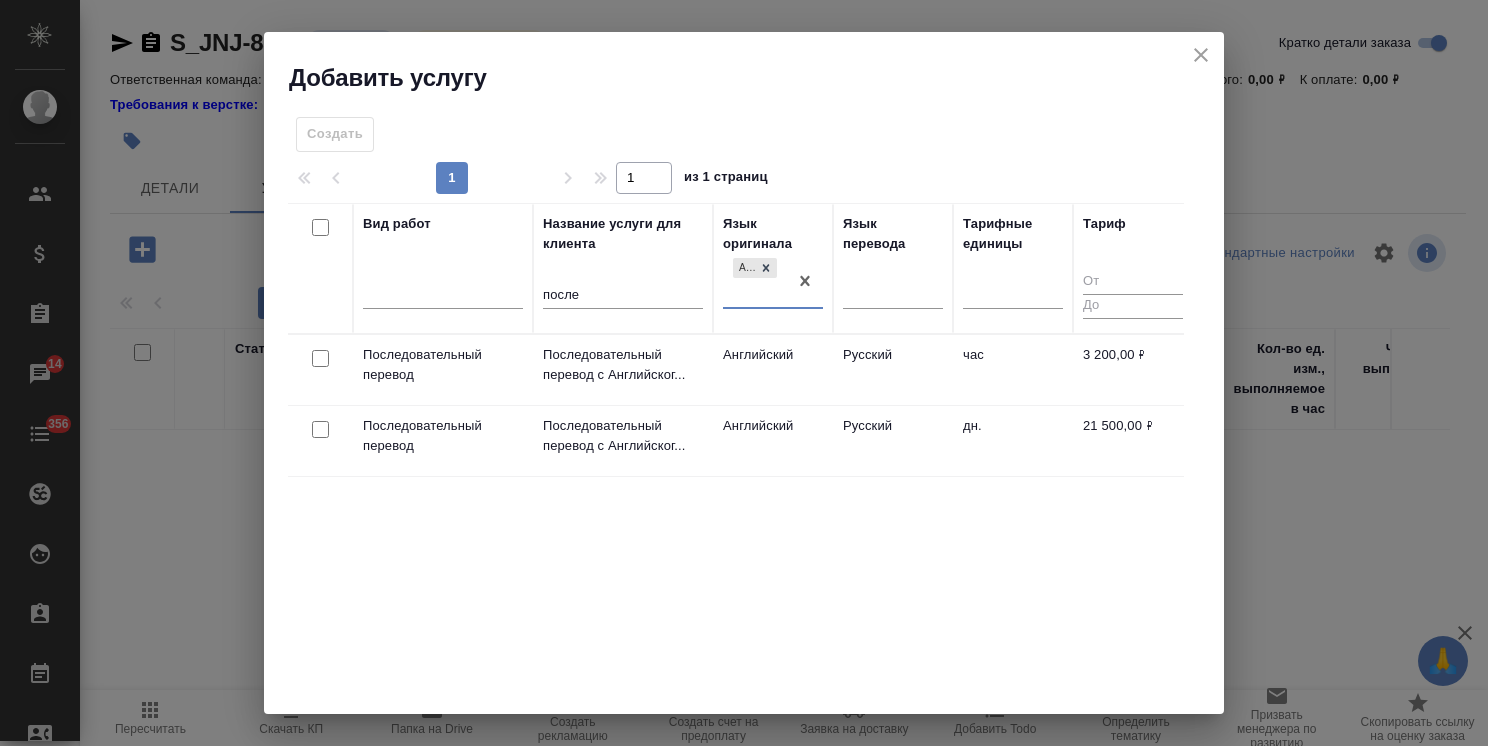 click at bounding box center (320, 358) 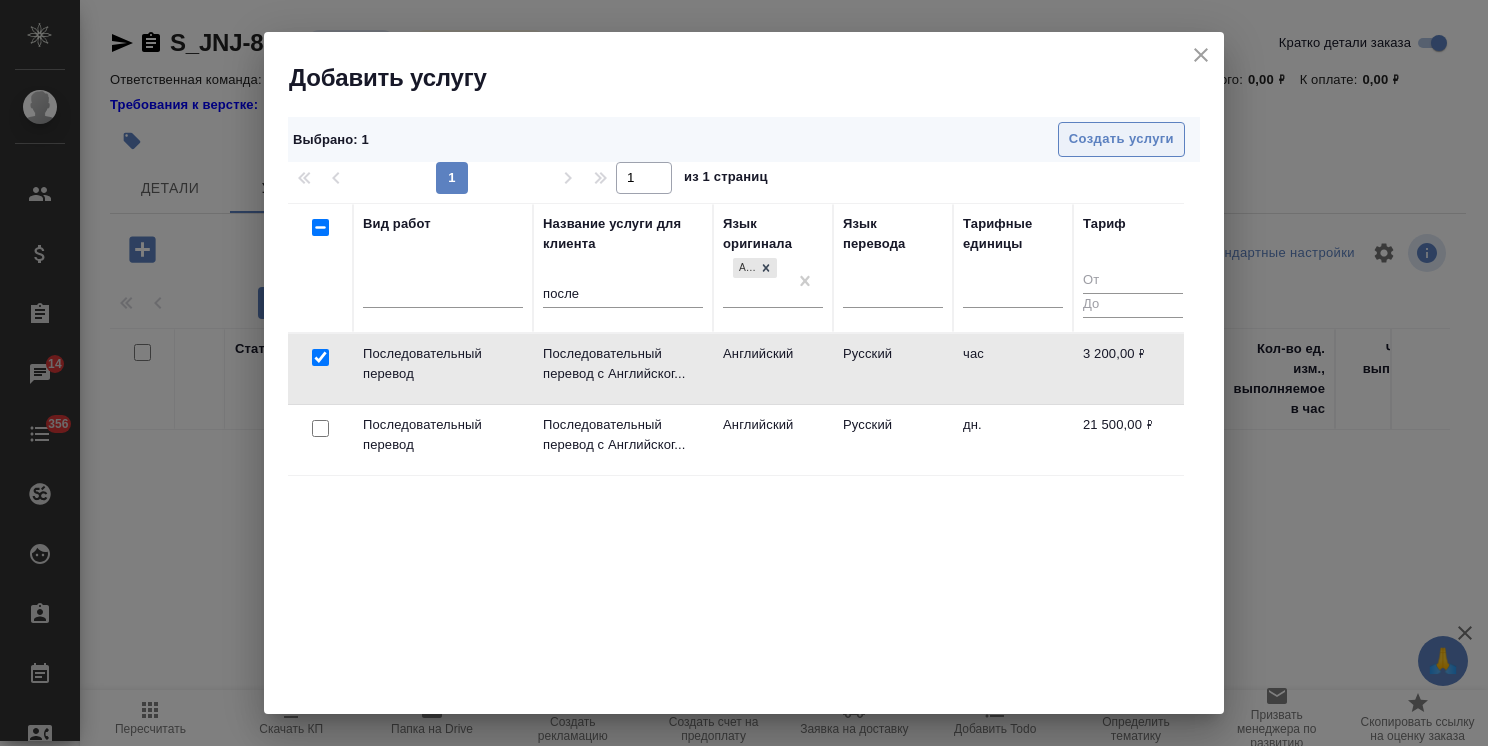 click on "Создать услуги" at bounding box center (1121, 139) 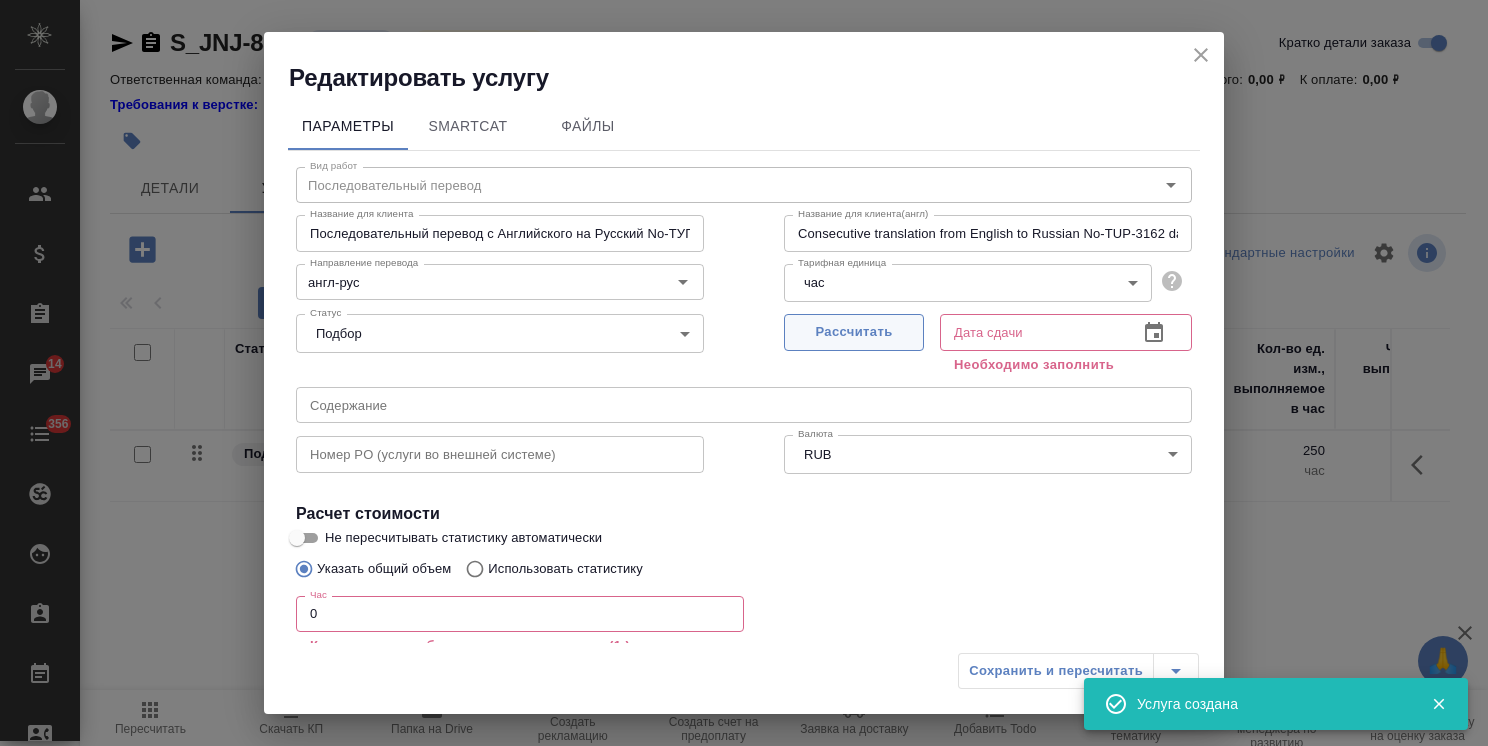 click on "Рассчитать" at bounding box center [854, 332] 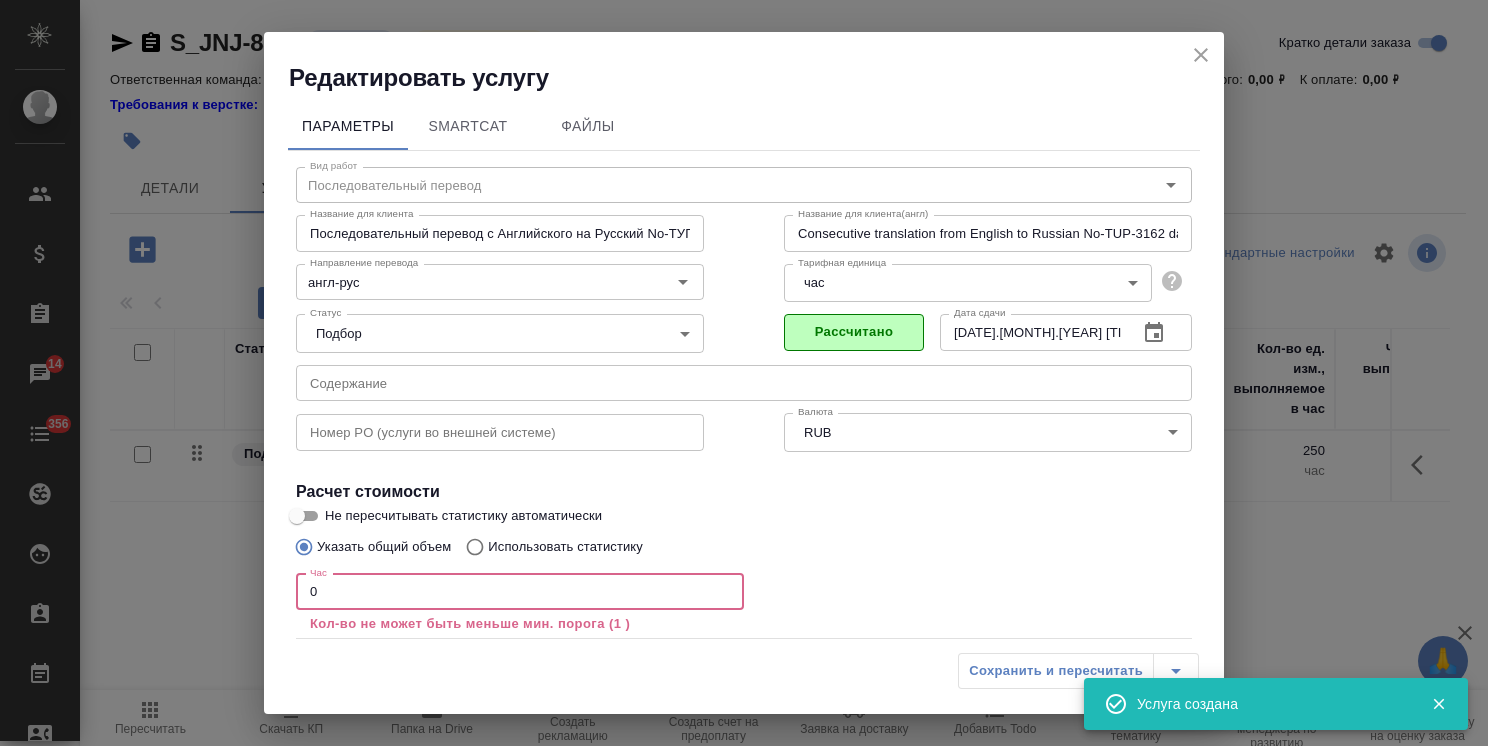 drag, startPoint x: 336, startPoint y: 588, endPoint x: 289, endPoint y: 585, distance: 47.095646 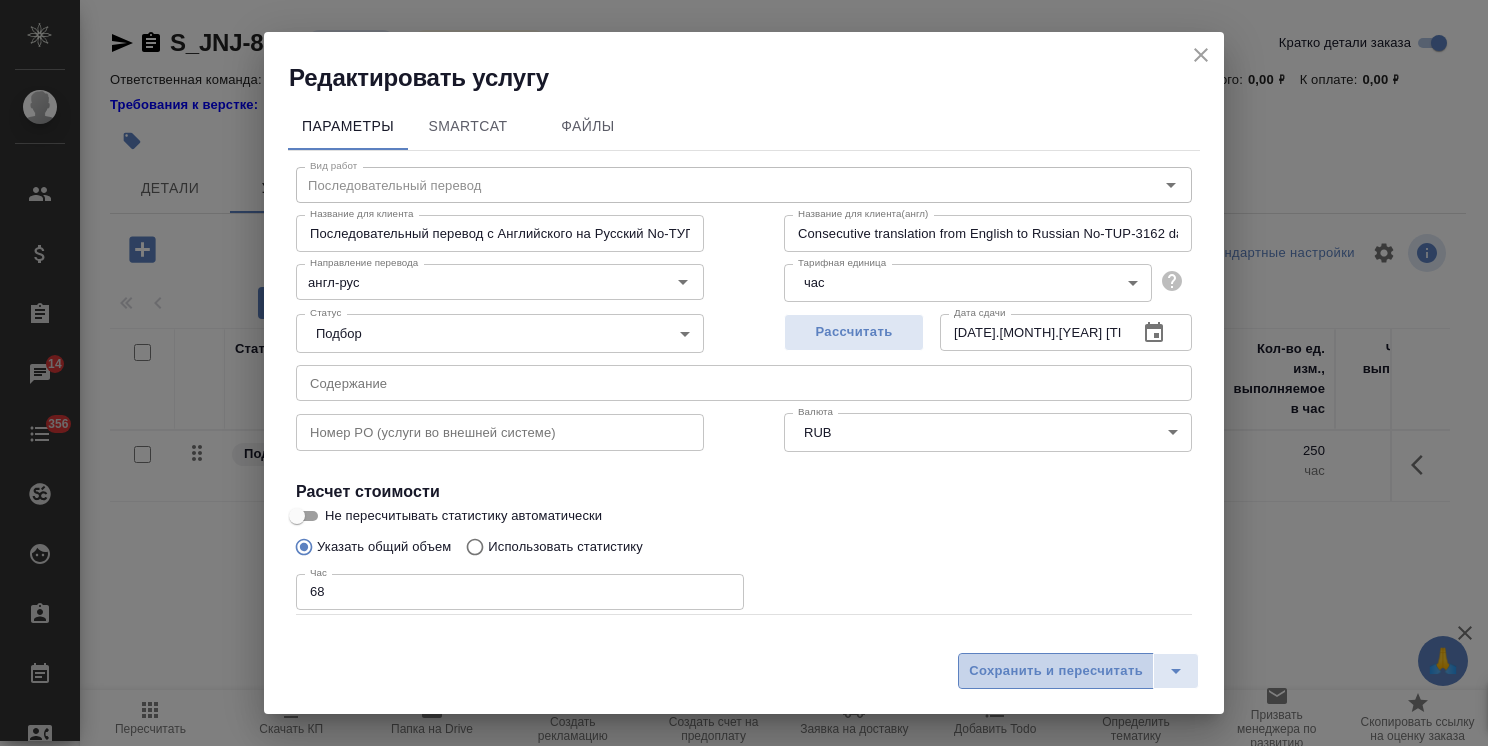 click on "Сохранить и пересчитать" at bounding box center [1056, 671] 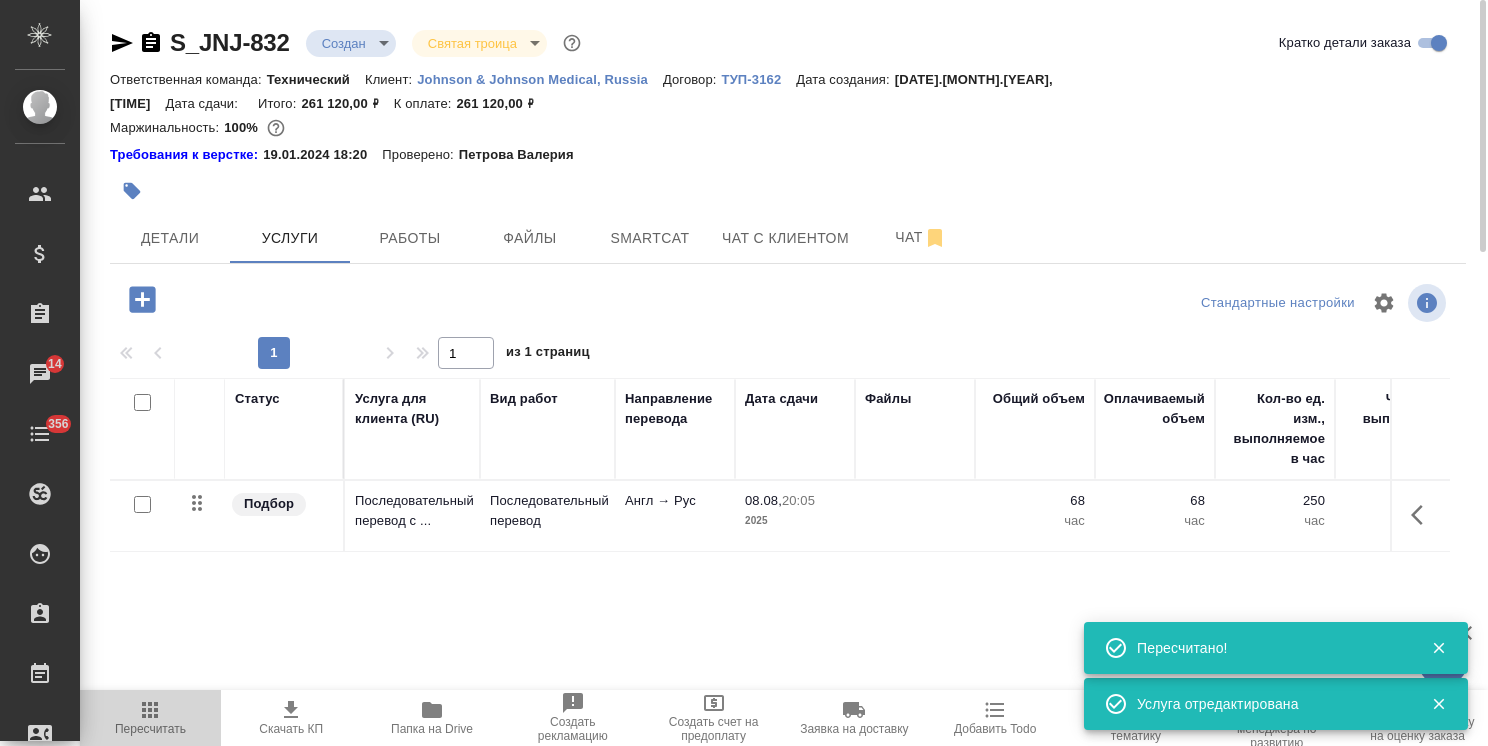 click on "Пересчитать" at bounding box center [150, 729] 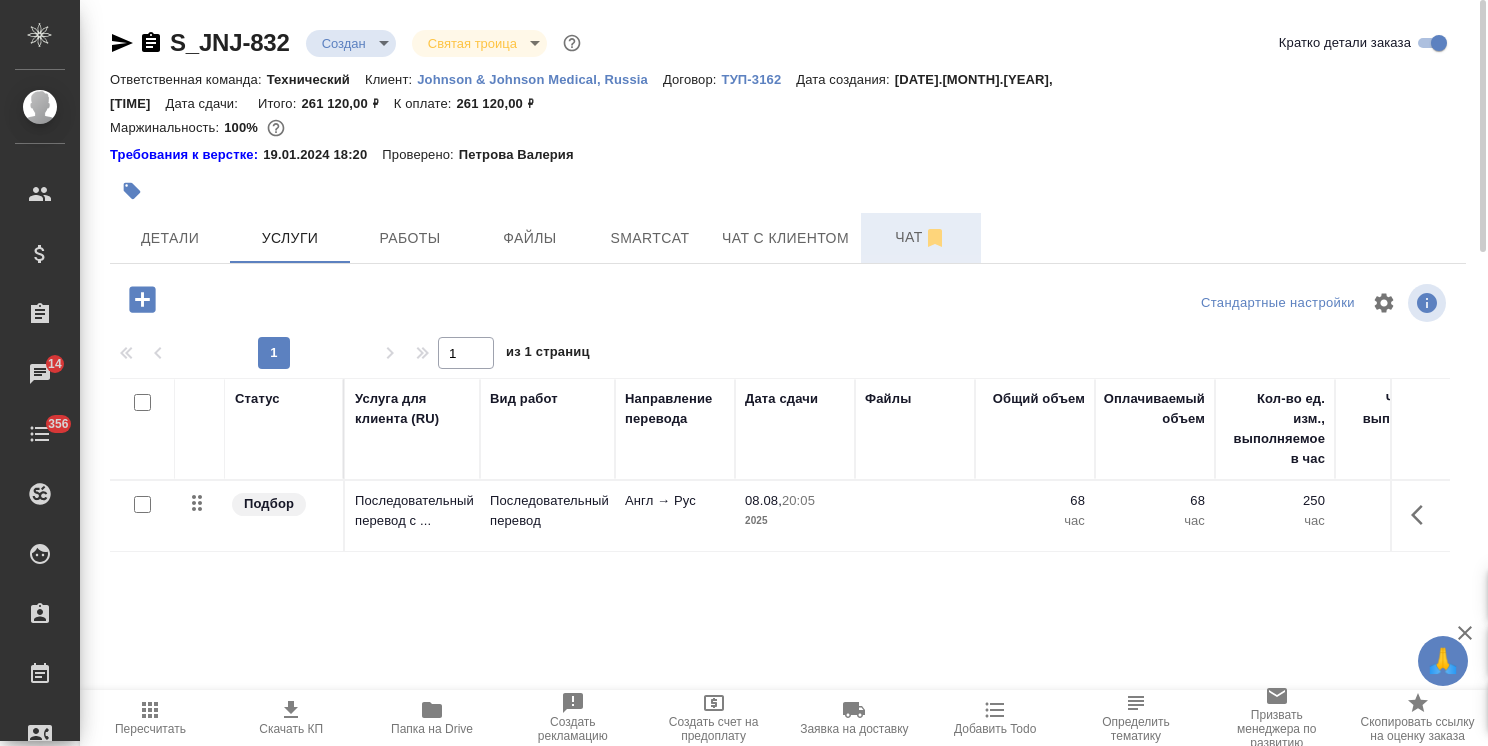 click on "Чат" at bounding box center (921, 237) 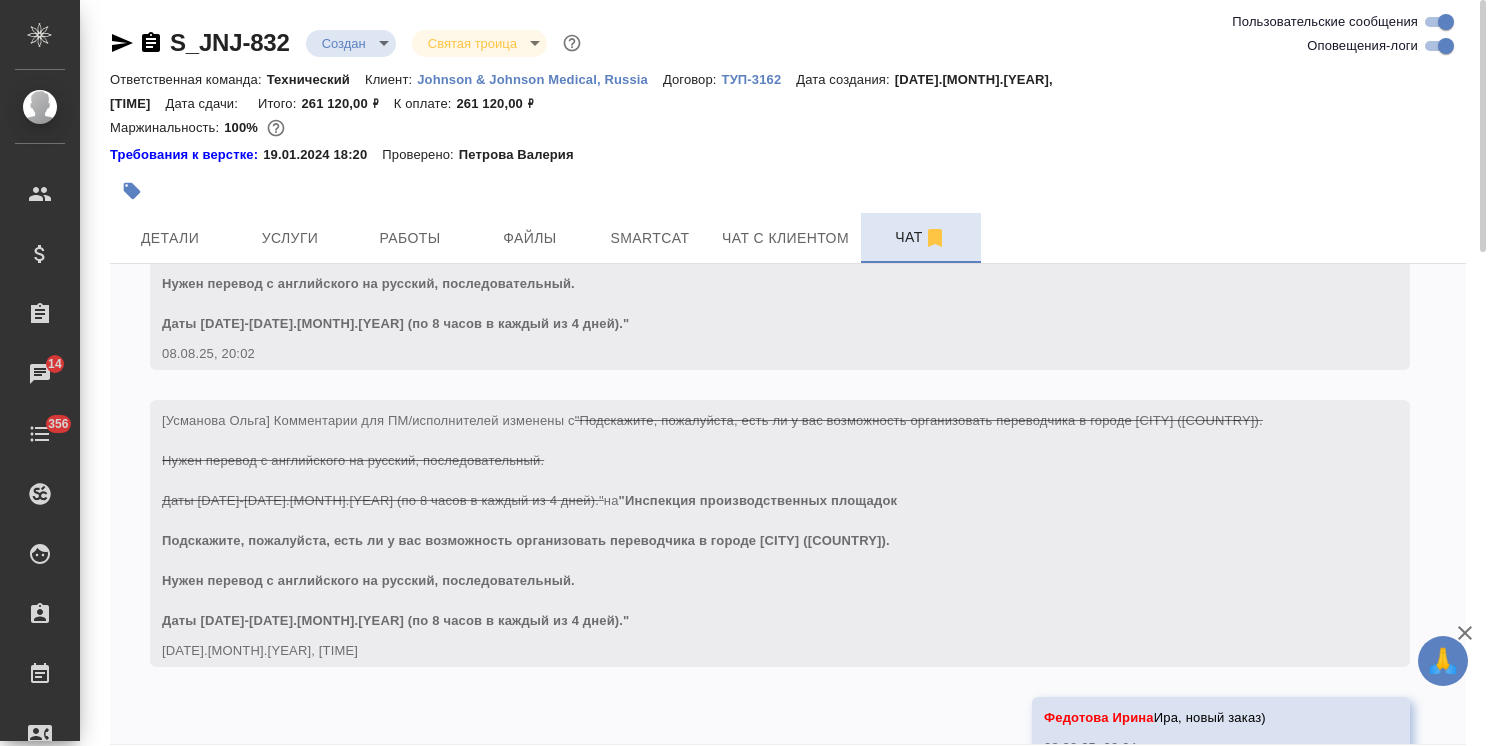 scroll, scrollTop: 886, scrollLeft: 0, axis: vertical 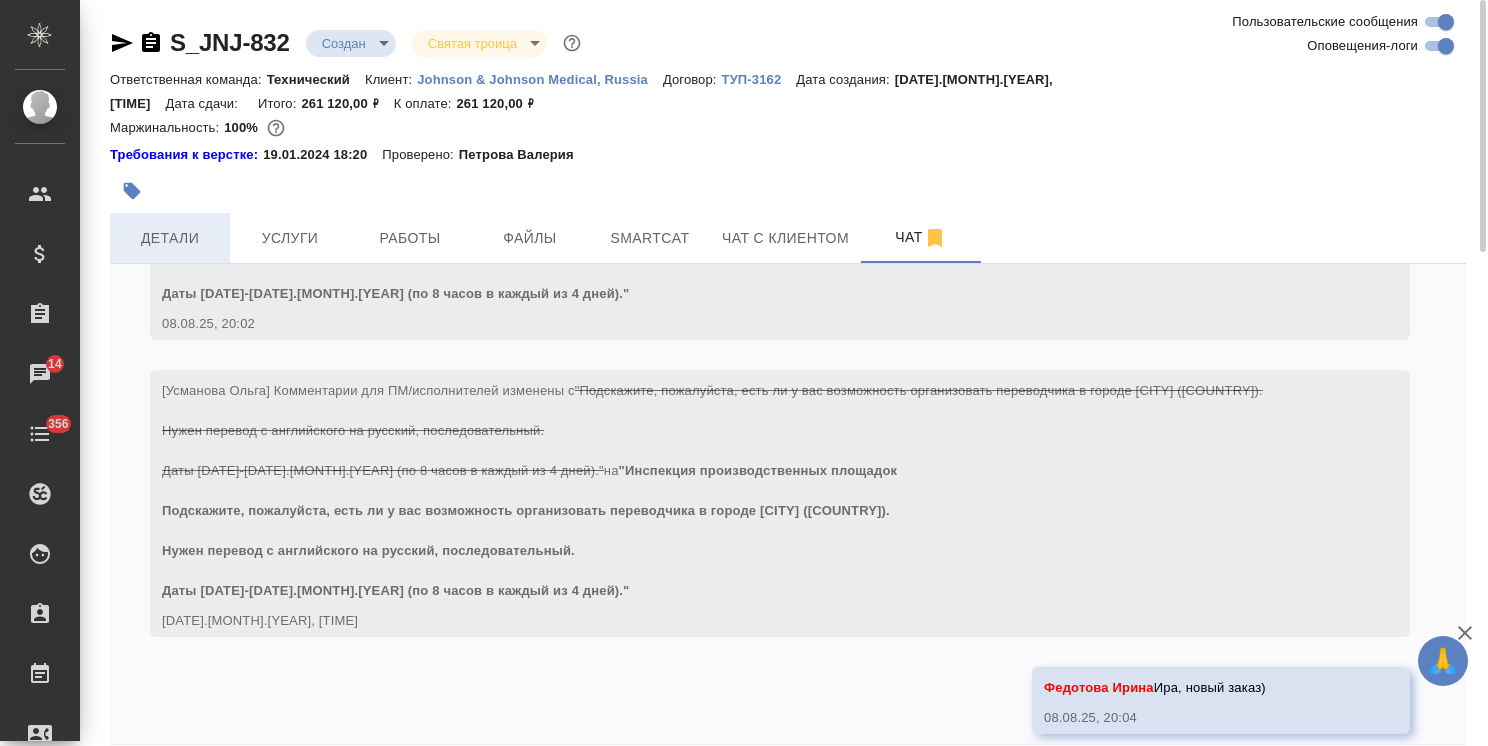click on "Детали" at bounding box center (170, 238) 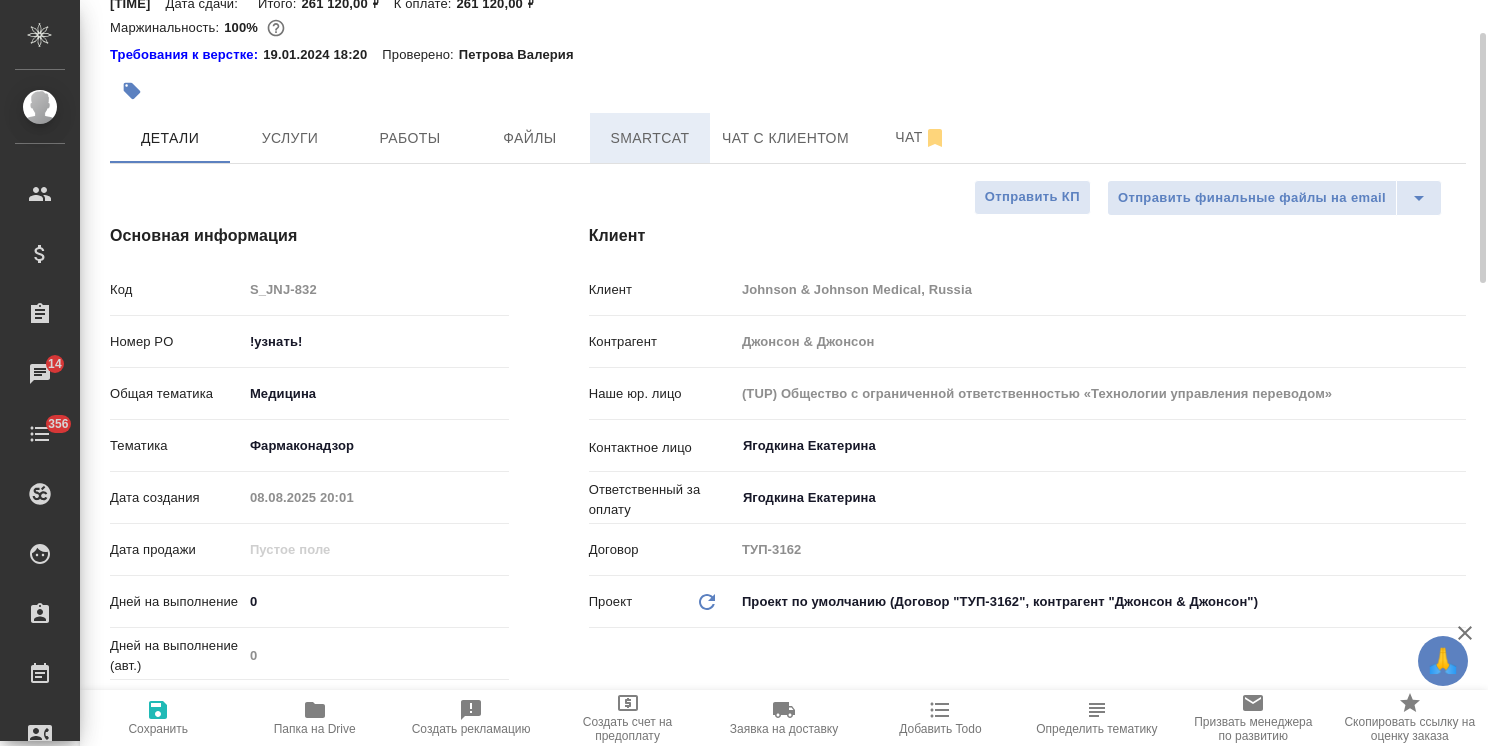 scroll, scrollTop: 0, scrollLeft: 0, axis: both 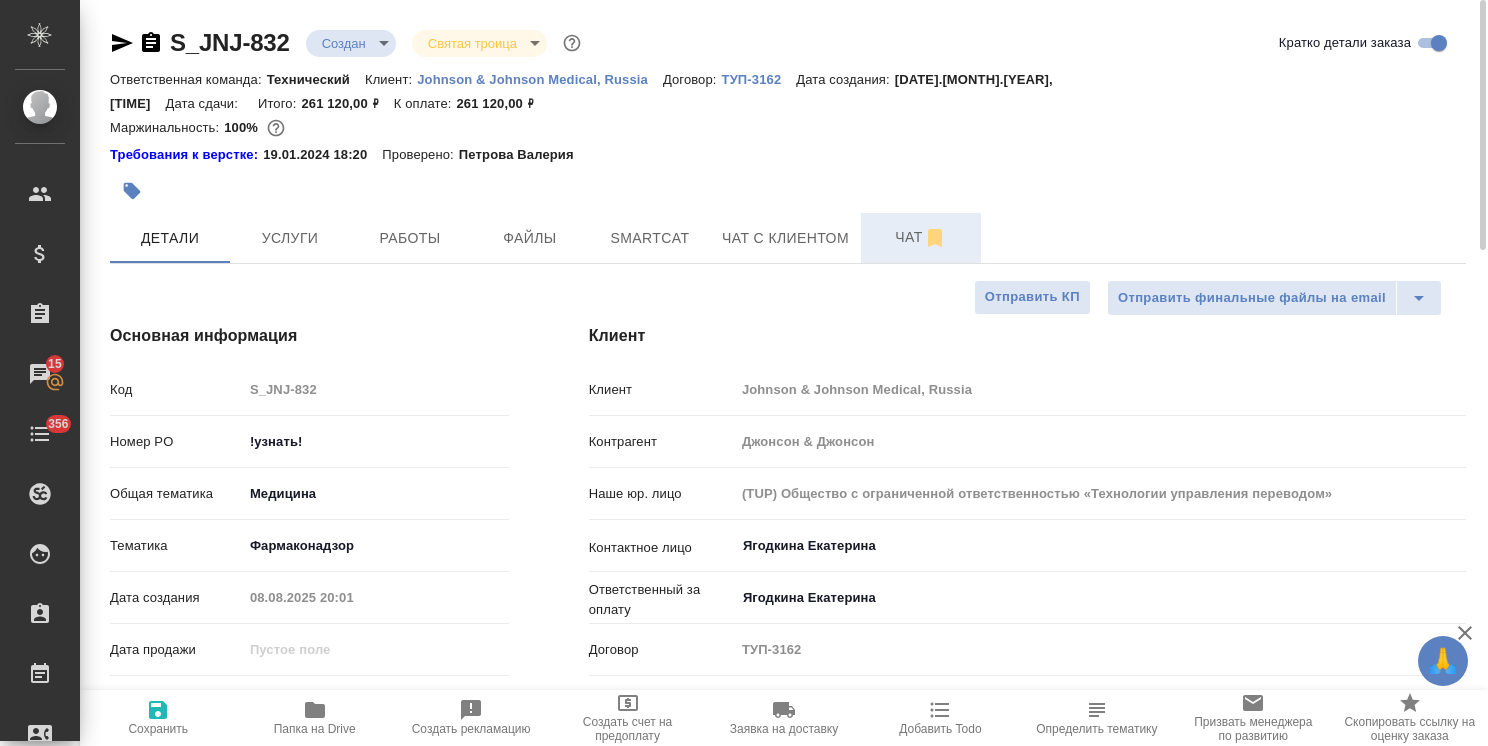 click on "Чат" at bounding box center [921, 237] 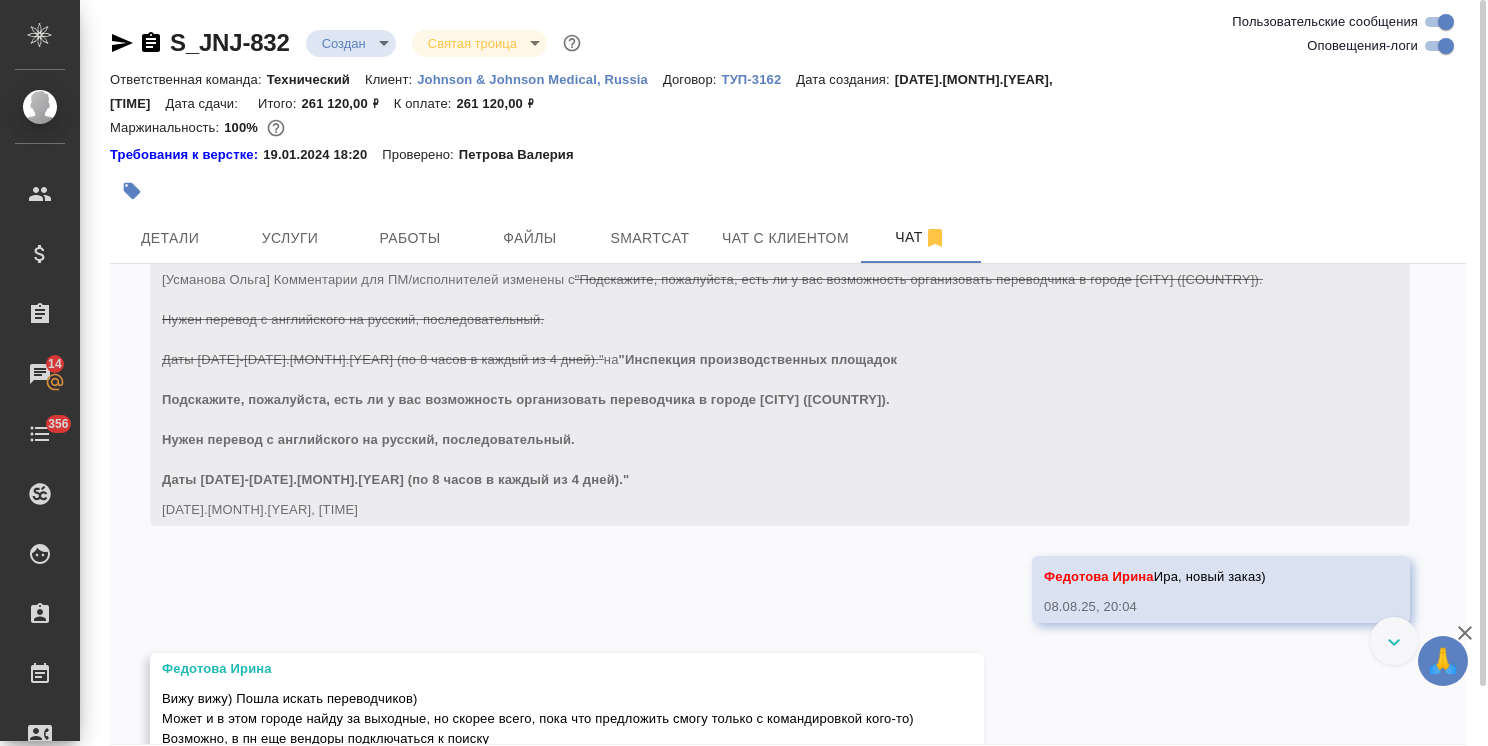 scroll, scrollTop: 1048, scrollLeft: 0, axis: vertical 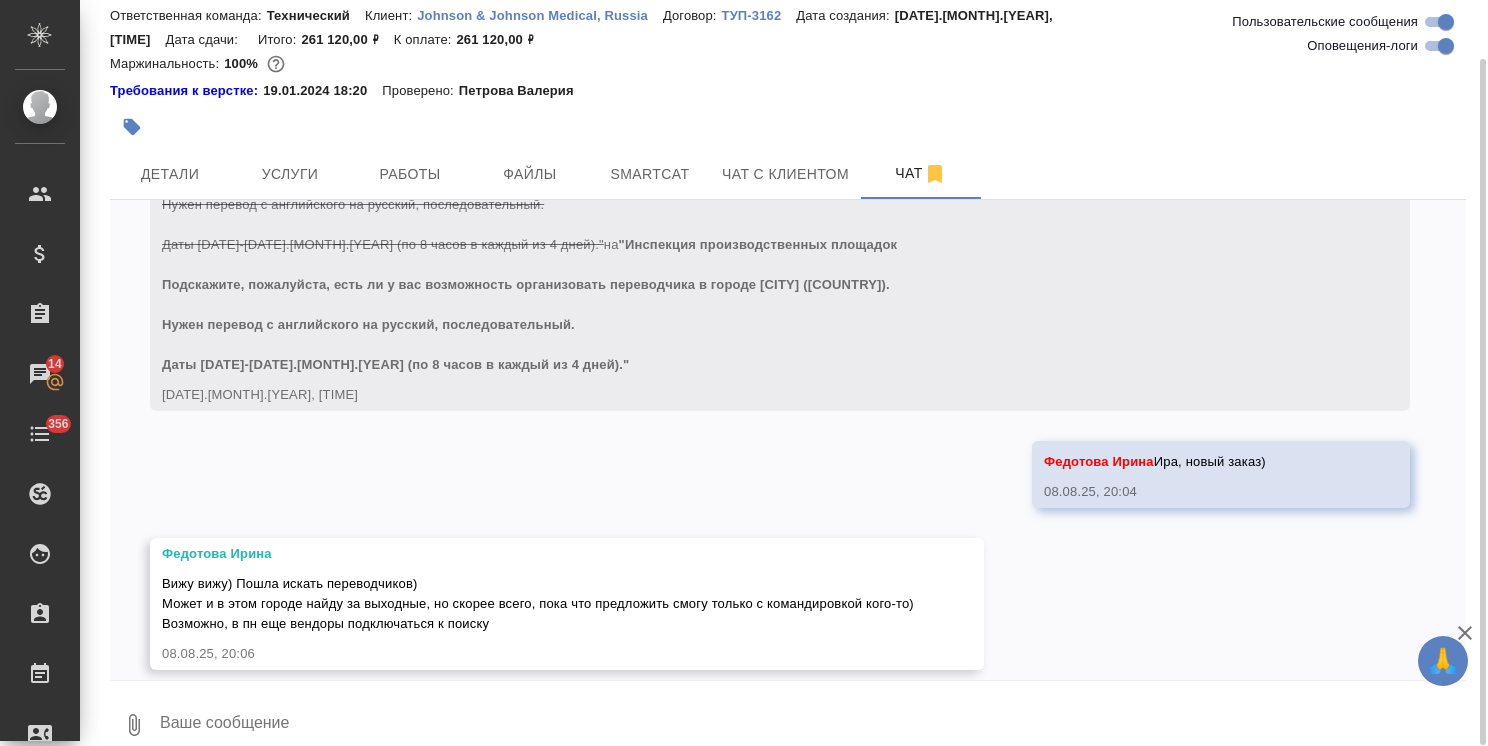 click at bounding box center (812, 725) 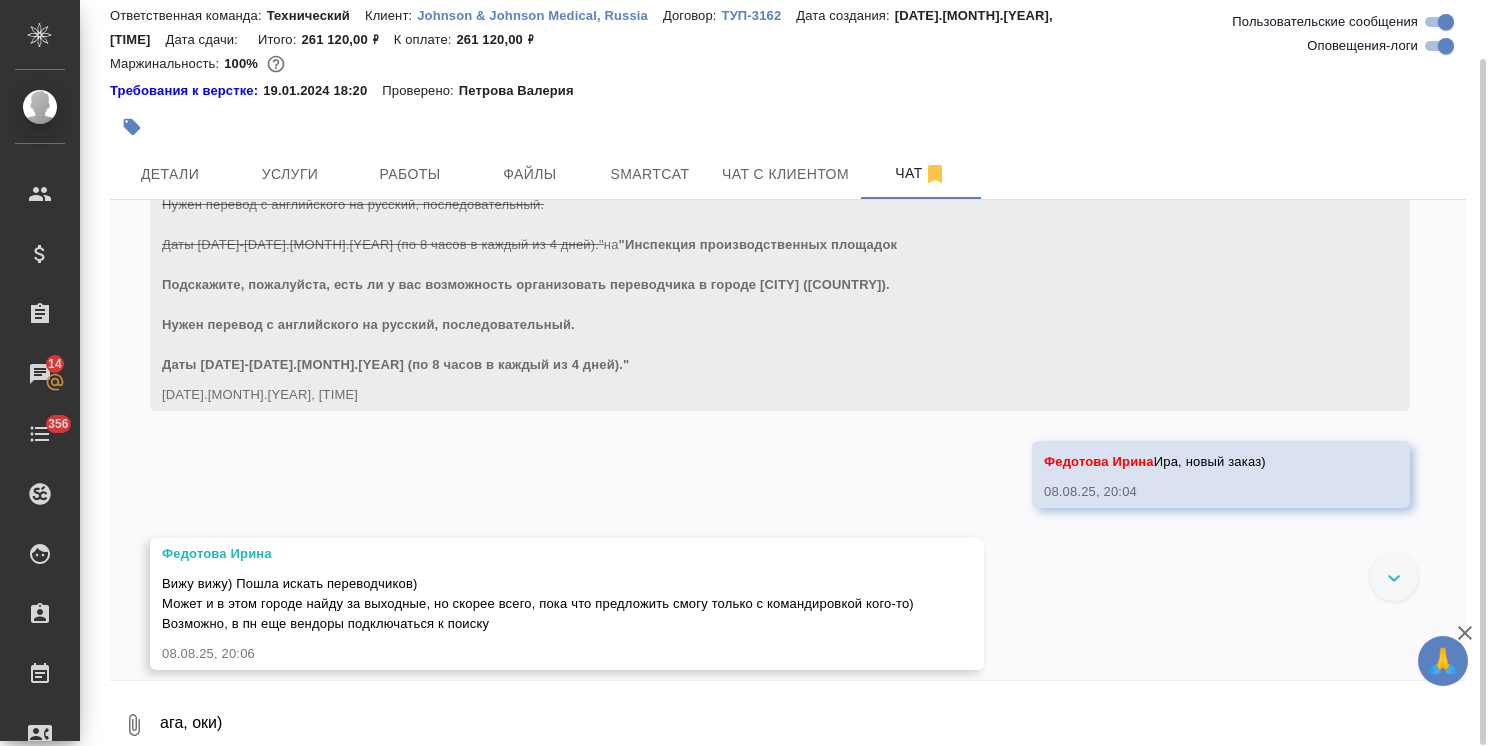 scroll, scrollTop: 1144, scrollLeft: 0, axis: vertical 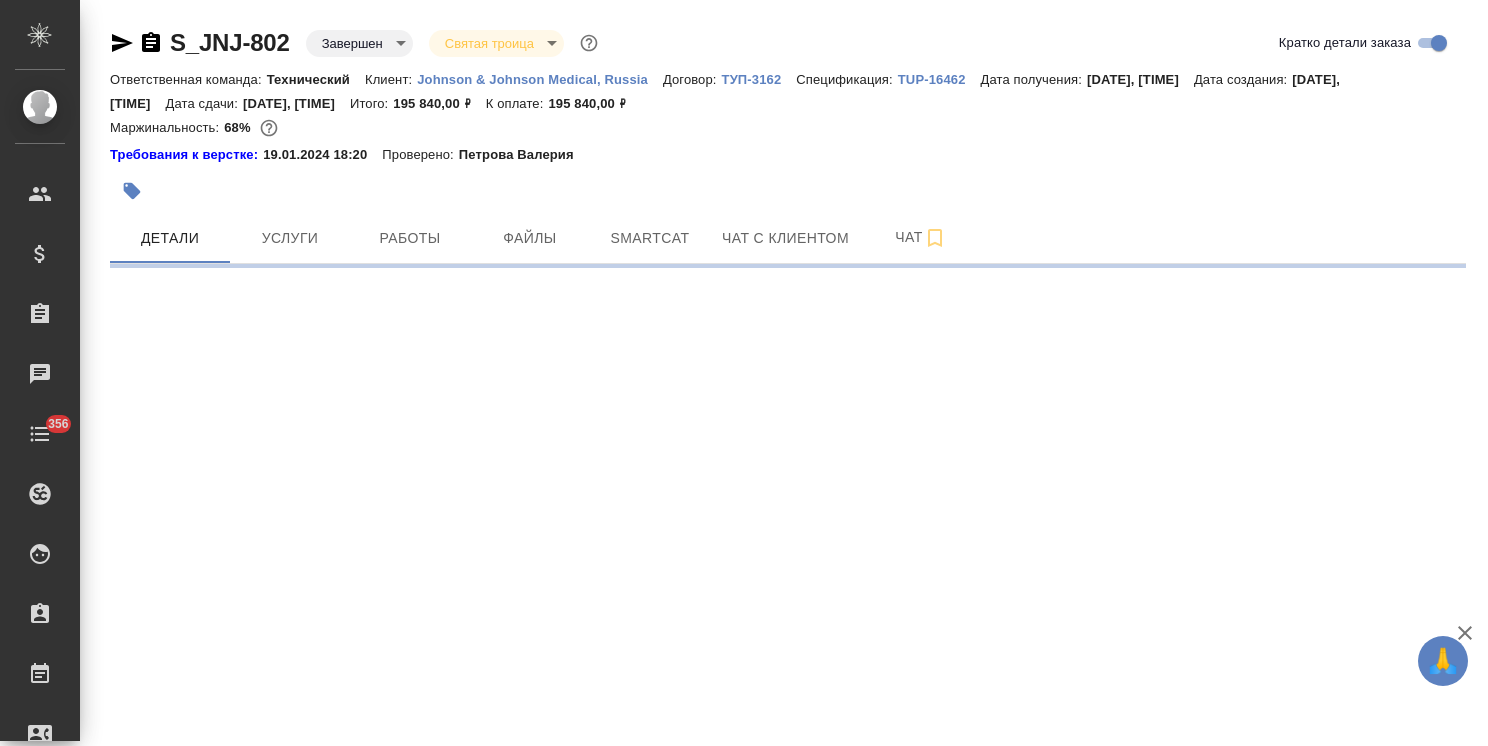 select on "RU" 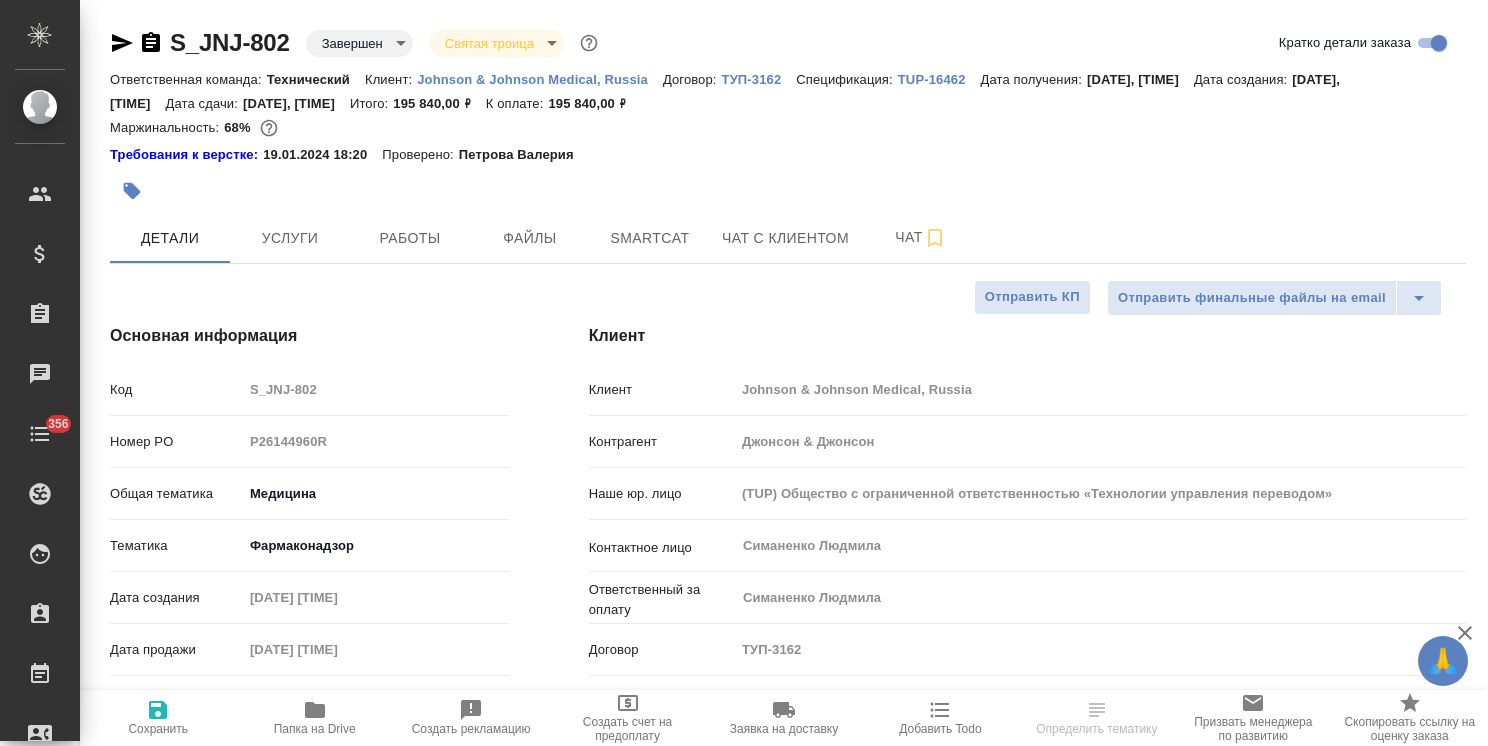 type on "x" 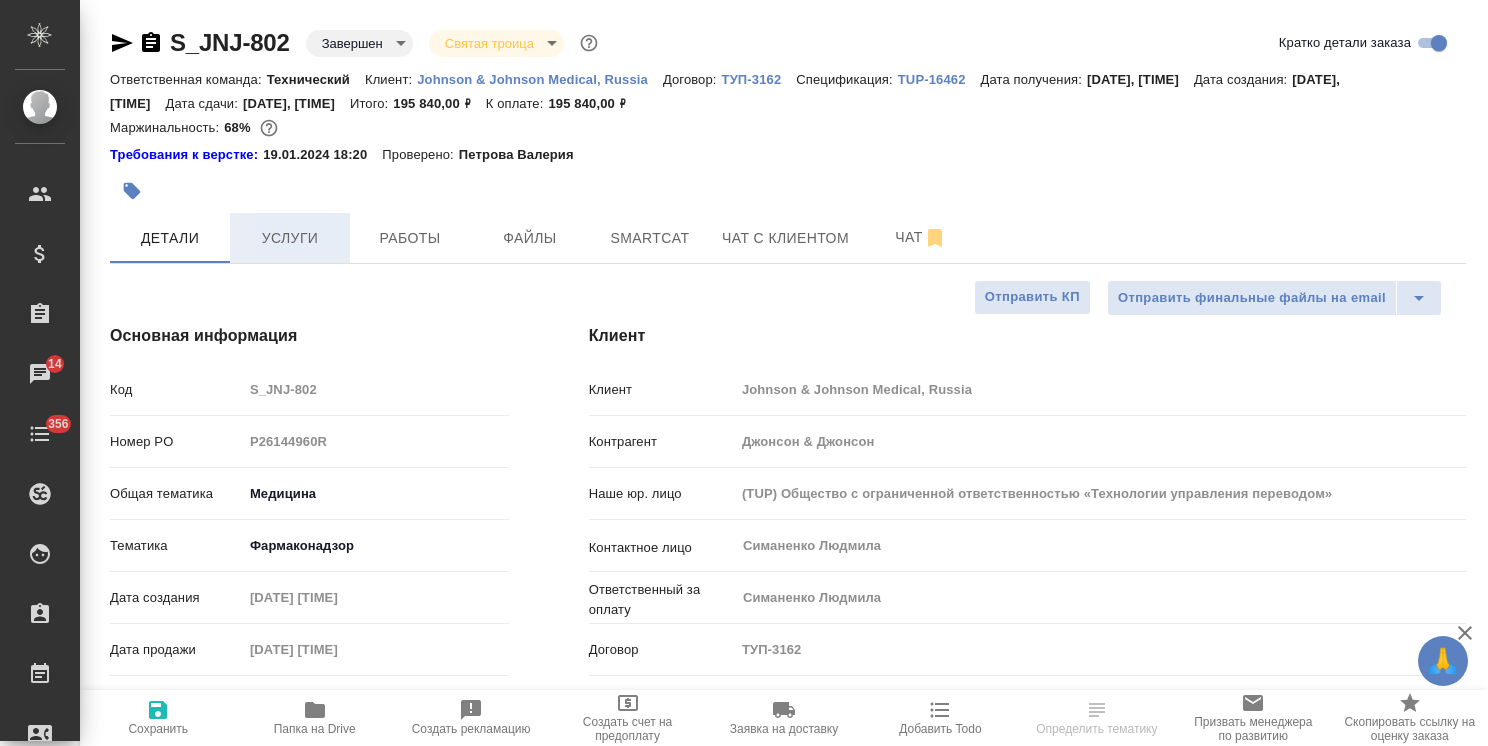 click on "Услуги" at bounding box center (290, 238) 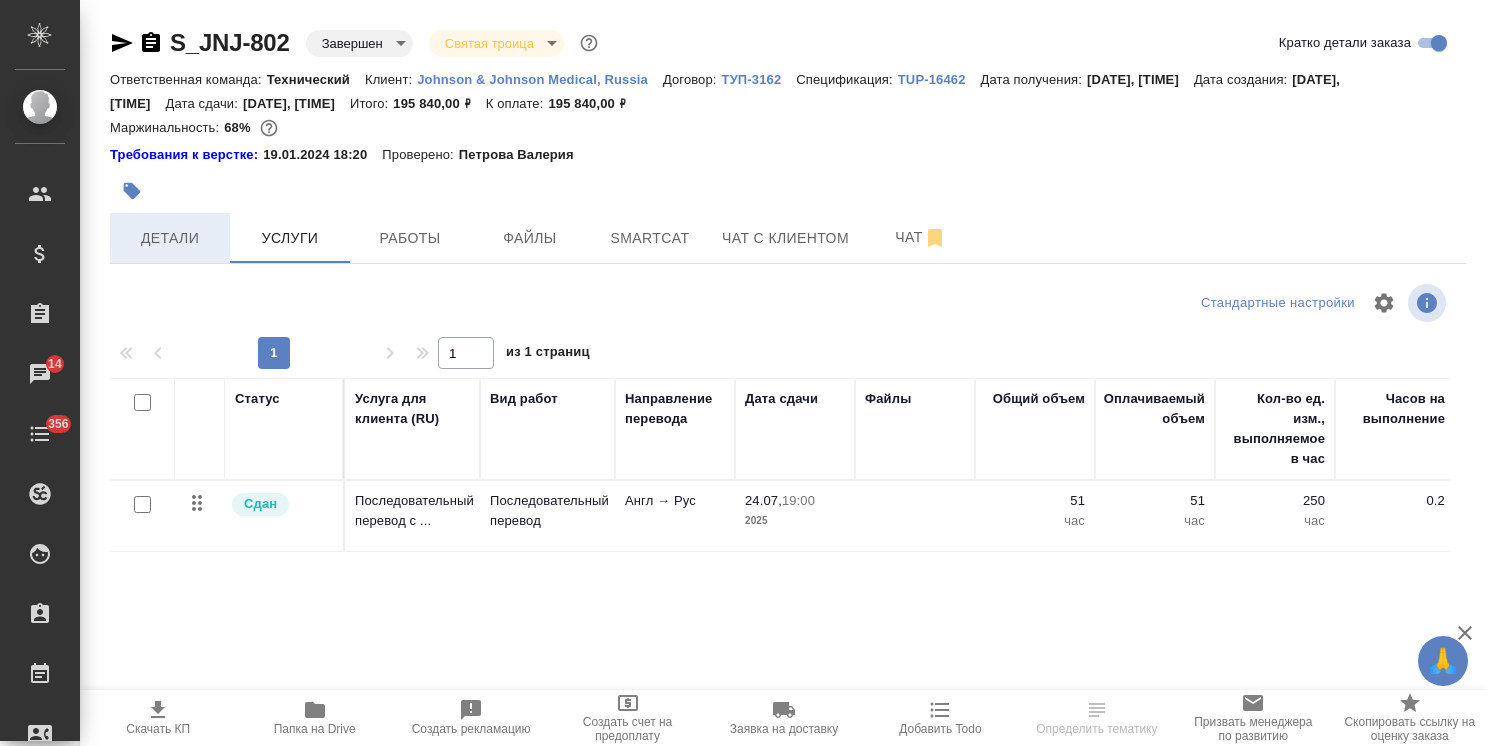 click on "Детали" at bounding box center [170, 238] 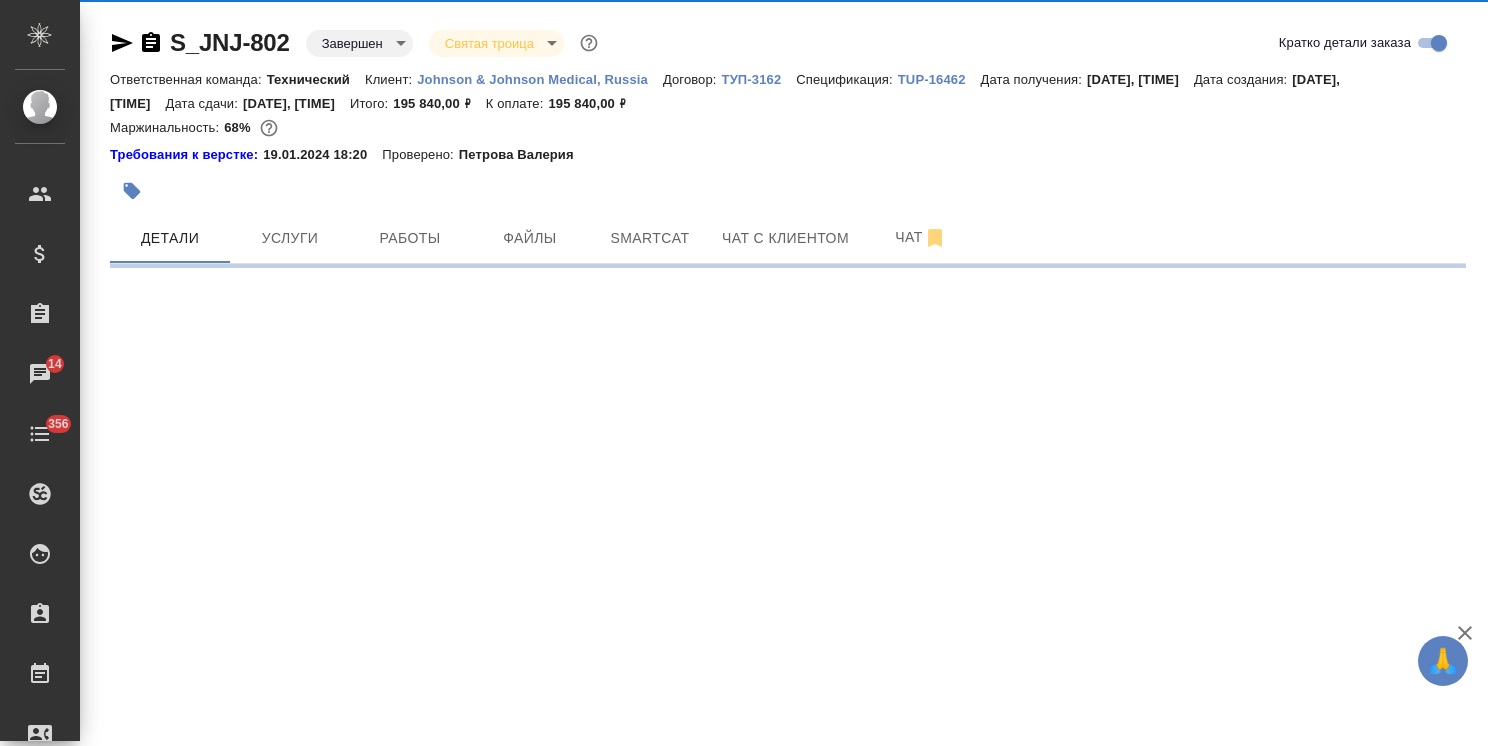select on "RU" 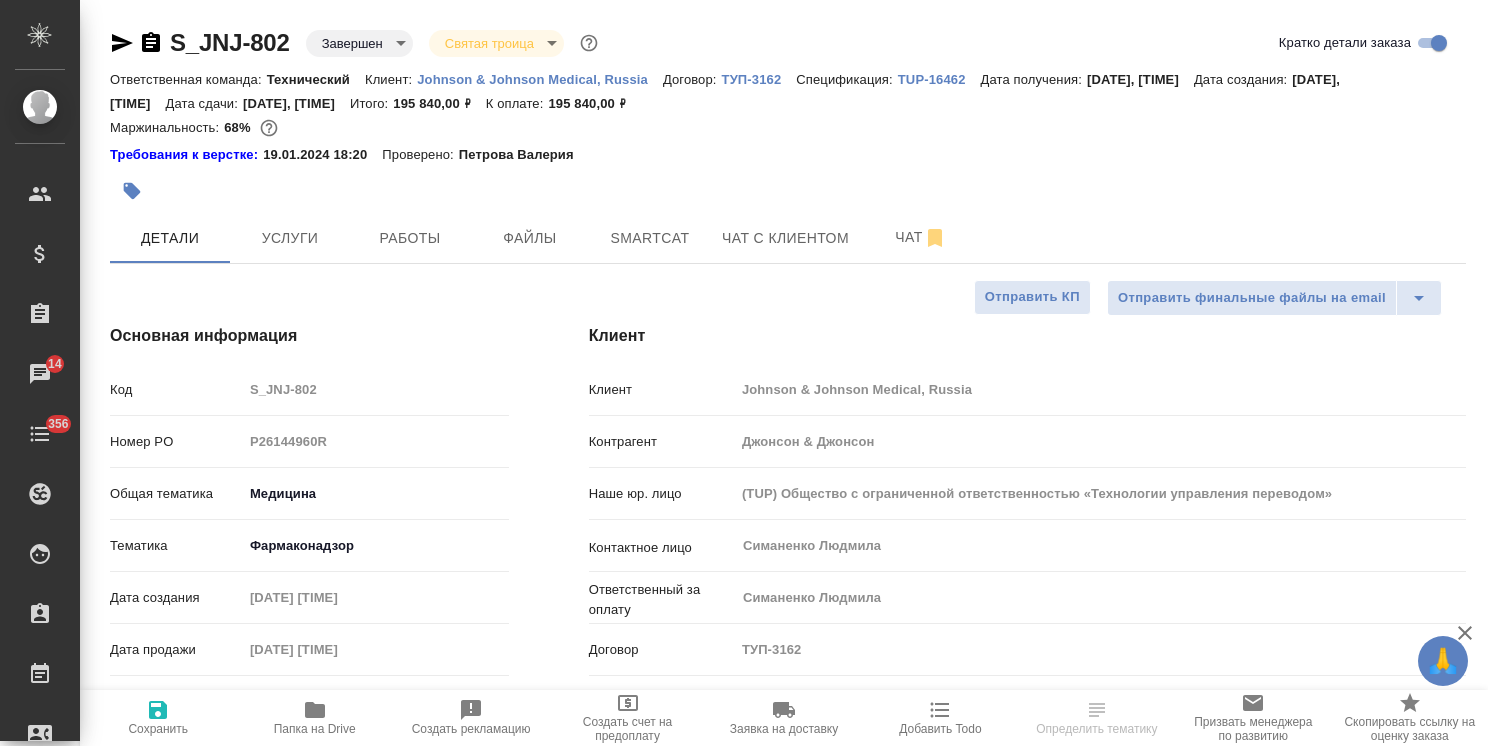 type on "x" 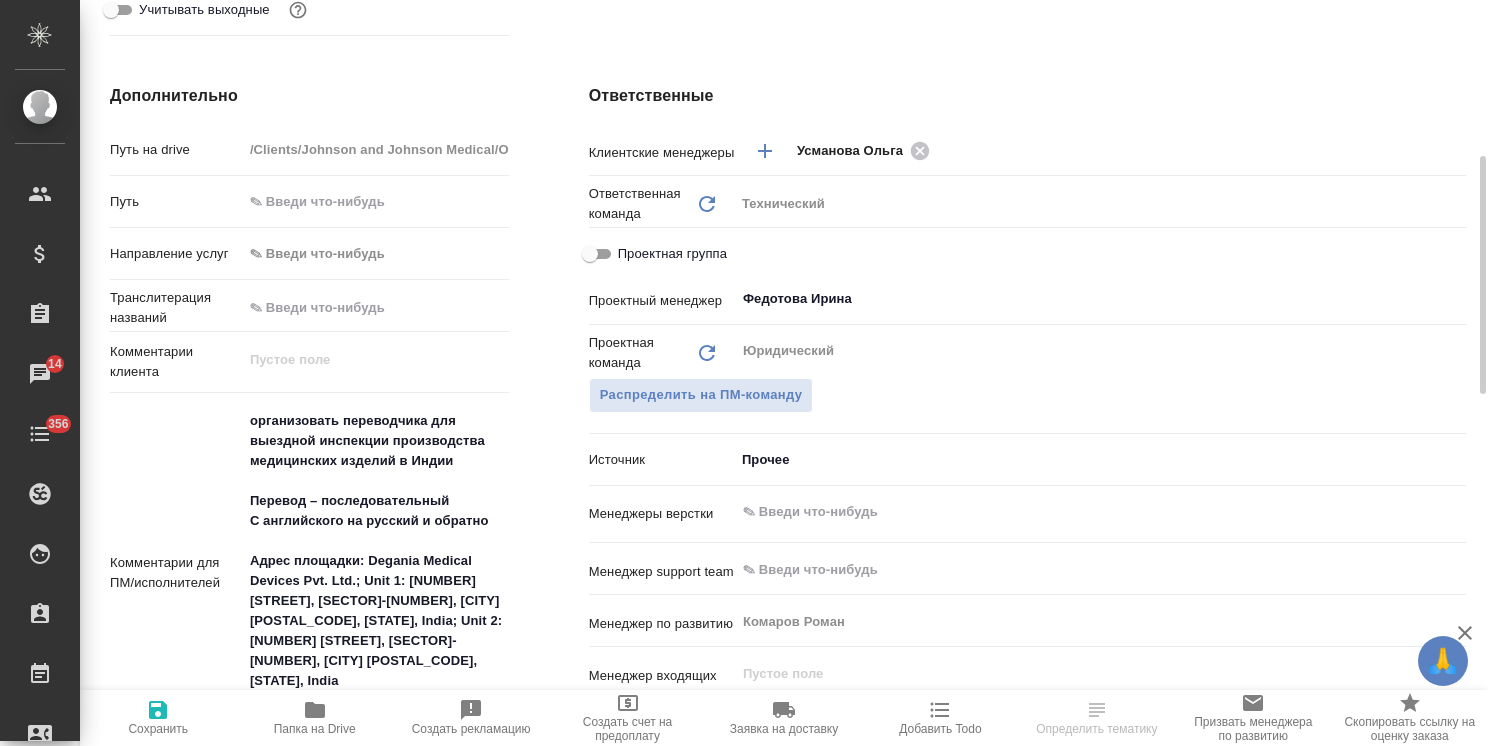scroll, scrollTop: 1000, scrollLeft: 0, axis: vertical 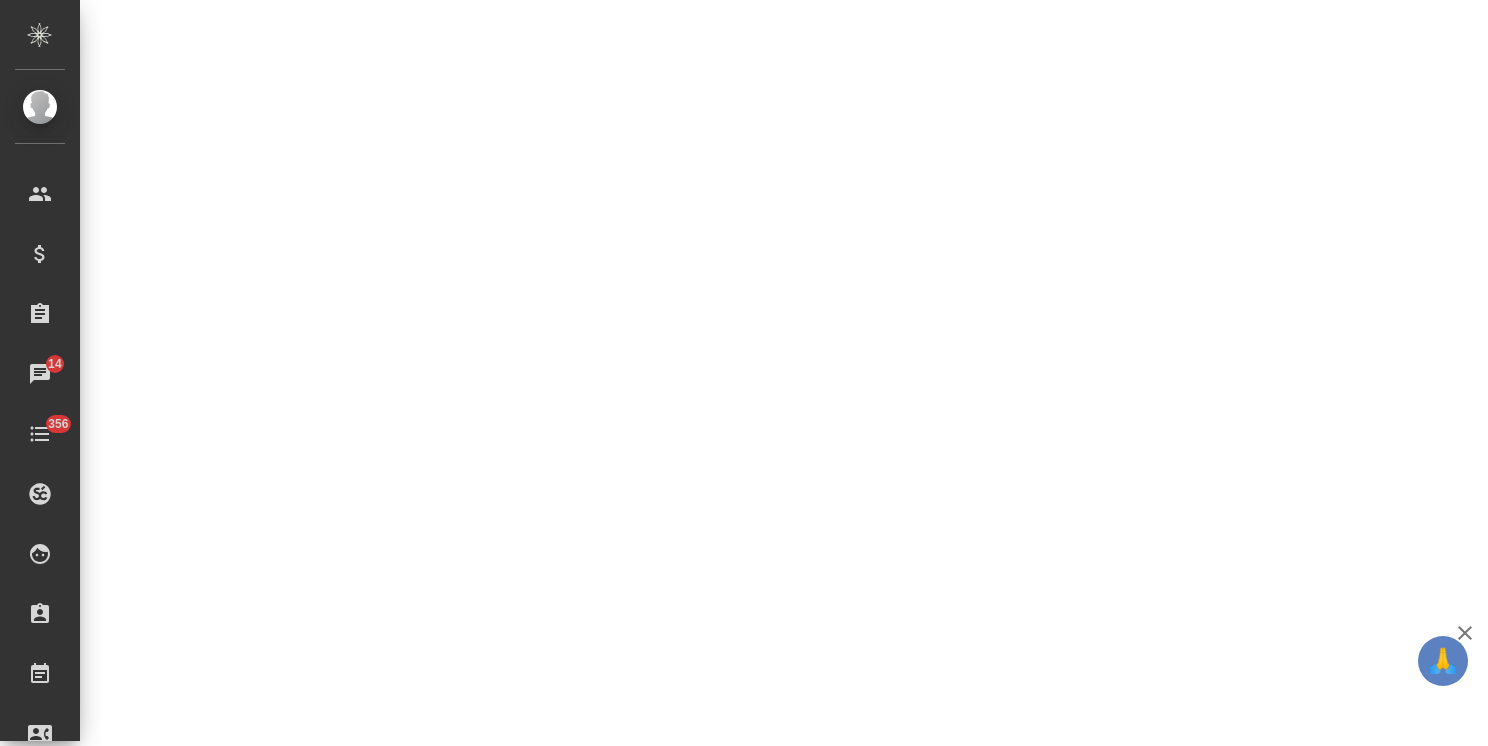 select on "RU" 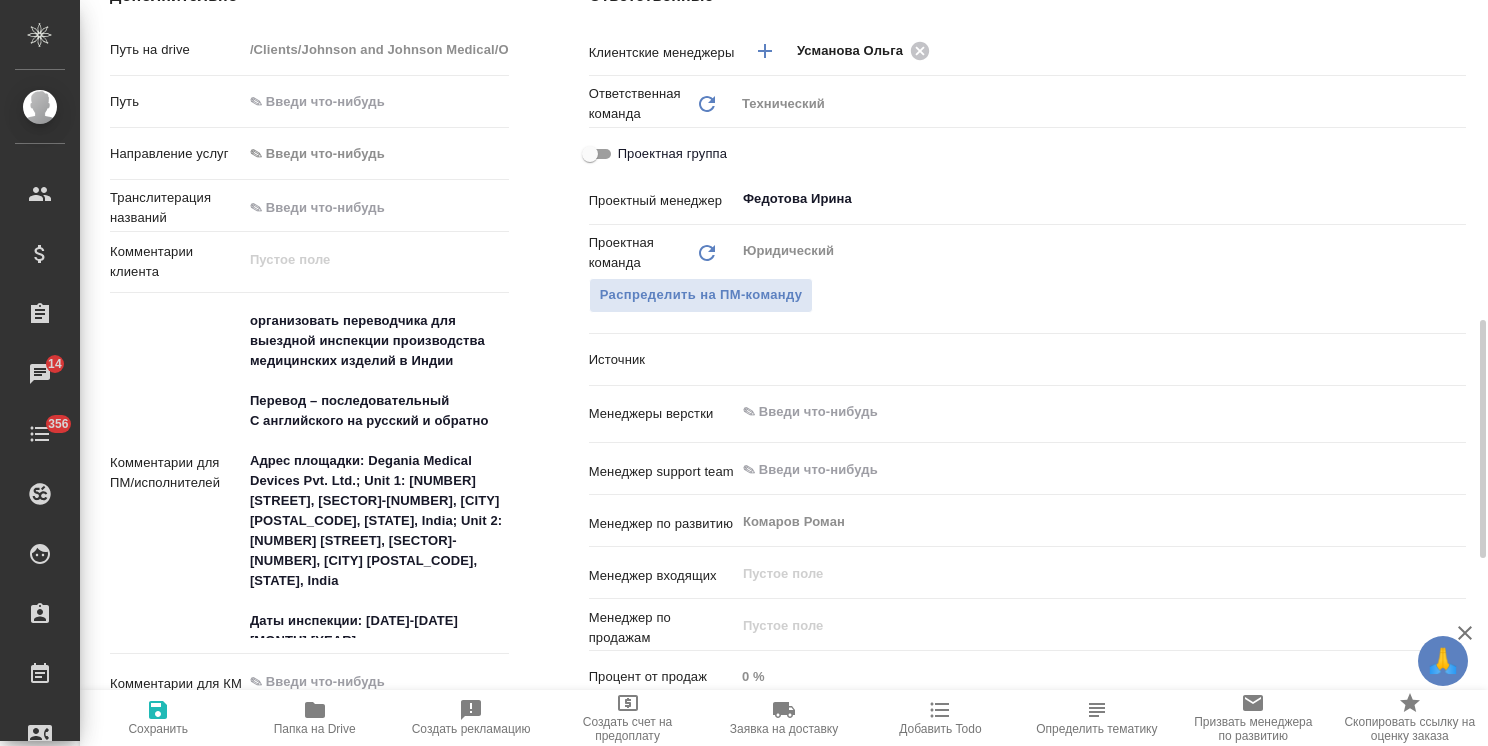 type on "x" 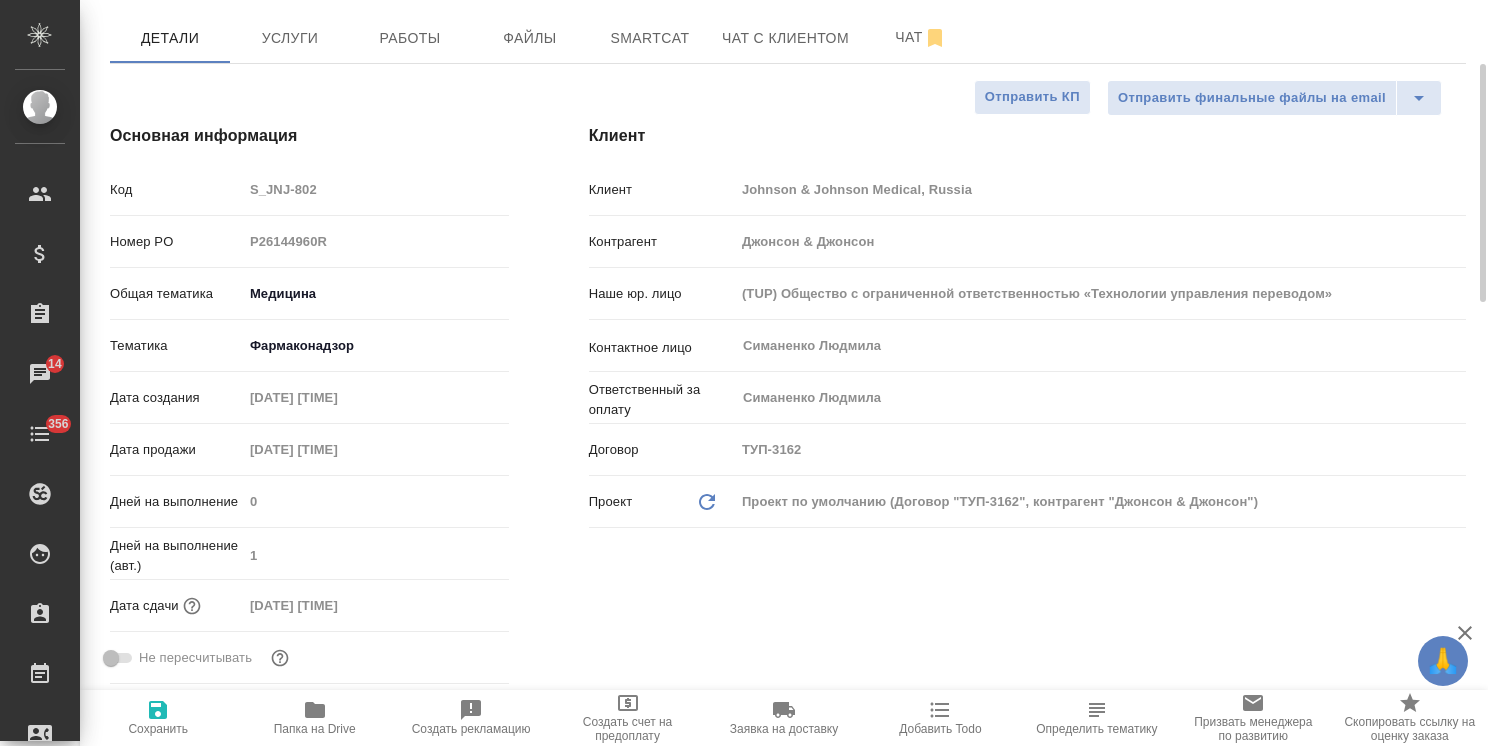 scroll, scrollTop: 100, scrollLeft: 0, axis: vertical 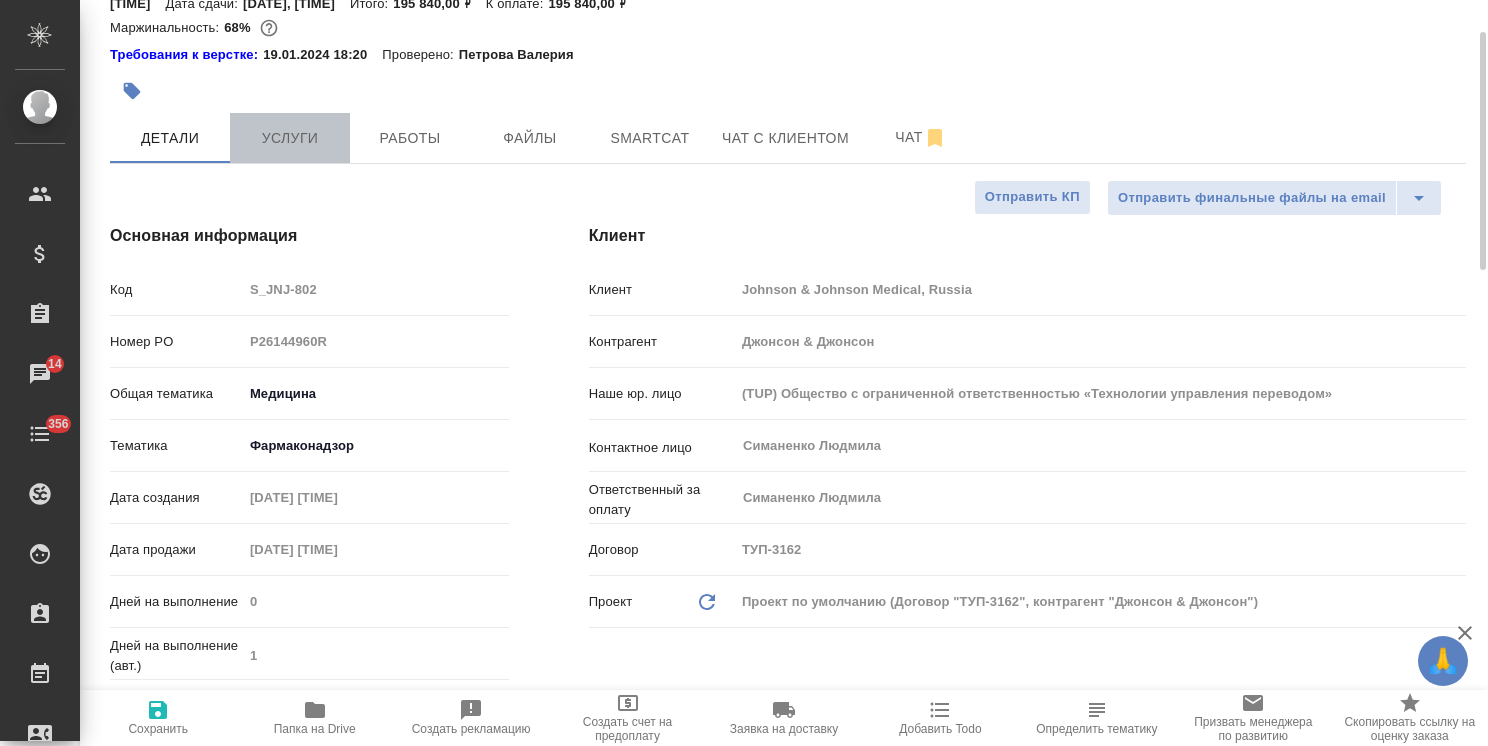 click on "Услуги" at bounding box center (290, 138) 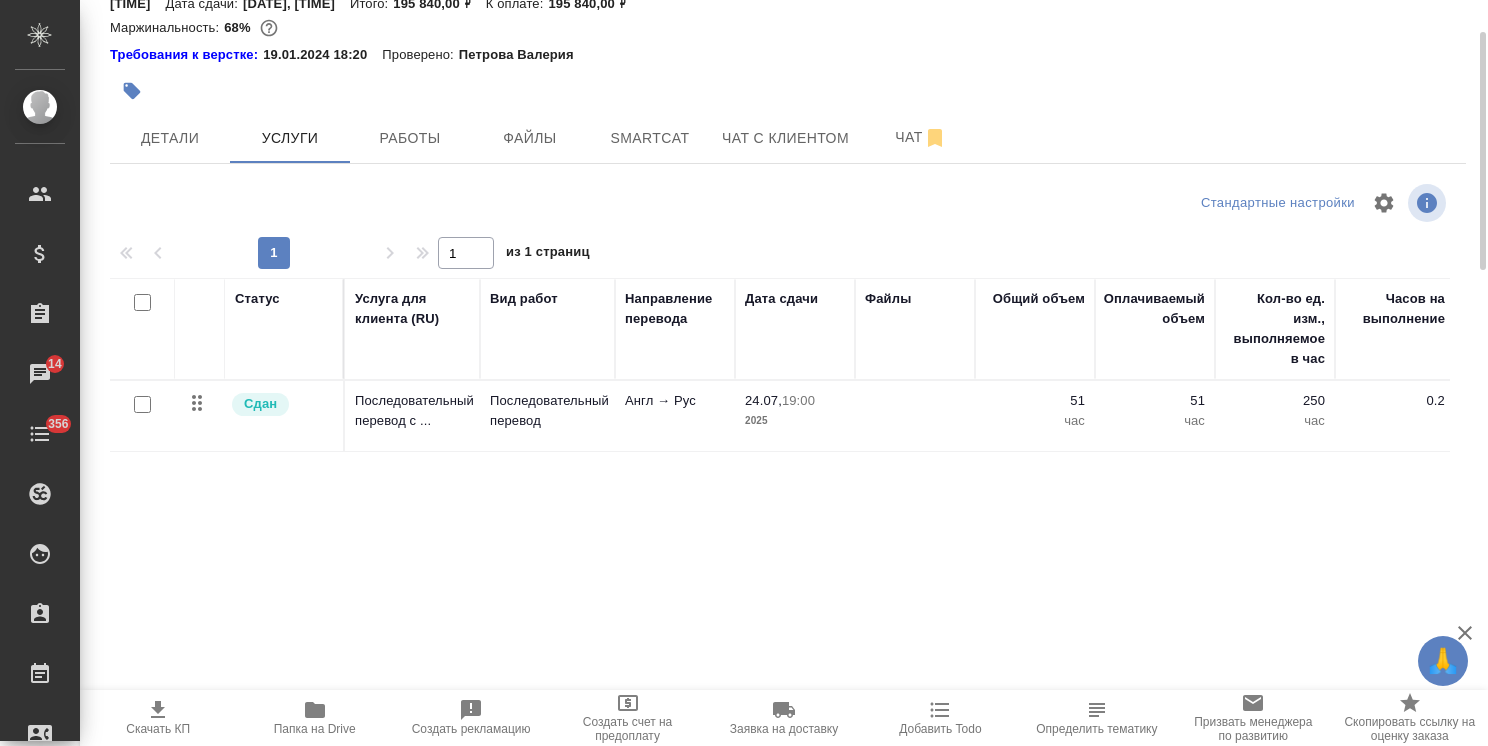 scroll, scrollTop: 0, scrollLeft: 0, axis: both 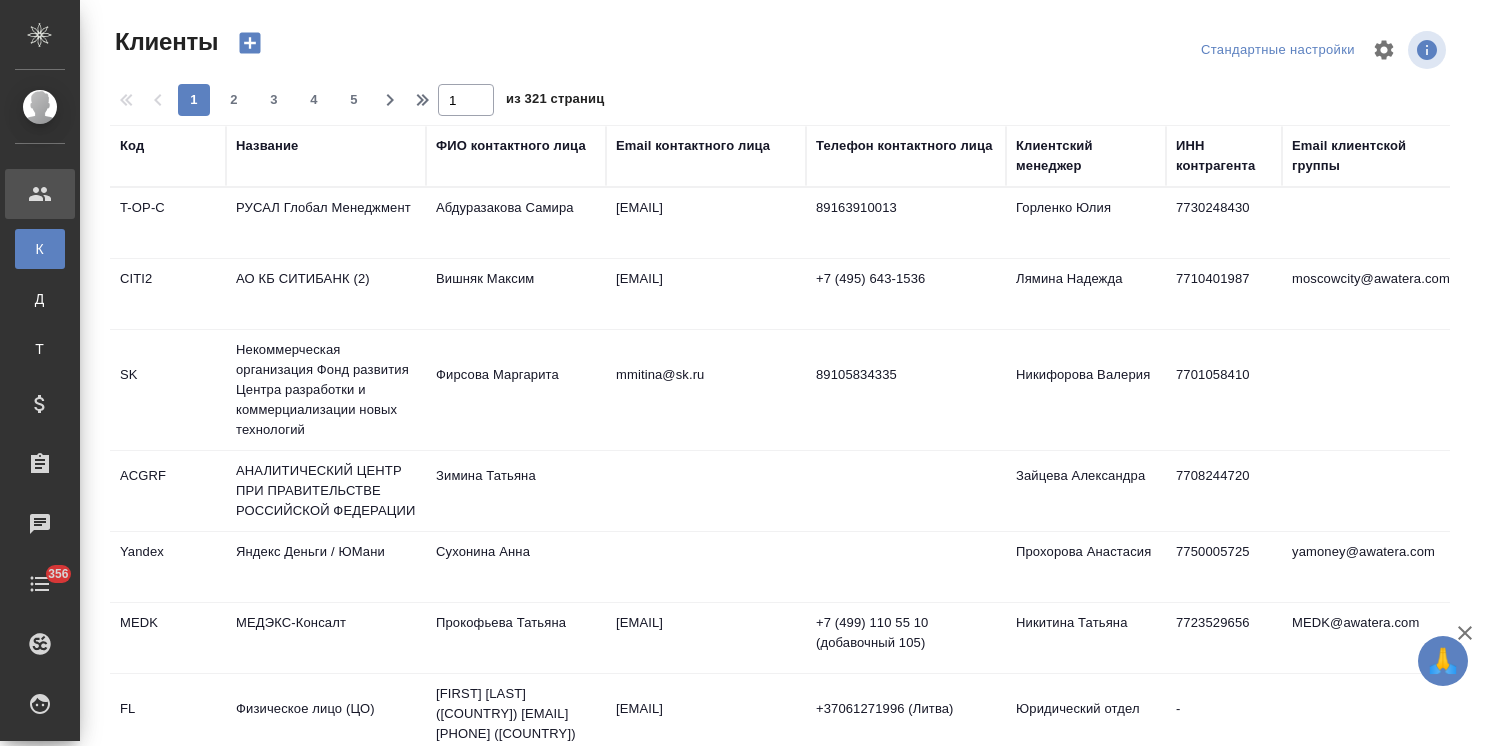 select on "RU" 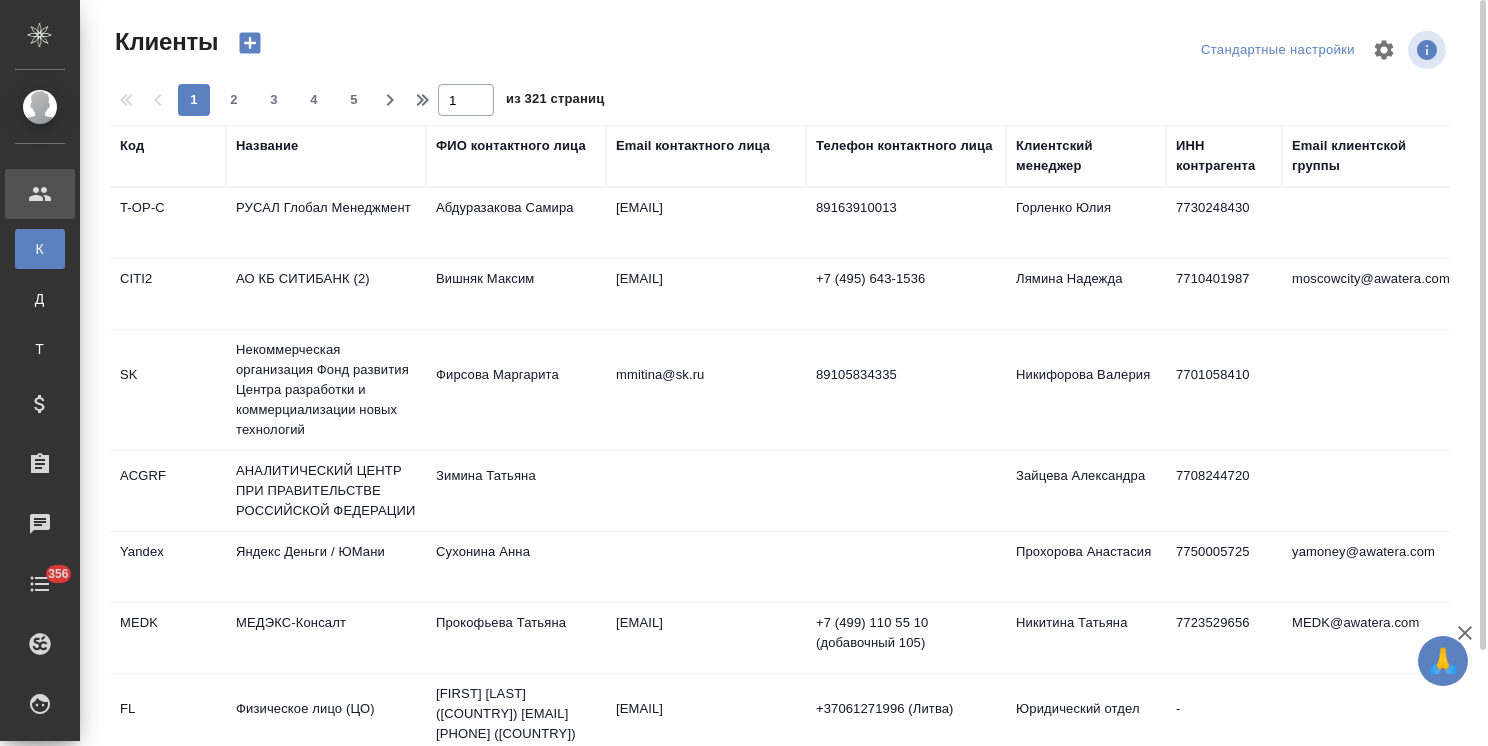 click on "Название" at bounding box center (267, 146) 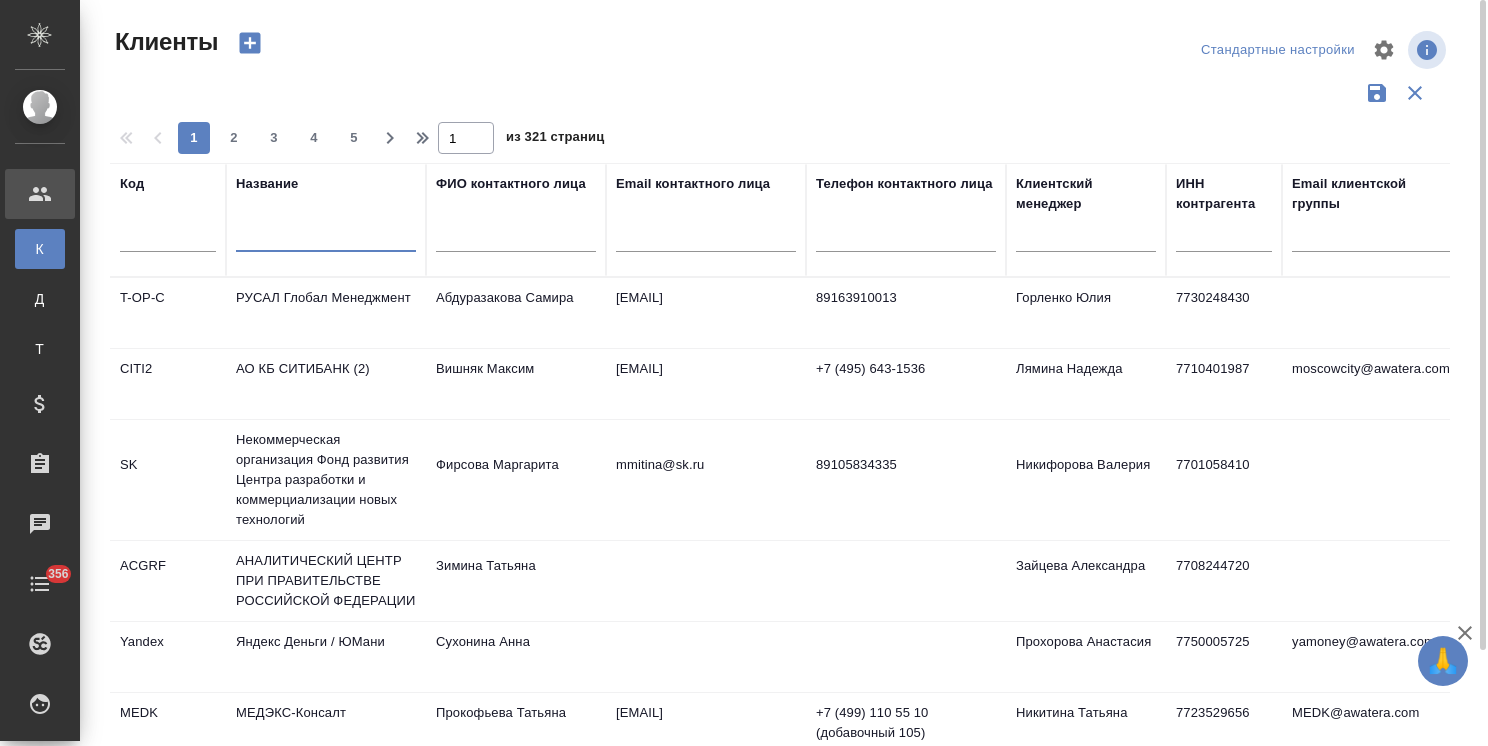 click at bounding box center (326, 239) 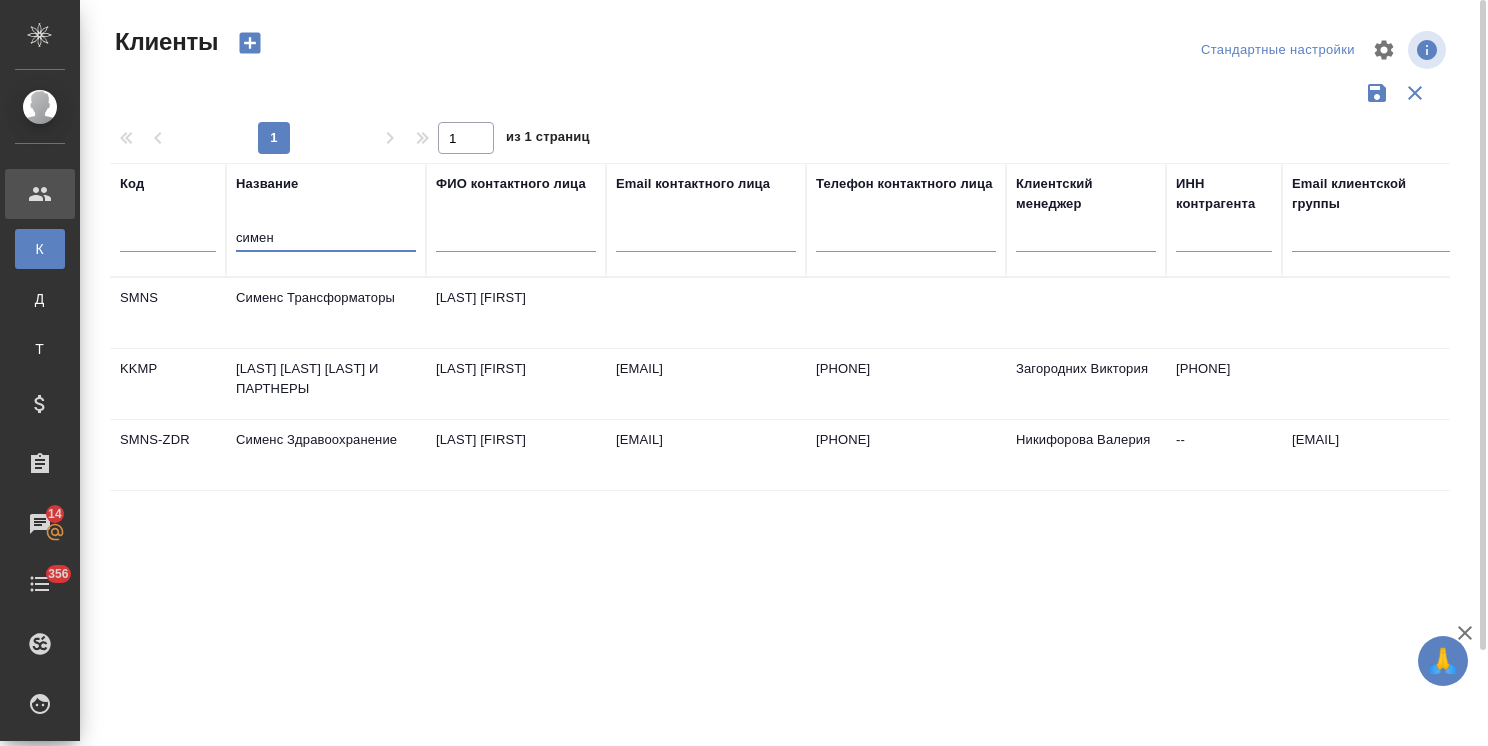 type on "симен" 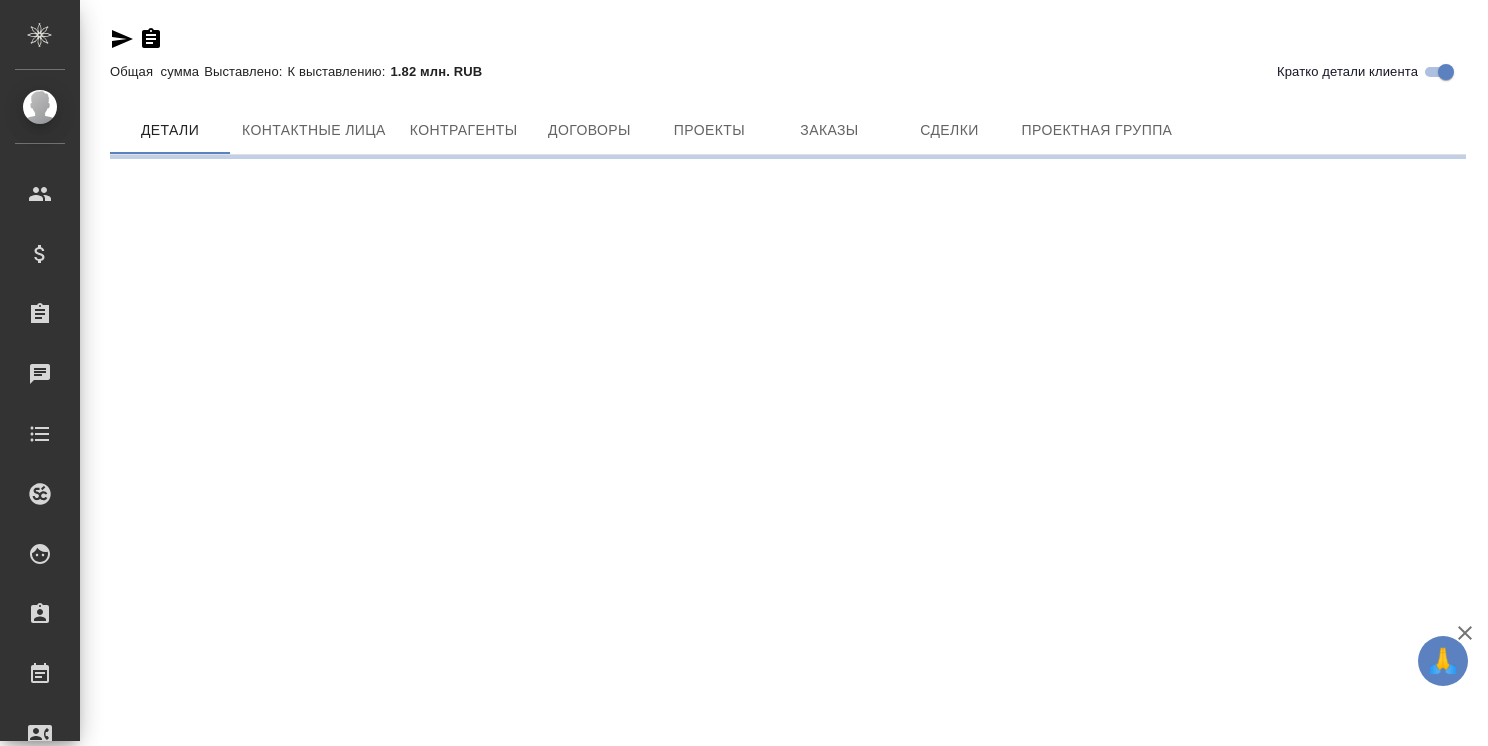 scroll, scrollTop: 0, scrollLeft: 0, axis: both 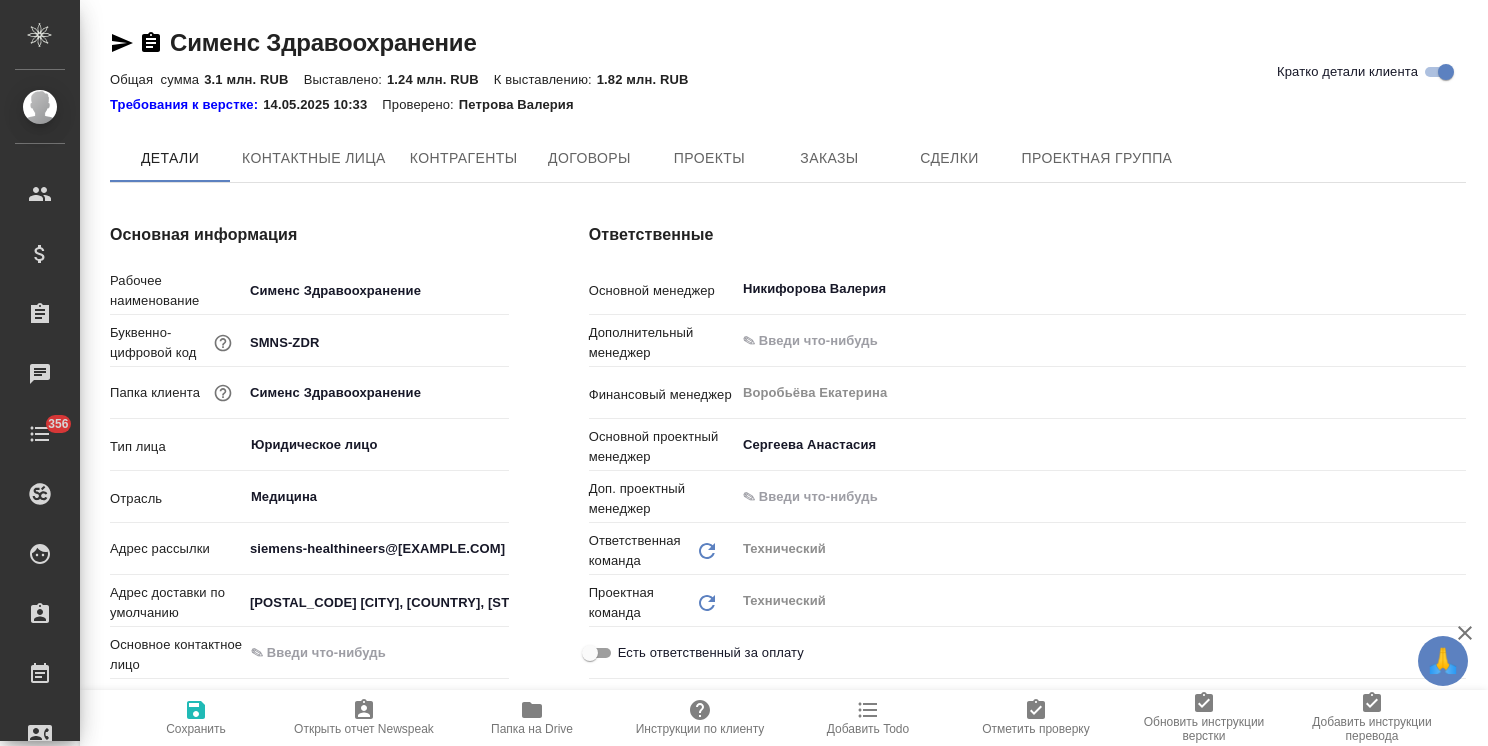 drag, startPoint x: 152, startPoint y: 38, endPoint x: 505, endPoint y: 546, distance: 618.6057 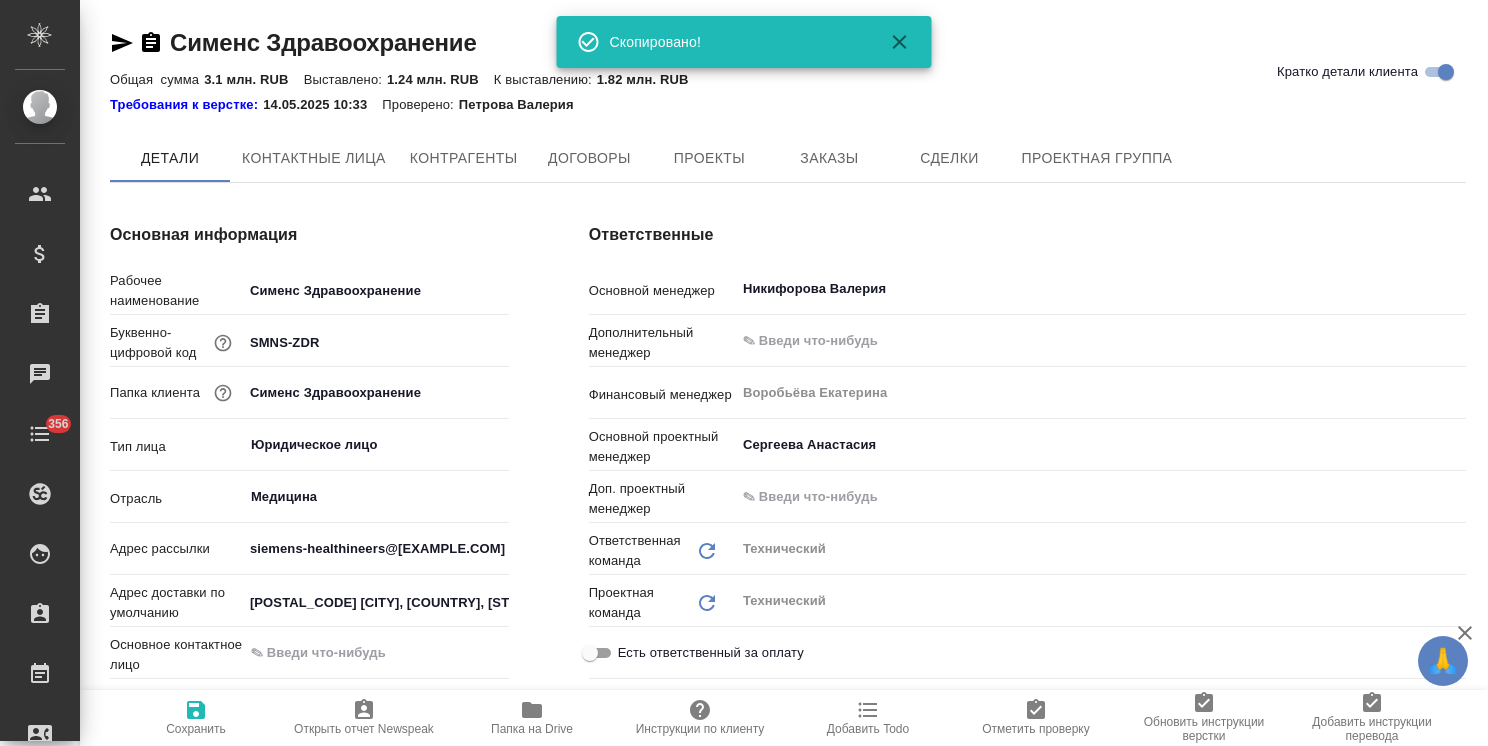 type on "x" 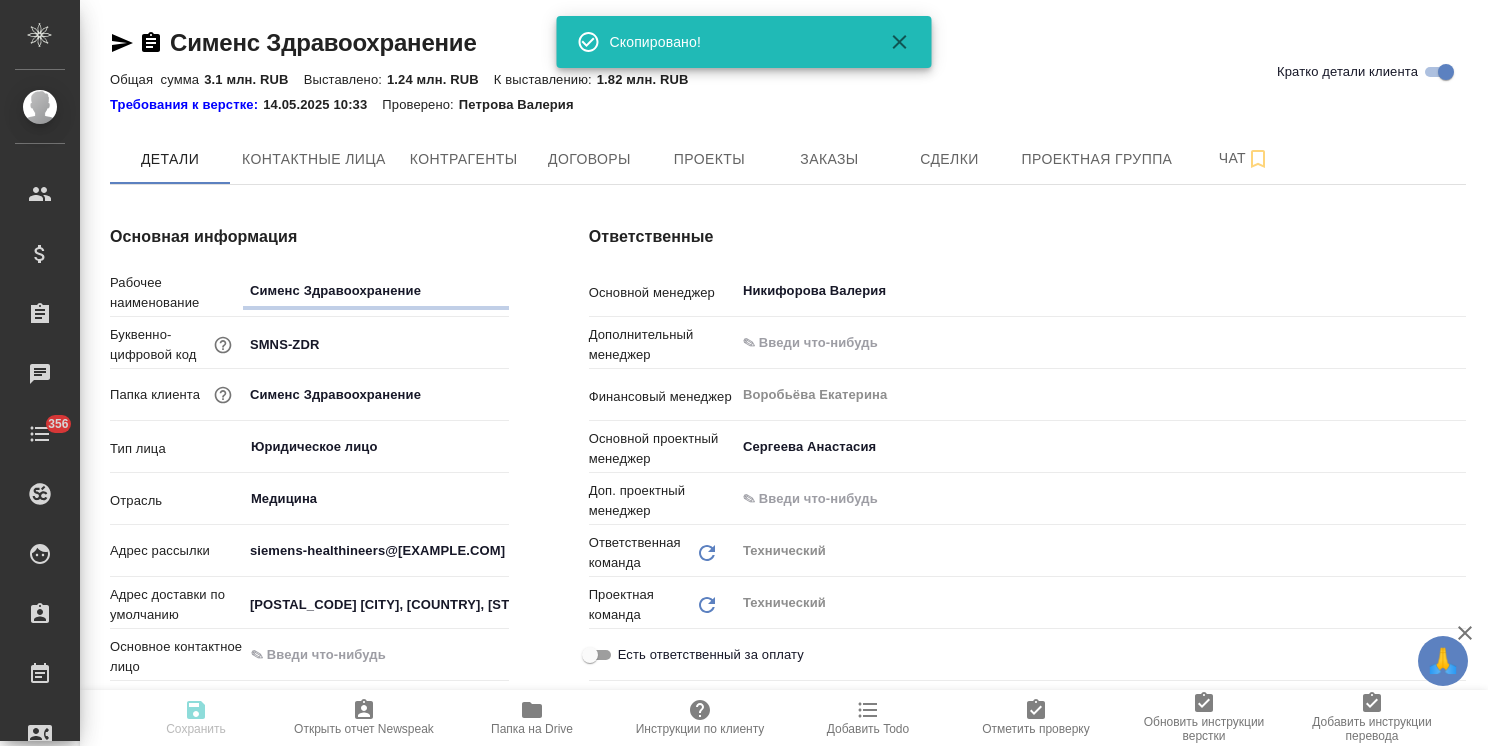 type on "x" 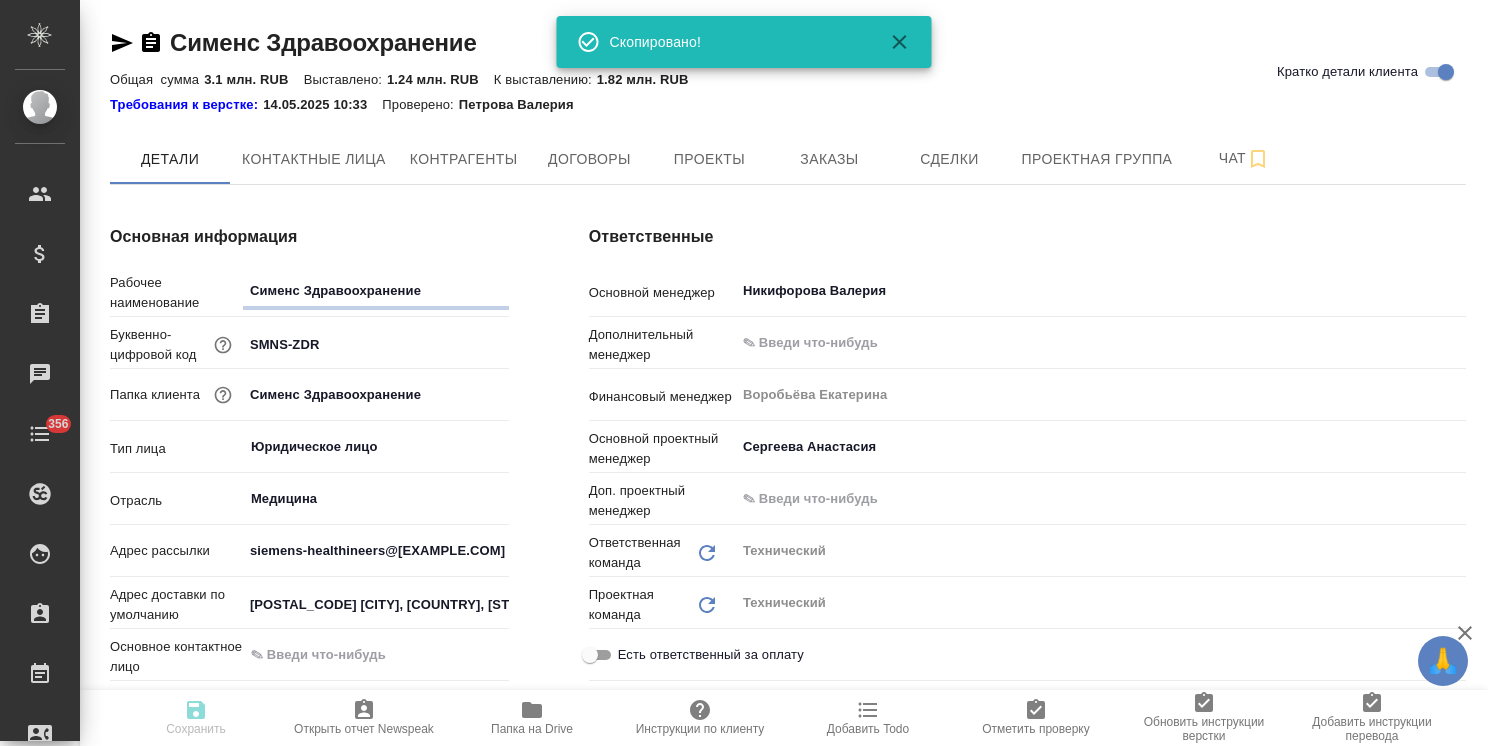 type on "x" 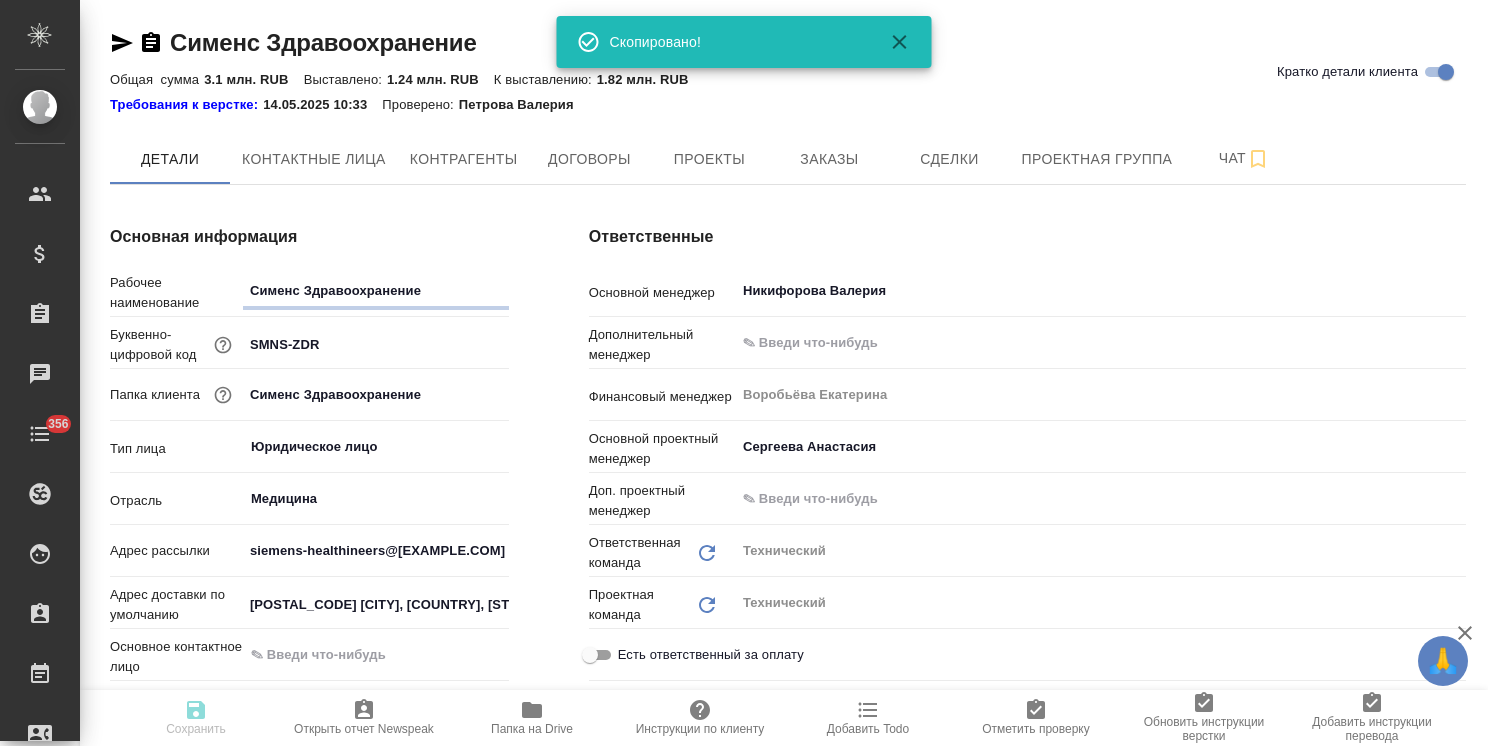 type on "x" 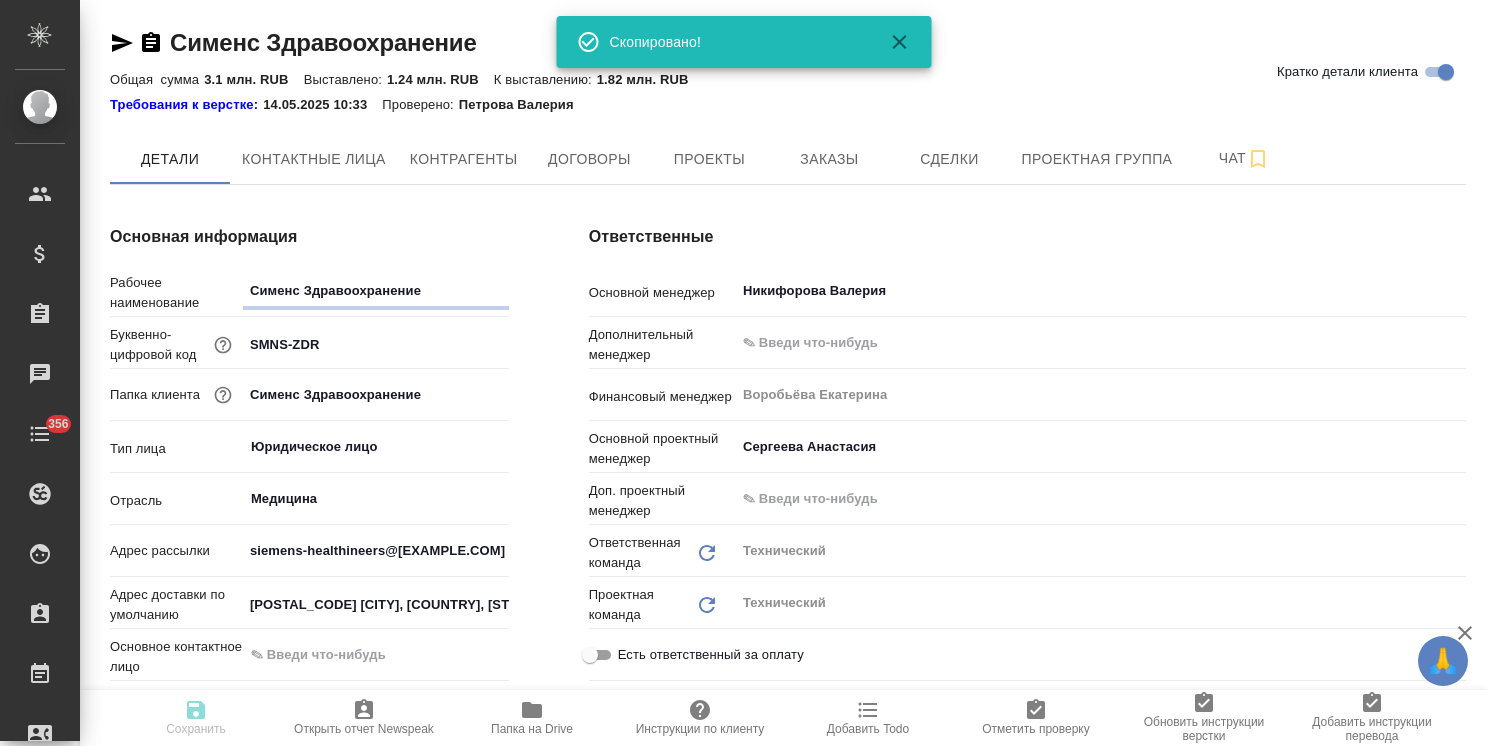 type on "x" 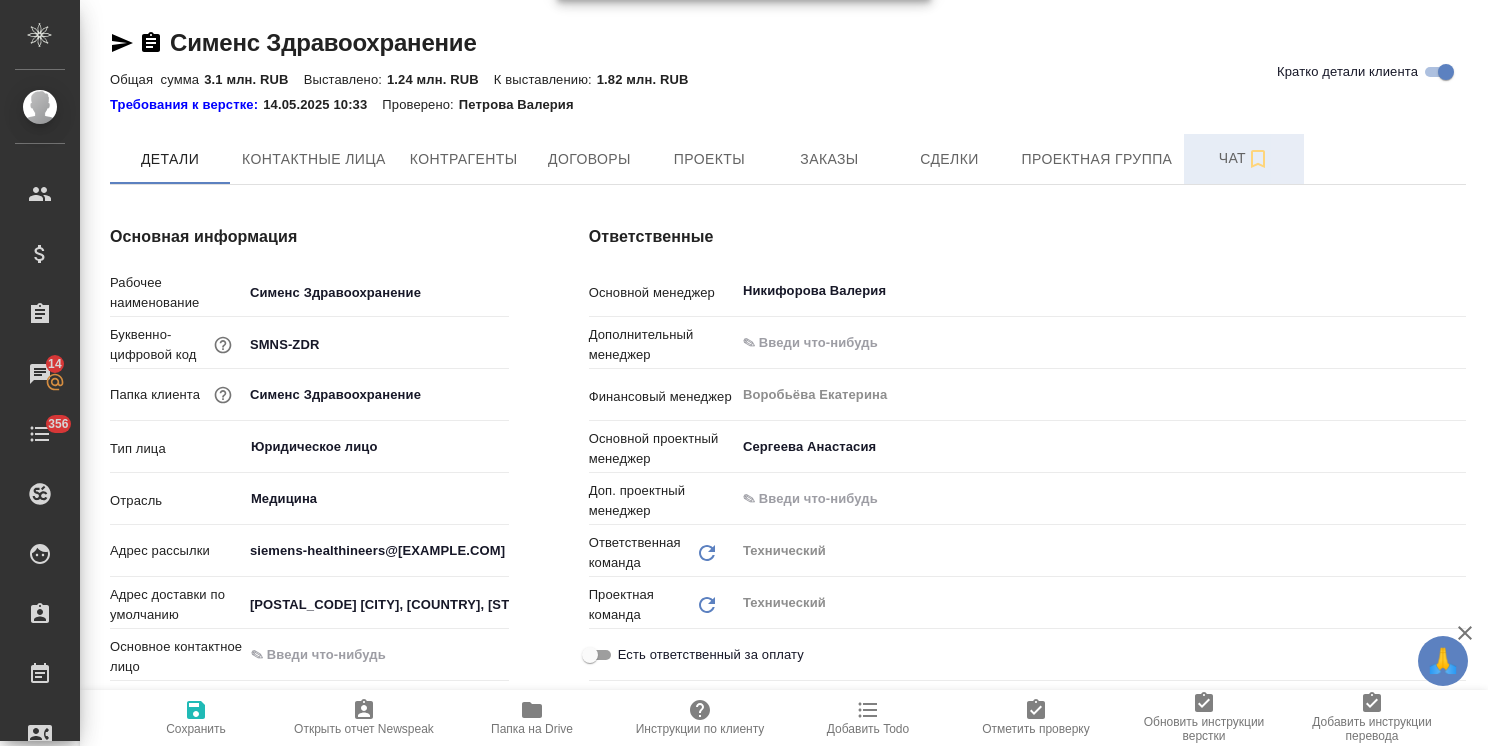 click on "Чат" at bounding box center (1244, 158) 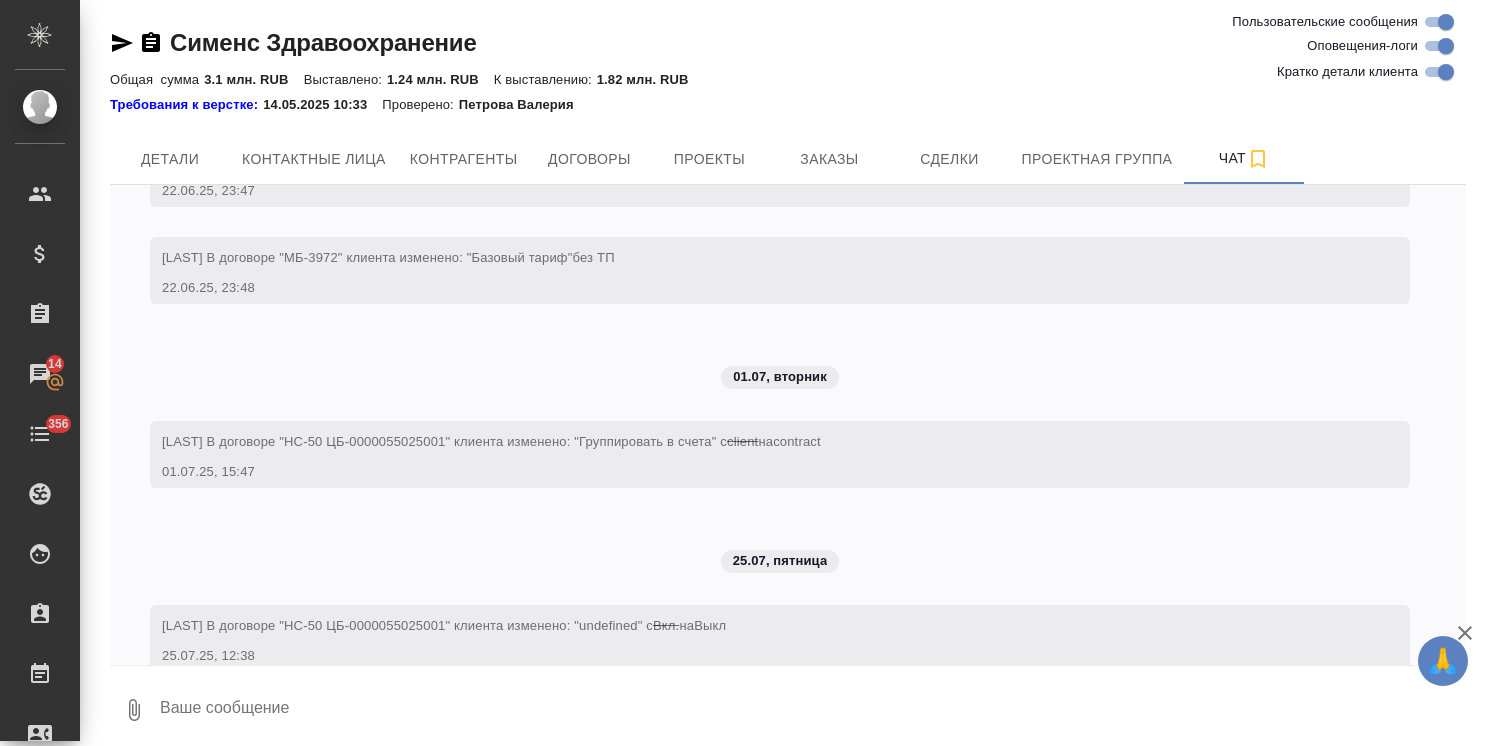 scroll, scrollTop: 3270, scrollLeft: 0, axis: vertical 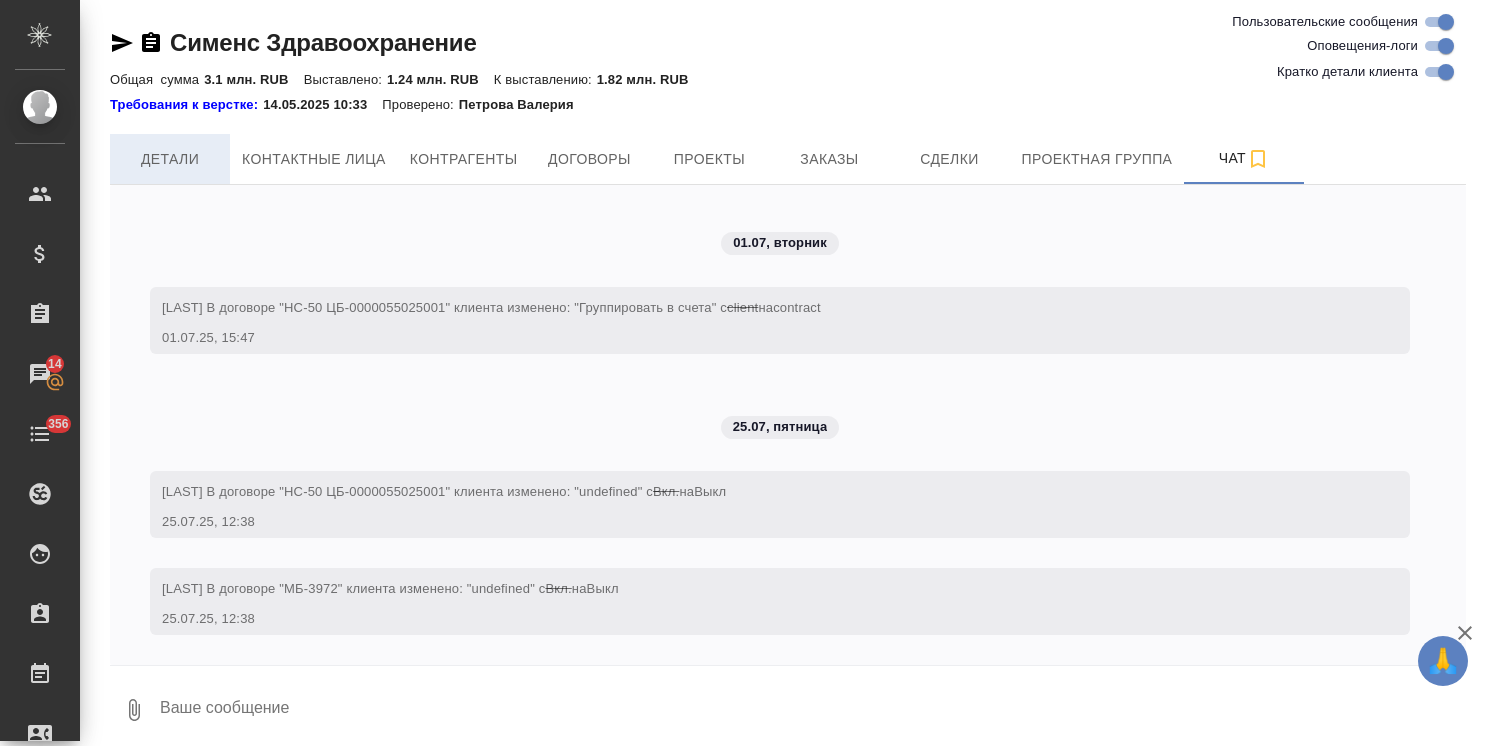 click on "Детали" at bounding box center (170, 159) 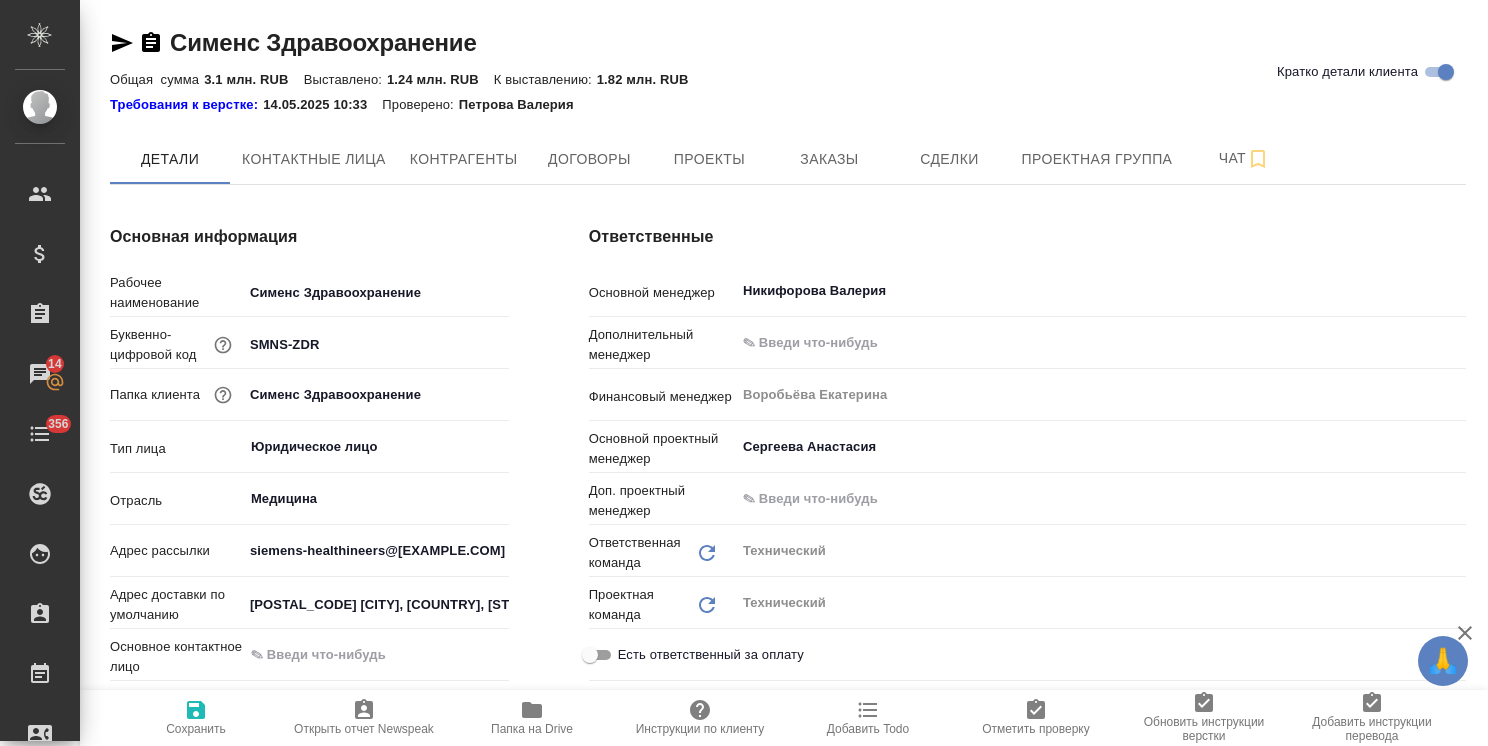 type on "x" 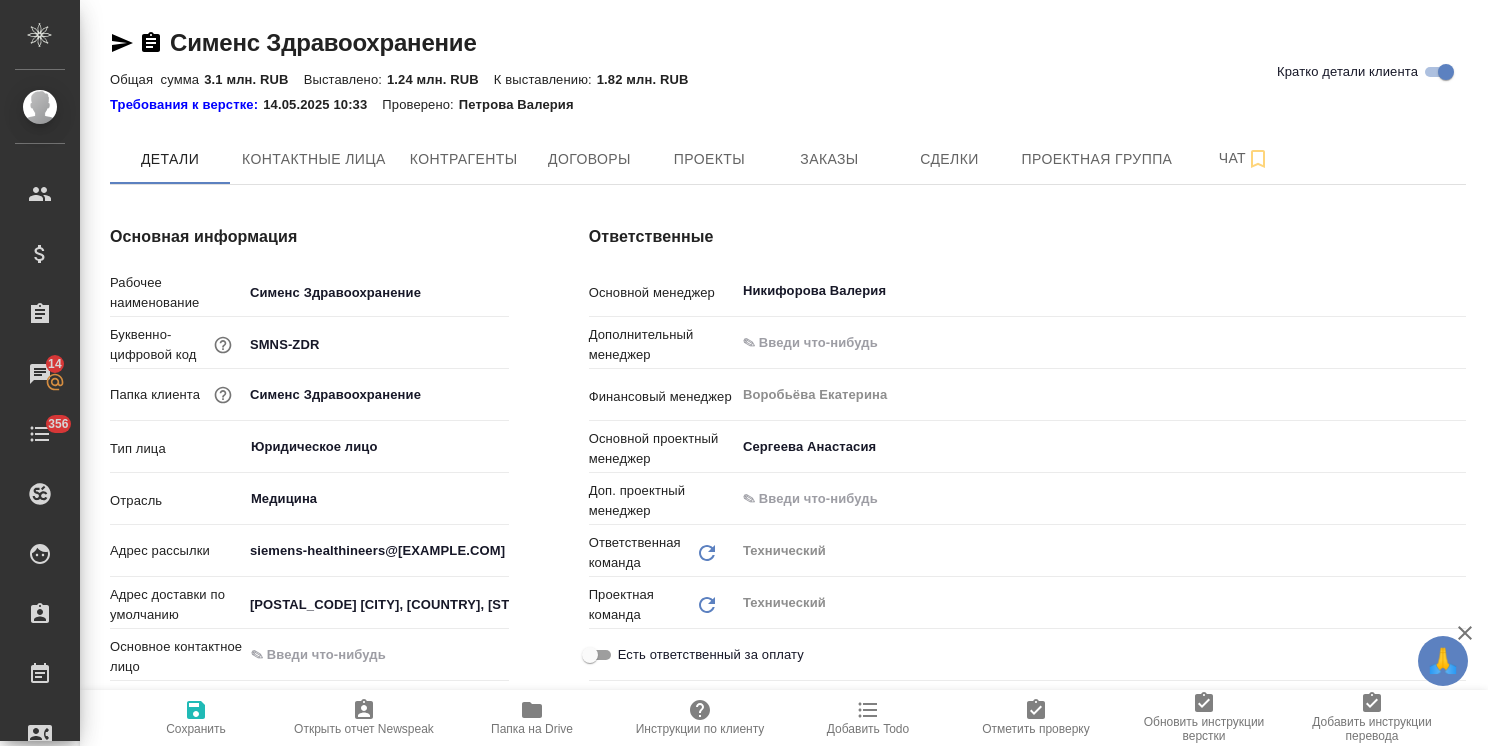type on "x" 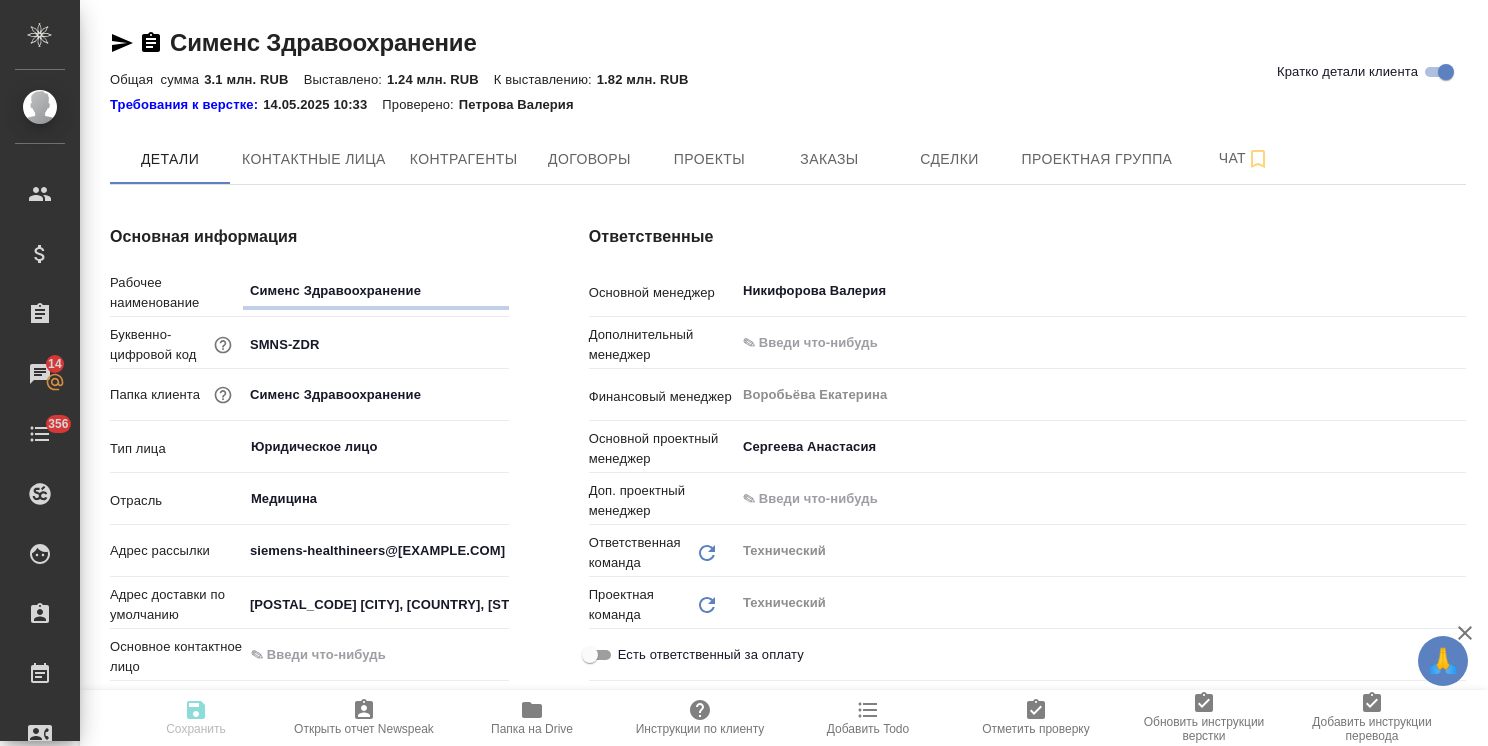 type on "x" 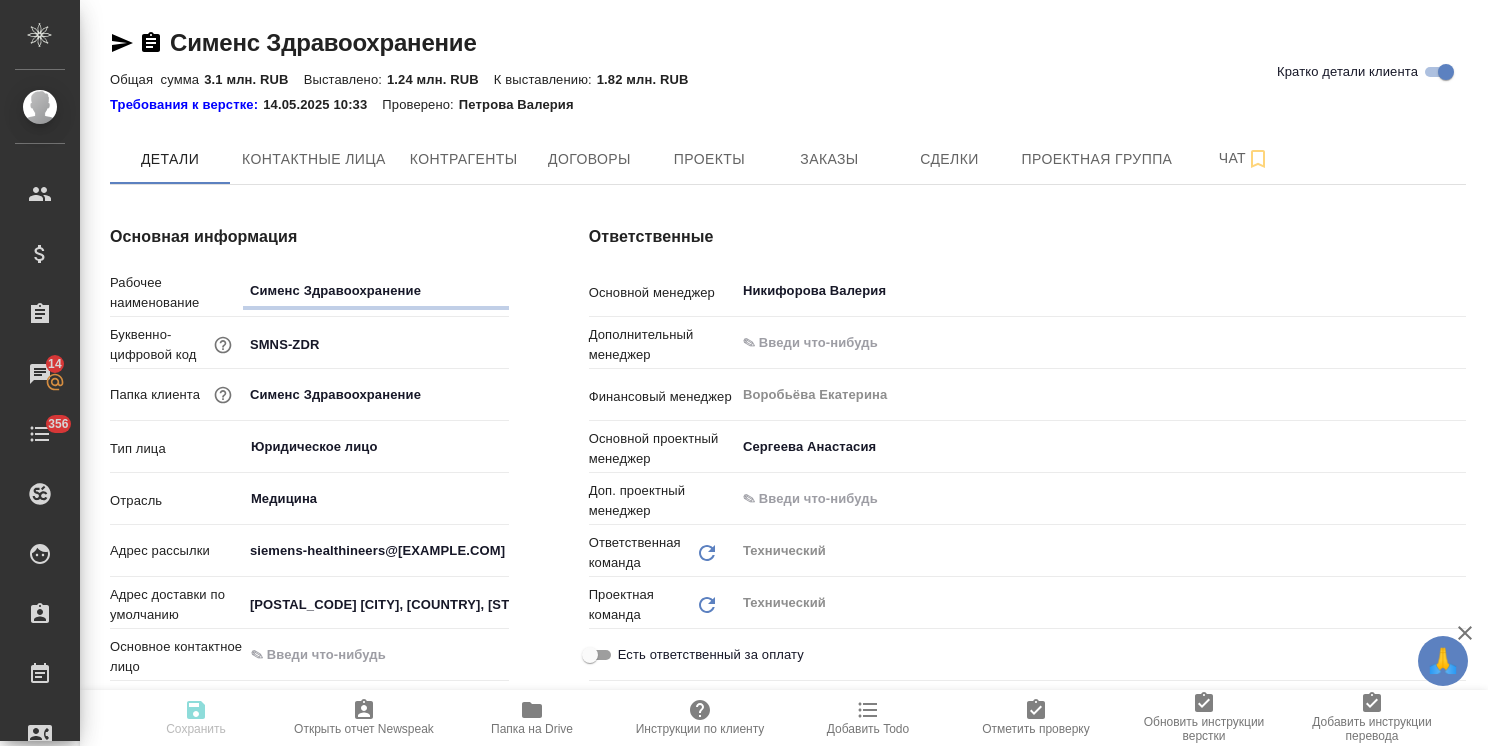 type on "x" 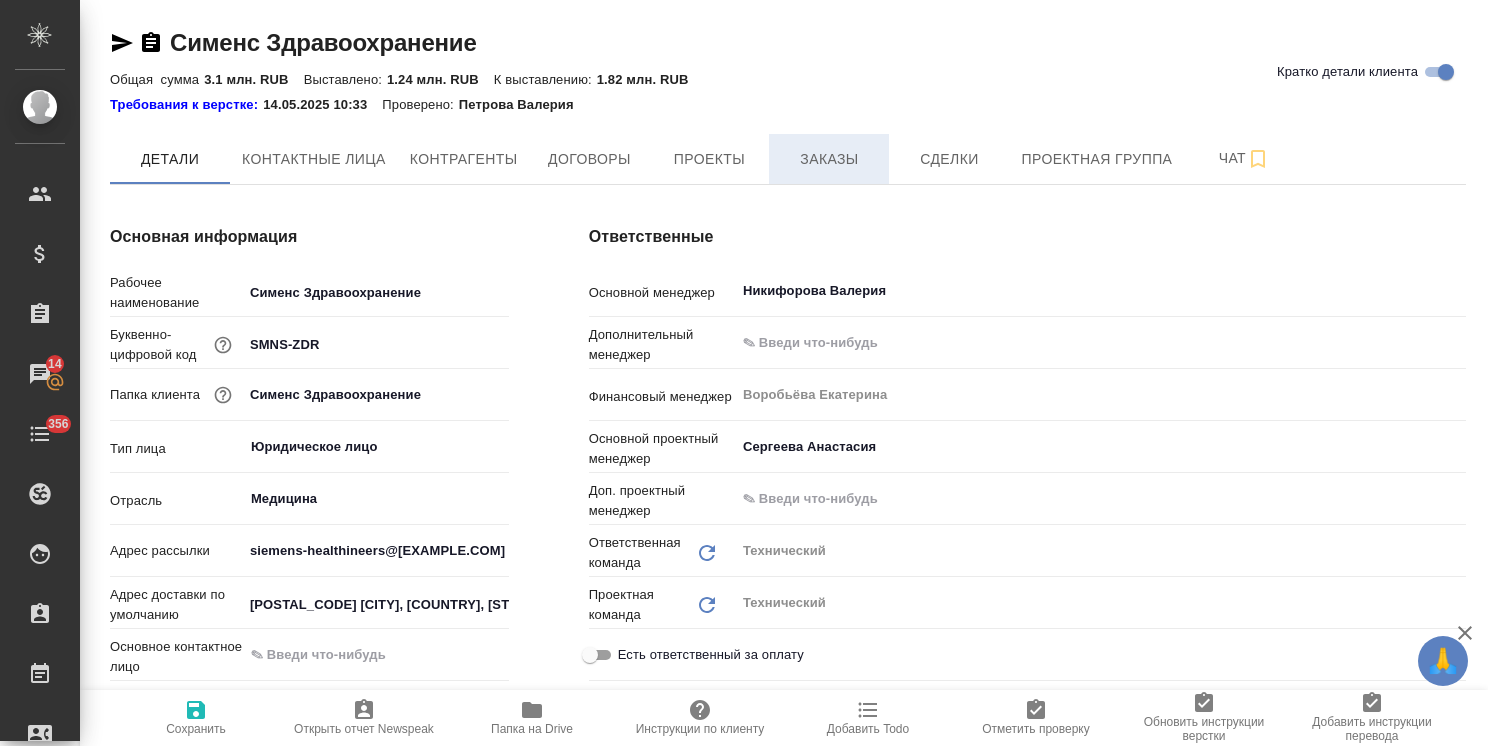 click on "Заказы" at bounding box center [829, 159] 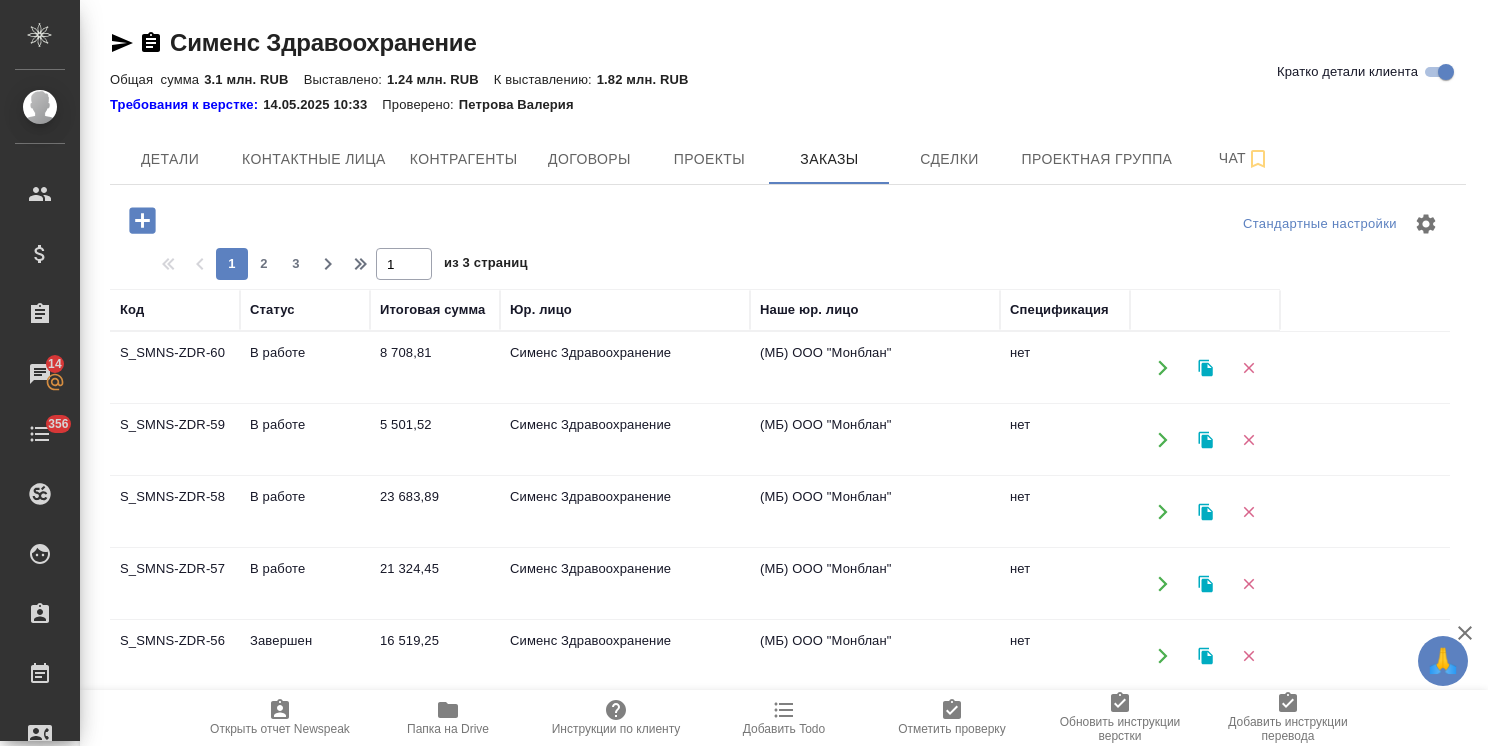 click 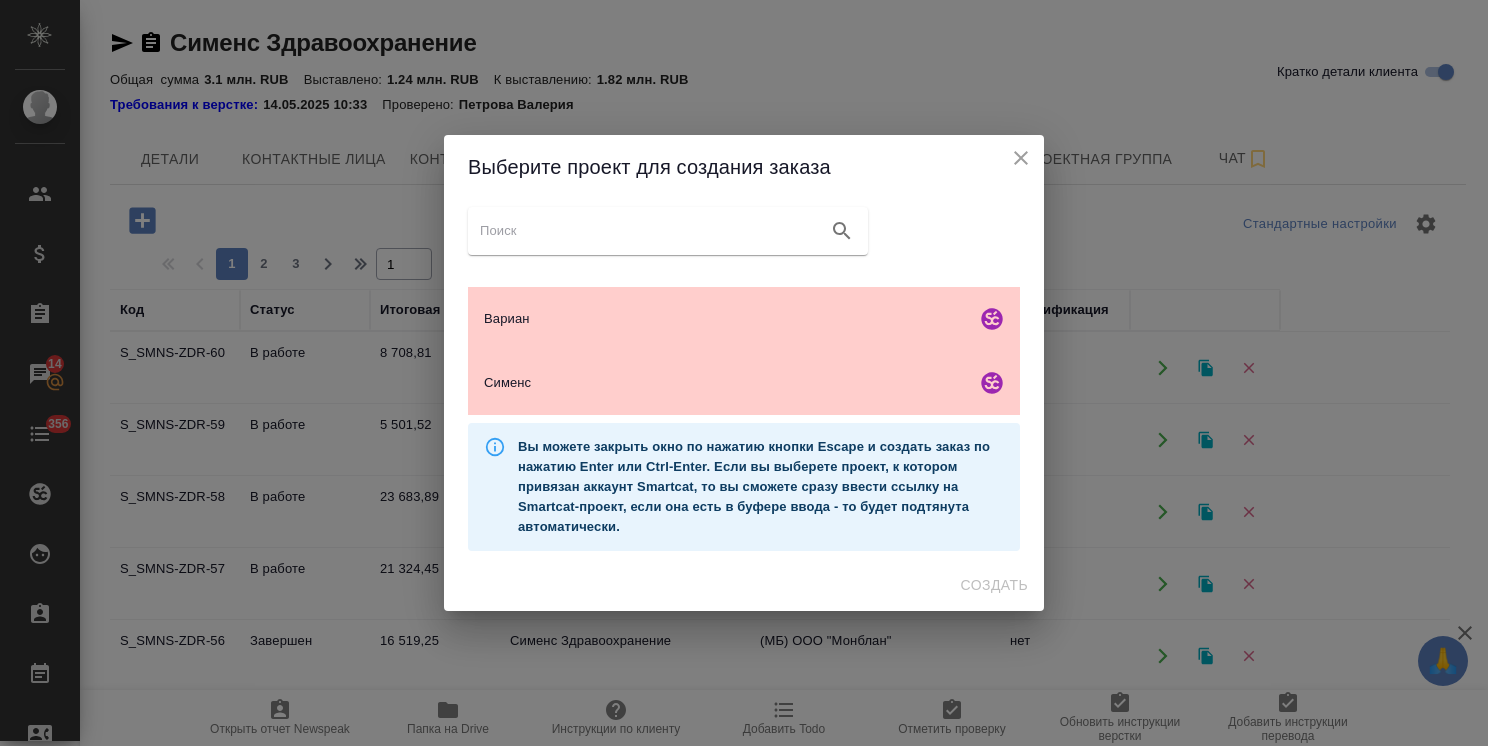 click 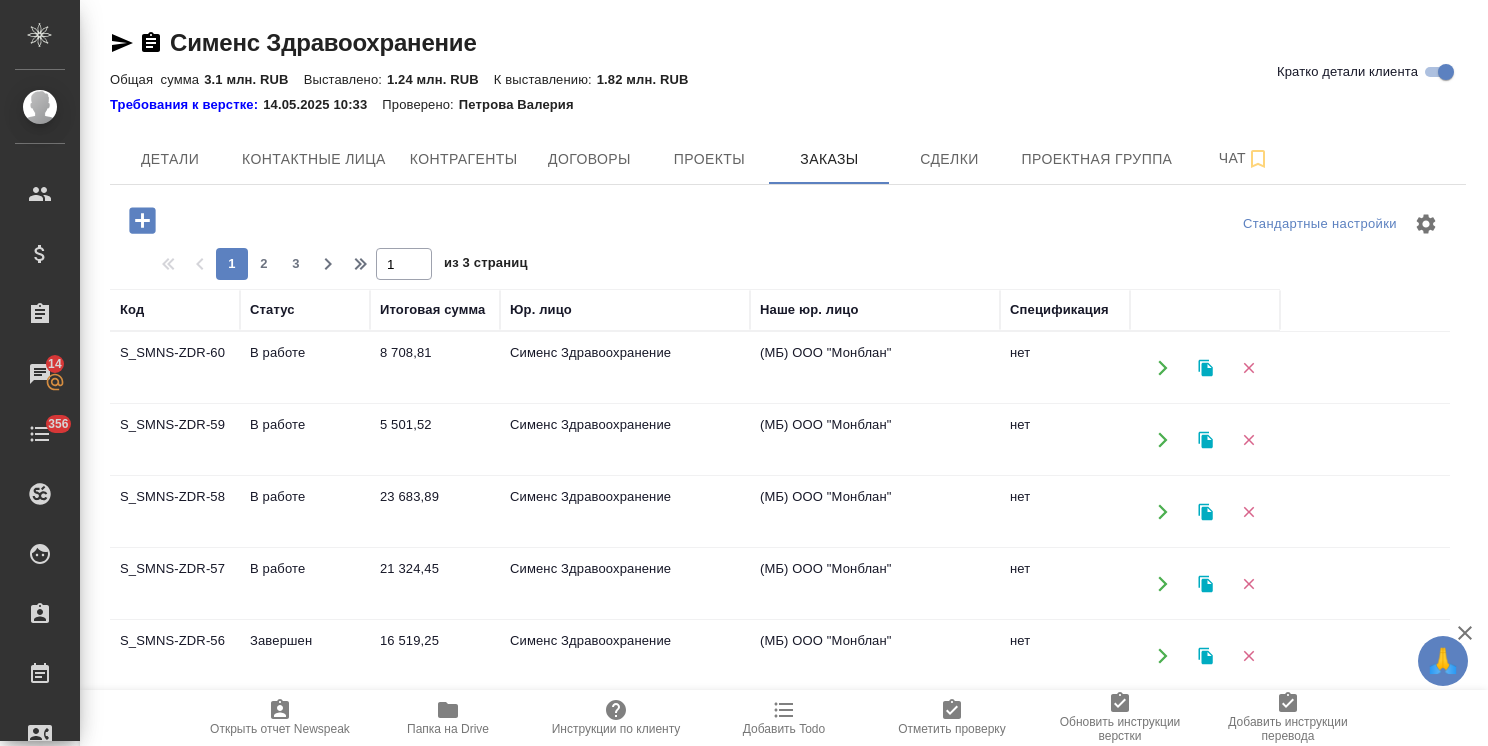 click 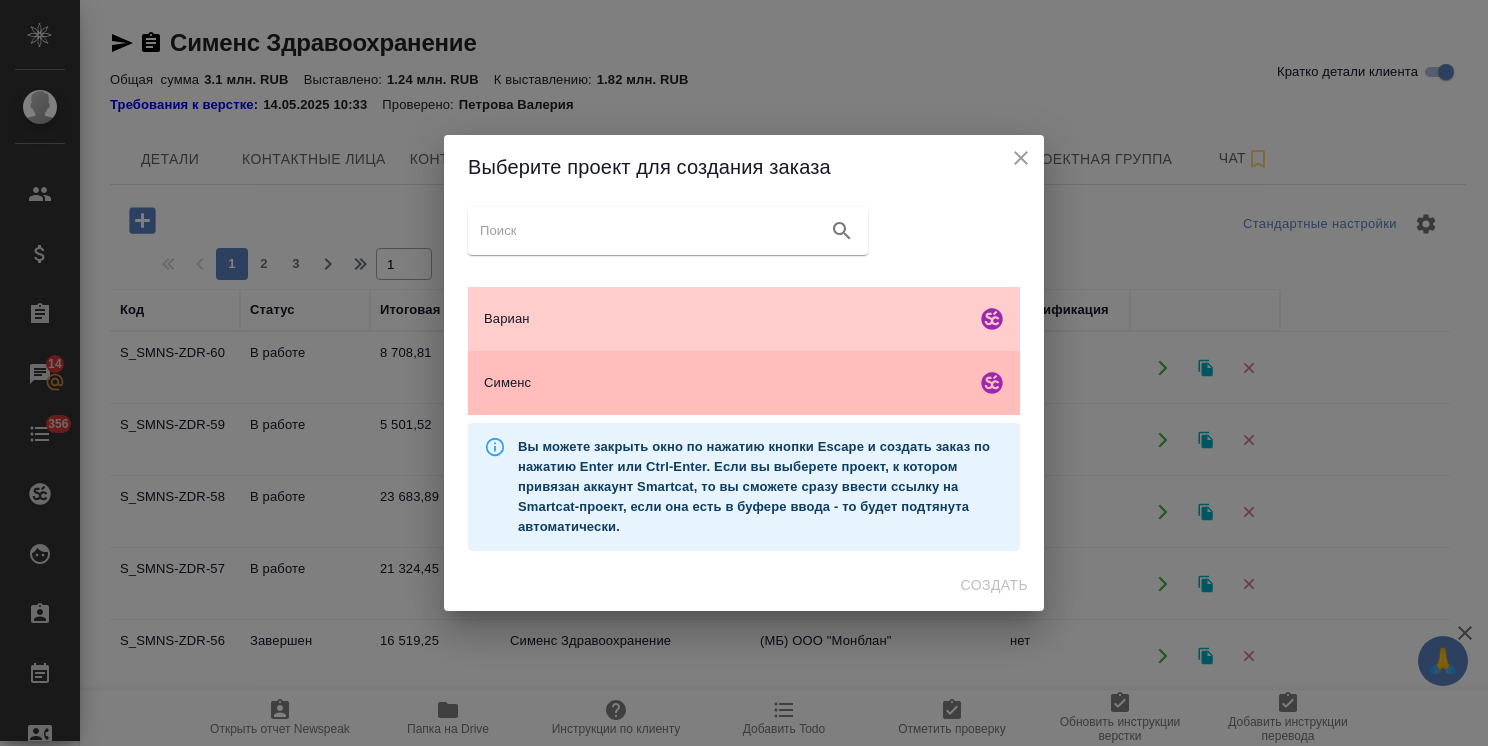 click on "Сименс" at bounding box center [726, 383] 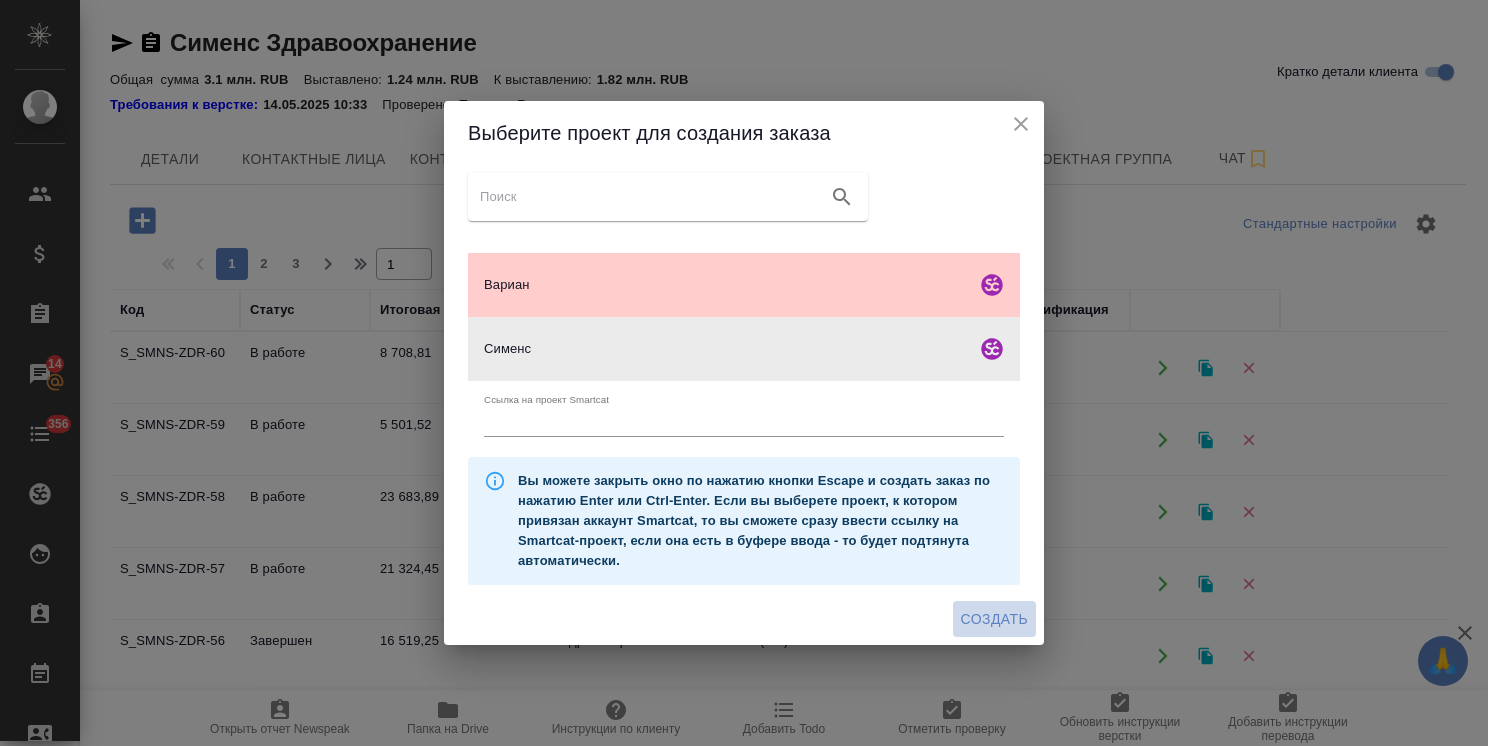 click on "Создать" at bounding box center [994, 619] 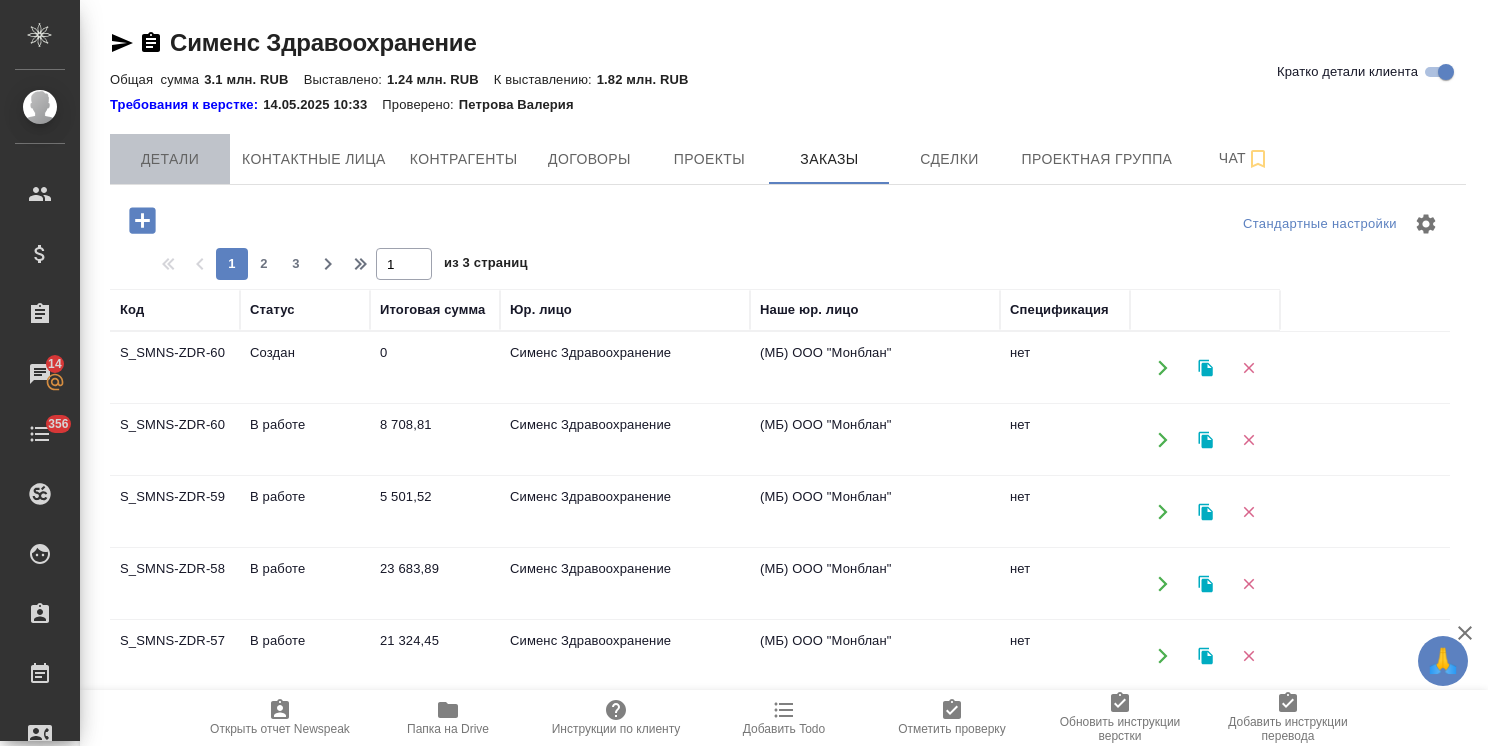 click on "Детали" at bounding box center (170, 159) 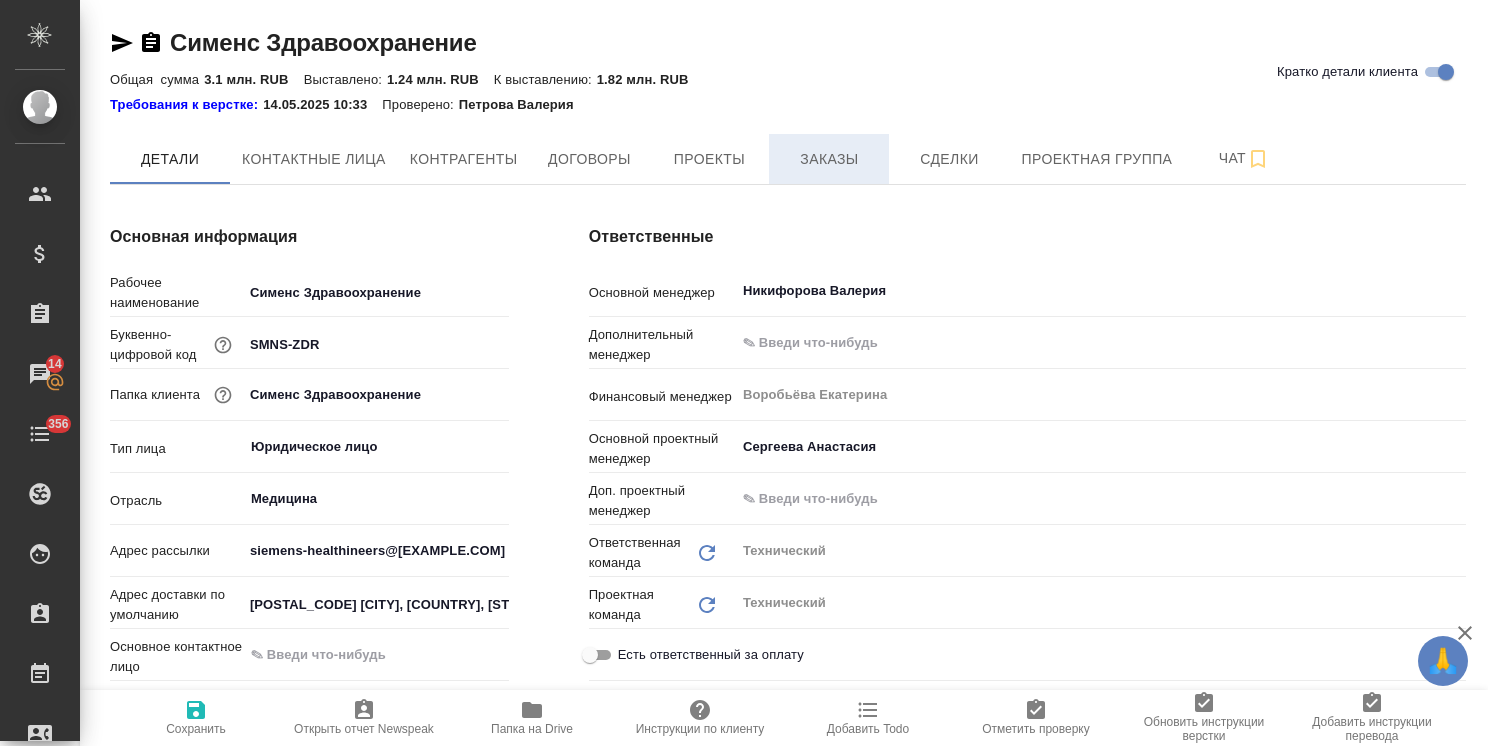 click on "Заказы" at bounding box center (829, 159) 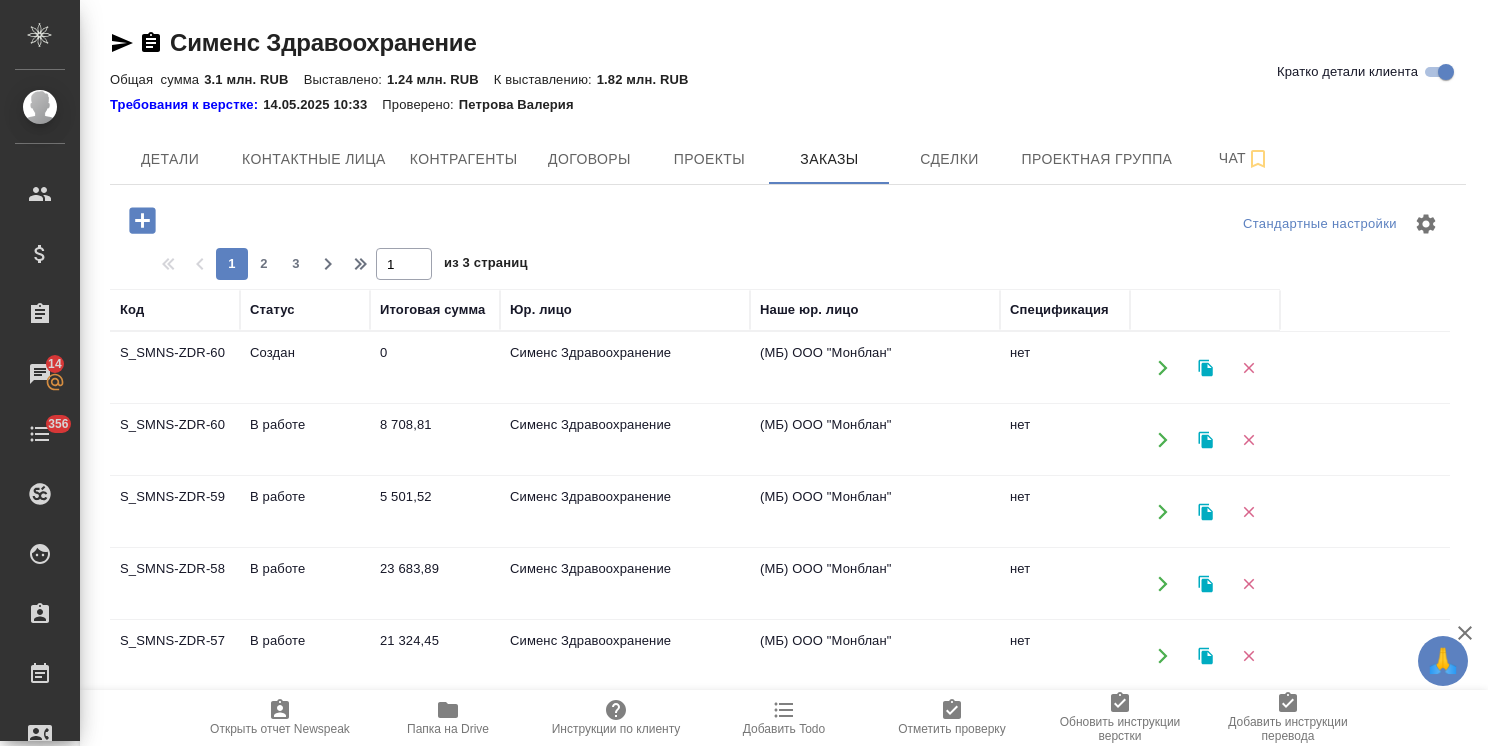 click 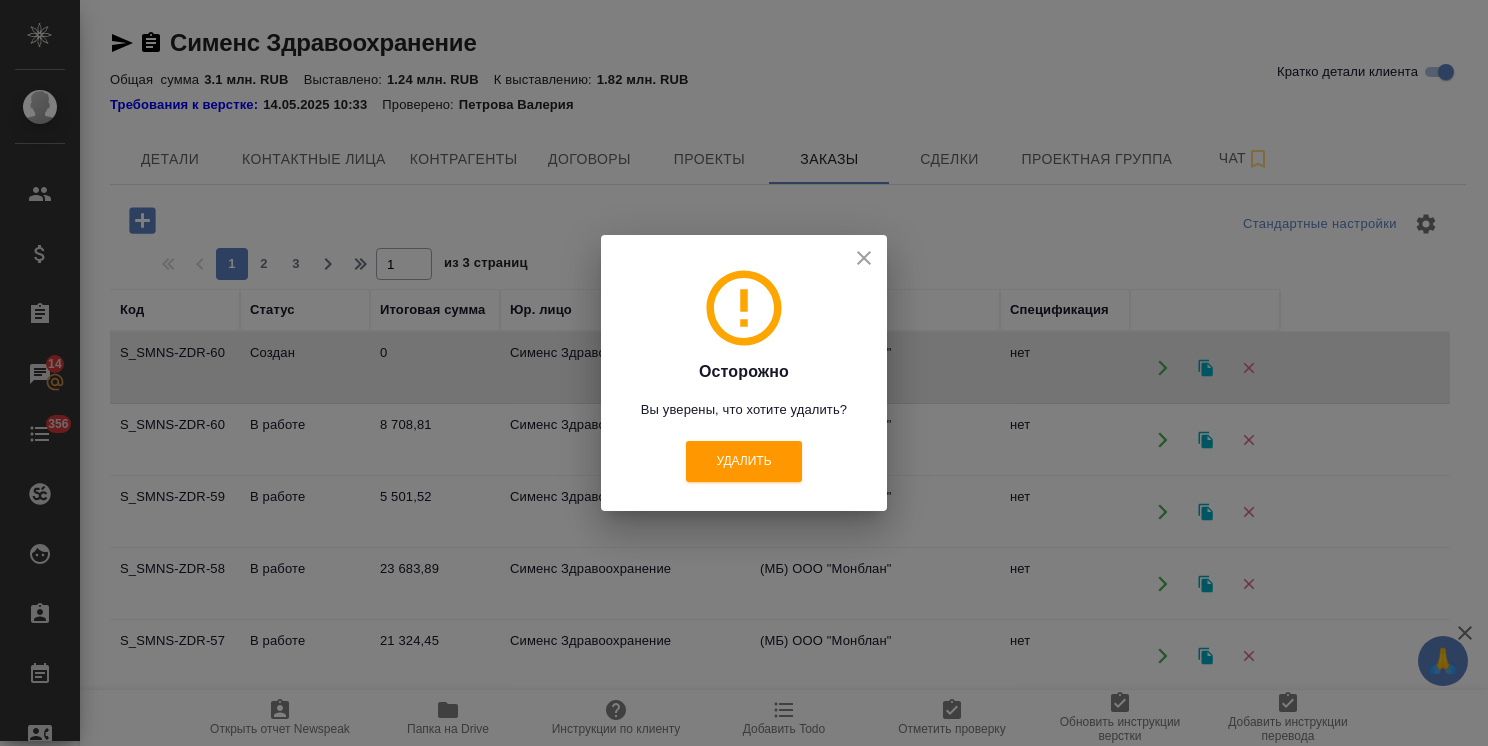 click 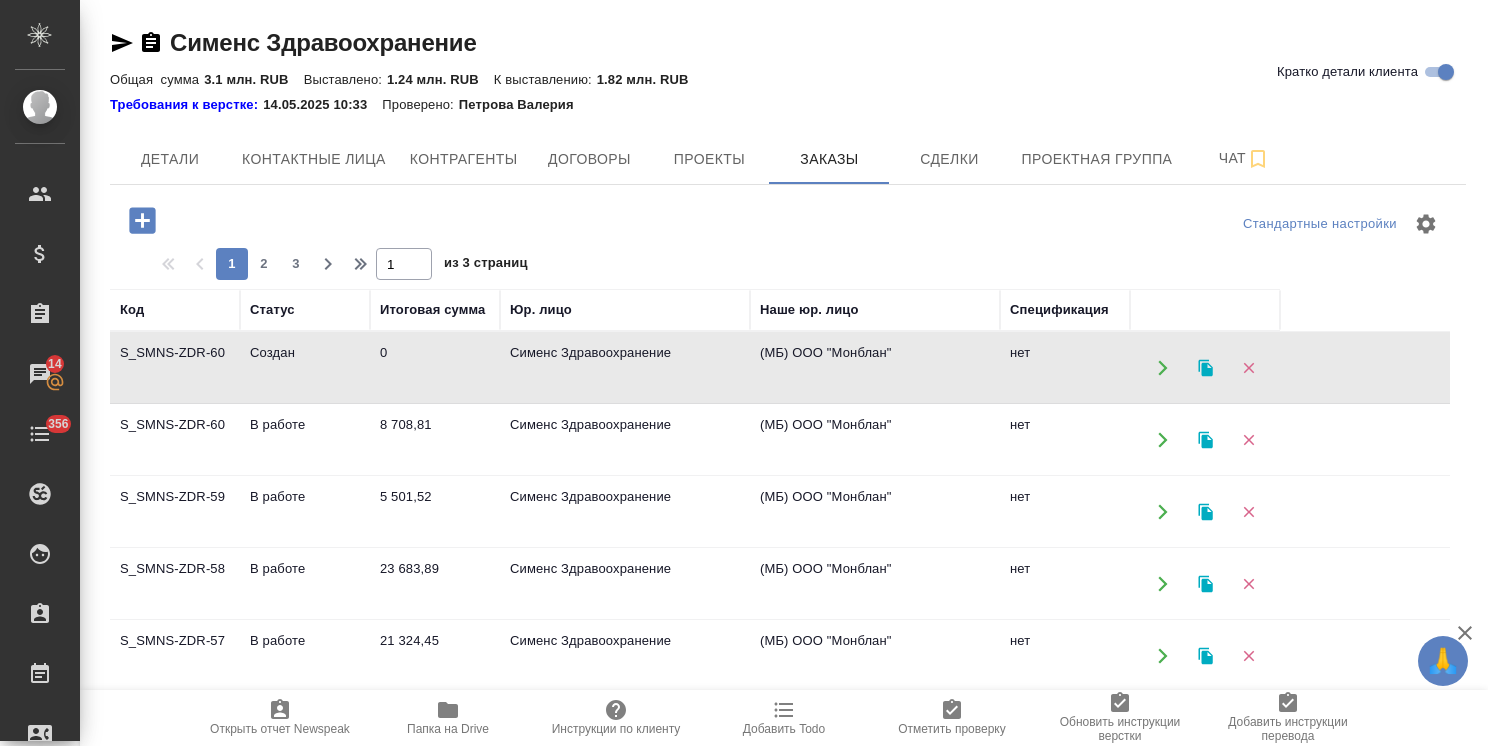 click on "Создан" at bounding box center (305, 368) 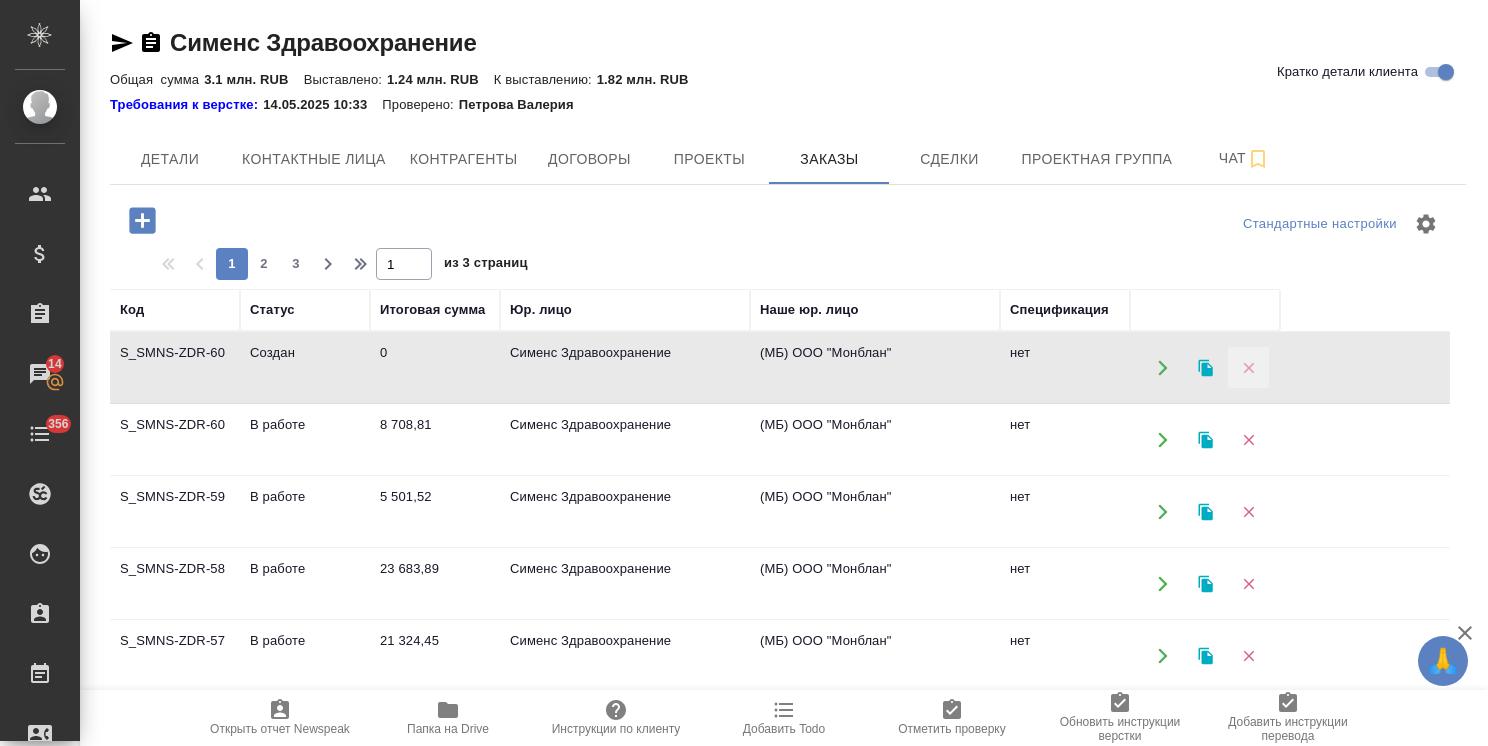 click 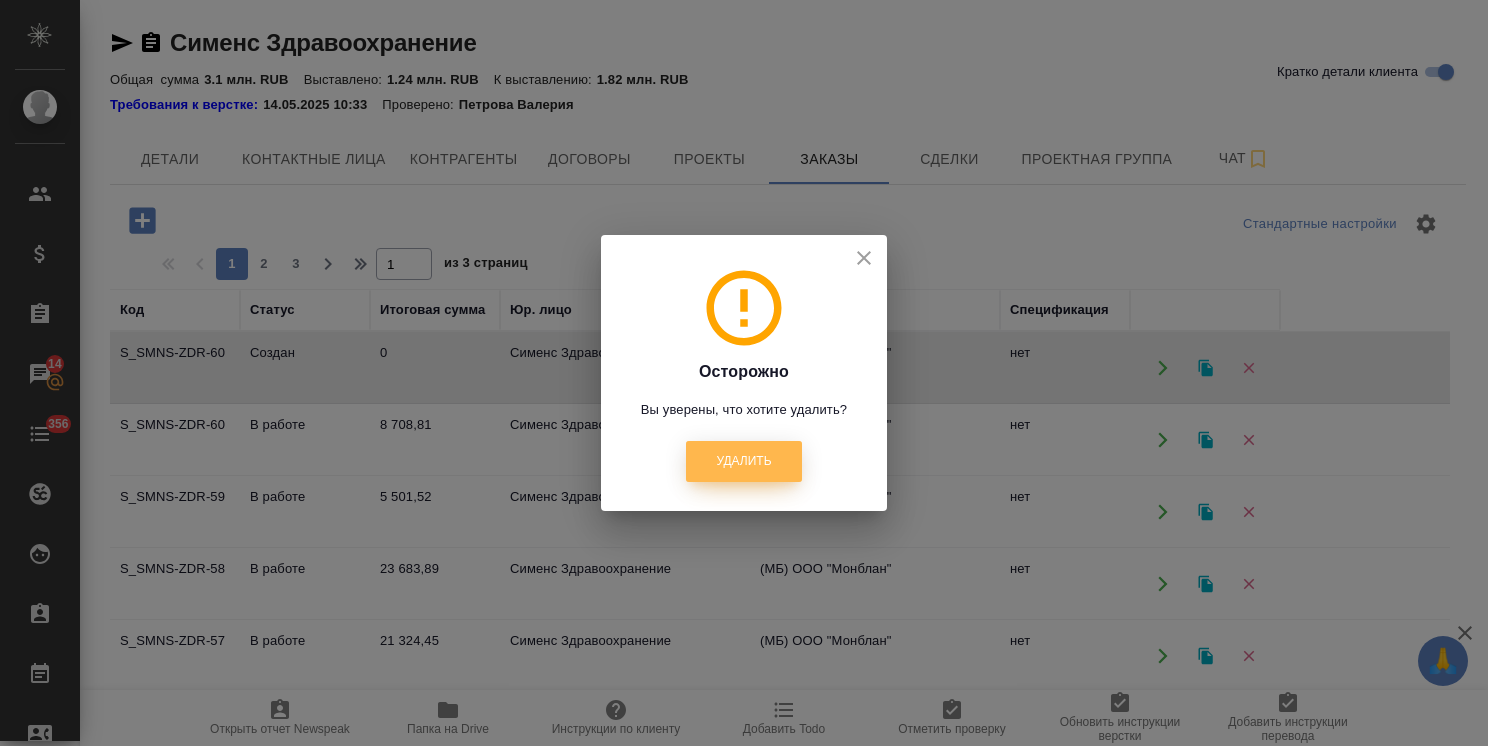 click on "Удалить" at bounding box center (743, 461) 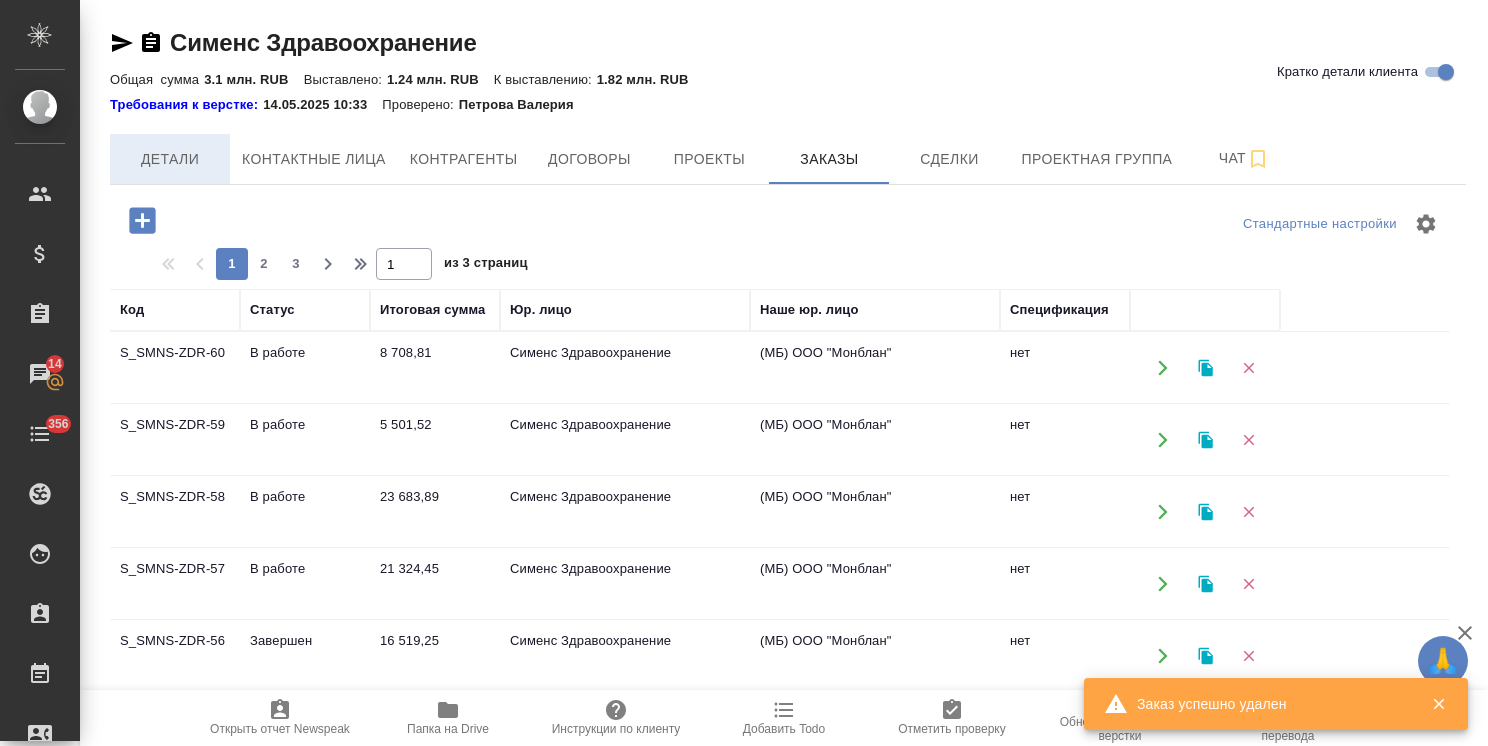 click on "Детали" at bounding box center (170, 159) 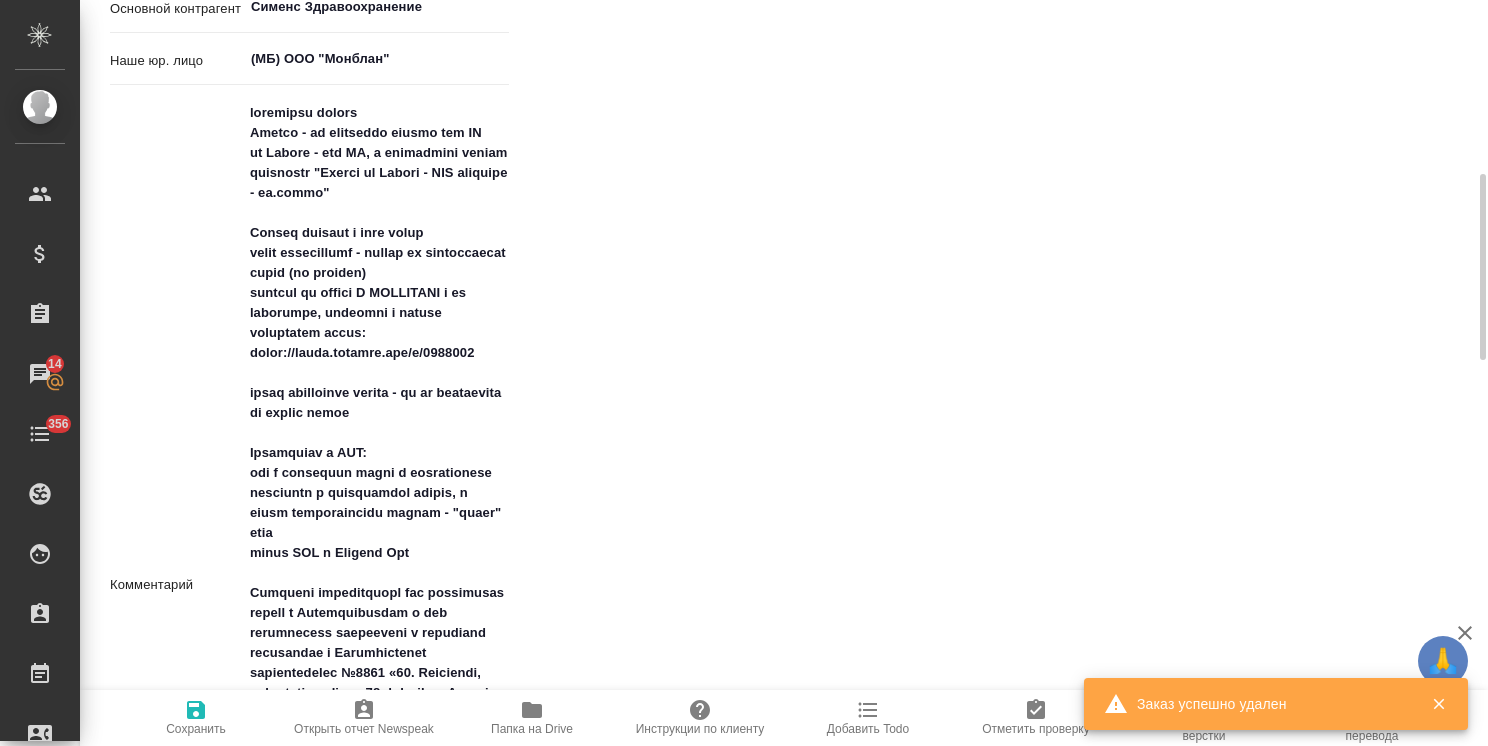 type on "x" 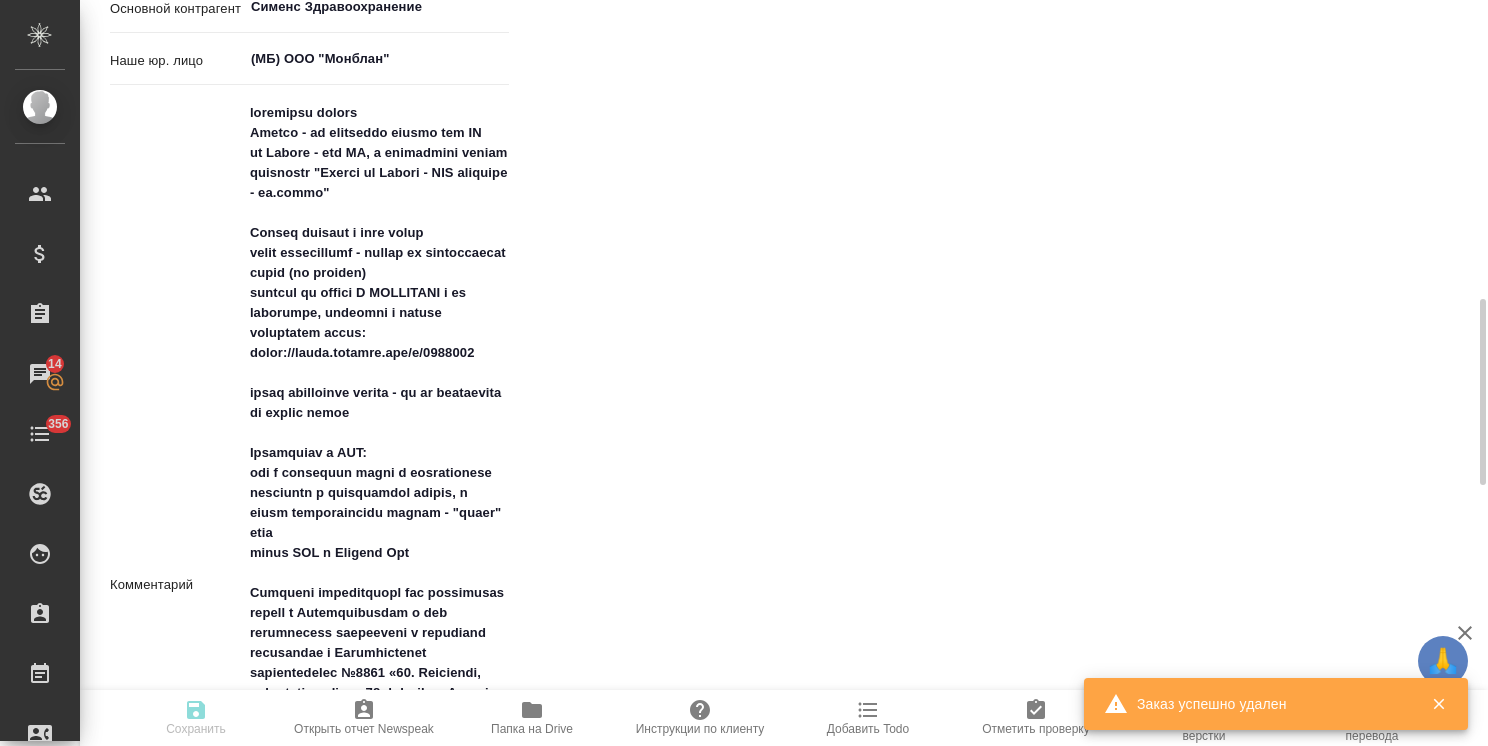 type on "x" 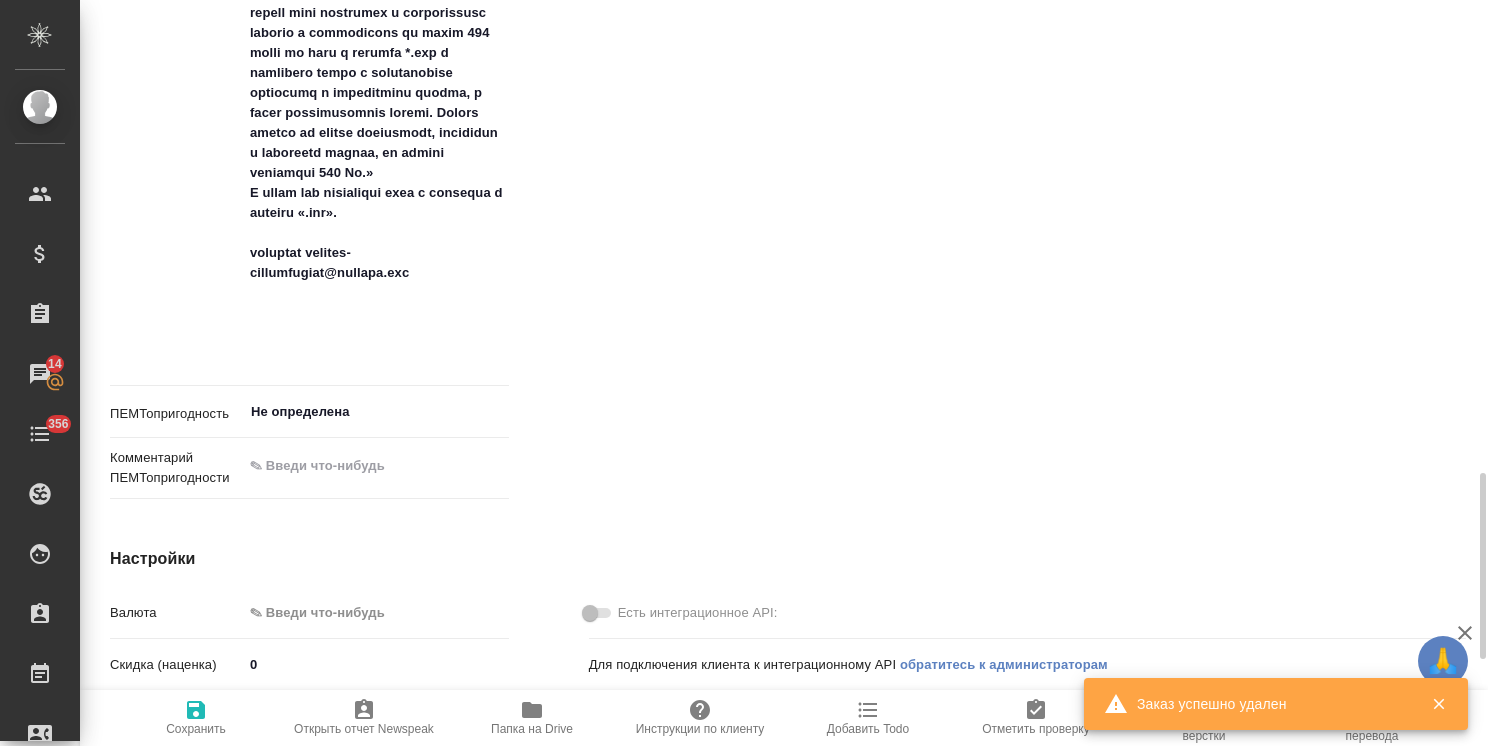 scroll, scrollTop: 1600, scrollLeft: 0, axis: vertical 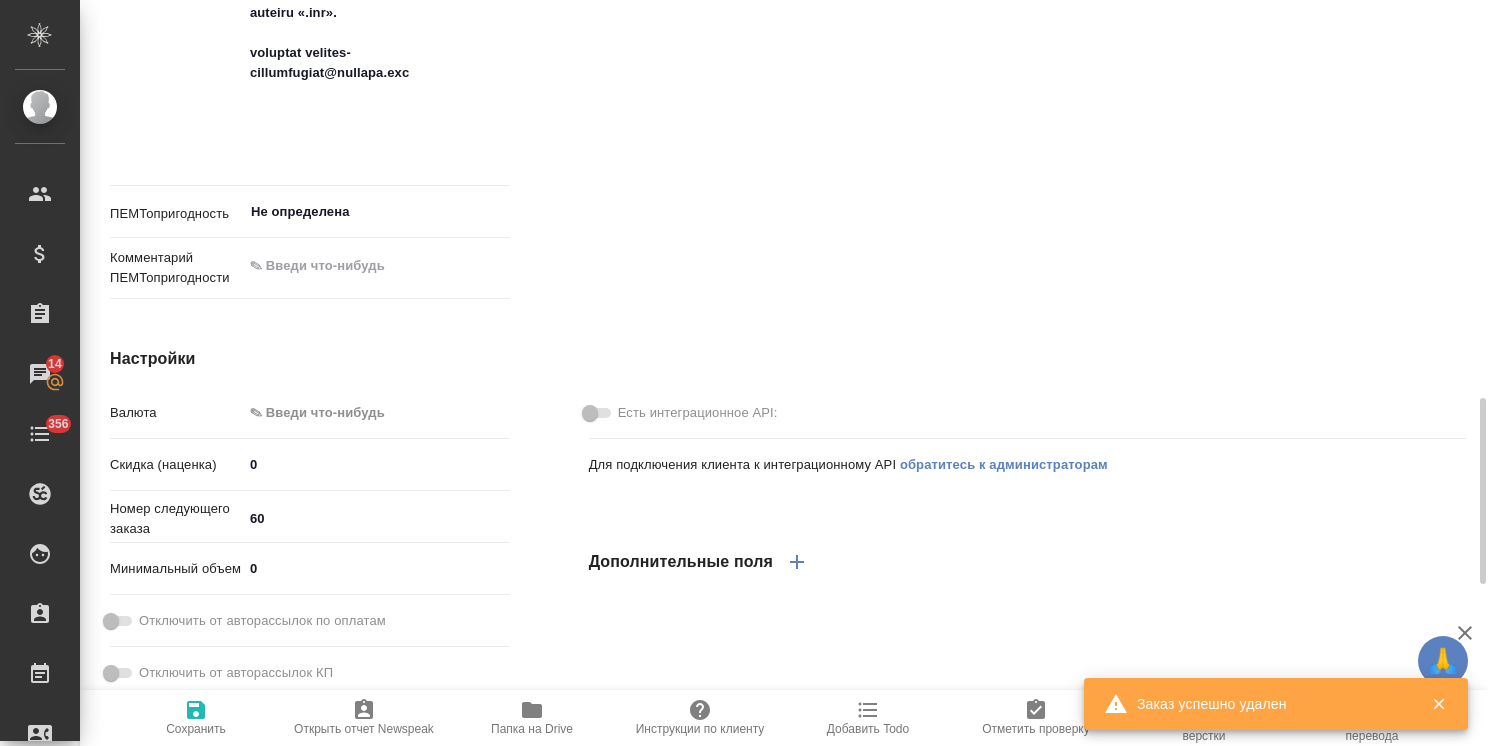 click on "60" at bounding box center [376, 518] 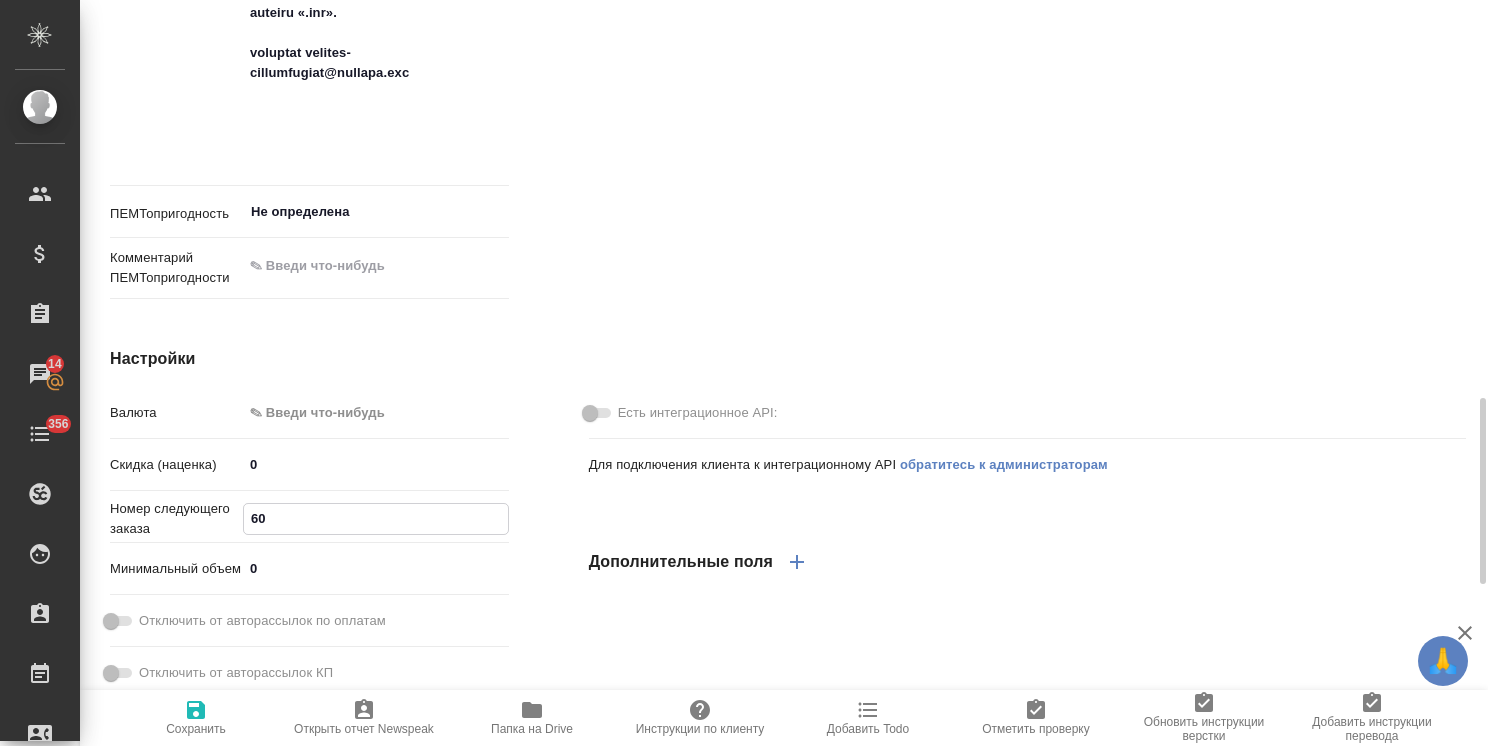 type on "x" 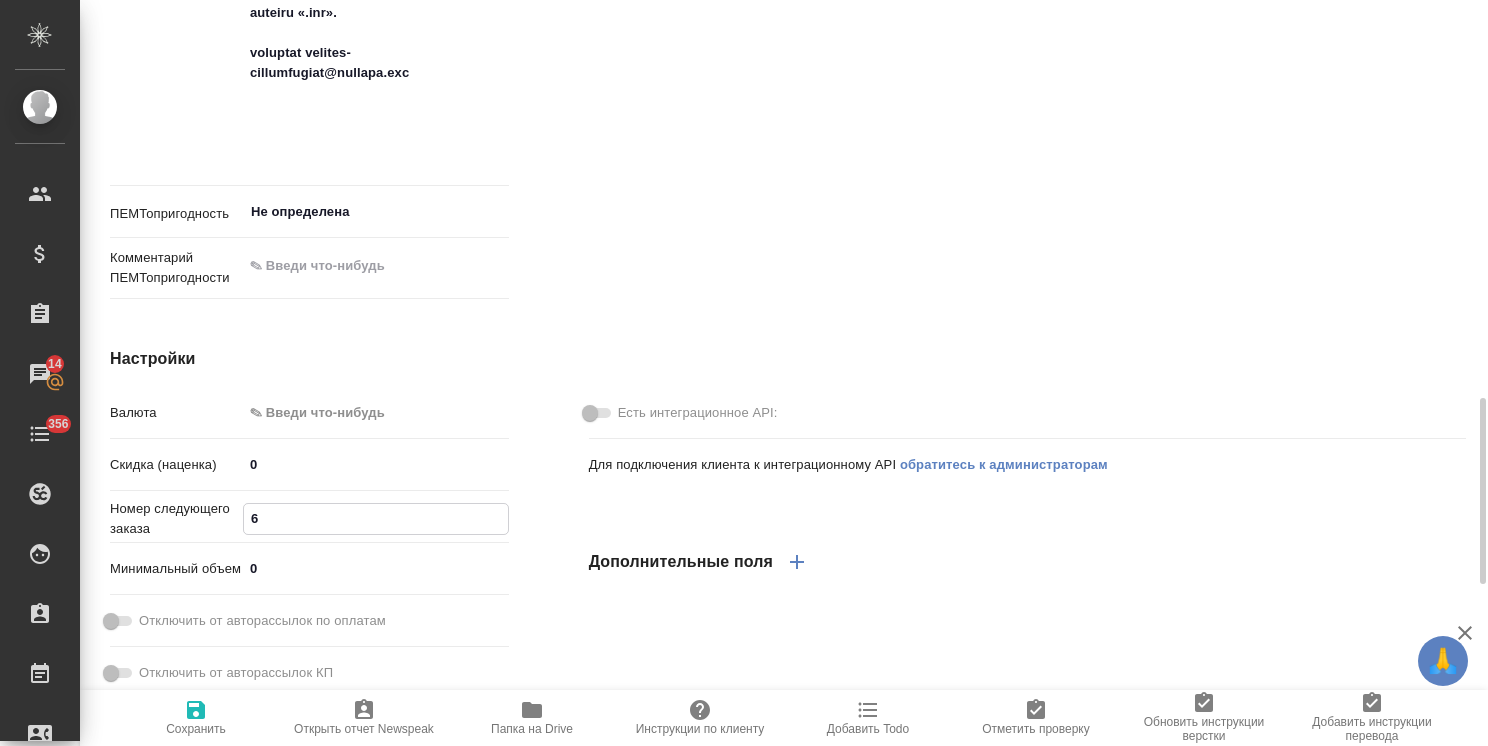 type on "x" 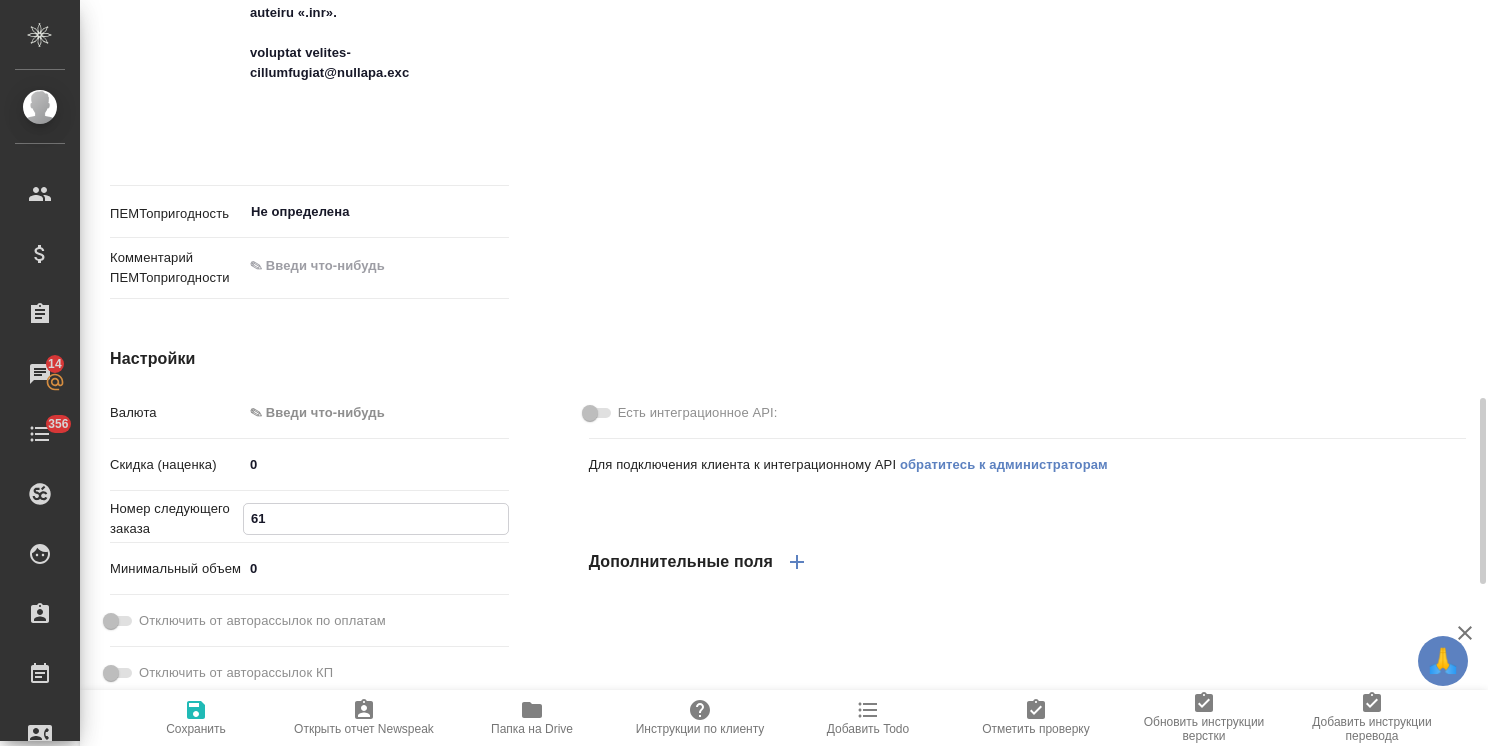 type on "61" 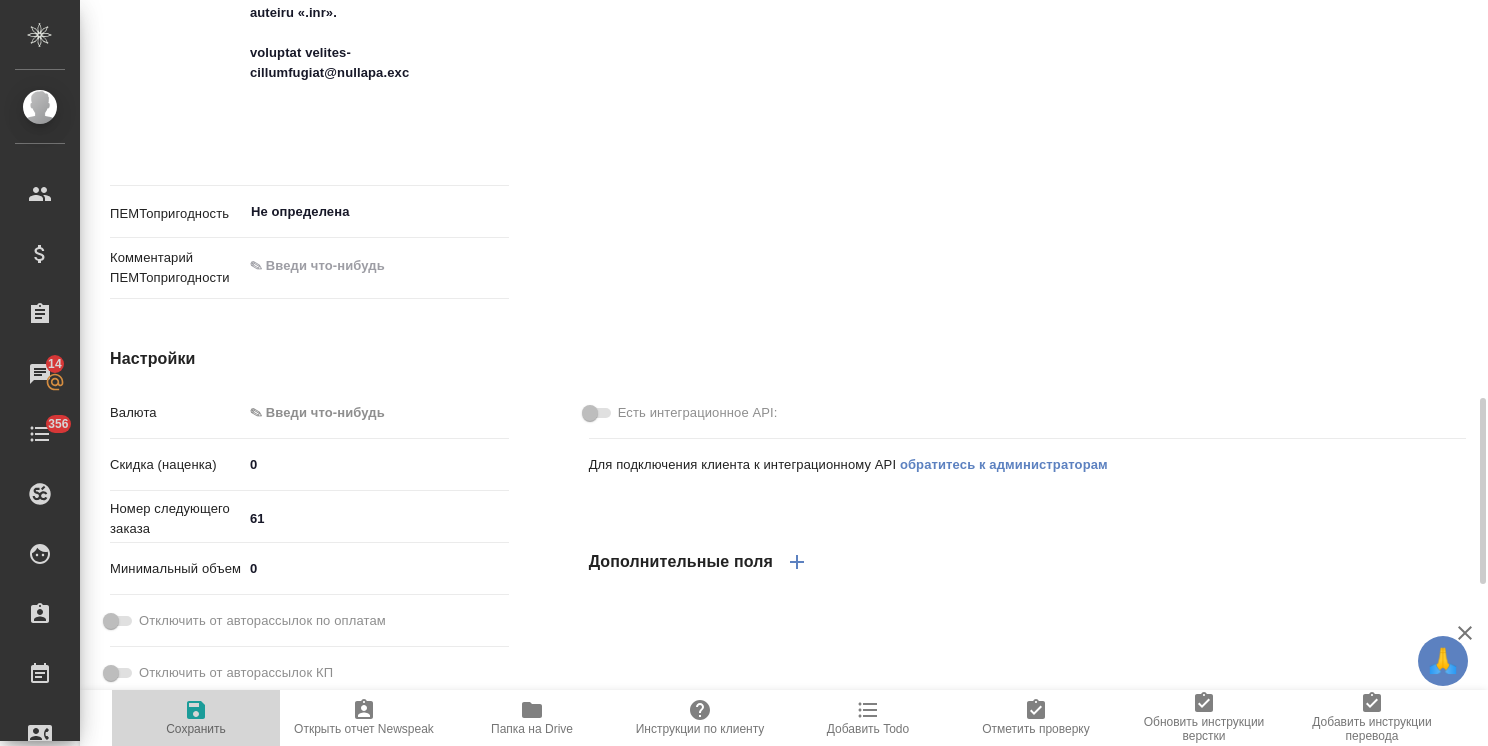 click on "🙏 .cls-1
fill:#fff;
AWATERA Usmanova Olga Клиенты Спецификации Заказы 14 Чаты 356 Todo Проекты SC Исполнители Кандидаты Работы Входящие заявки Заявки на доставку Рекламации Проекты процессинга Конференции Выйти Сименс Здравоохранение Кратко детали клиента Общая  сумма 3.1 млн. RUB Выставлено: 1.24 млн. RUB К выставлению: 1.82 млн. RUB Требования к верстке: 14.05.2025 10:33 Проверено: Петрова Валерия Детали Контактные лица Контрагенты Договоры Проекты Заказы Сделки Проектная группа Чат Основная информация Рабочее наименование Сименс Здравоохранение Буквенно-цифровой код ​ ​" at bounding box center [744, 373] 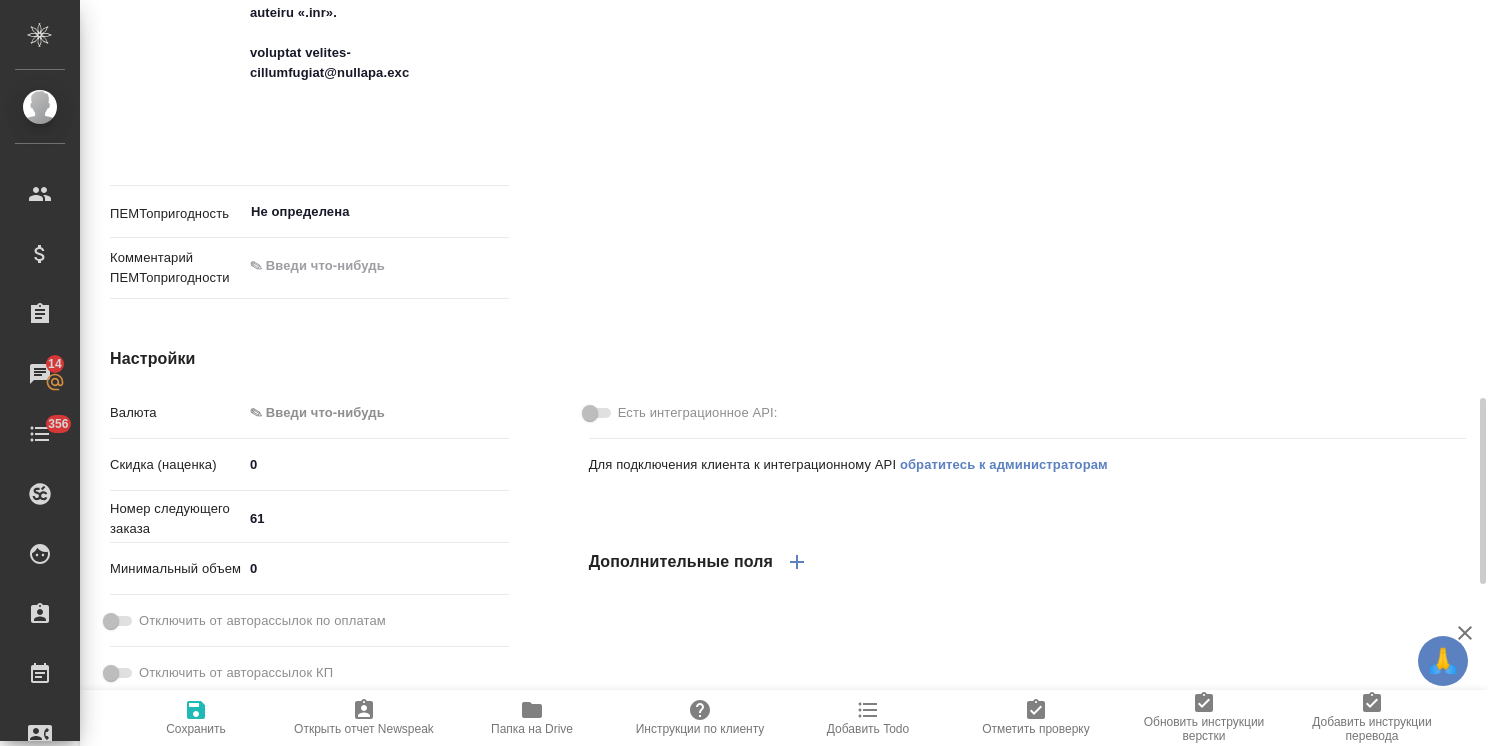 click 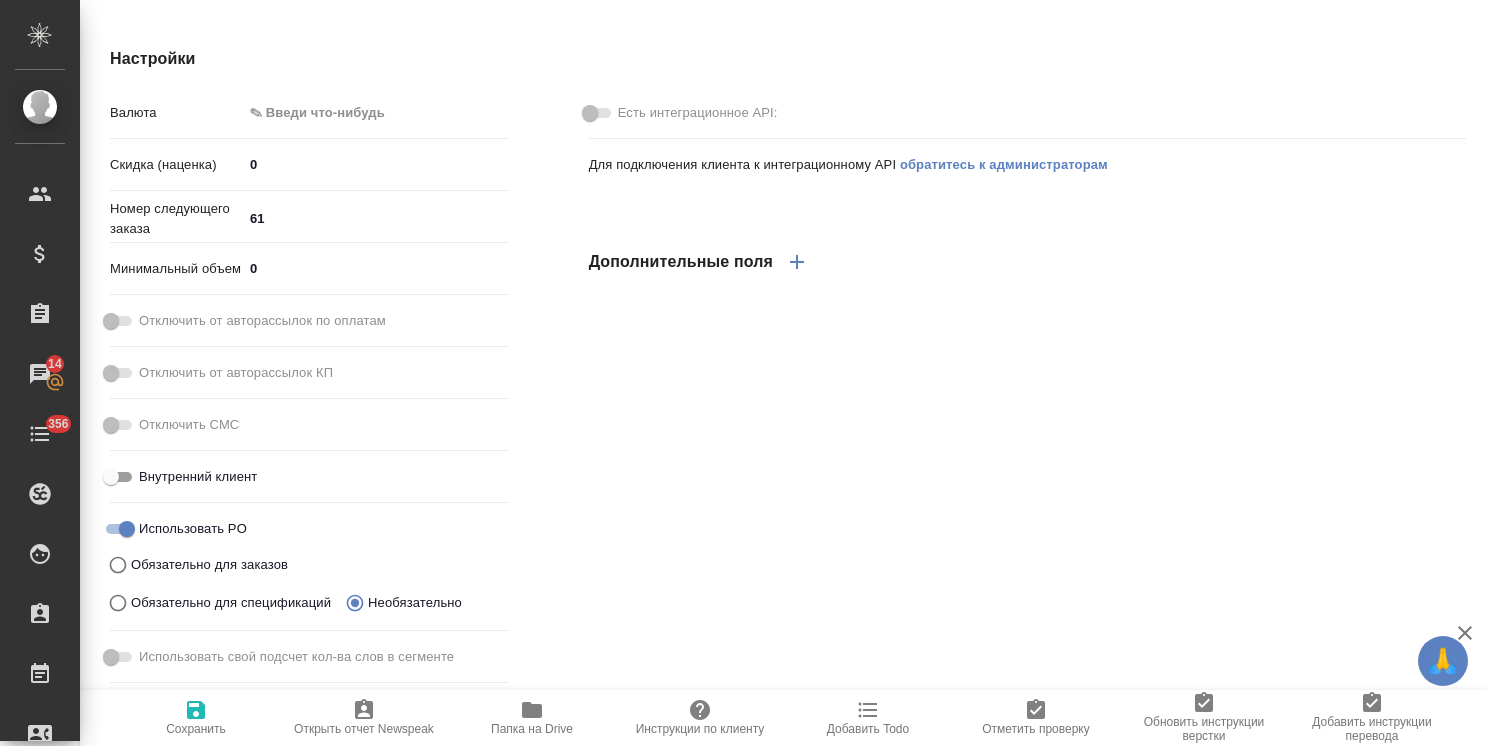 scroll, scrollTop: 1800, scrollLeft: 0, axis: vertical 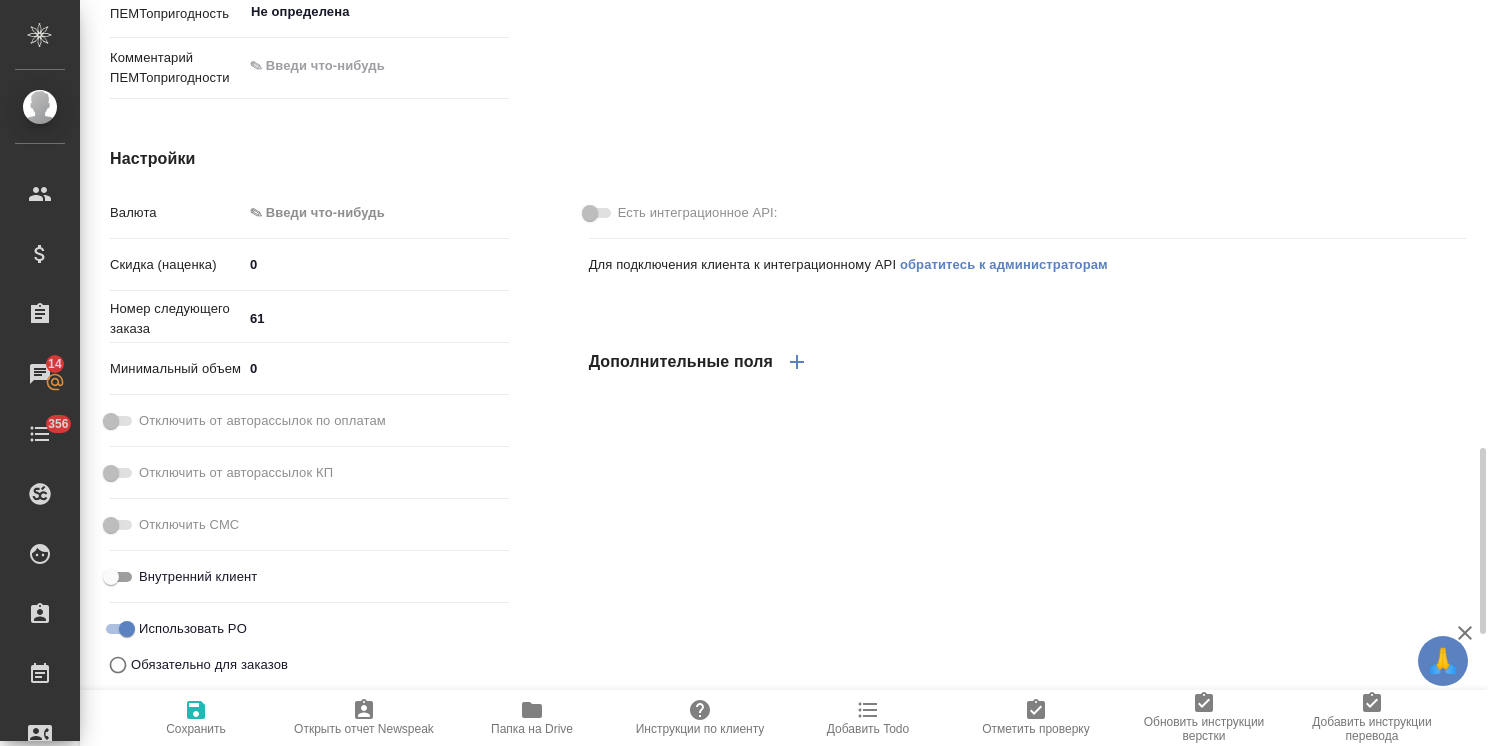 click 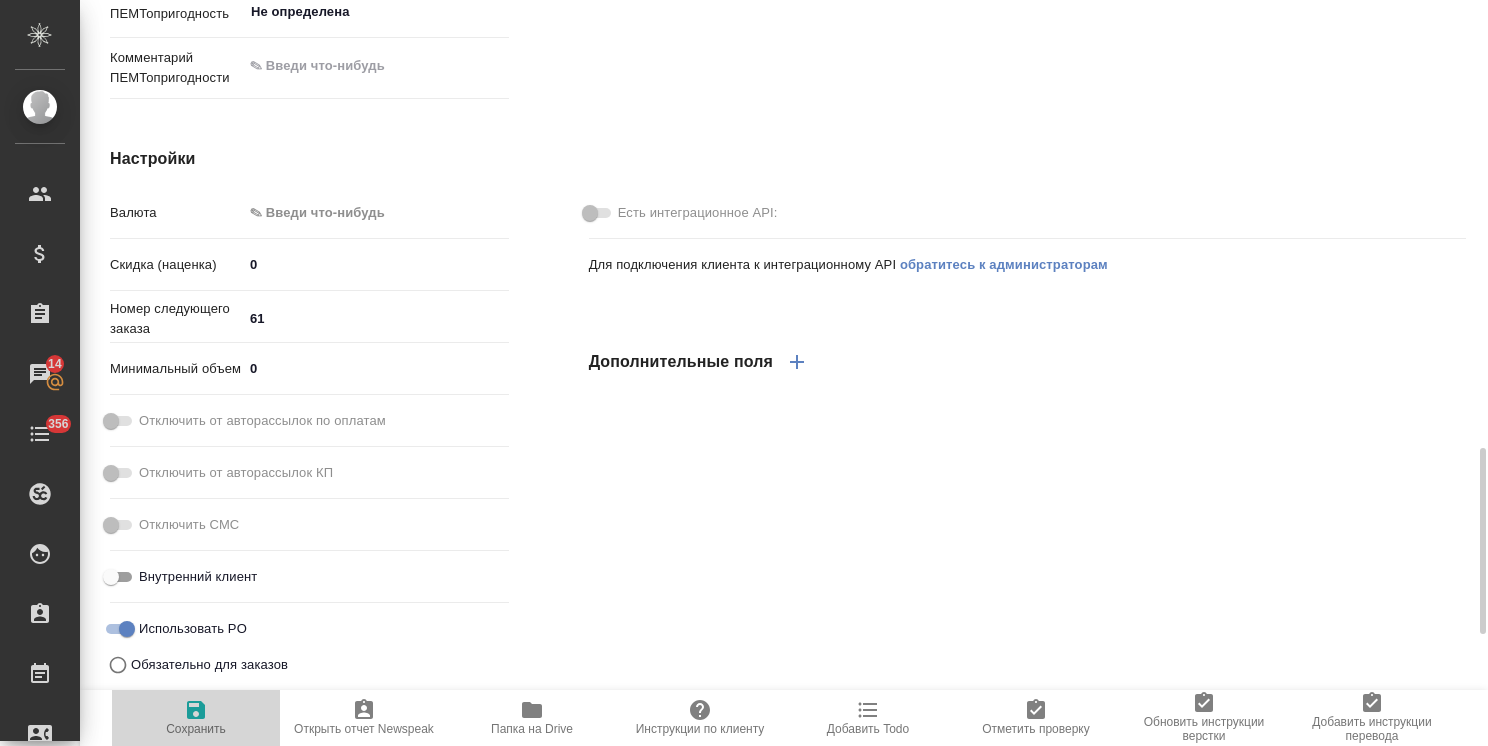 click on "Сохранить" at bounding box center (196, 729) 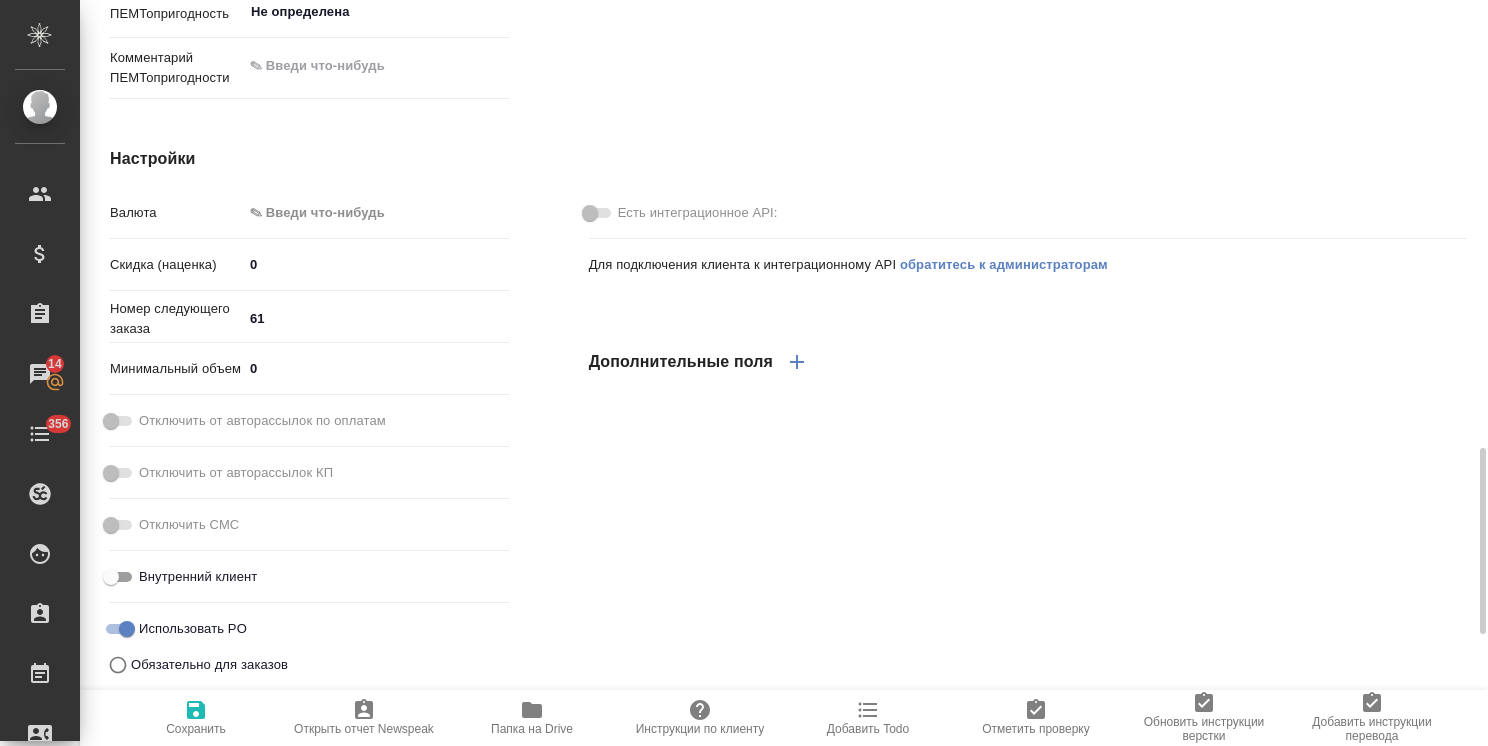click on "Сохранить" at bounding box center [196, 729] 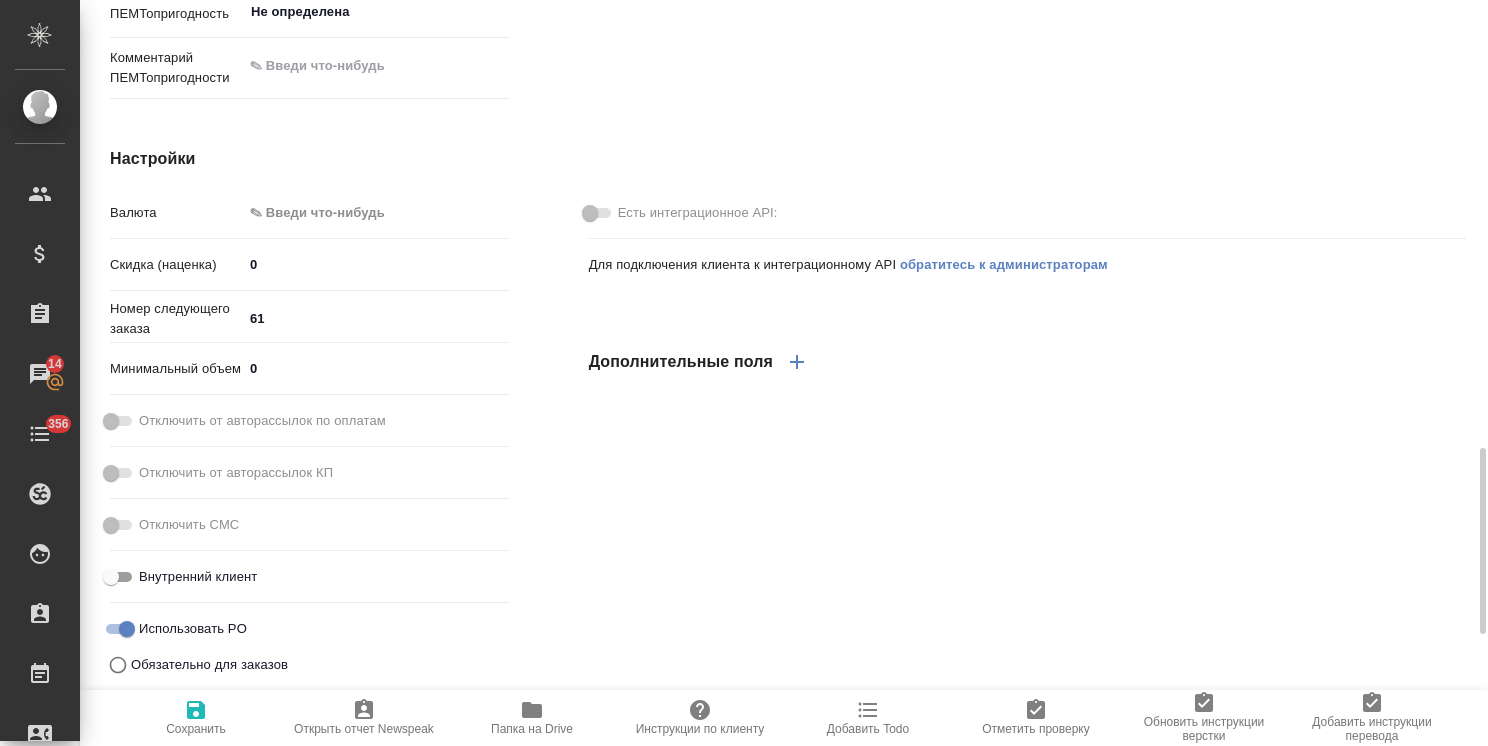 type on "x" 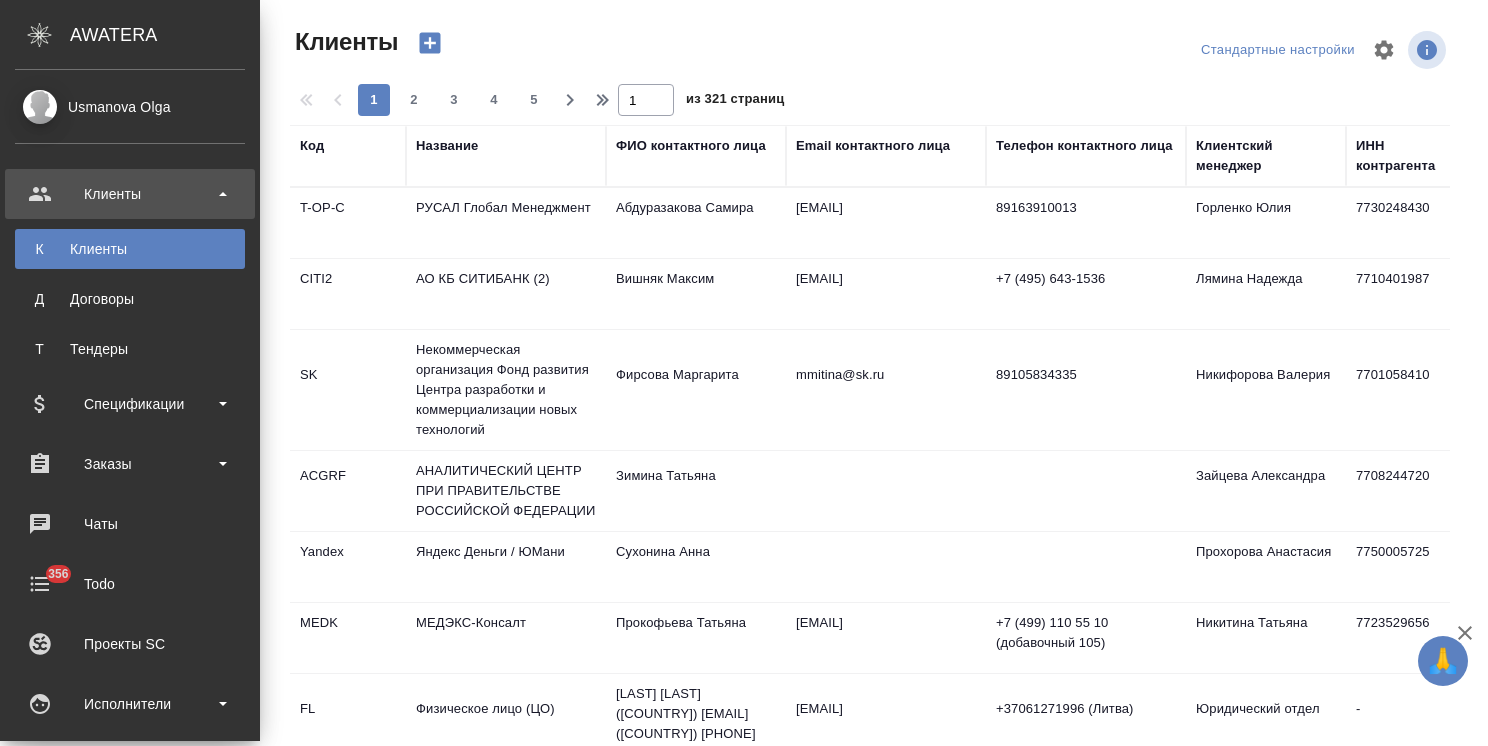 select on "RU" 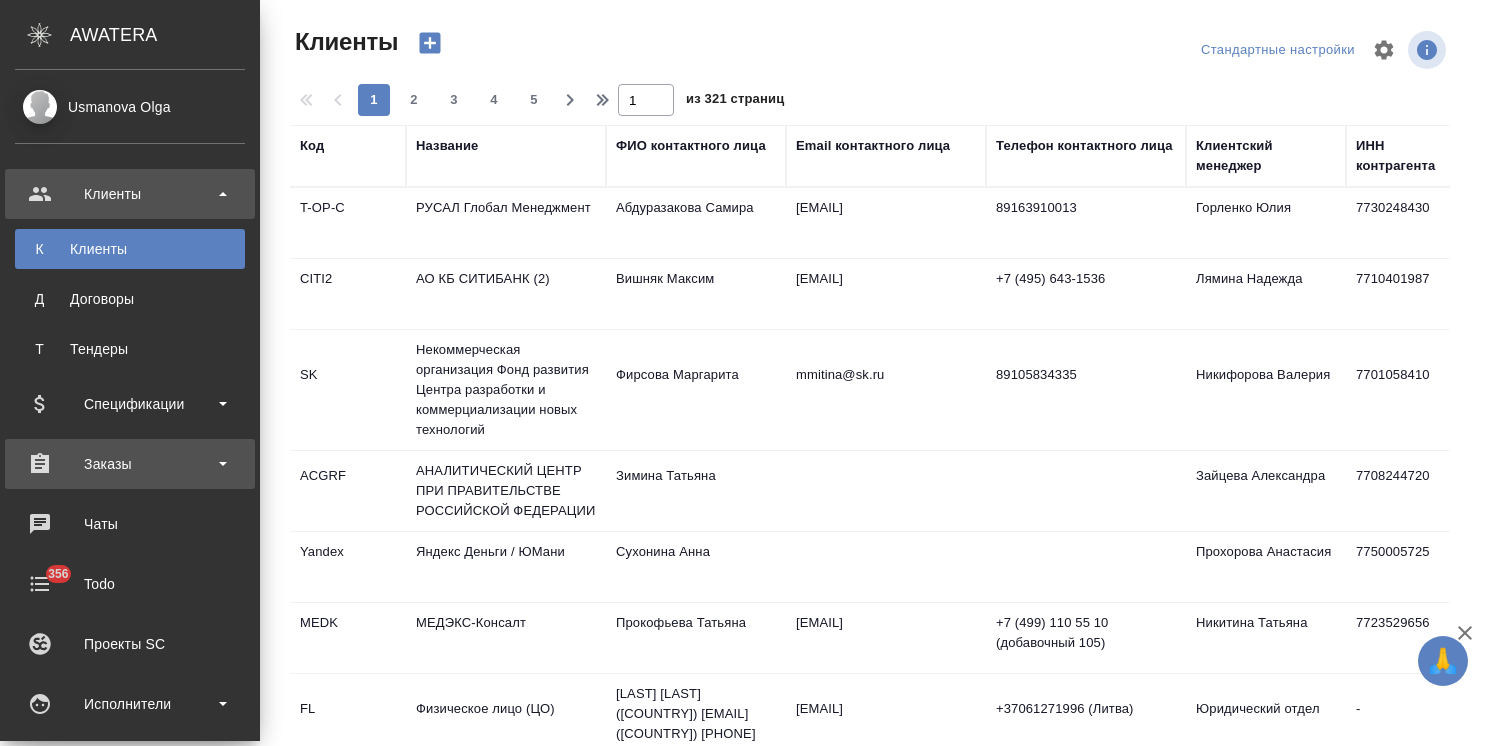 scroll, scrollTop: 0, scrollLeft: 0, axis: both 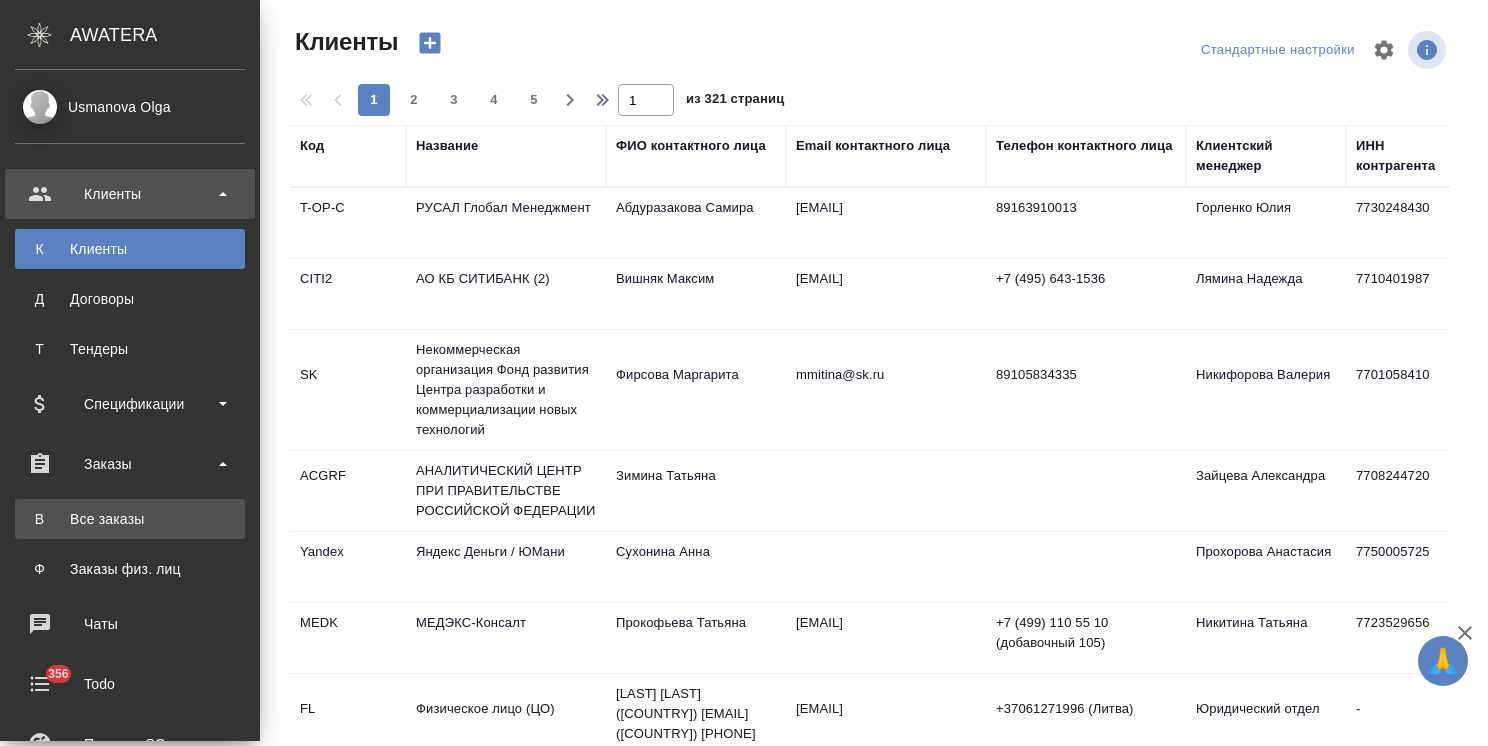 click on "Все заказы" at bounding box center (130, 519) 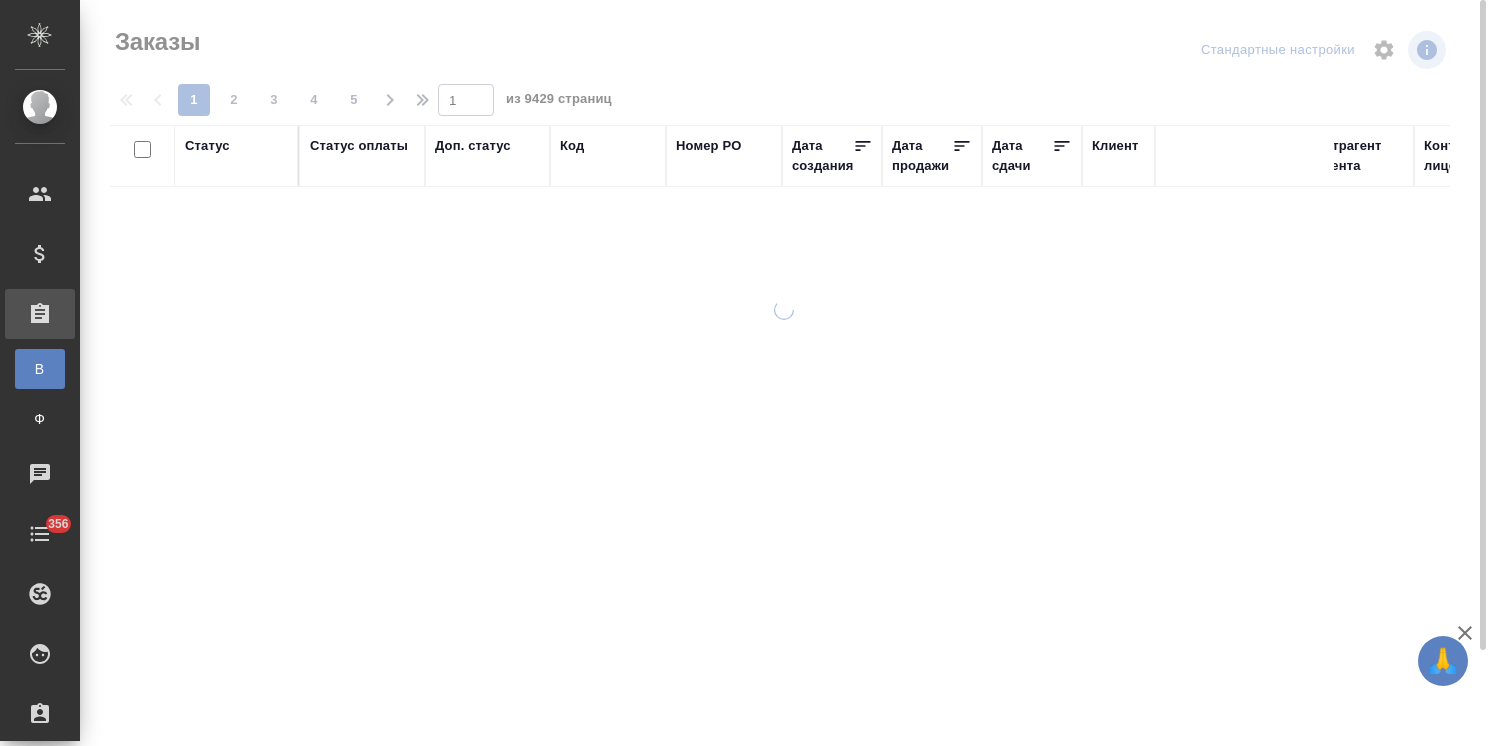 click on "Код" at bounding box center [572, 146] 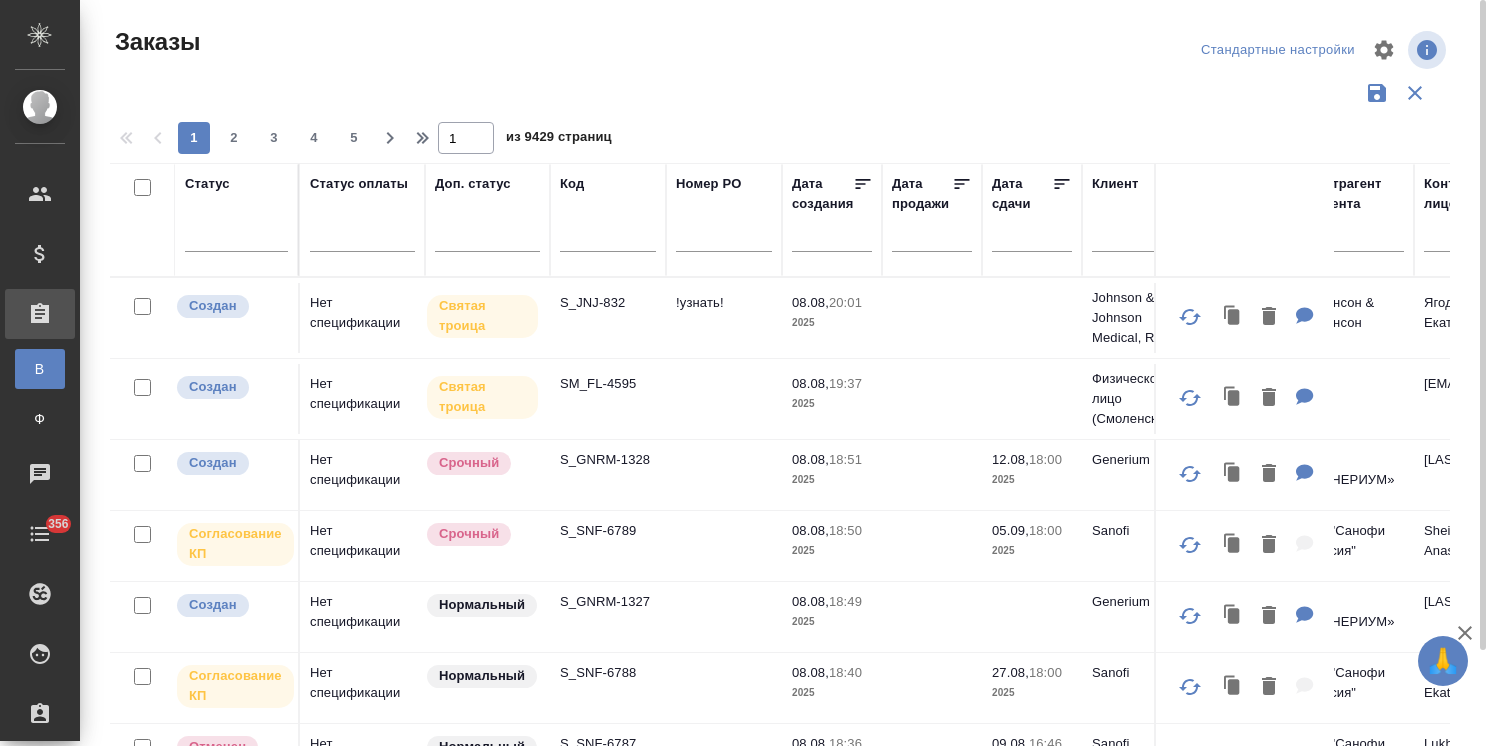 click at bounding box center (608, 241) 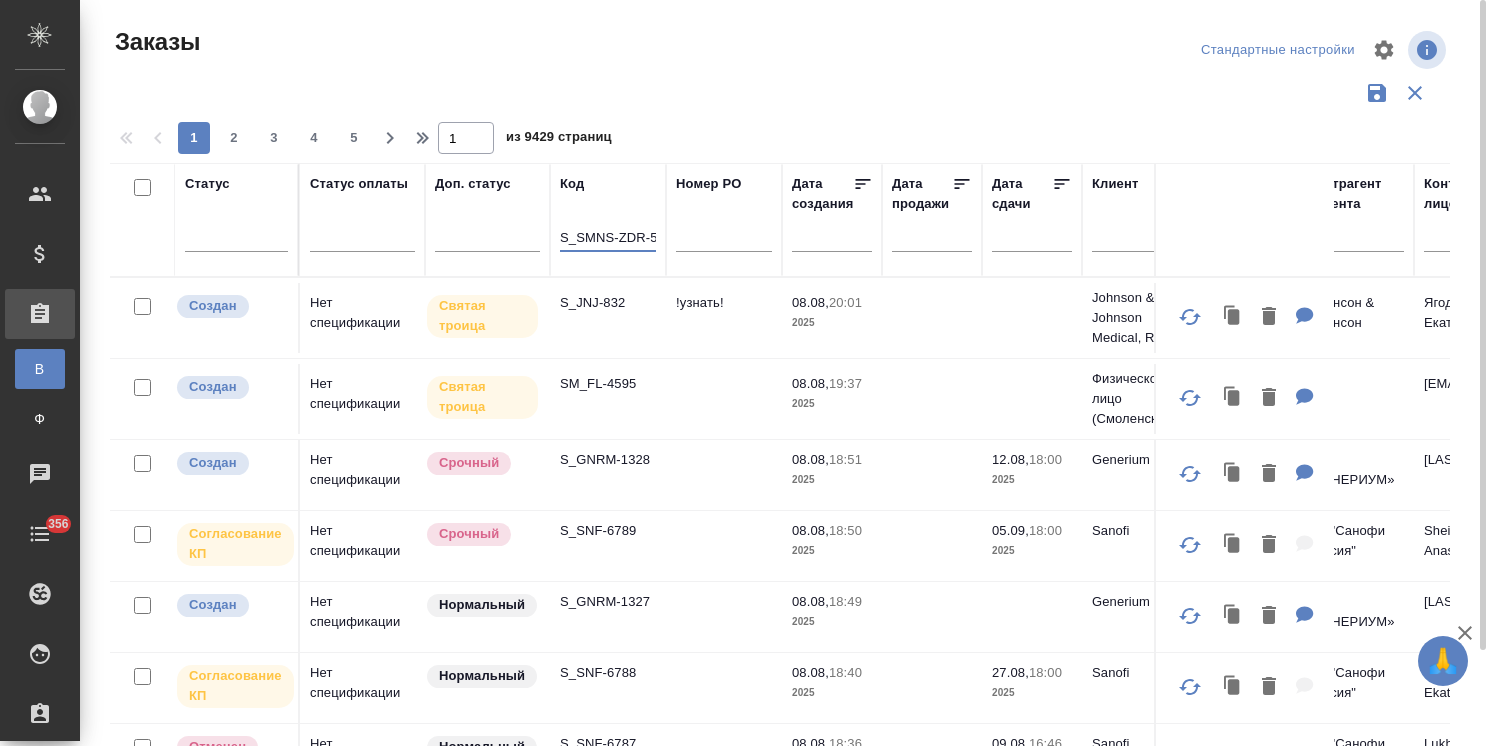 scroll, scrollTop: 0, scrollLeft: 8, axis: horizontal 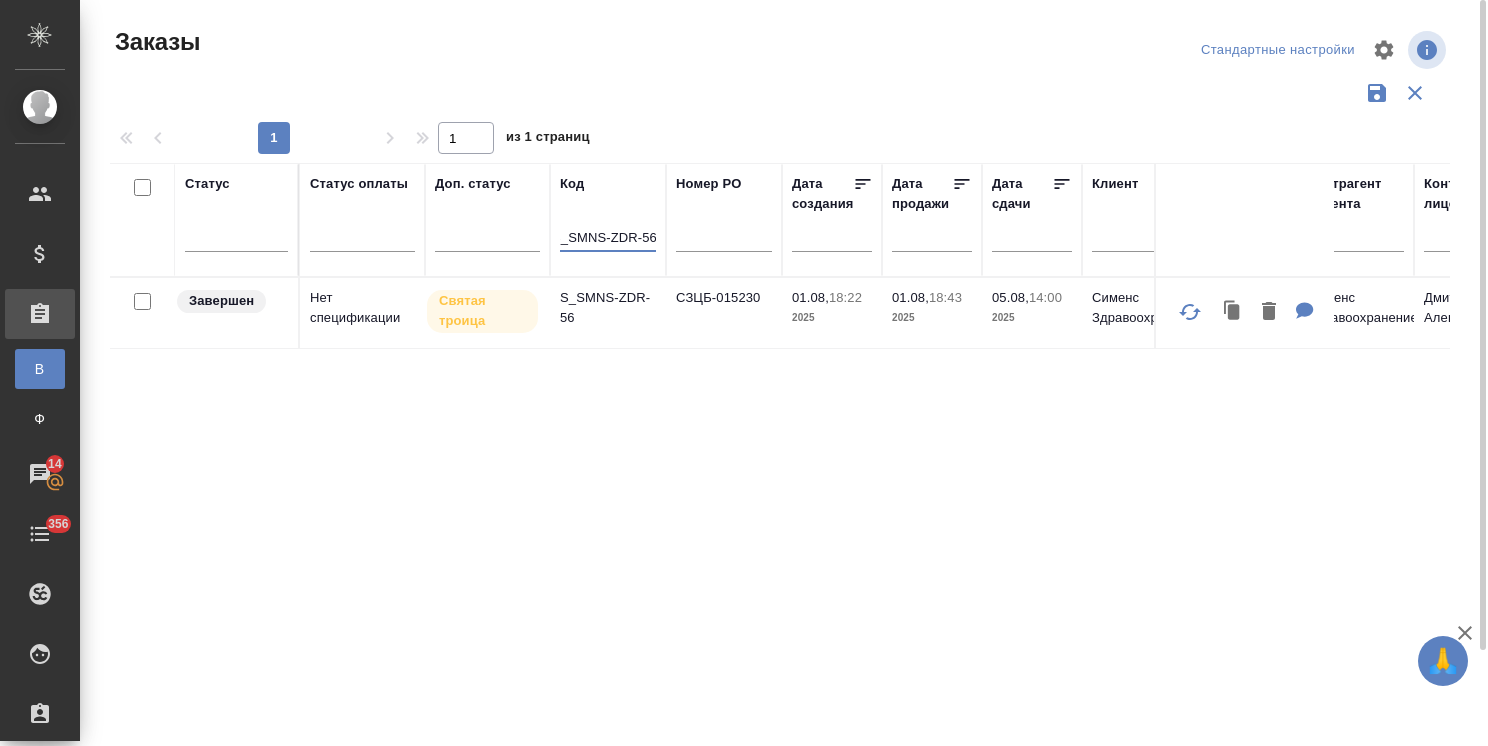 type on "S_SMNS-ZDR-56" 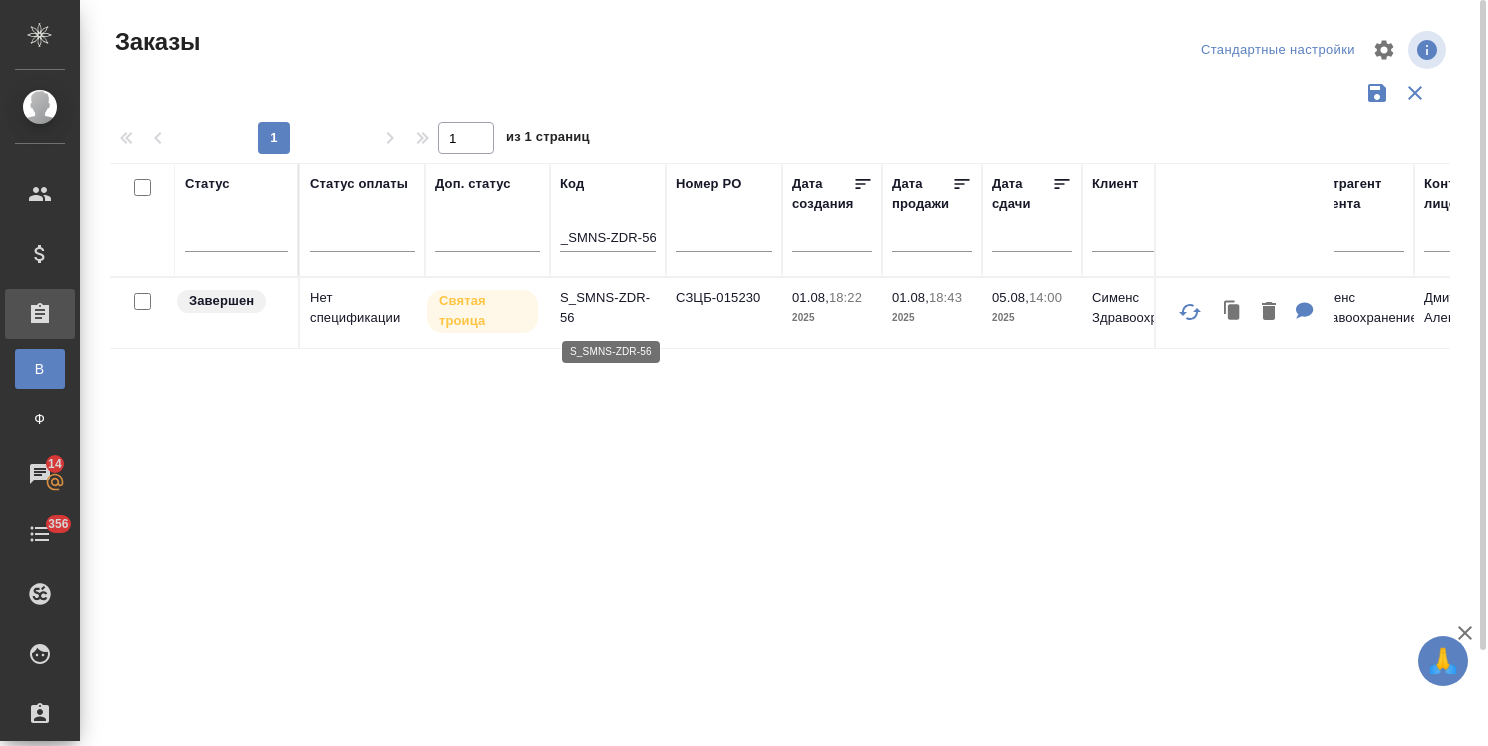 click on "S_SMNS-ZDR-56" at bounding box center (608, 308) 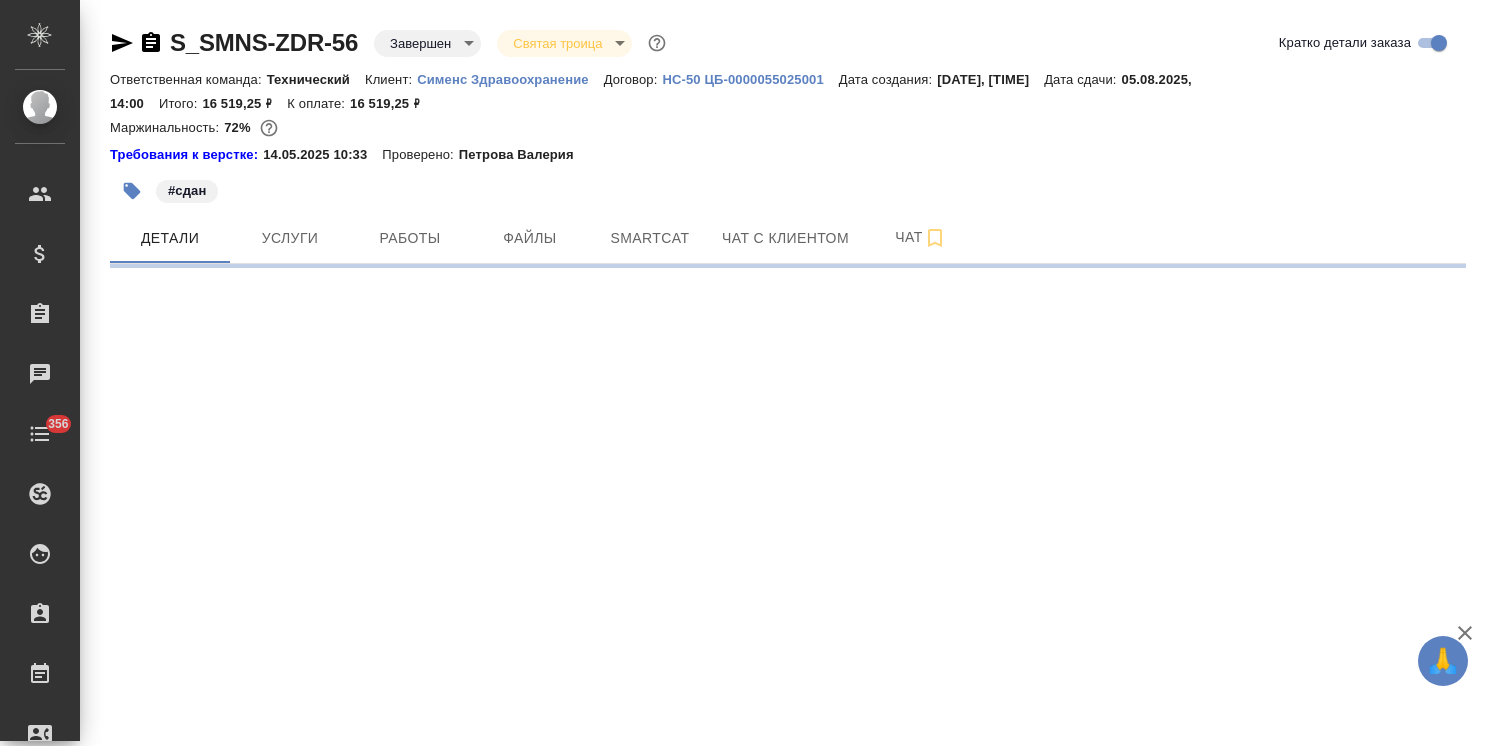 scroll, scrollTop: 0, scrollLeft: 0, axis: both 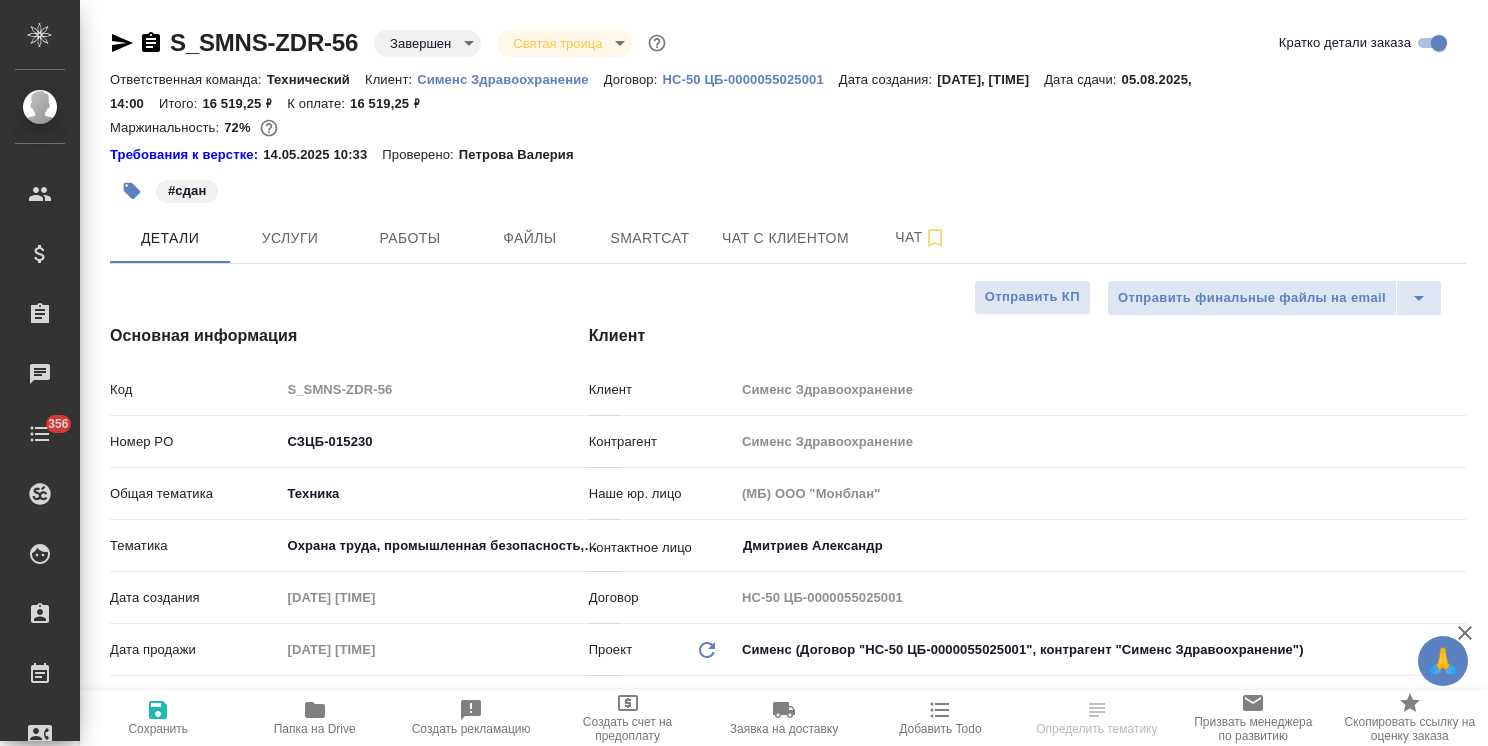 type on "x" 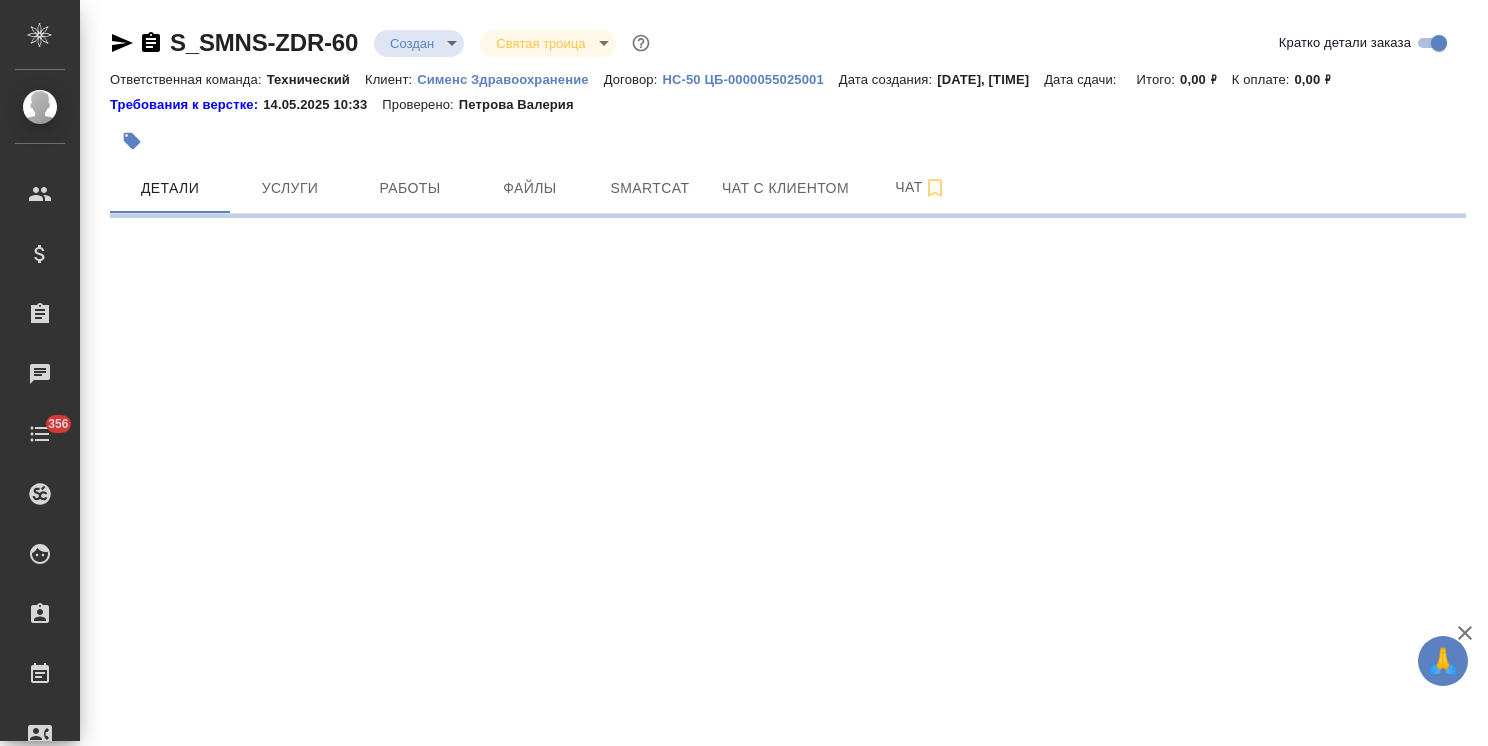 scroll, scrollTop: 0, scrollLeft: 0, axis: both 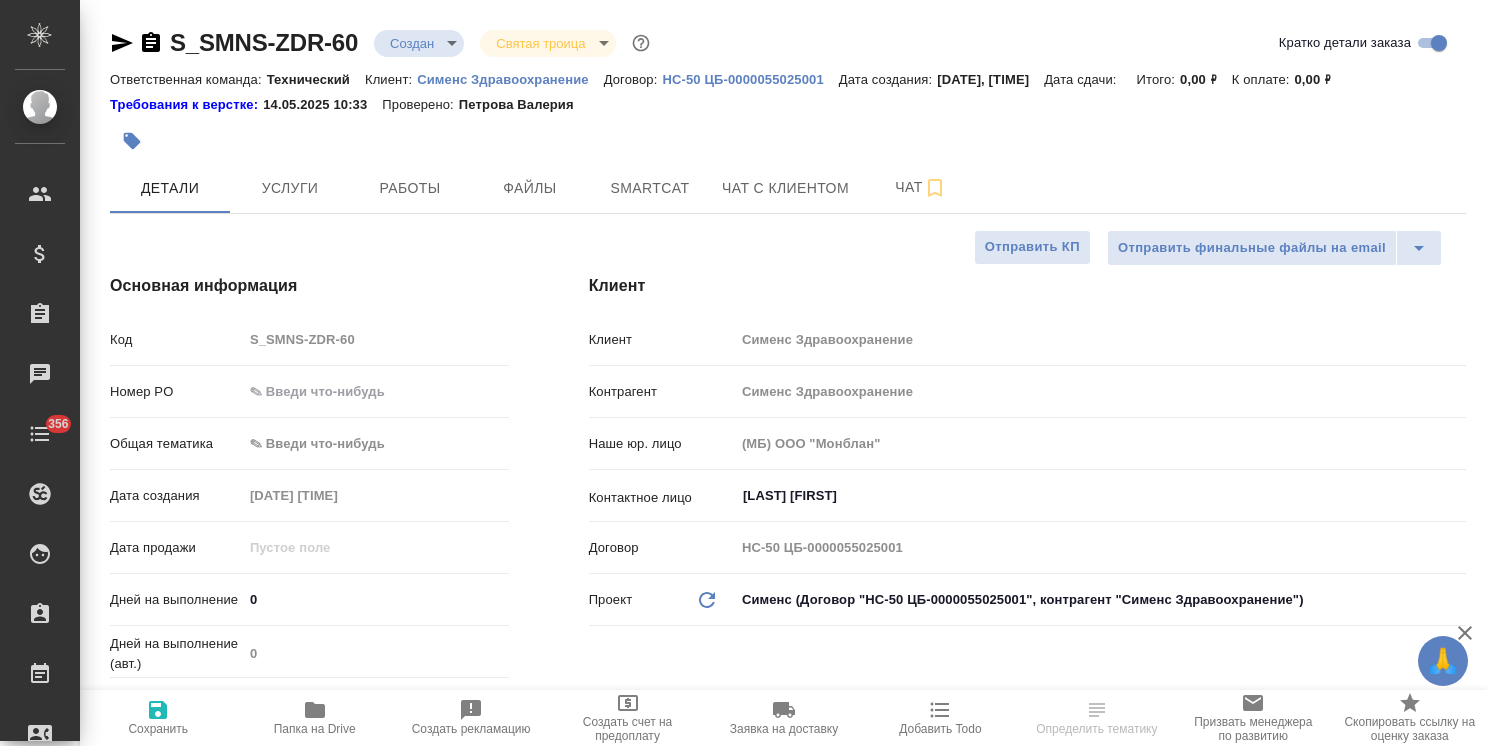 type on "x" 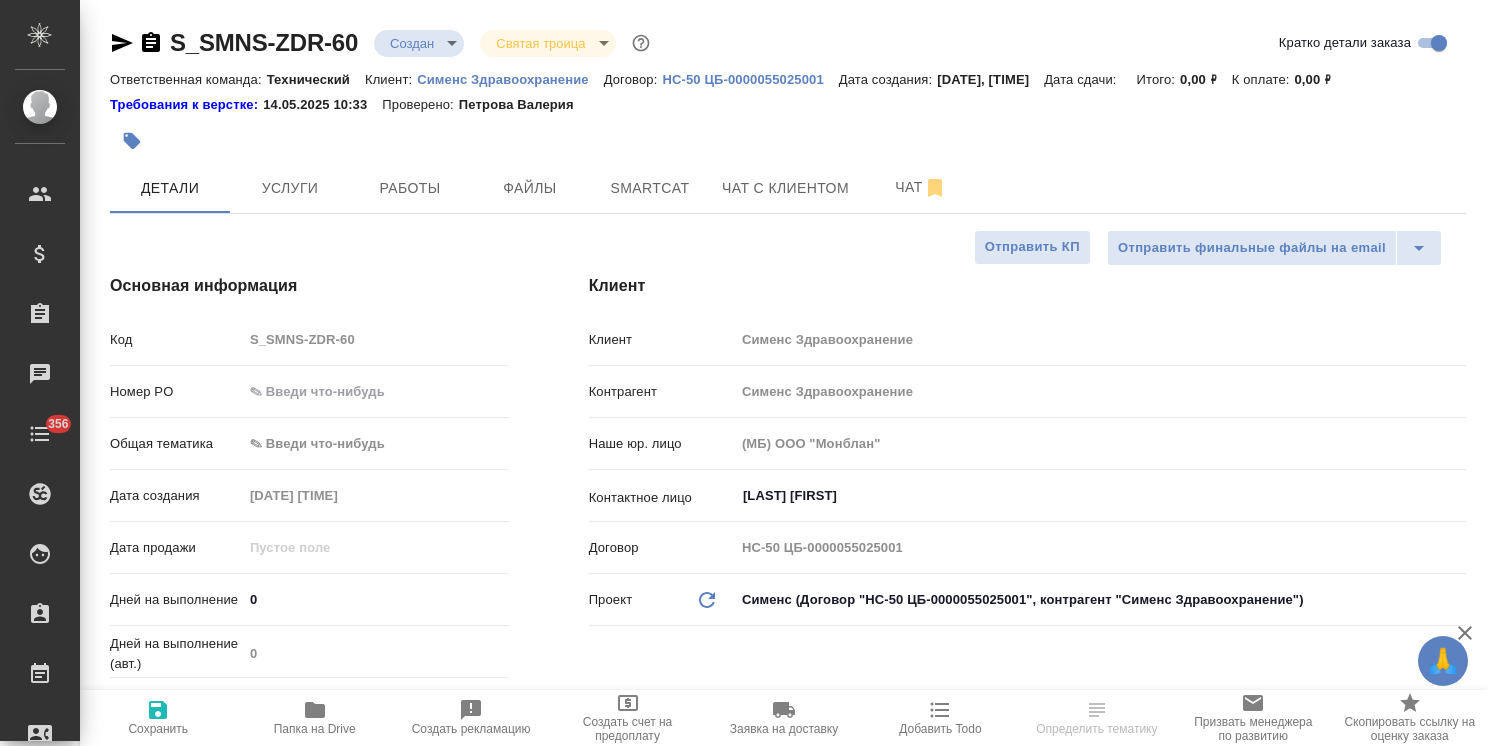 type on "x" 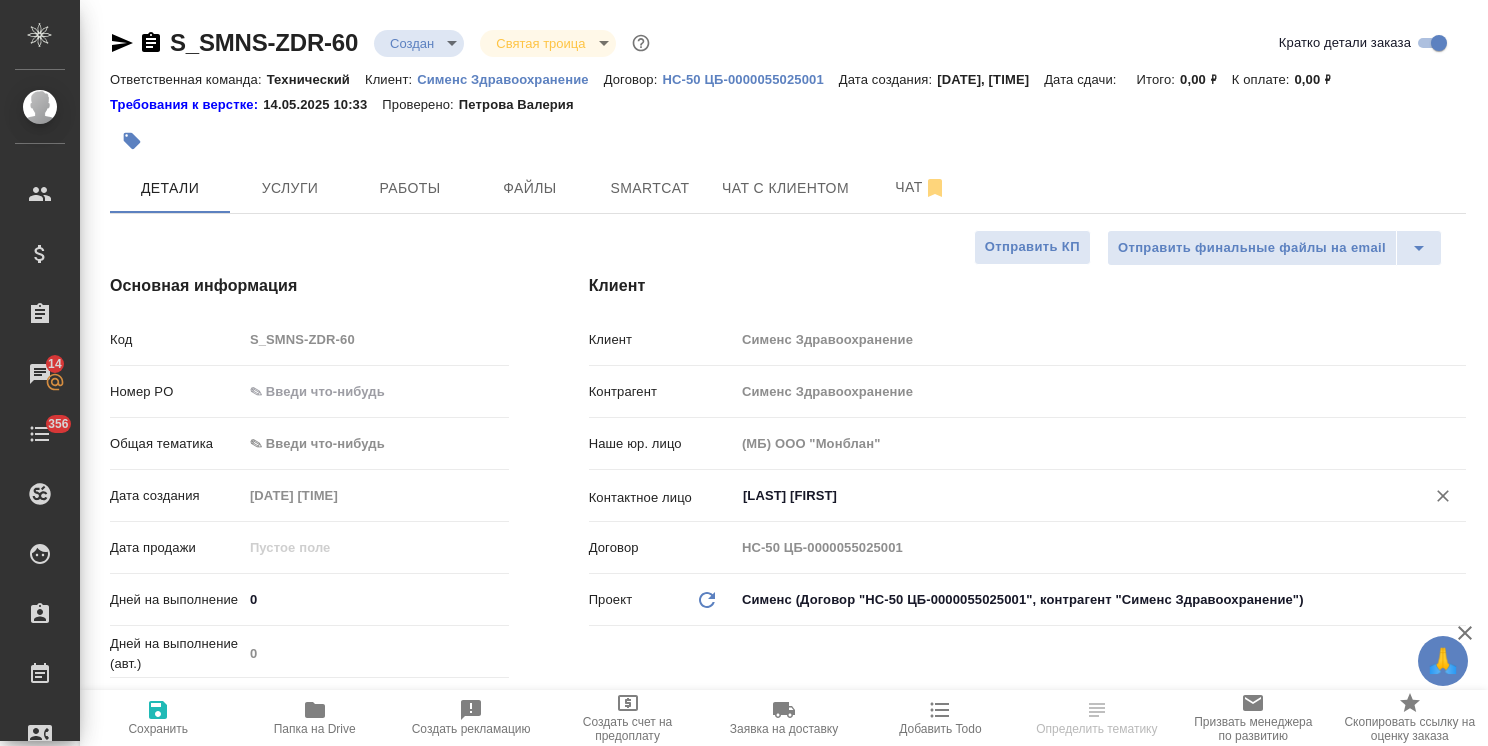 click on "[LAST] [FIRST]" at bounding box center (1067, 496) 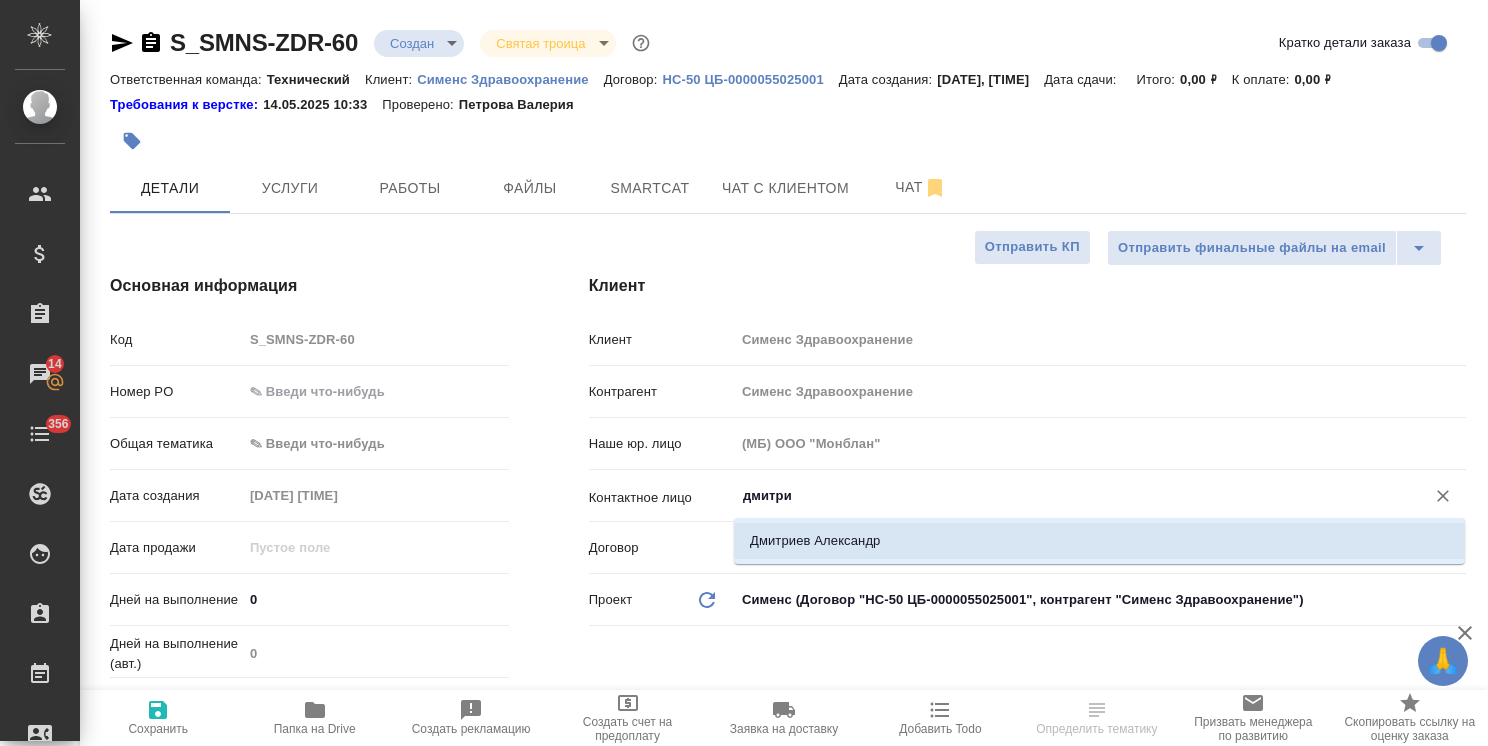 click on "Дмитриев Александр" at bounding box center [1099, 541] 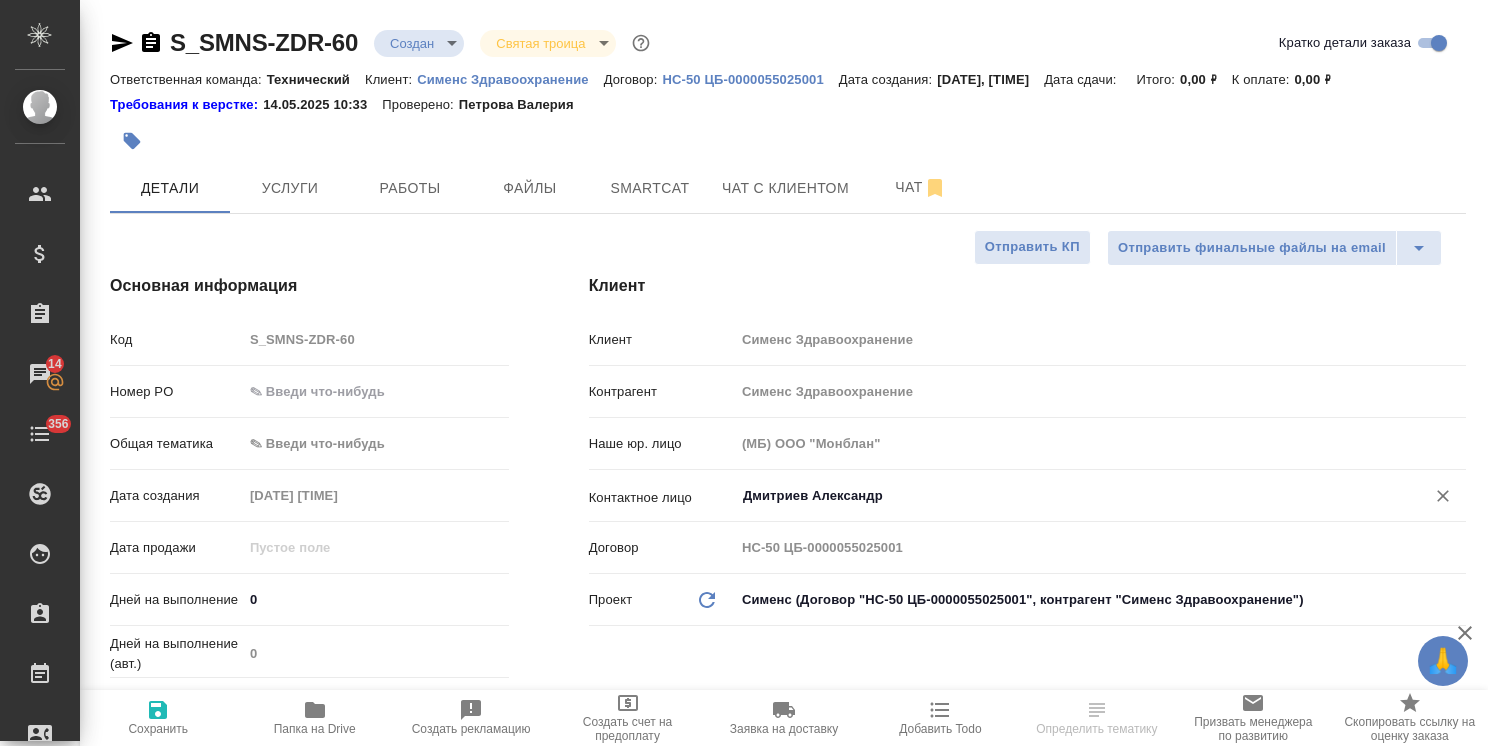 type on "Дмитриев Александр" 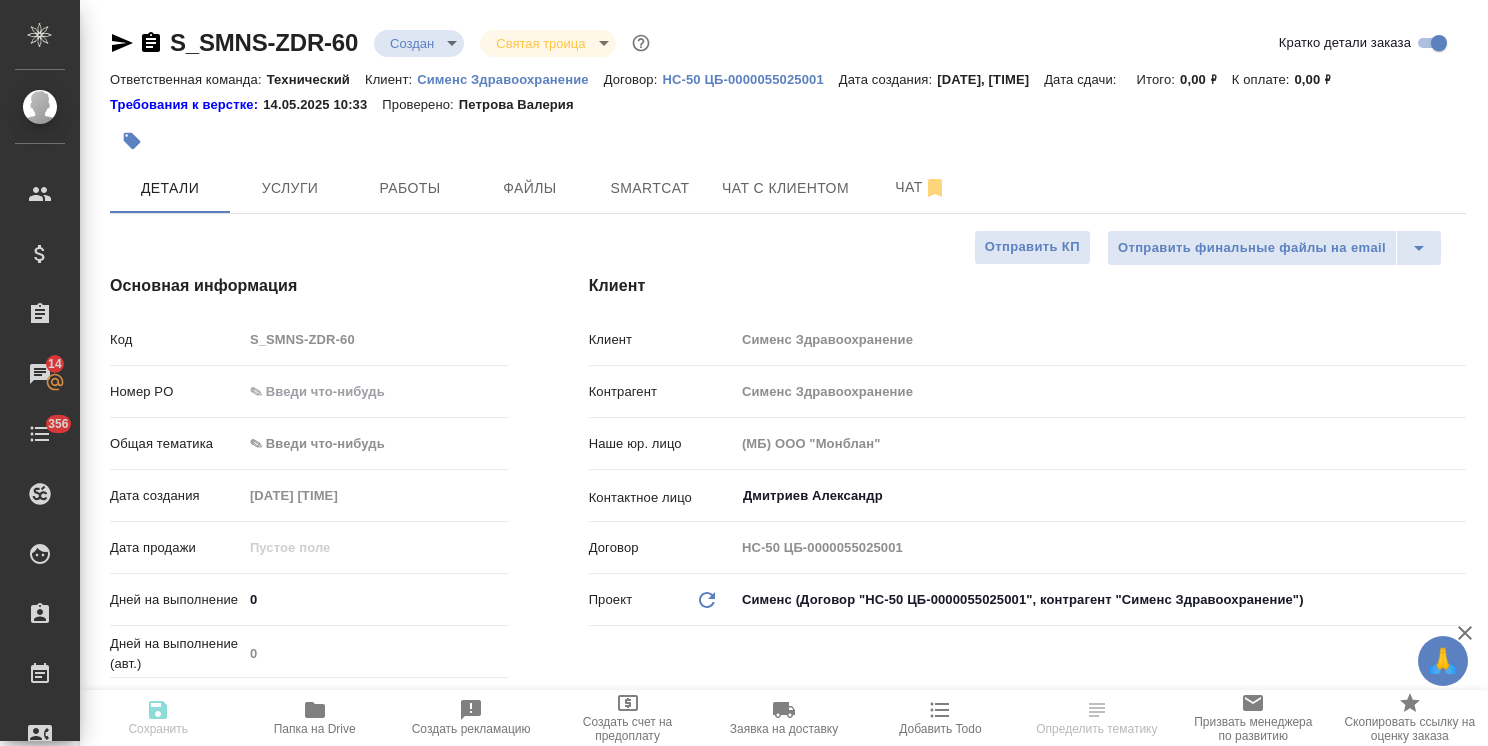 type on "x" 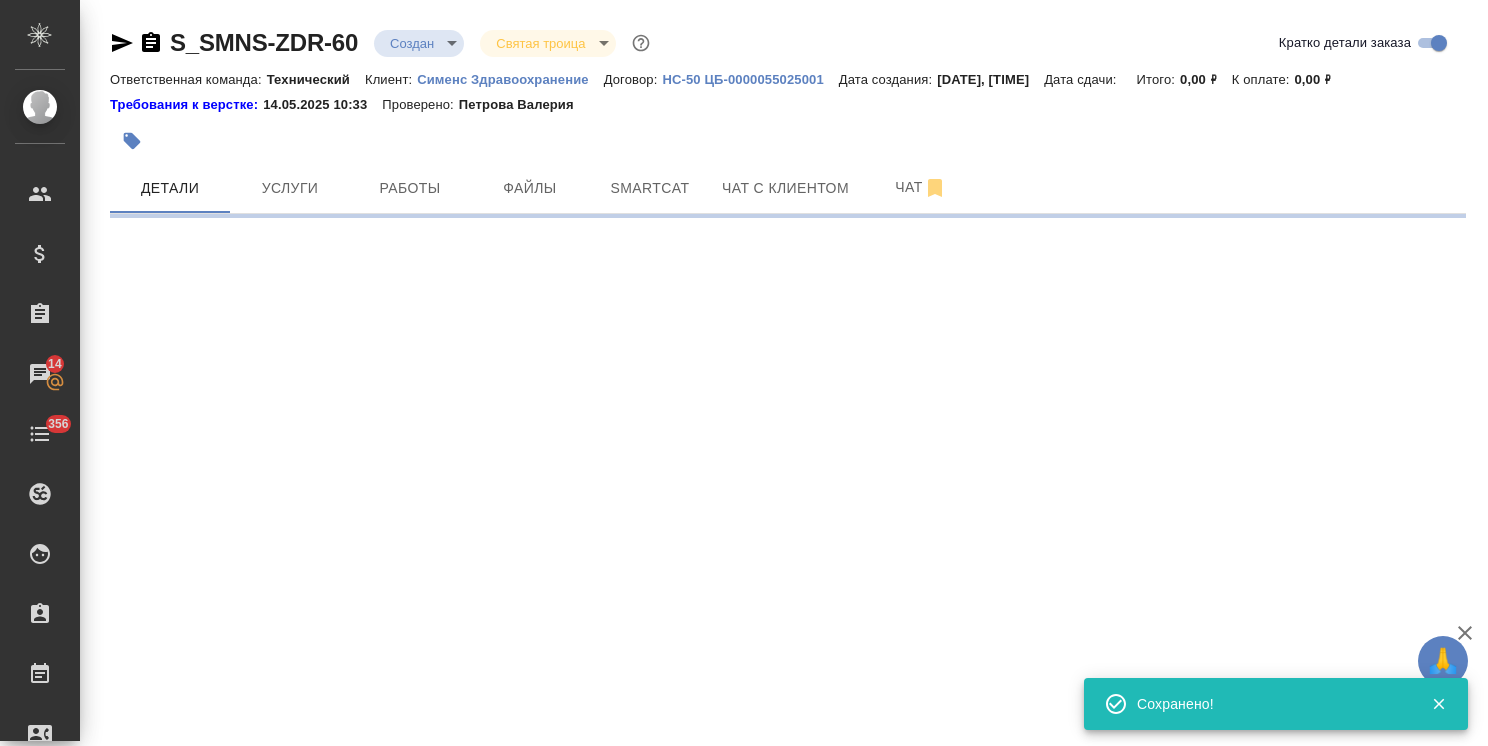 select on "RU" 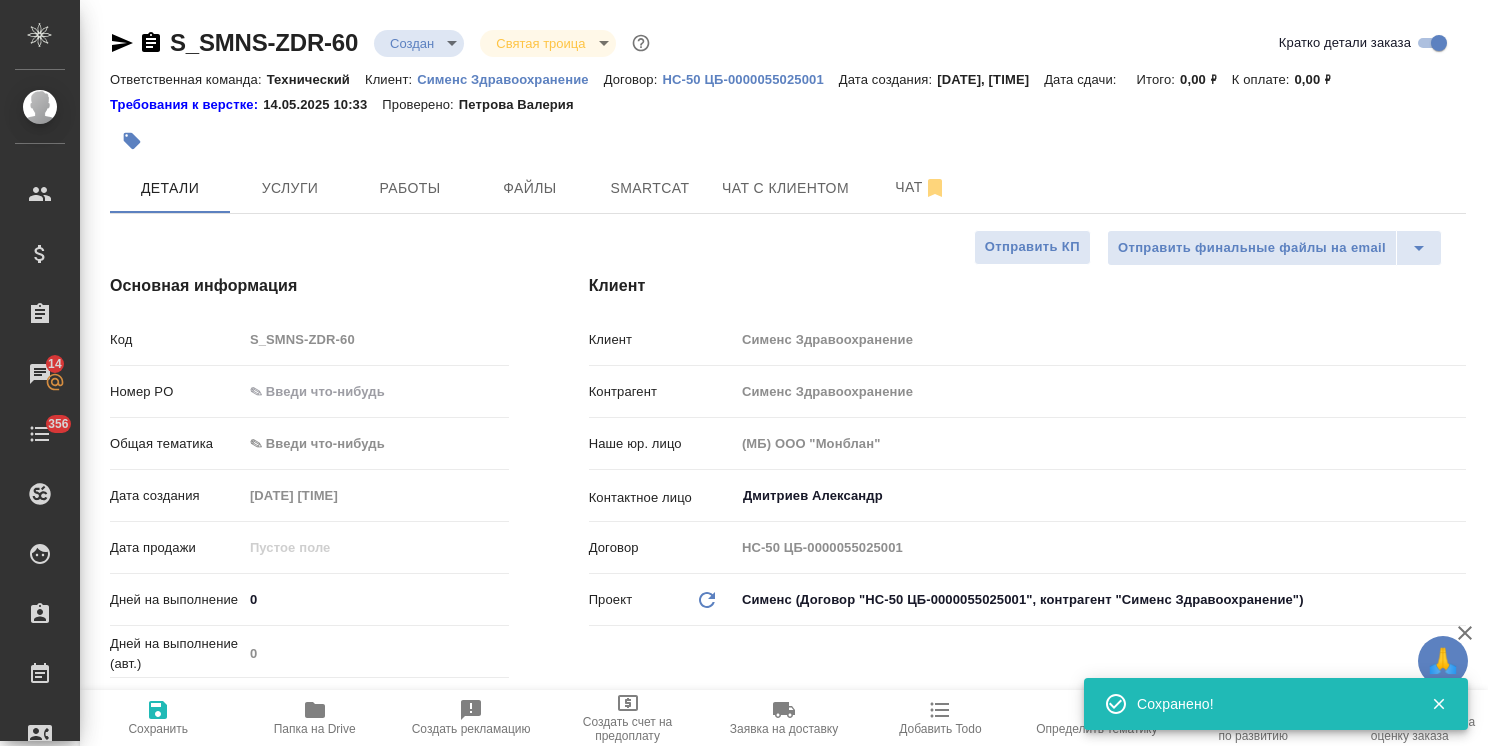 type on "x" 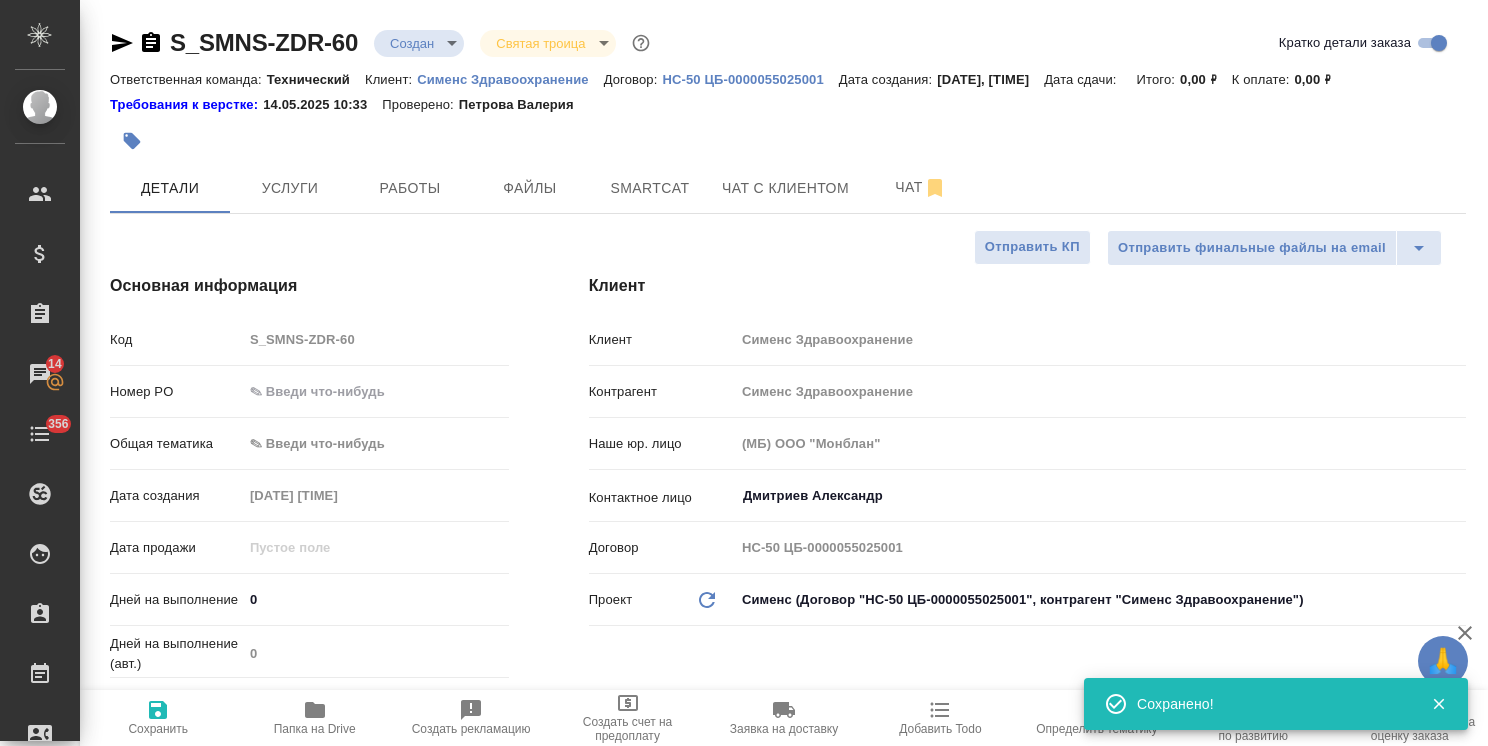 type on "x" 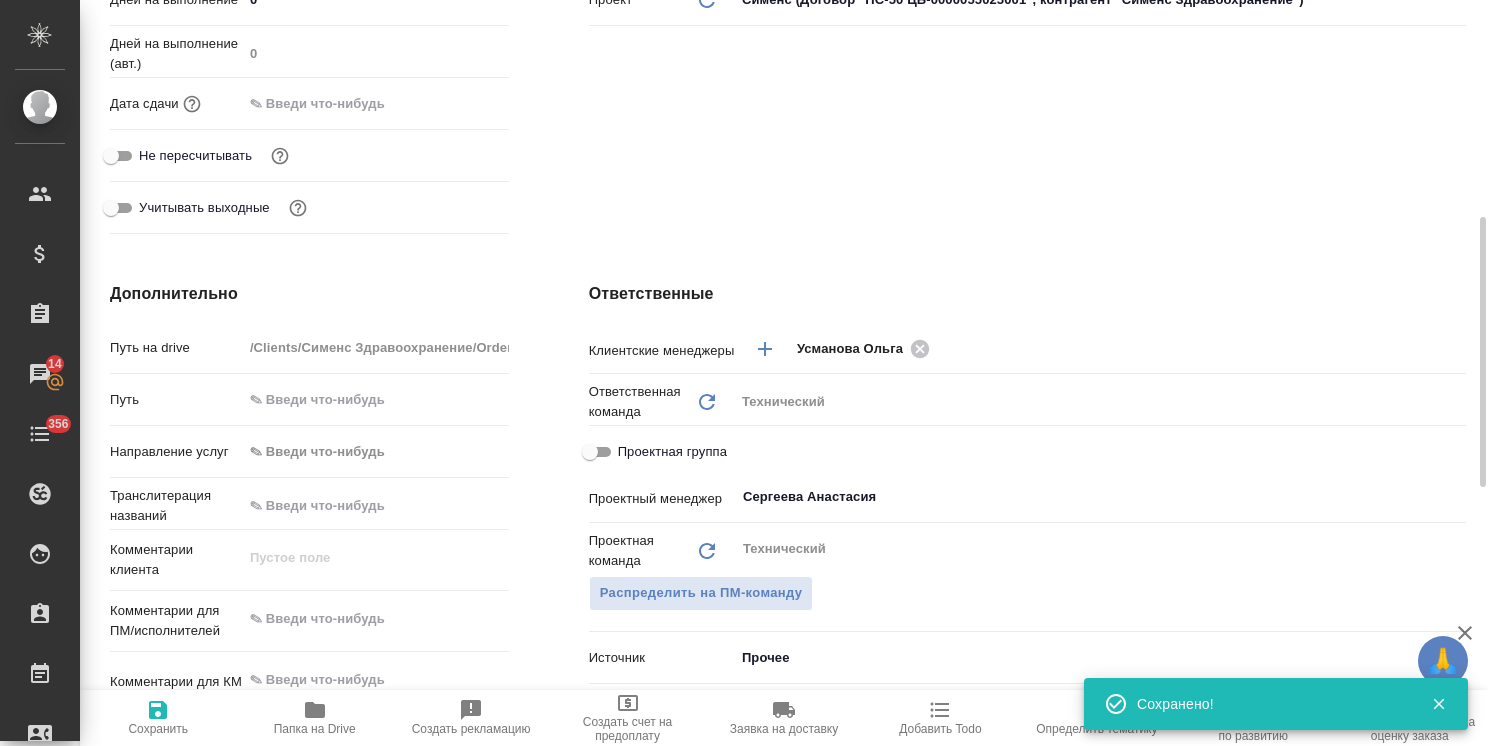scroll, scrollTop: 800, scrollLeft: 0, axis: vertical 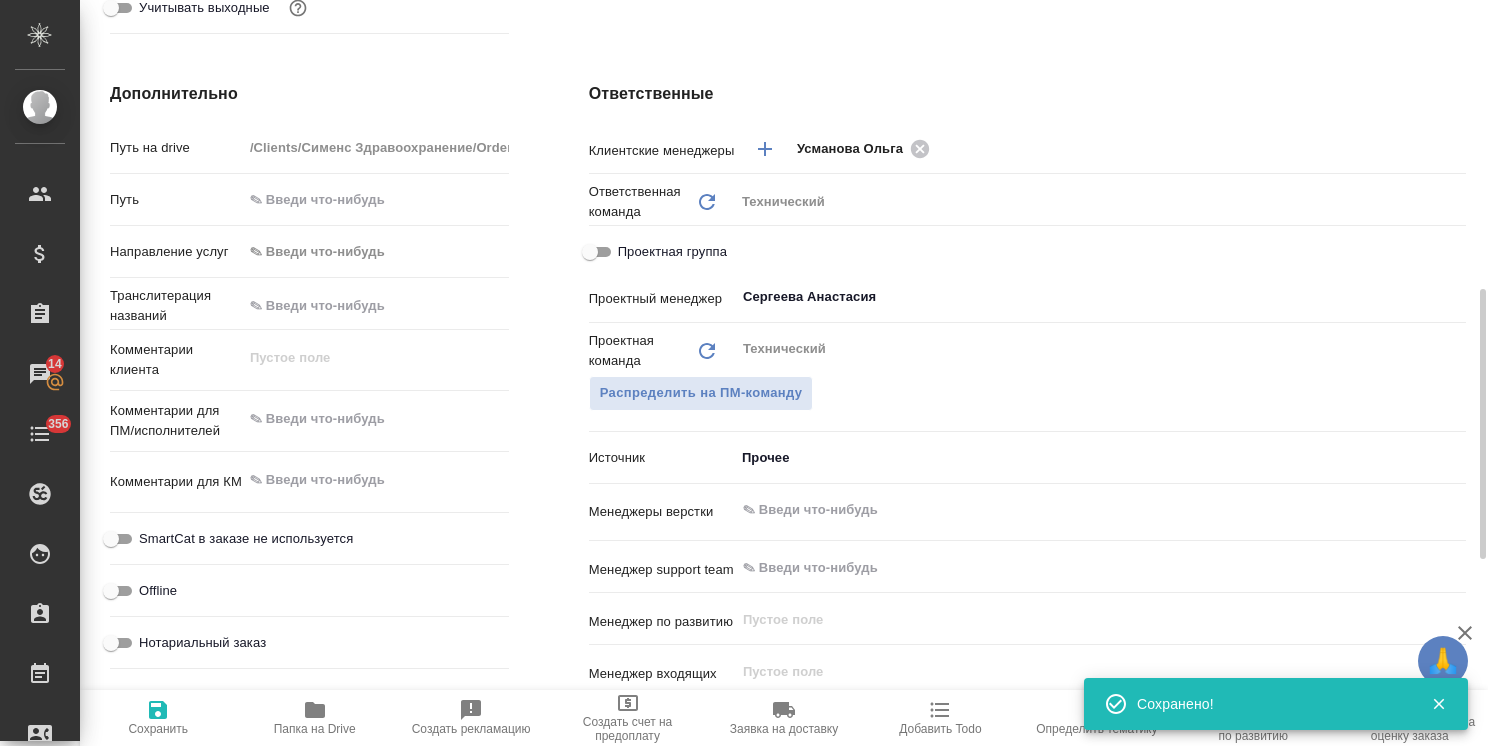 type on "x" 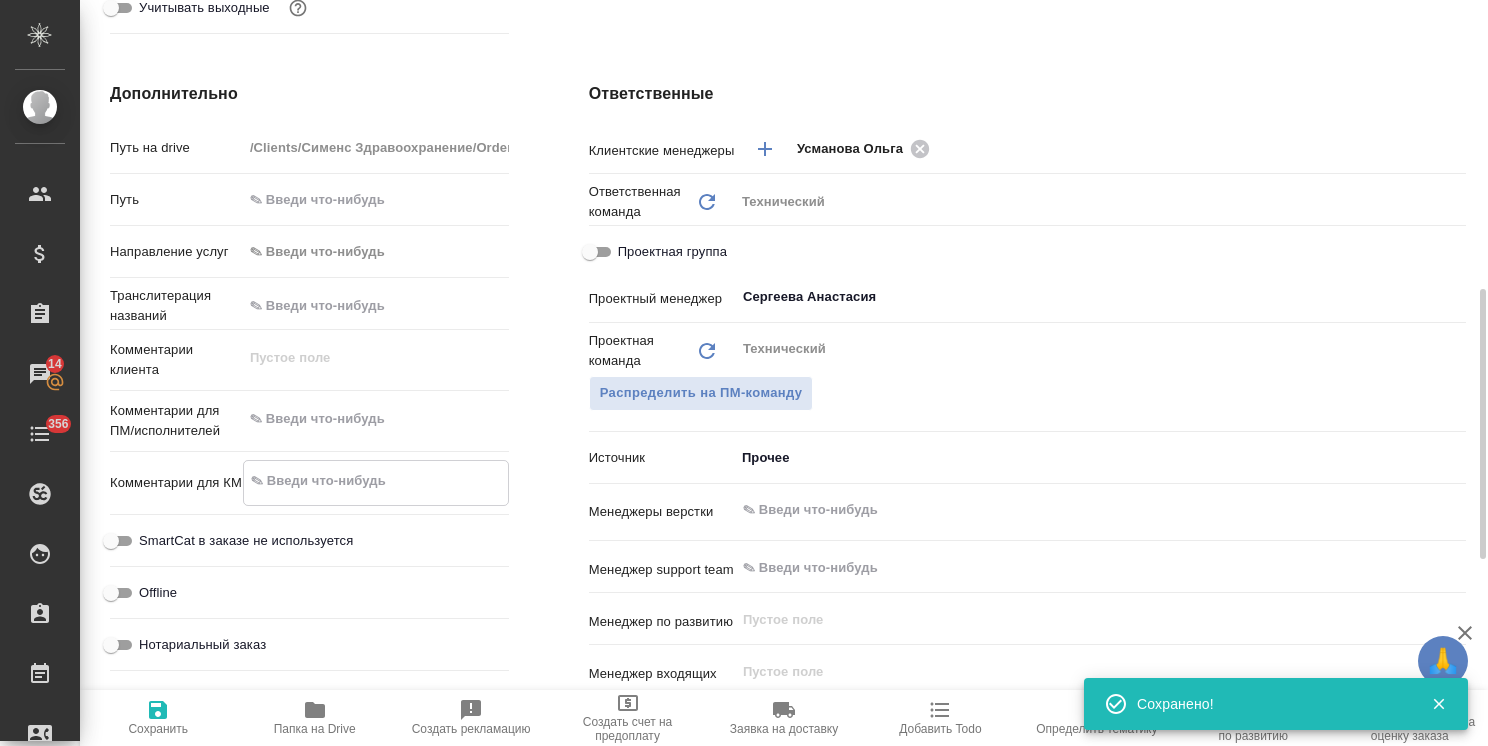 paste on "запускаем только при получении номер РО и "ок"" 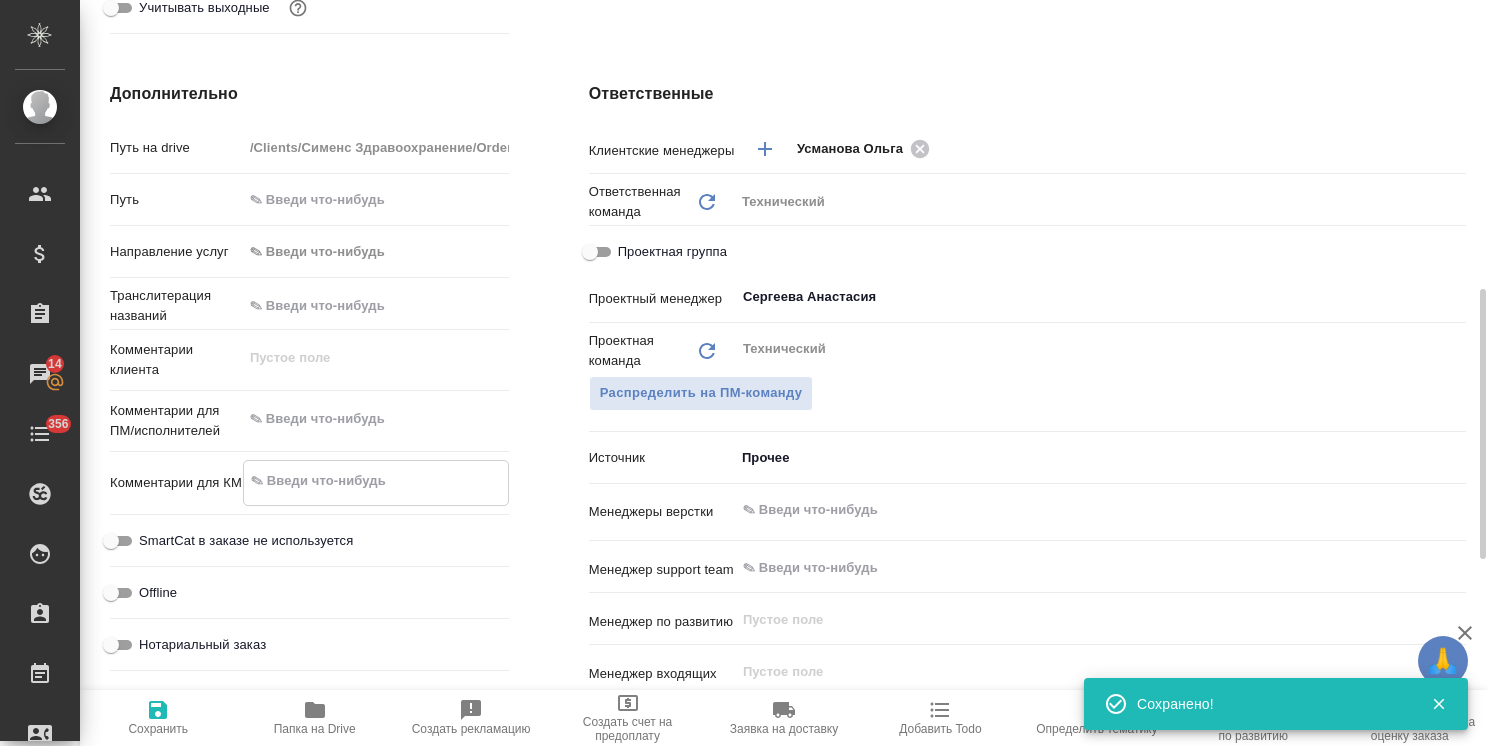 type on "x" 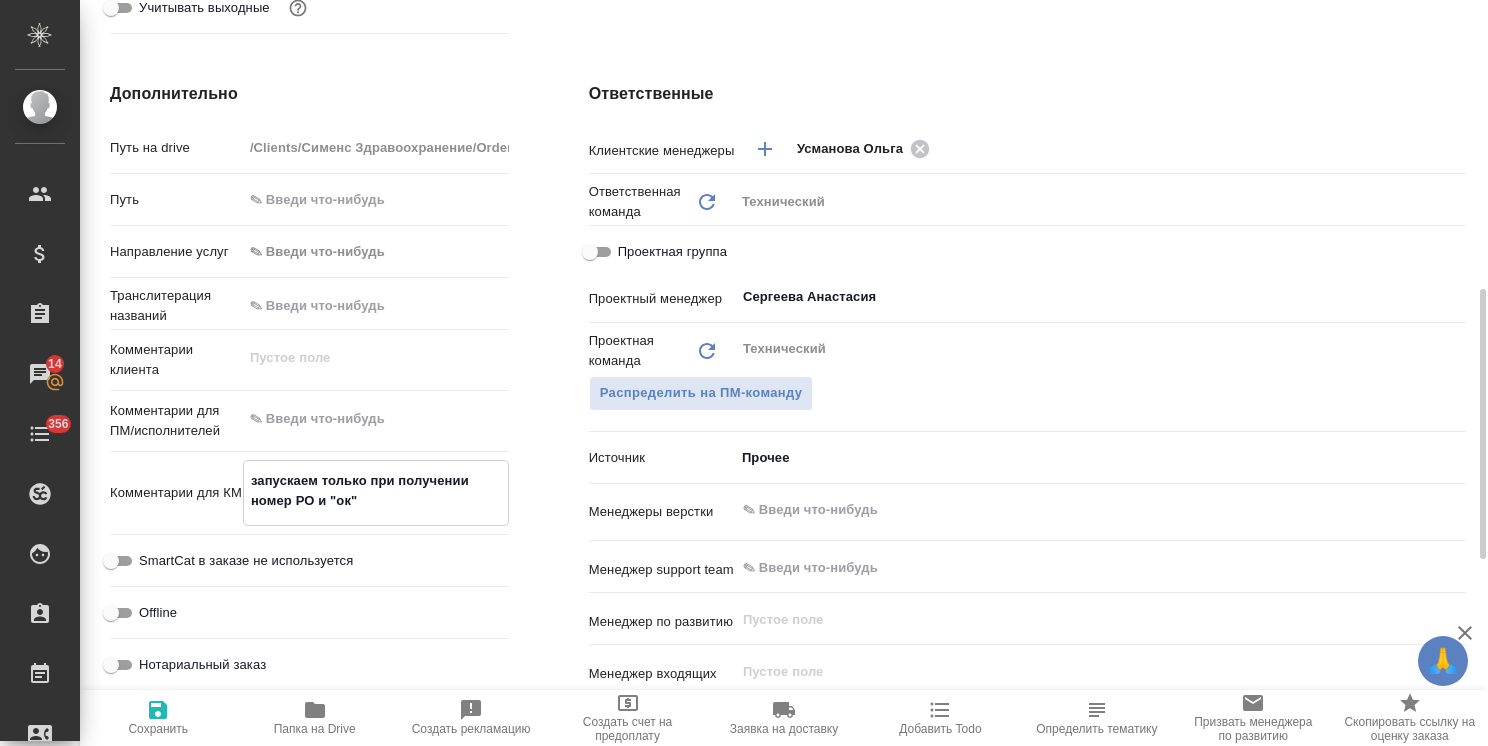 type on "запускаем только при получении номер РО и "ок"" 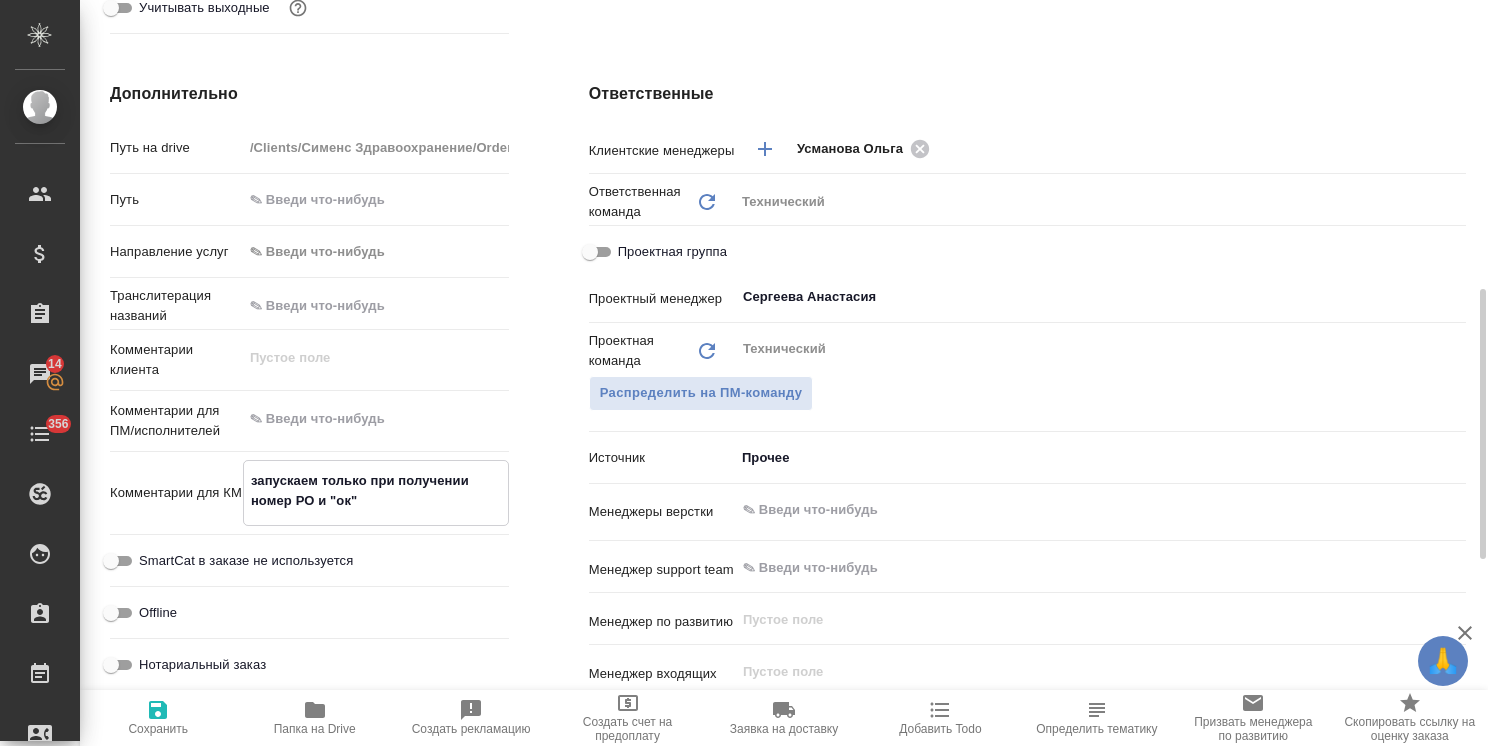 type on "x" 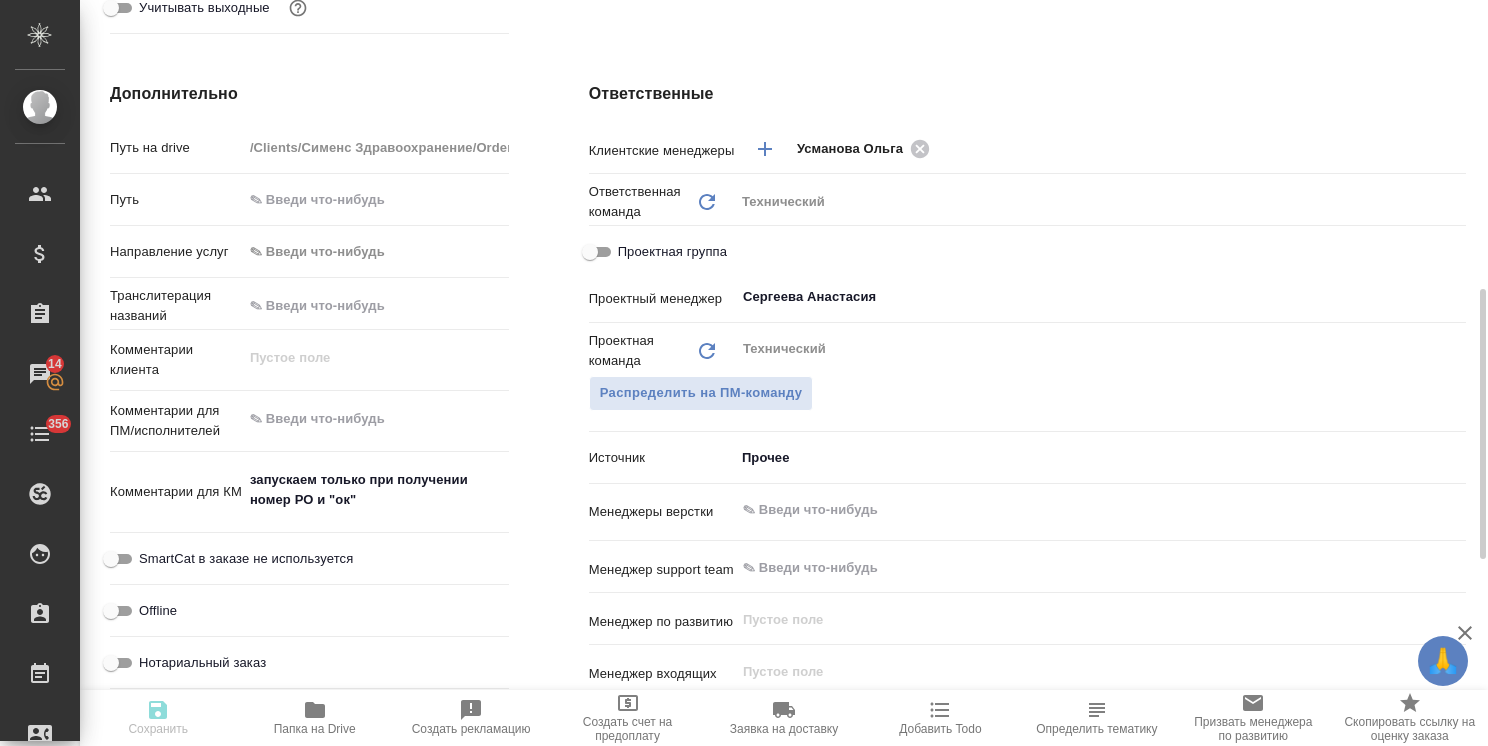 type on "x" 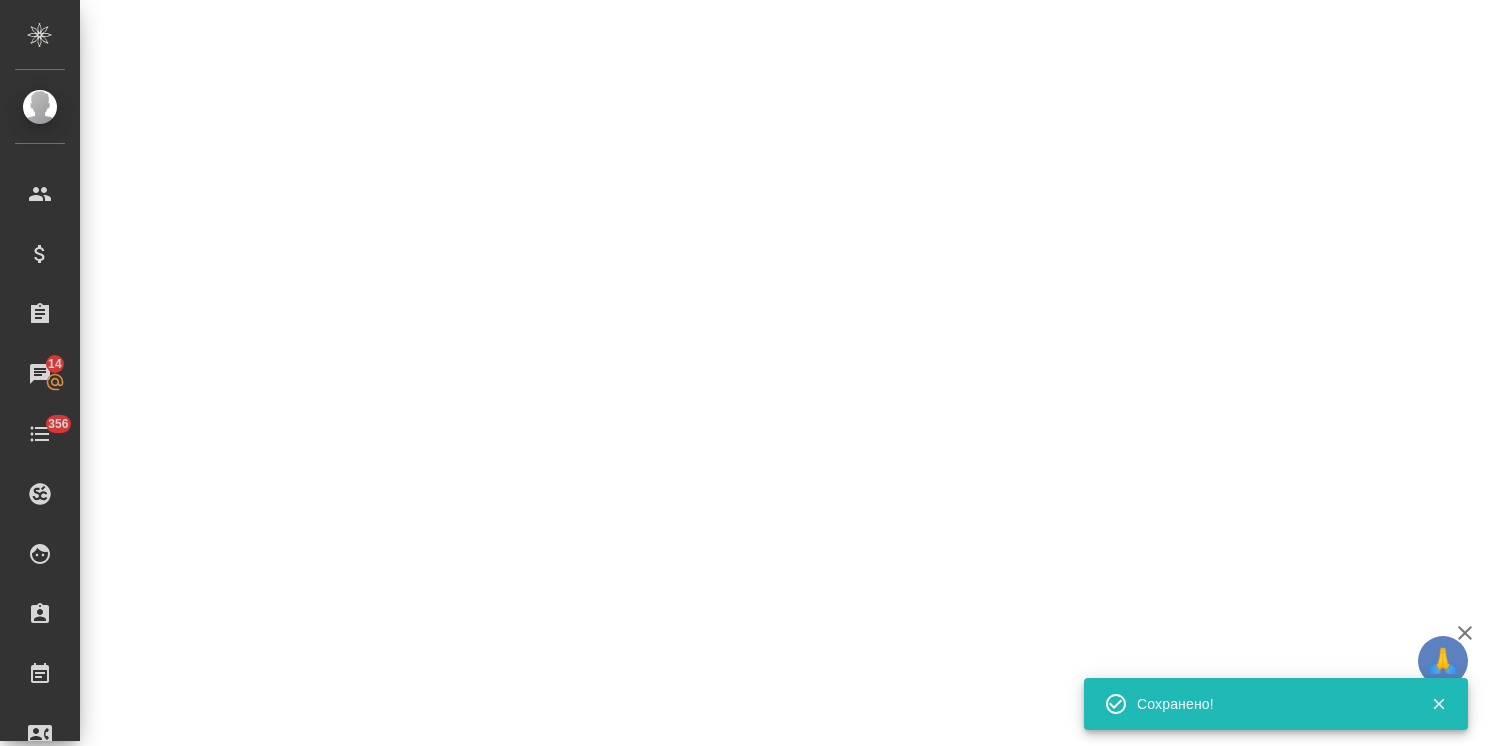 select on "RU" 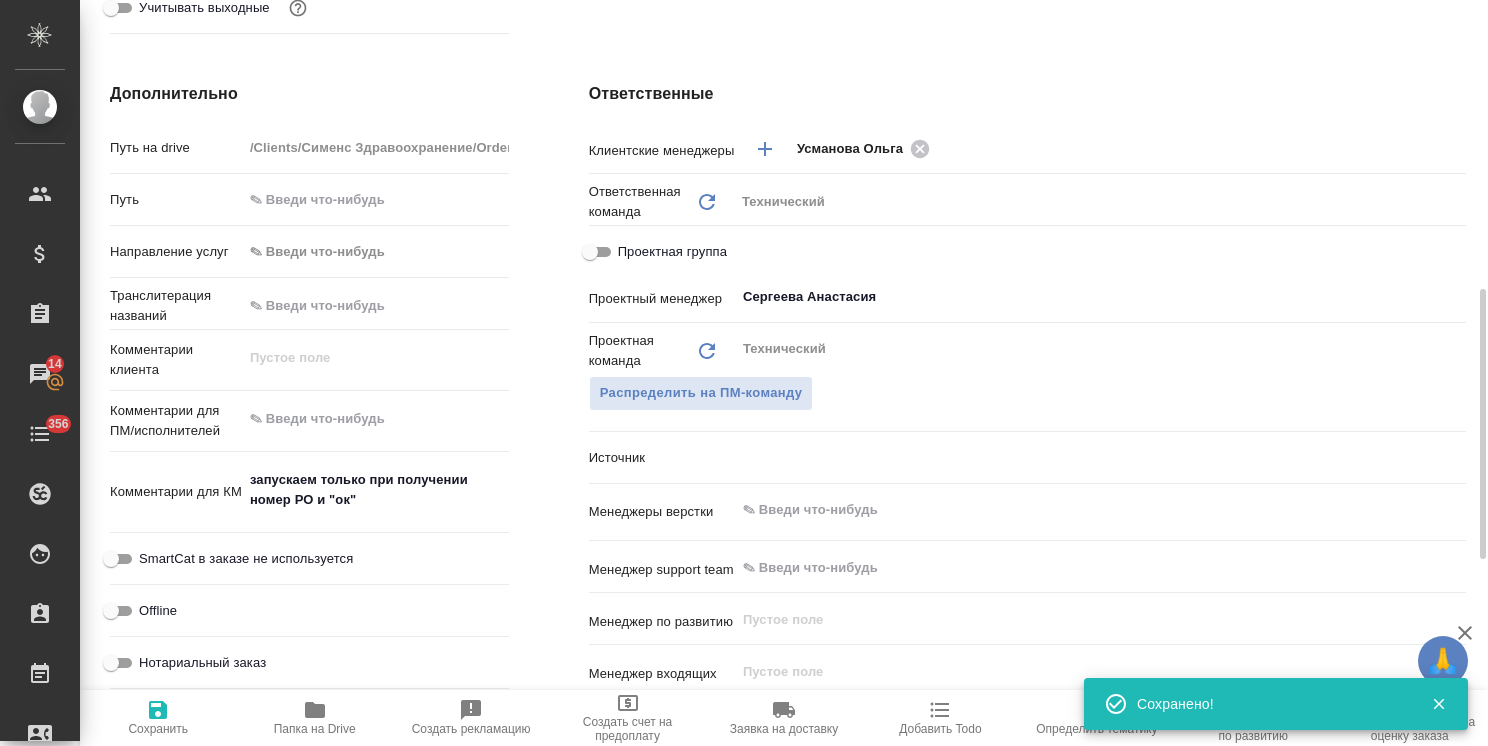 type on "x" 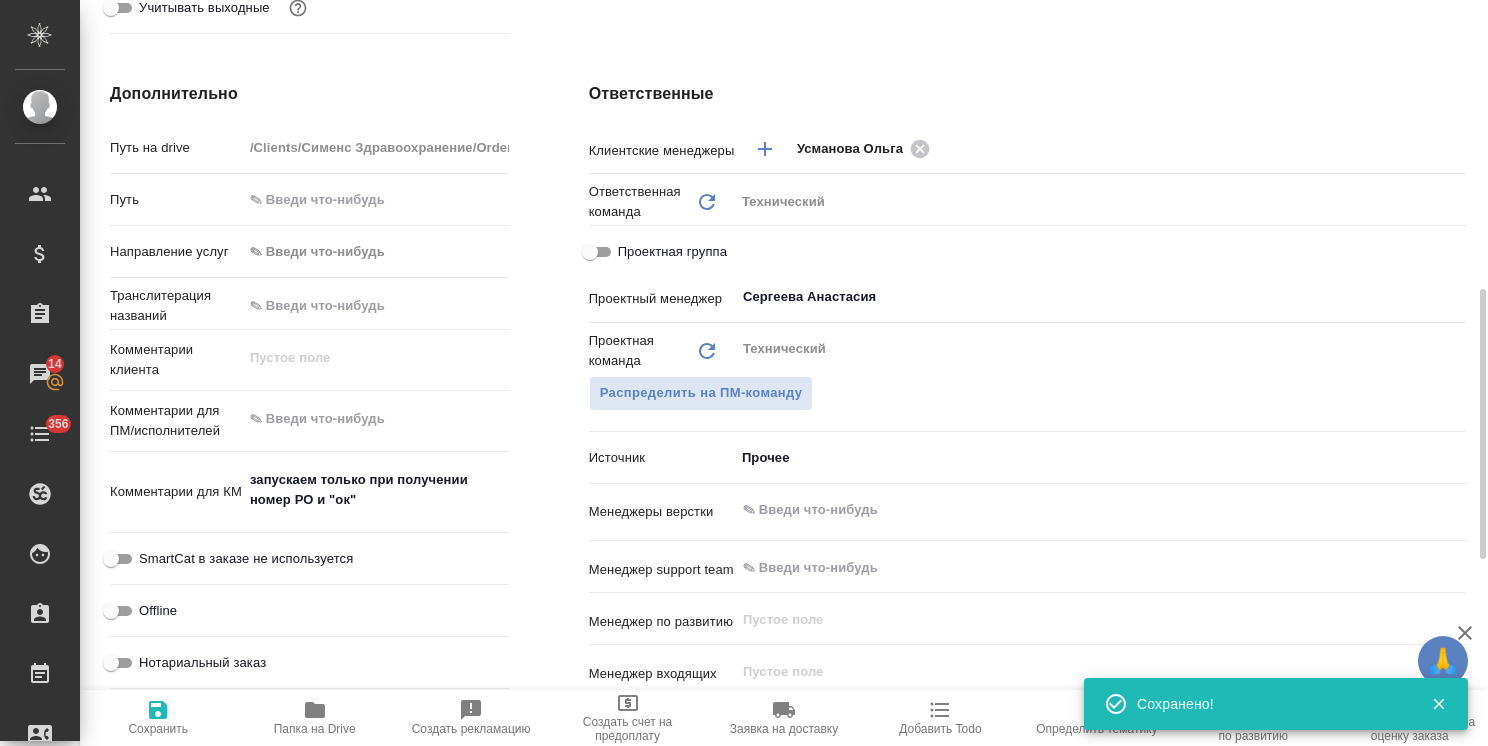 type on "x" 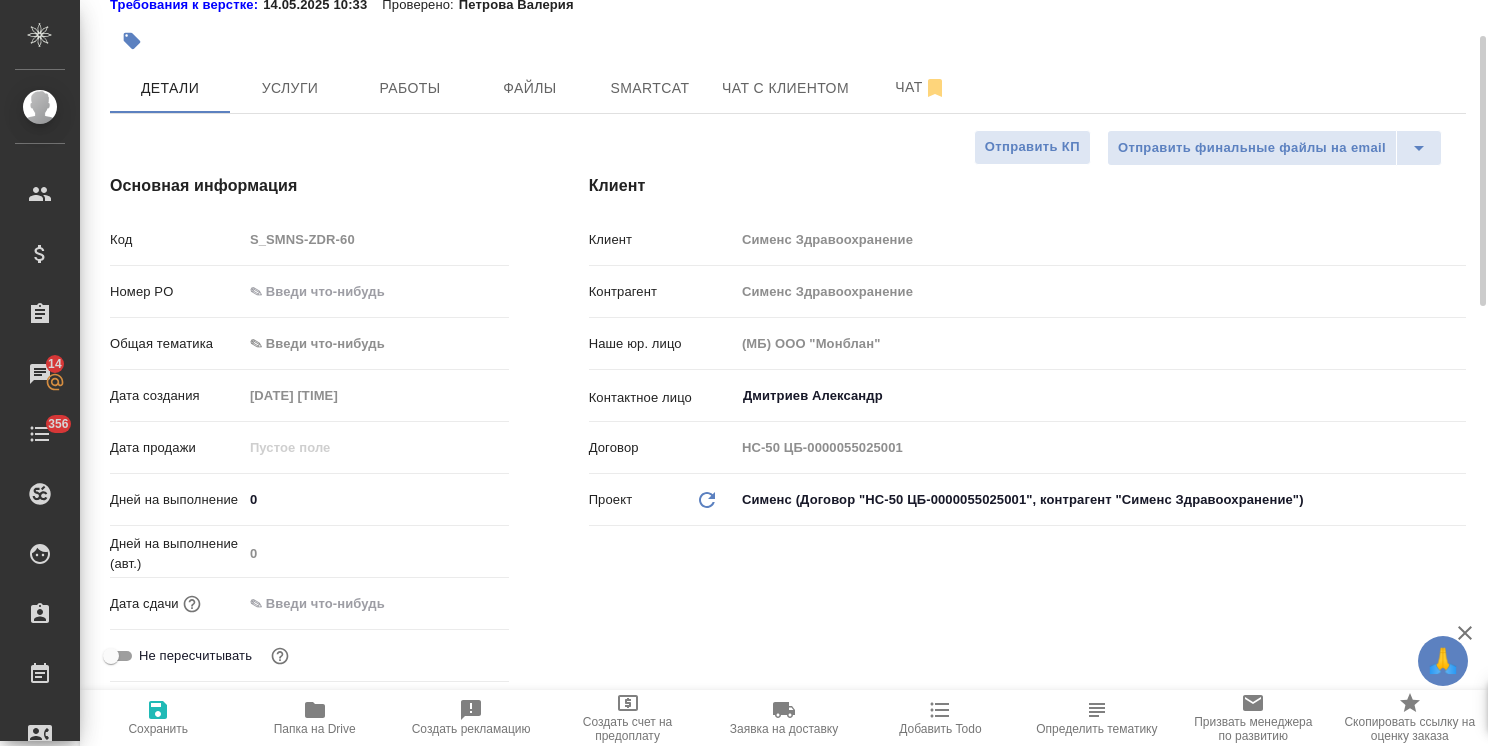 scroll, scrollTop: 100, scrollLeft: 0, axis: vertical 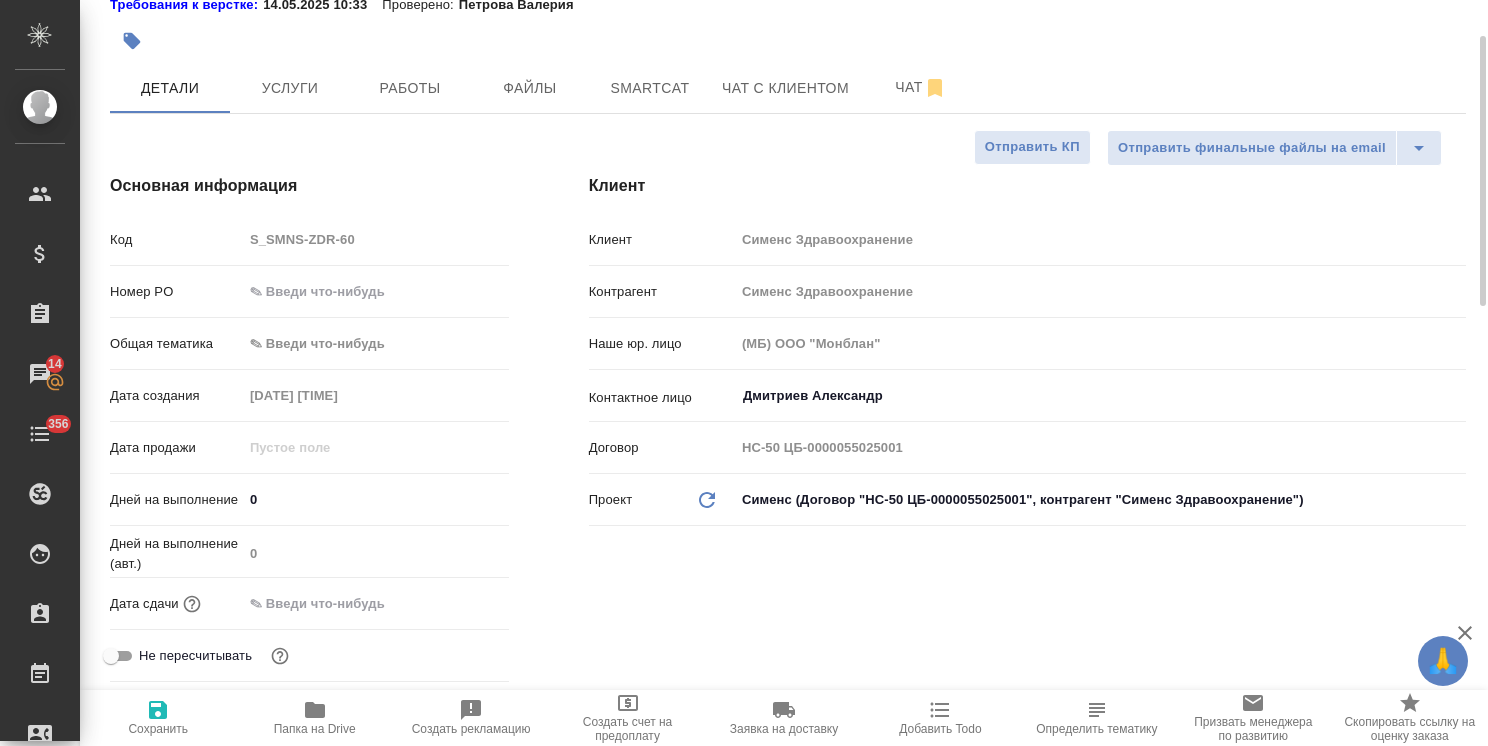 type on "x" 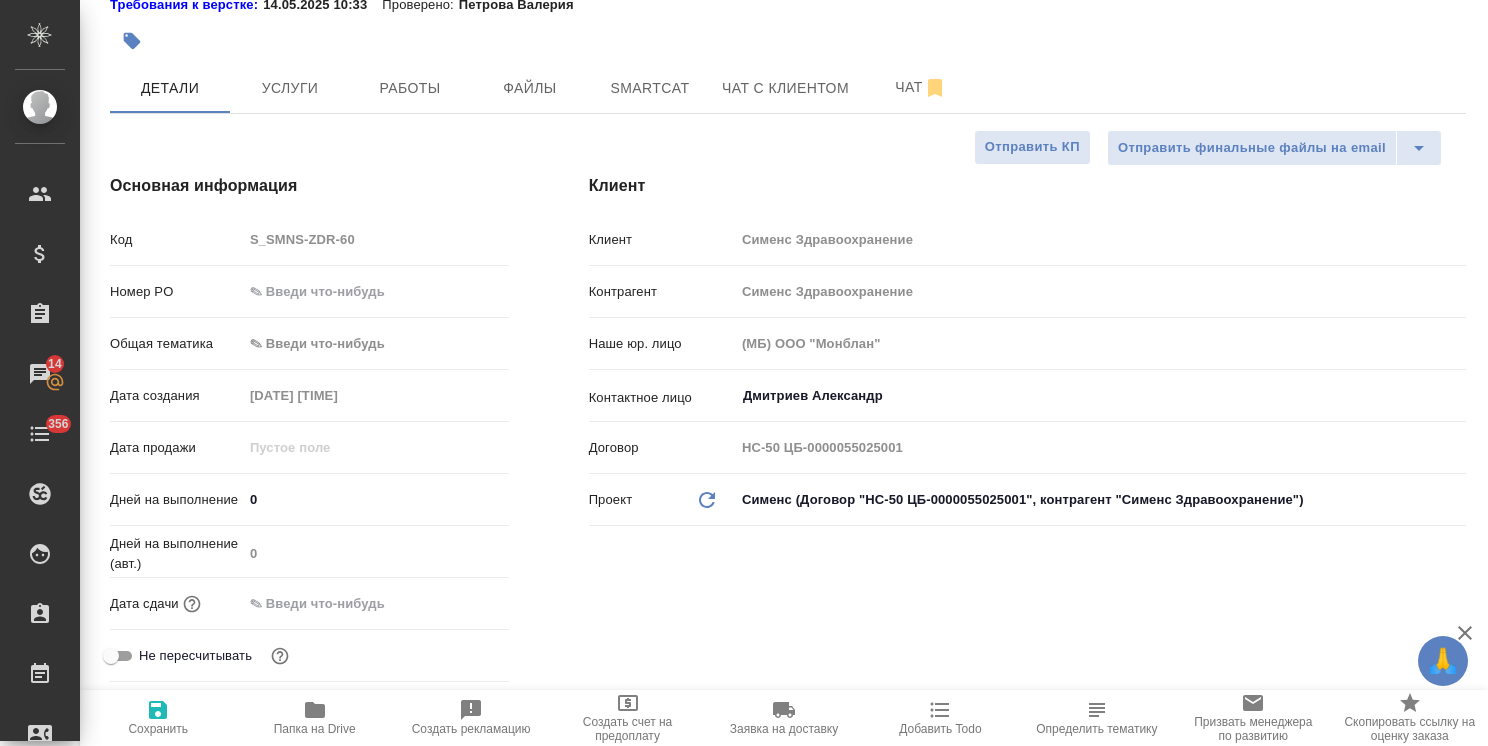 type on "x" 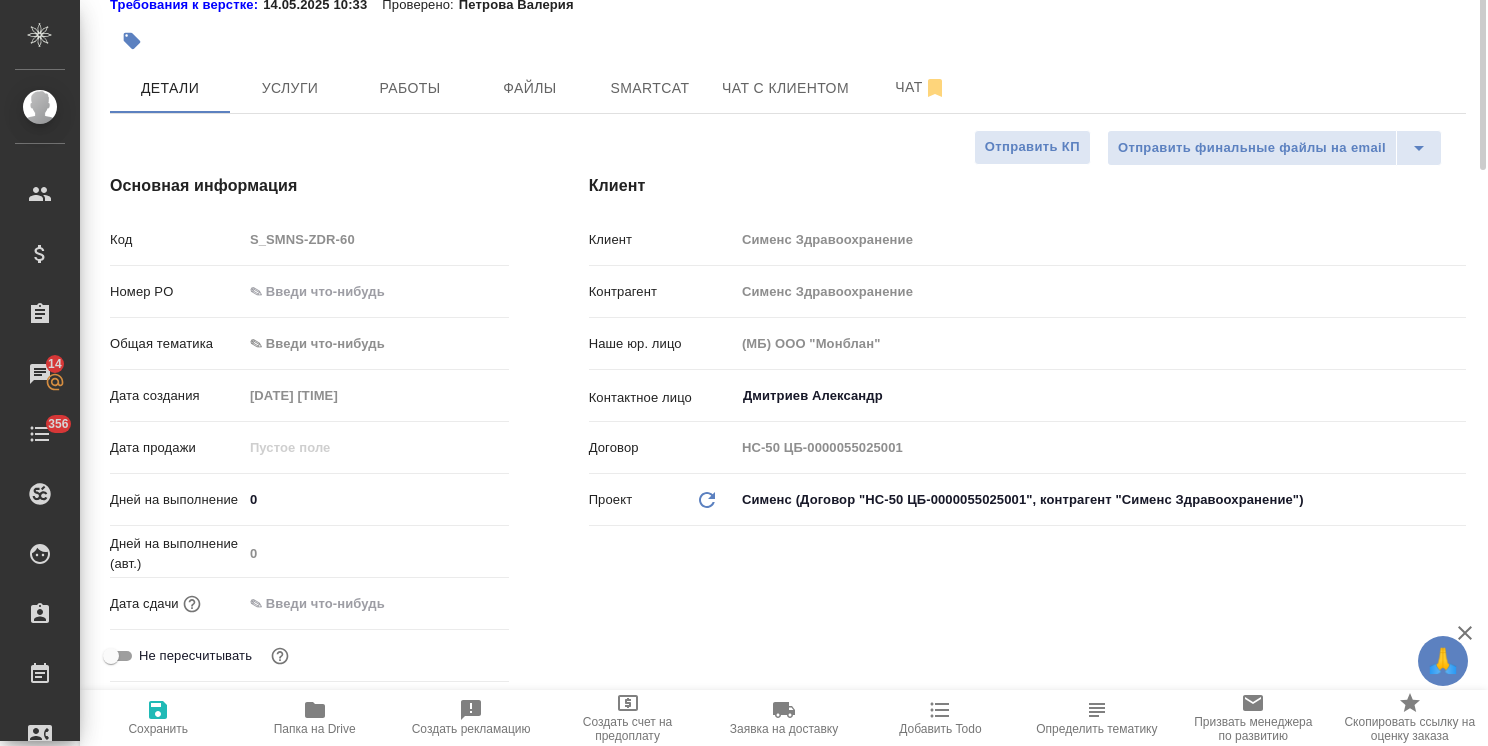 scroll, scrollTop: 0, scrollLeft: 0, axis: both 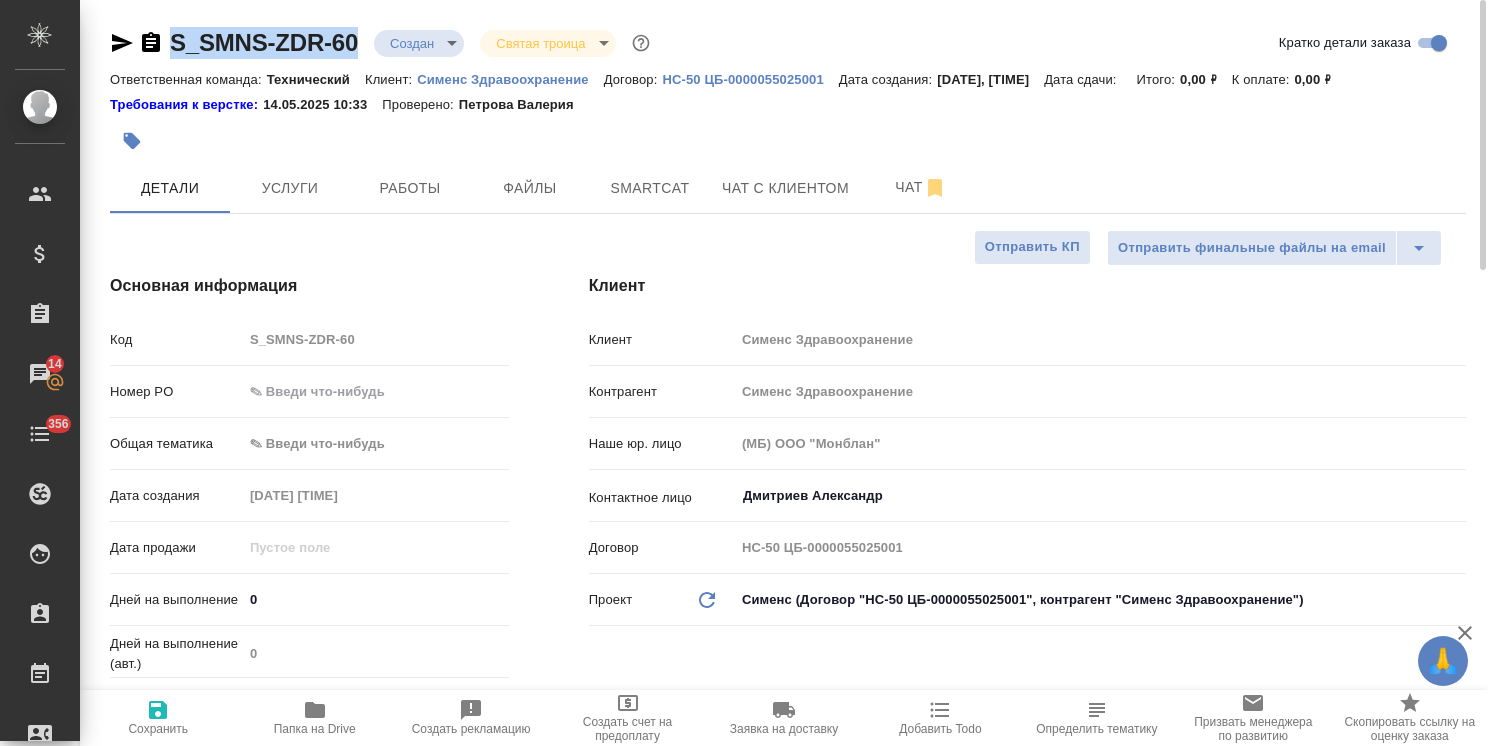drag, startPoint x: 367, startPoint y: 25, endPoint x: 128, endPoint y: 30, distance: 239.05229 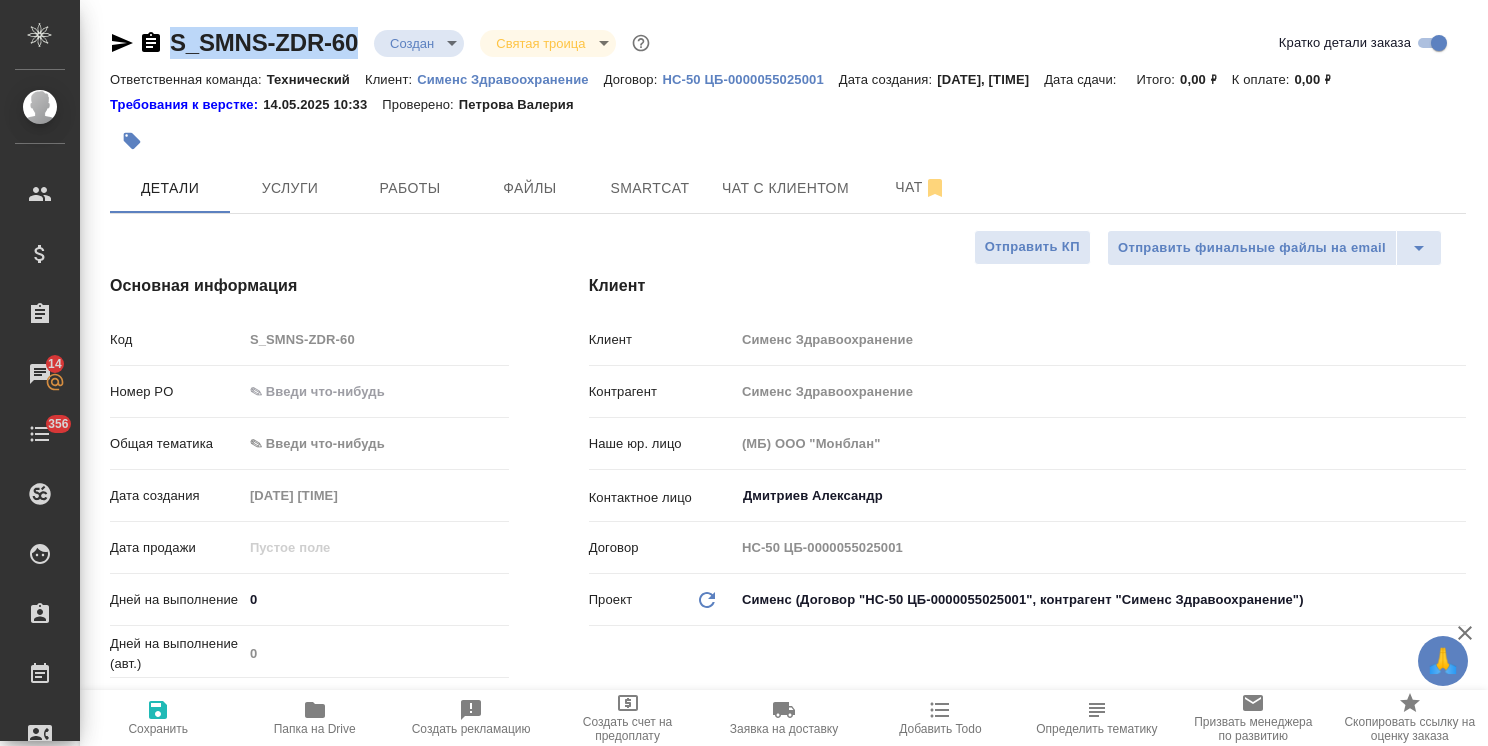 copy on "S_SMNS-ZDR-60" 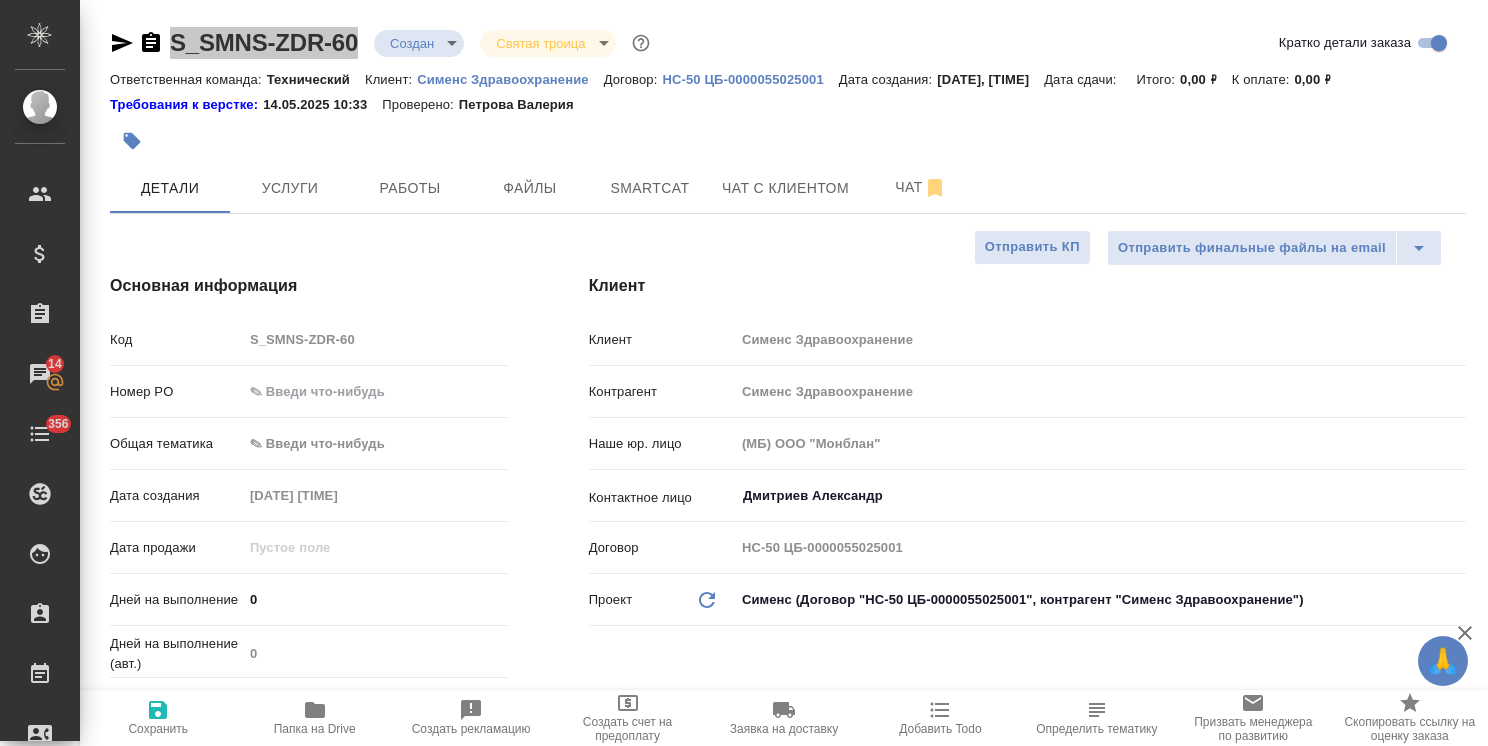type on "x" 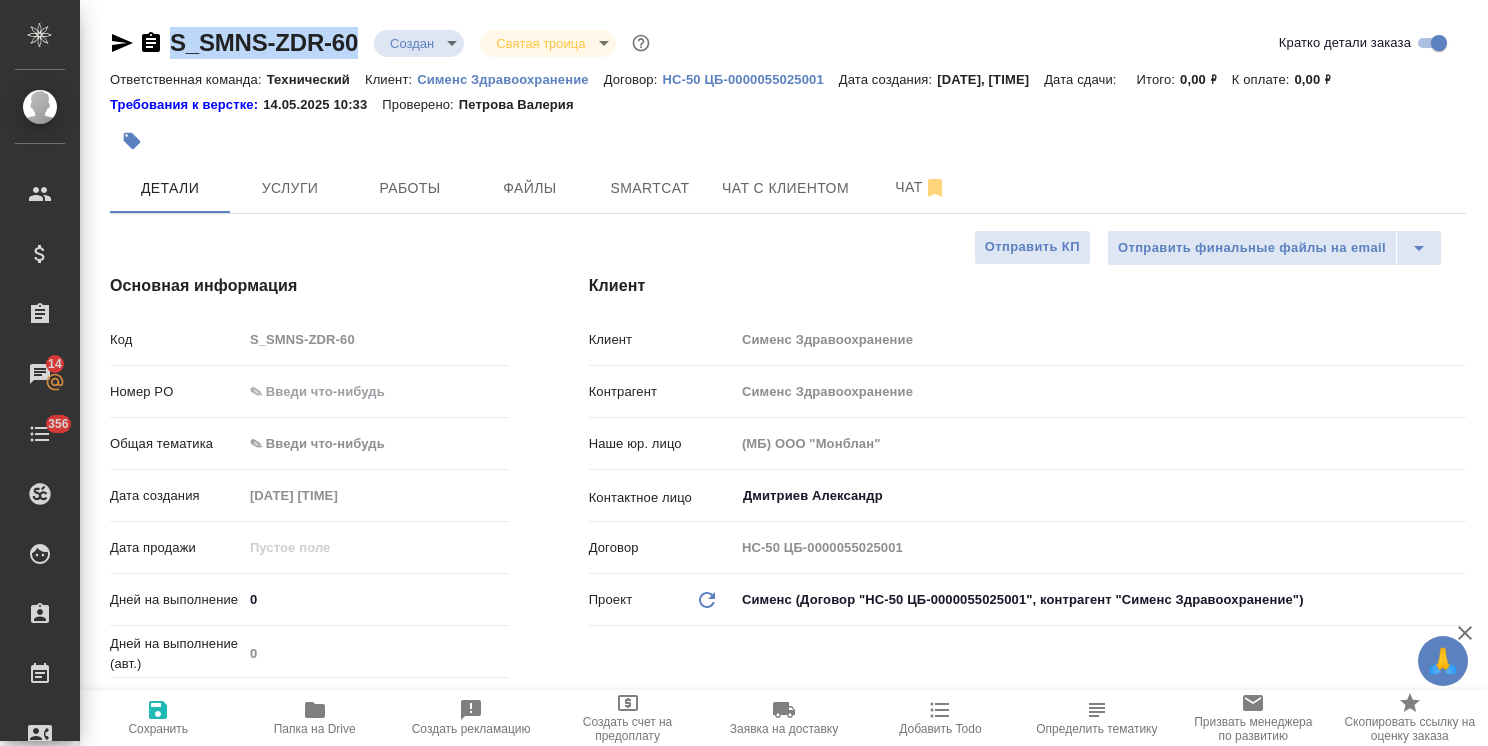 type on "x" 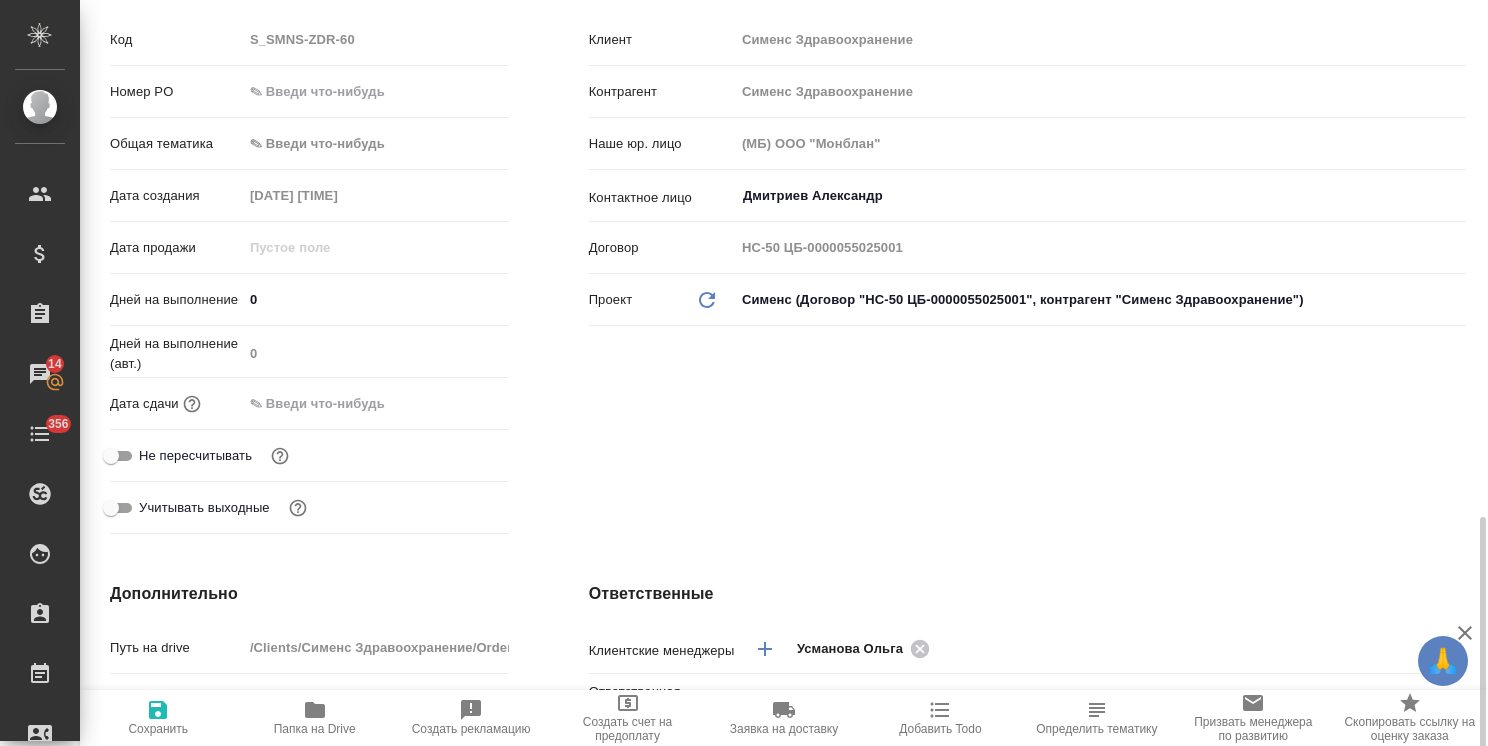 scroll, scrollTop: 700, scrollLeft: 0, axis: vertical 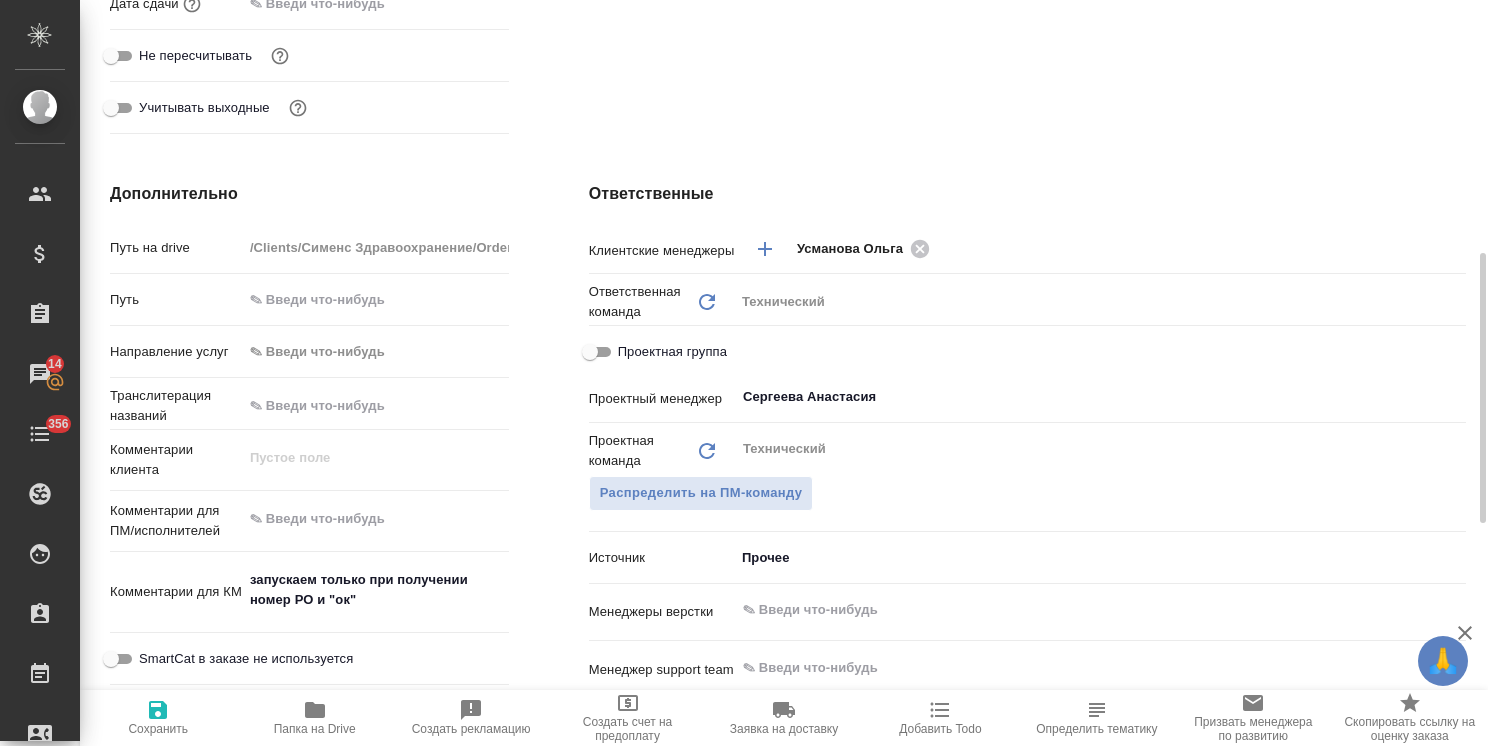 type on "x" 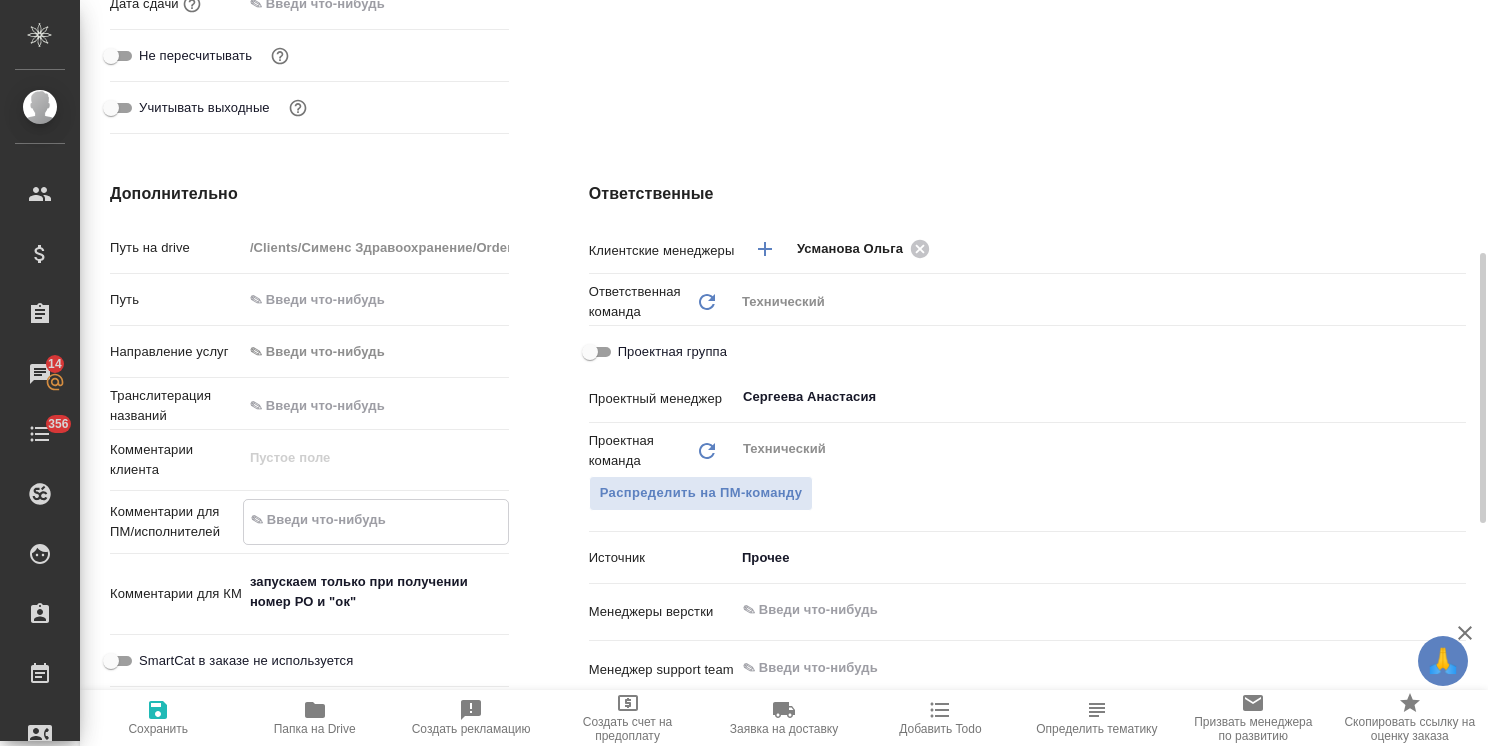 click at bounding box center (376, 520) 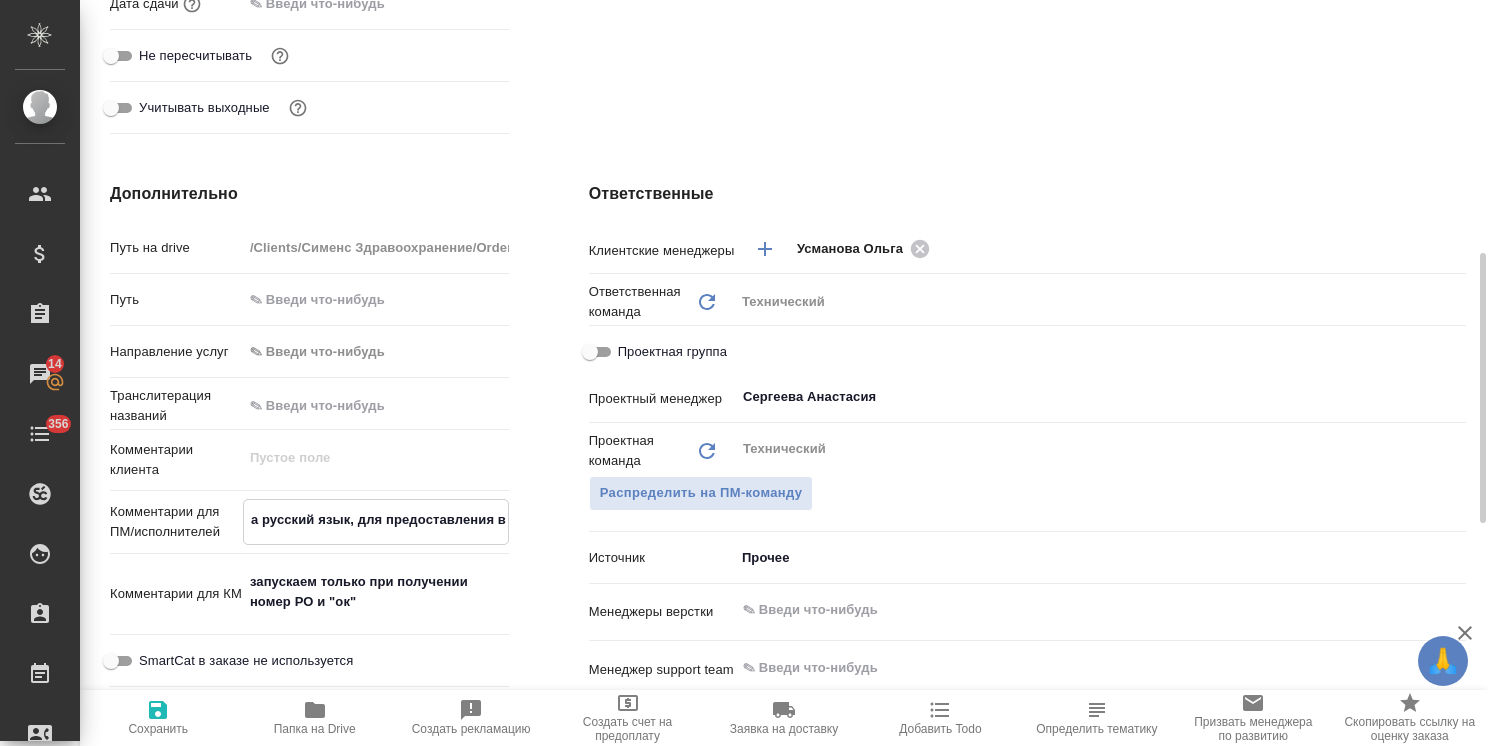 type on "x" 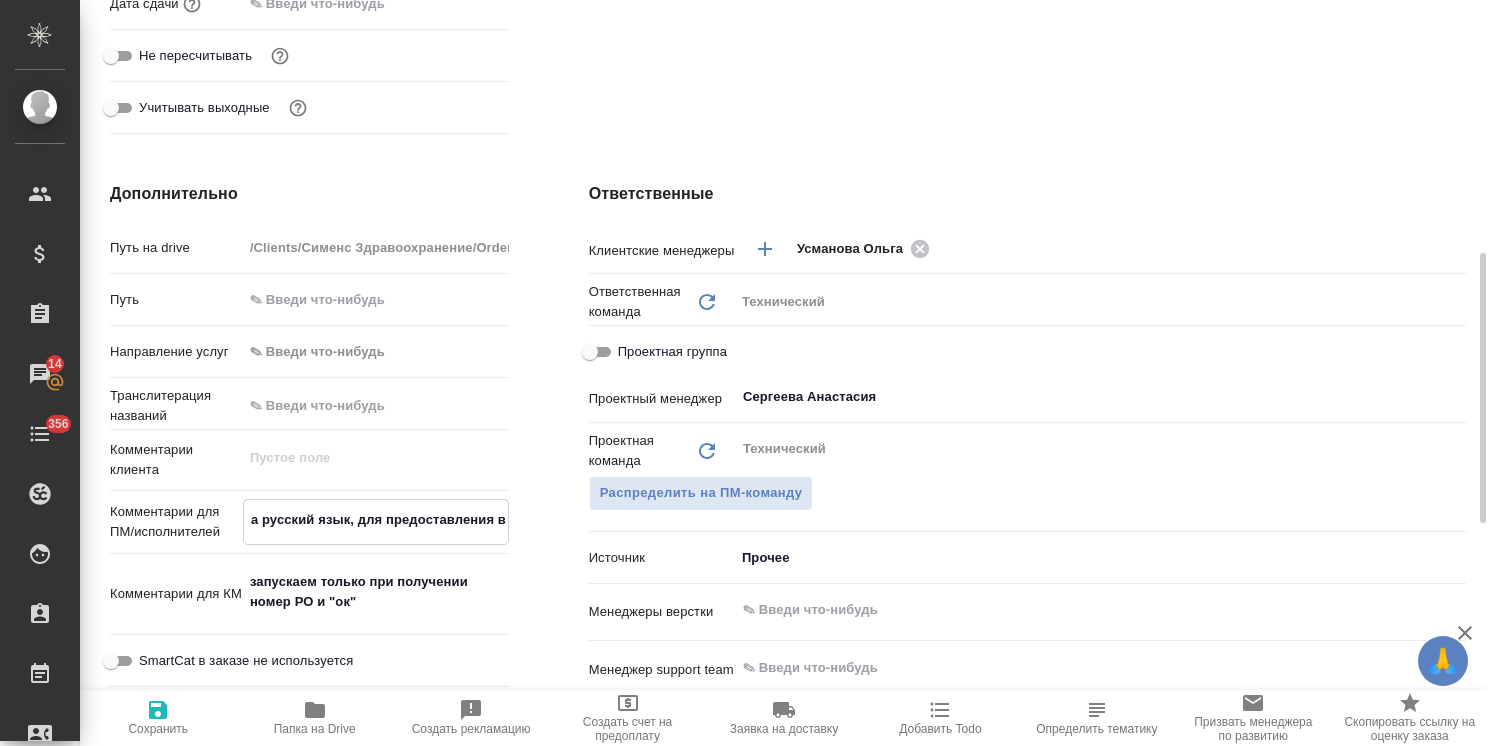 type on "x" 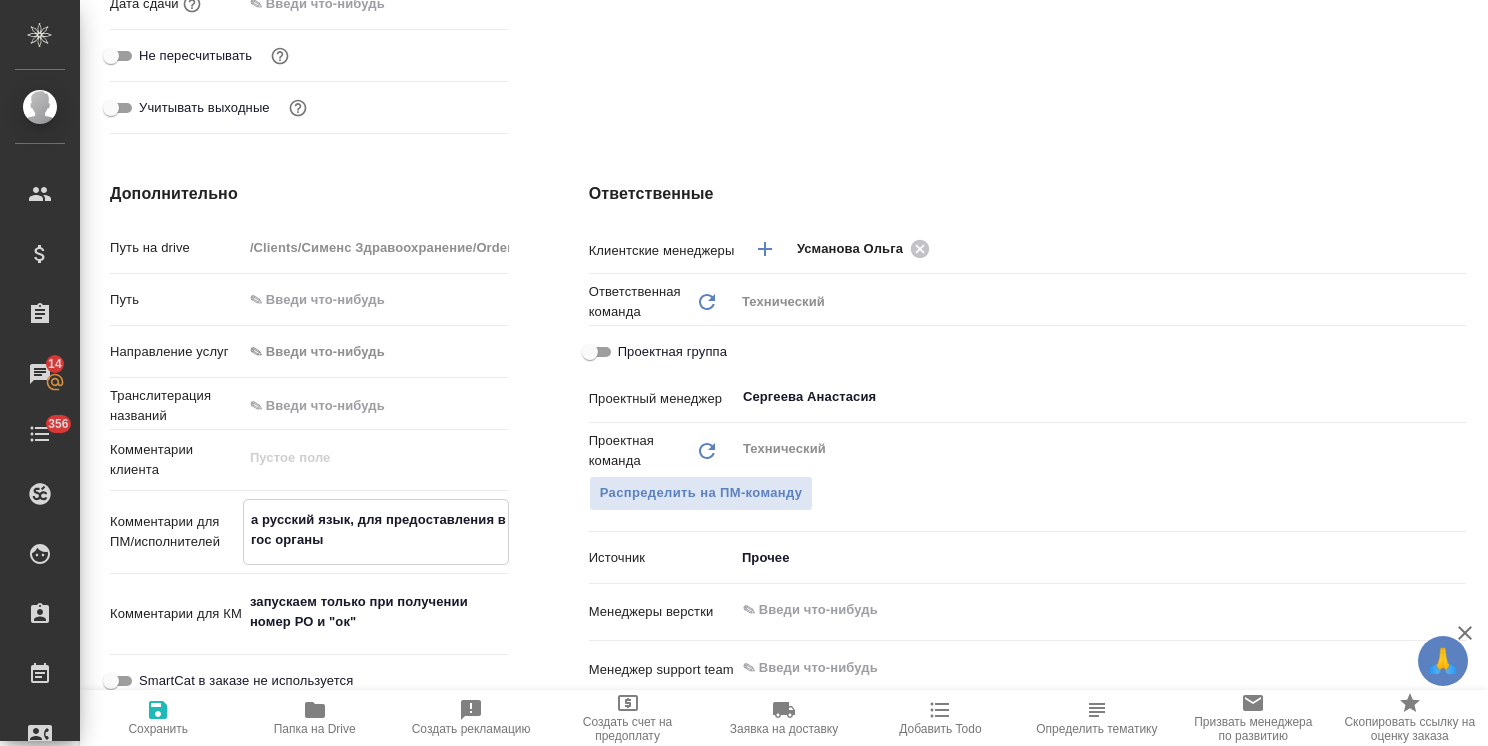 type on "x" 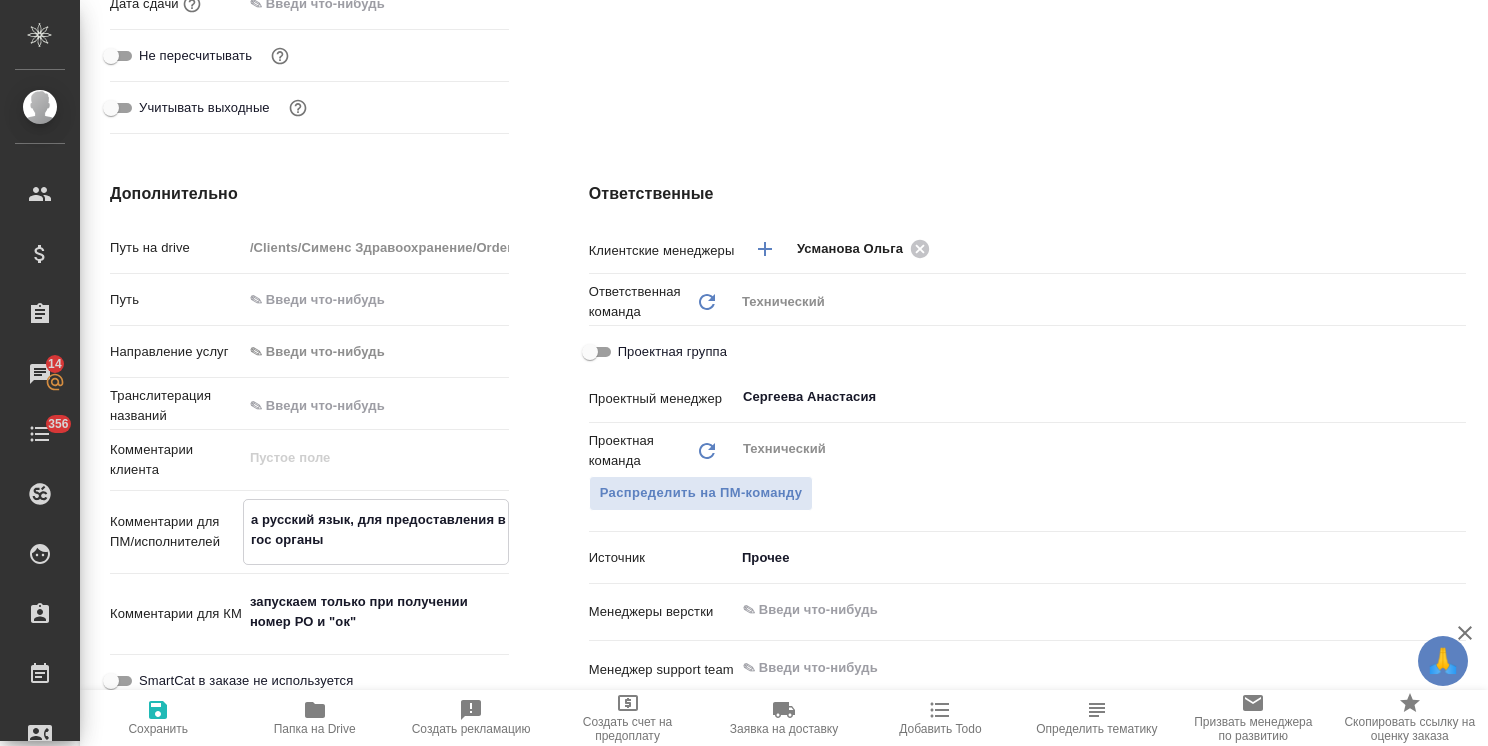 type on "x" 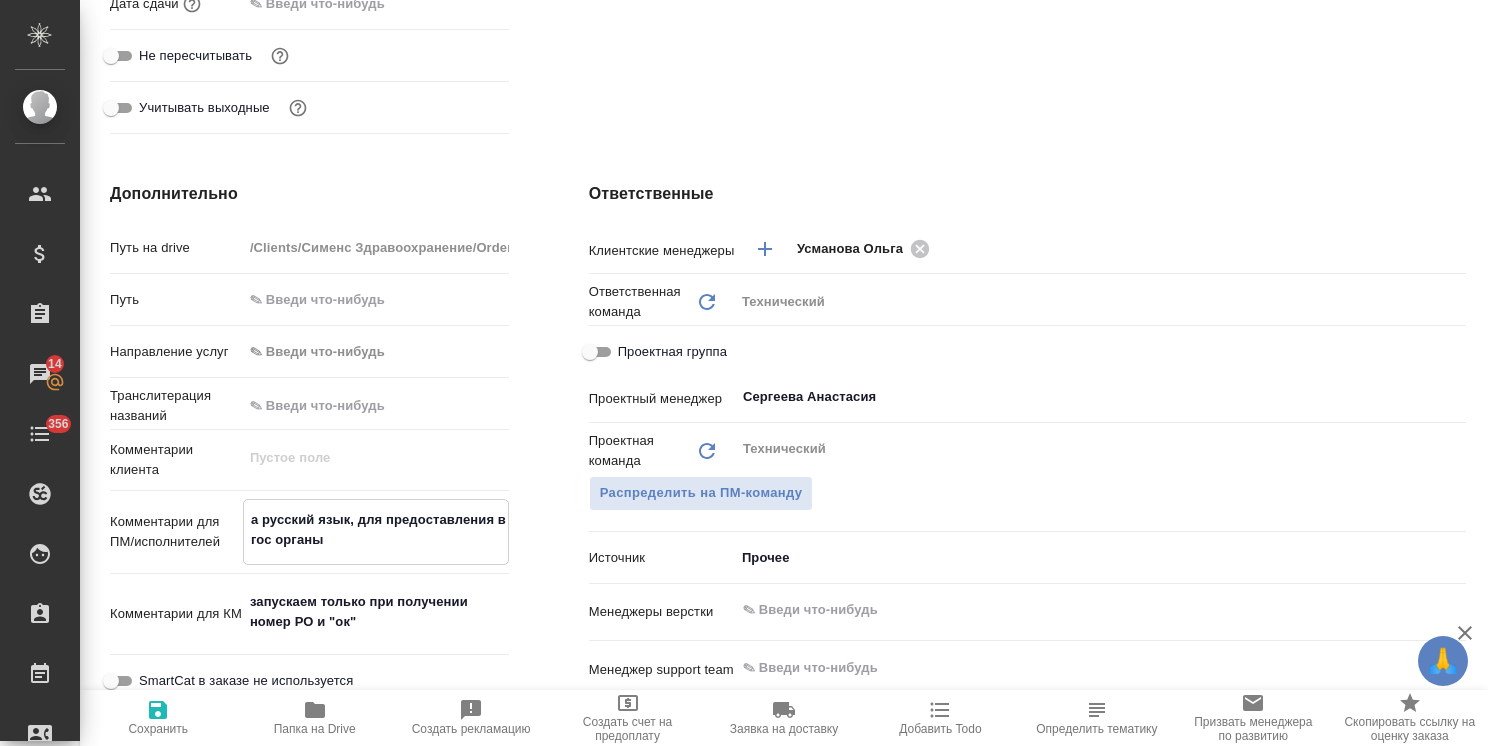 type on "x" 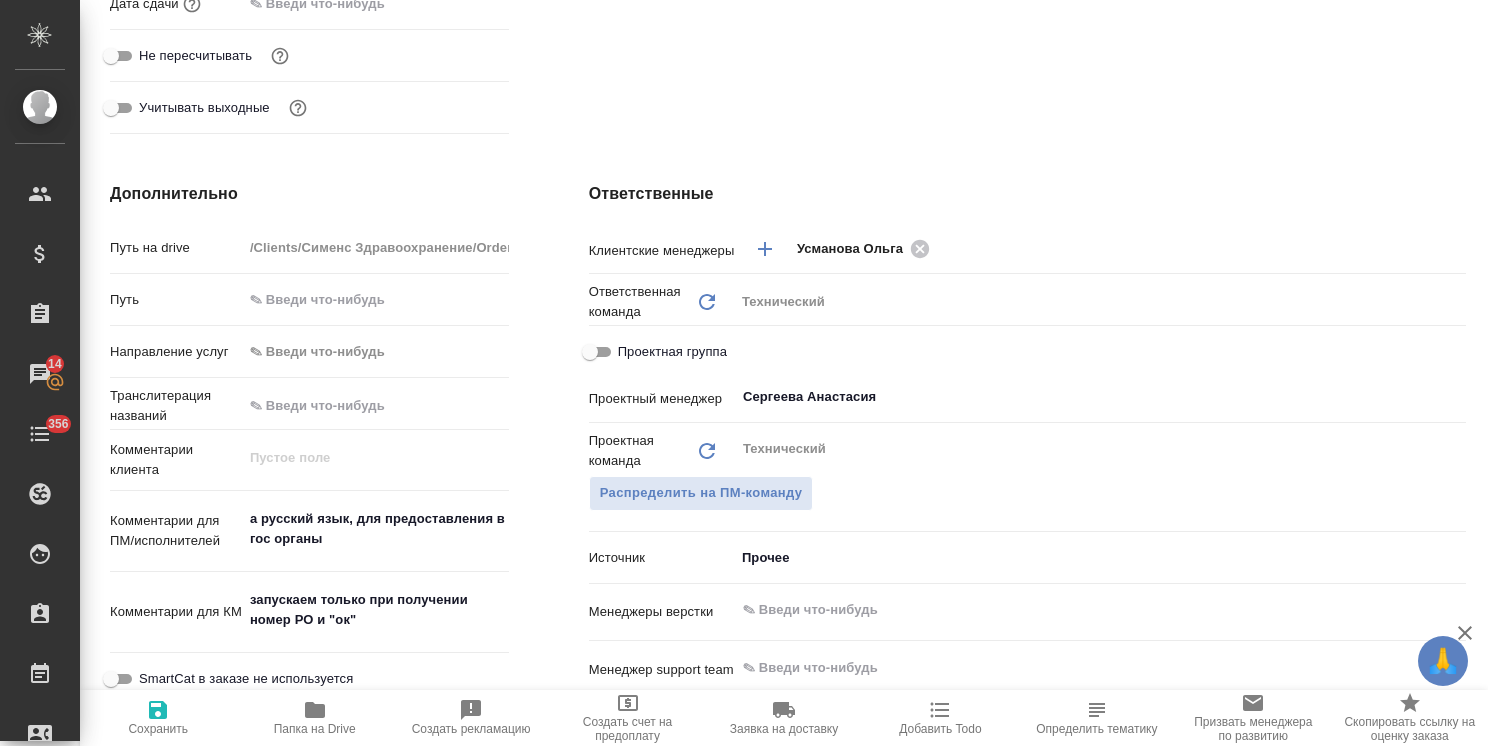 type on "x" 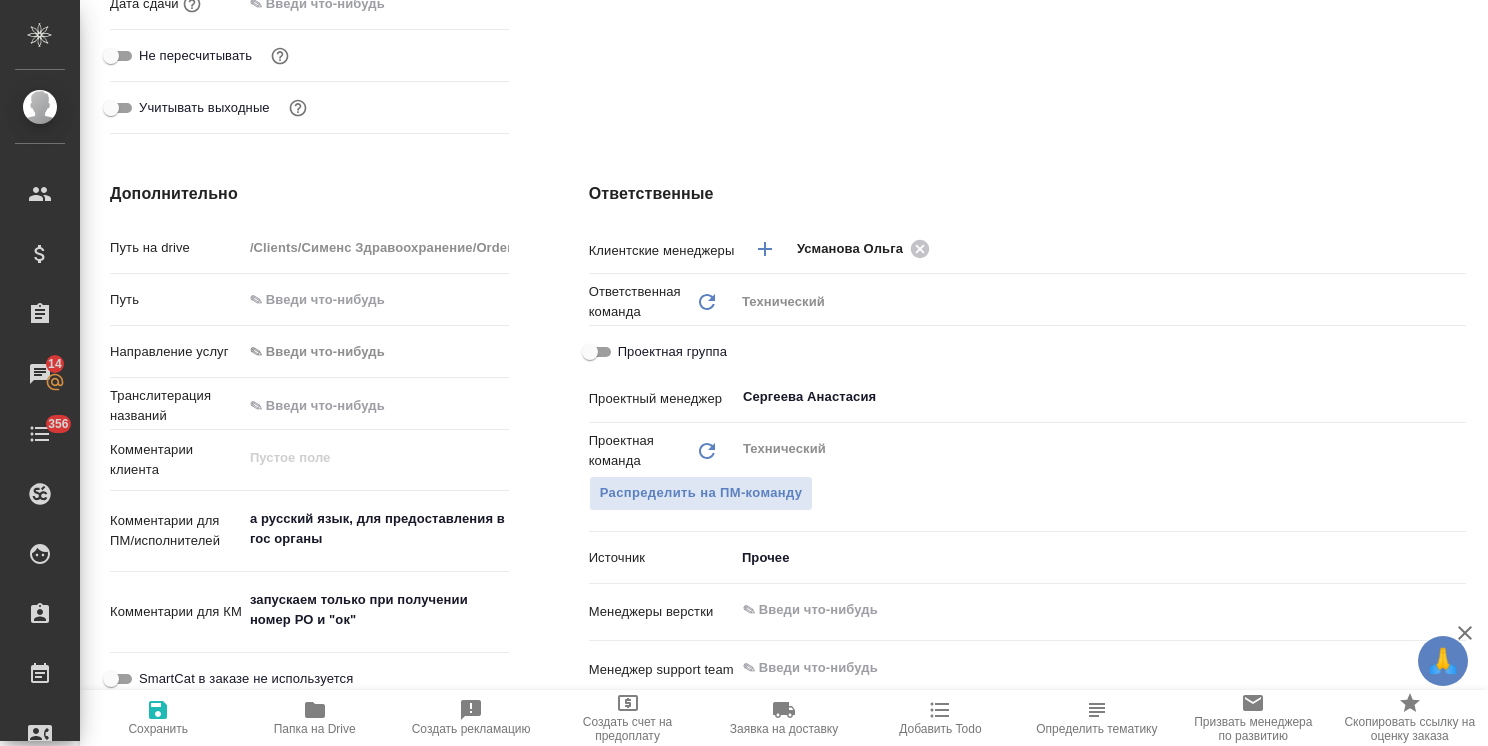 type on "x" 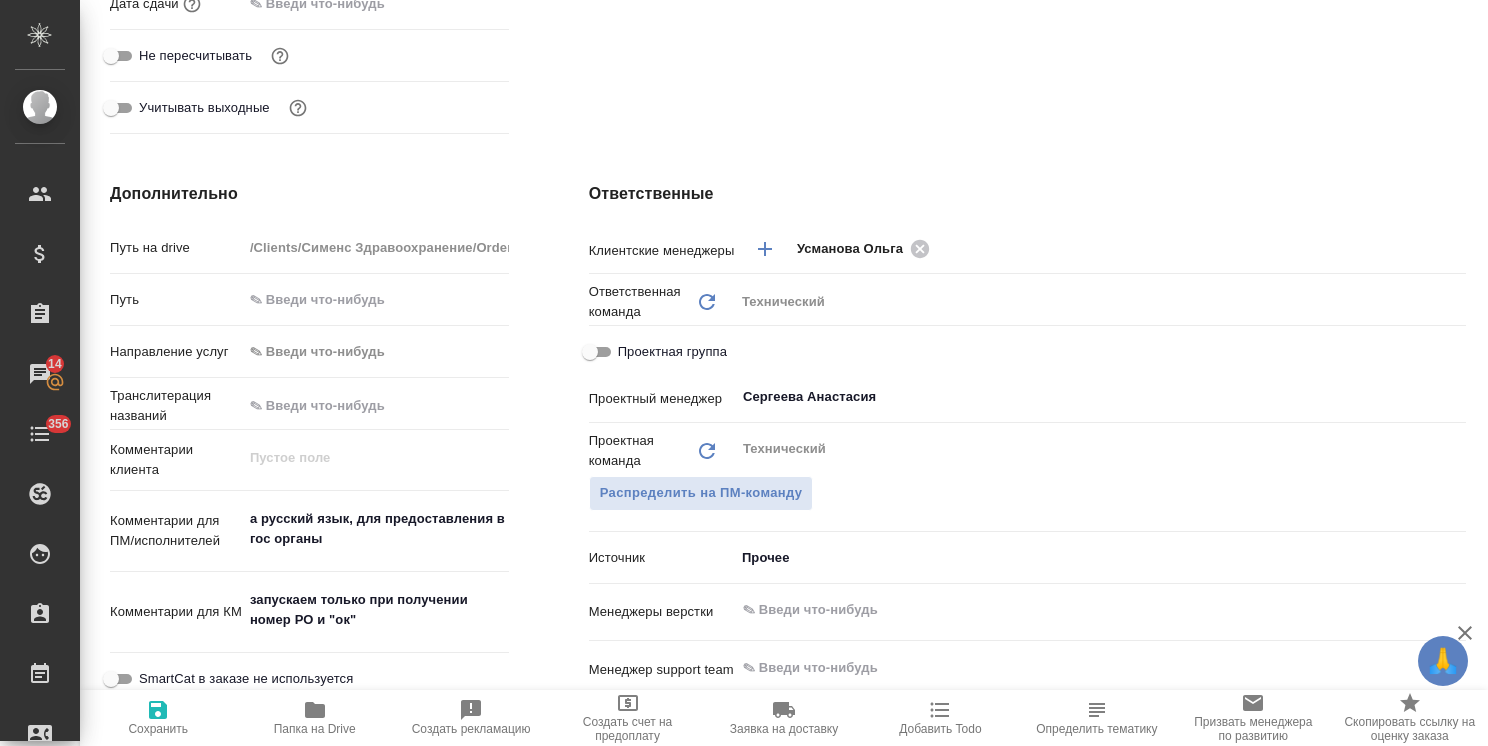 type on "x" 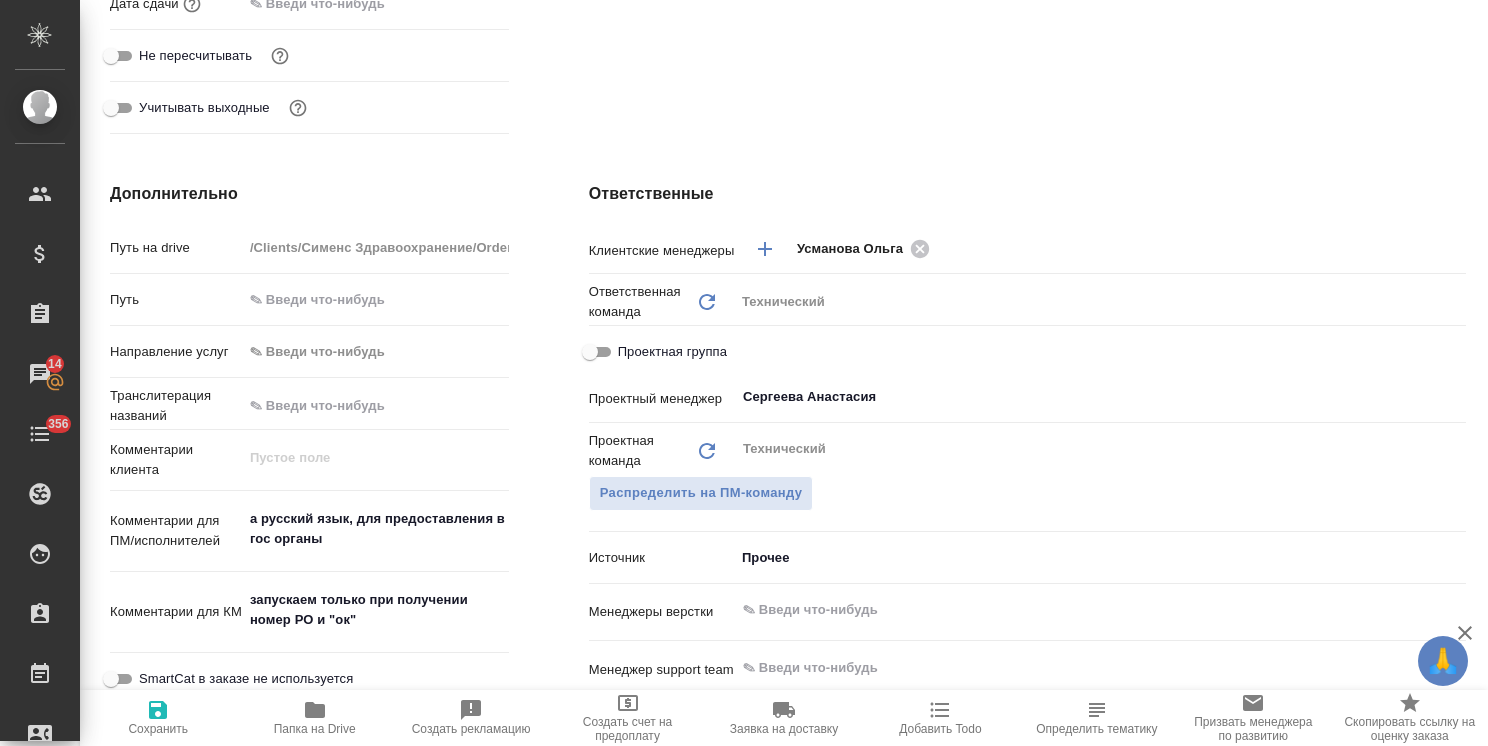 type on "x" 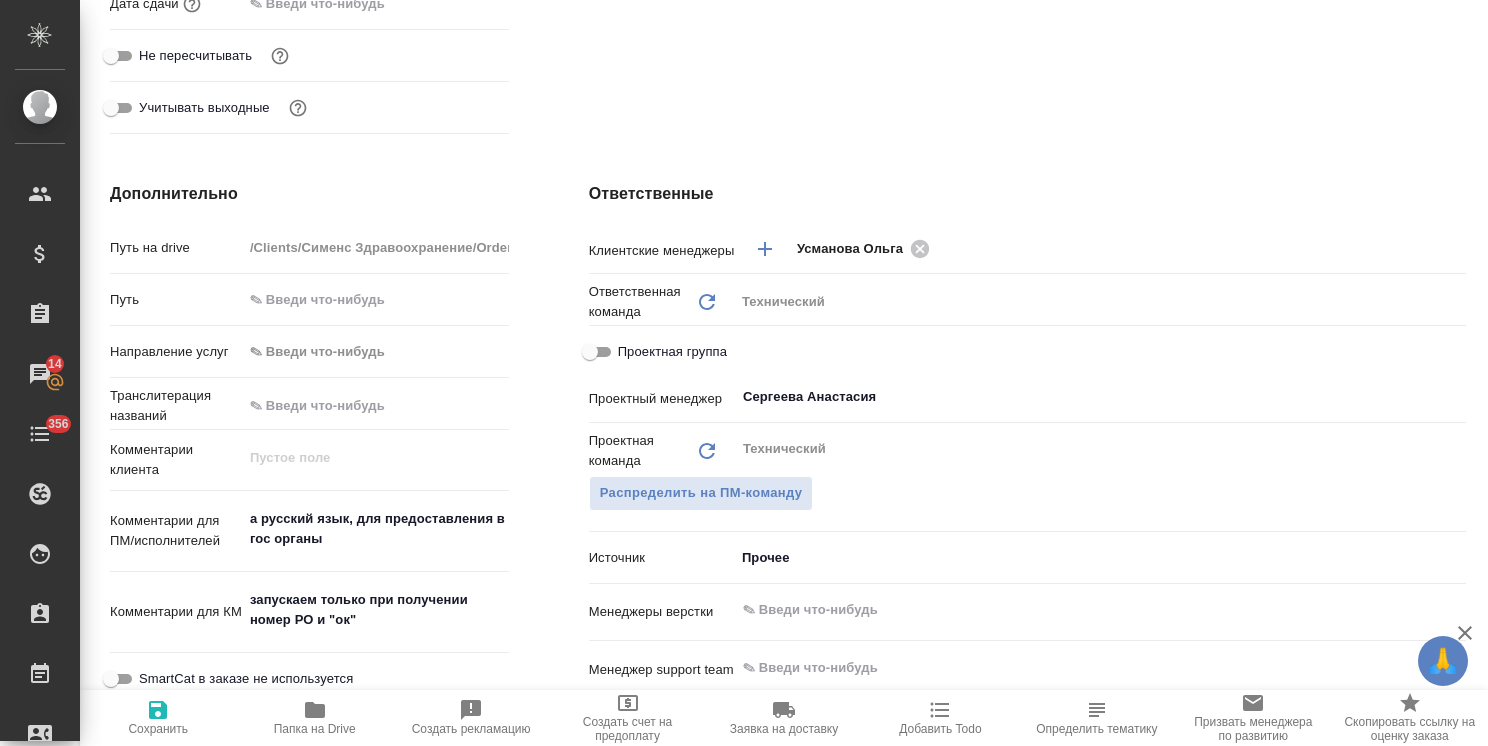 type on "x" 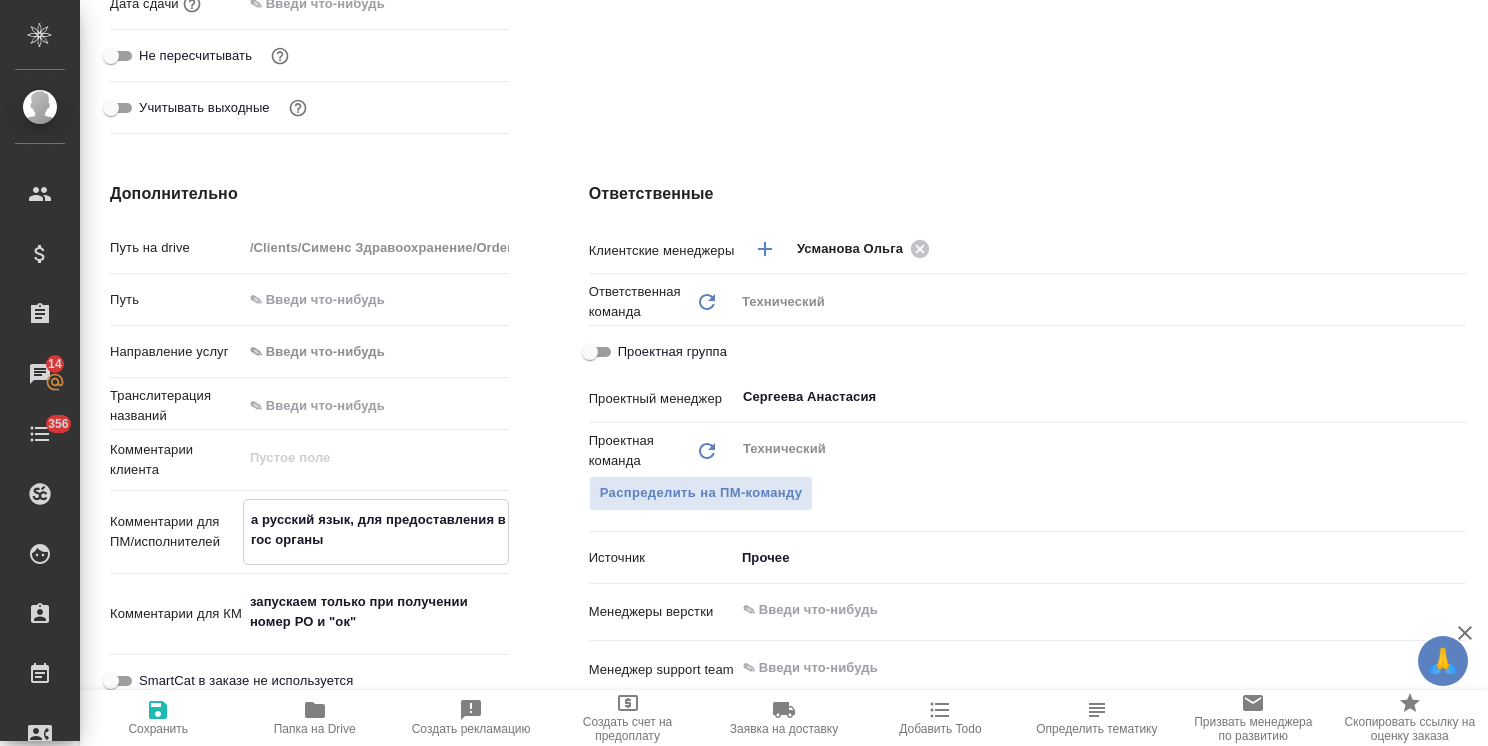 type on "а русский язык, для предоставления в гос органы" 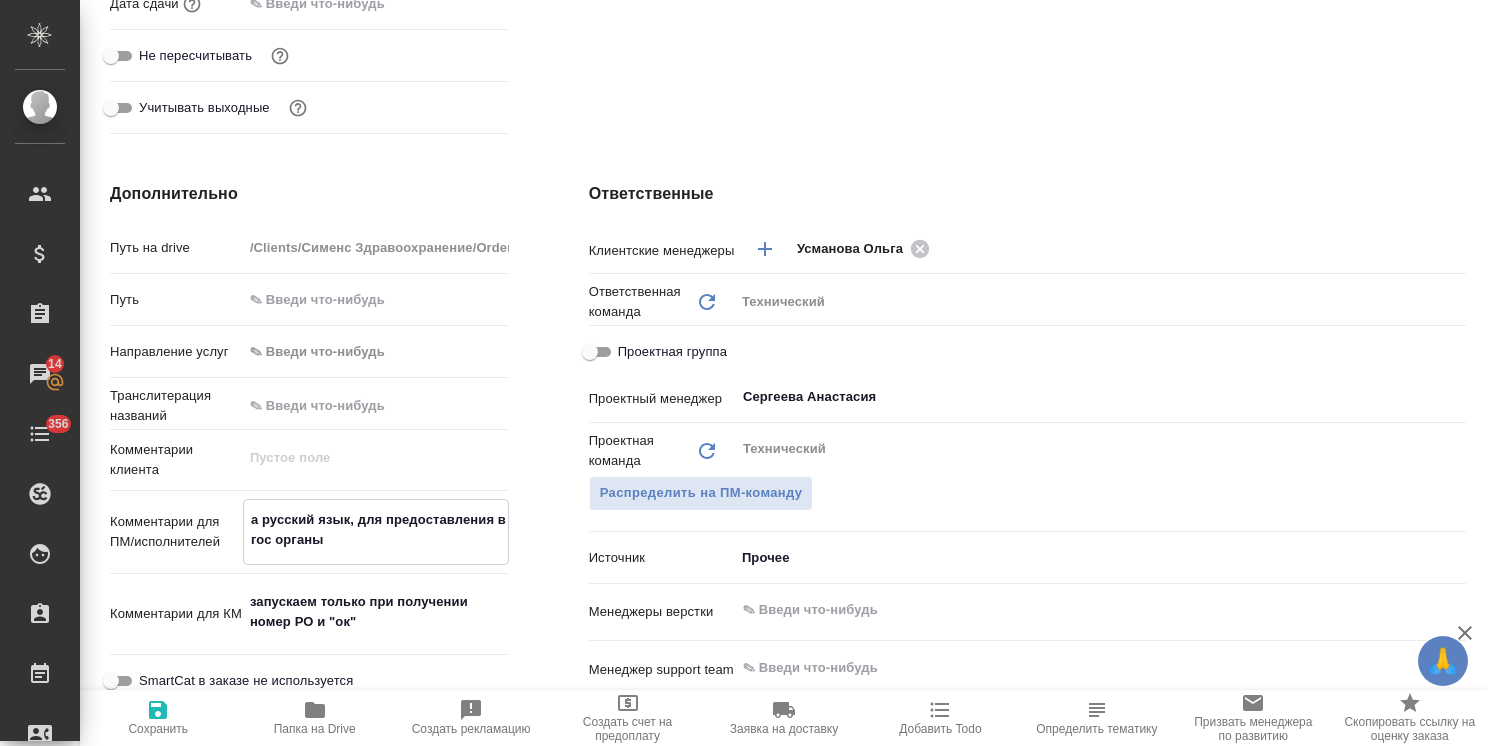 type on "x" 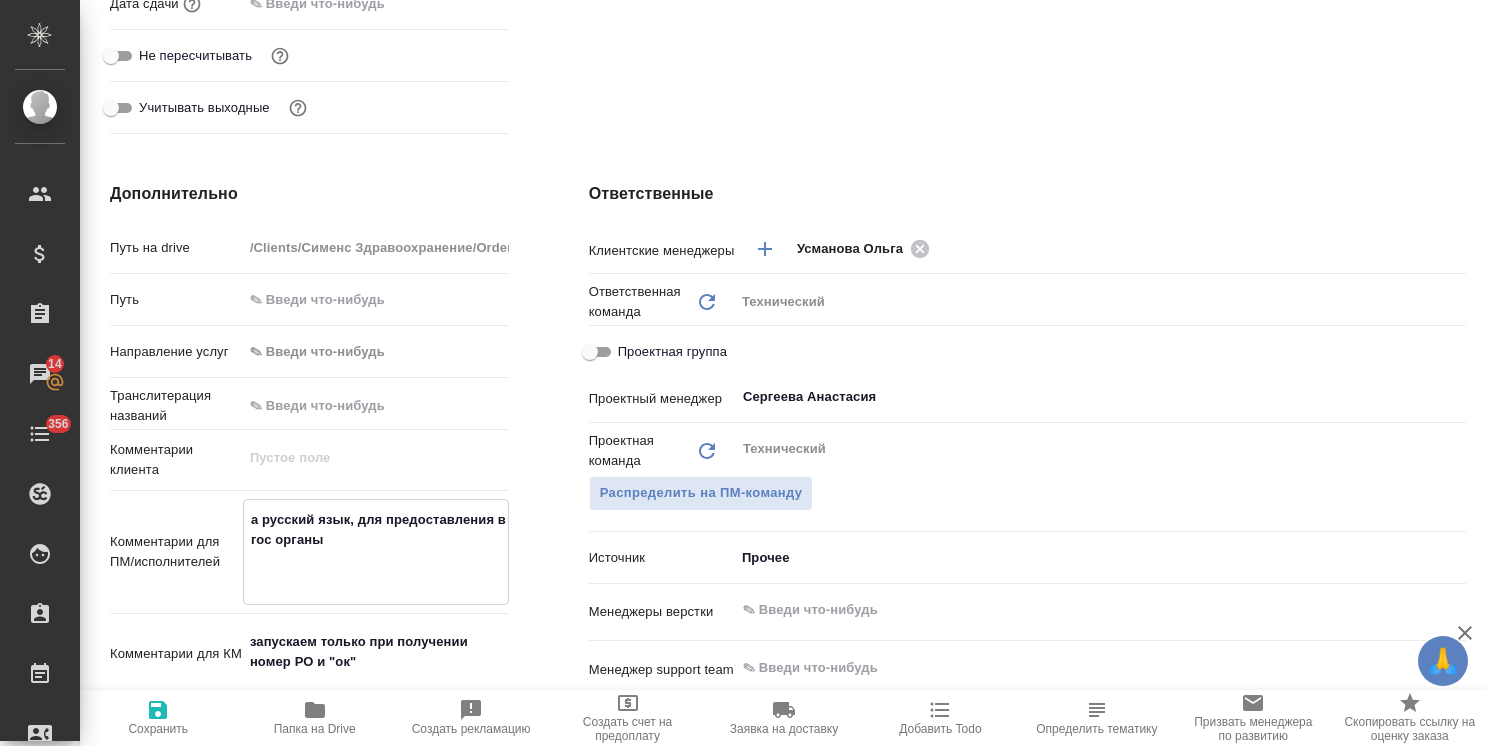 paste on "Желательно до 14:00 13.08.25" 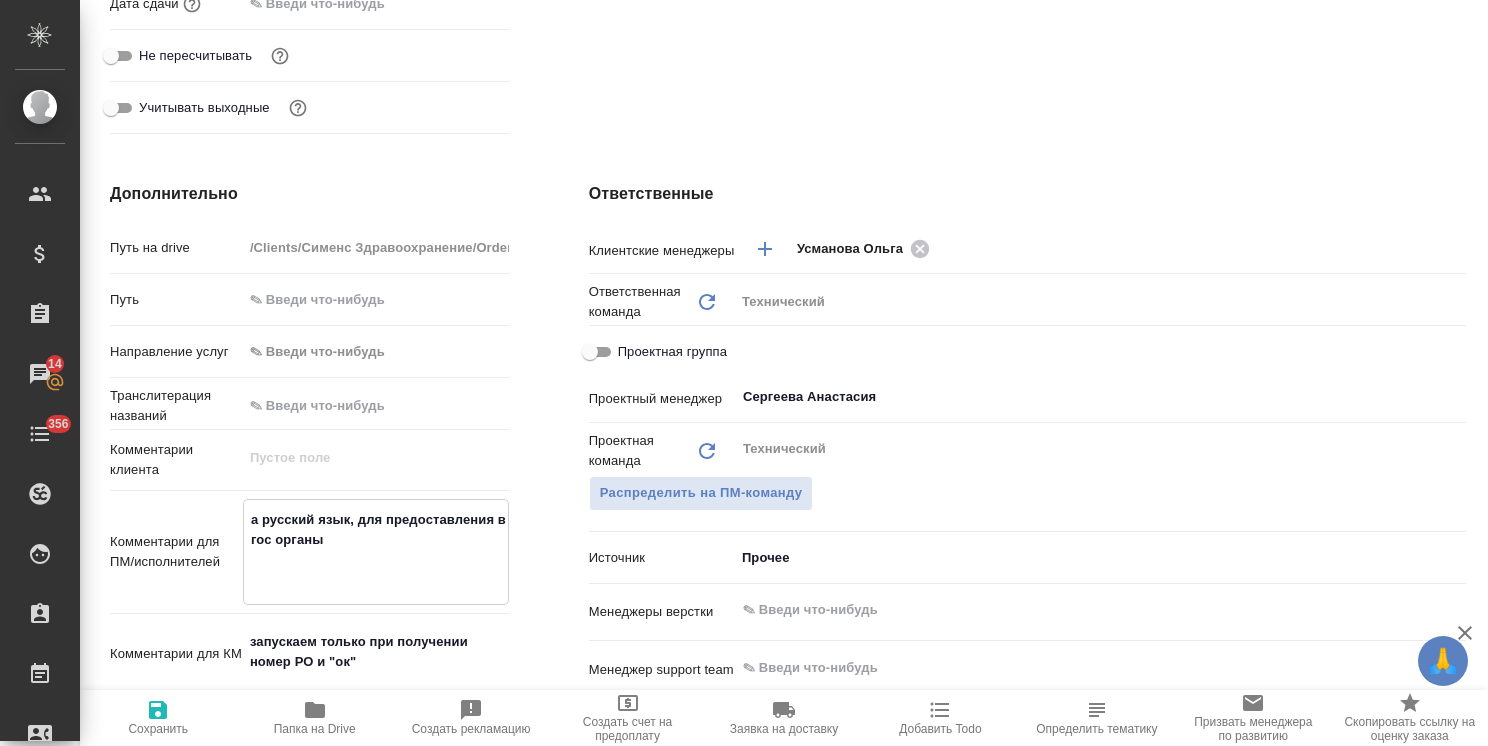type on "x" 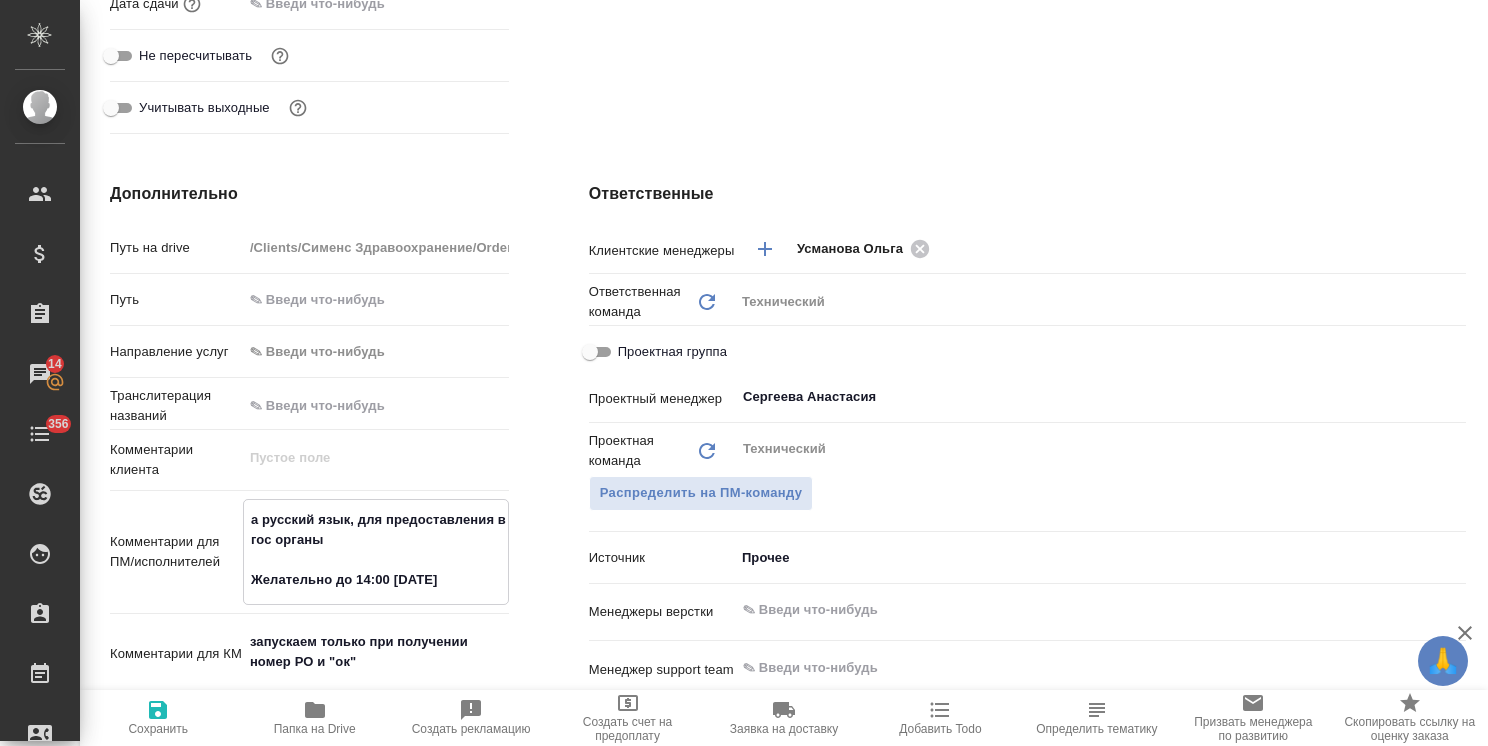type on "а русский язык, для предоставления в гос органы
Желательно до 14:00 13.08.25" 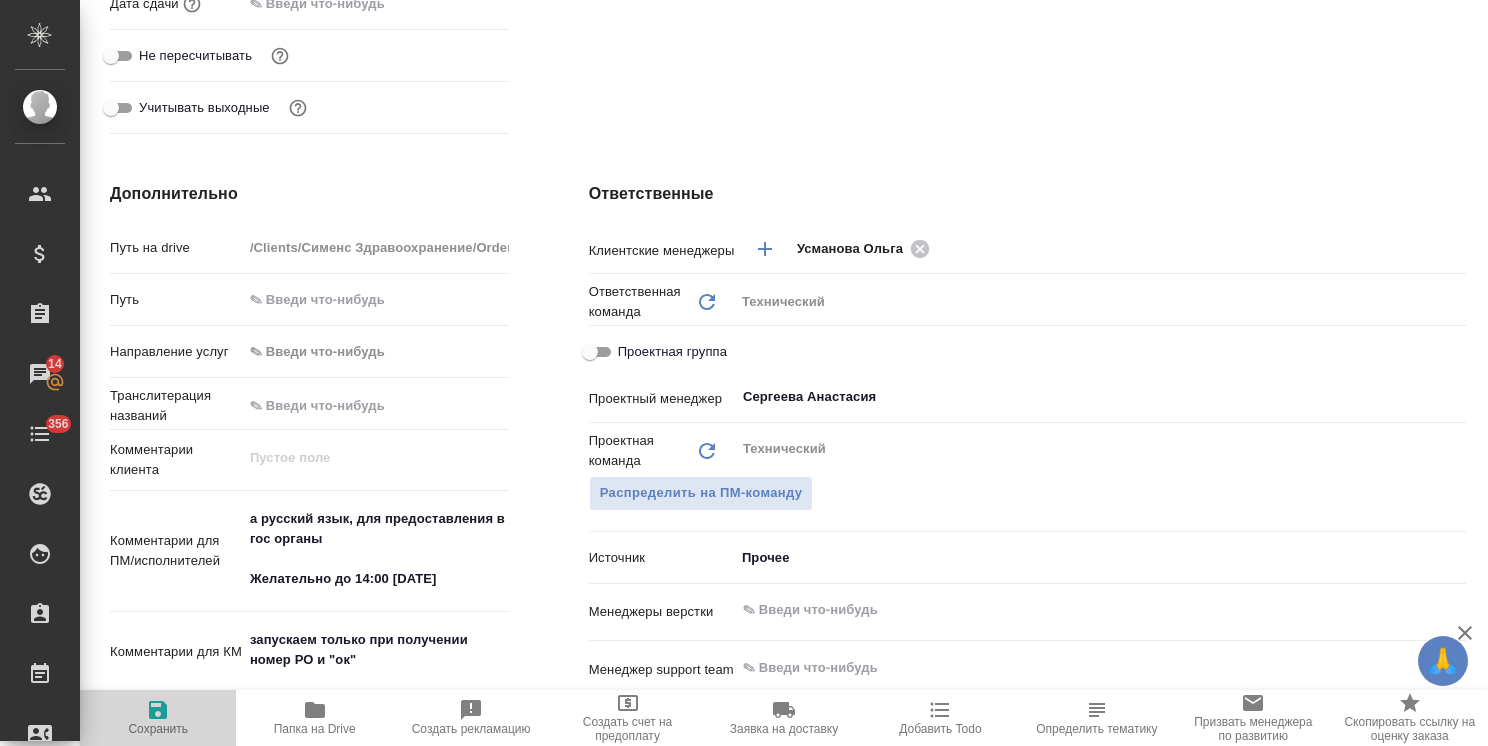 click 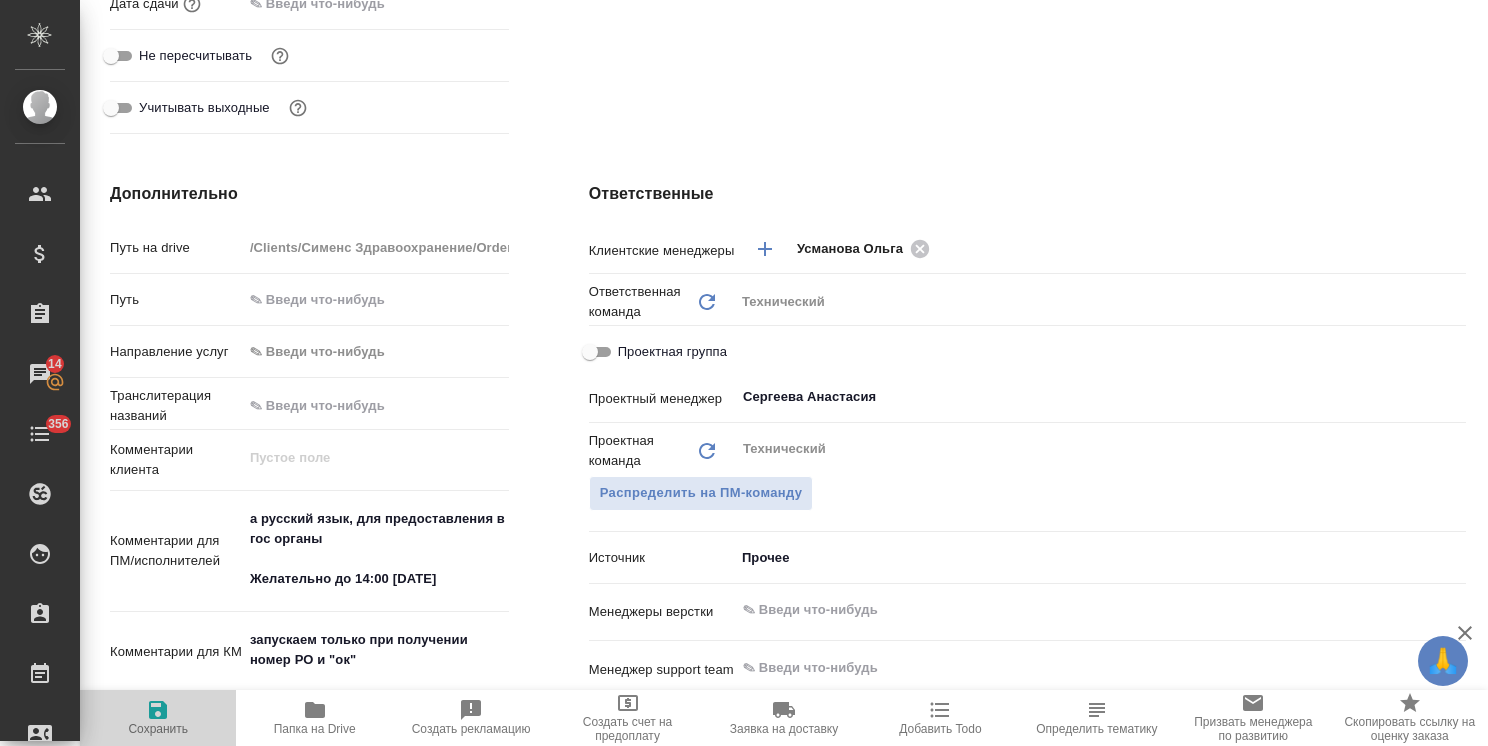 type on "x" 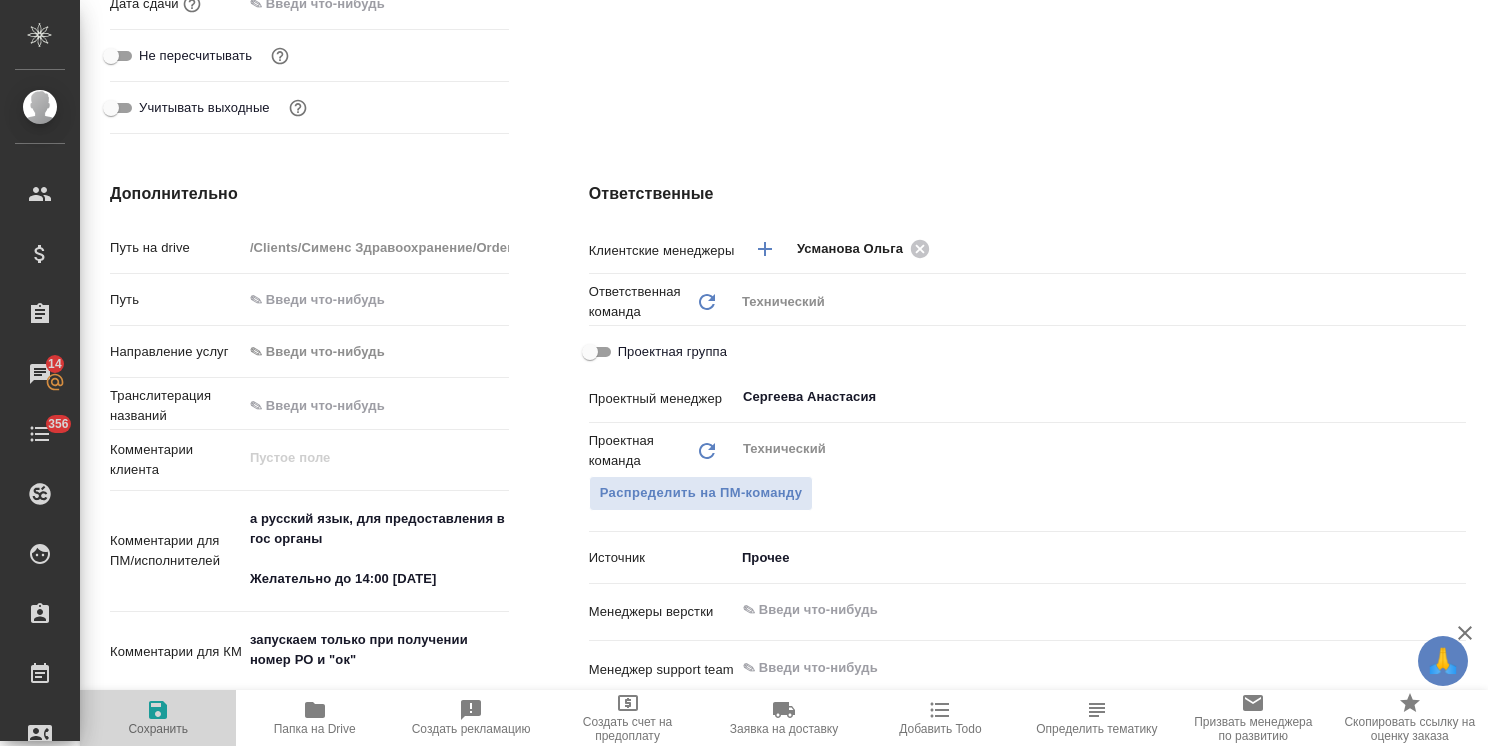type on "x" 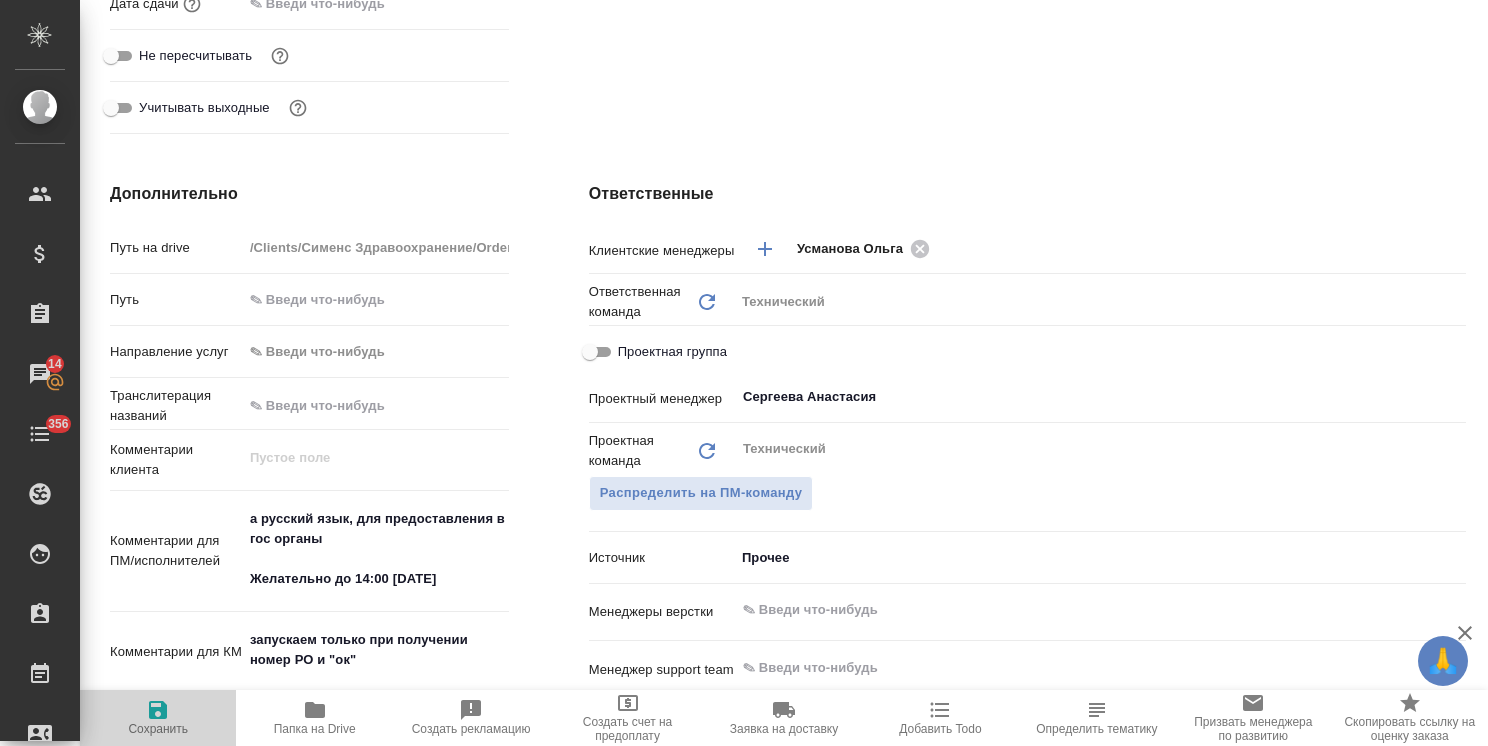 type on "x" 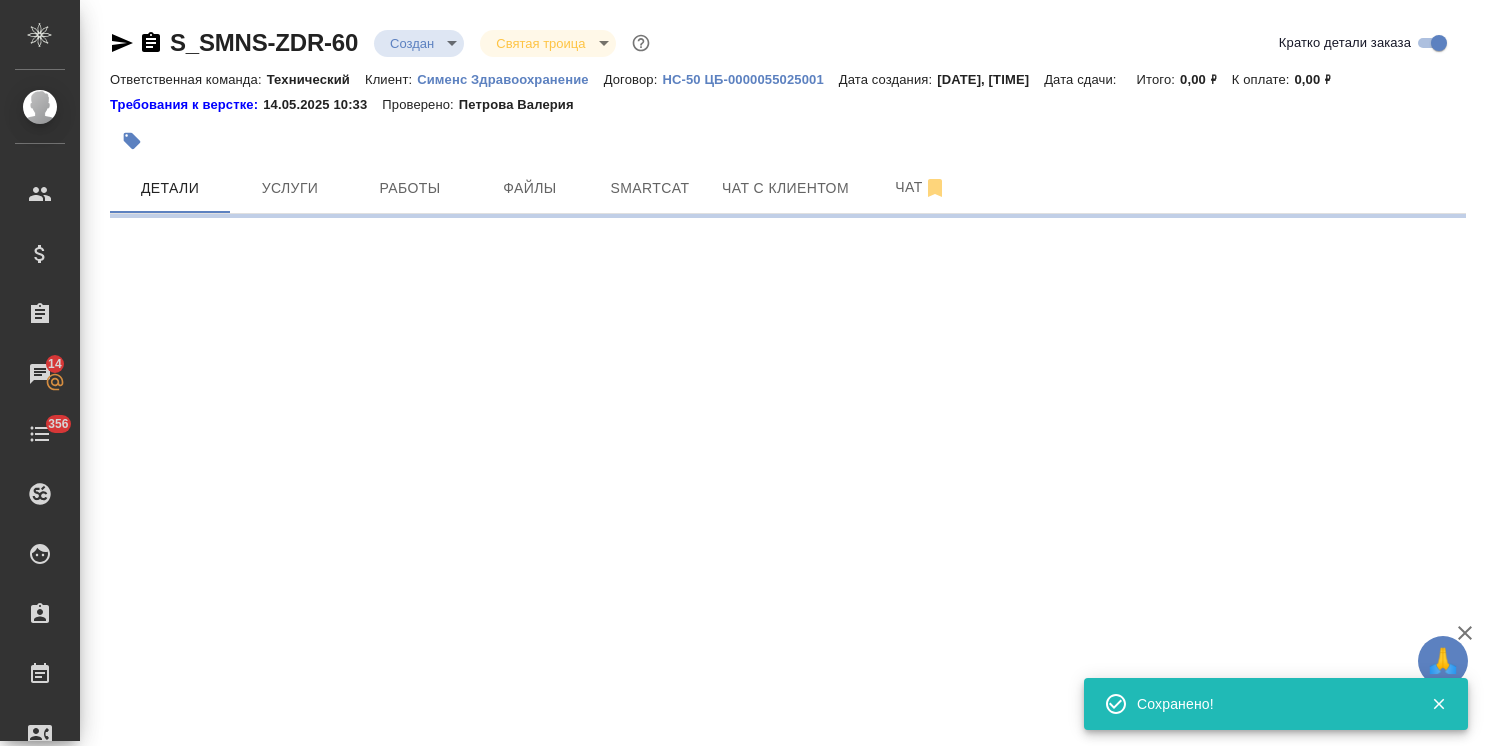 scroll, scrollTop: 0, scrollLeft: 0, axis: both 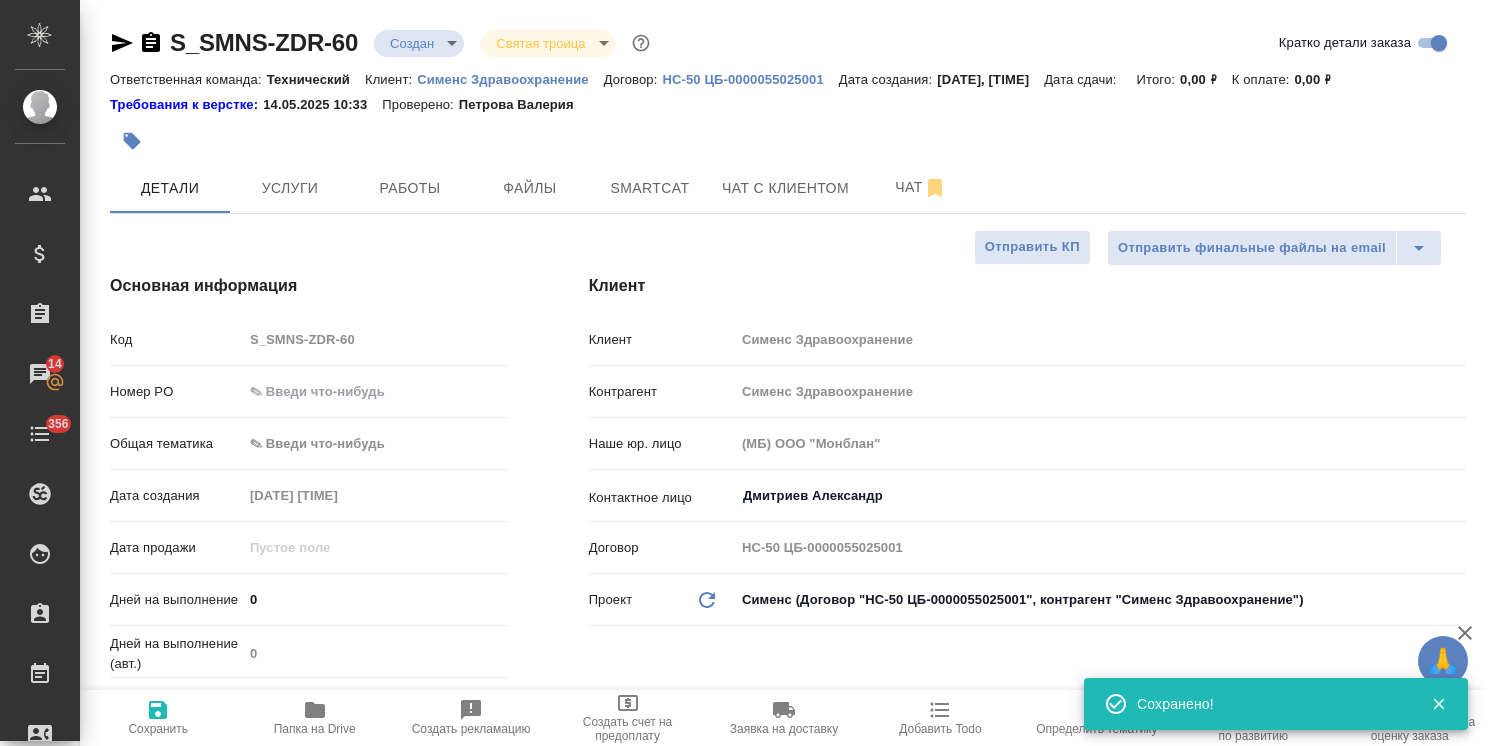 type on "x" 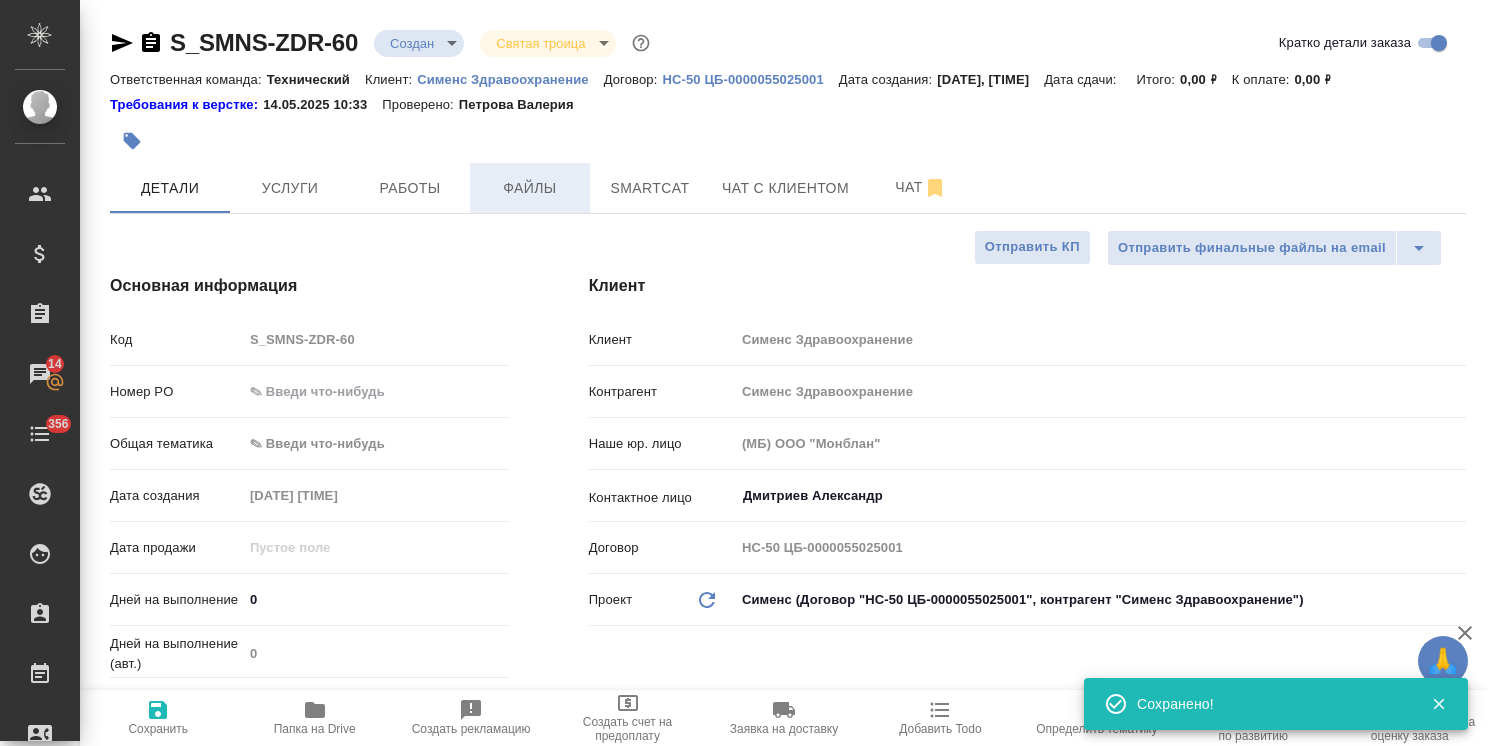 click on "Файлы" at bounding box center [530, 188] 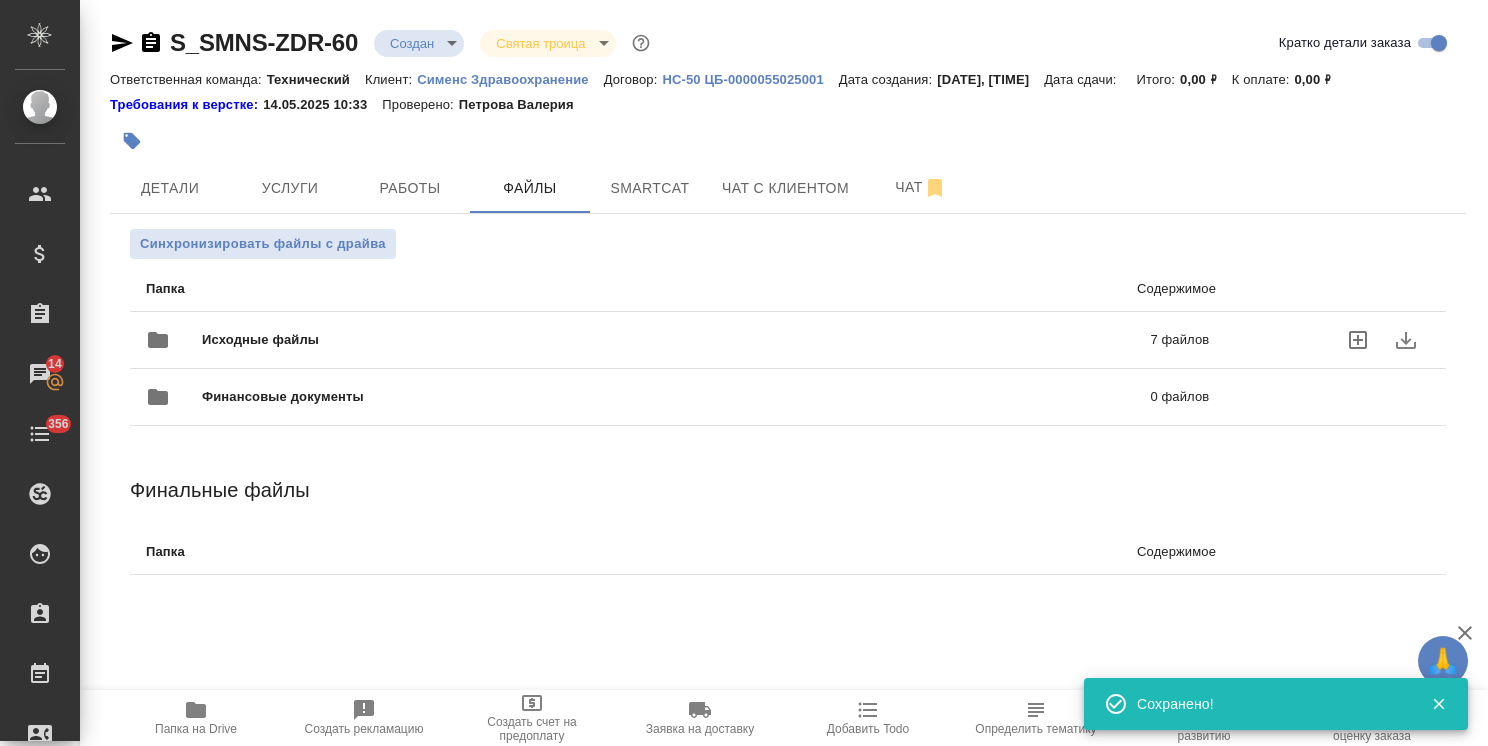 click on "Исходные файлы 7 файлов" at bounding box center [677, 340] 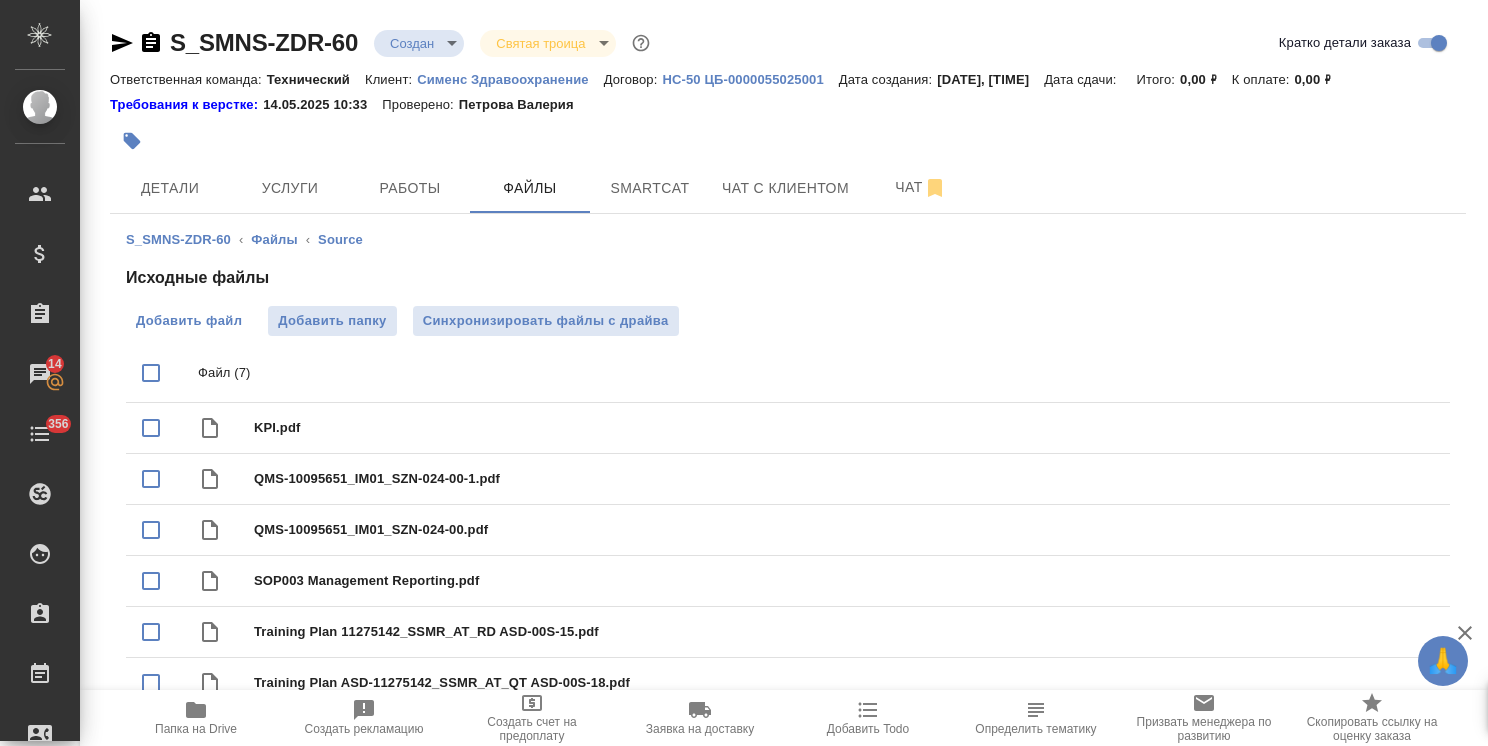 click on "Добавить файл" at bounding box center [189, 321] 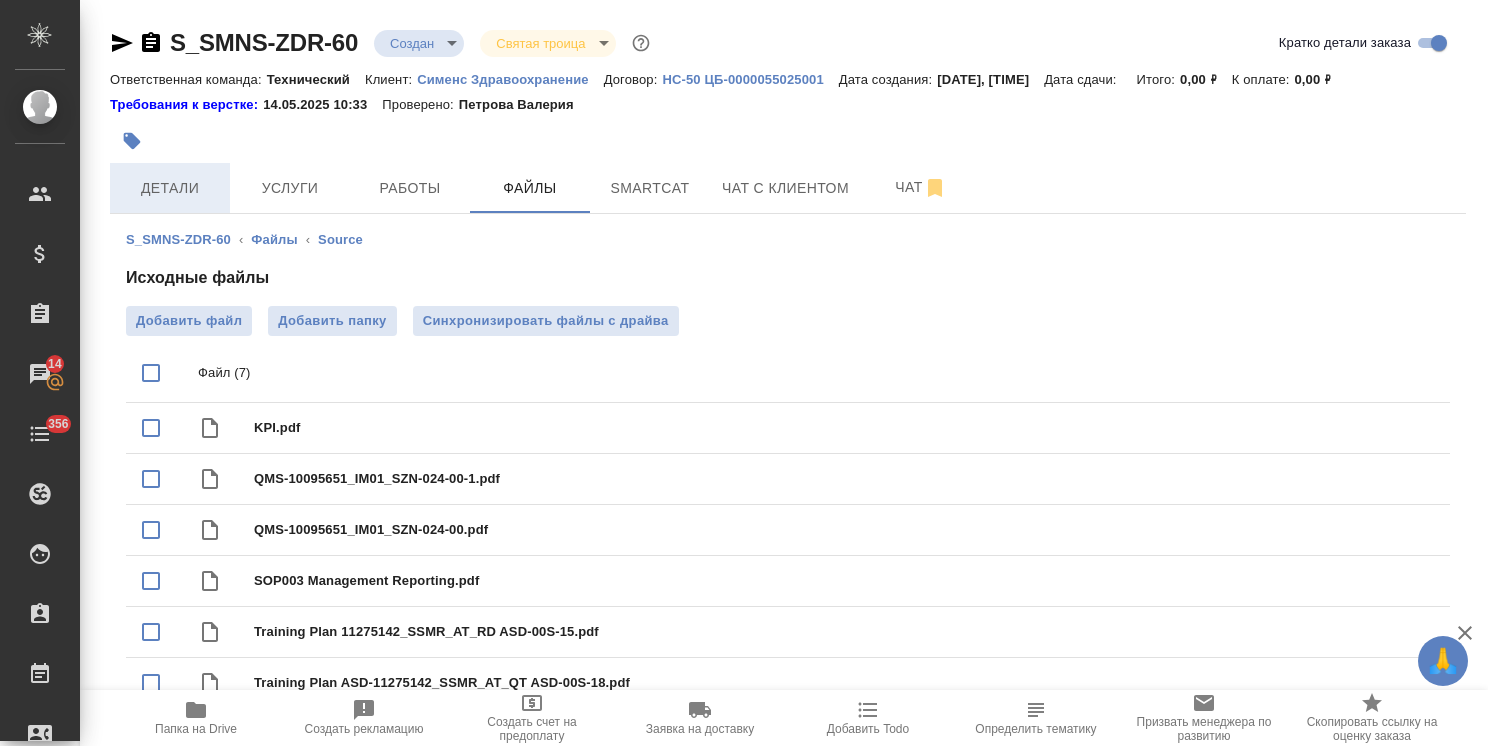 click on "Детали" at bounding box center [170, 188] 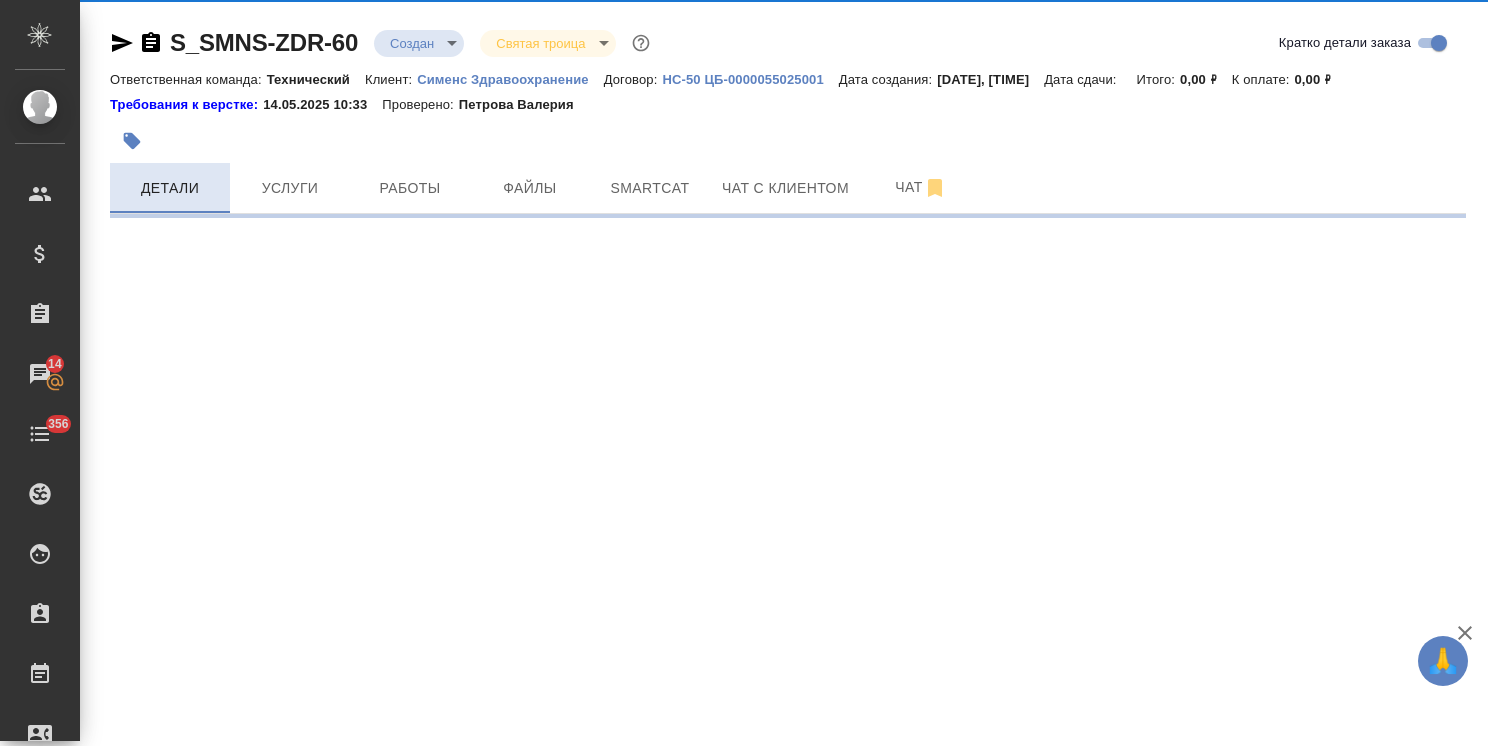 select on "RU" 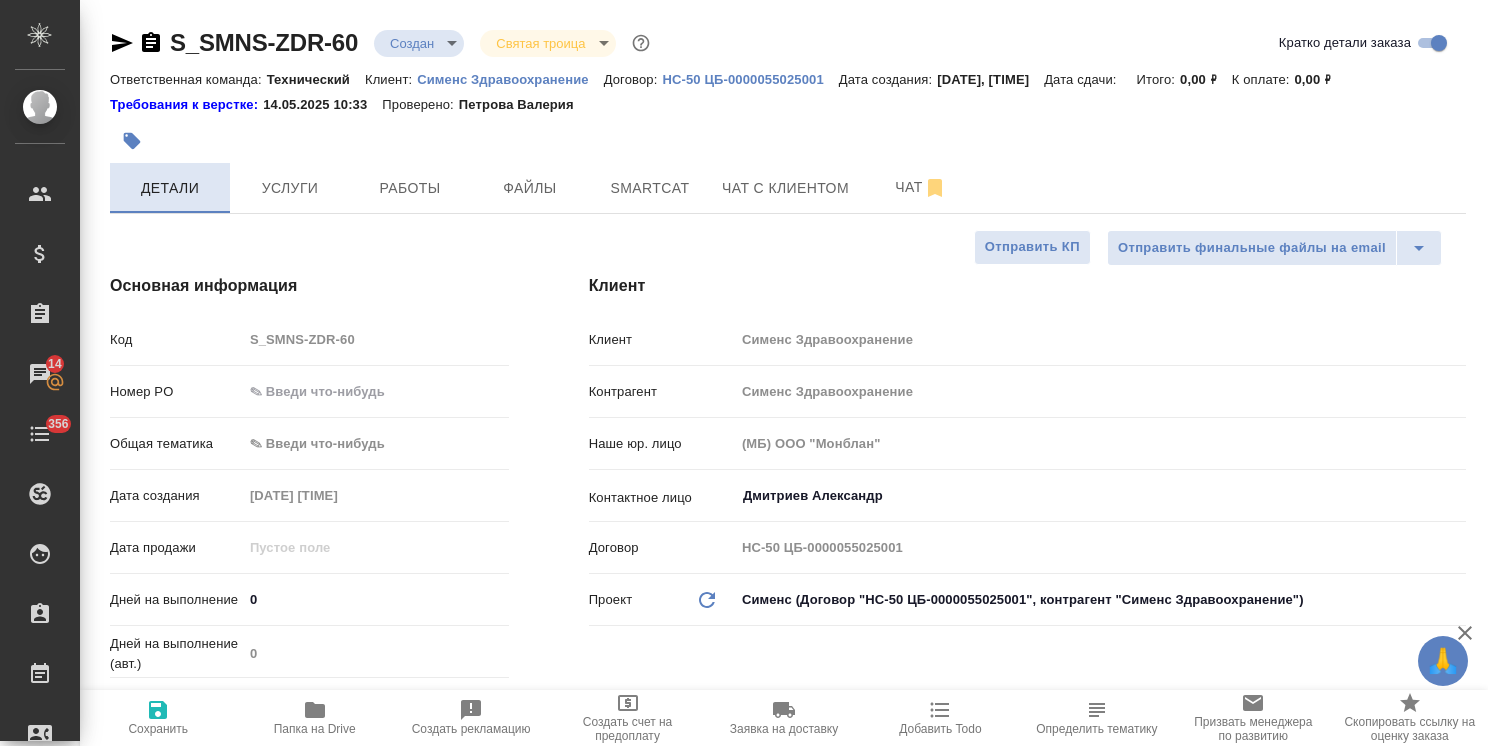 type on "x" 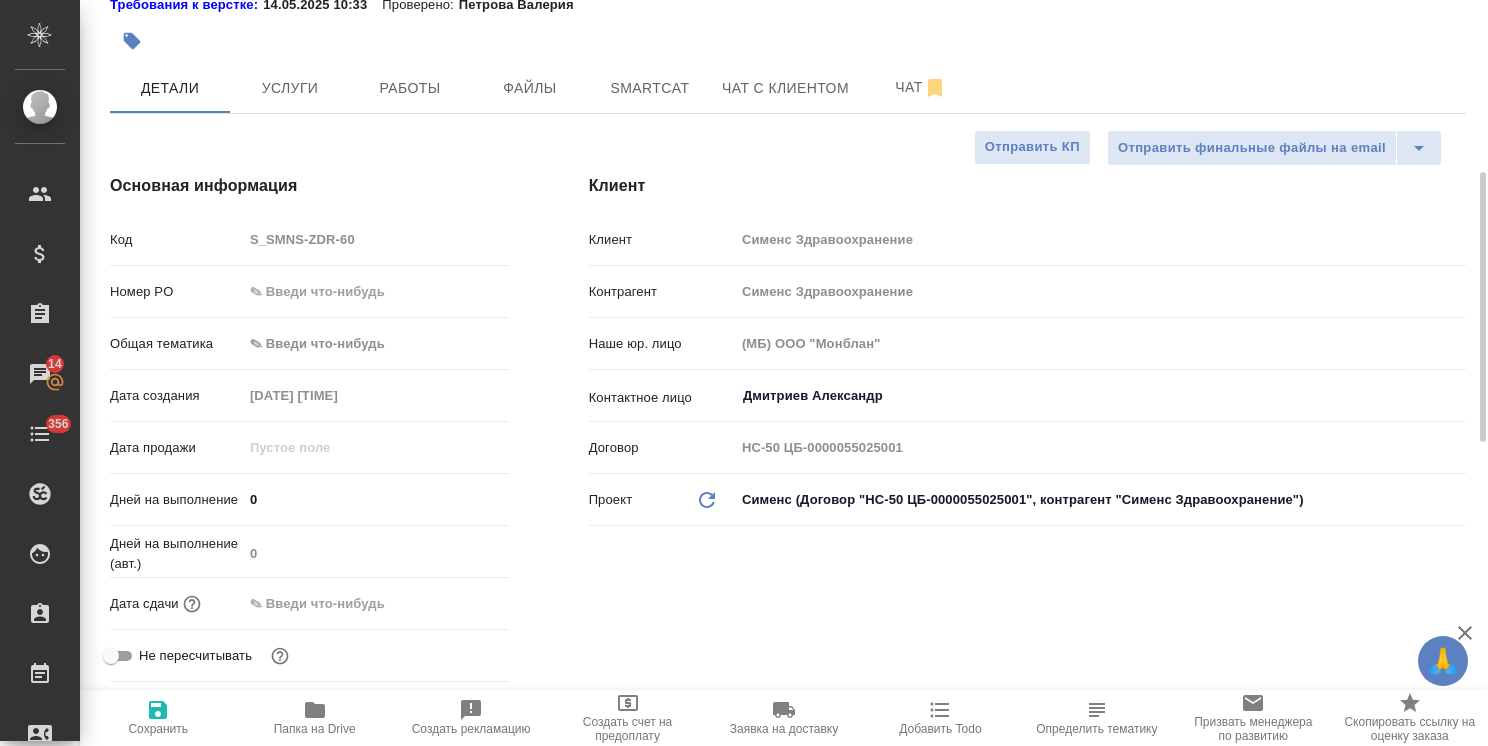 scroll, scrollTop: 0, scrollLeft: 0, axis: both 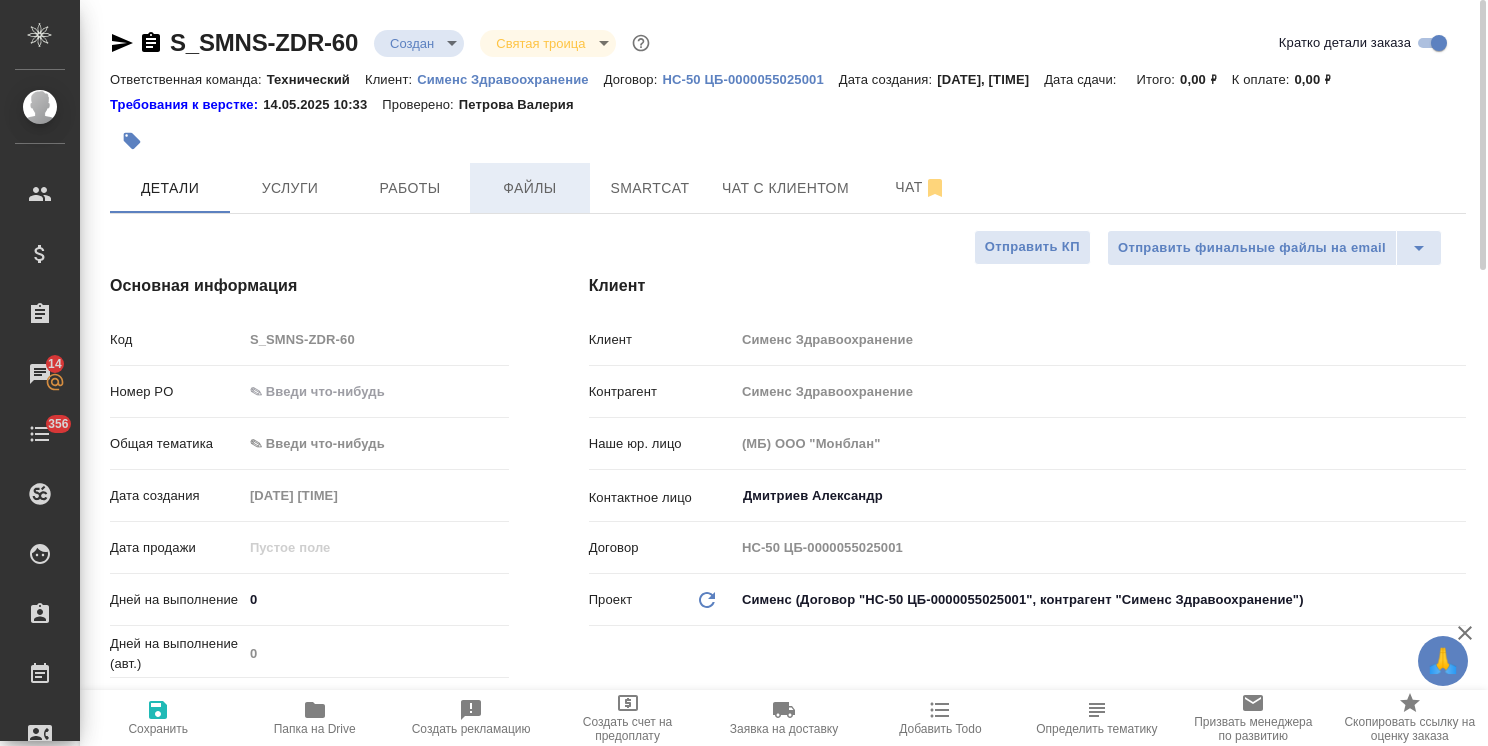 click on "Файлы" at bounding box center (530, 188) 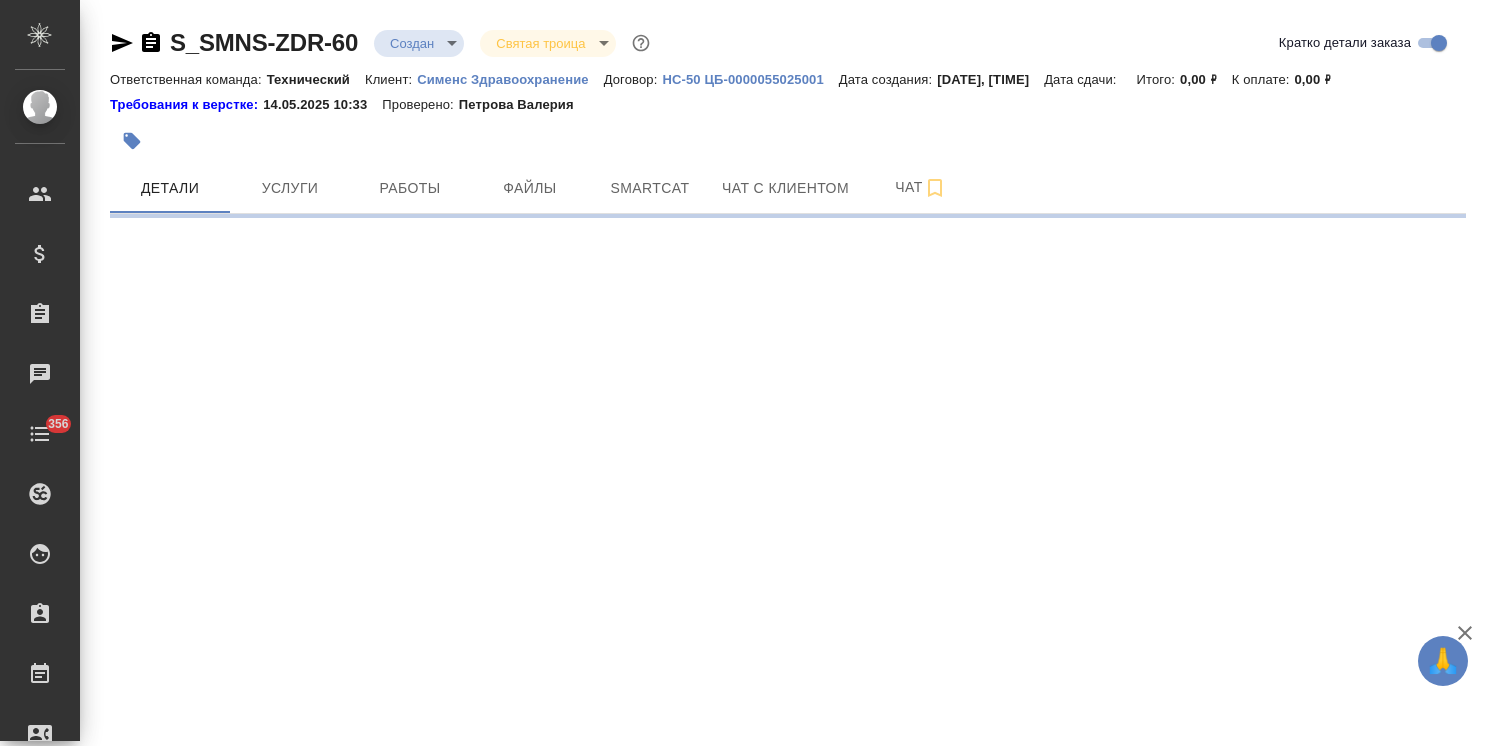 scroll, scrollTop: 0, scrollLeft: 0, axis: both 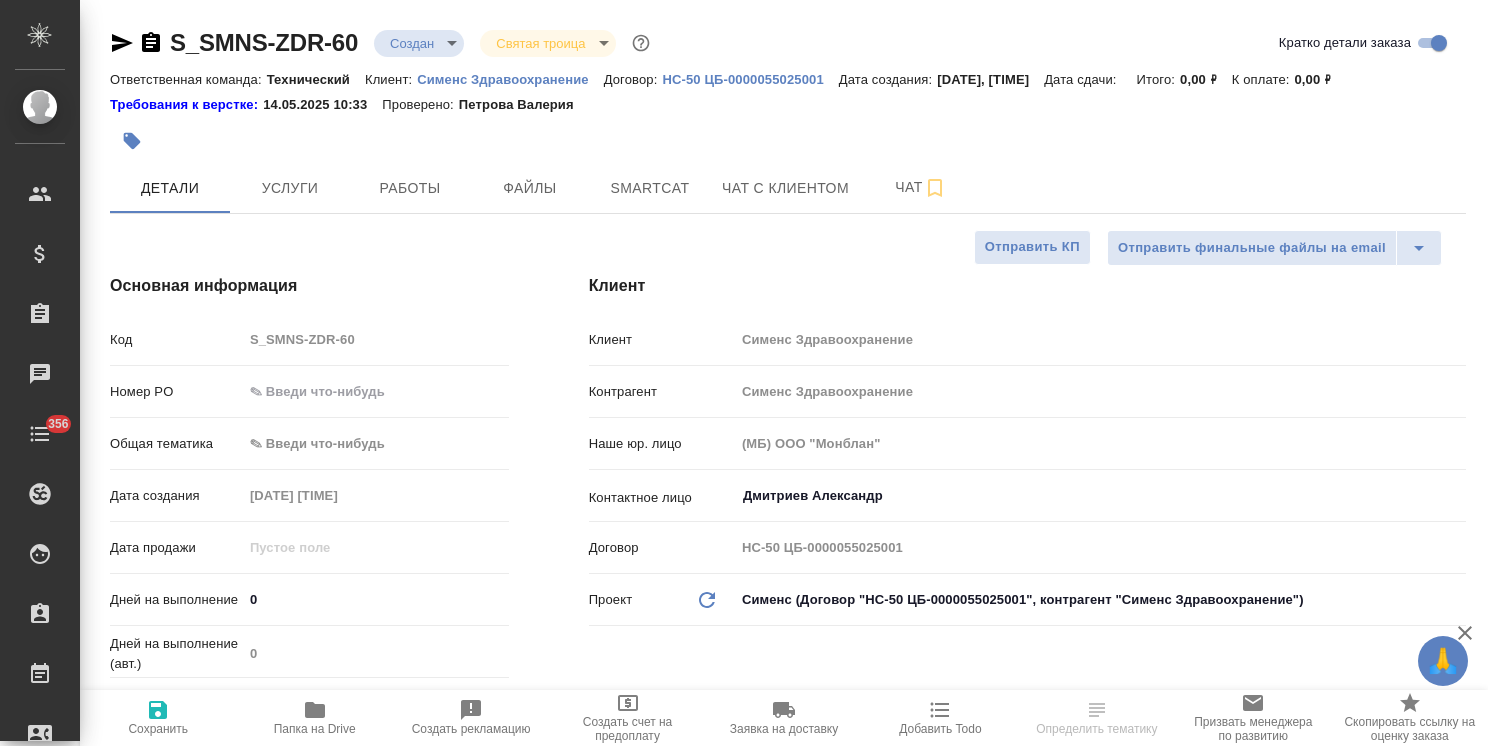 type on "x" 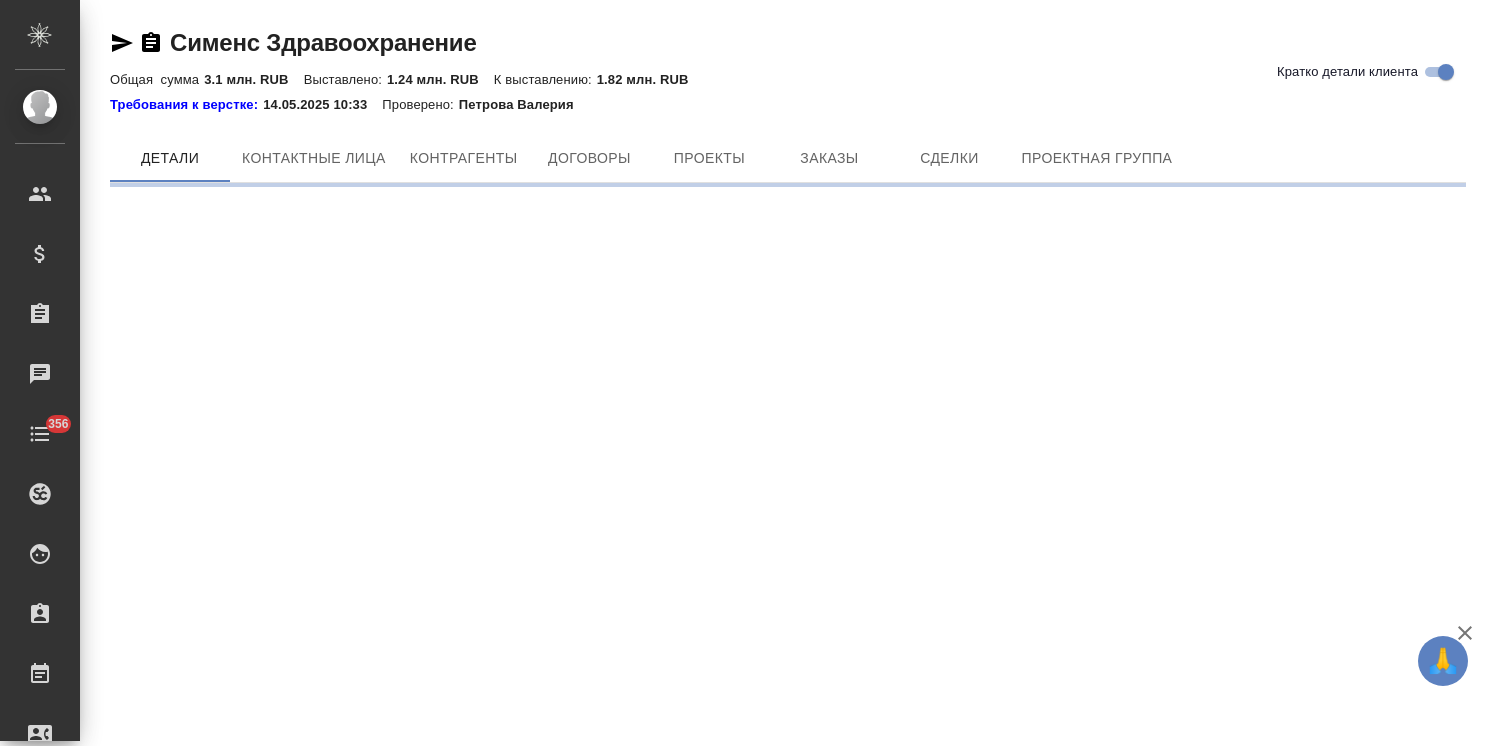 scroll, scrollTop: 0, scrollLeft: 0, axis: both 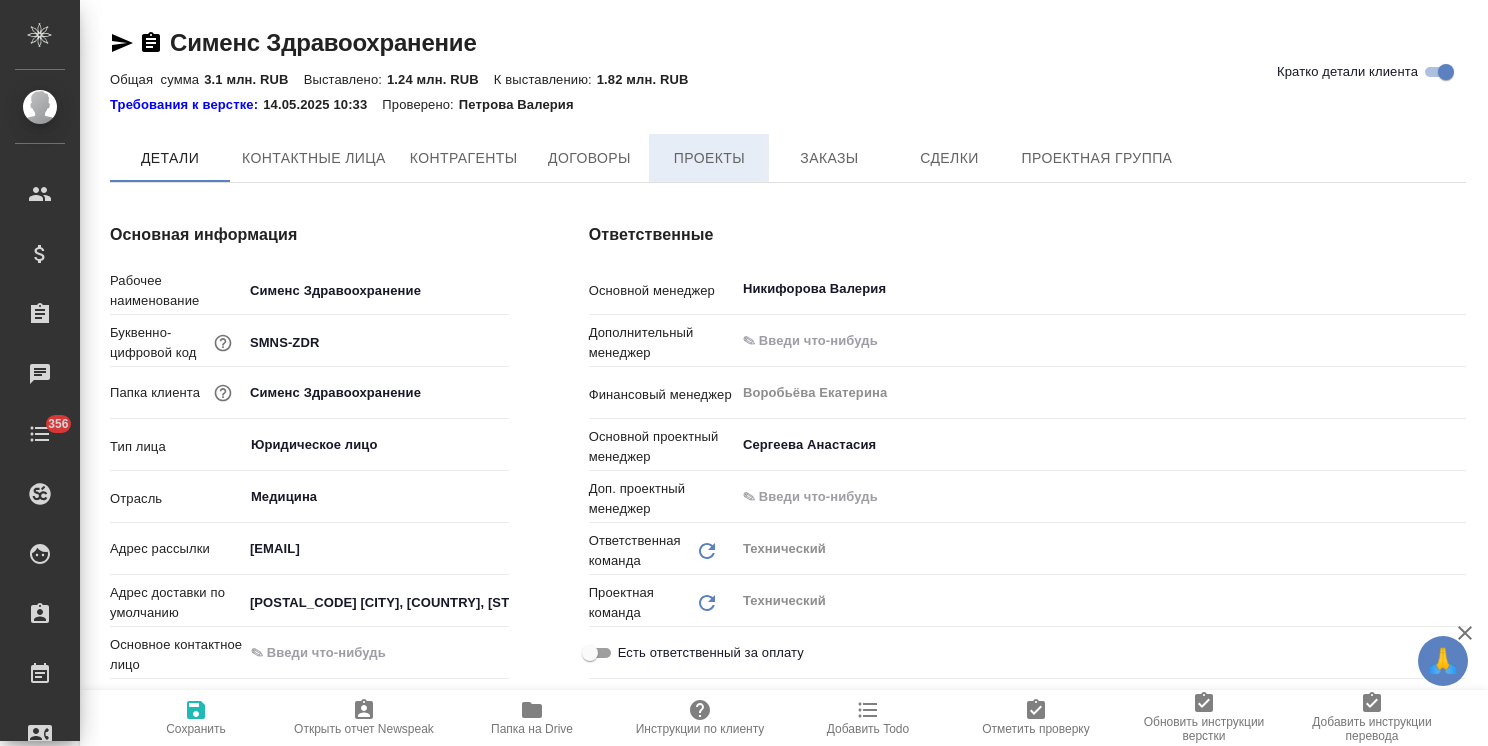 click on "Проекты" at bounding box center [709, 158] 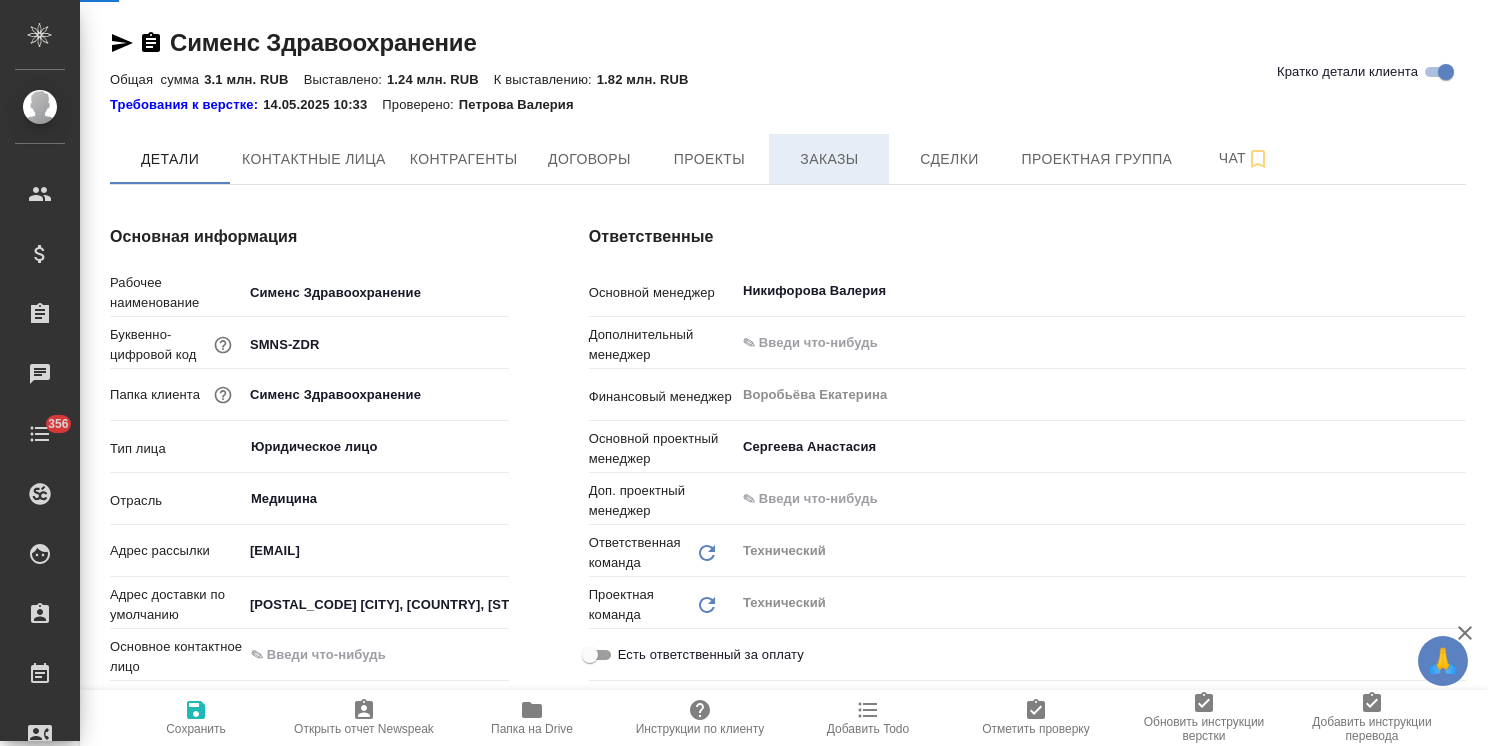 click on "Заказы" at bounding box center [829, 159] 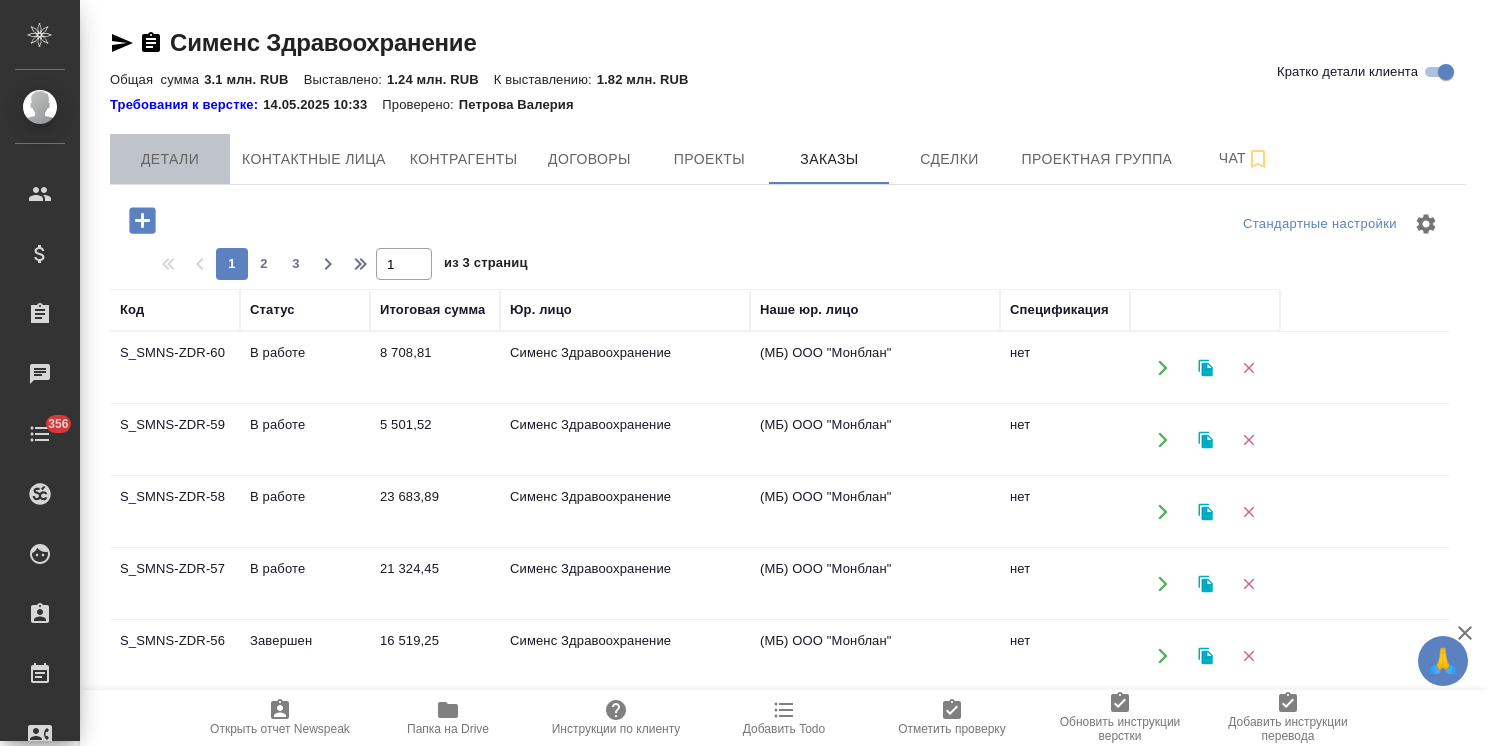 click on "Детали" at bounding box center (170, 159) 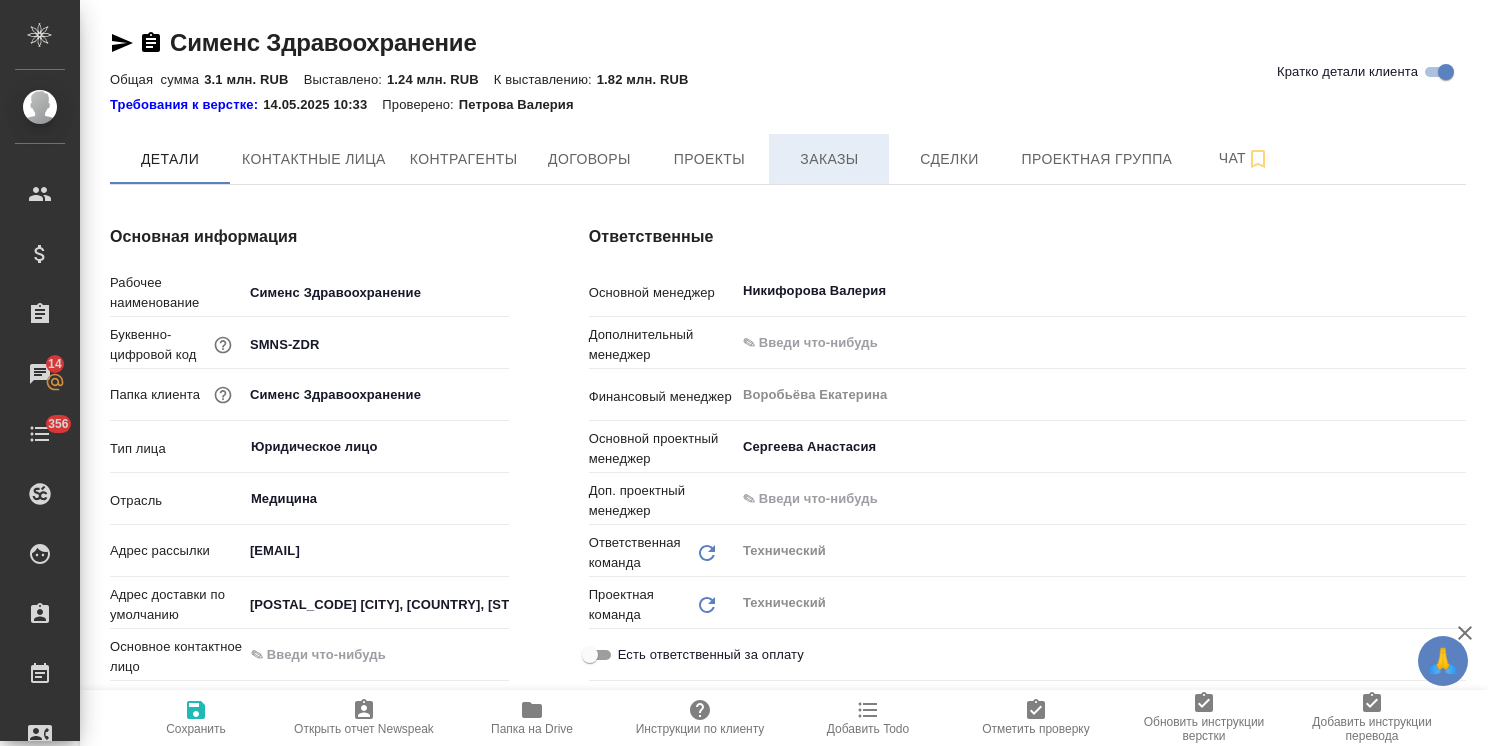 click on "Заказы" at bounding box center [829, 159] 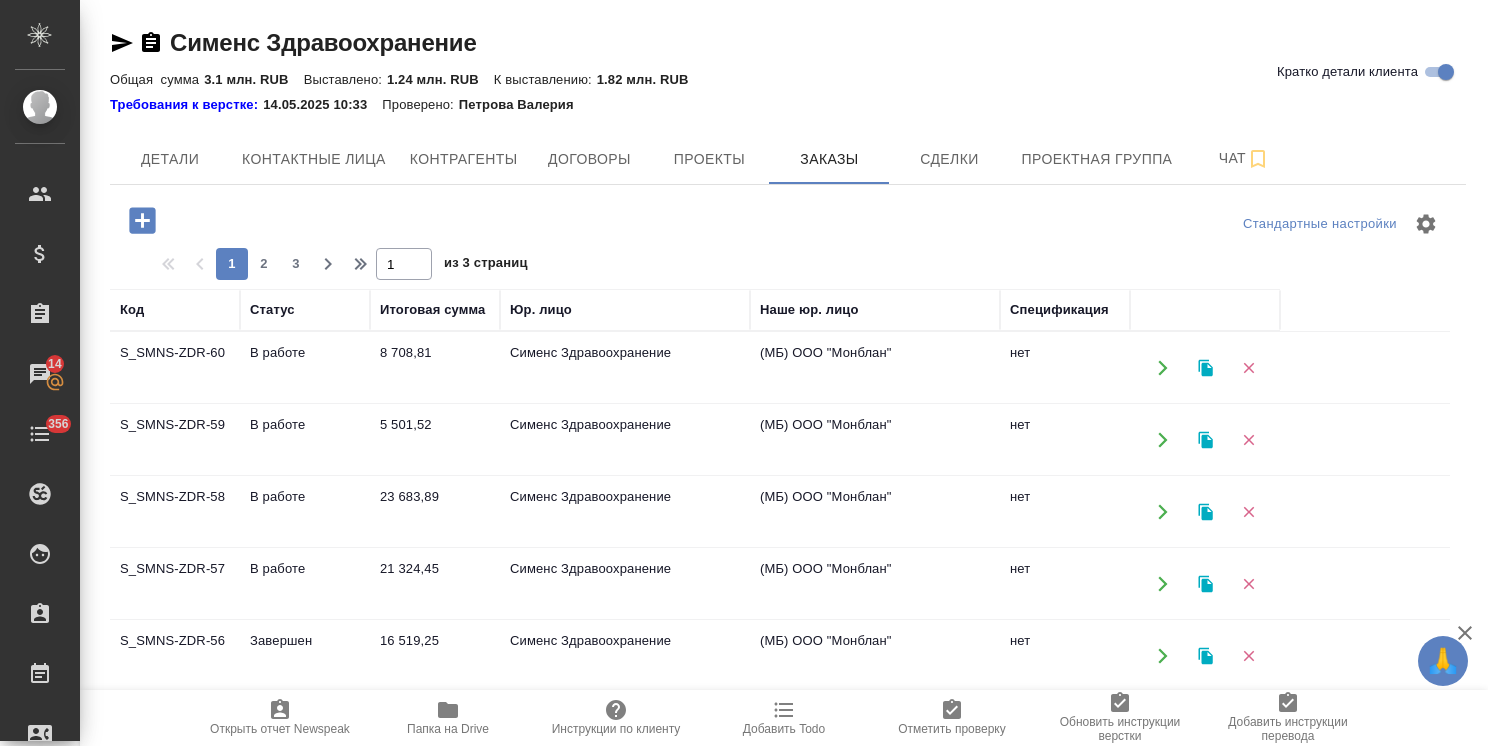 click on "Детали" at bounding box center (170, 159) 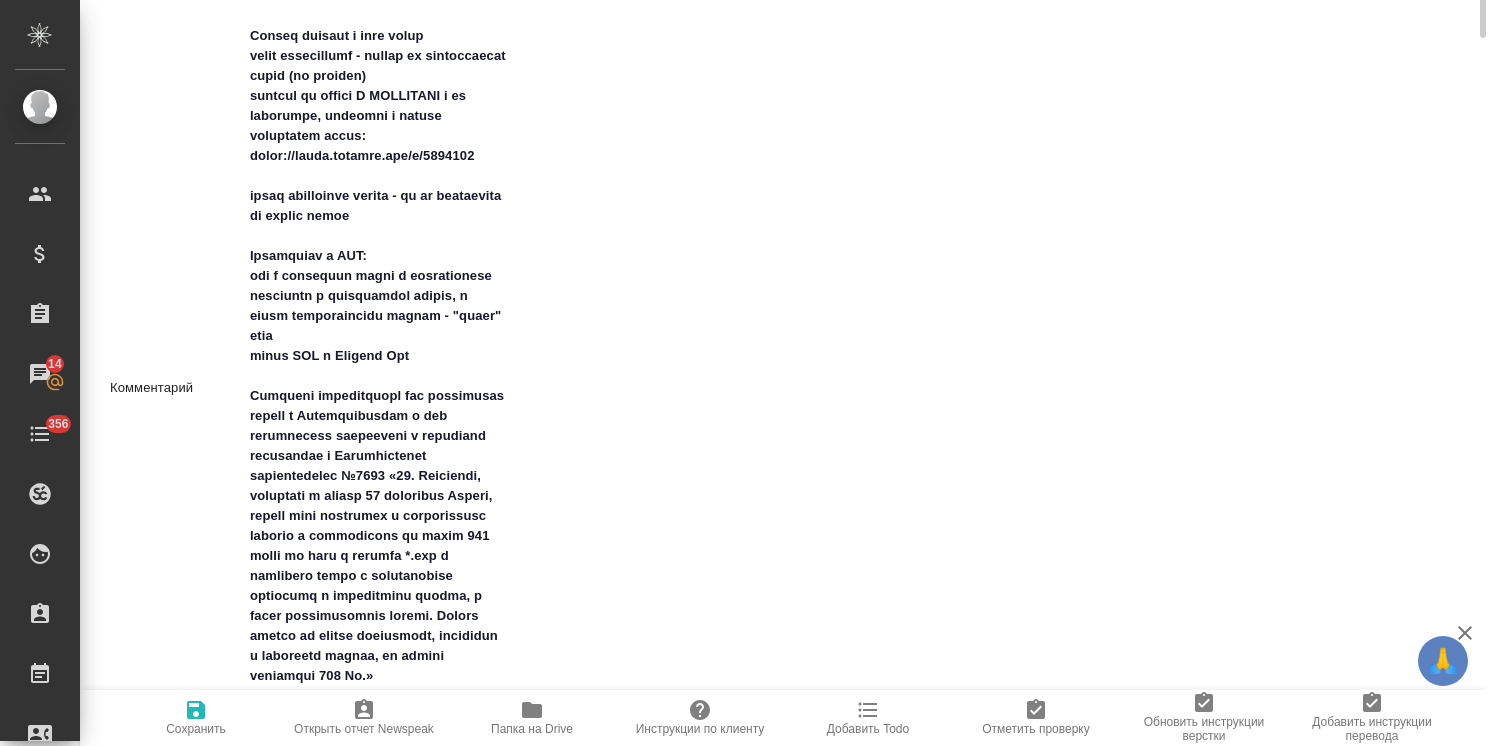 type on "x" 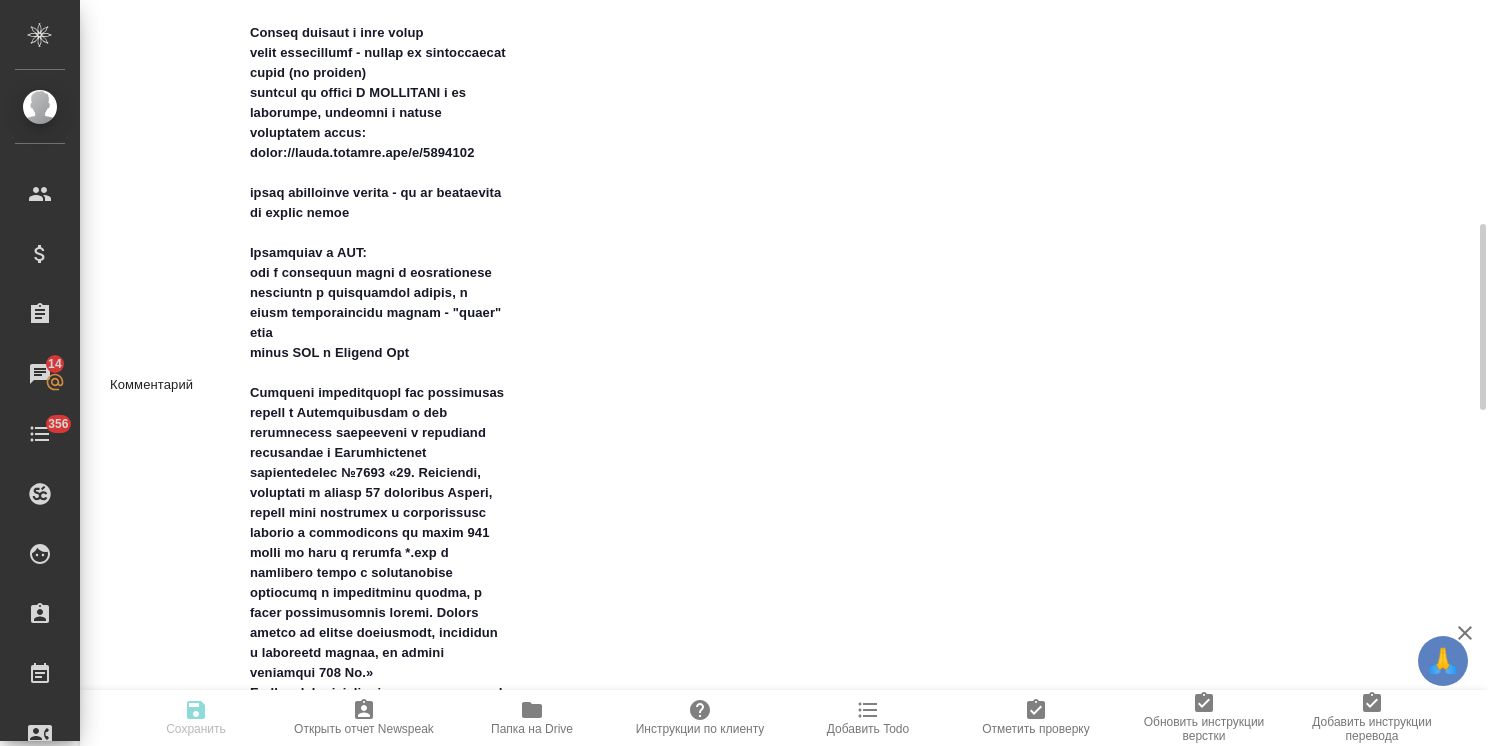 type on "x" 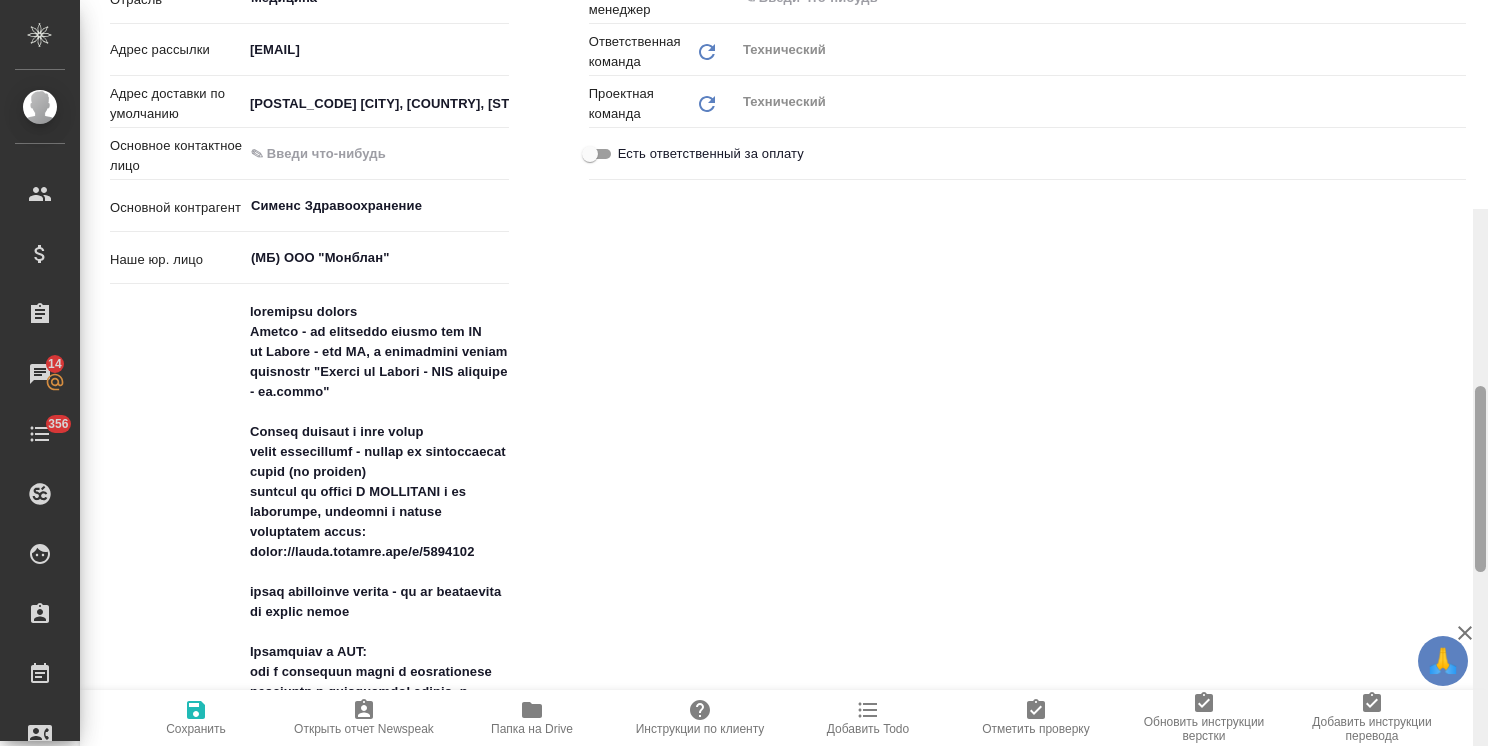 scroll, scrollTop: 0, scrollLeft: 0, axis: both 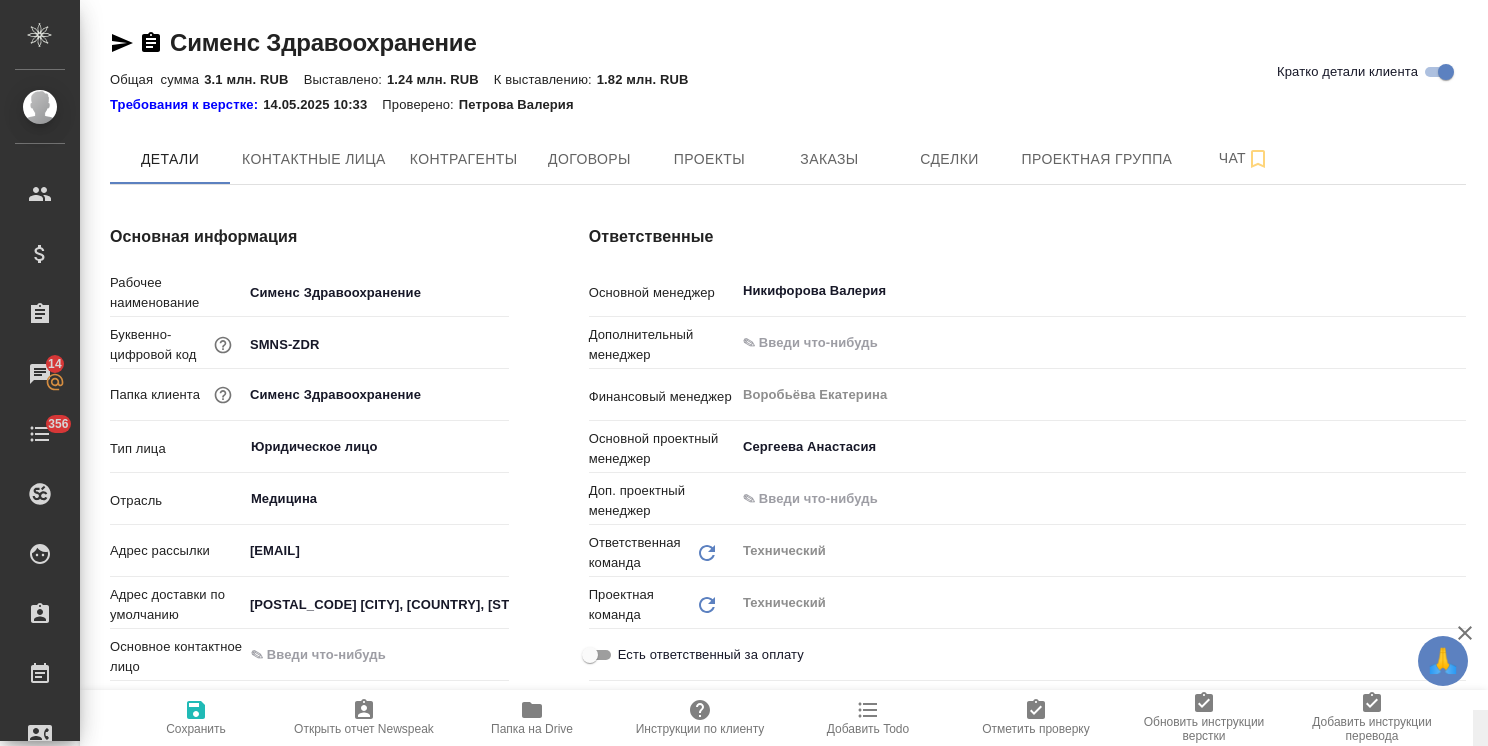 drag, startPoint x: 1480, startPoint y: 422, endPoint x: 1480, endPoint y: 42, distance: 380 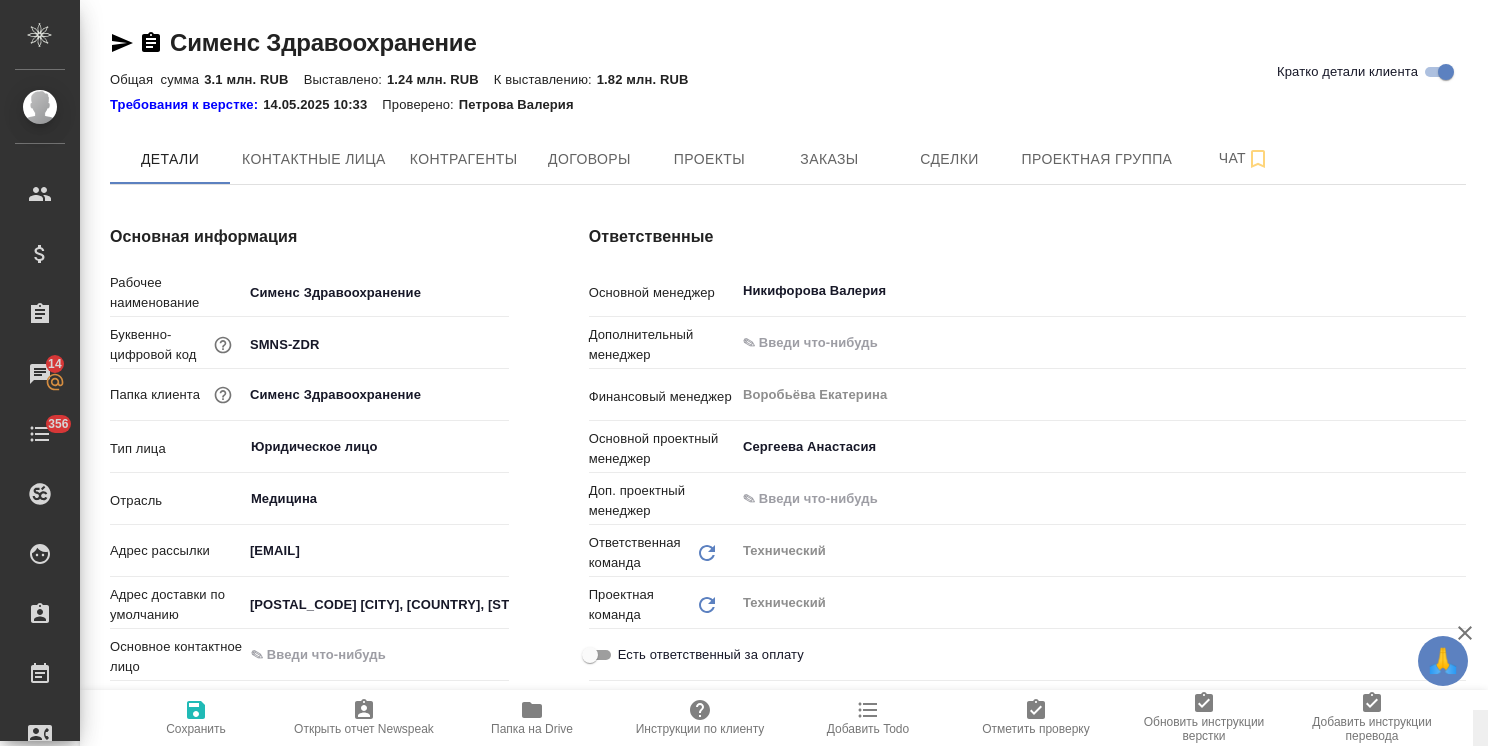 click at bounding box center [1480, 980] 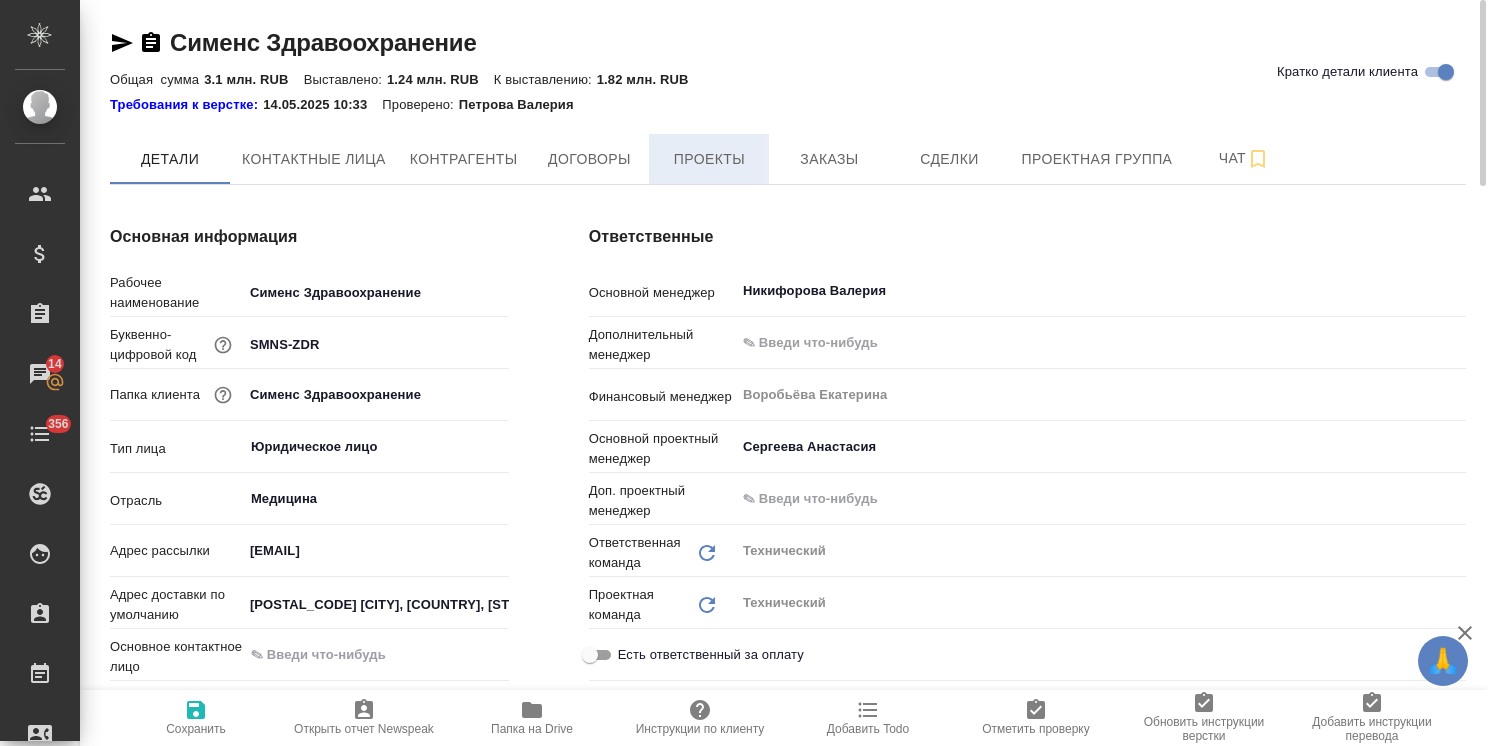 click on "Проекты" at bounding box center (709, 159) 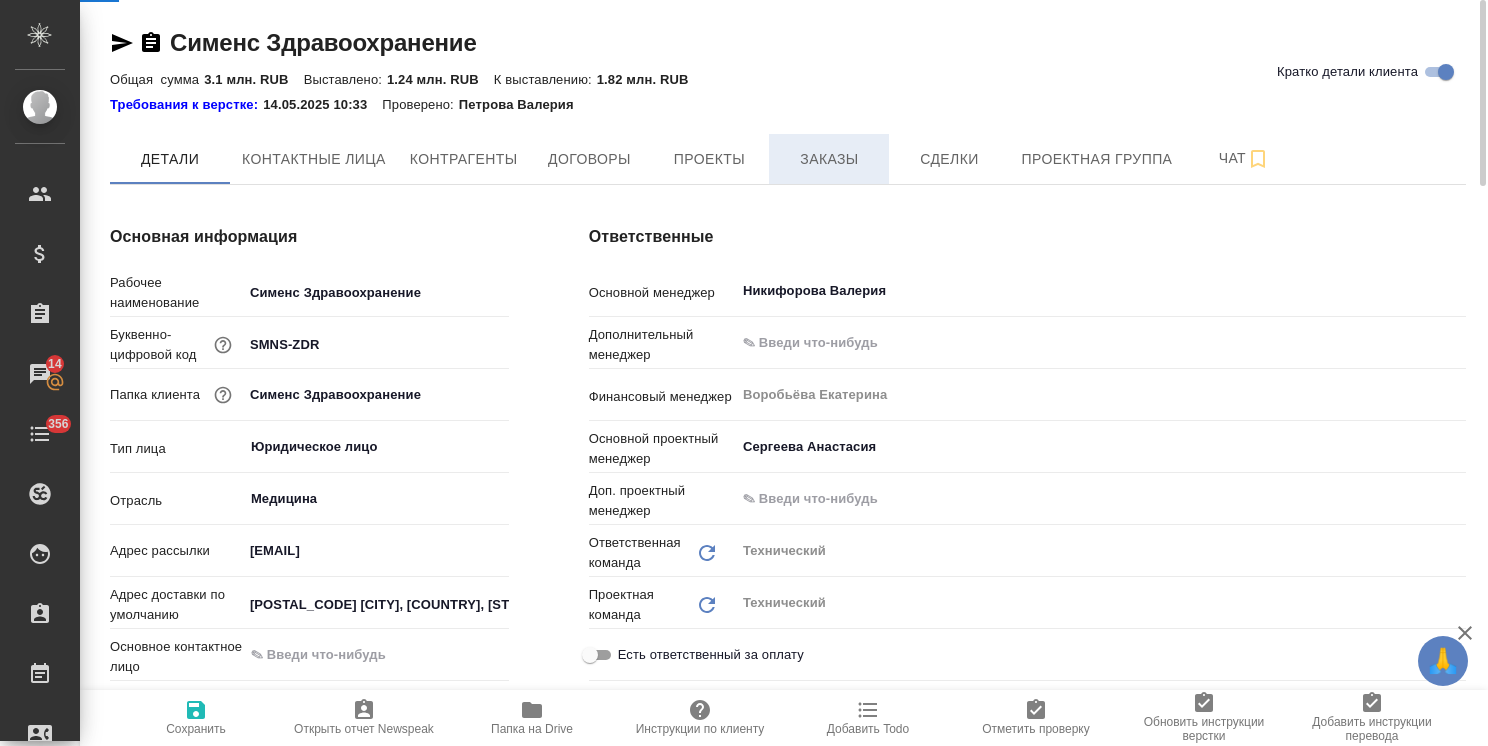 click on "Заказы" at bounding box center [829, 159] 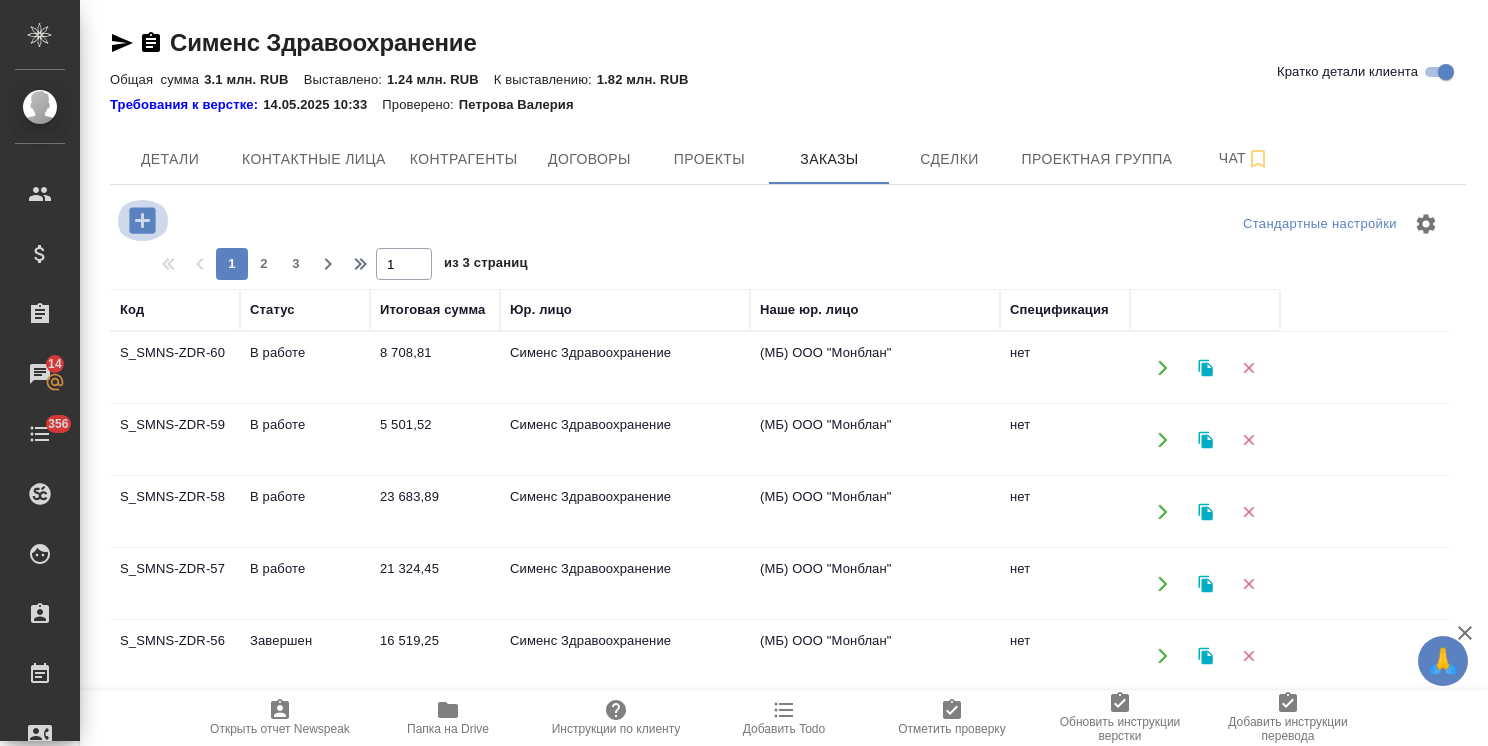 click 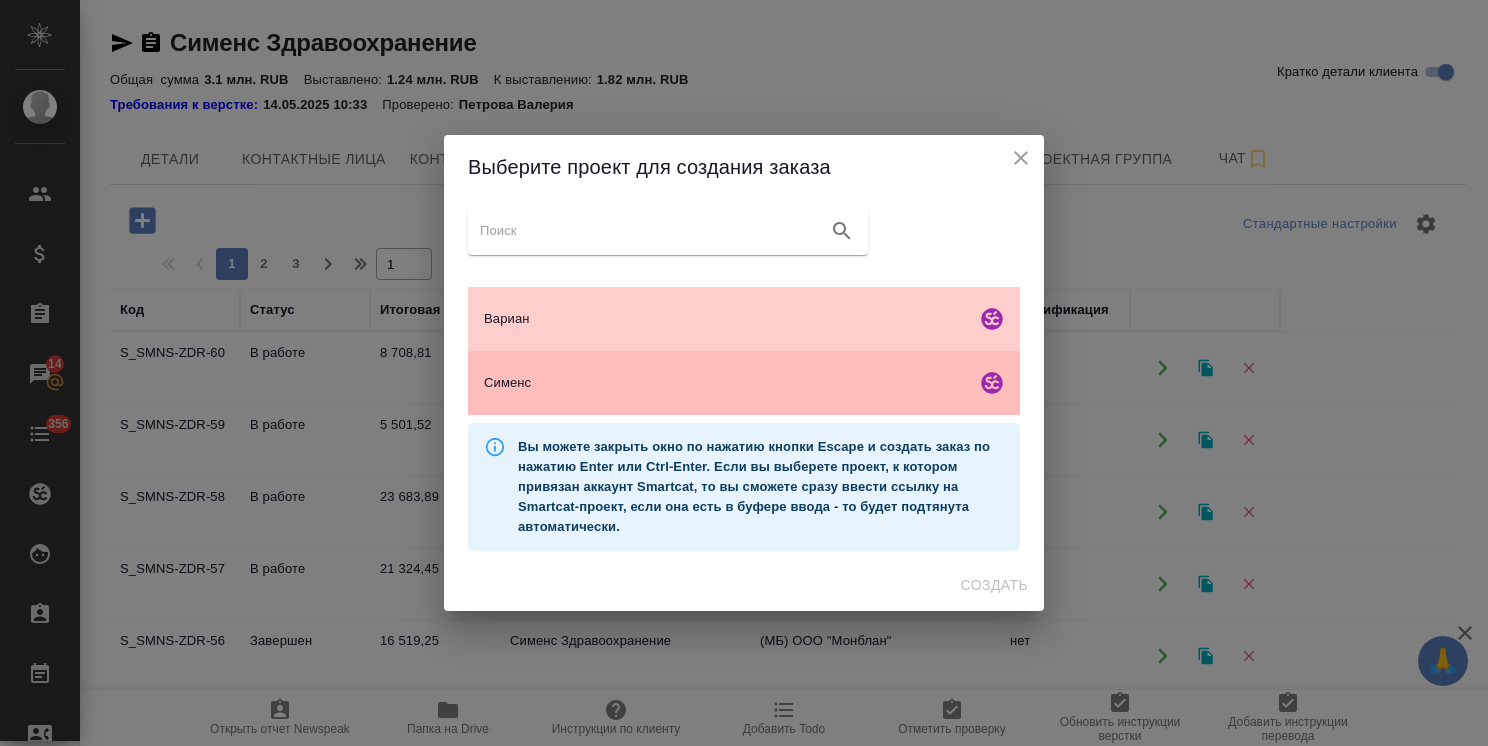 click on "Сименс" at bounding box center [726, 383] 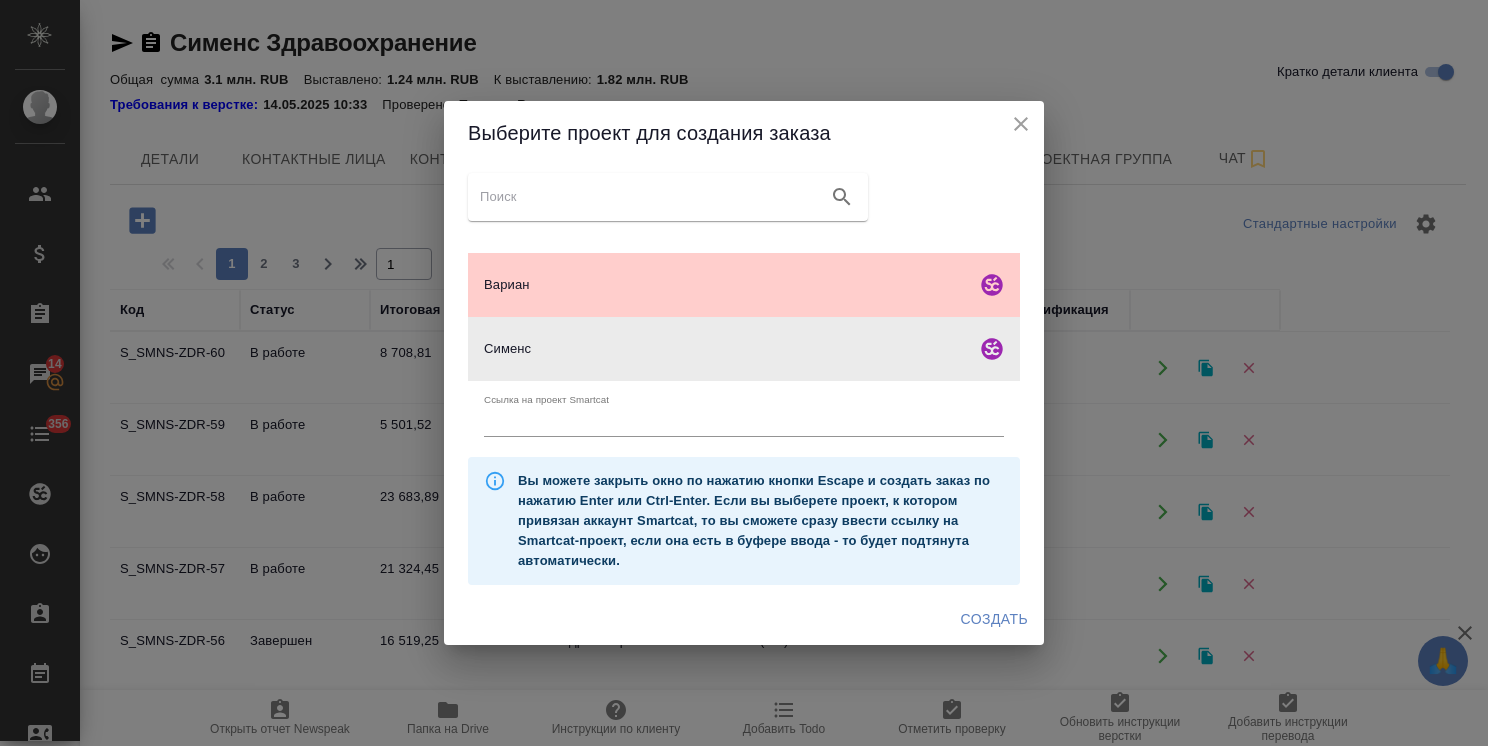 click on "Создать" at bounding box center [994, 619] 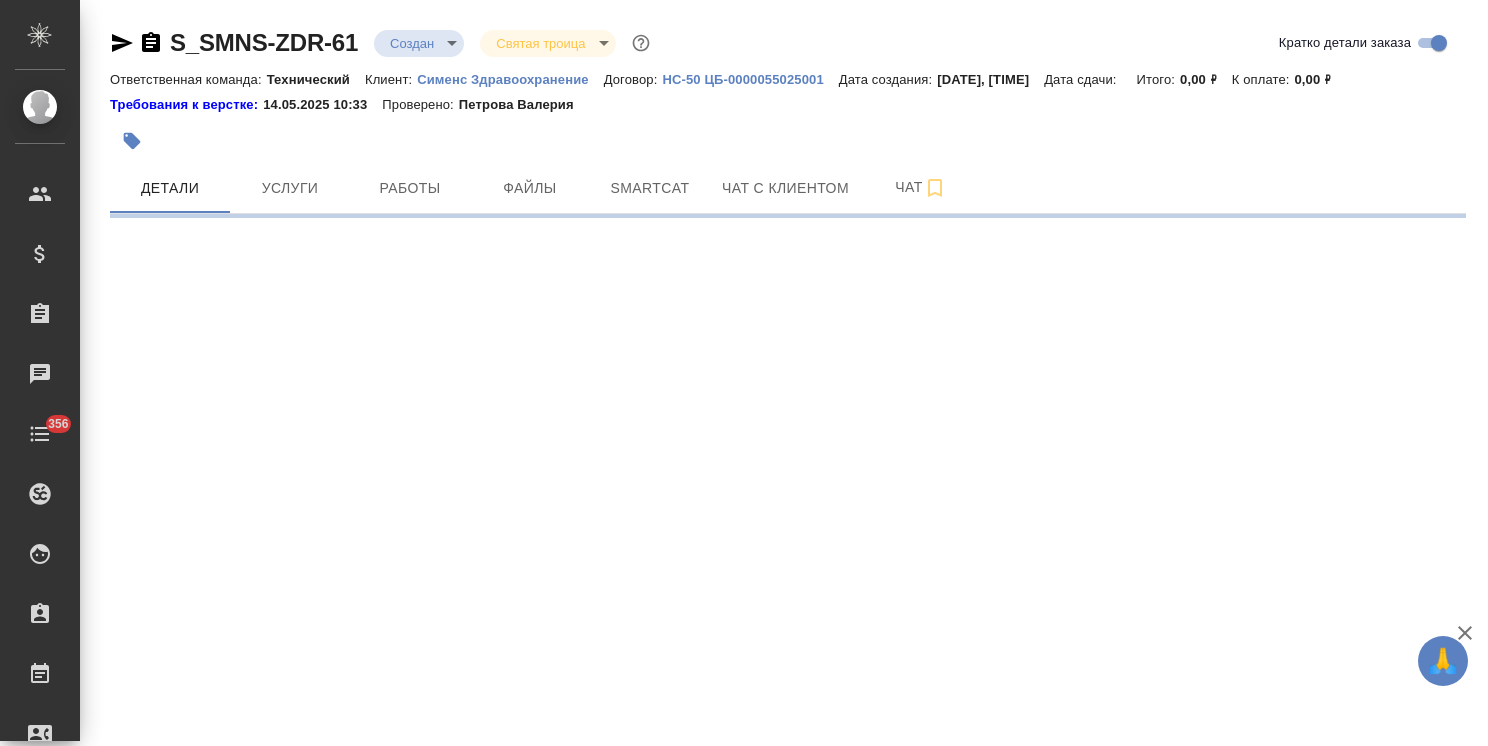 scroll, scrollTop: 0, scrollLeft: 0, axis: both 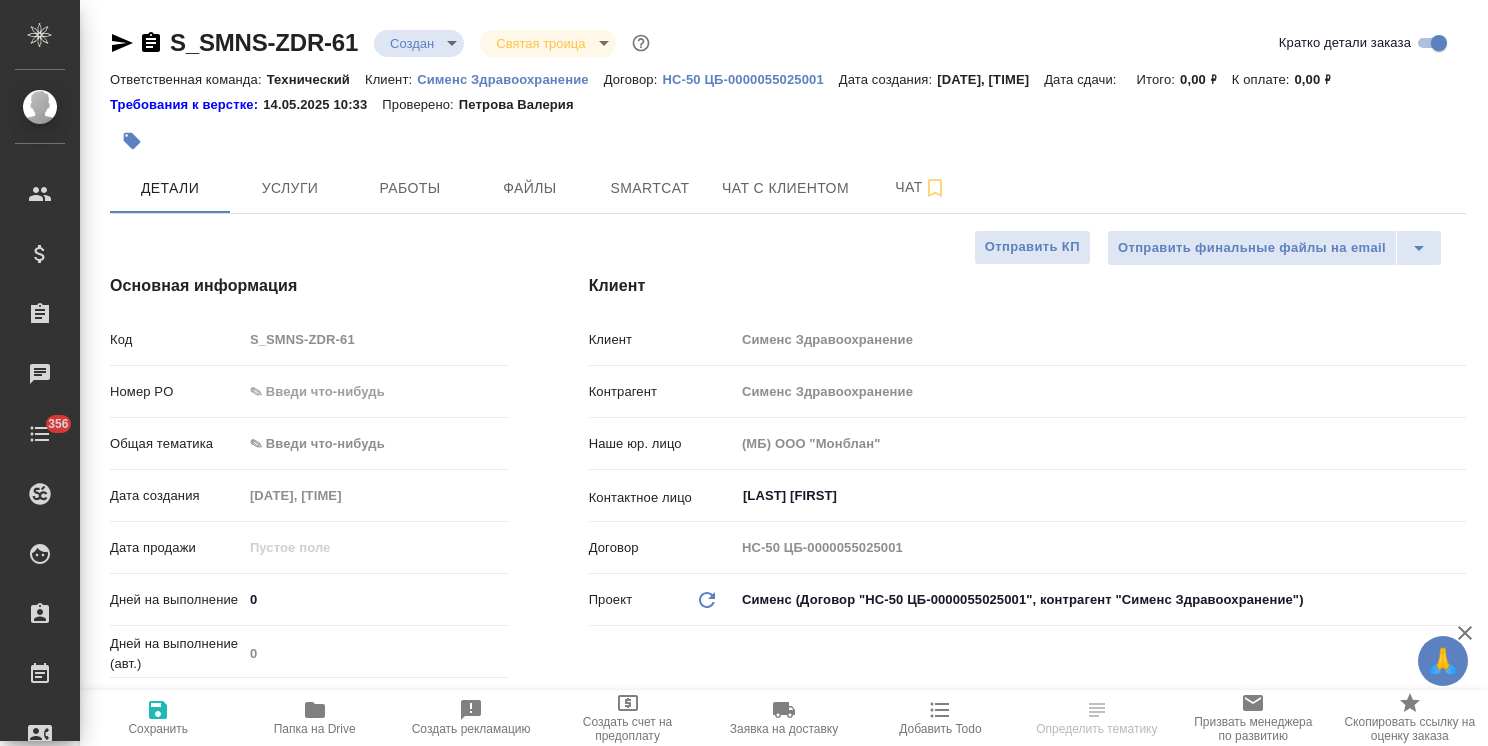 type on "x" 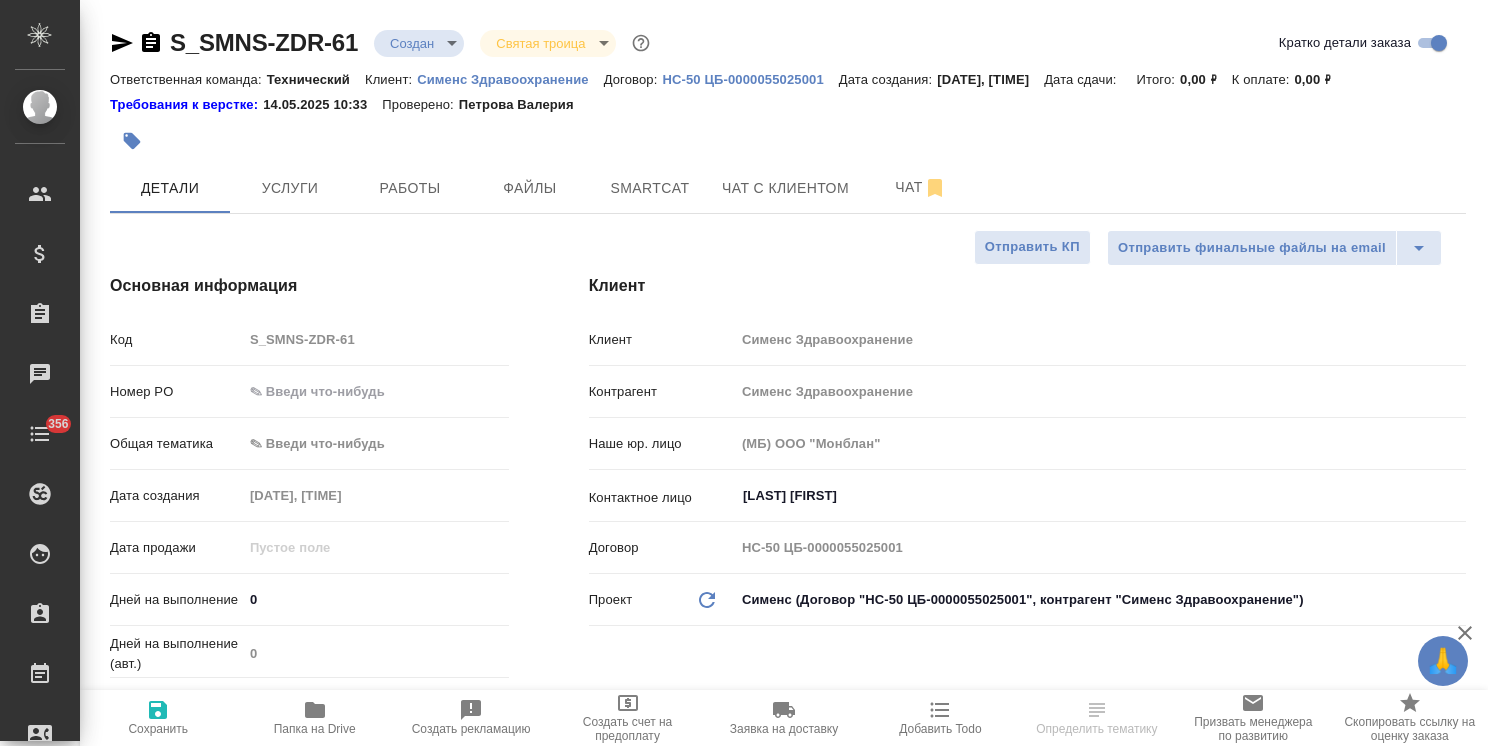 type on "x" 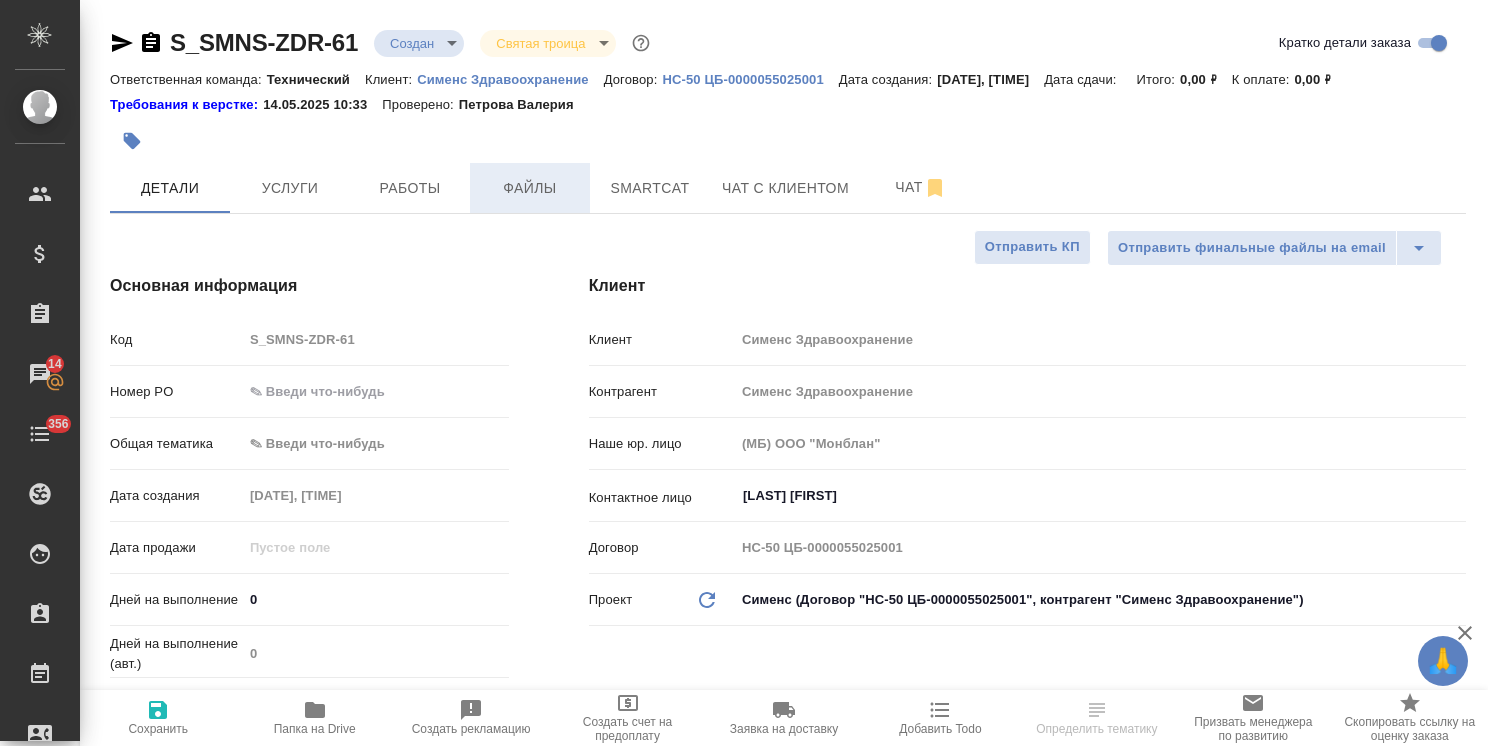 click on "Файлы" at bounding box center (530, 188) 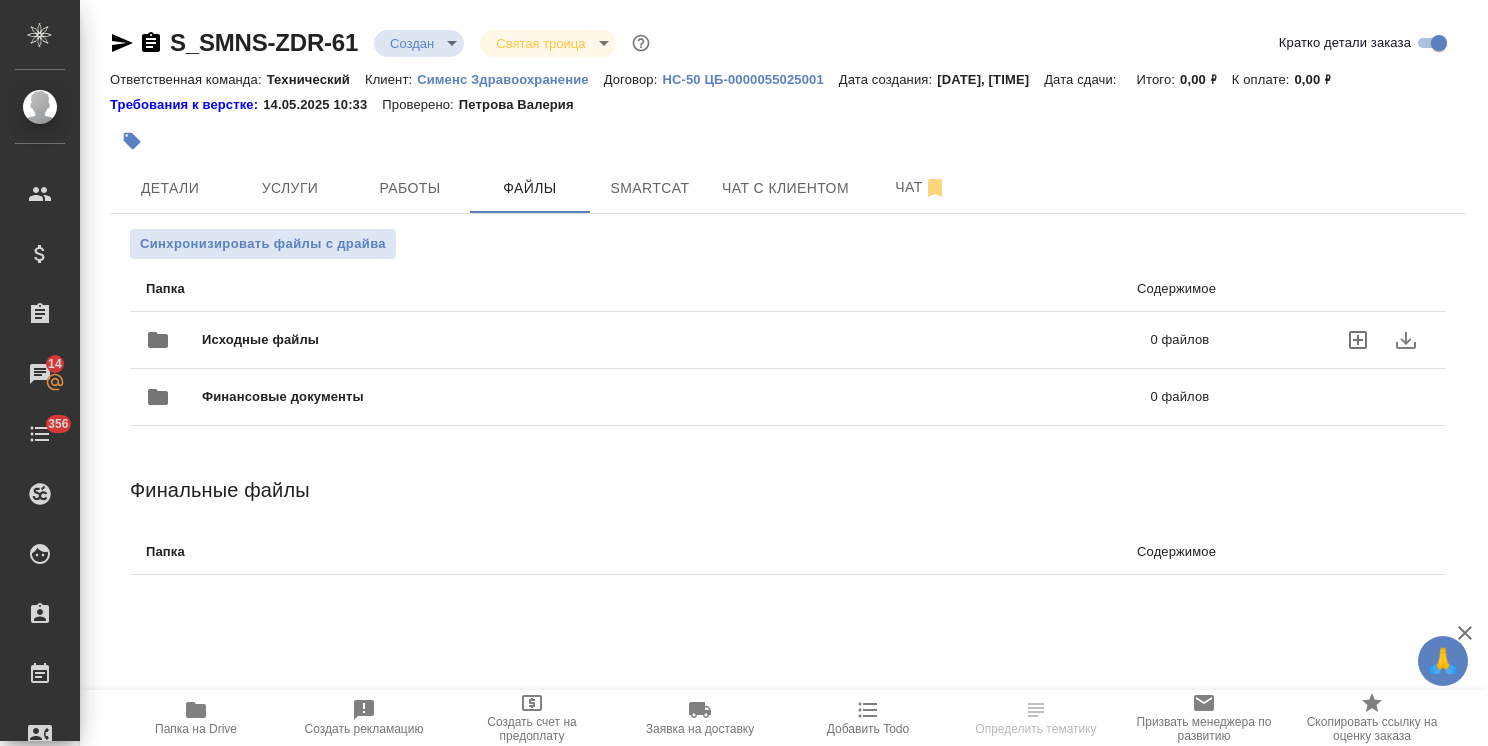 click on "Исходные файлы" at bounding box center [468, 340] 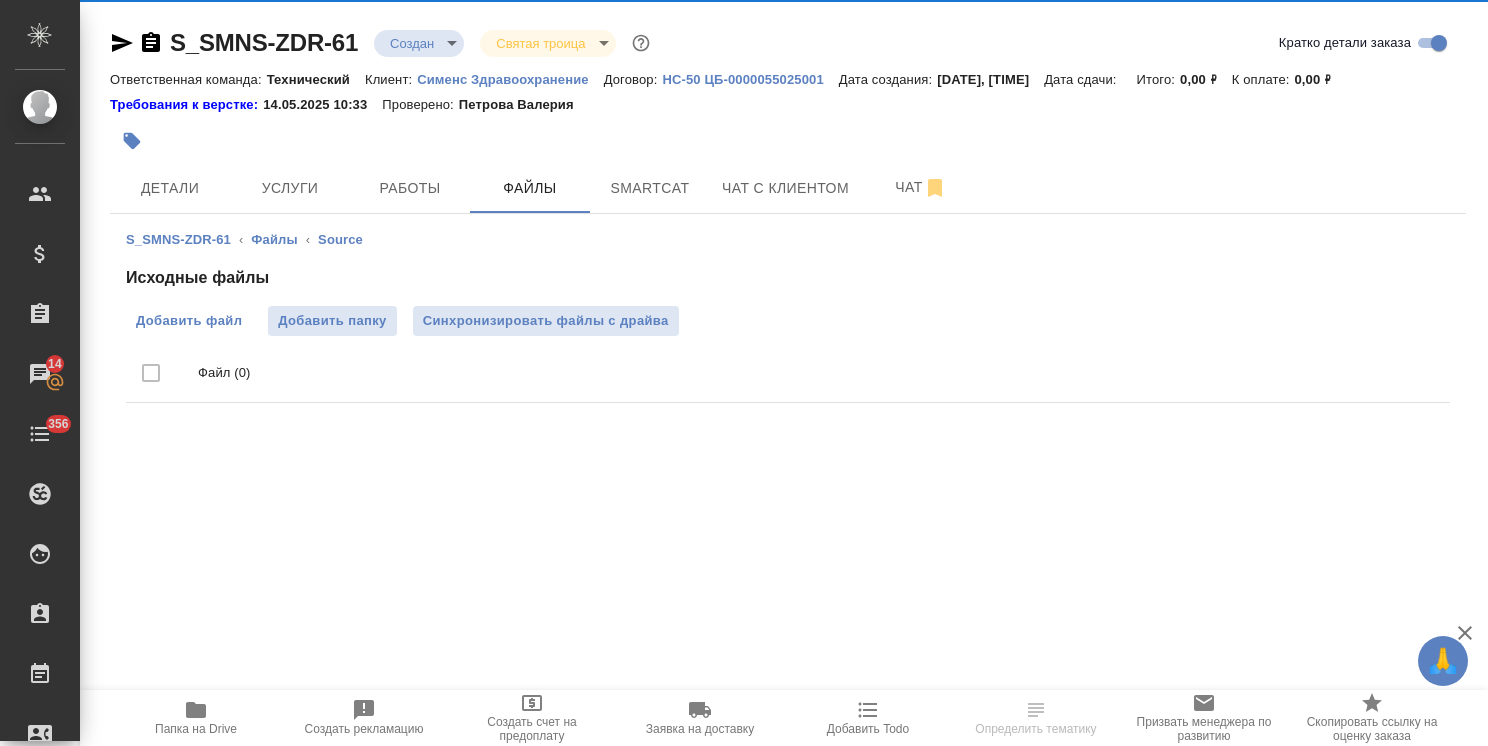 click on "Добавить файл" at bounding box center (189, 321) 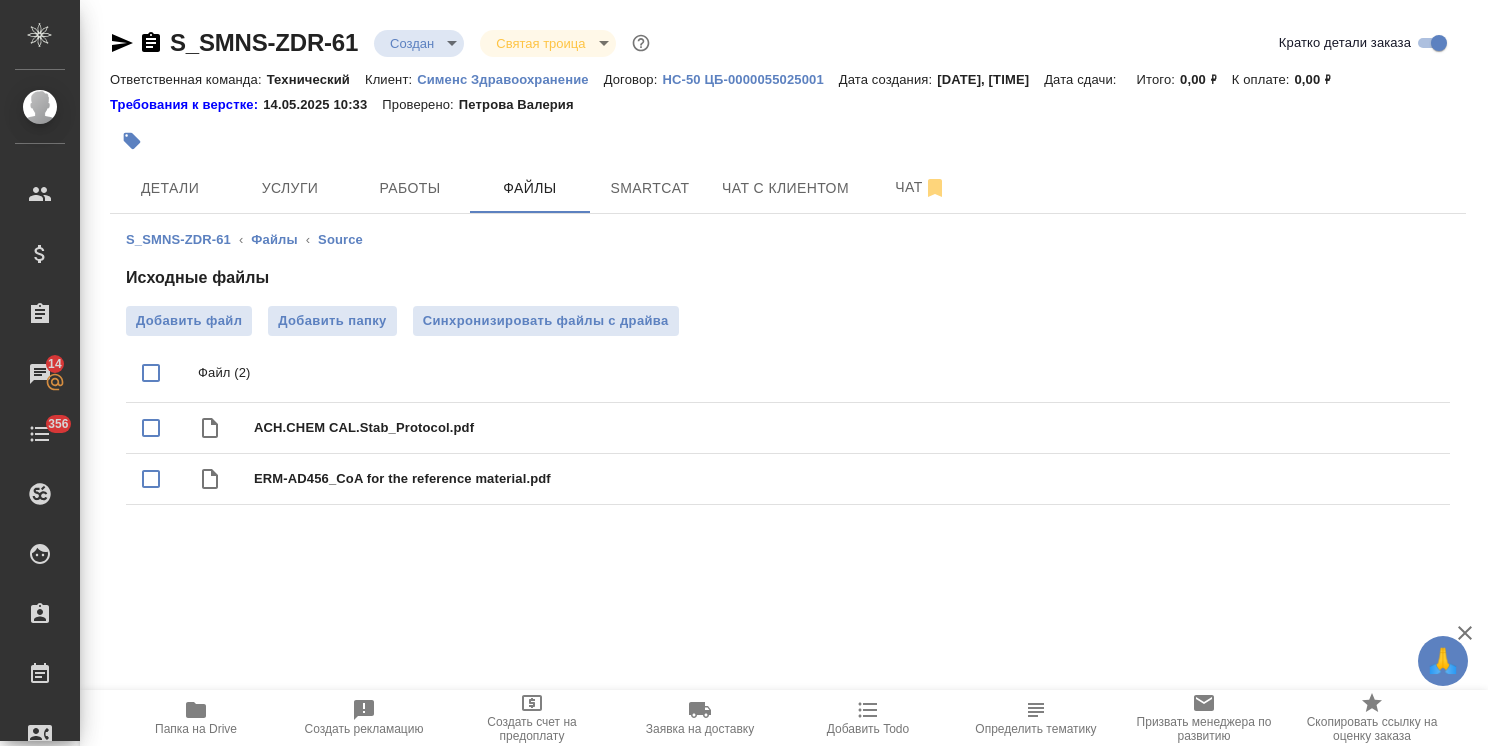 click on "S_SMNS-ZDR-61 Создан new Святая троица holyTrinity" at bounding box center [382, 43] 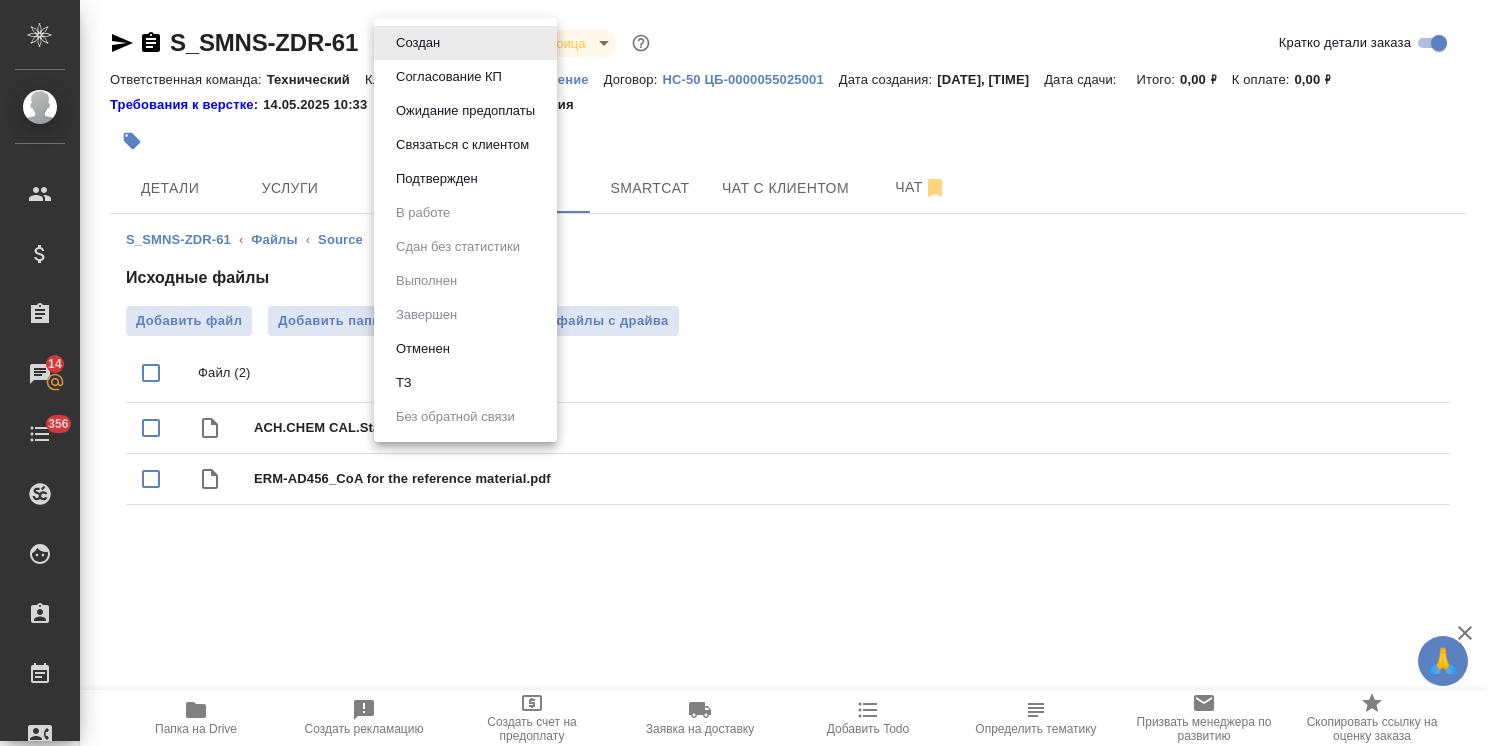click on "ТЗ" at bounding box center (418, 43) 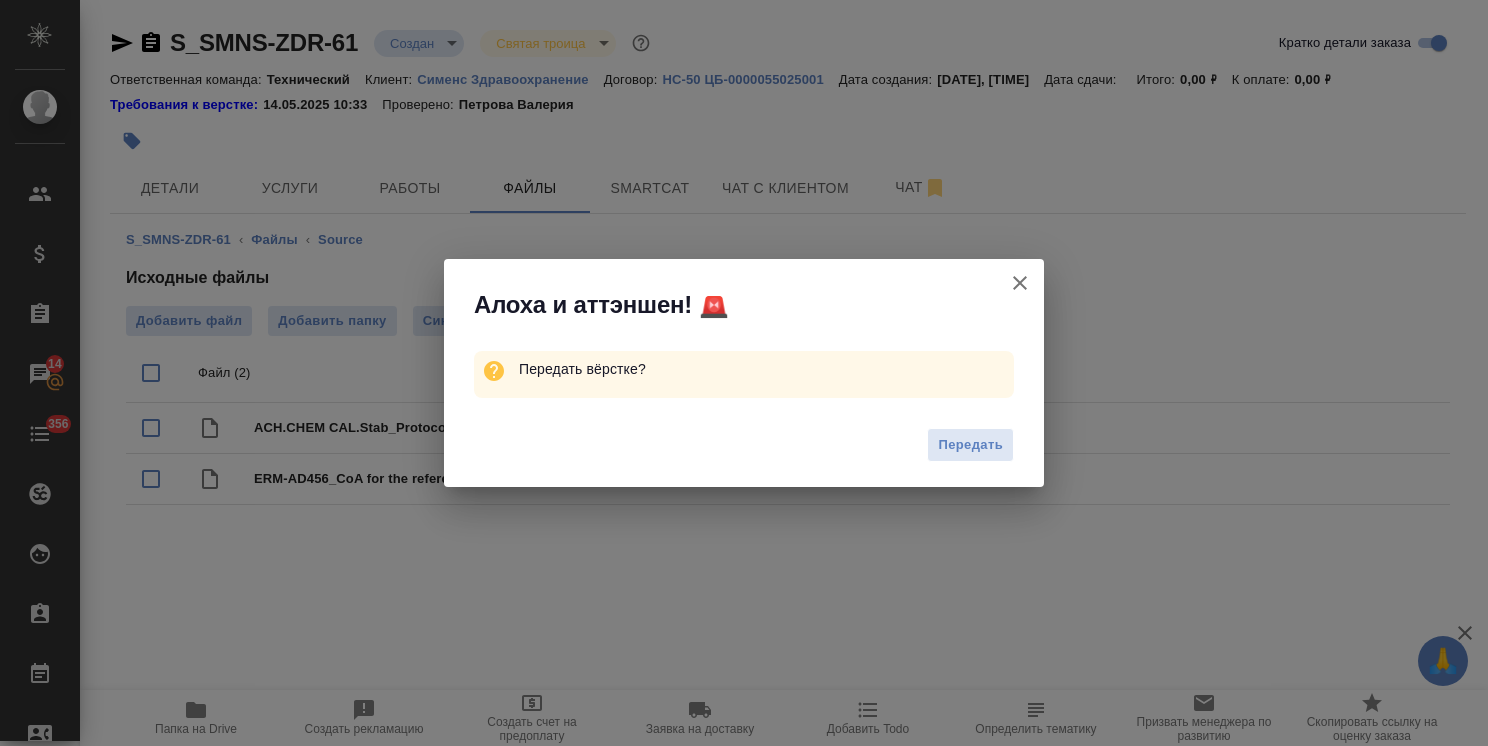 click on "Передать" at bounding box center (970, 445) 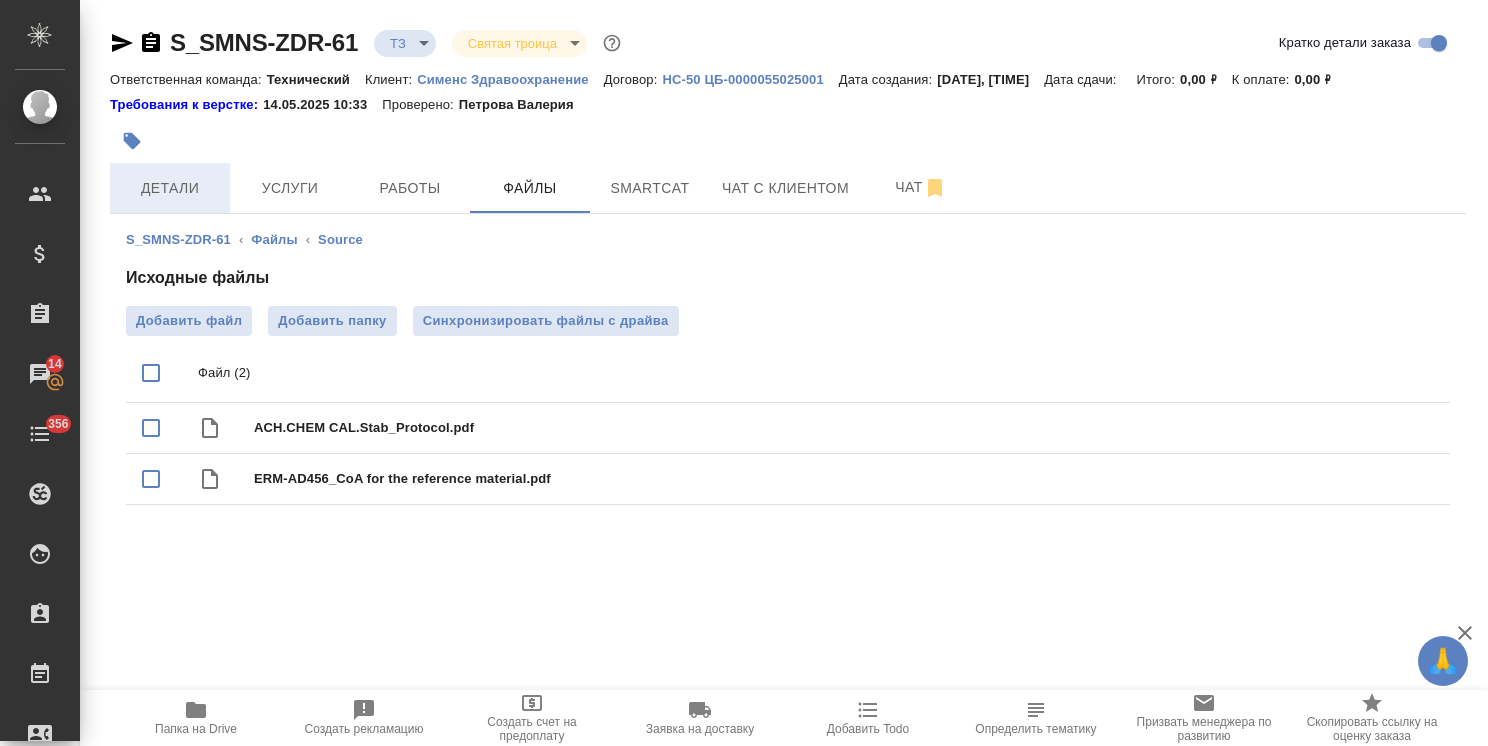 click on "Детали" at bounding box center [170, 188] 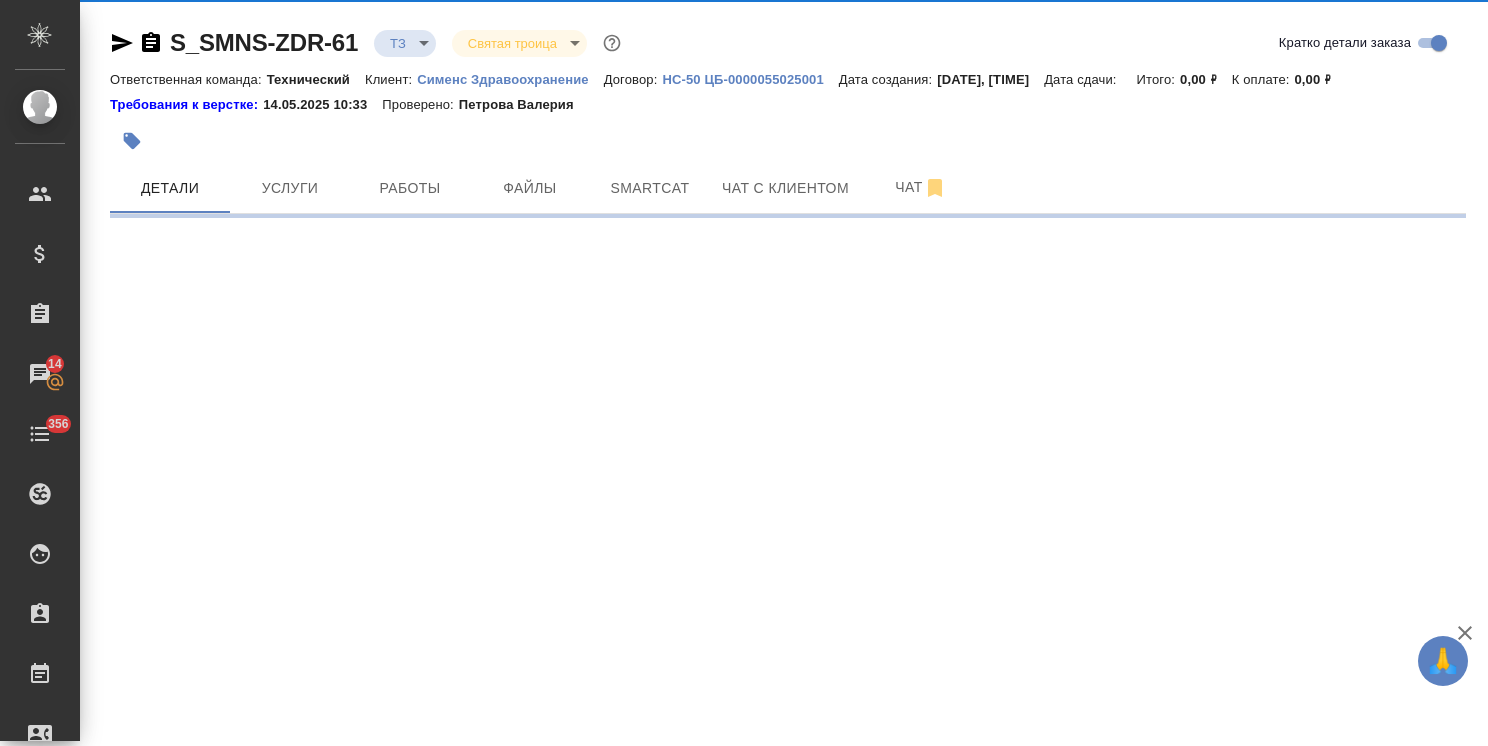 select on "RU" 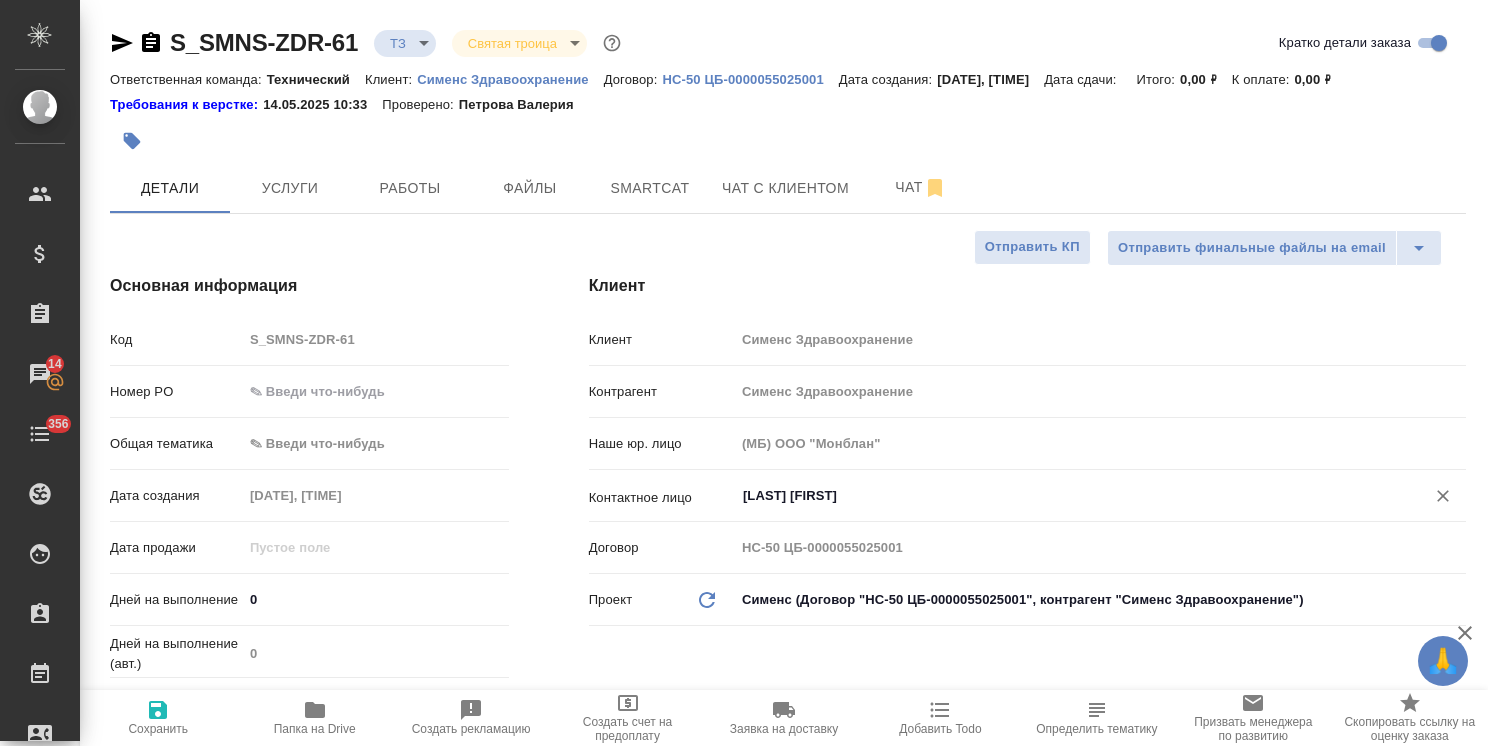 type on "x" 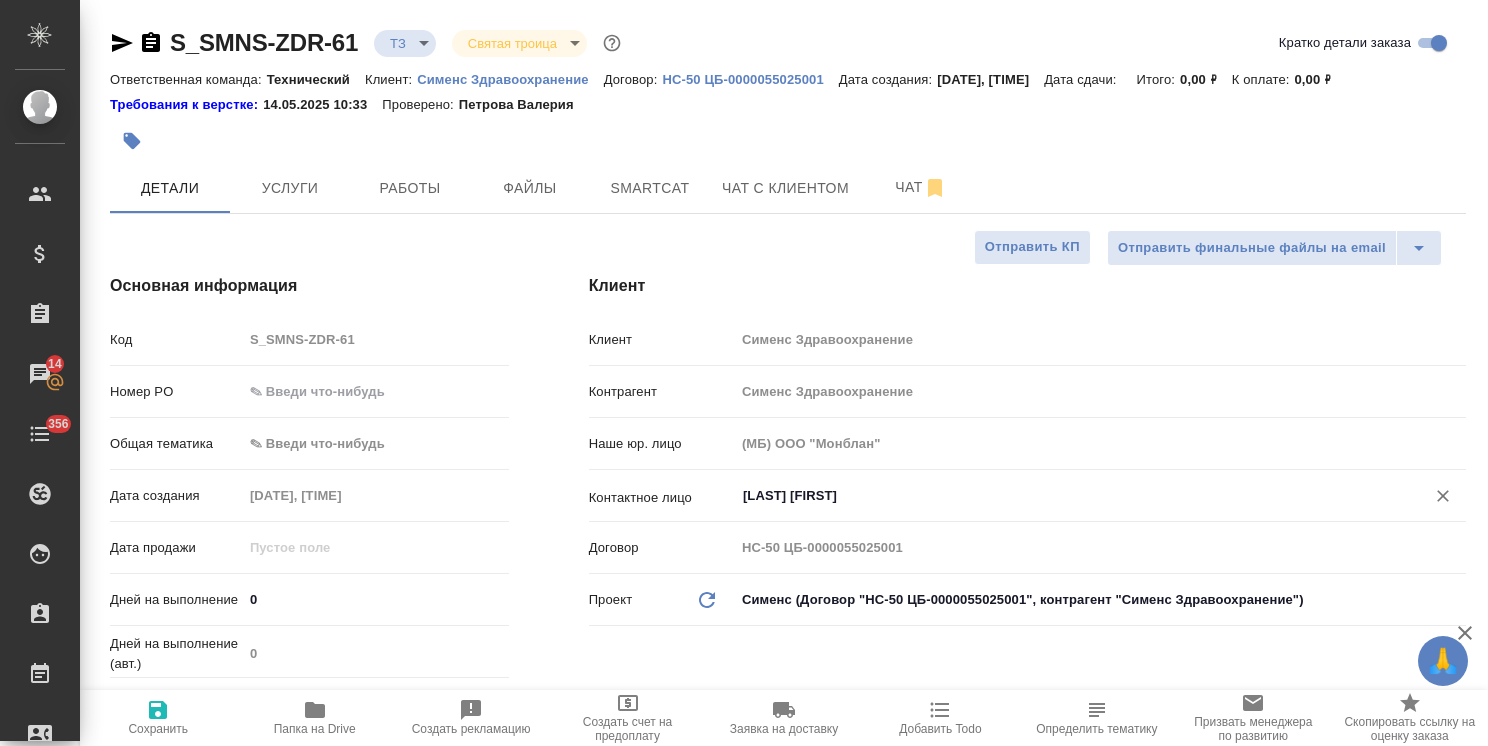 click on "[LAST] [FIRST]" at bounding box center (1067, 496) 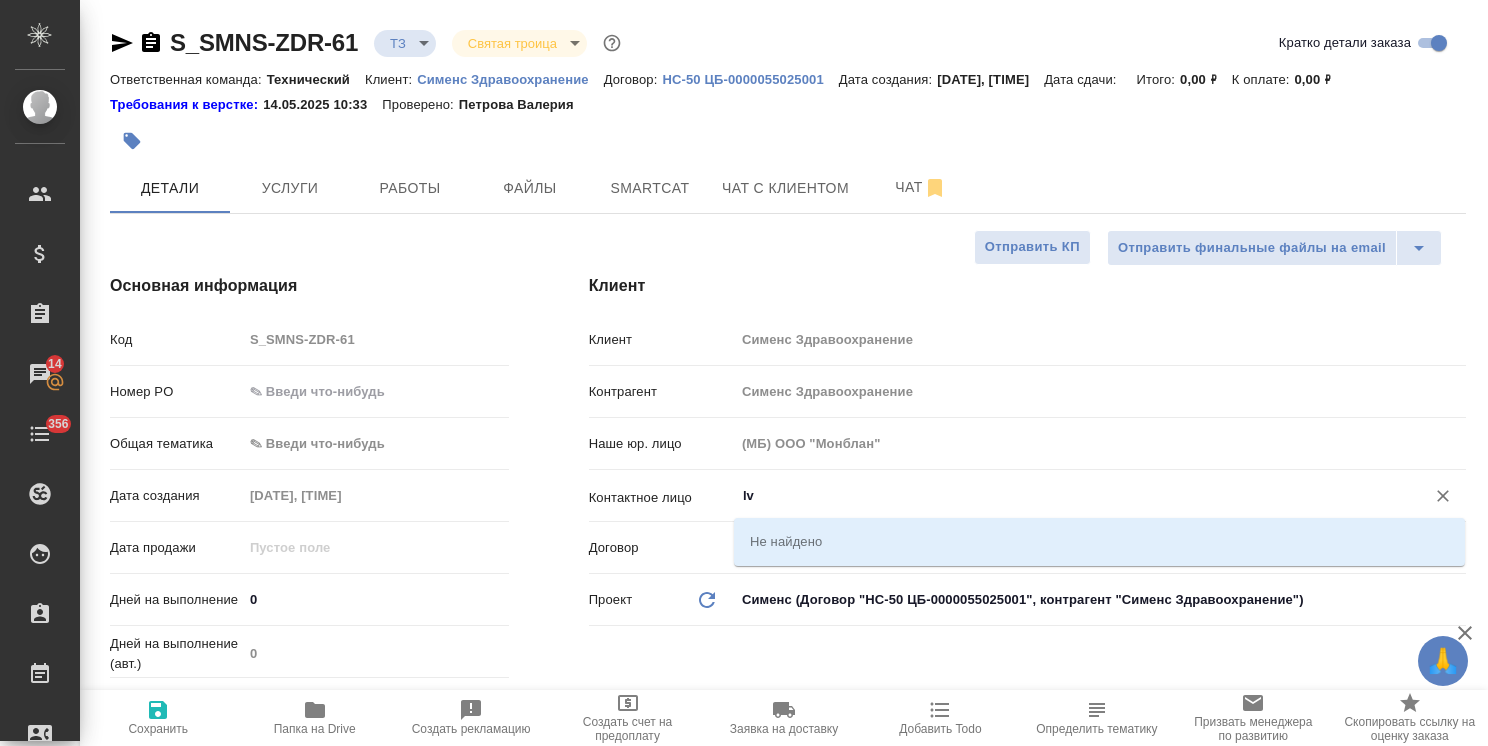 type on "l" 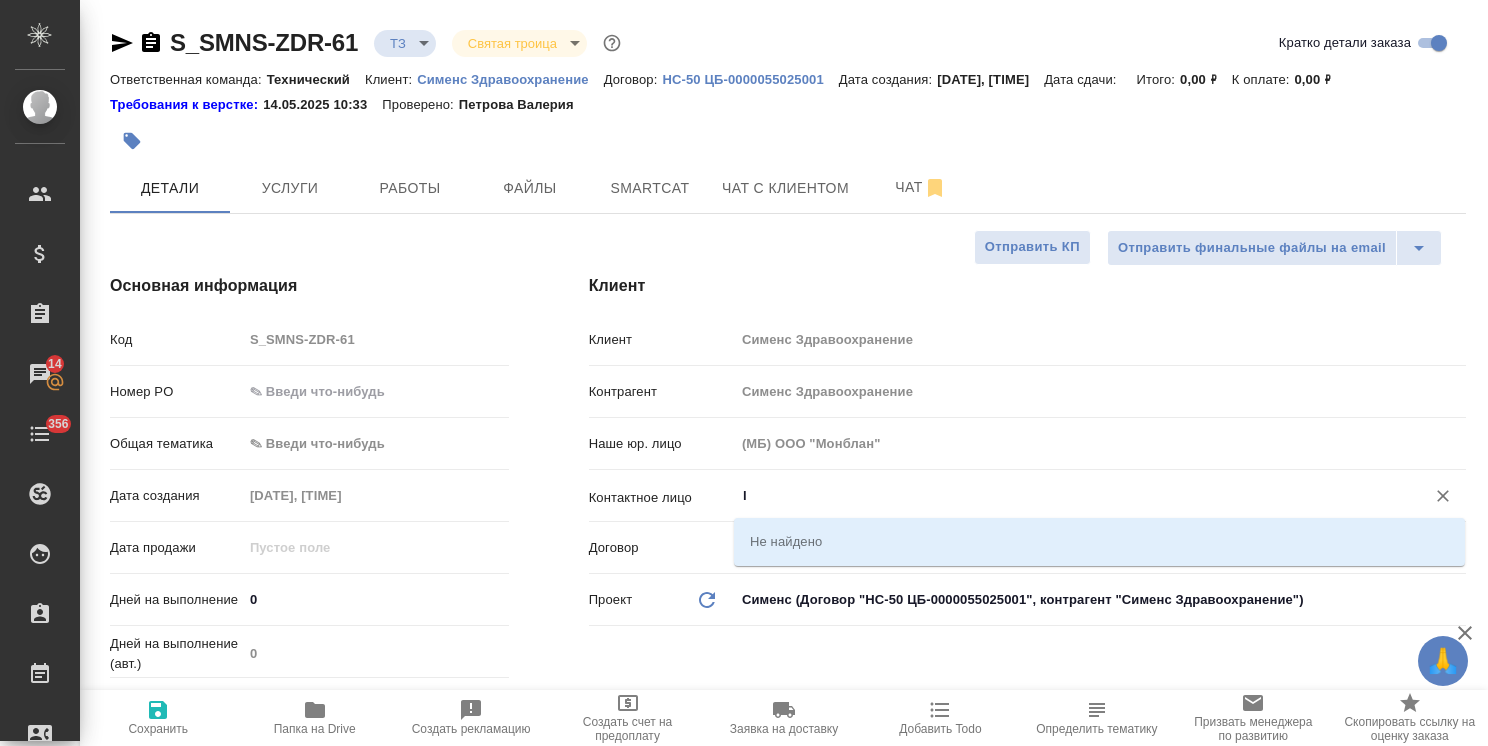 type 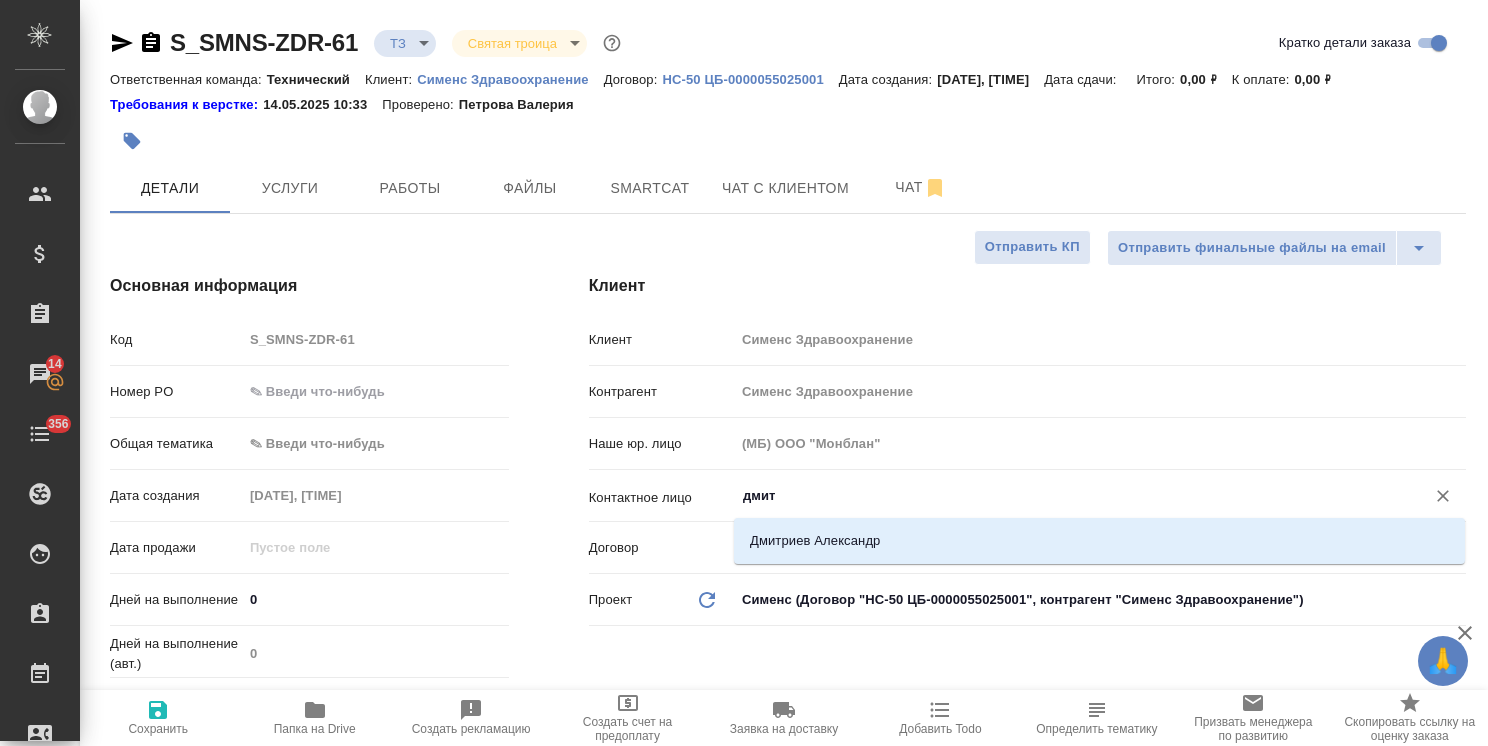 click on "Дмитриев Александр" at bounding box center [1099, 541] 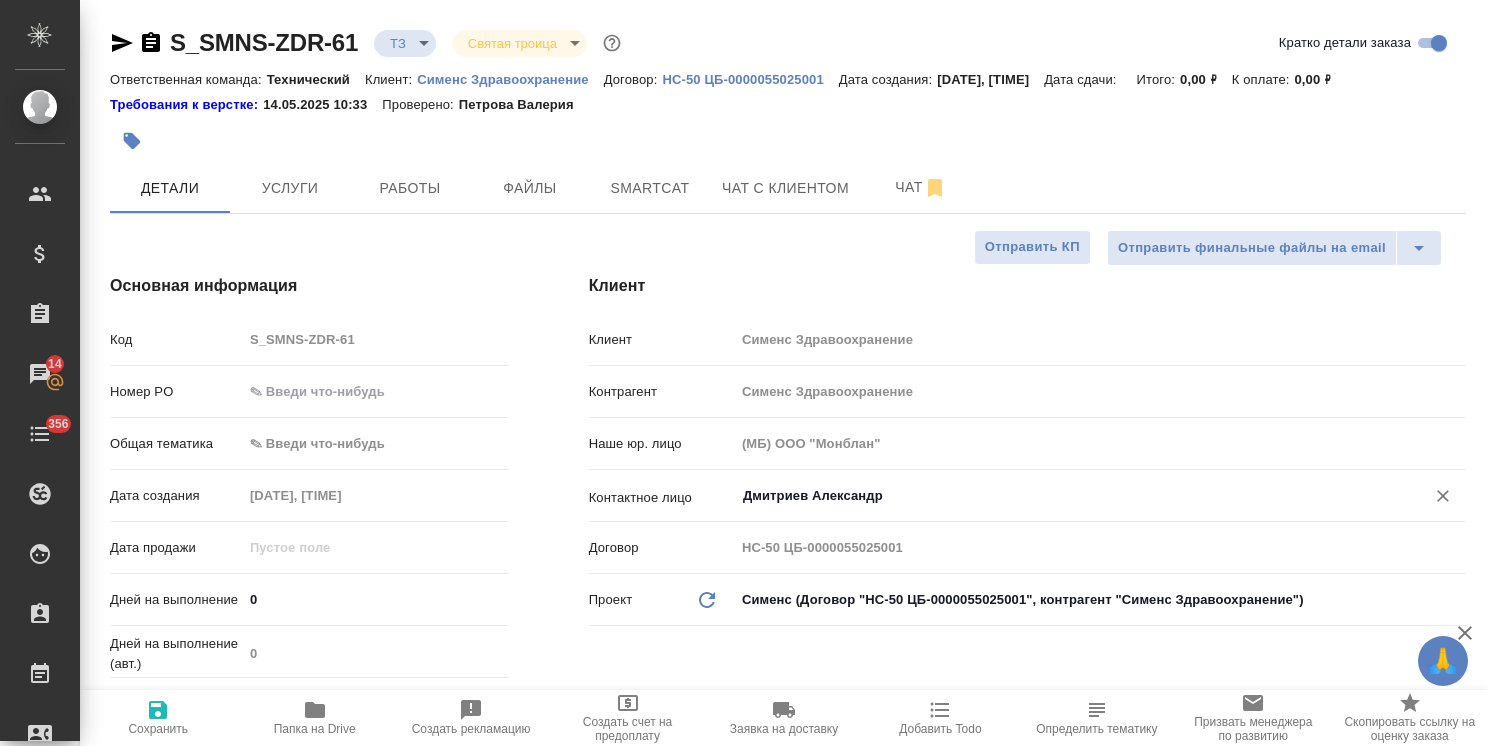 type on "Дмитриев Александр" 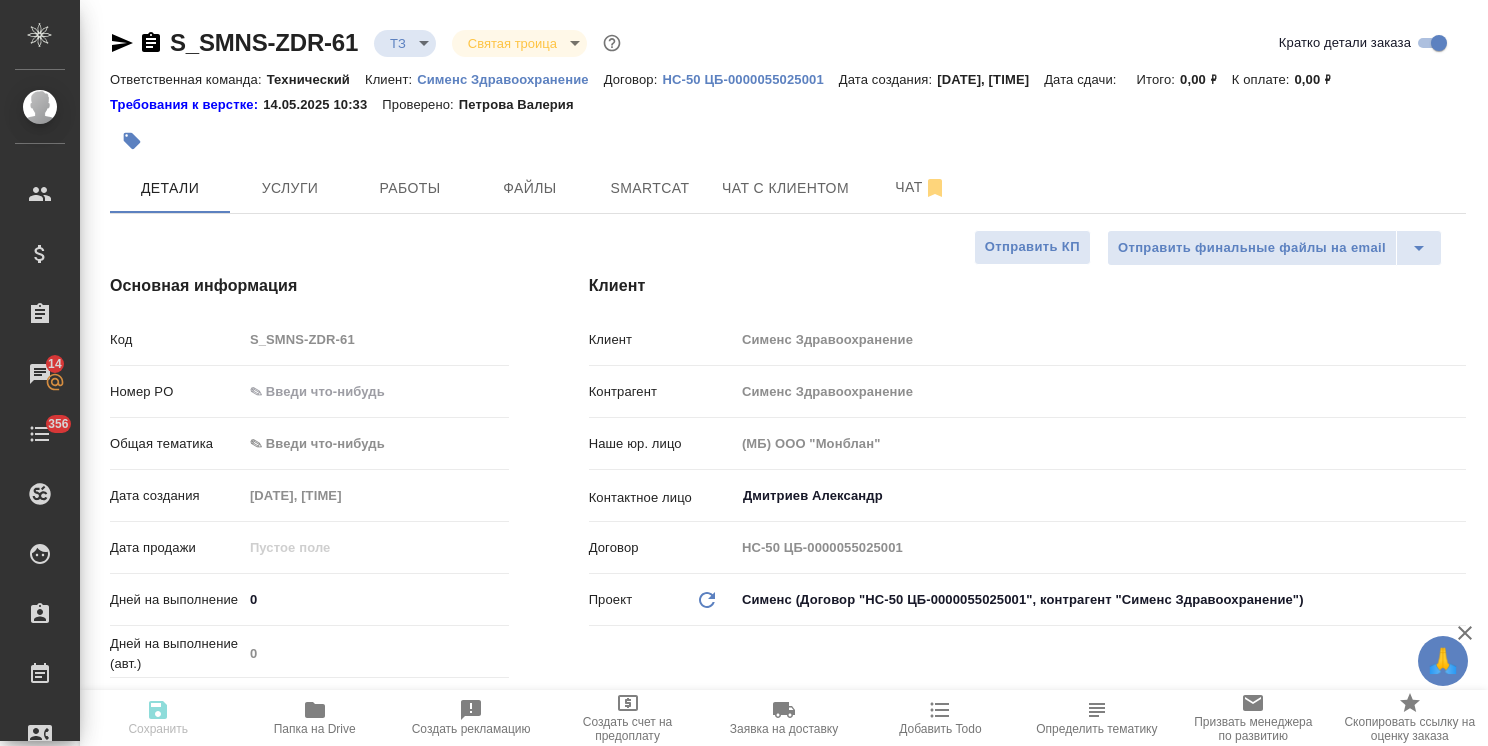 type on "x" 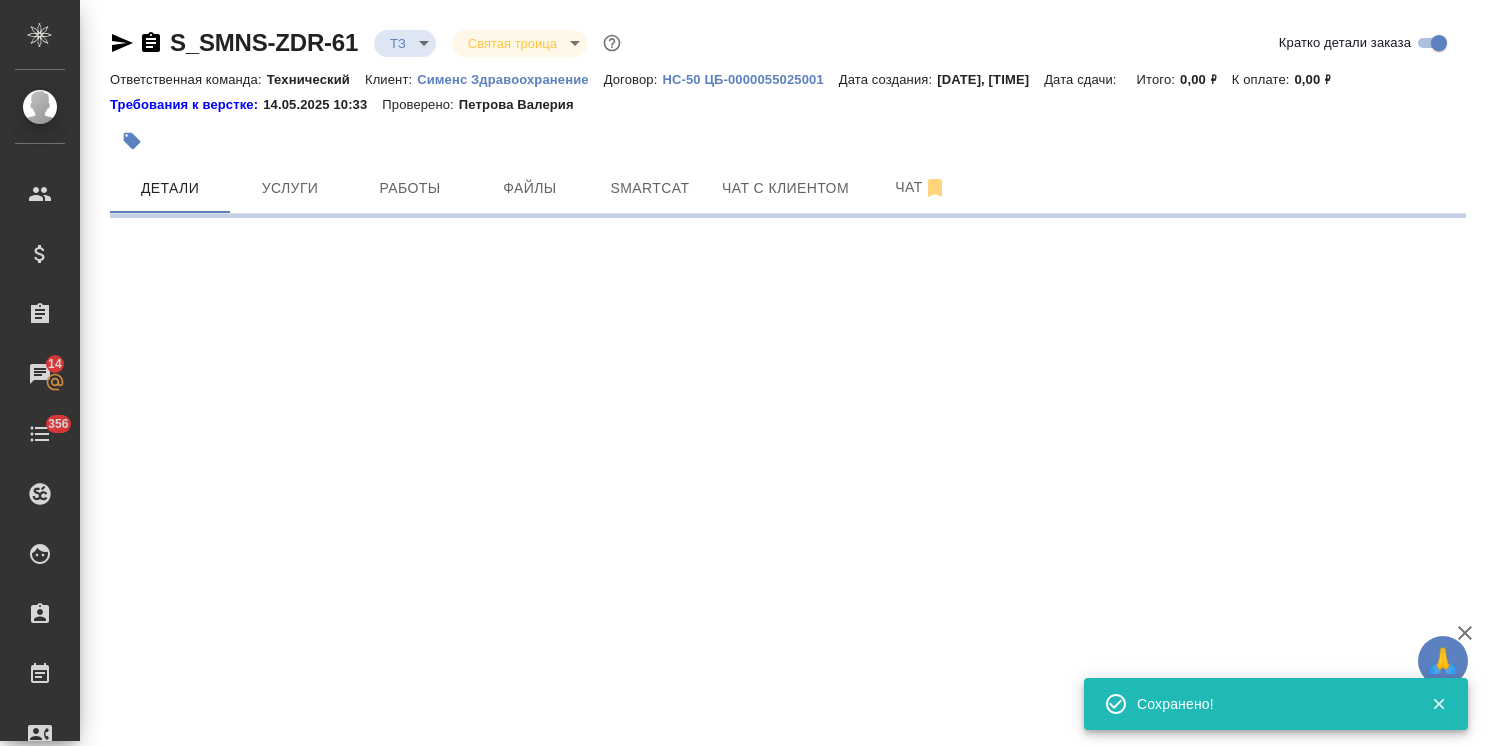 select on "RU" 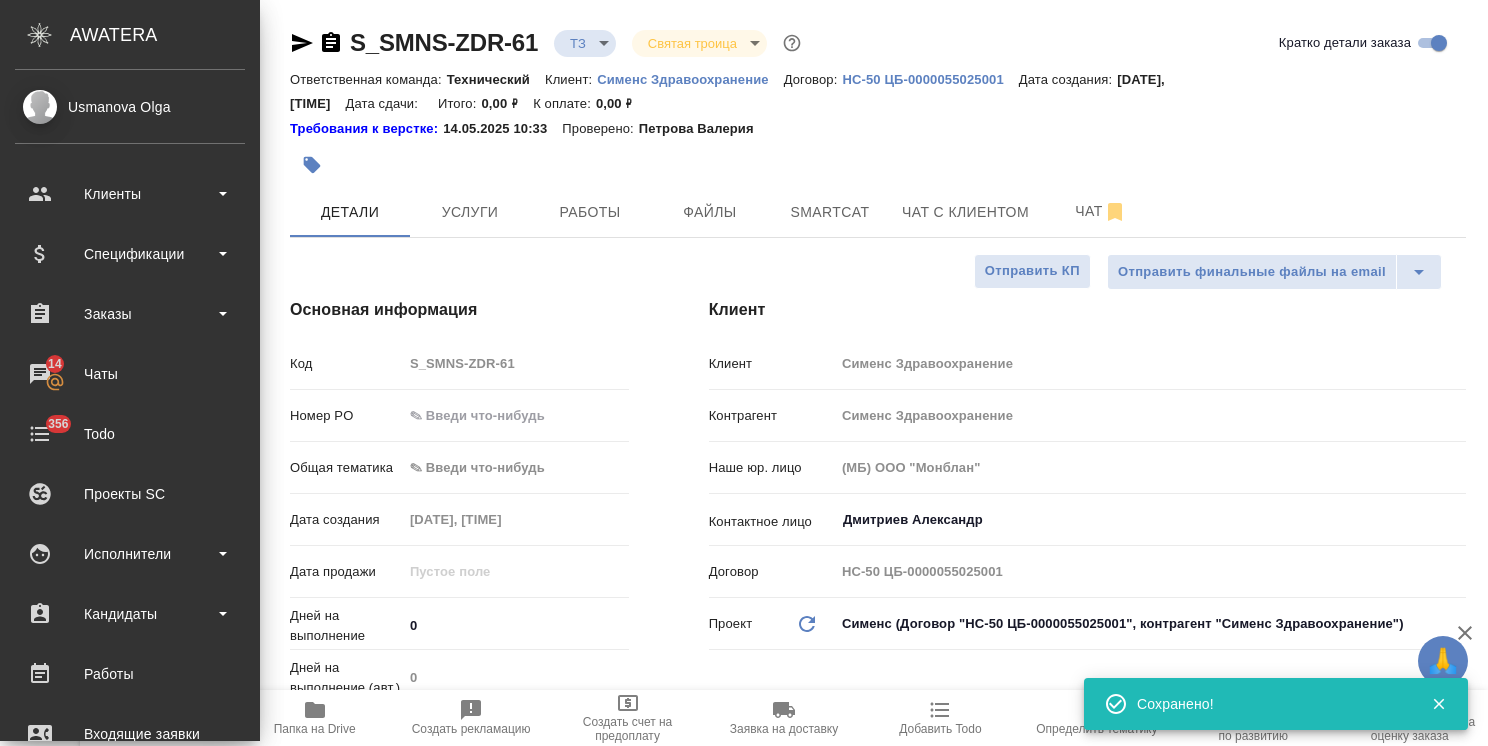 type on "x" 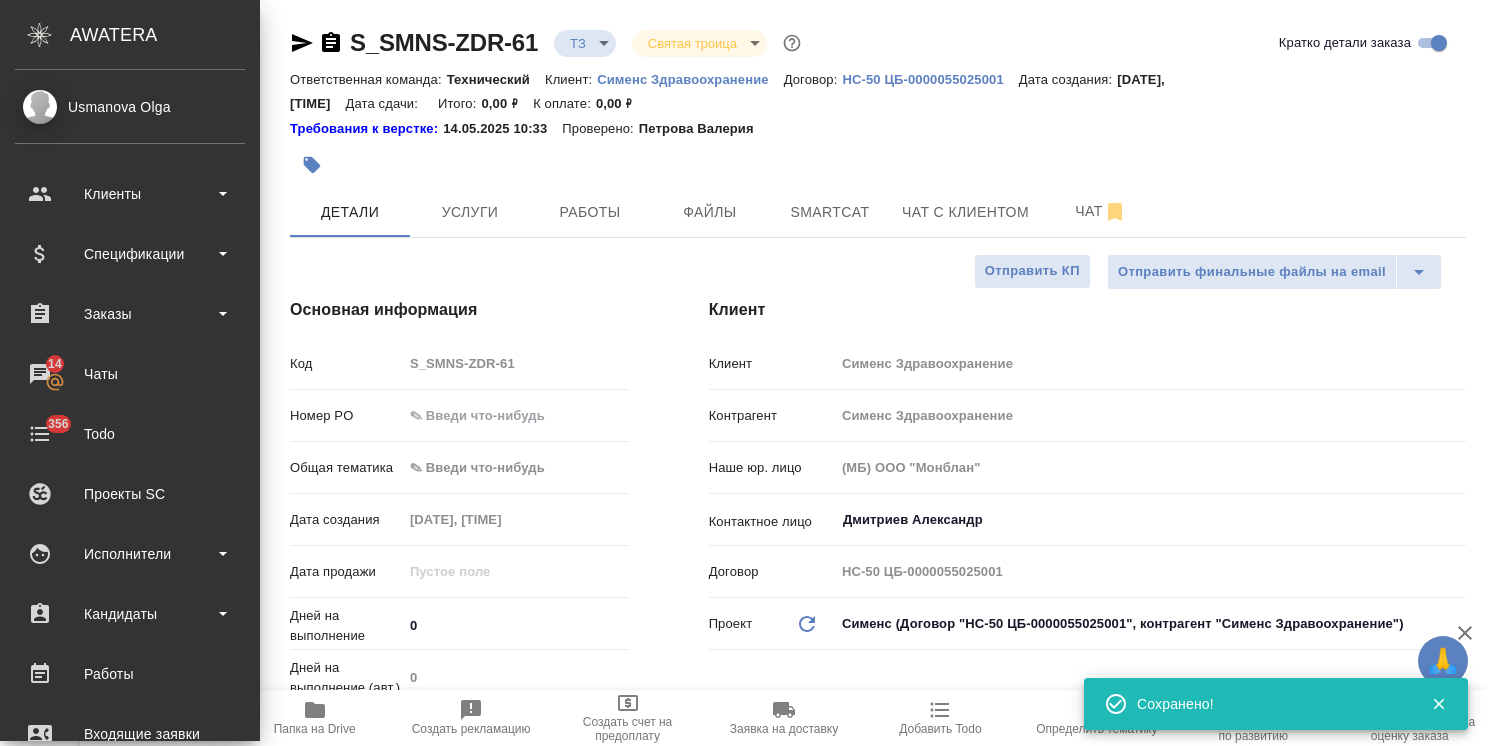type on "x" 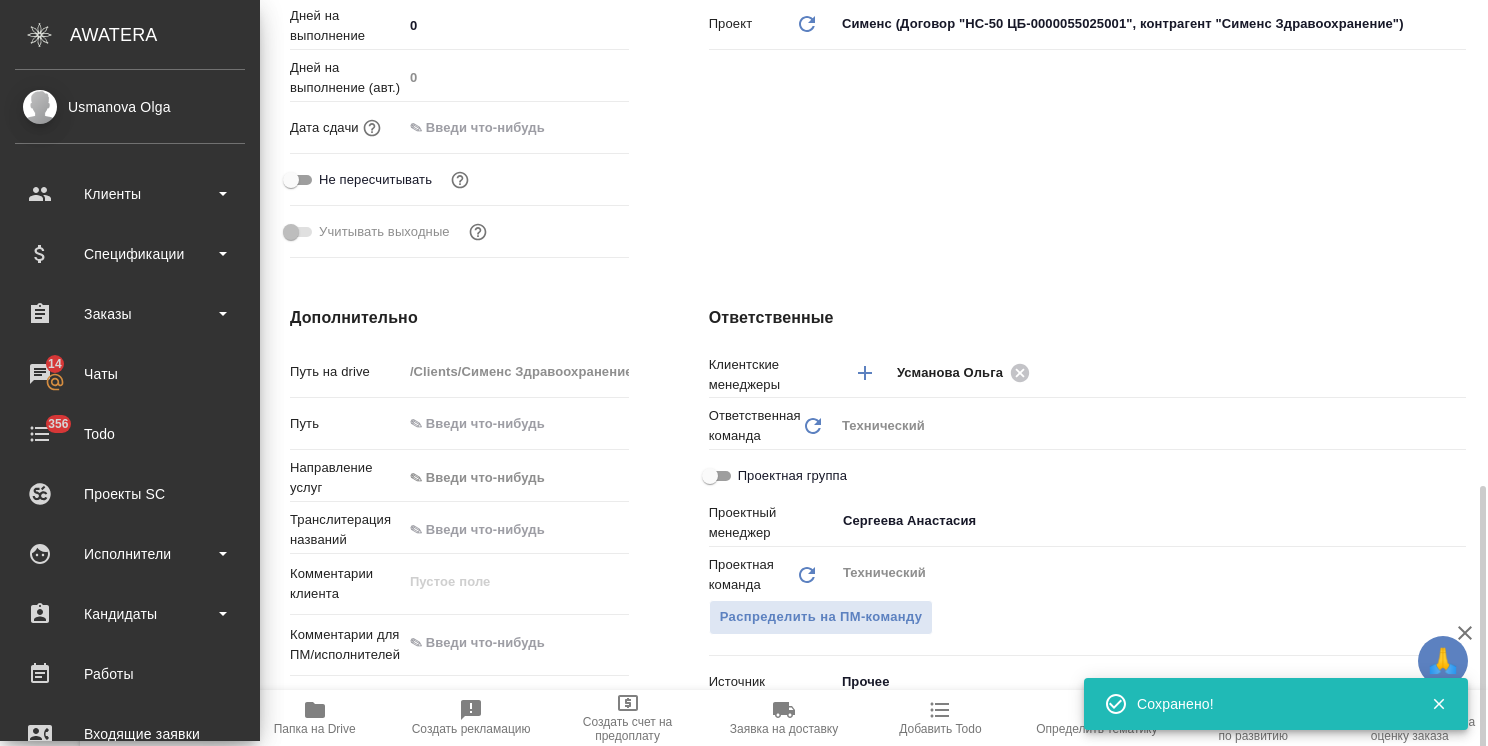 scroll, scrollTop: 900, scrollLeft: 0, axis: vertical 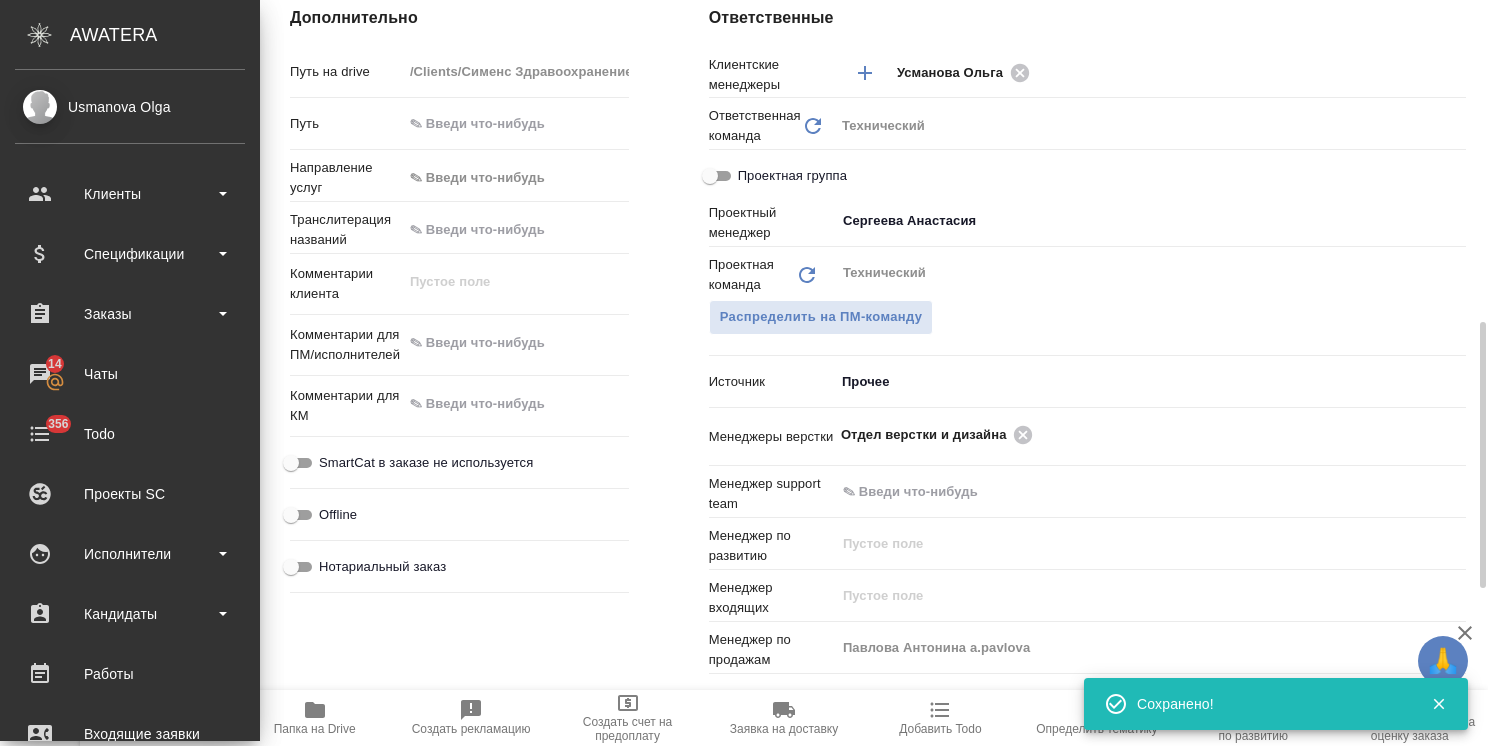 type on "x" 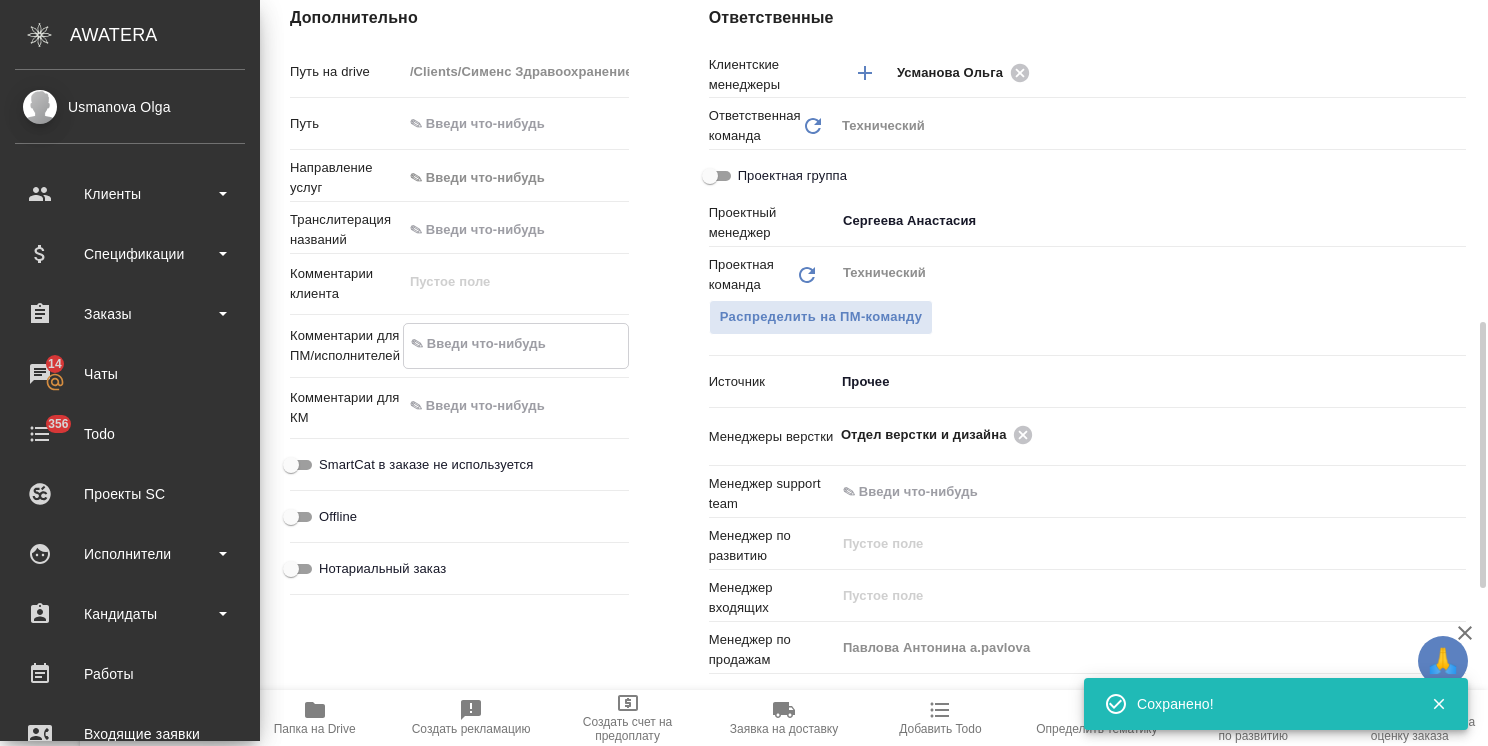 paste on "а русский язык, для предоставления в гос органы" 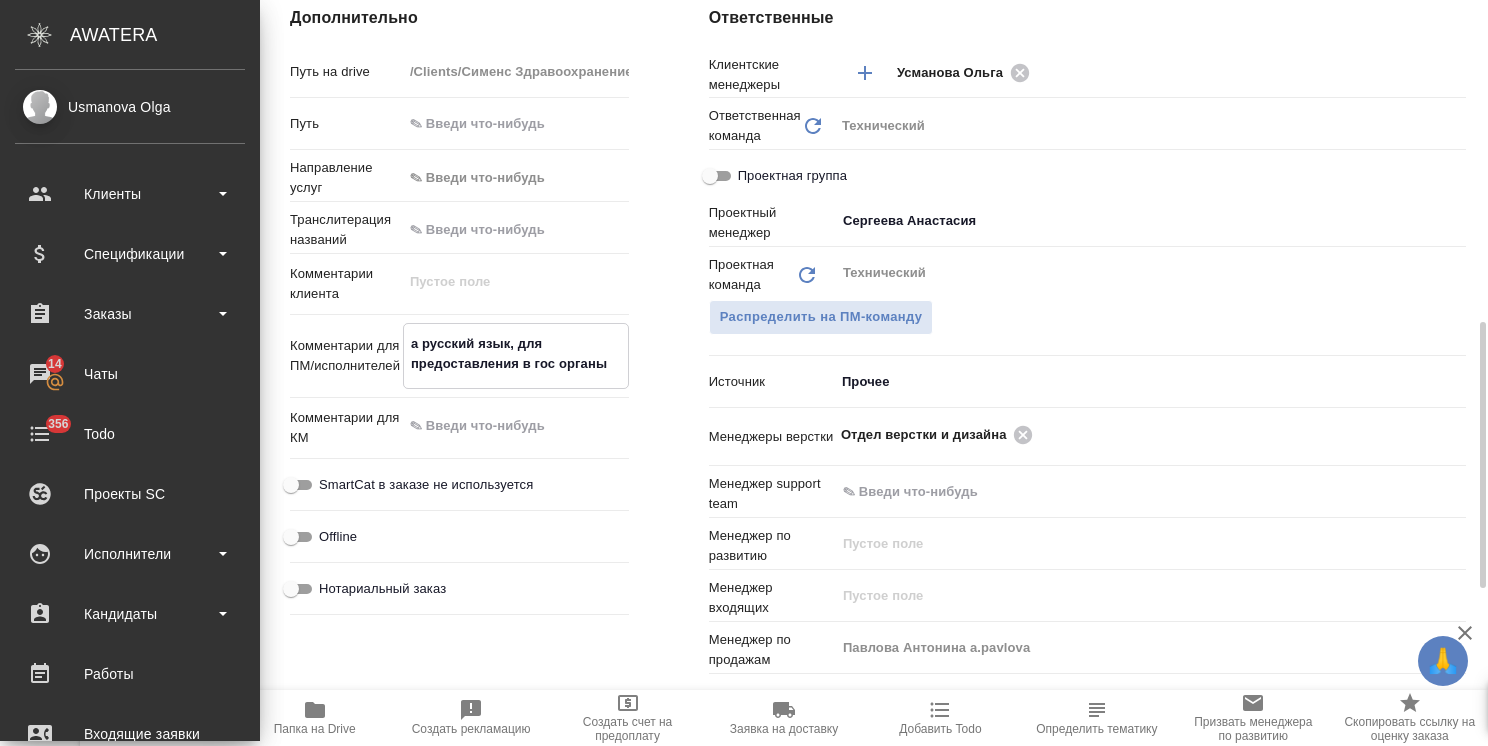 type on "x" 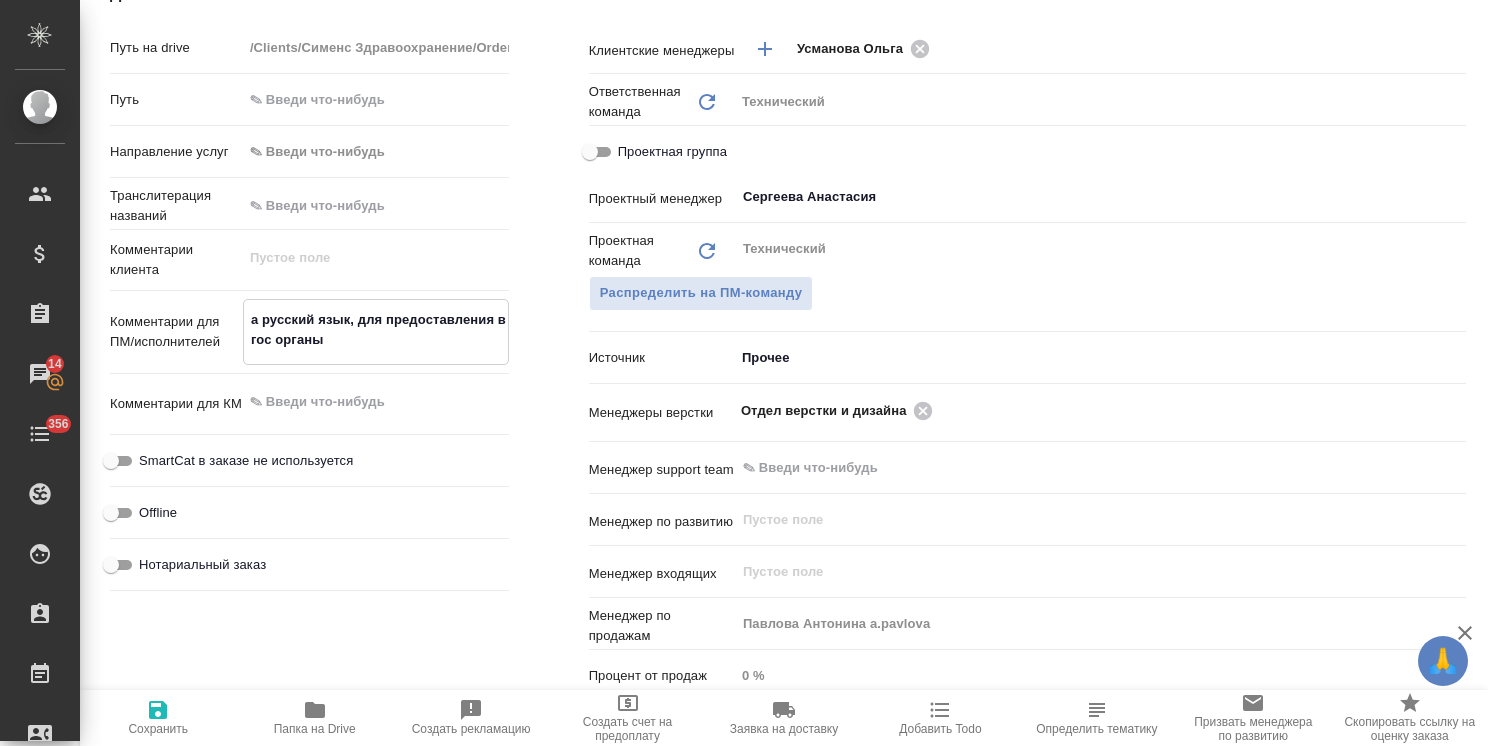 type on "а русский язык, для предоставления в гос органы" 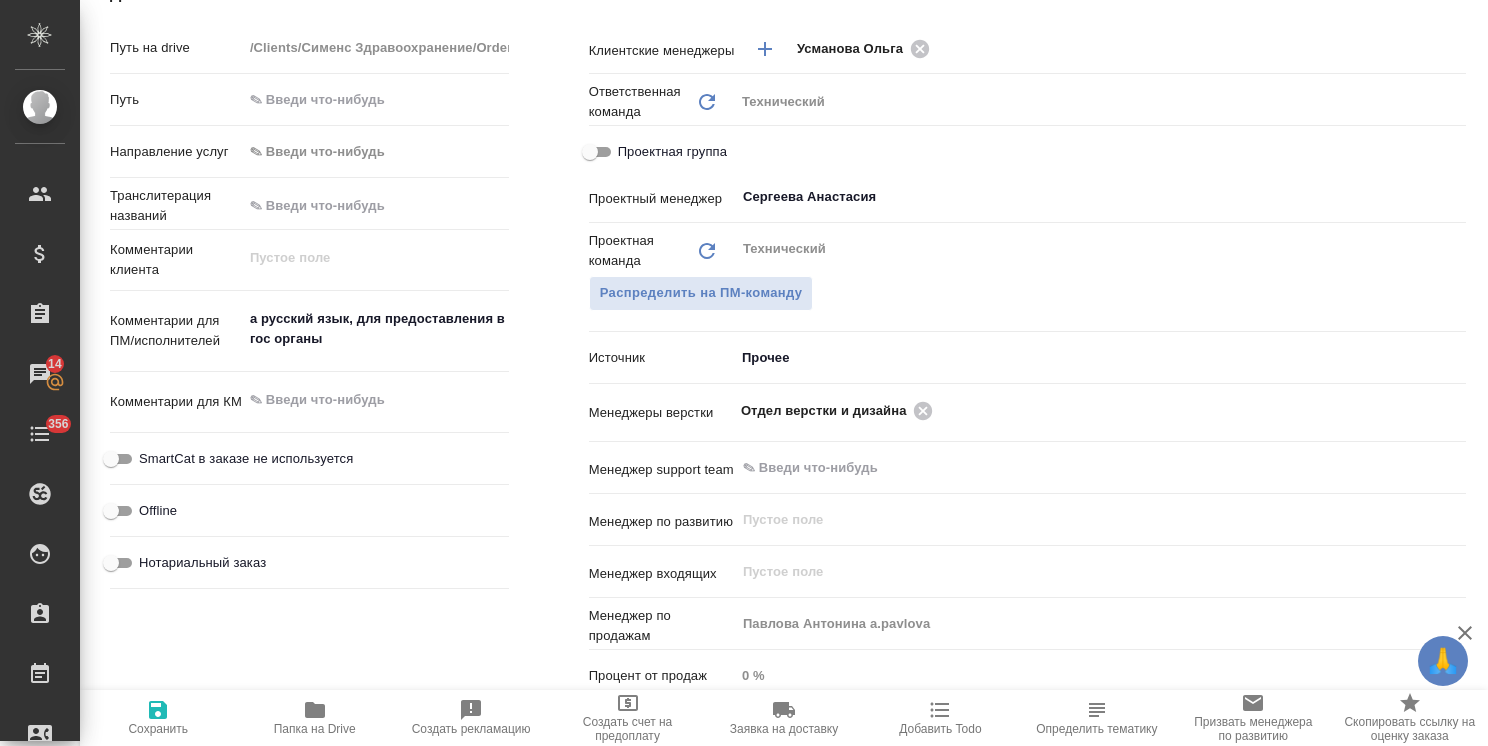 type on "x" 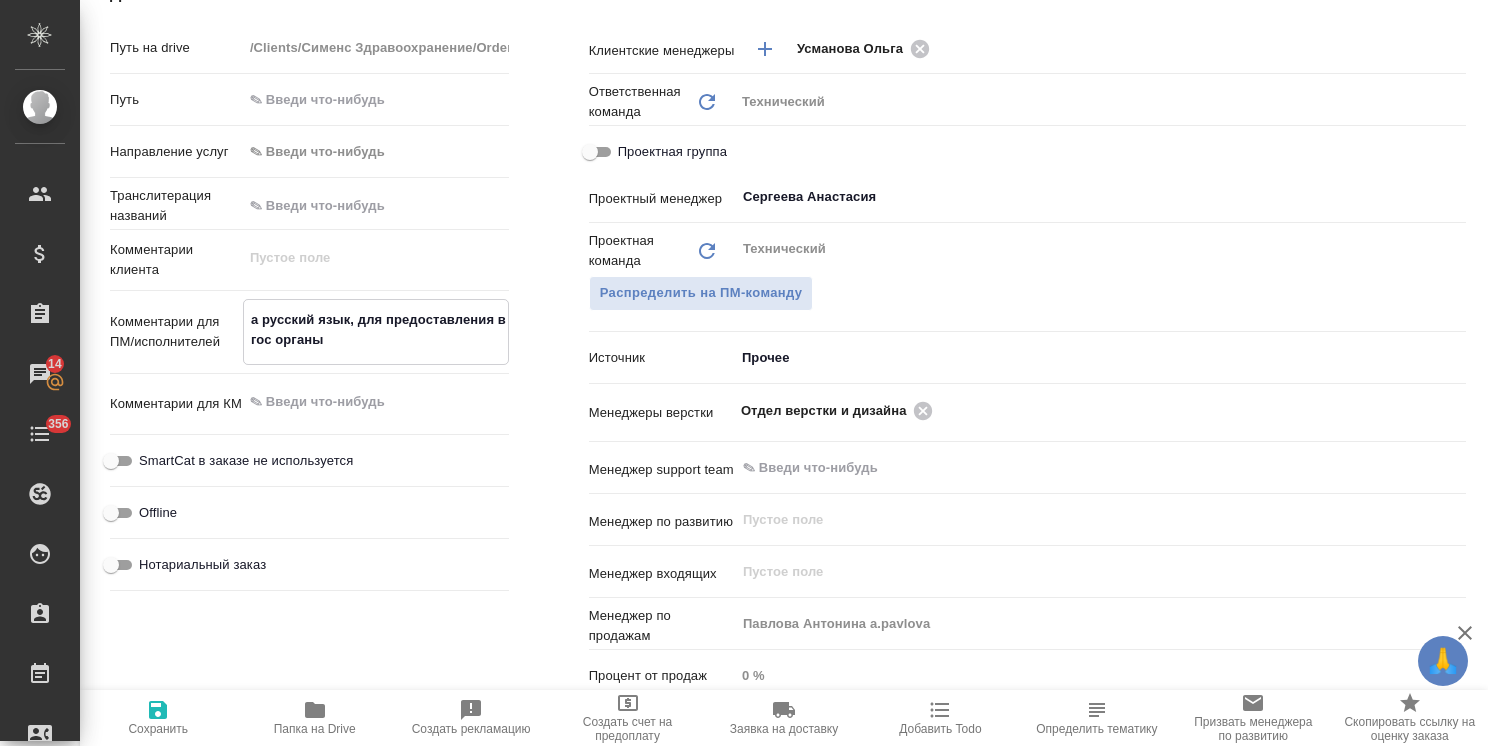 type on "а русский язык, для предоставления в гос органы" 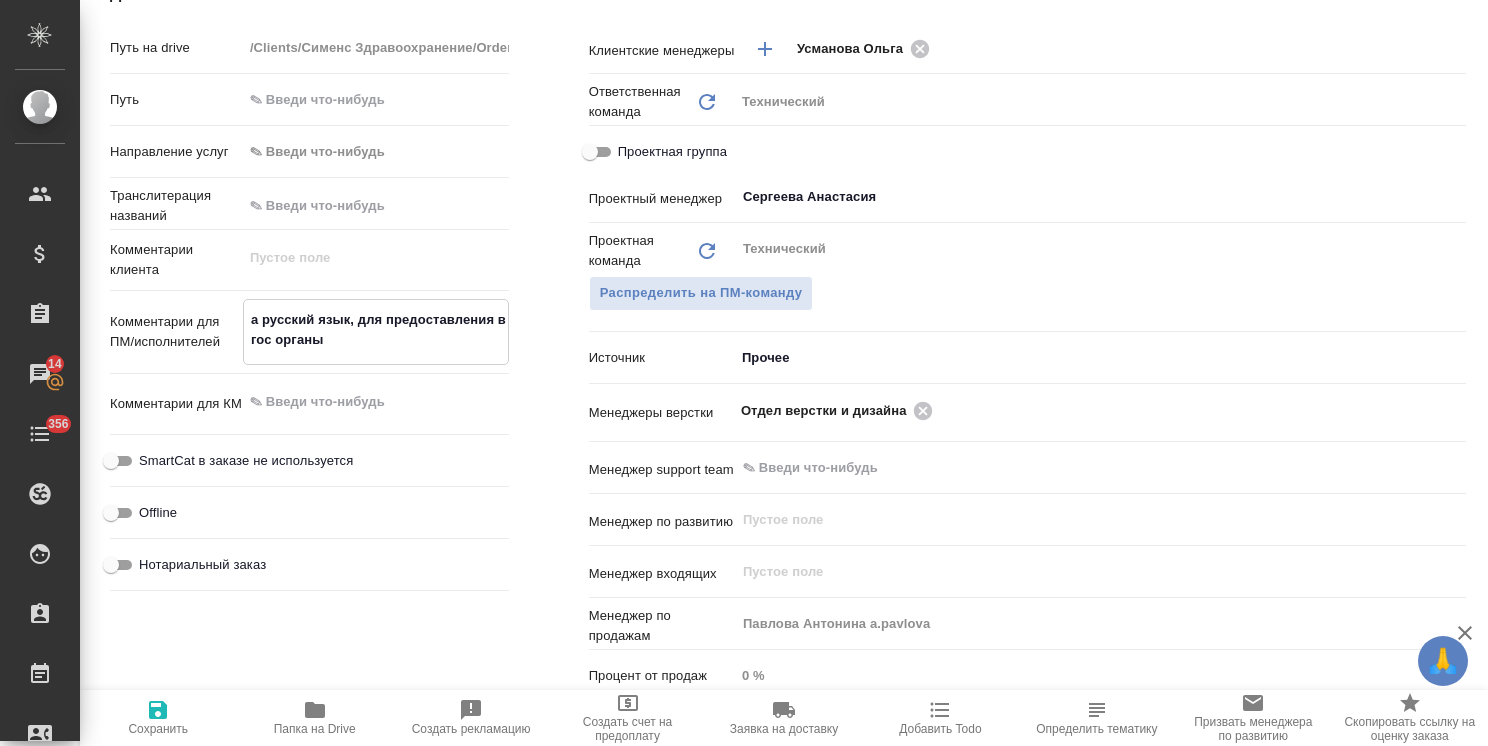 type on "x" 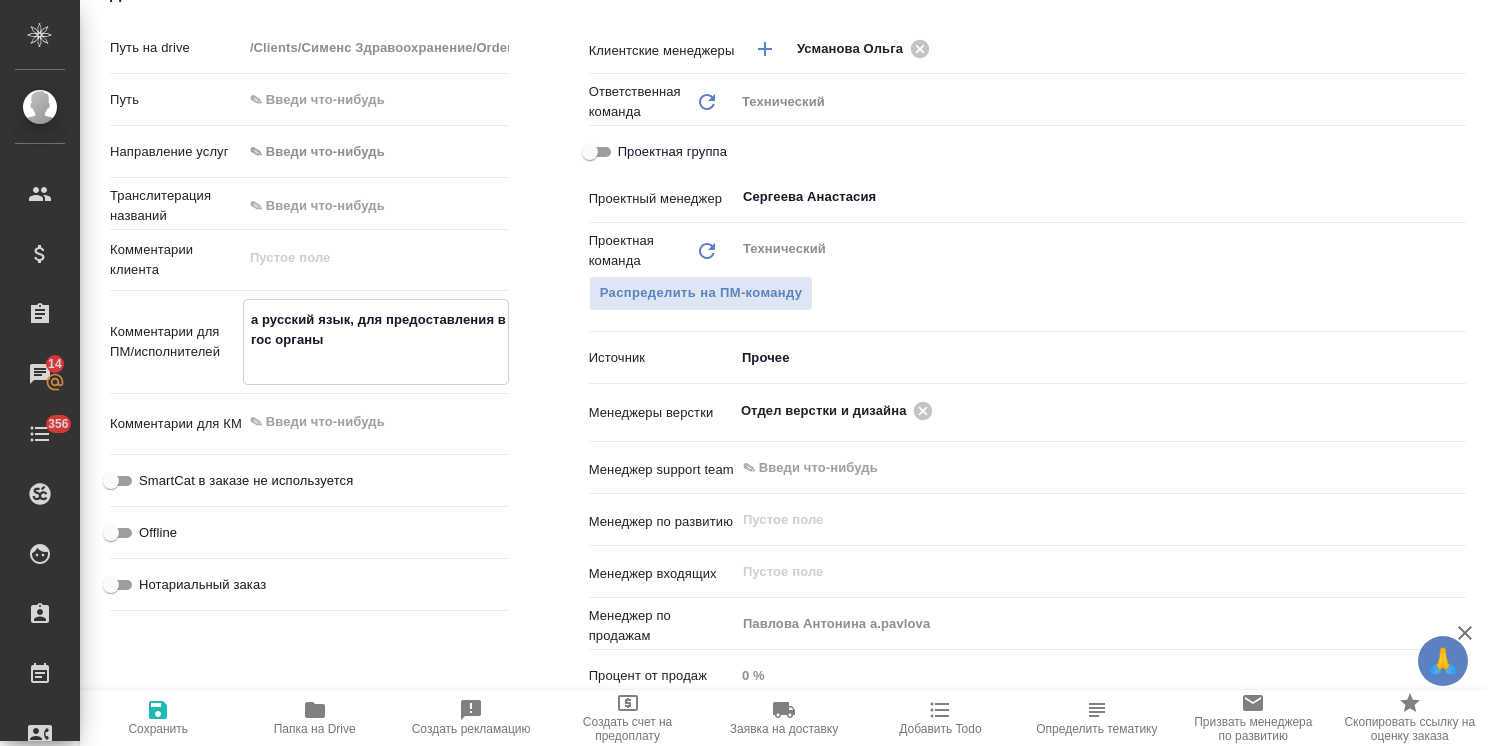 type on "x" 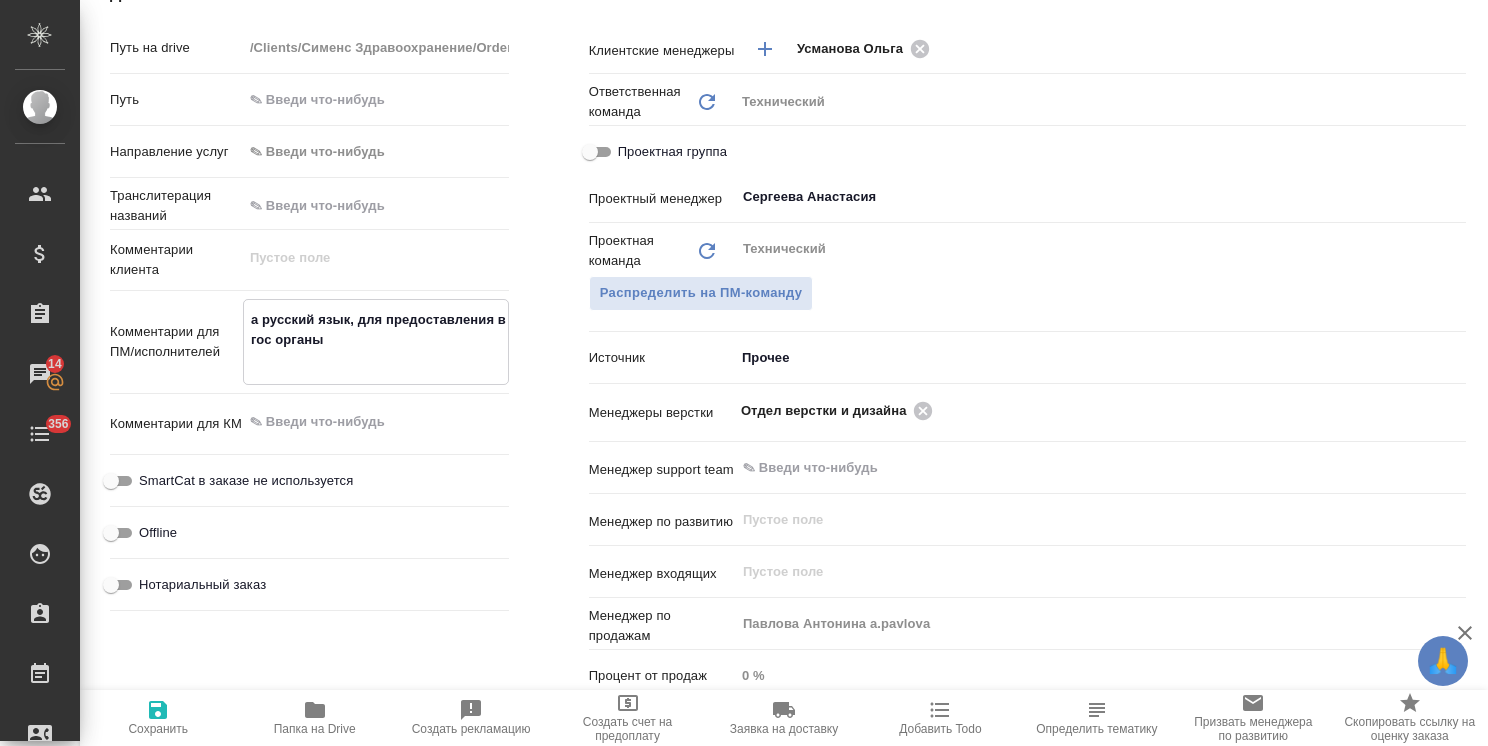 type on "а русский язык, для предоставления в гос органы" 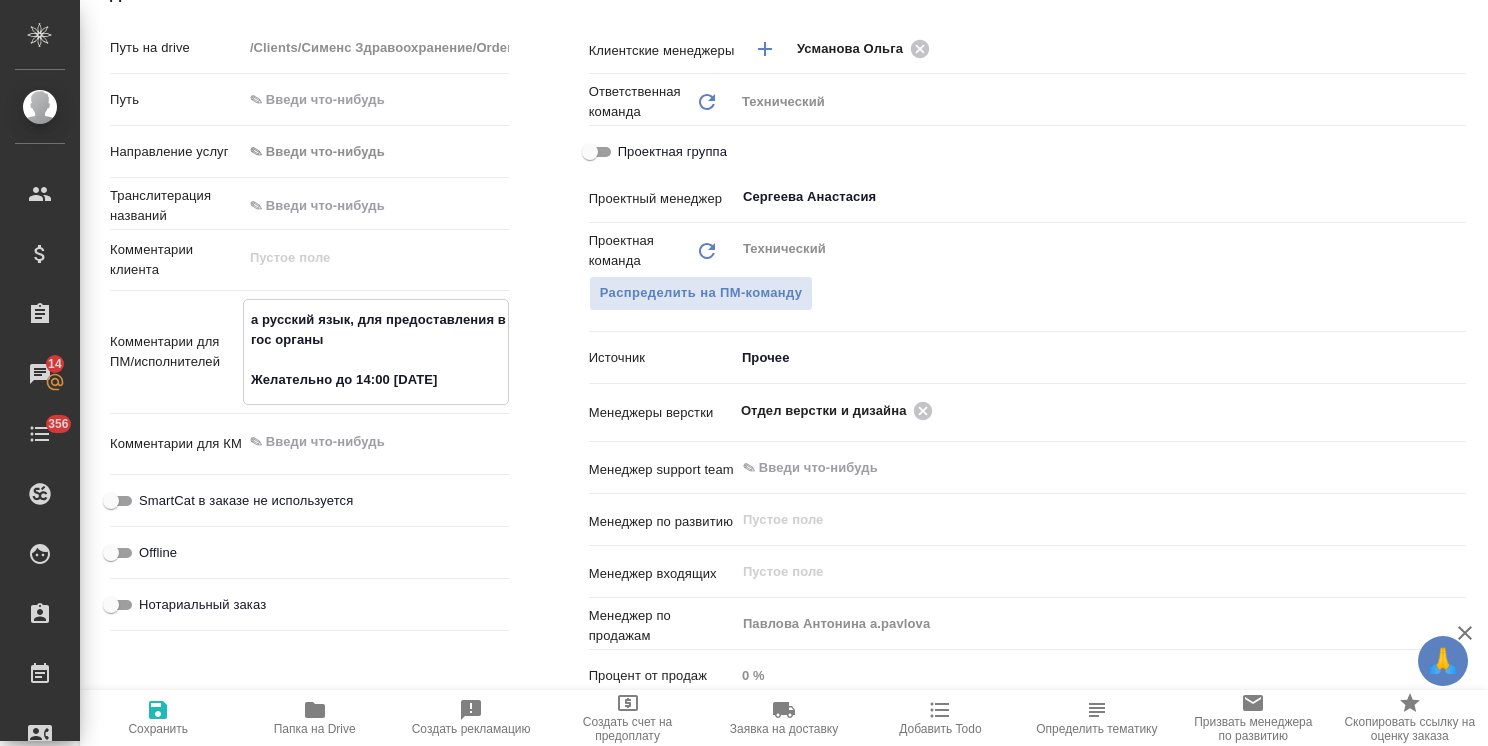 type on "а русский язык, для предоставления в гос органы
Желательно до 14:00 13.08.25" 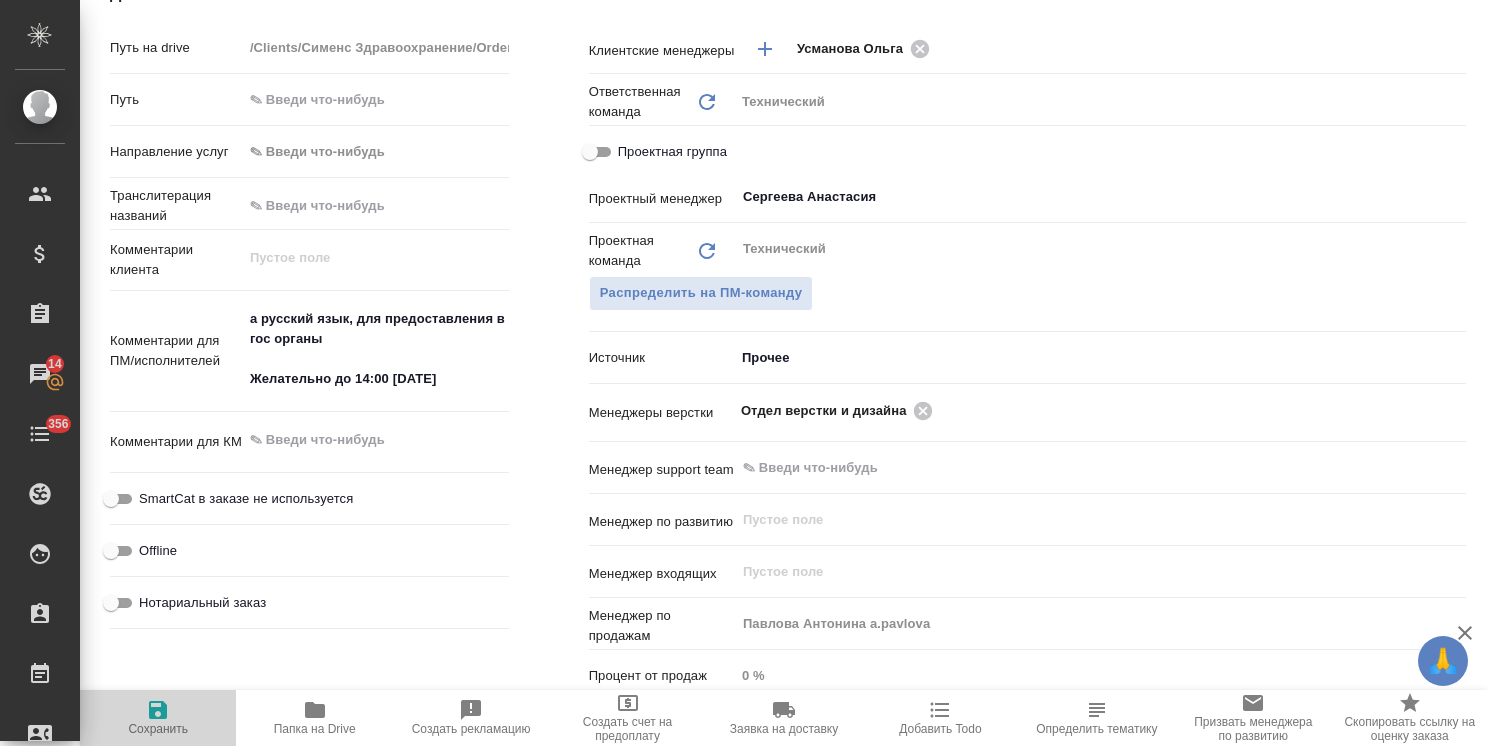click on "Сохранить" at bounding box center (158, 729) 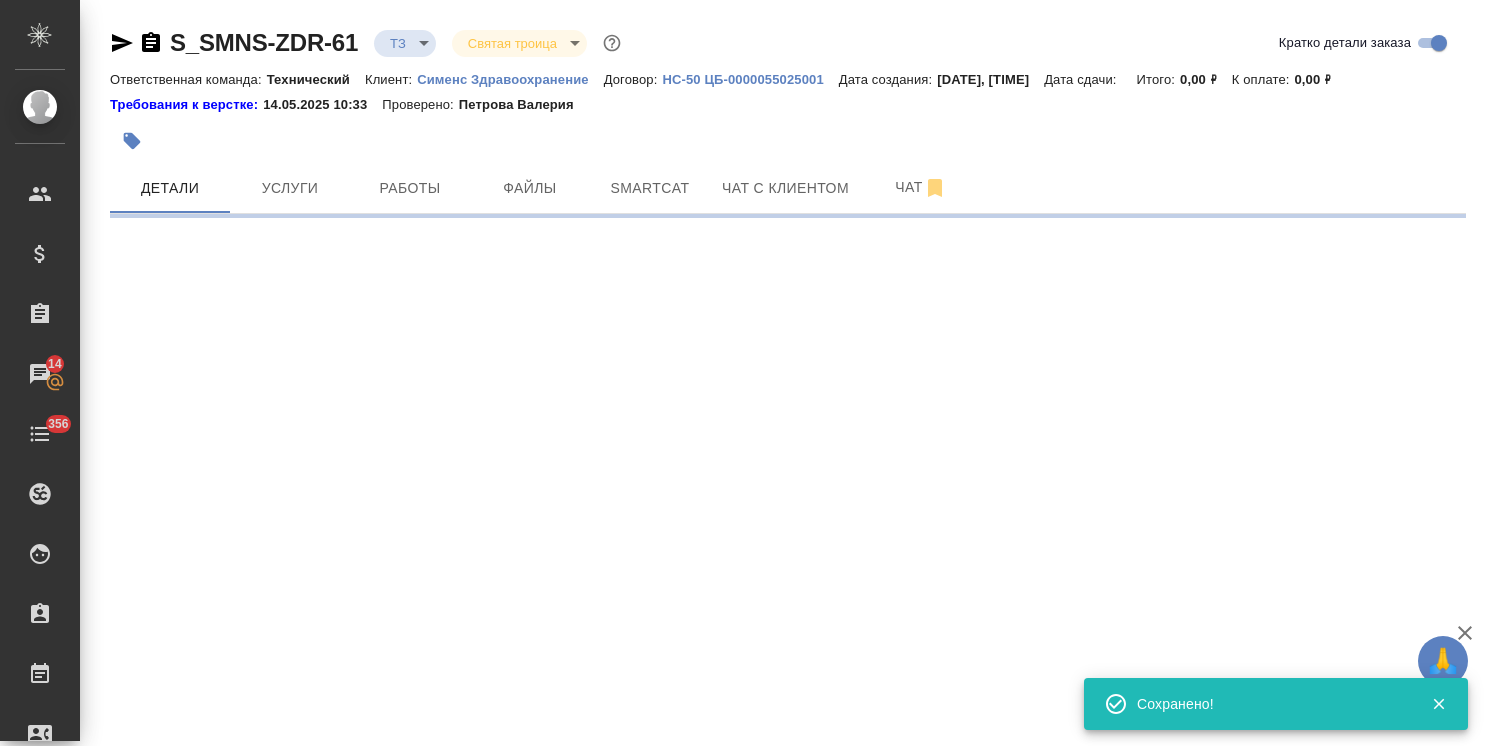 scroll, scrollTop: 0, scrollLeft: 0, axis: both 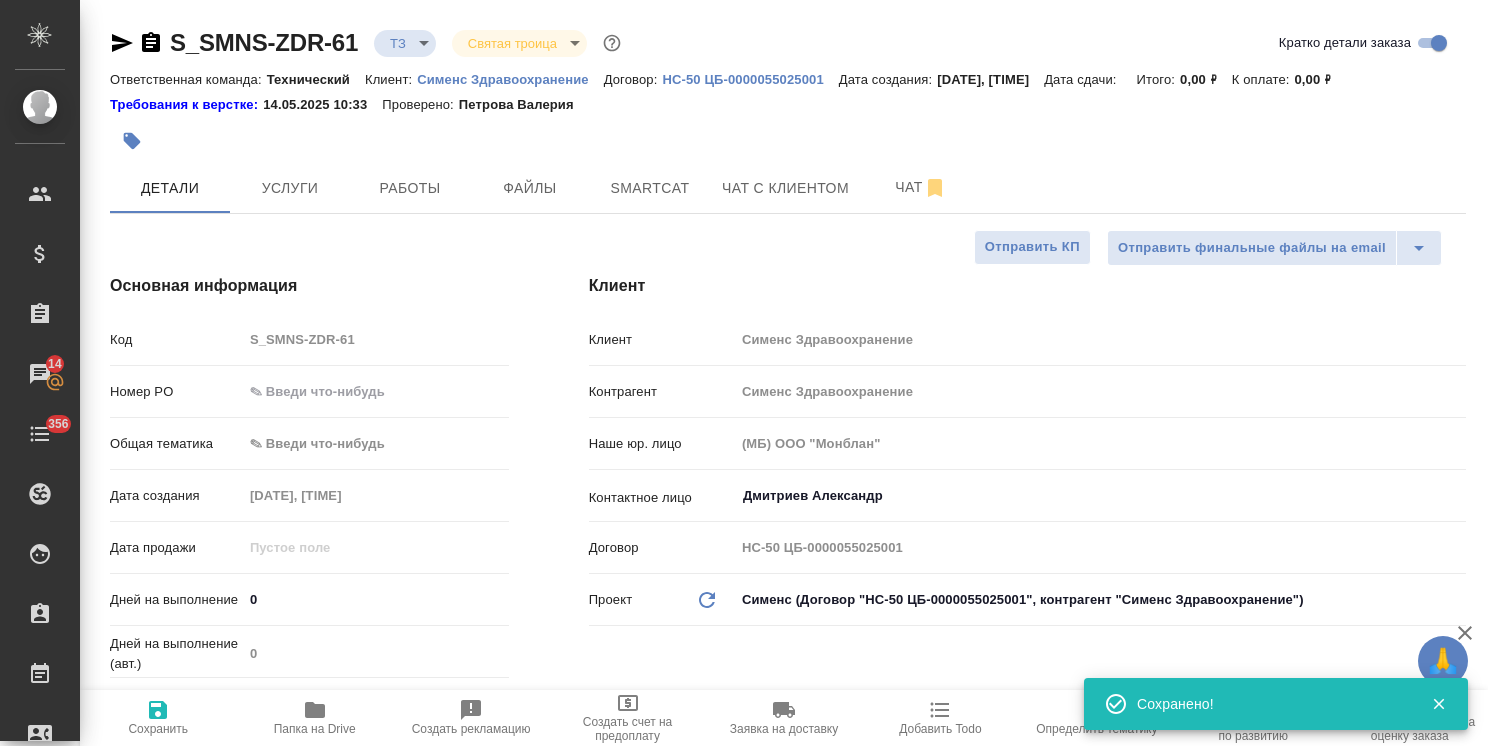 type on "x" 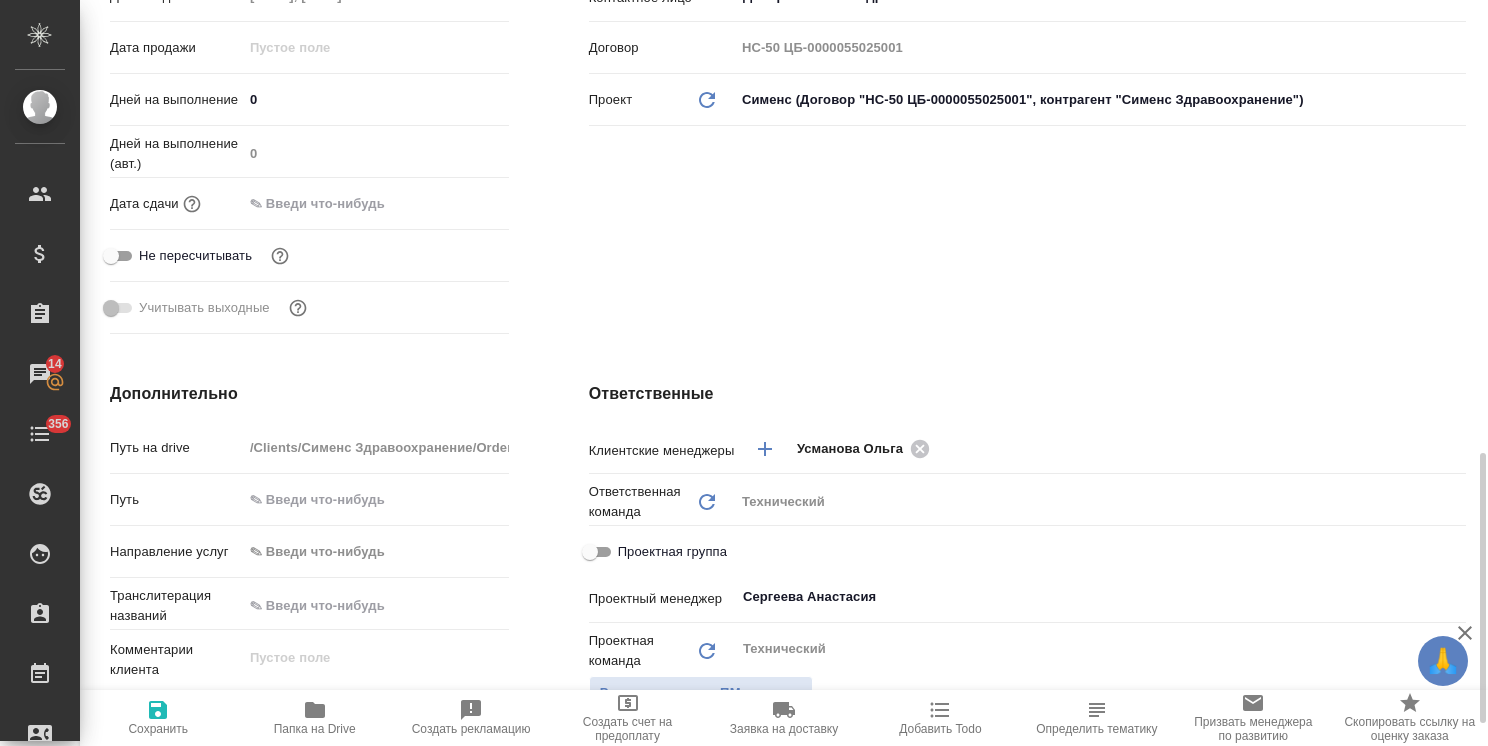 scroll, scrollTop: 700, scrollLeft: 0, axis: vertical 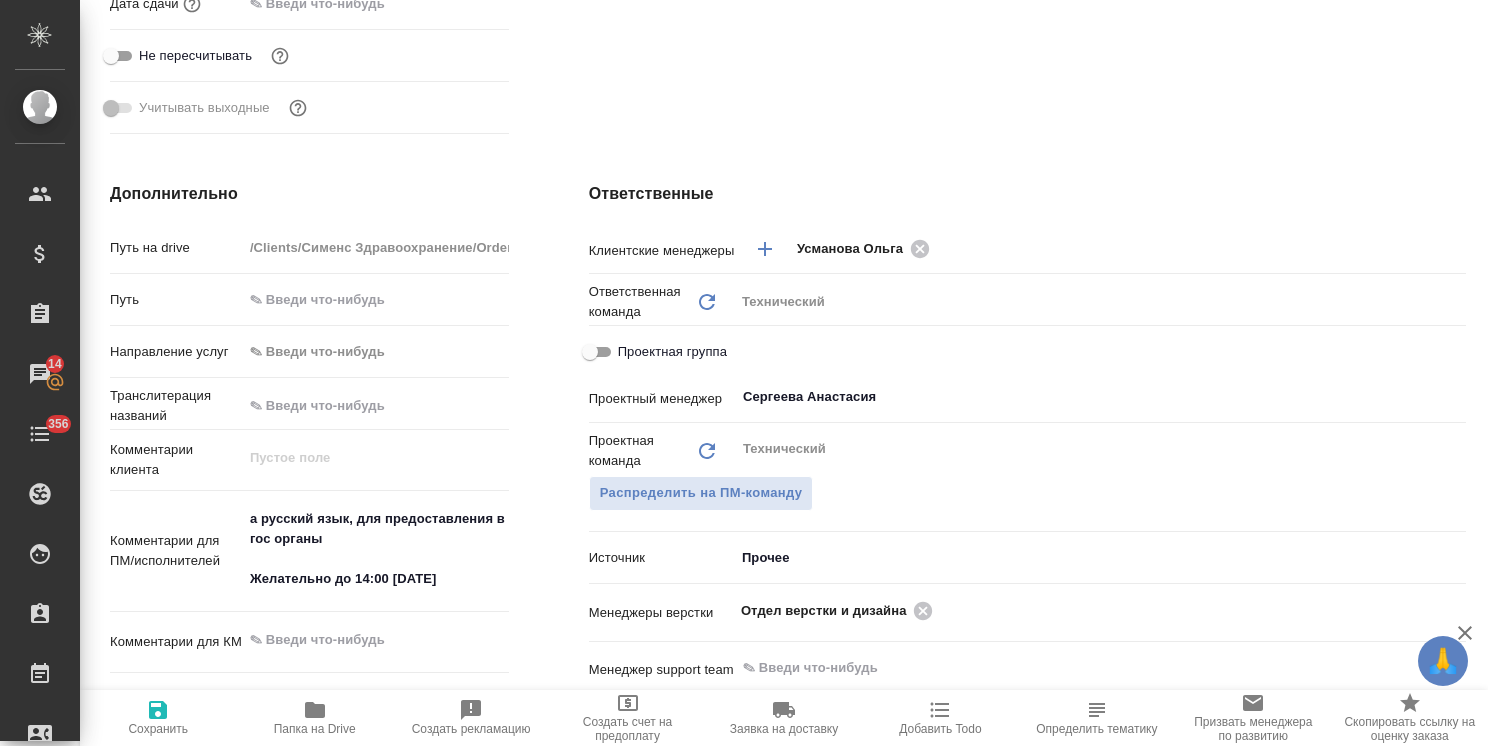 type on "x" 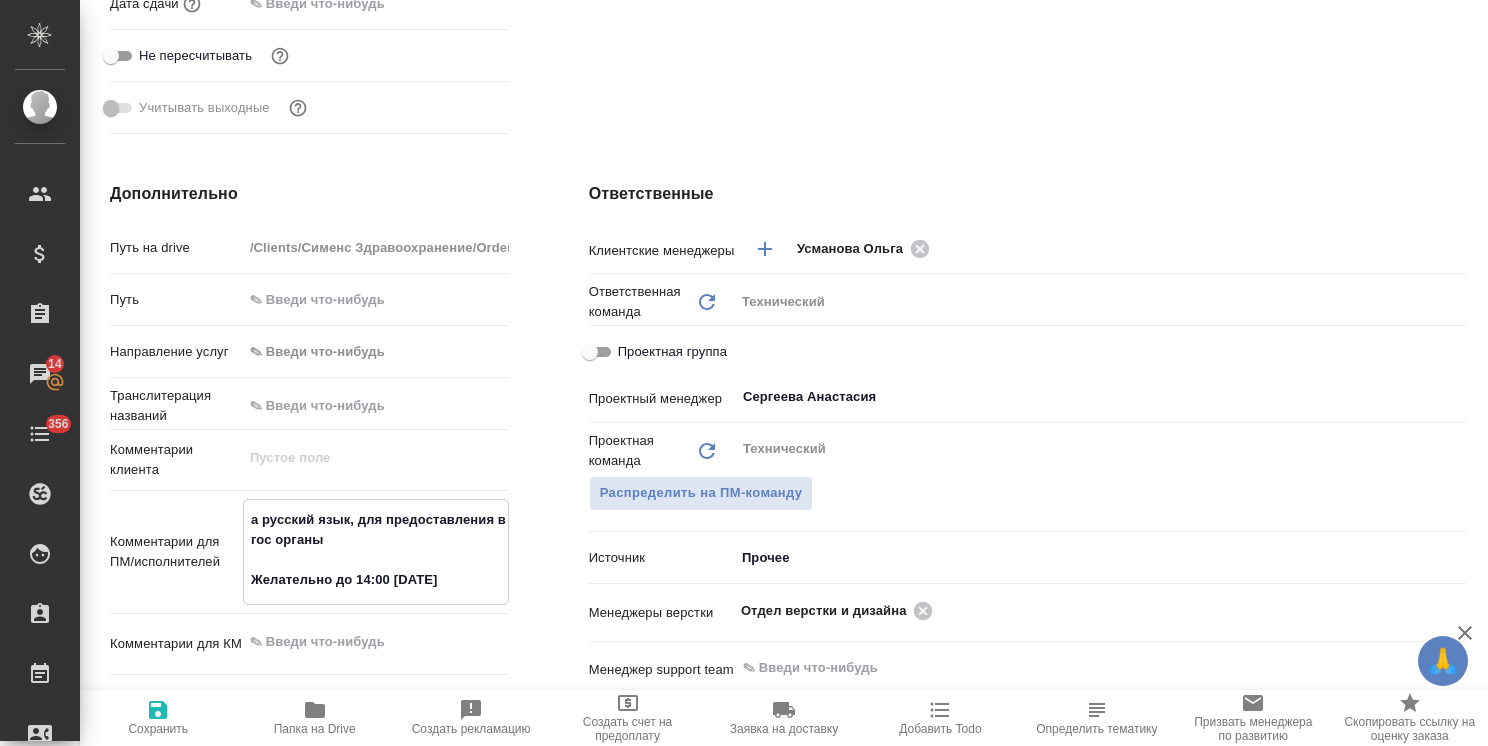 type on "на русский язык, для предоставления в гос органы
Желательно до 14:00 13.08.25" 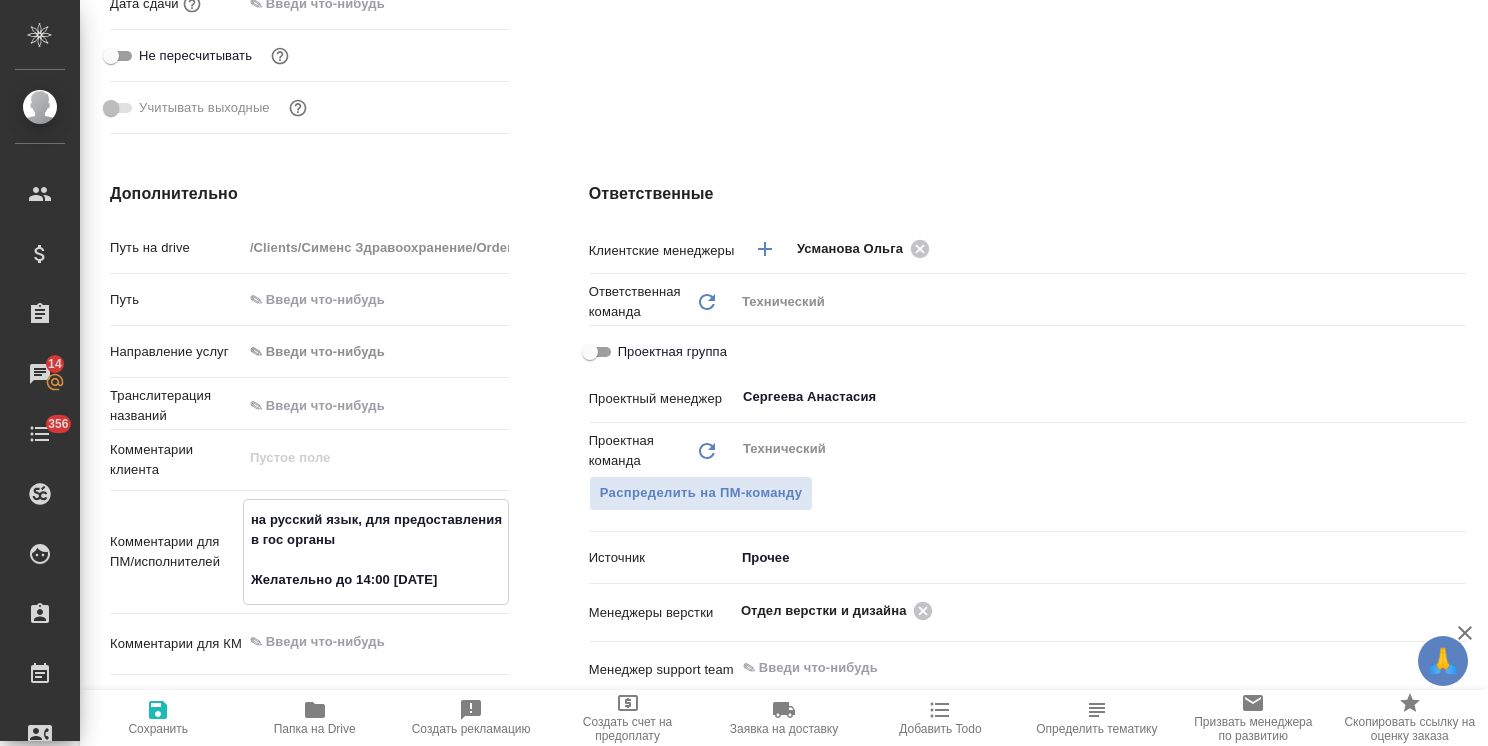type on "x" 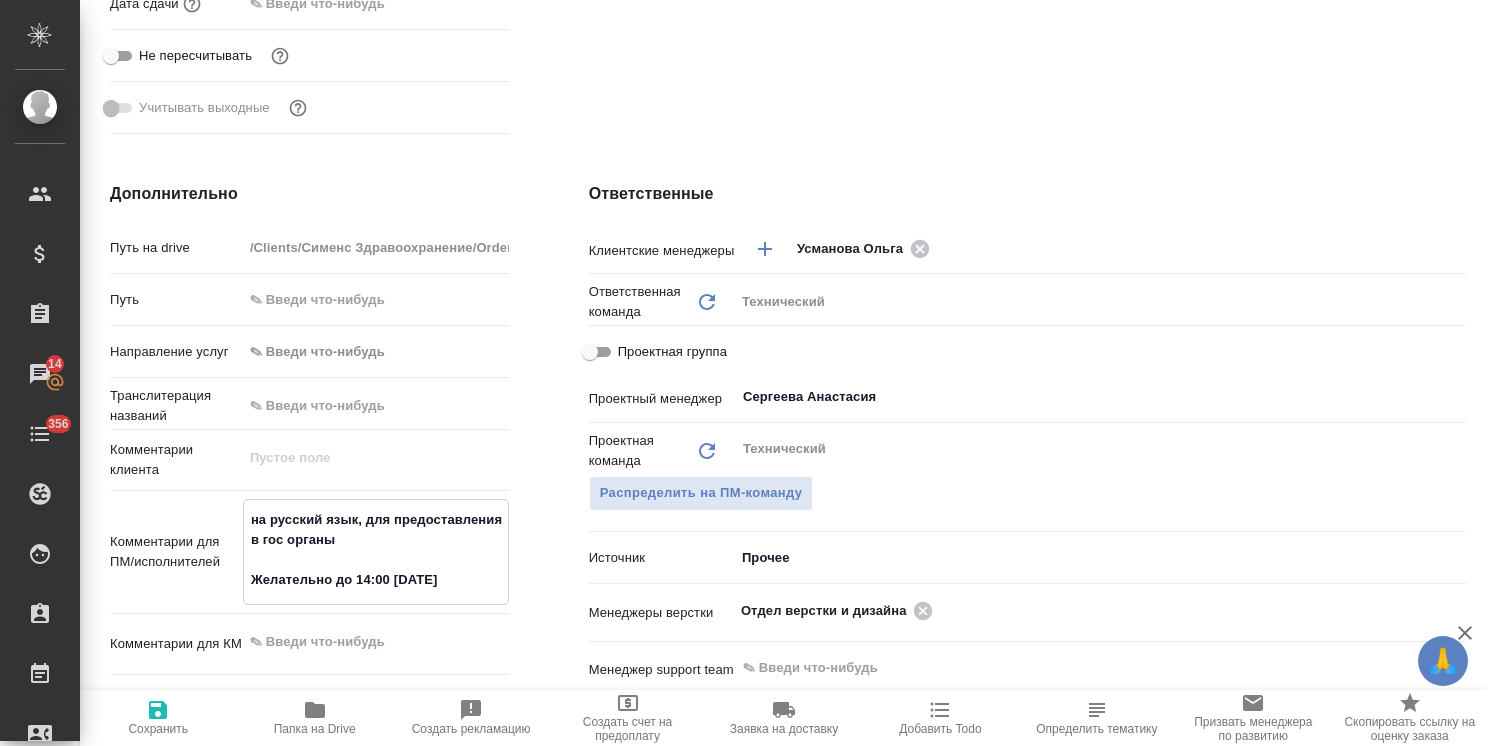 type on "x" 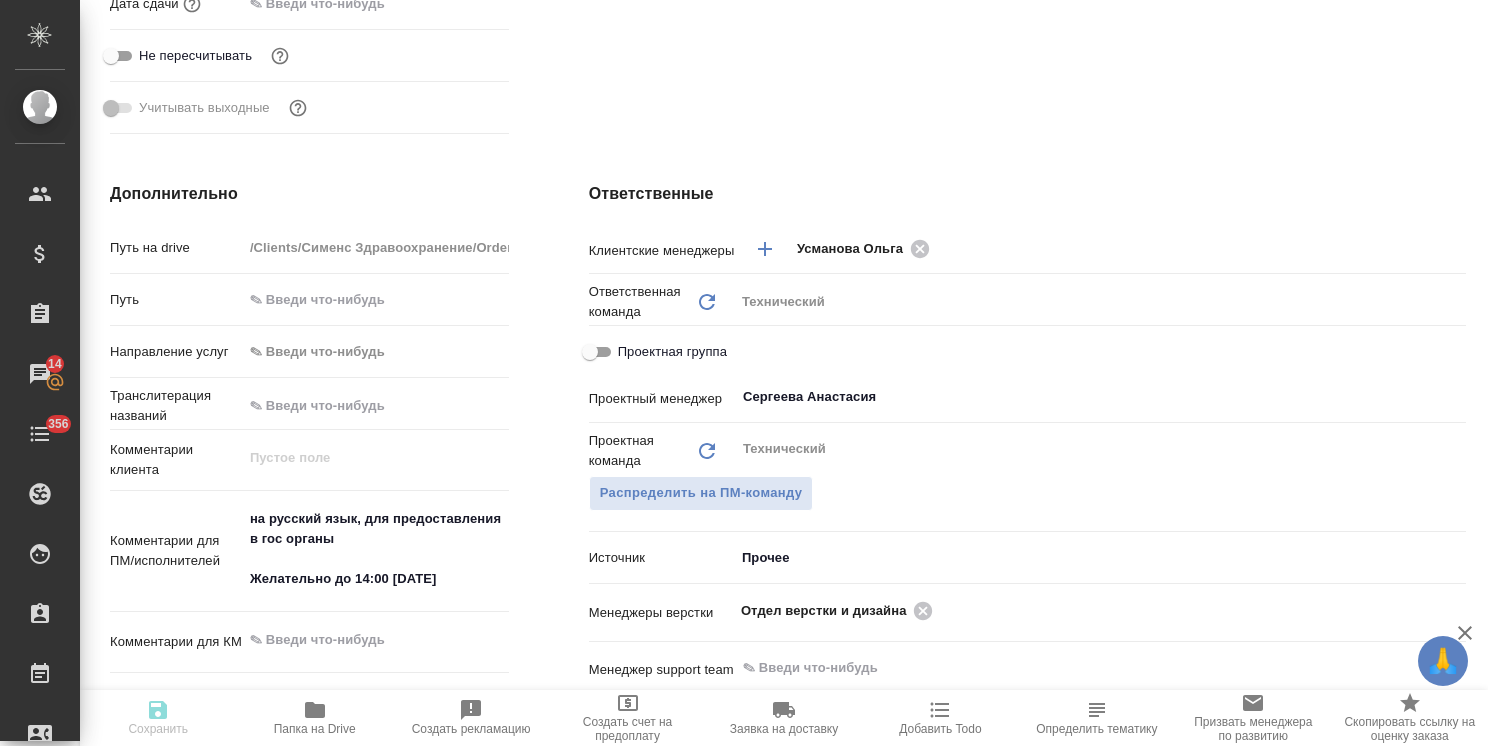 type on "x" 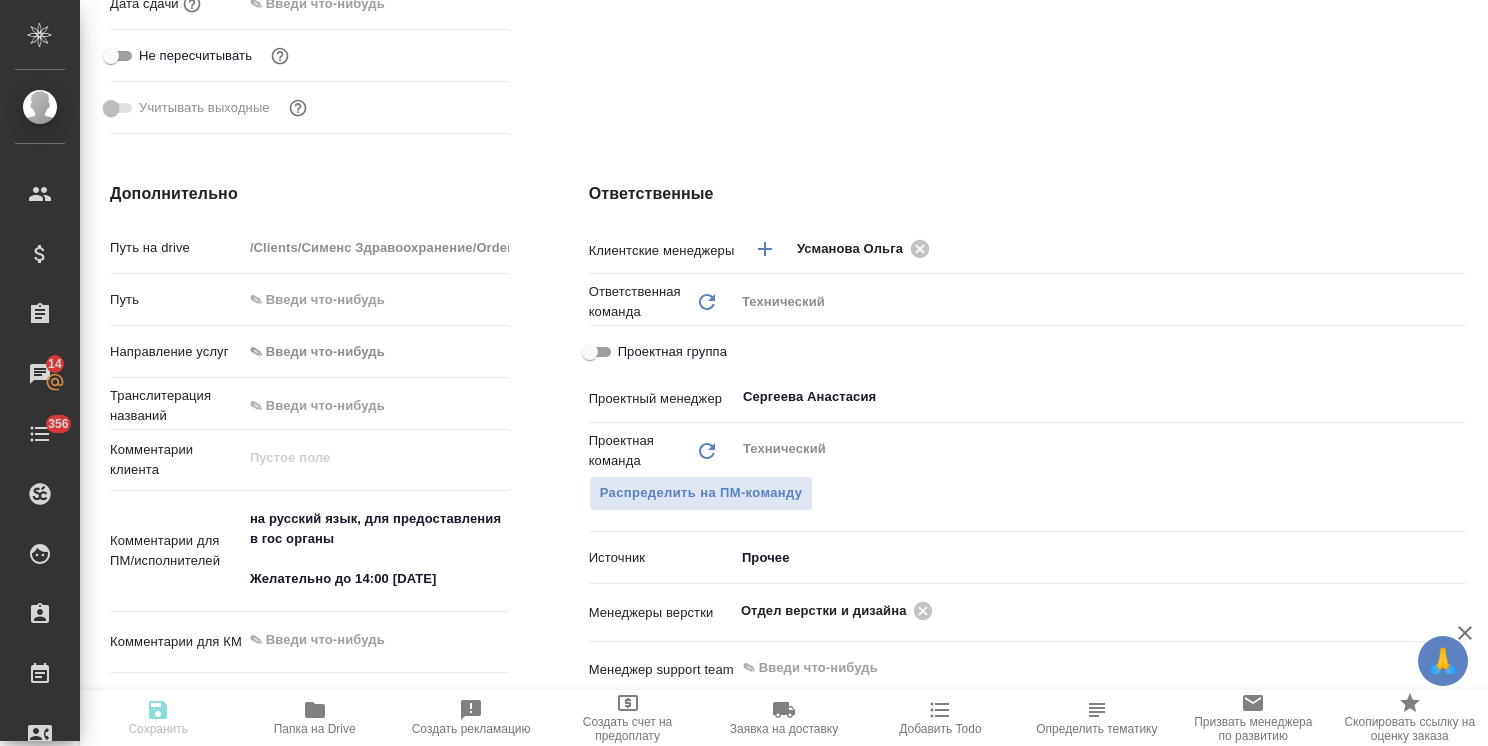 type on "x" 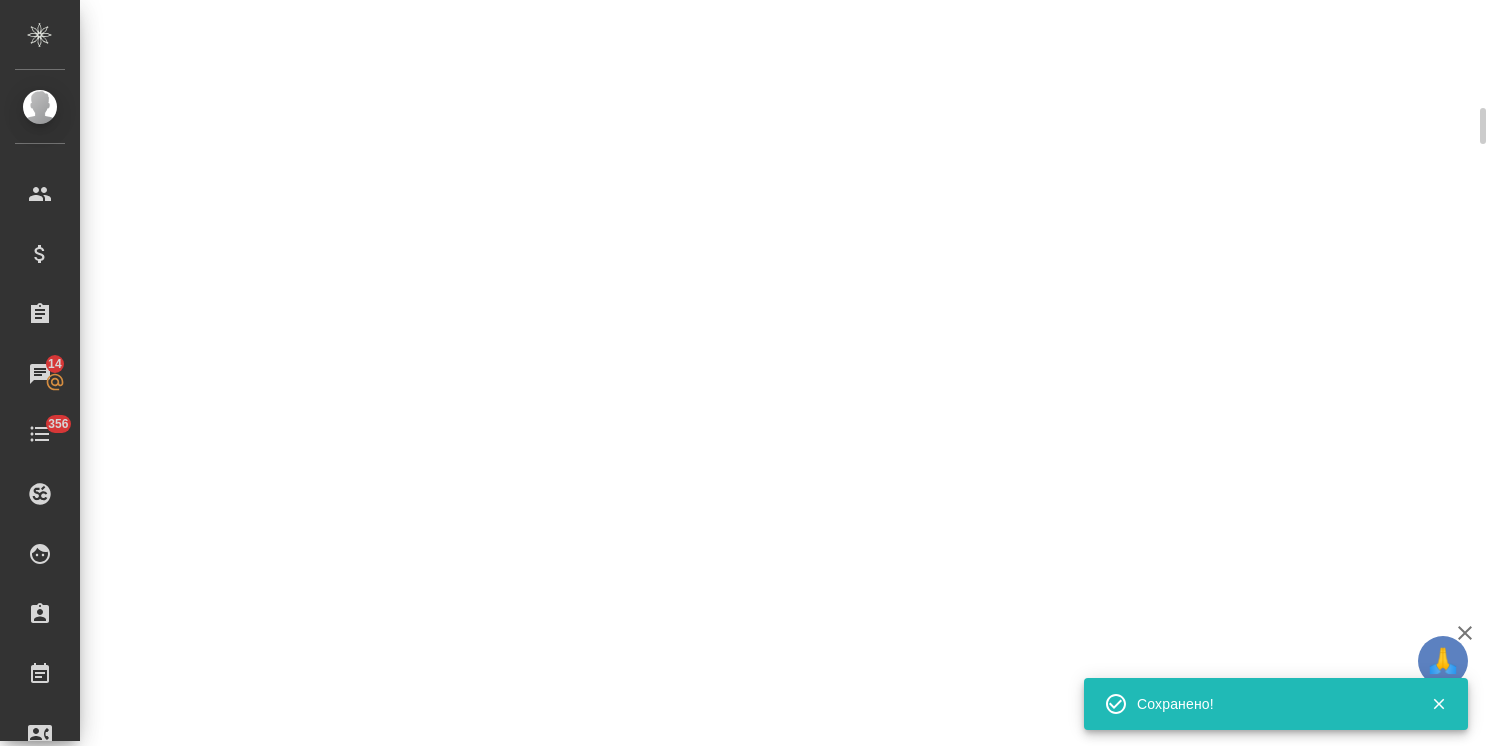 select on "RU" 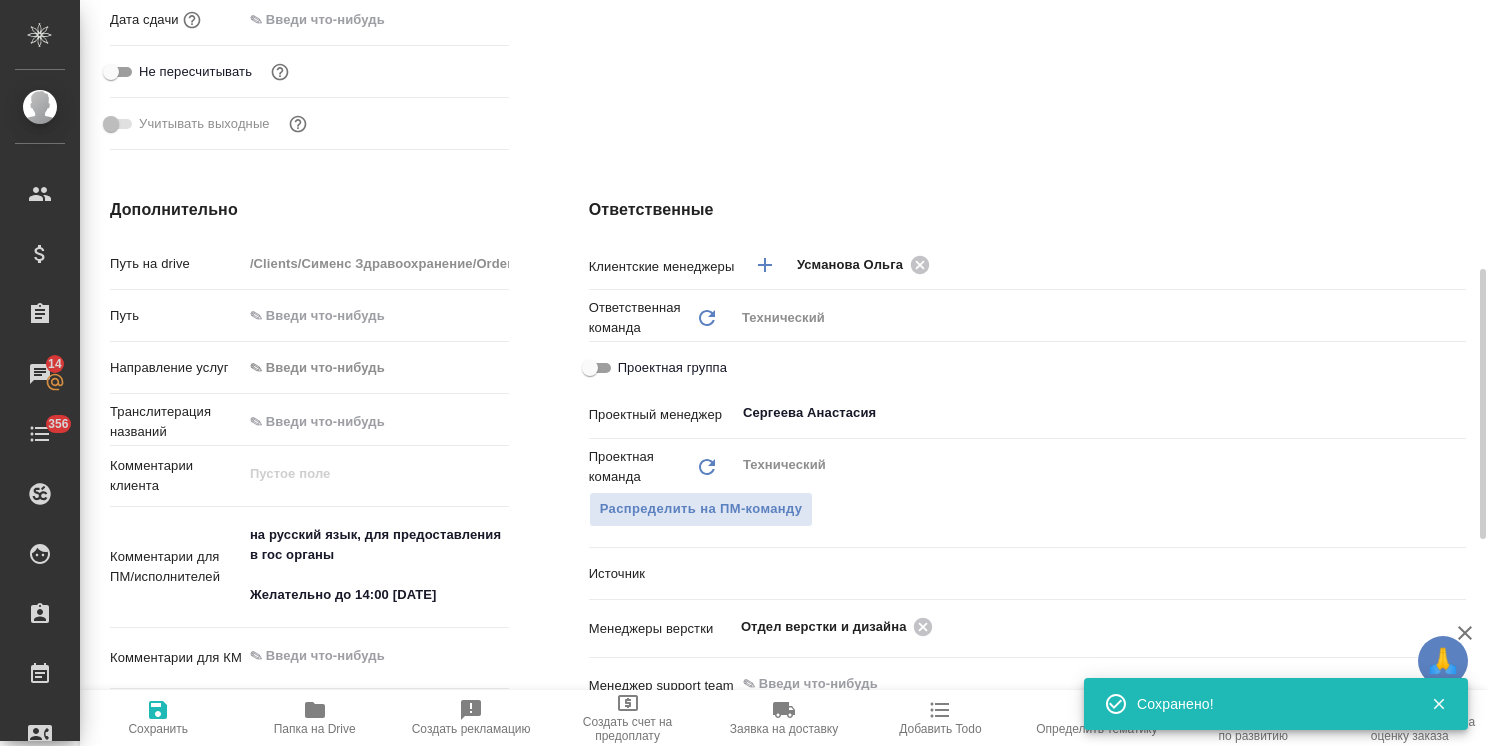 scroll, scrollTop: 700, scrollLeft: 0, axis: vertical 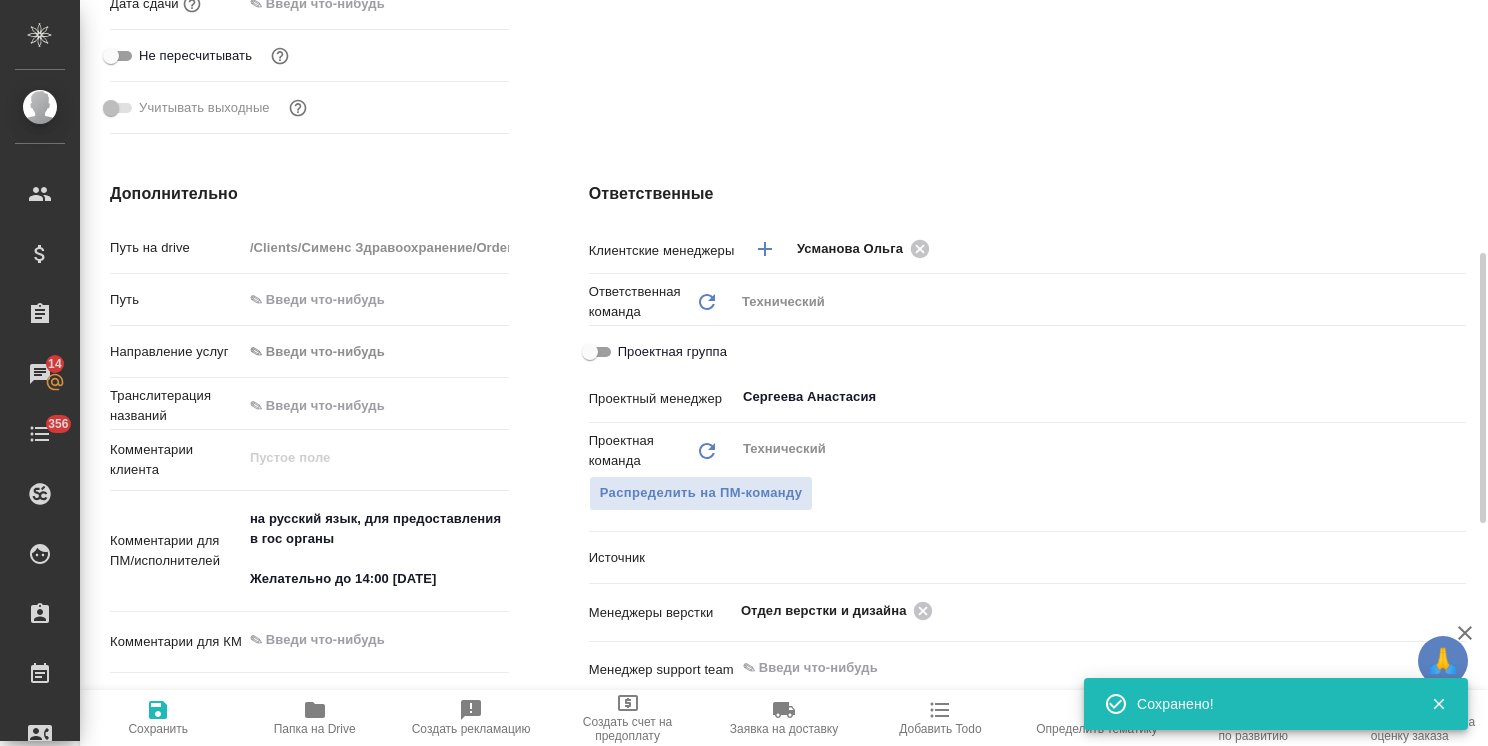 type on "x" 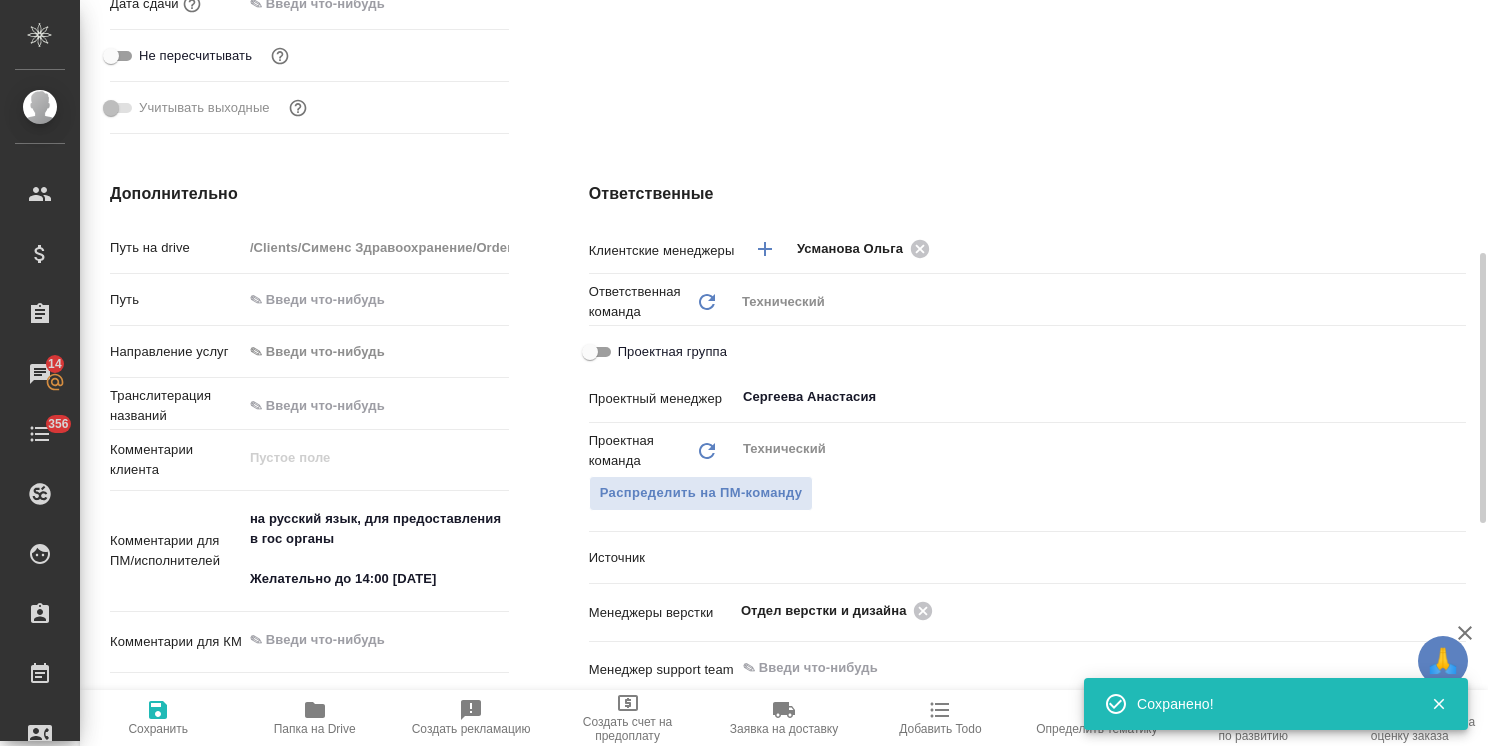 type on "x" 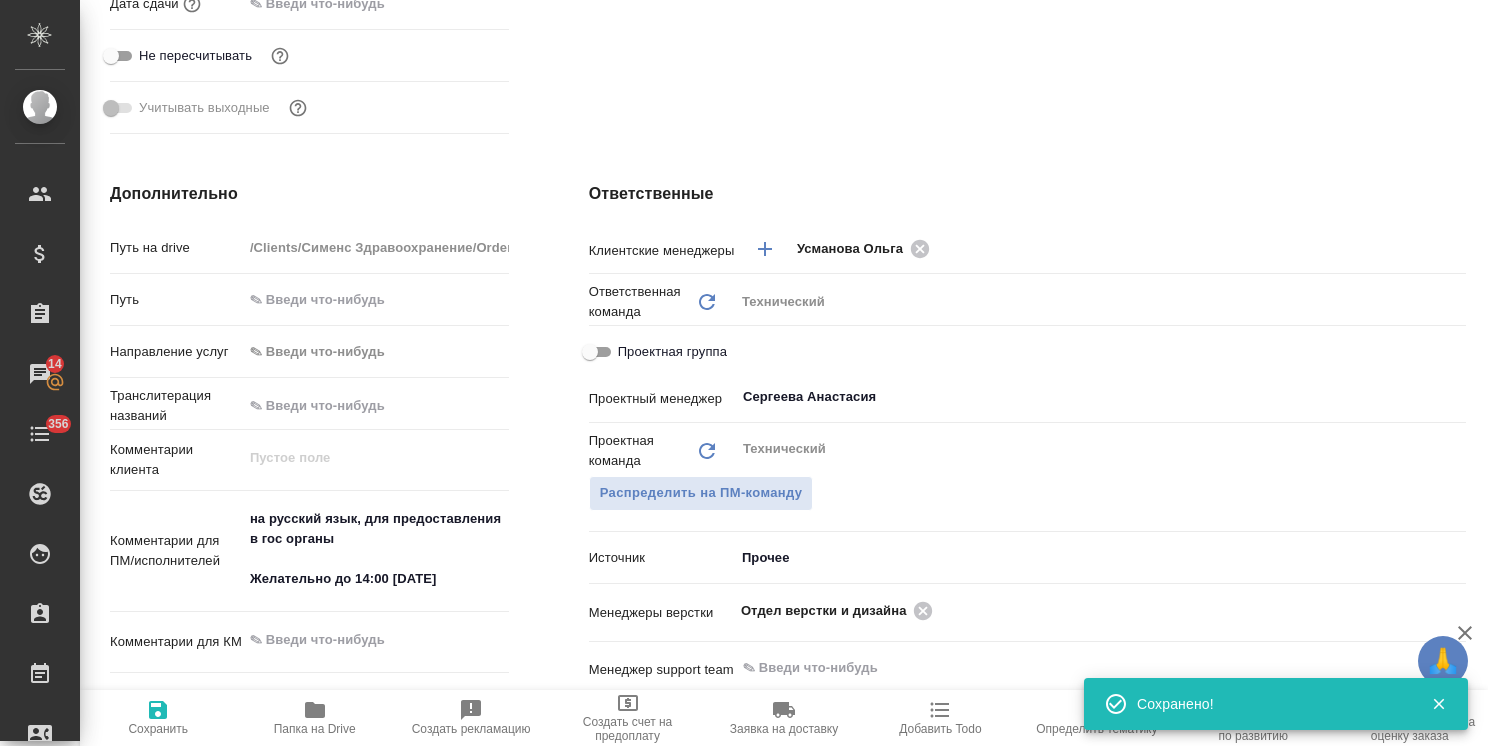 type on "x" 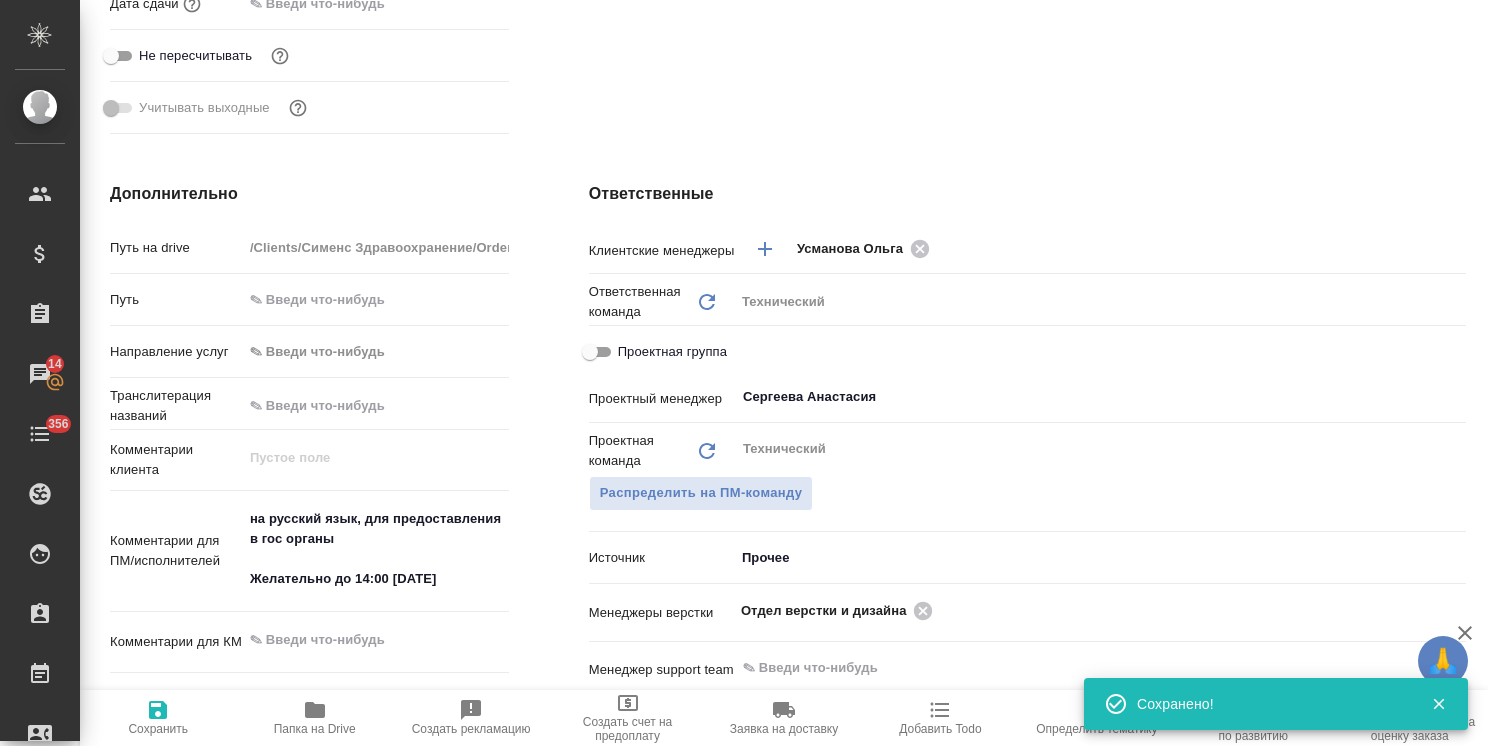 type on "x" 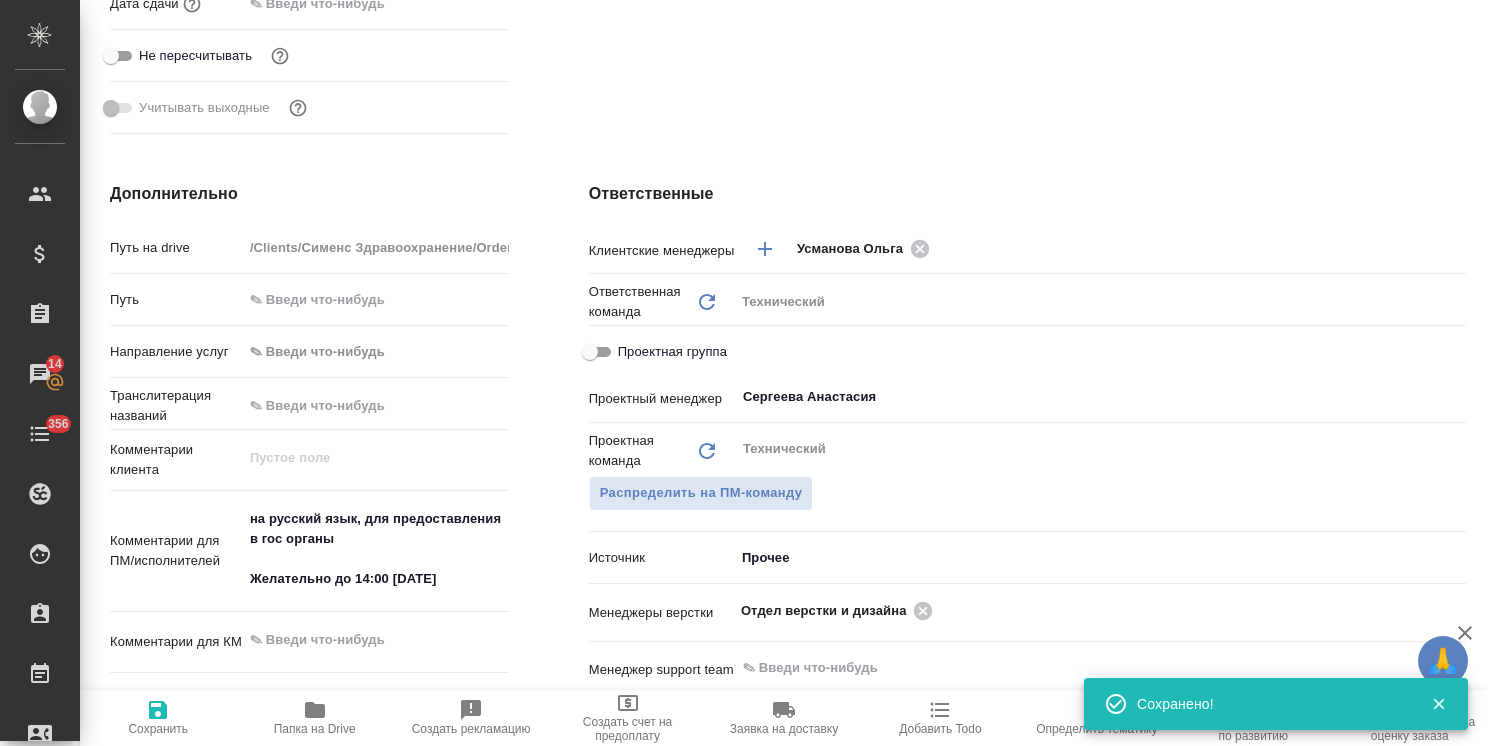 type on "x" 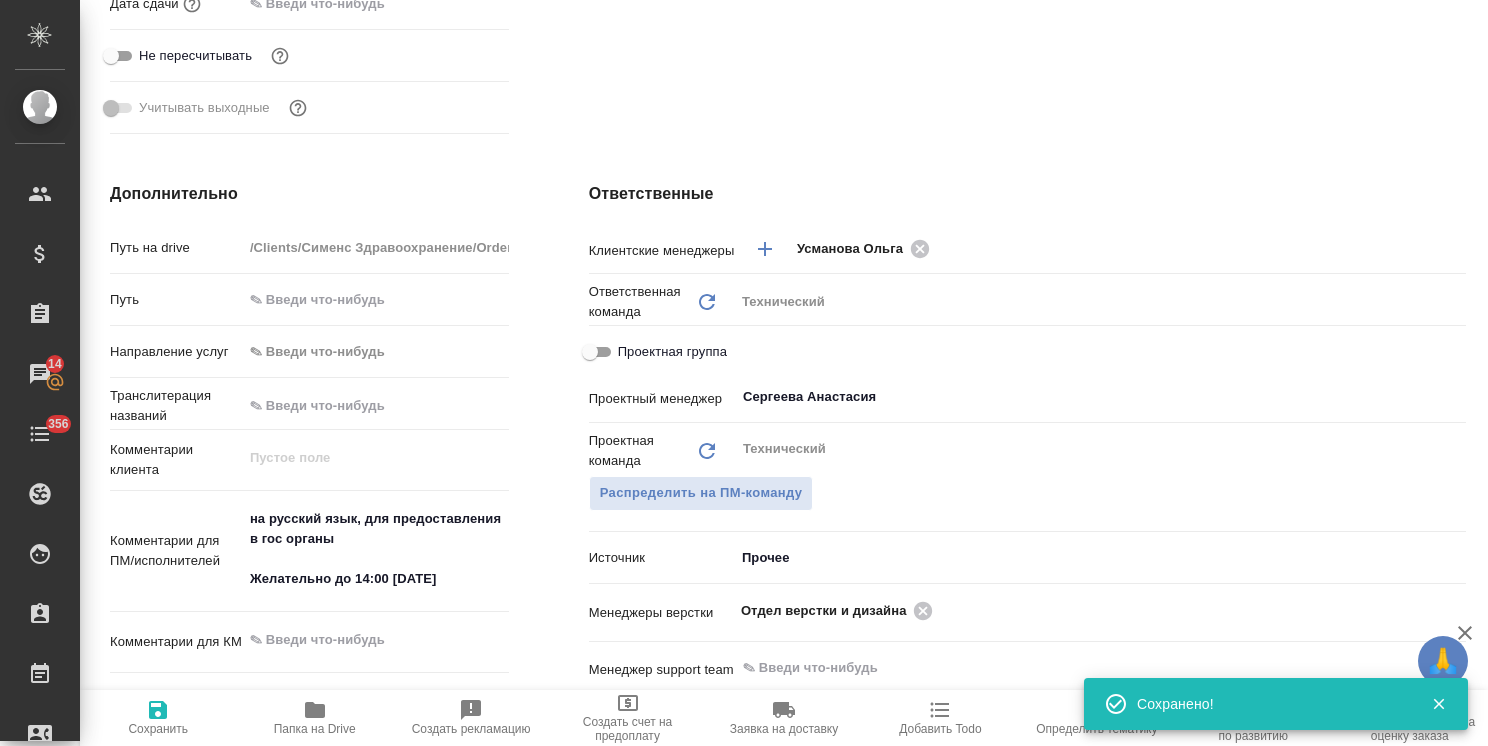 type on "x" 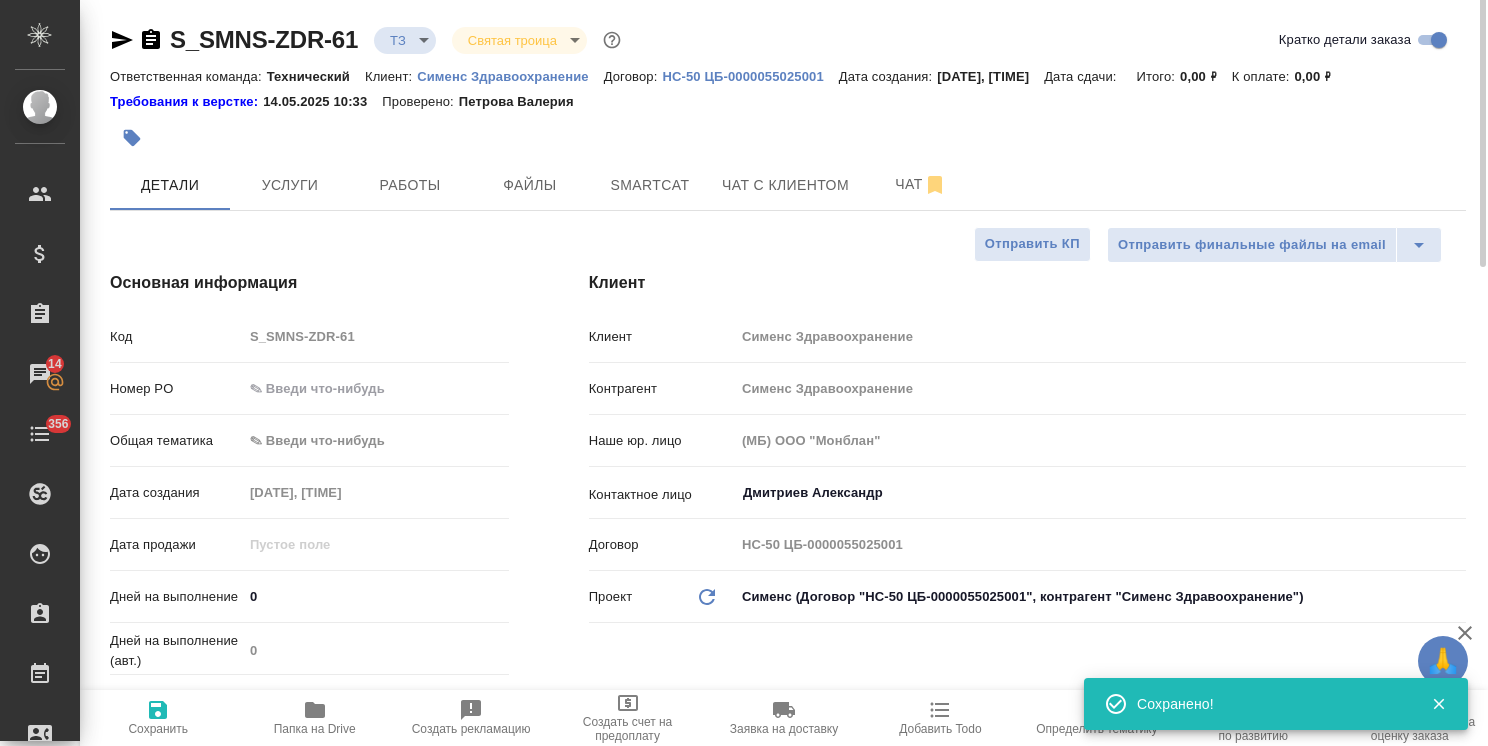 scroll, scrollTop: 0, scrollLeft: 0, axis: both 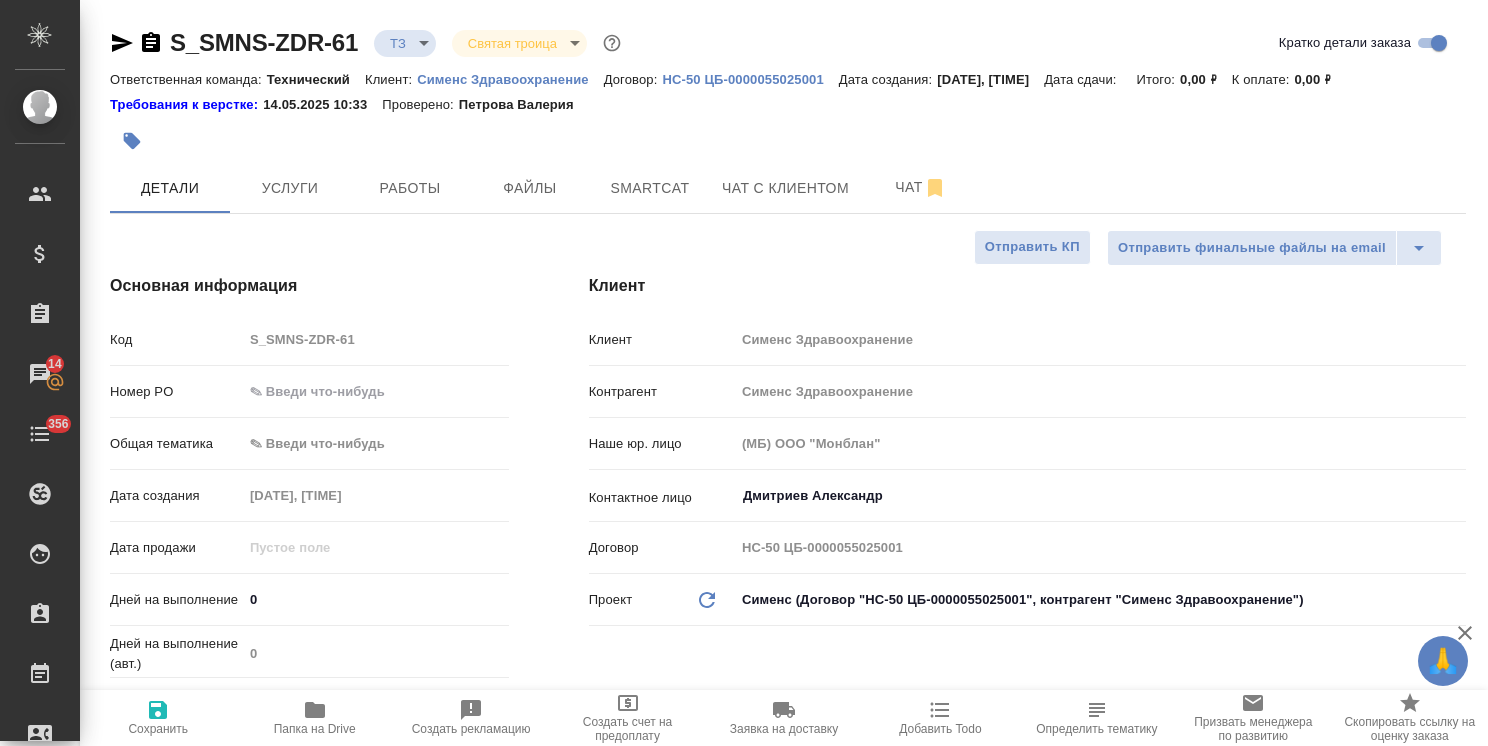 type on "x" 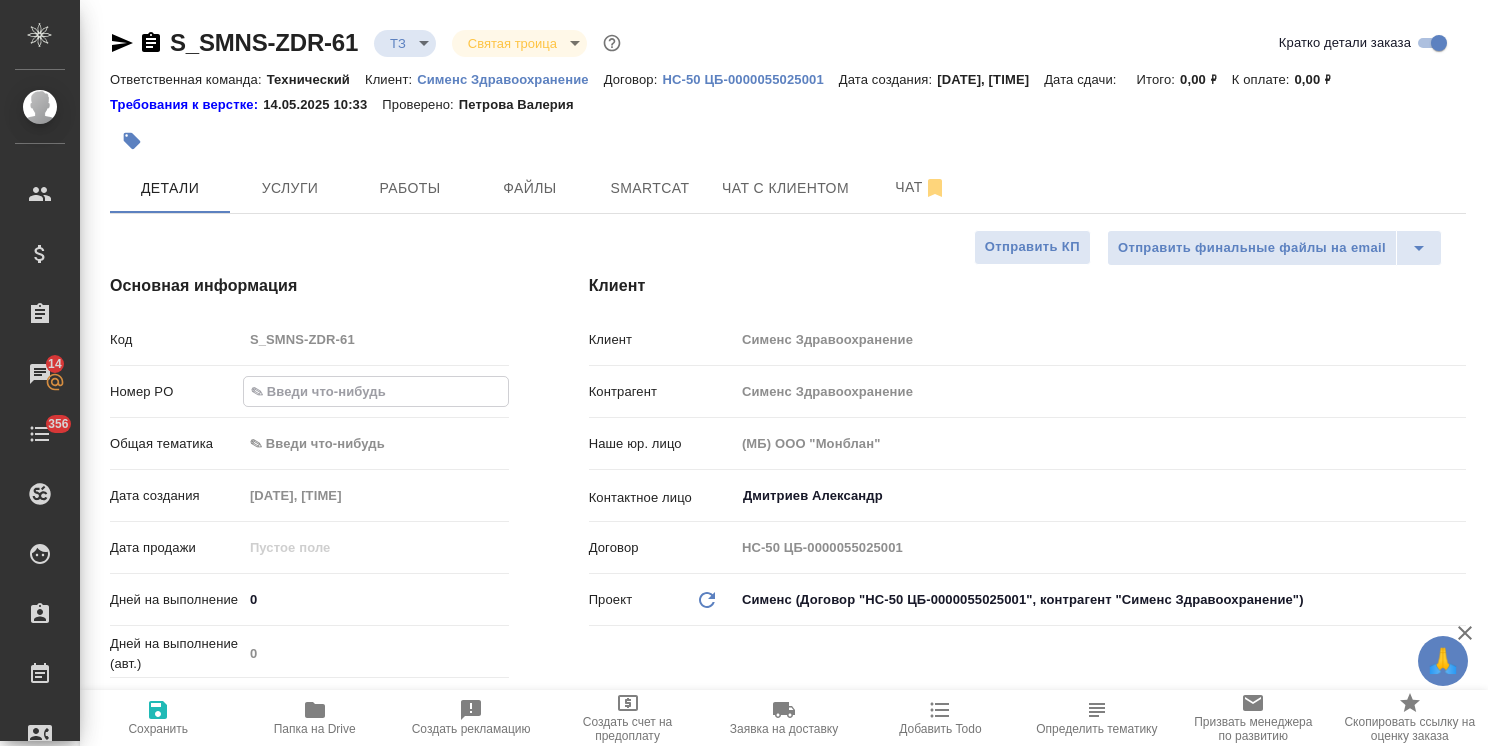 type on "!узнать!" 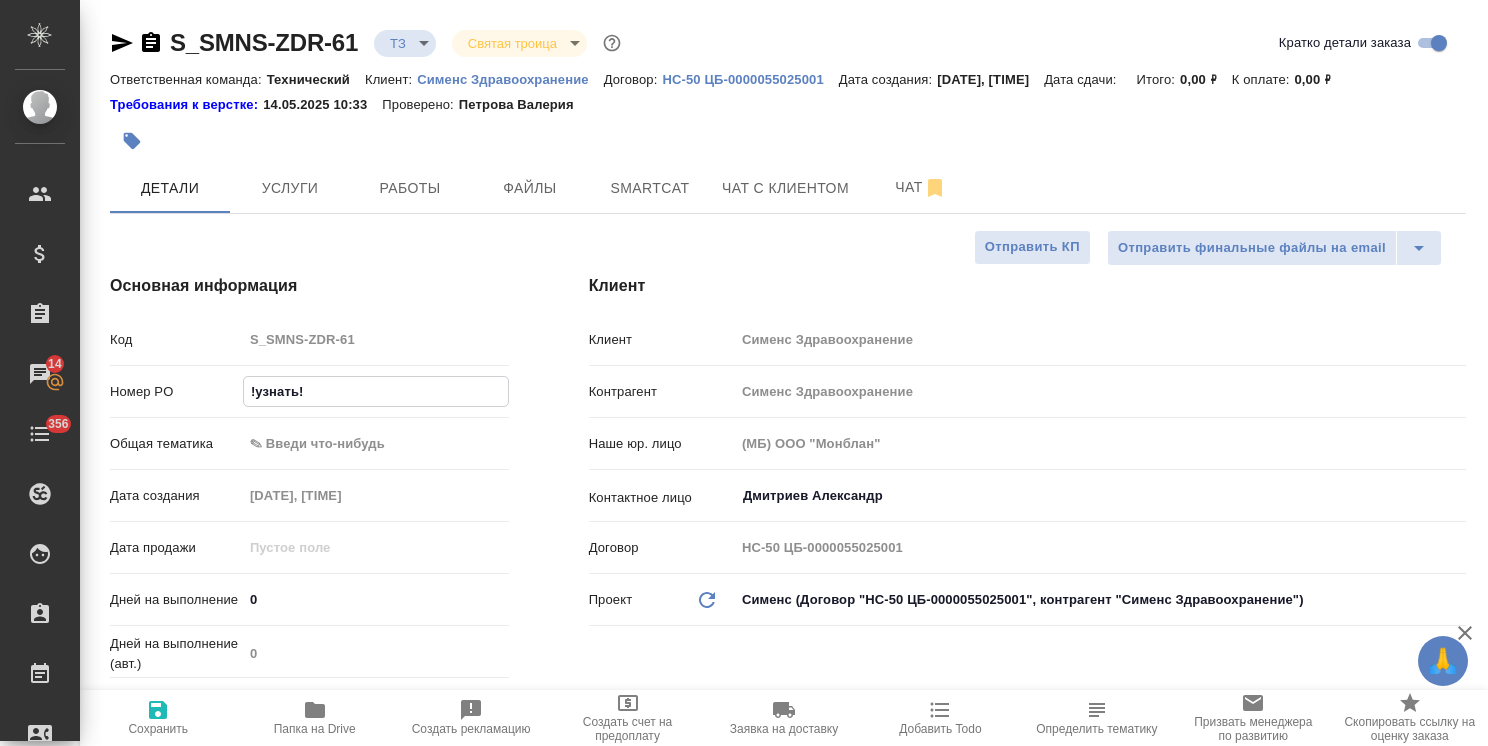 type on "x" 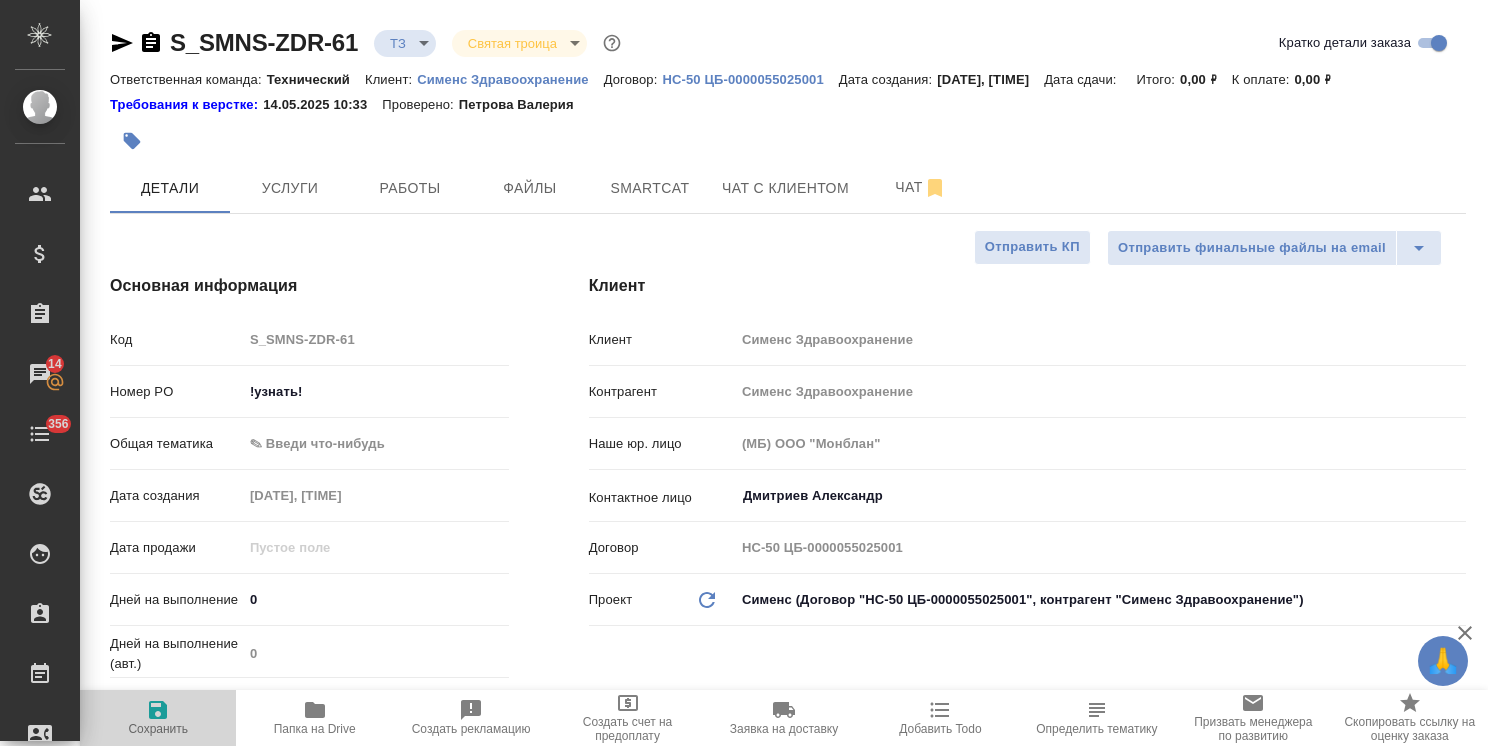 click on "Сохранить" at bounding box center (158, 717) 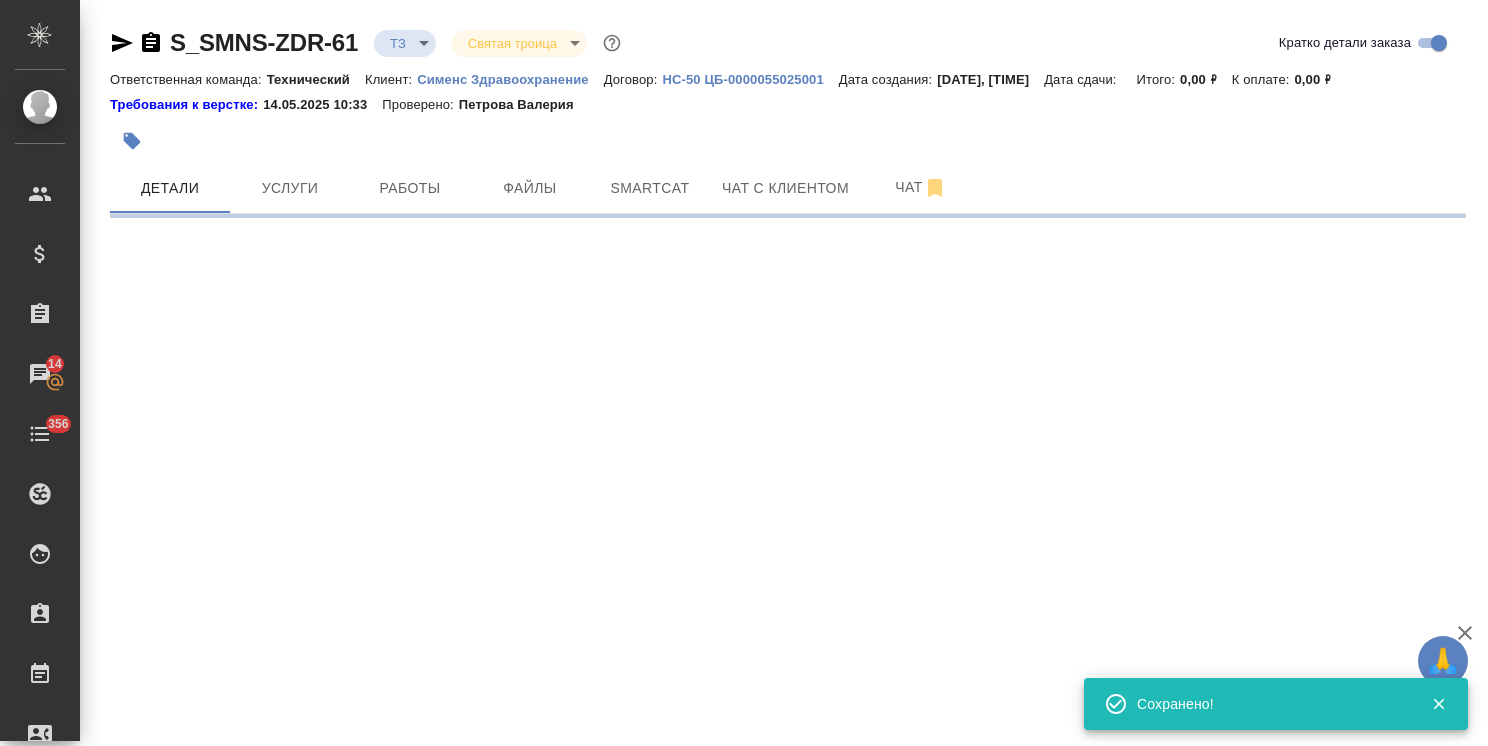select on "RU" 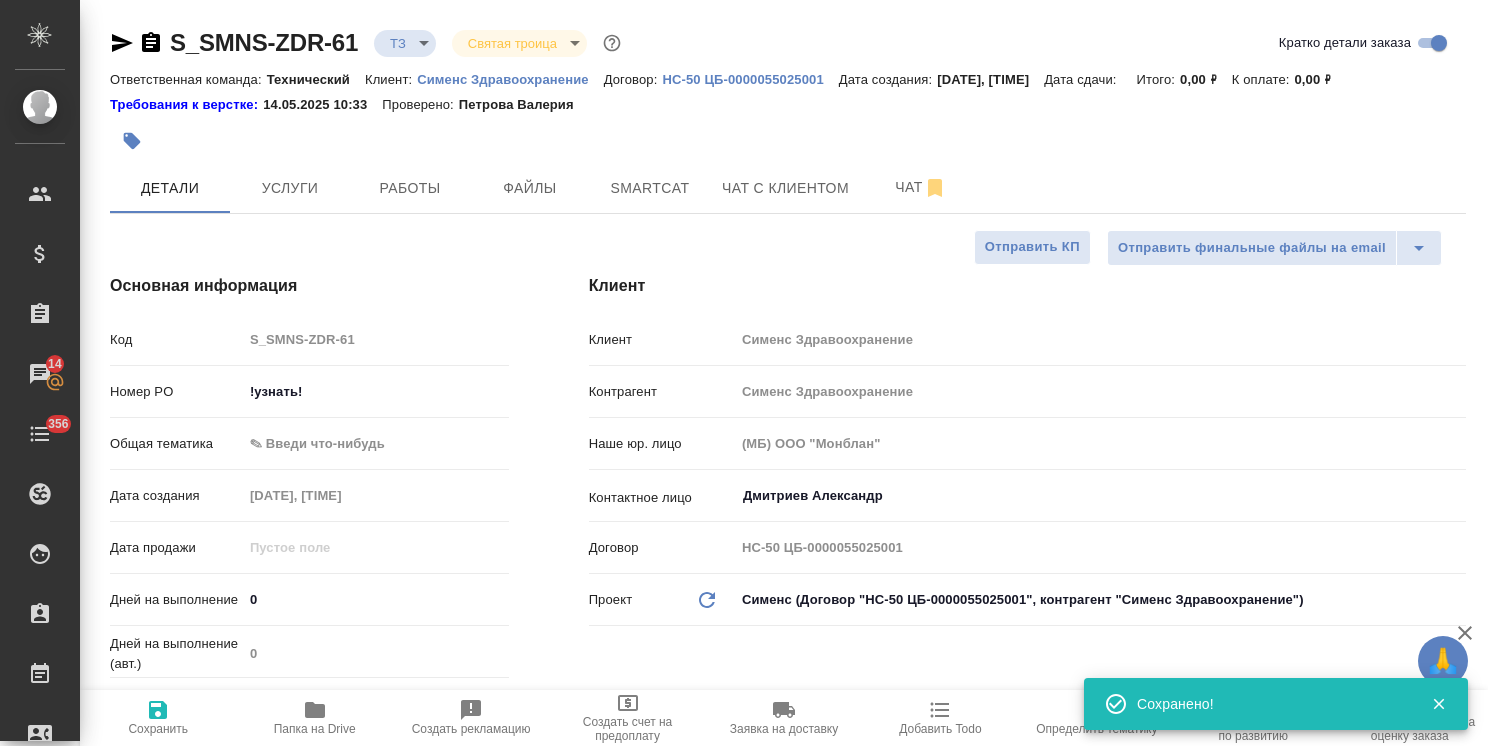 type on "x" 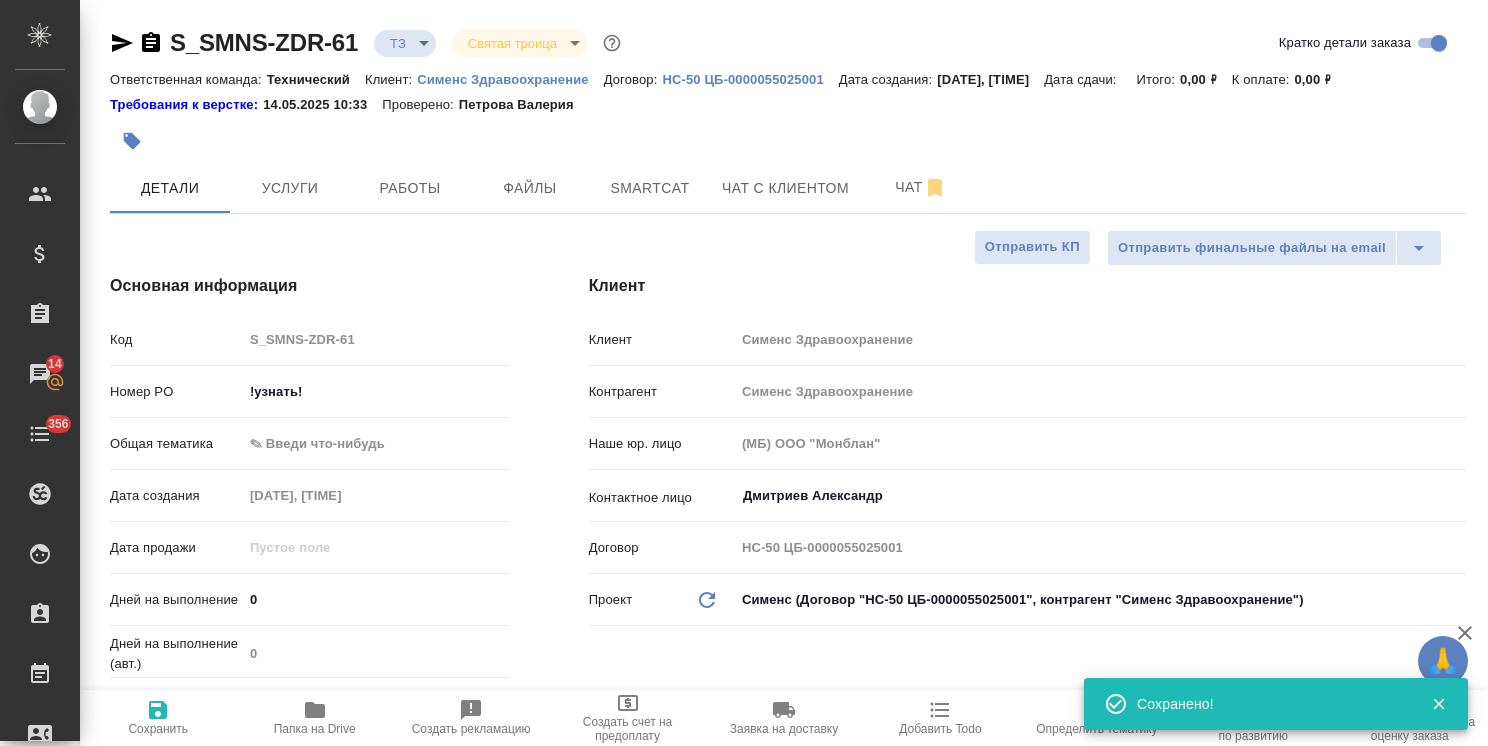 type on "x" 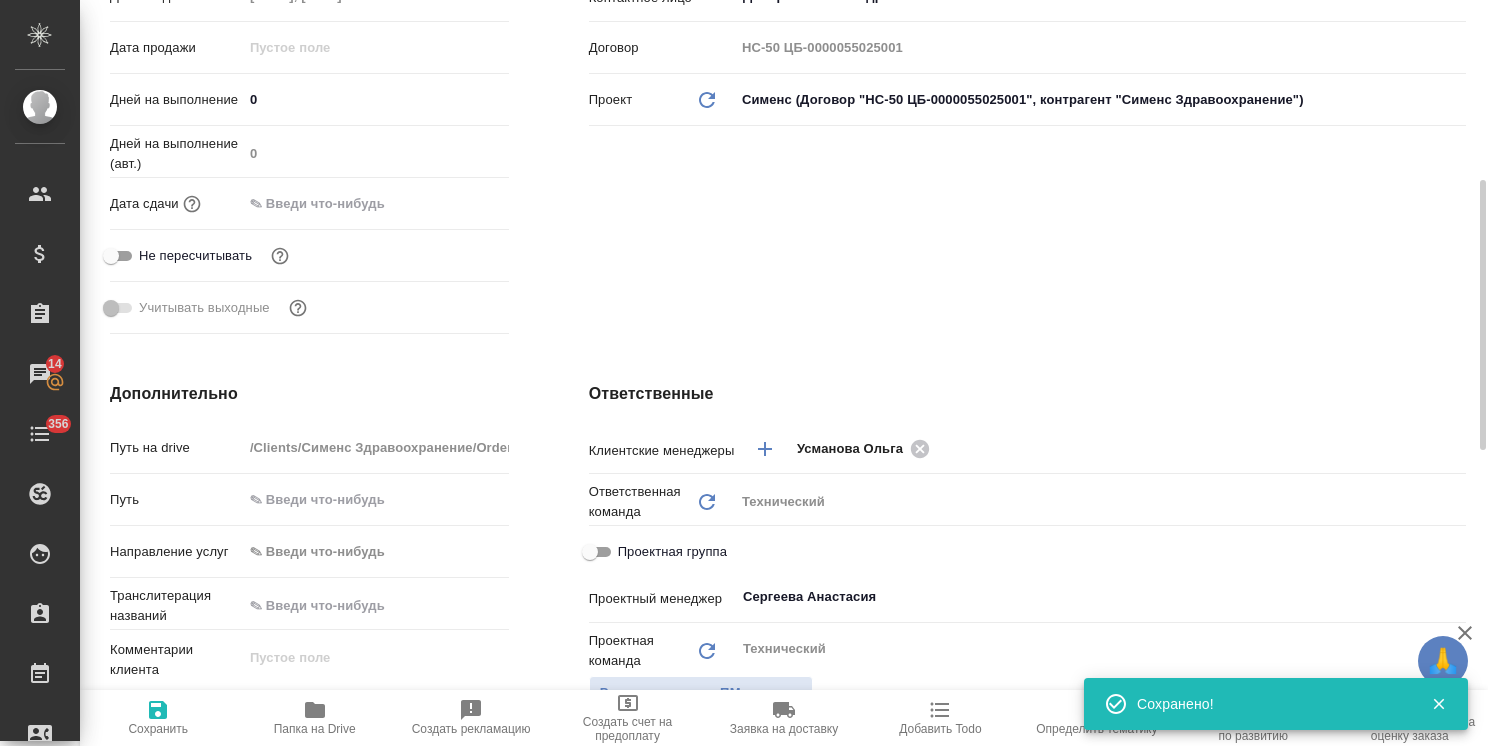 scroll, scrollTop: 800, scrollLeft: 0, axis: vertical 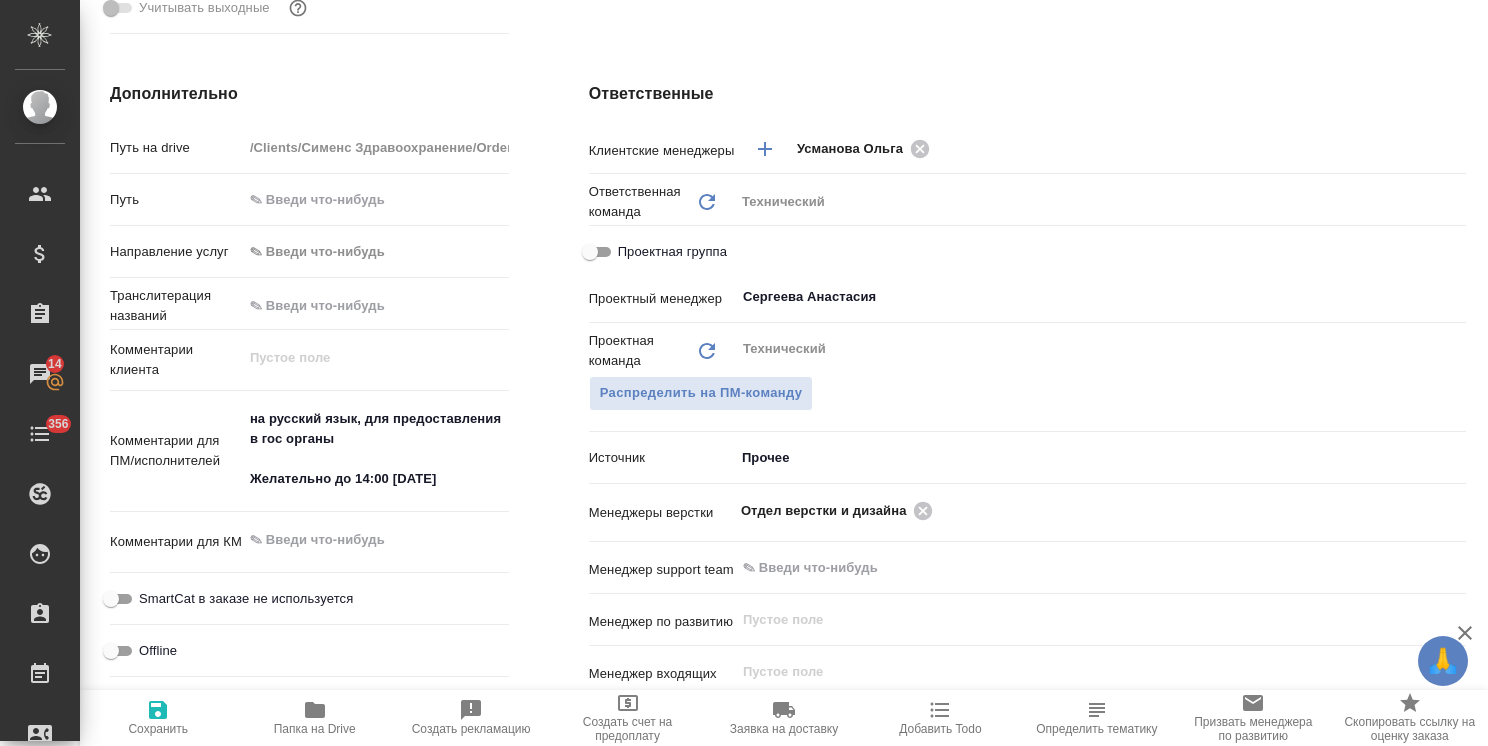type on "x" 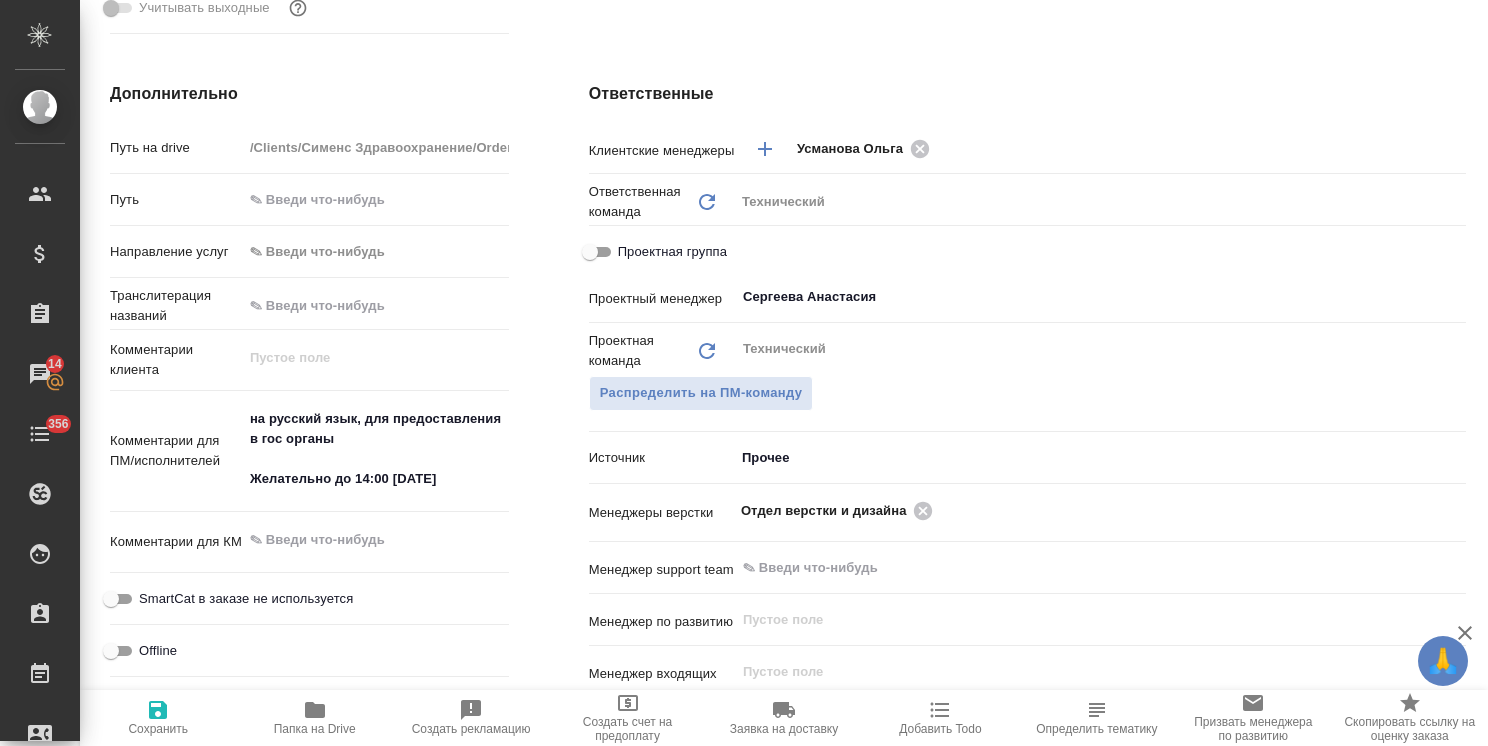 type on "x" 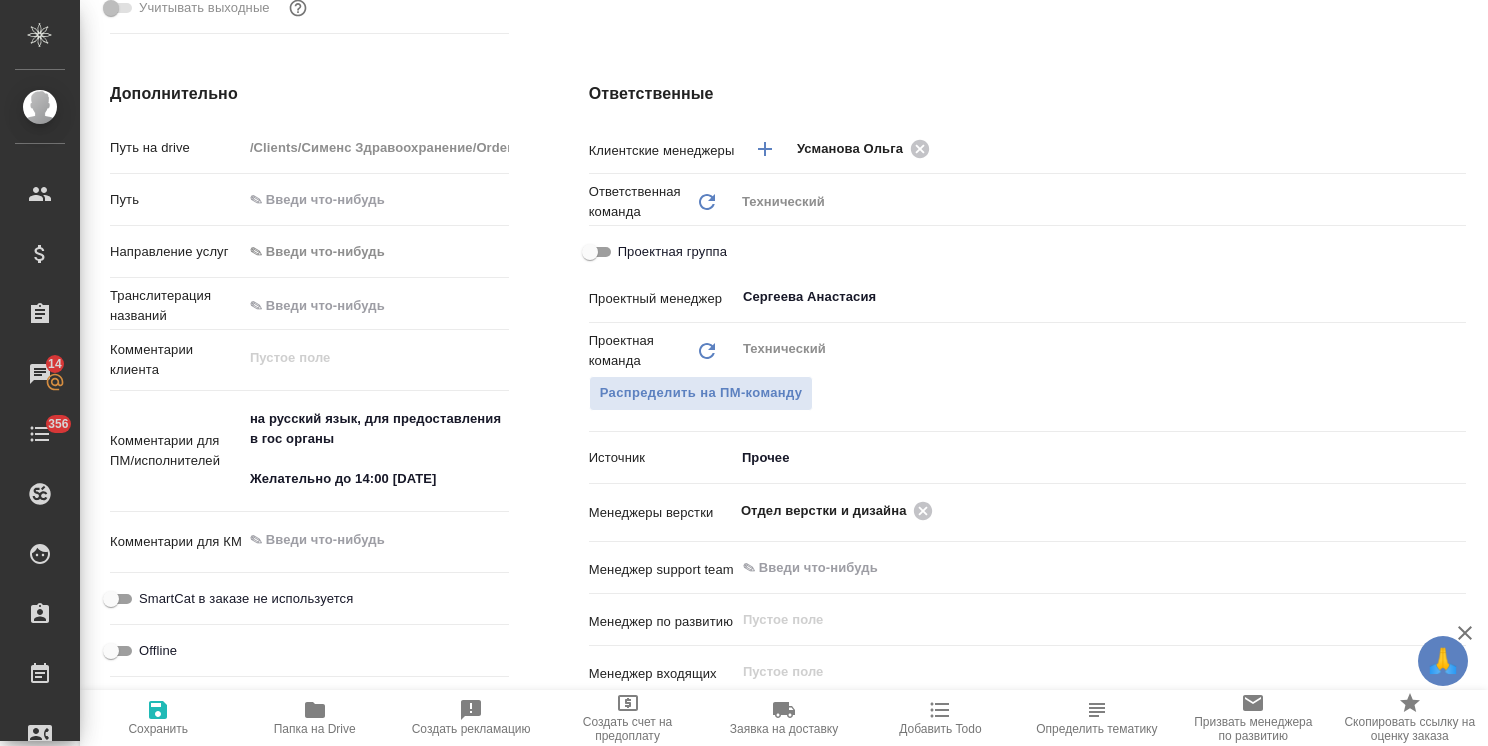 type on "x" 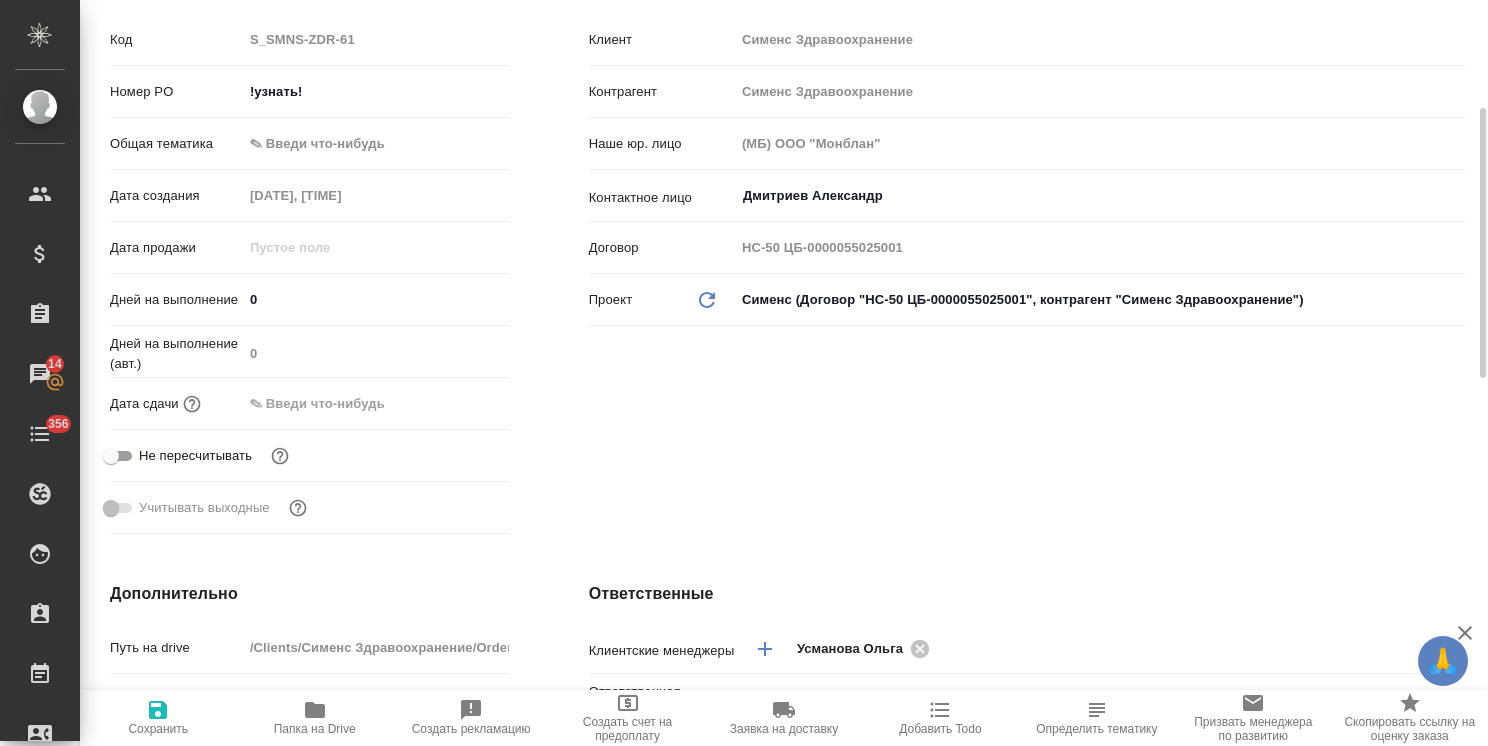 scroll, scrollTop: 200, scrollLeft: 0, axis: vertical 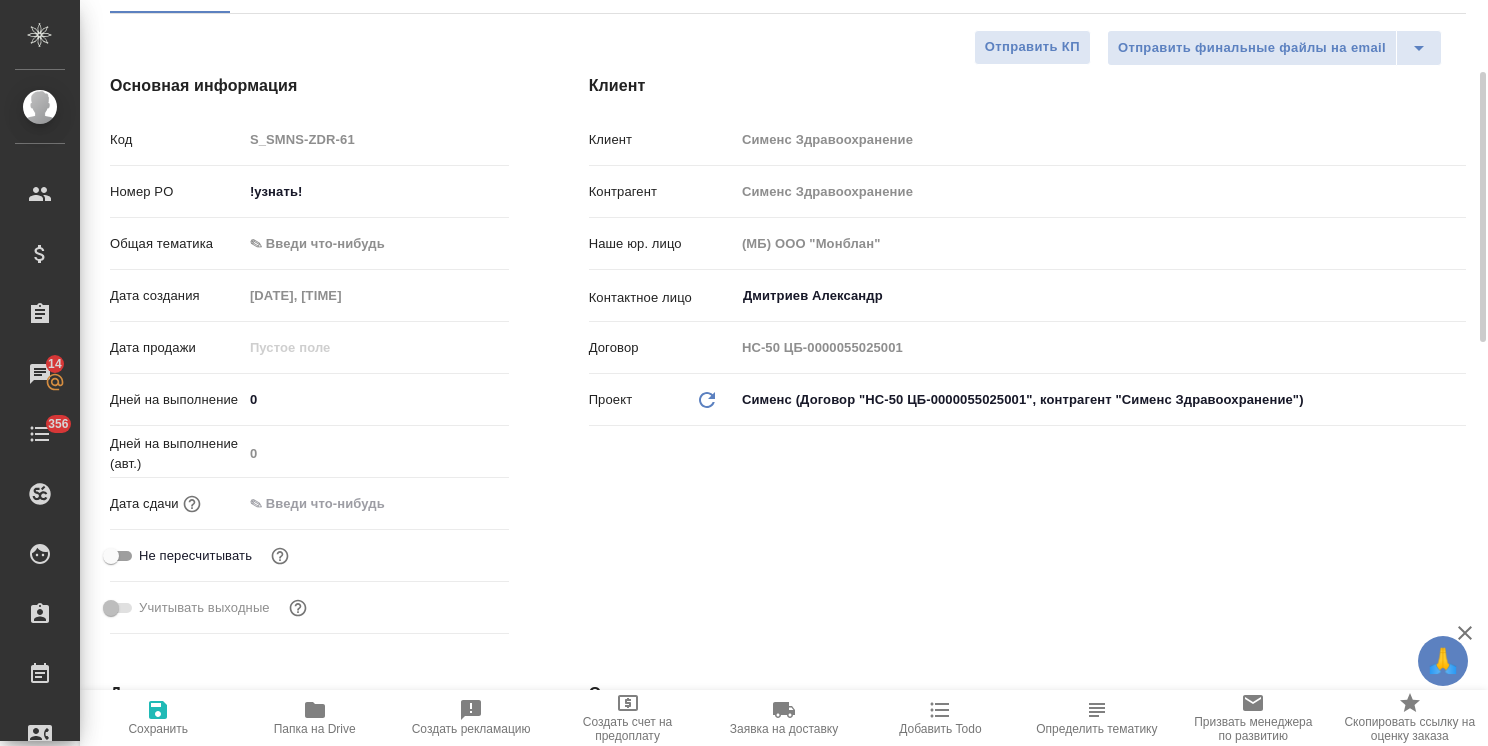 type on "x" 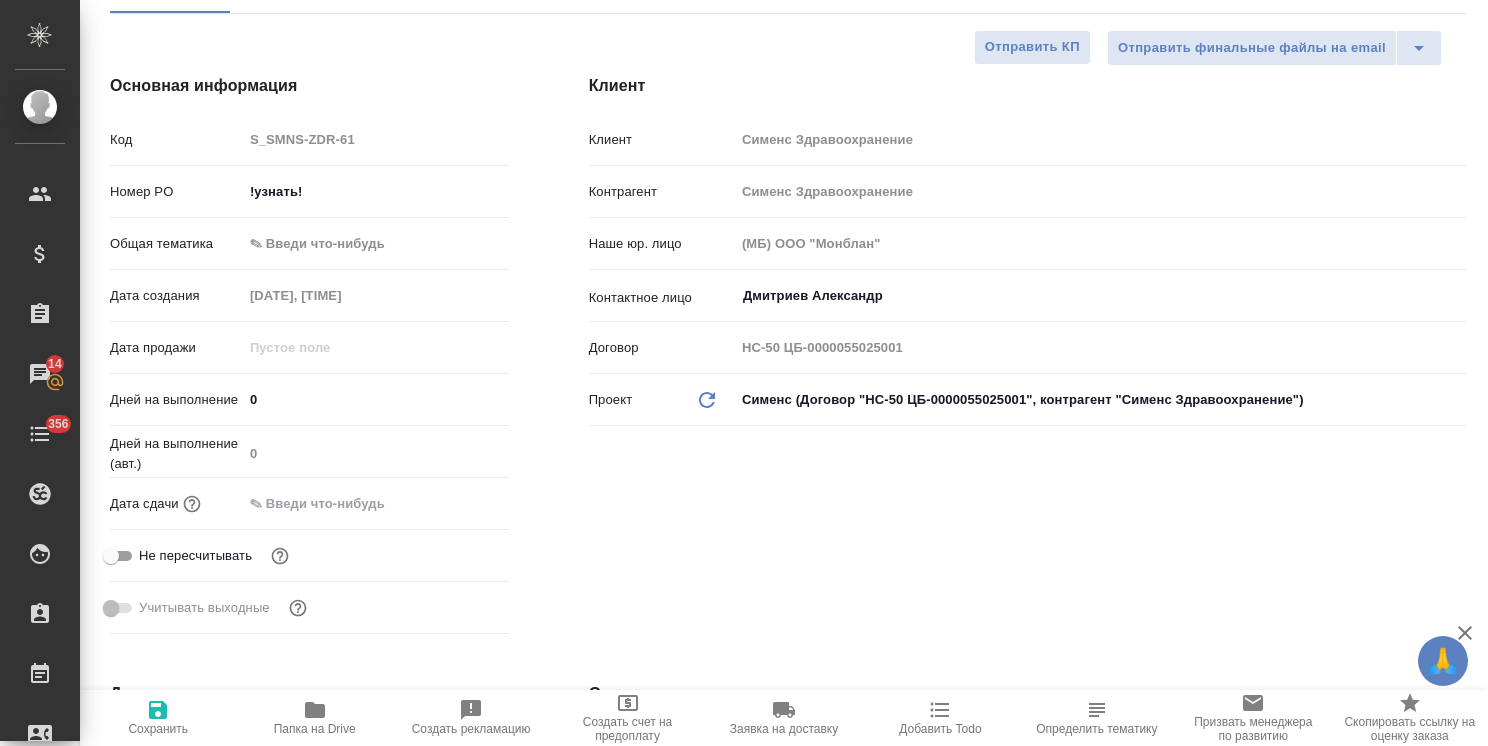 type on "x" 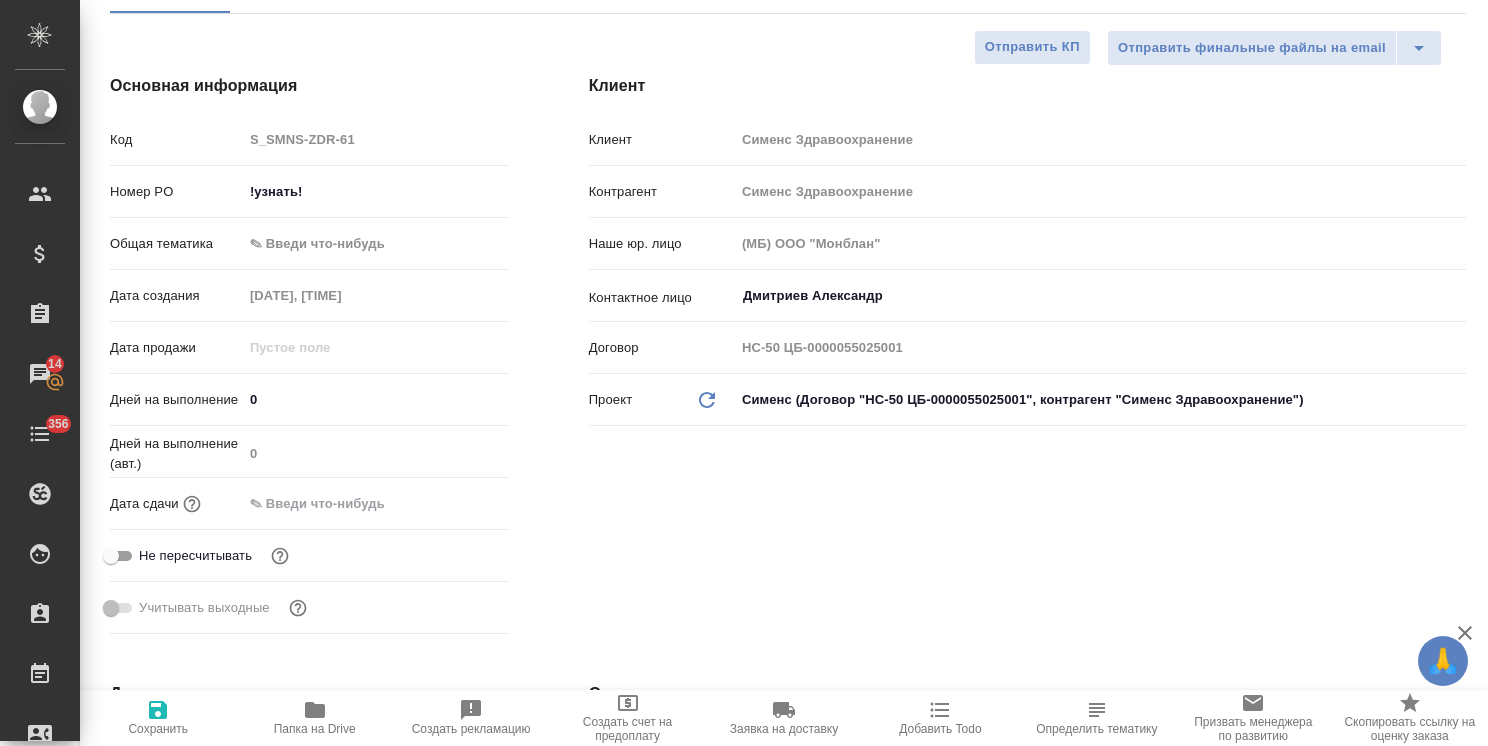 click on "🙏 .cls-1
fill:#fff;
AWATERA Usmanova Olga Клиенты Спецификации Заказы 14 Чаты 356 Todo Проекты SC Исполнители Кандидаты Работы Входящие заявки Заявки на доставку Рекламации Проекты процессинга Конференции Выйти S_SMNS-ZDR-61 ТЗ tz Святая троица holyTrinity Кратко детали заказа Ответственная команда: Технический Клиент: Сименс Здравоохранение Договор: HC-50 ЦБ-0000055025001 Дата создания: 08.08.2025, 20:18 Дата сдачи: Итого: 0,00 ₽ К оплате: 0,00 ₽ Требования к верстке: 14.05.2025 10:33 Проверено: Петрова Валерия Детали Услуги Работы Файлы Smartcat Чат с клиентом Чат Отправить финальные файлы на email Код" at bounding box center [744, 373] 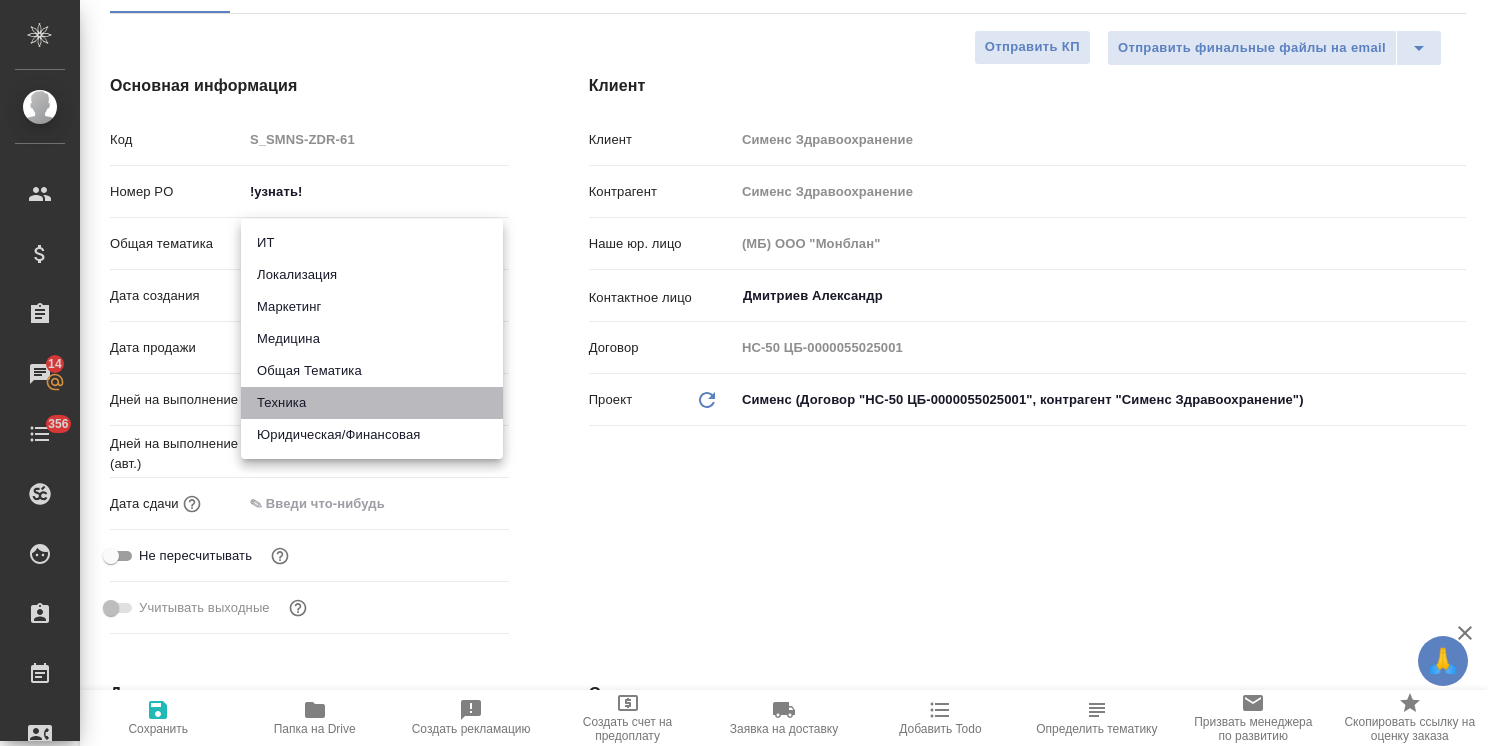 drag, startPoint x: 296, startPoint y: 402, endPoint x: 328, endPoint y: 346, distance: 64.49806 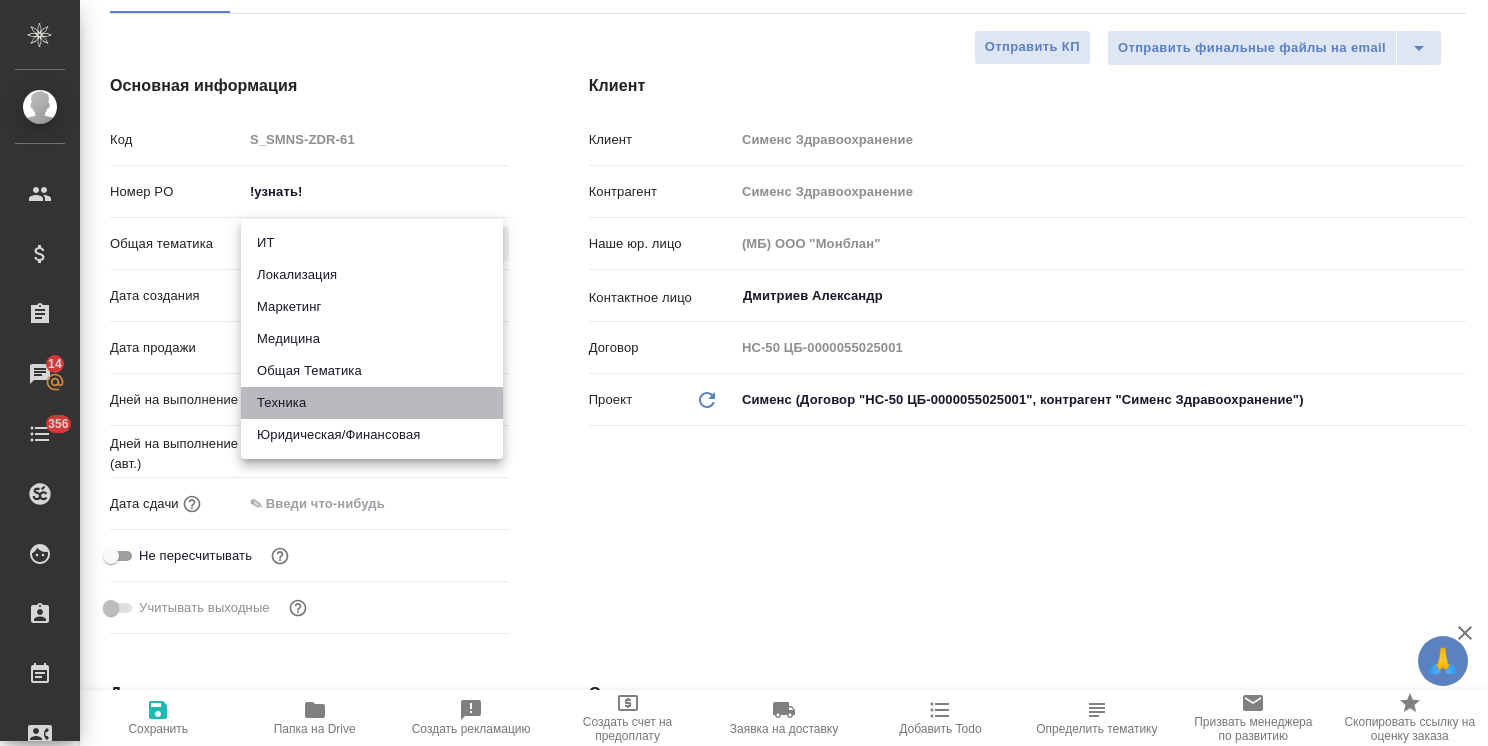 type on "tech" 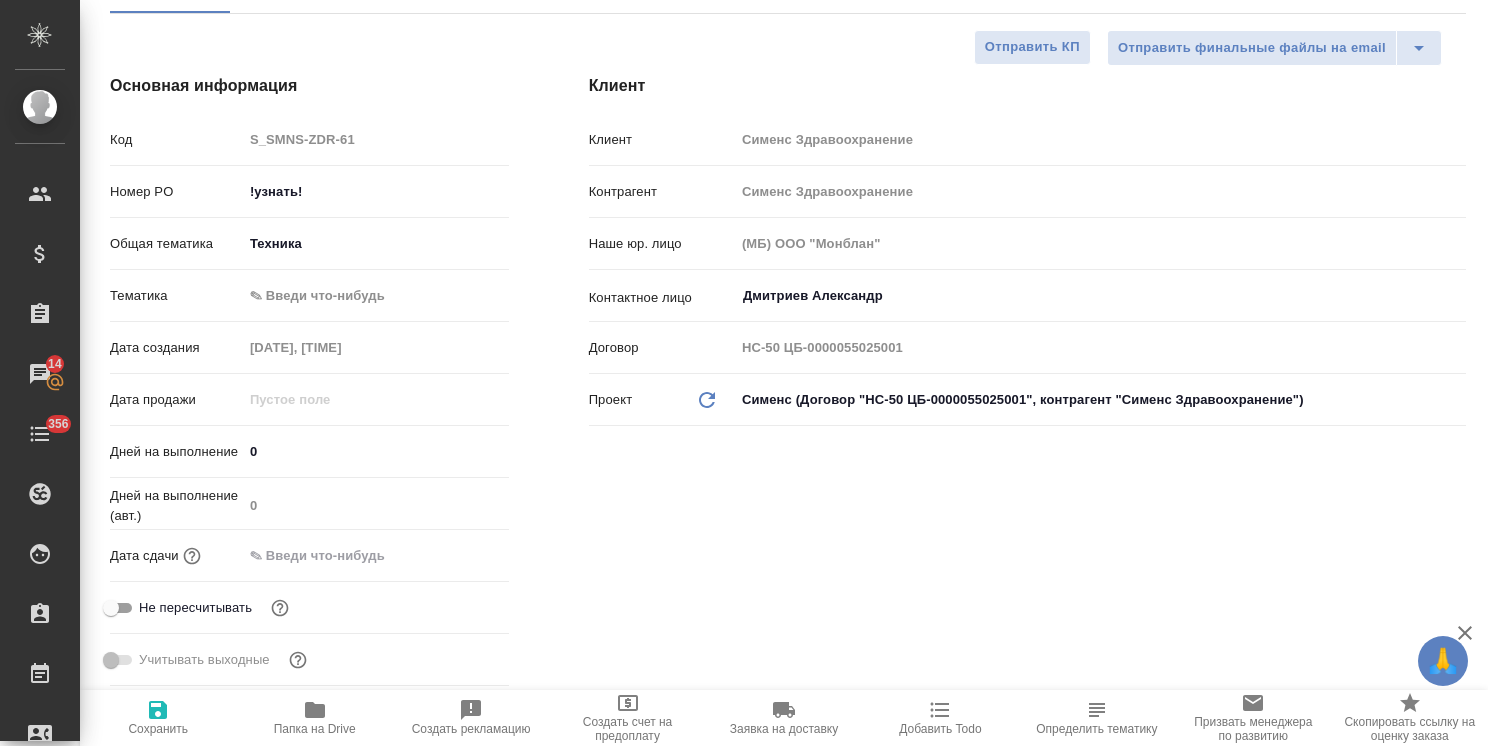 click on "🙏 .cls-1
fill:#fff;
AWATERA Usmanova Olga Клиенты Спецификации Заказы 14 Чаты 356 Todo Проекты SC Исполнители Кандидаты Работы Входящие заявки Заявки на доставку Рекламации Проекты процессинга Конференции Выйти S_SMNS-ZDR-61 ТЗ tz Святая троица holyTrinity Кратко детали заказа Ответственная команда: Технический Клиент: Сименс Здравоохранение Договор: HC-50 ЦБ-0000055025001 Дата создания: 08.08.2025, 20:18 Дата сдачи: Итого: 0,00 ₽ К оплате: 0,00 ₽ Требования к верстке: 14.05.2025 10:33 Проверено: Петрова Валерия Детали Услуги Работы Файлы Smartcat Чат с клиентом Чат Отправить финальные файлы на email Код" at bounding box center [744, 373] 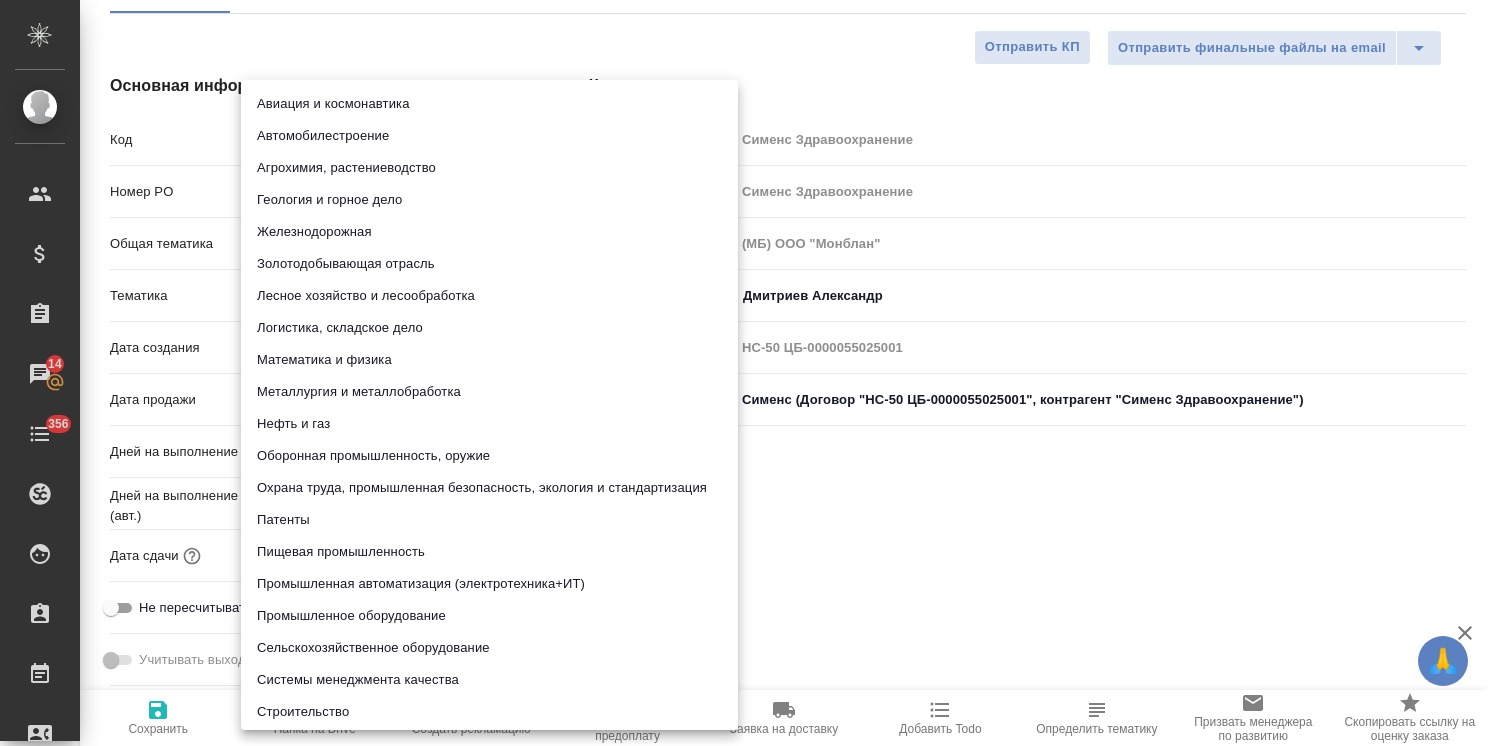 click on "Охрана труда, промышленная безопасность, экология и стандартизация" at bounding box center [489, 488] 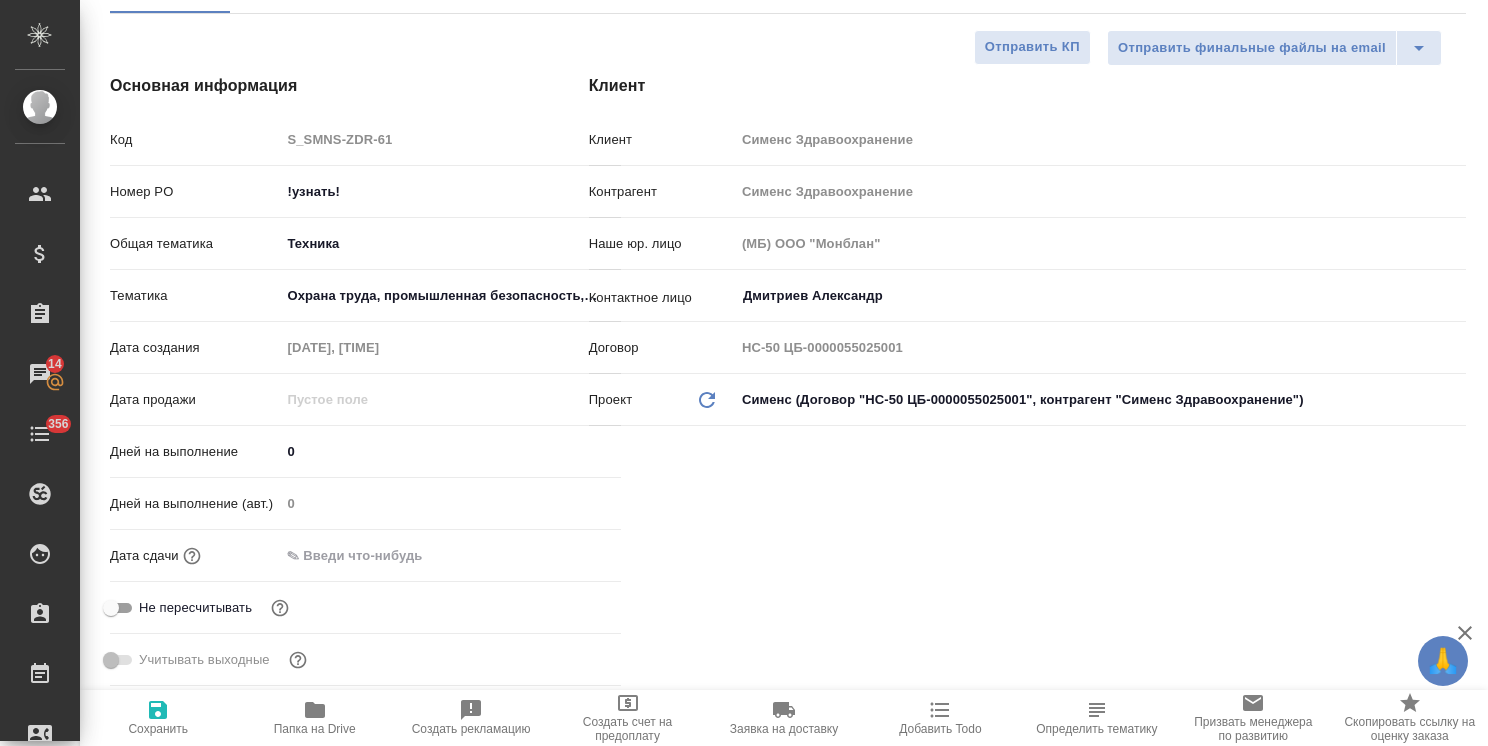 click on "Сохранить" at bounding box center [158, 729] 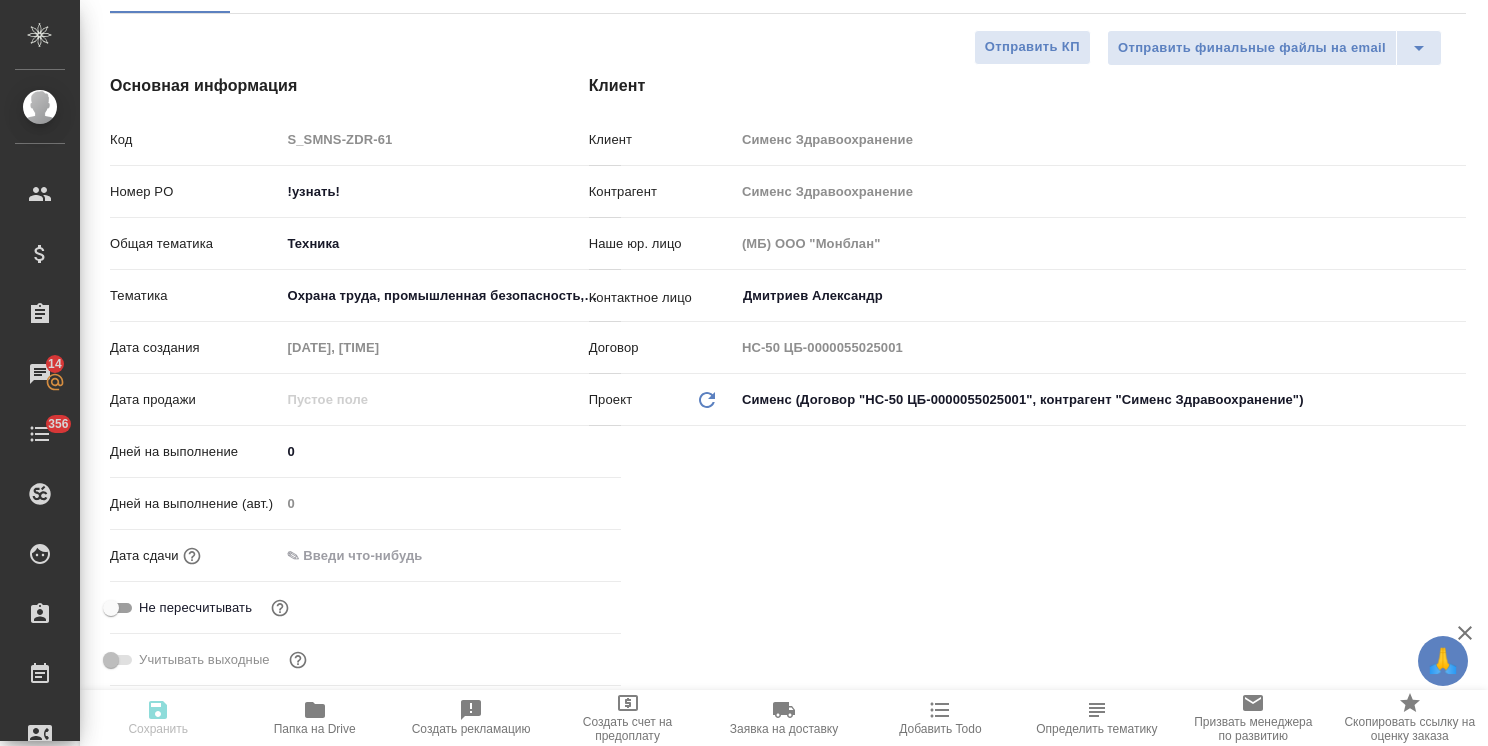 type on "x" 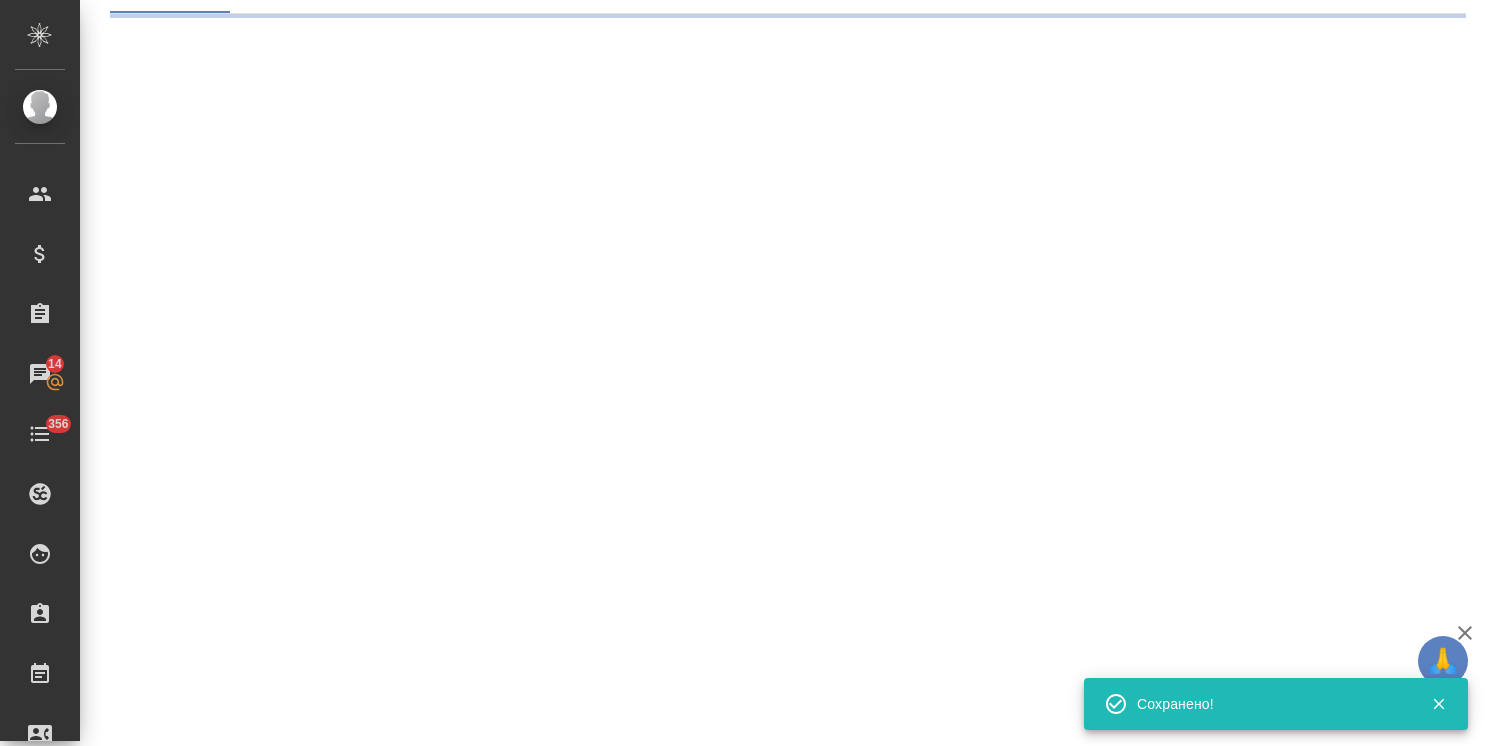 select on "RU" 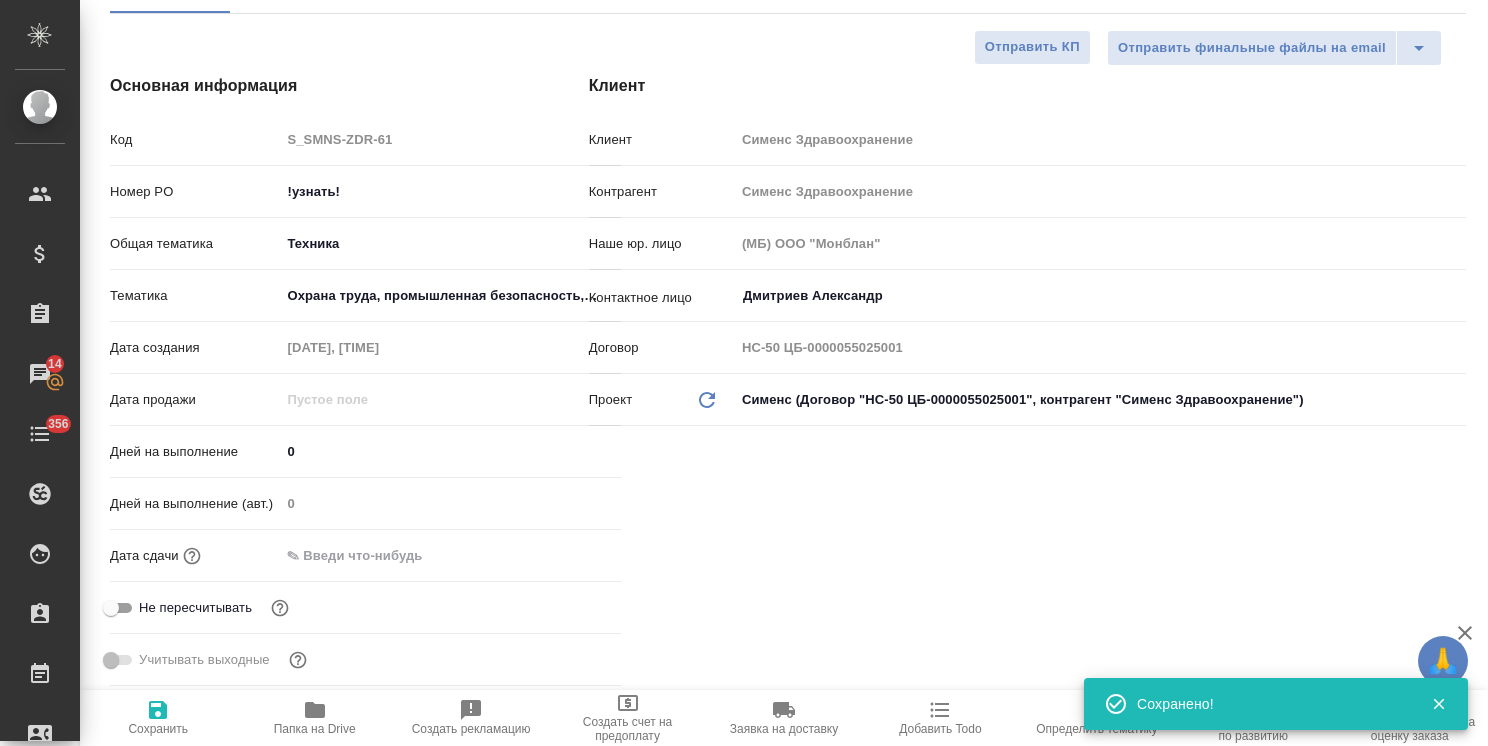 type on "x" 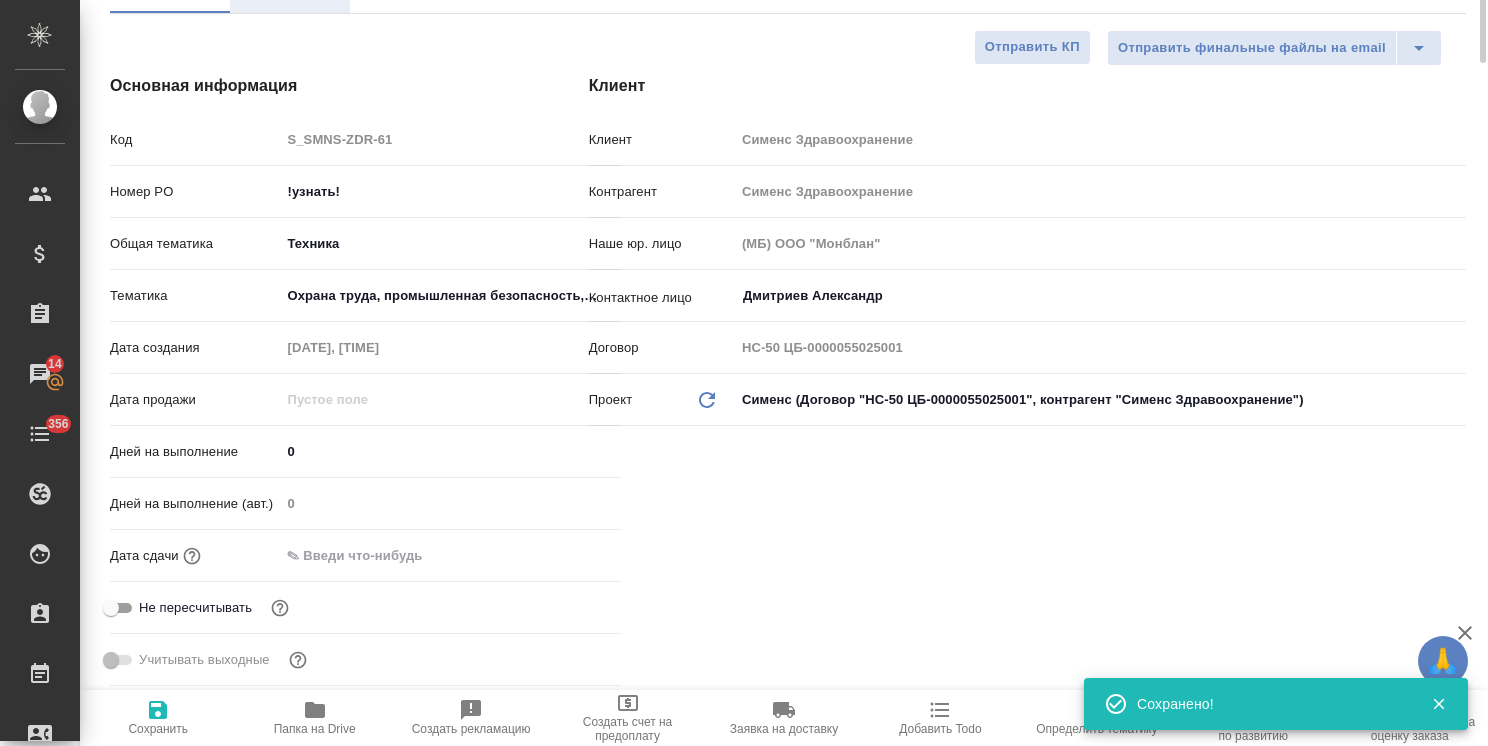 scroll, scrollTop: 0, scrollLeft: 0, axis: both 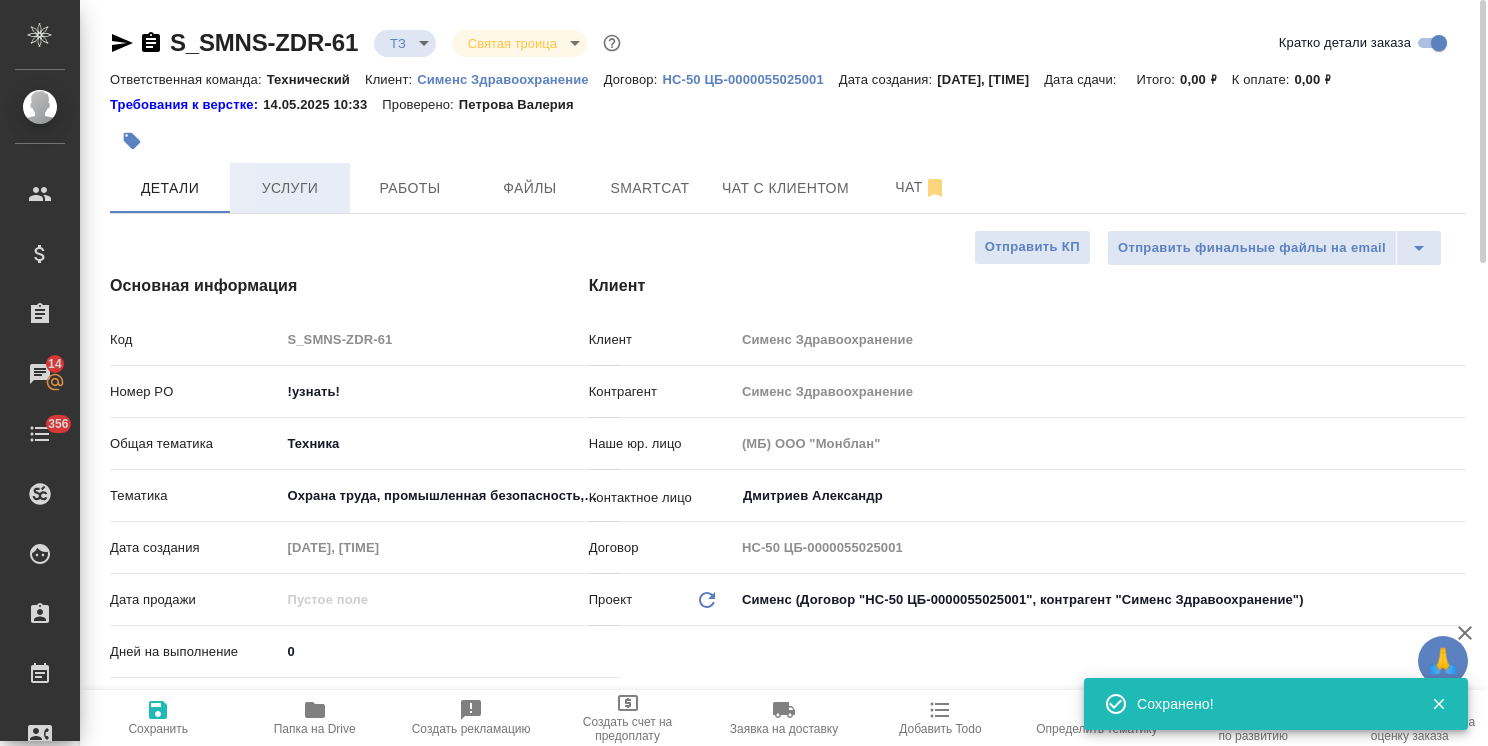 click on "Услуги" at bounding box center [290, 188] 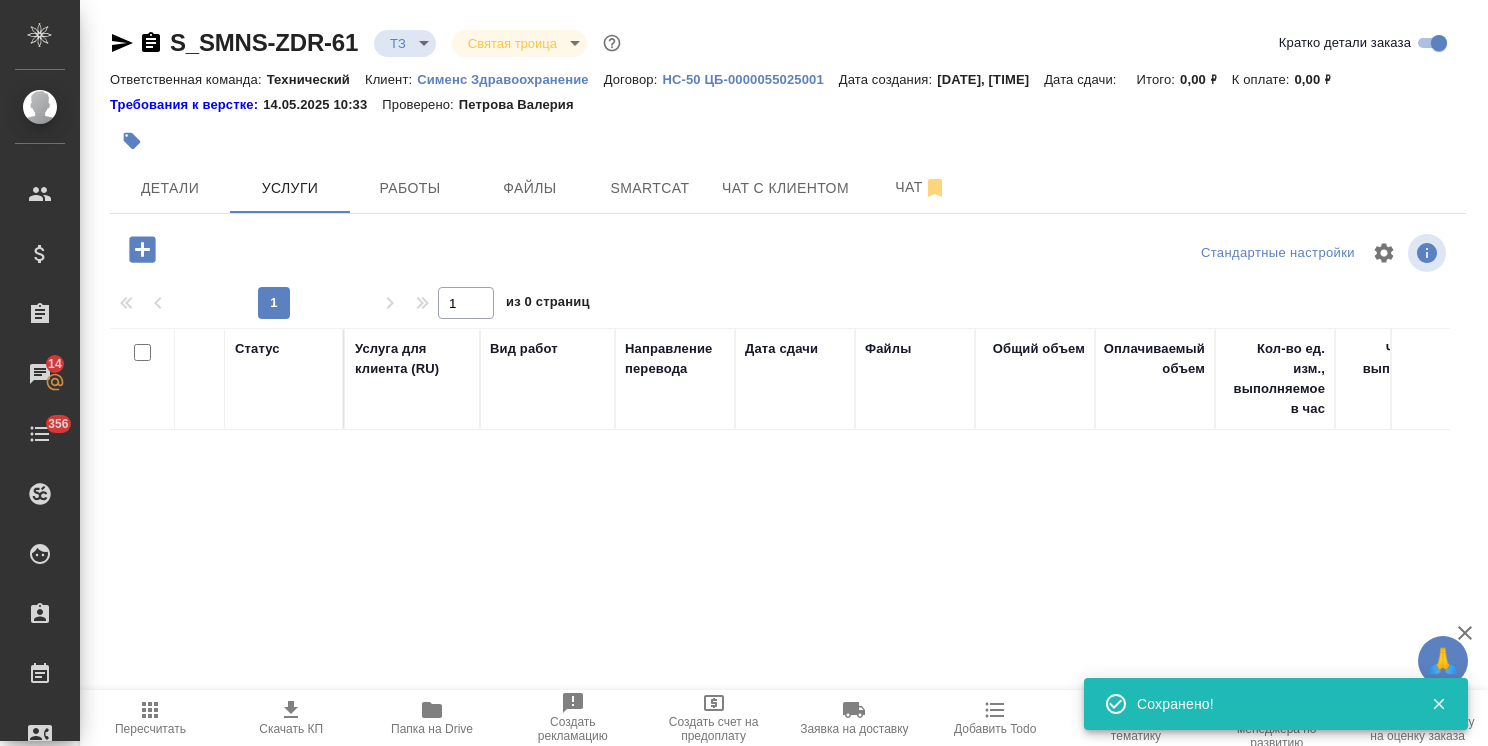scroll, scrollTop: 62, scrollLeft: 0, axis: vertical 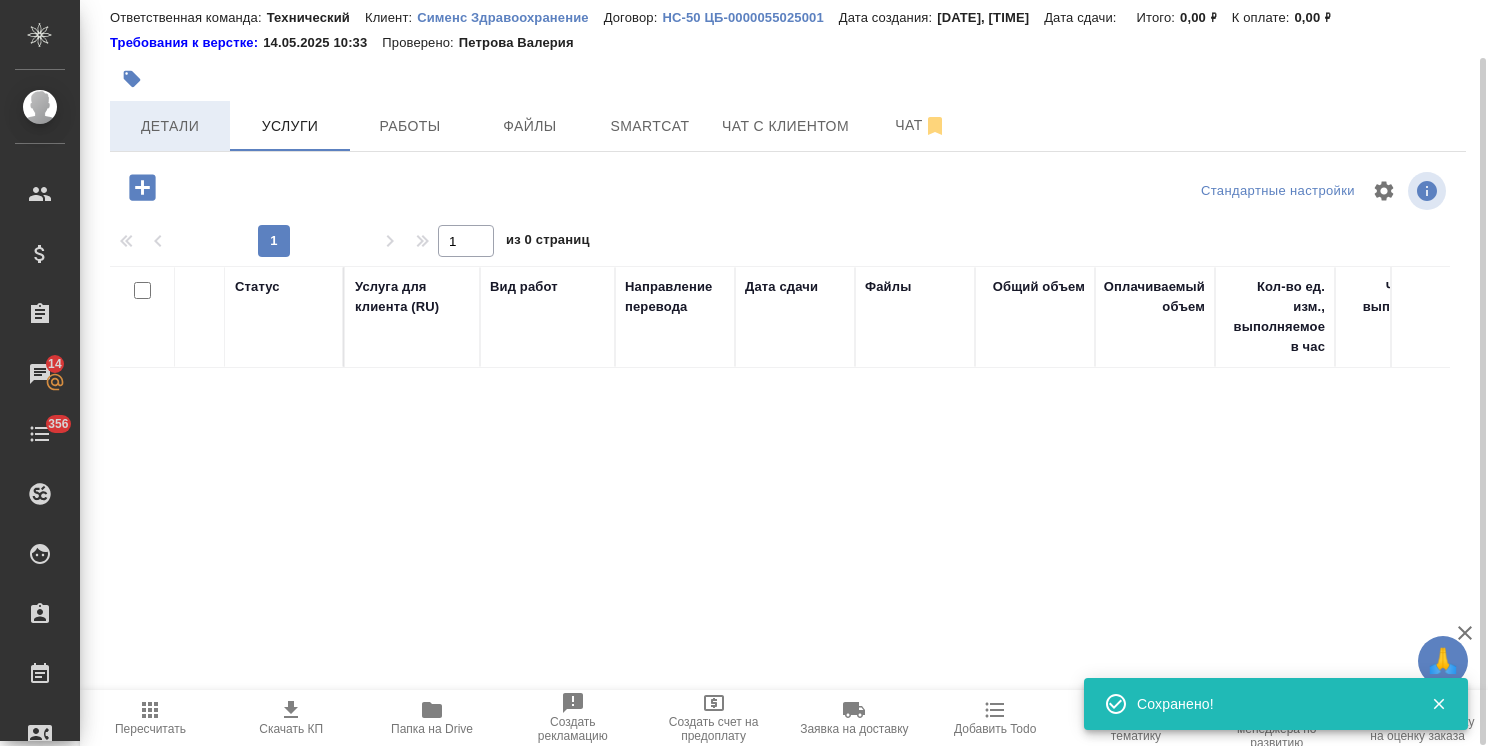 click on "Детали" at bounding box center (170, 126) 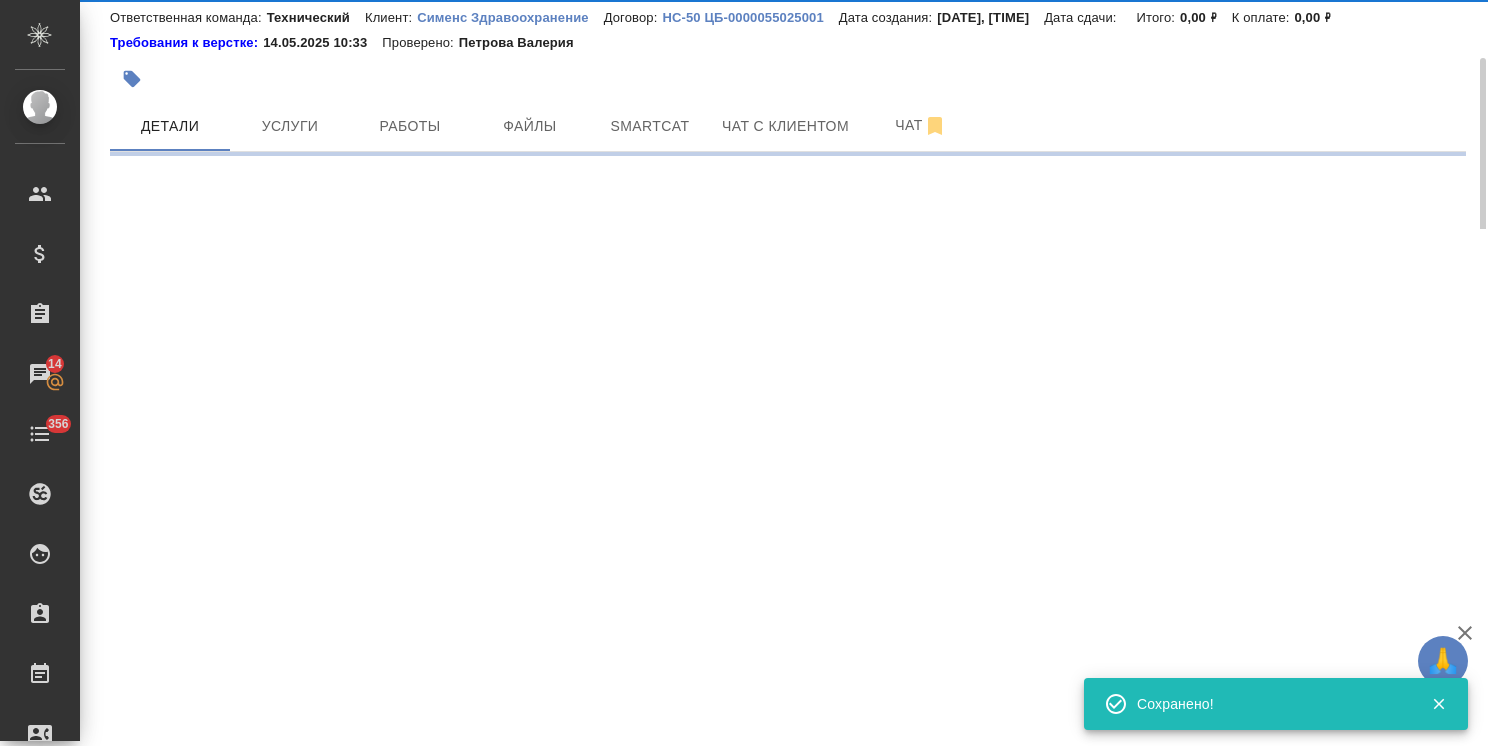 select on "RU" 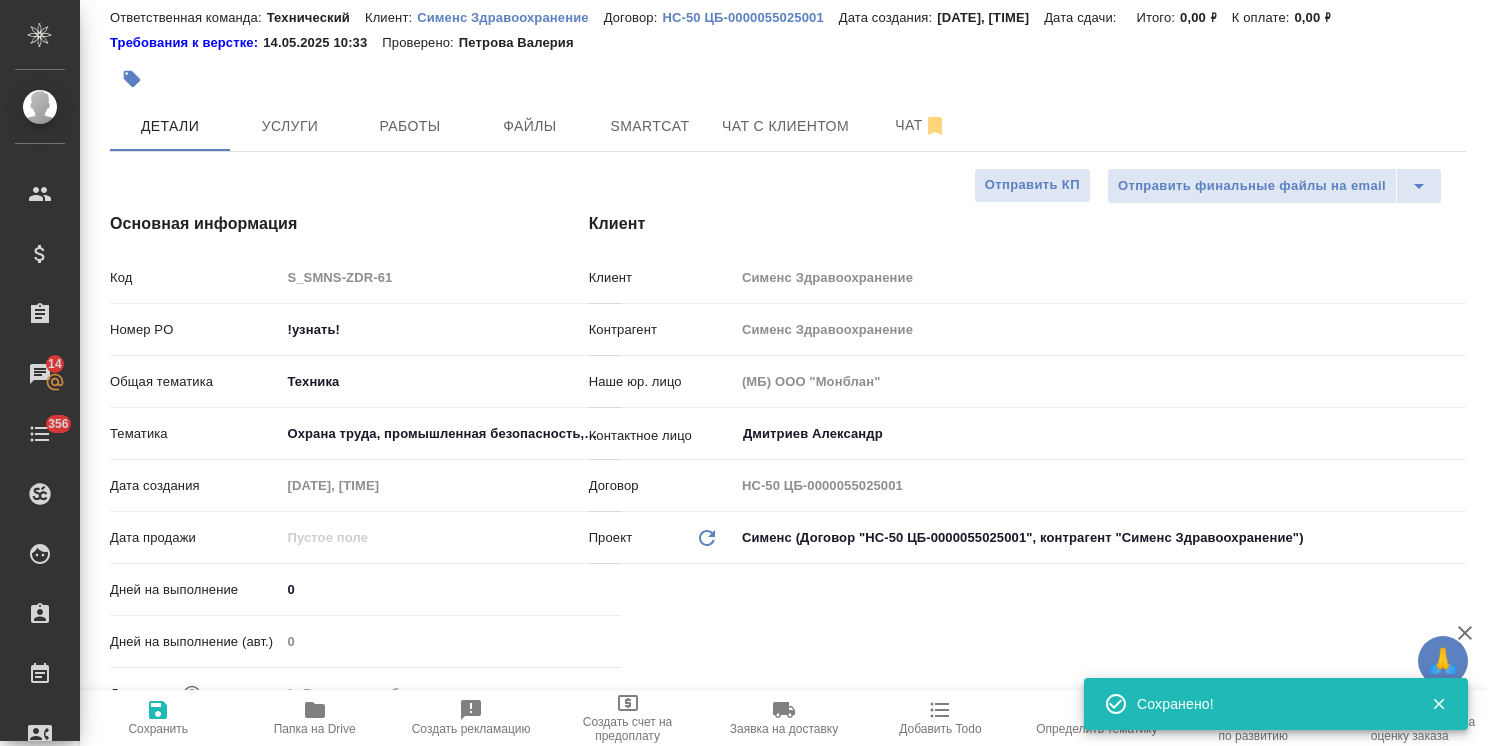 type on "x" 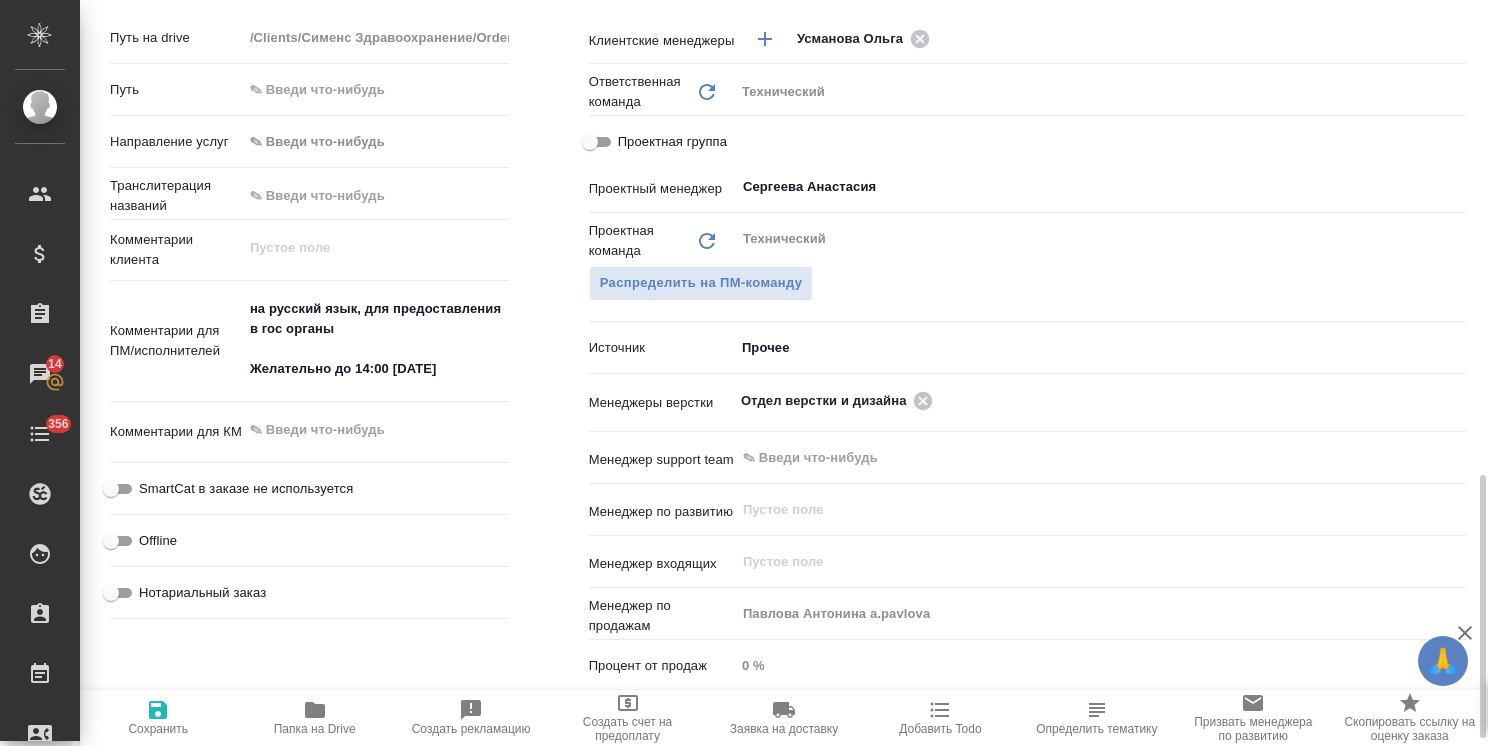 scroll, scrollTop: 1062, scrollLeft: 0, axis: vertical 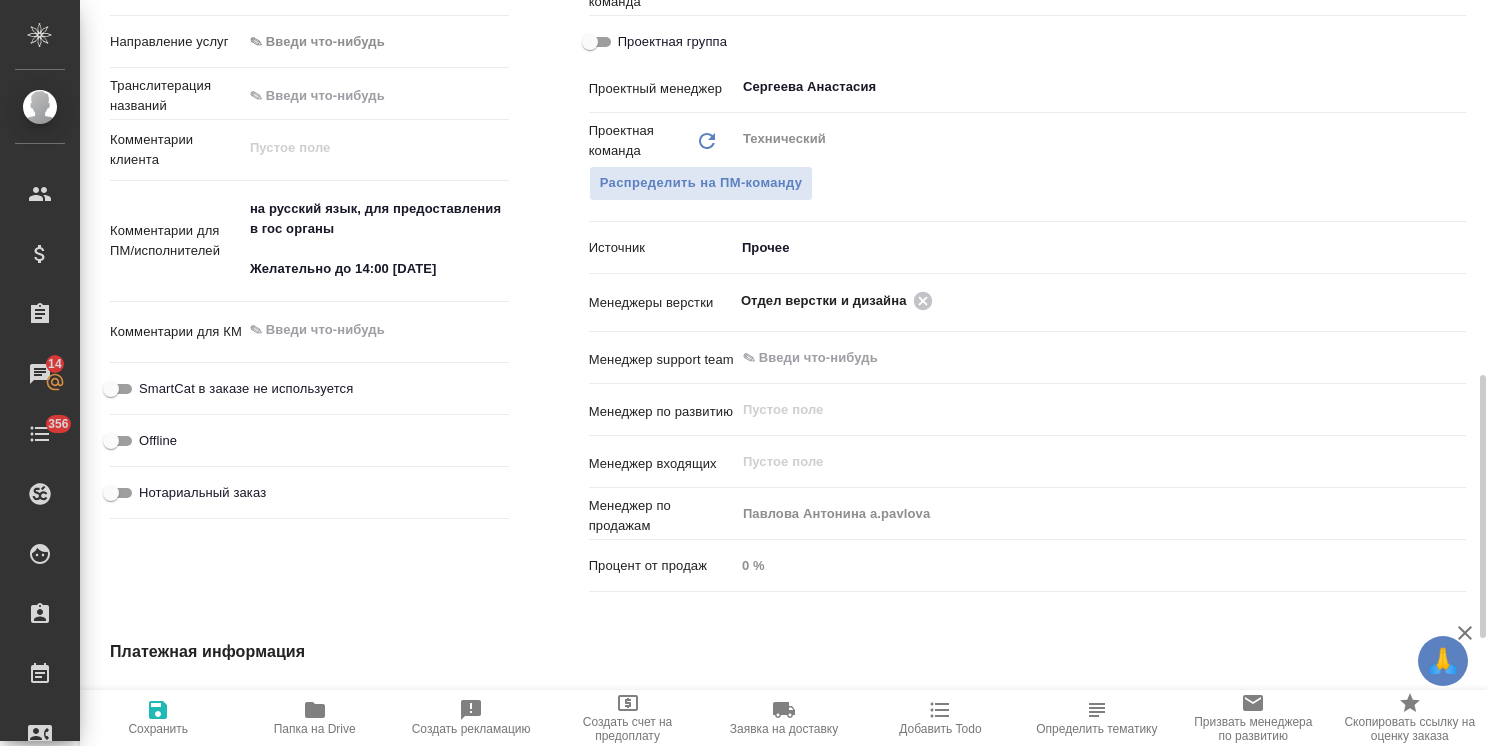 click on "на русский язык, для предоставления в гос органы
Желательно до 14:00 13.08.25" at bounding box center (376, 239) 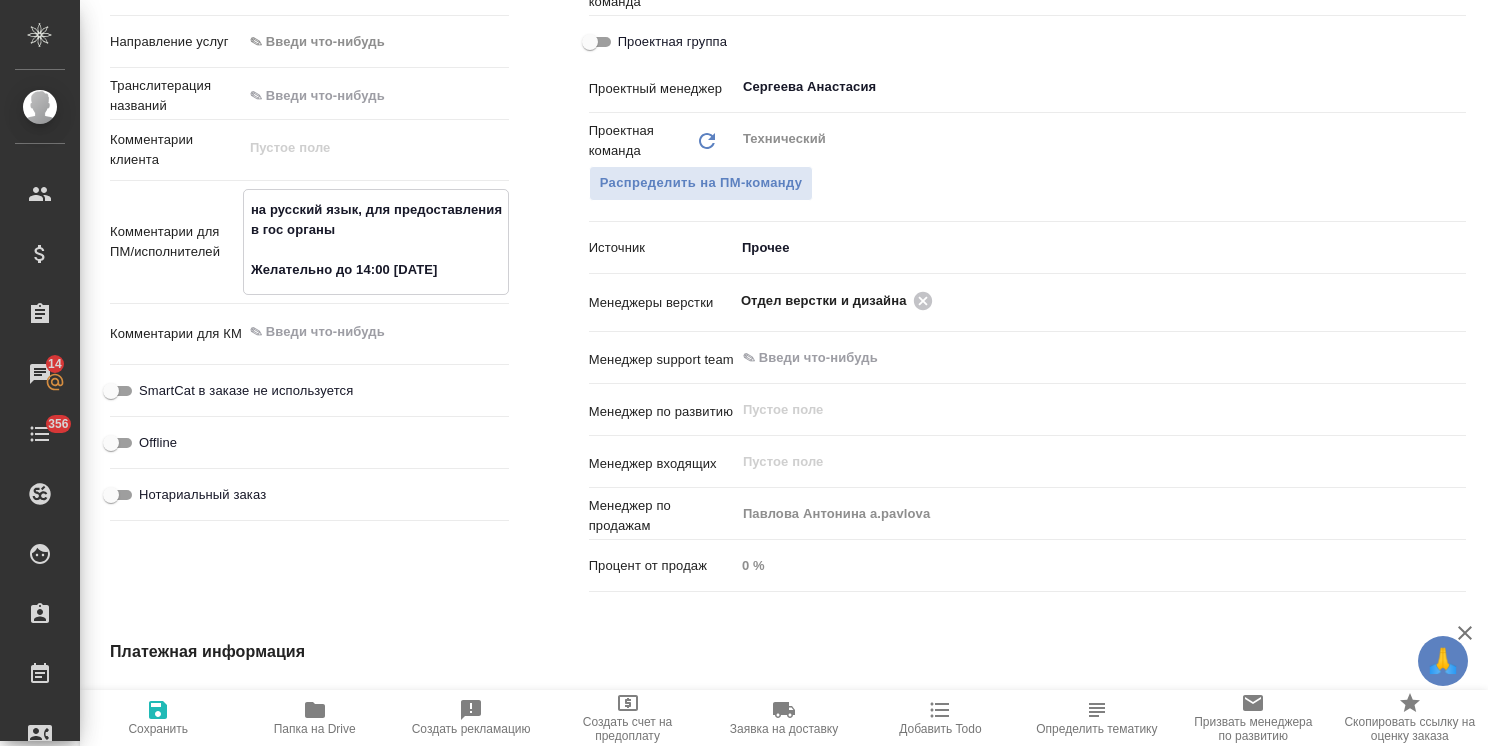 type on "x" 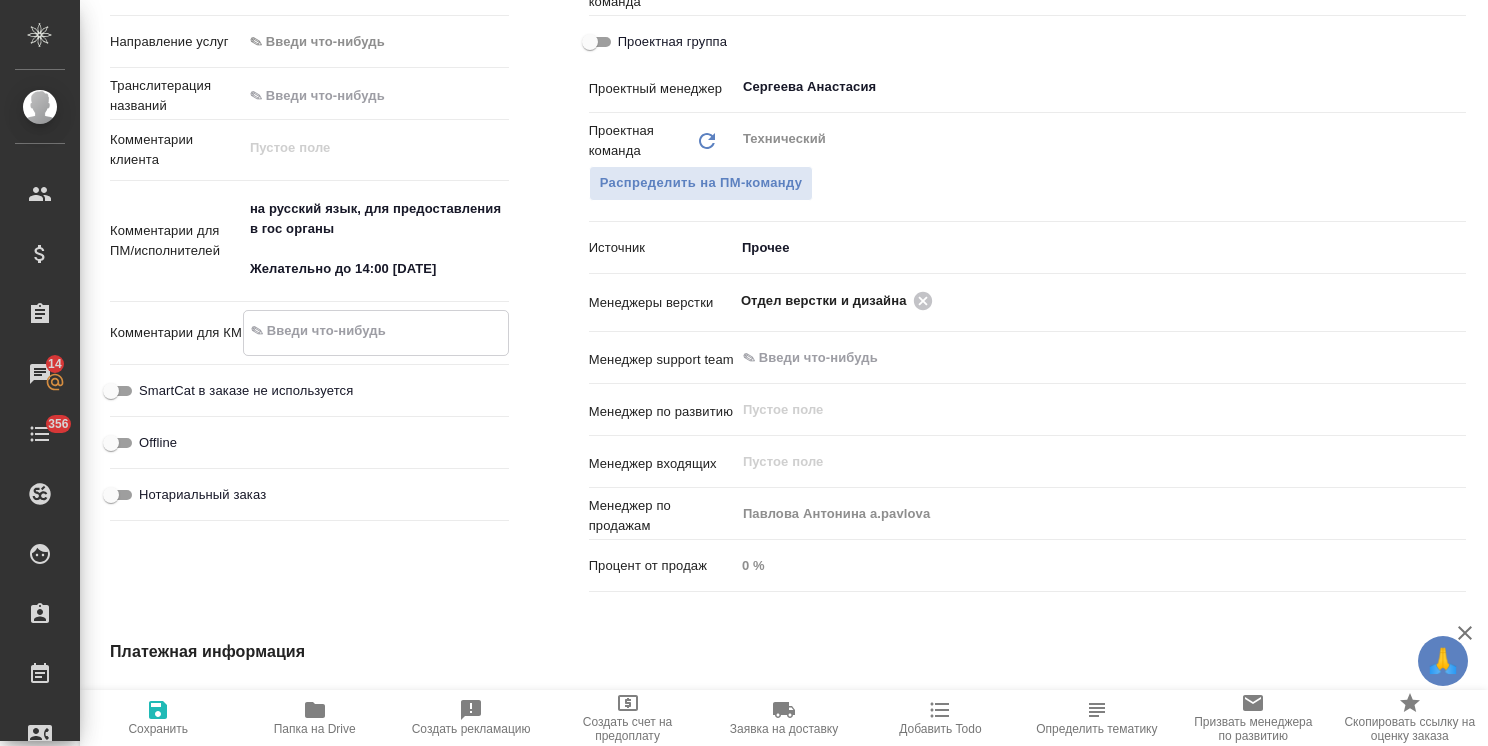type on "р" 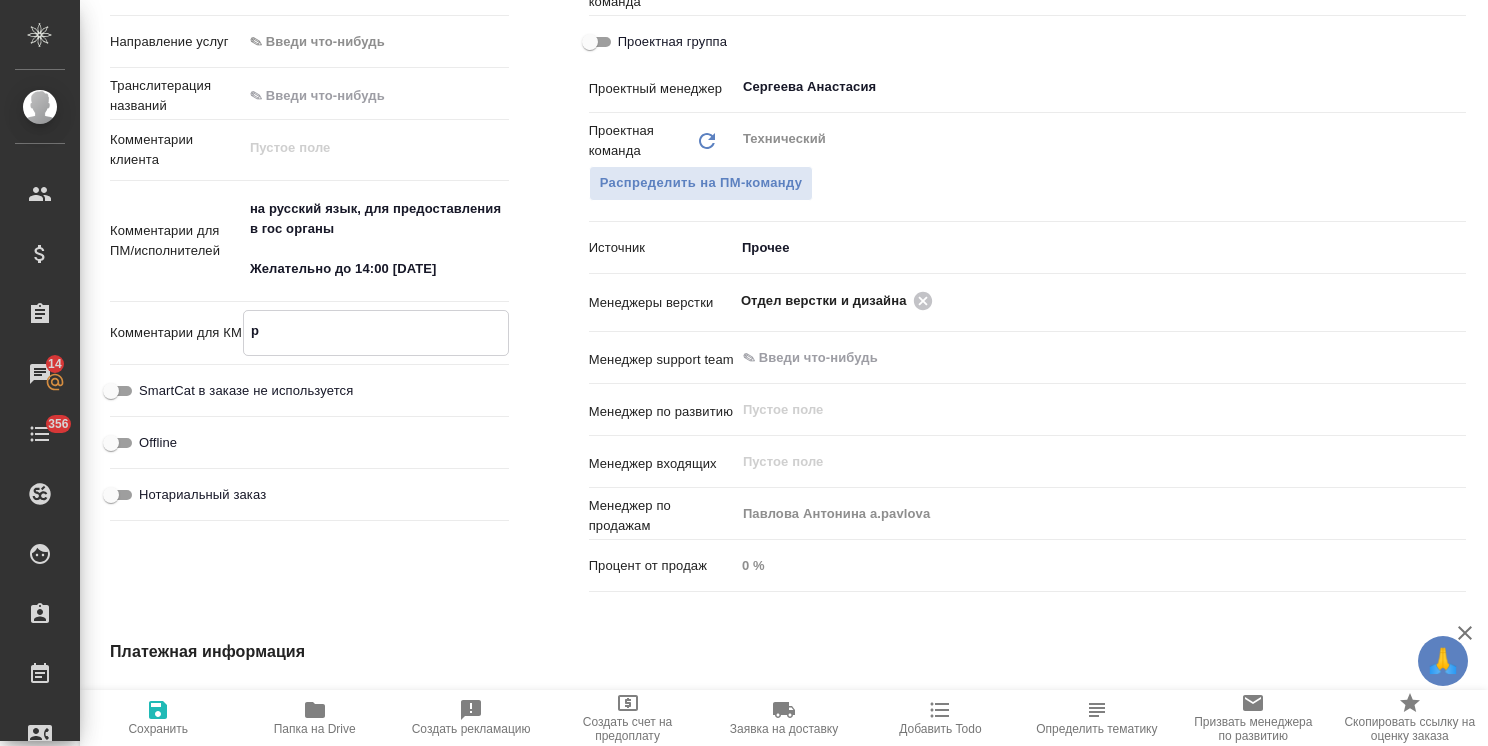 type on "x" 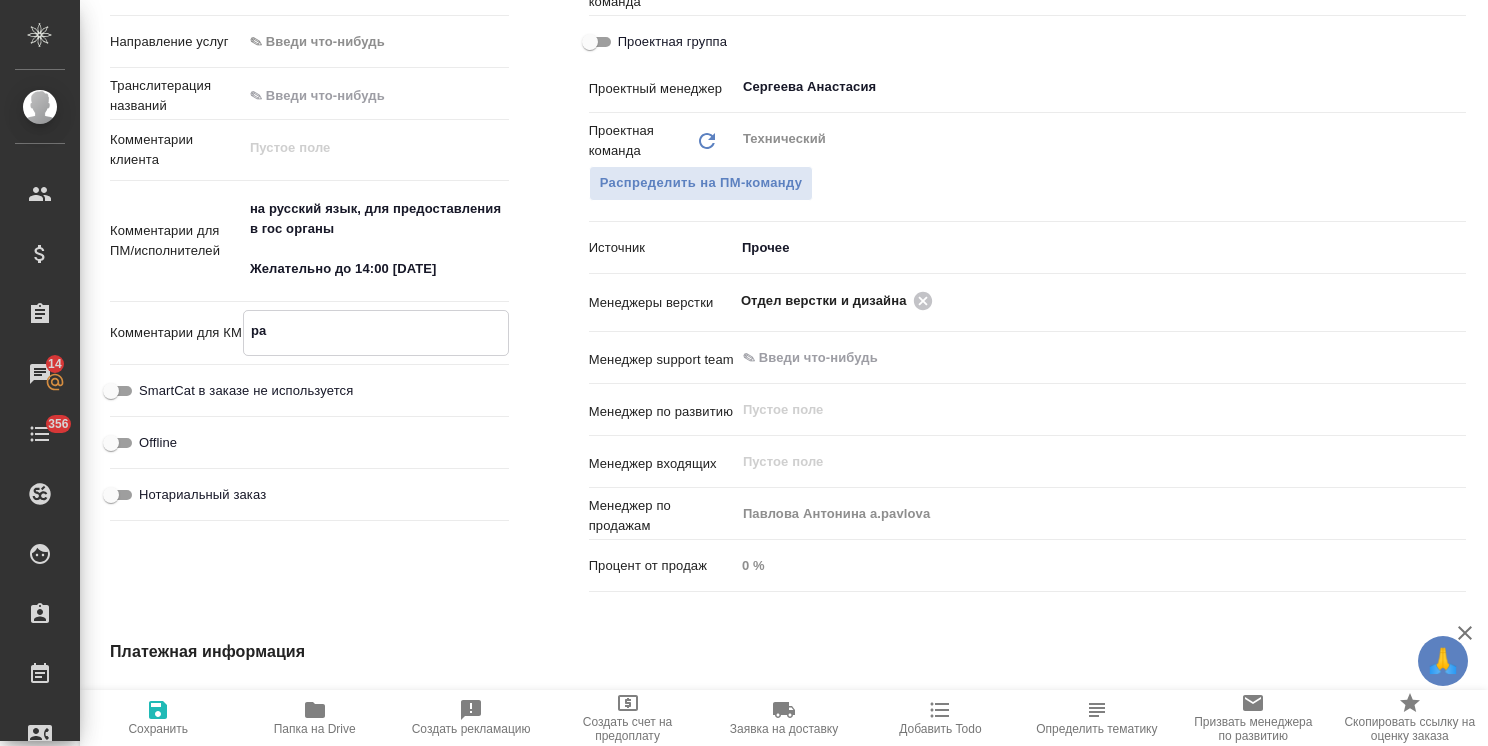 type on "x" 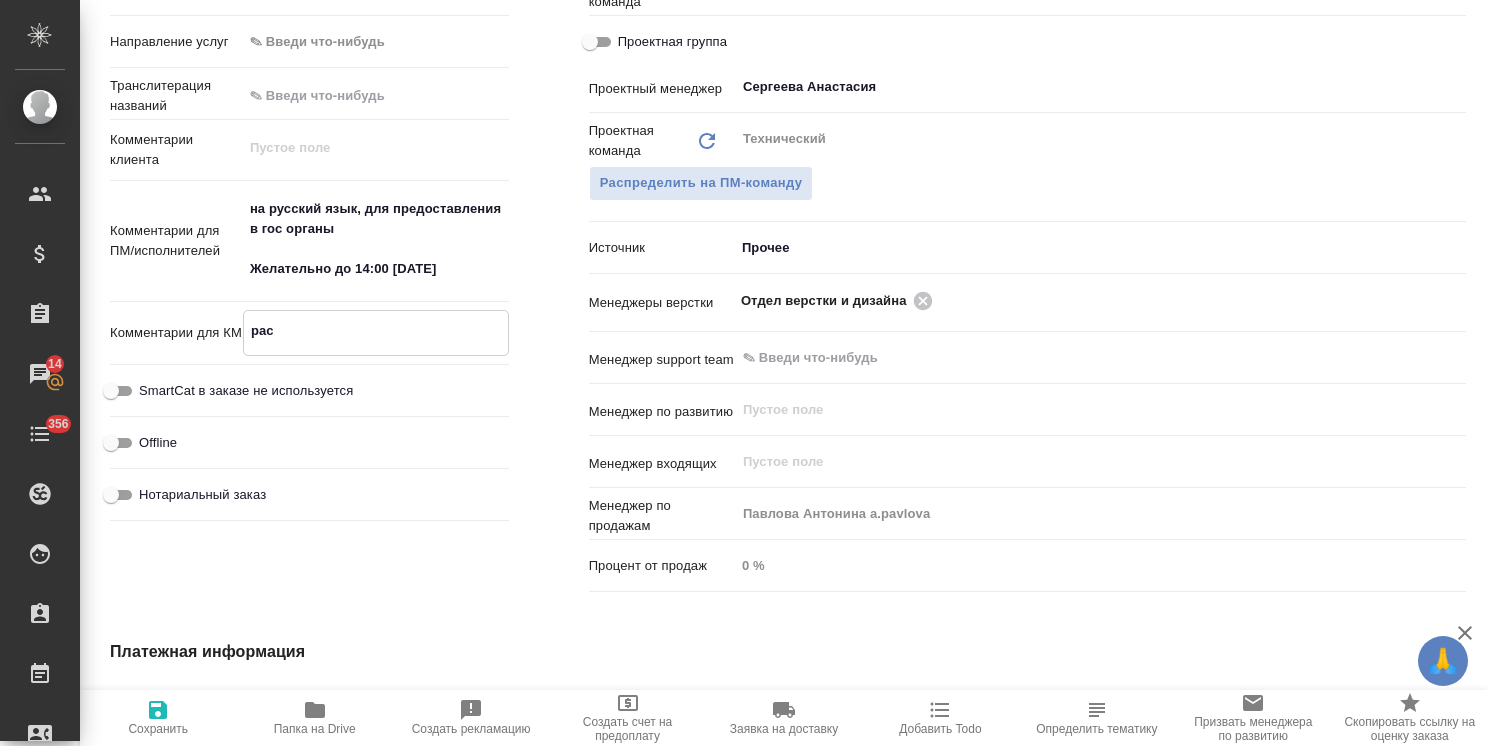 type 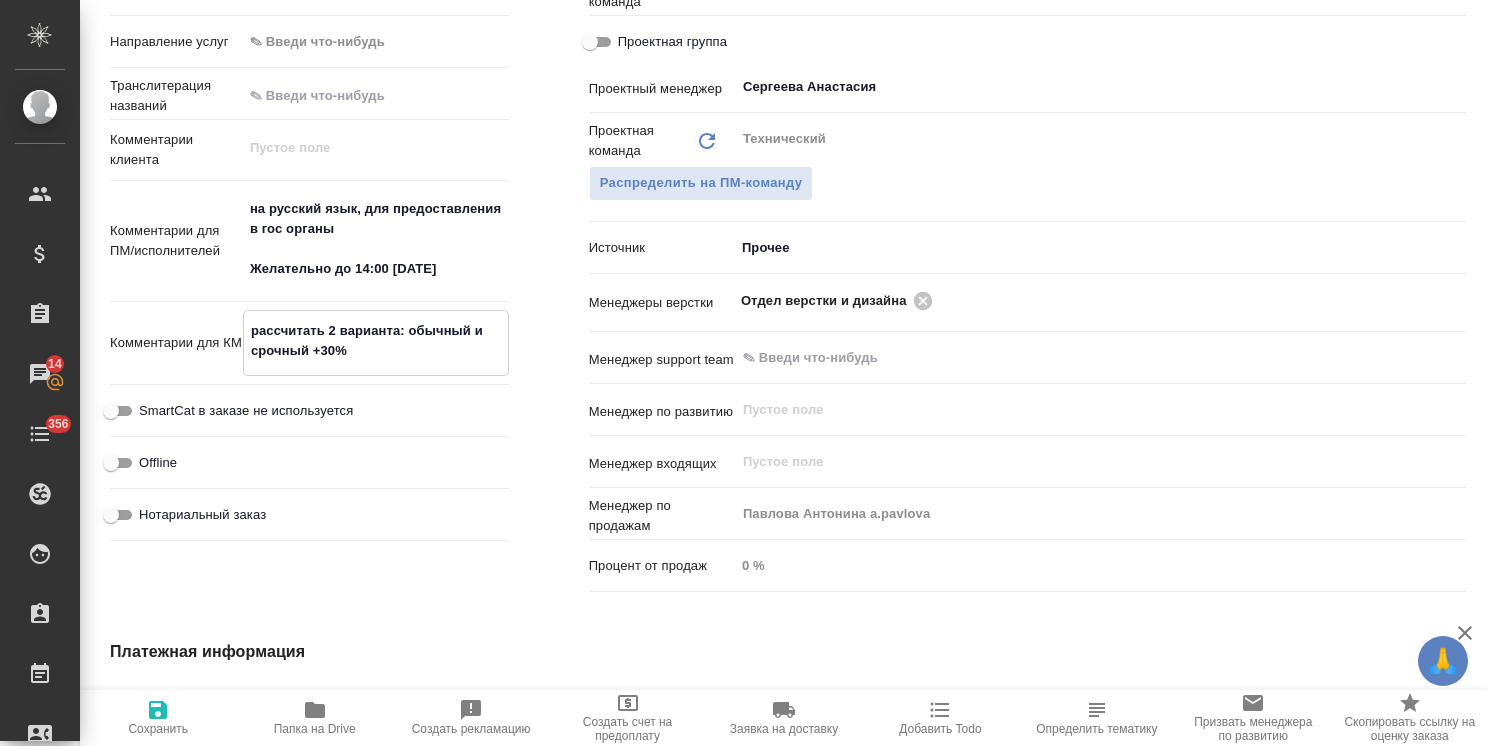 click on "Сохранить" at bounding box center (158, 729) 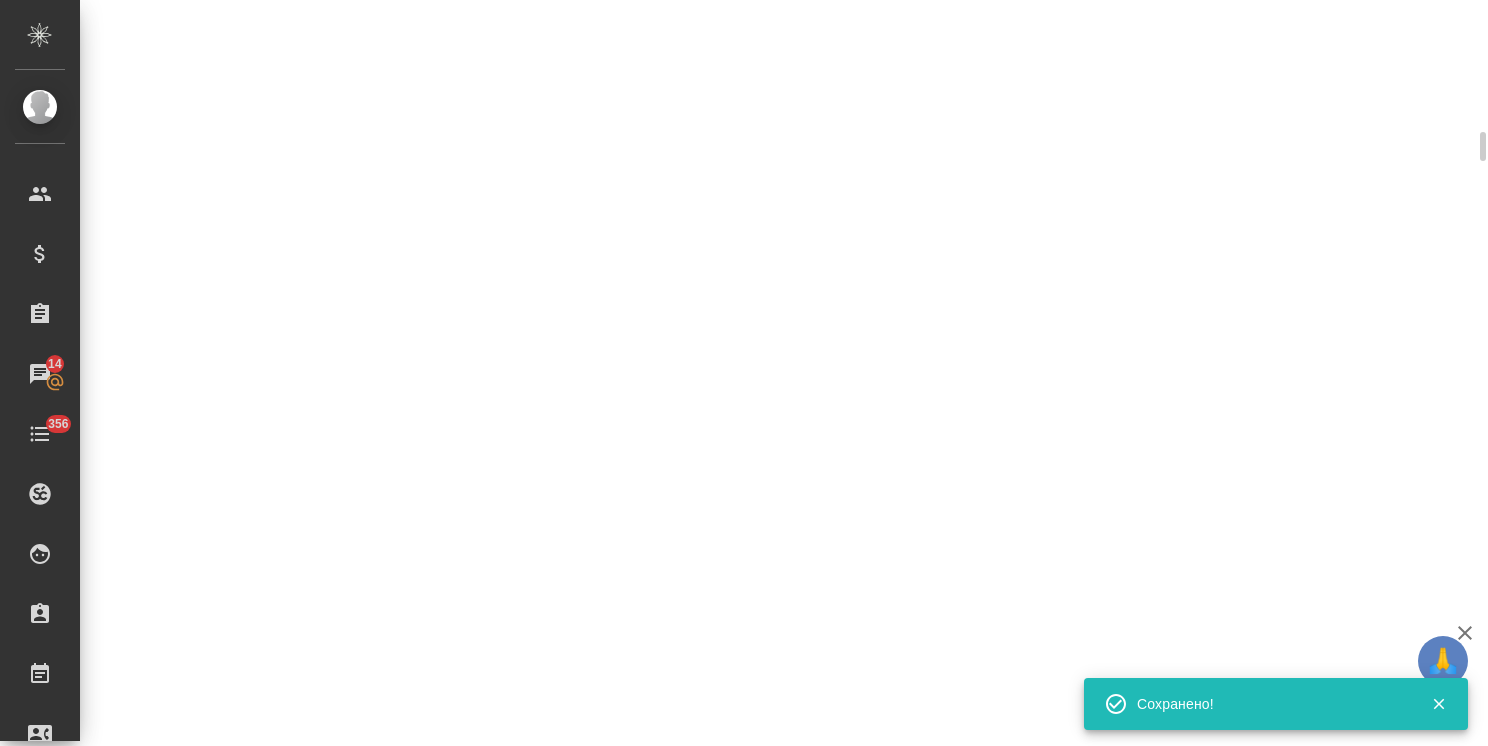 scroll, scrollTop: 1062, scrollLeft: 0, axis: vertical 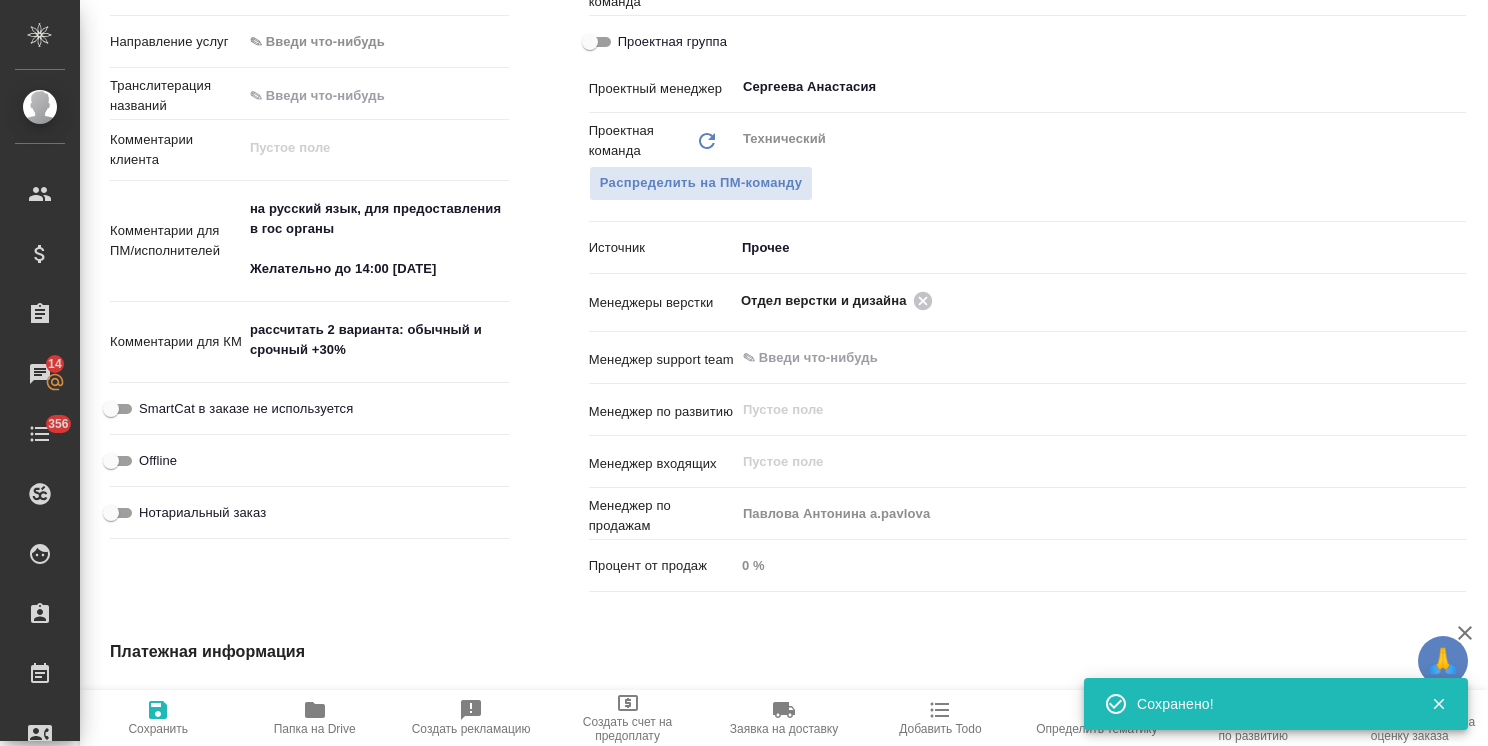 click on "рассчитать 2 варианта: обычный и срочный +30%" at bounding box center [376, 340] 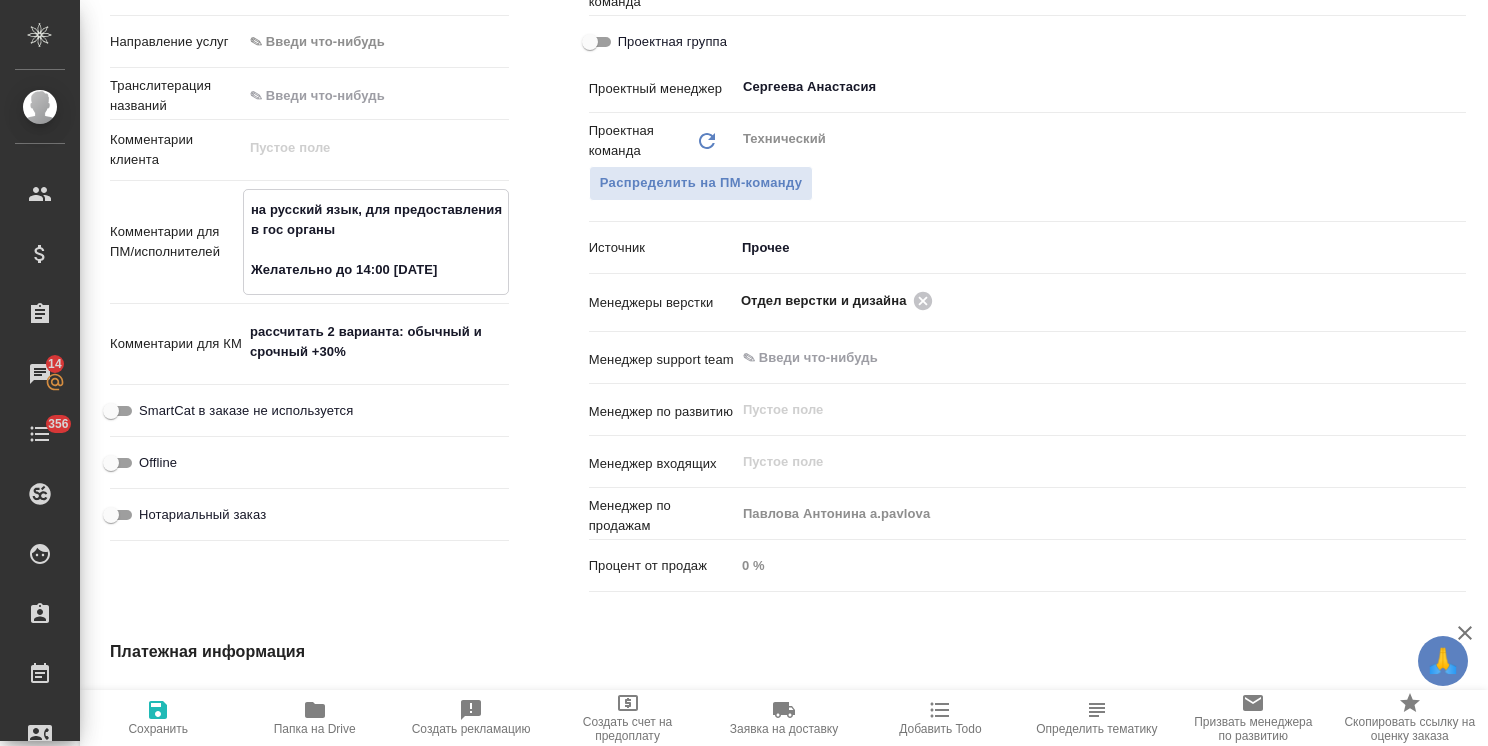 drag, startPoint x: 357, startPoint y: 267, endPoint x: 456, endPoint y: 265, distance: 99.0202 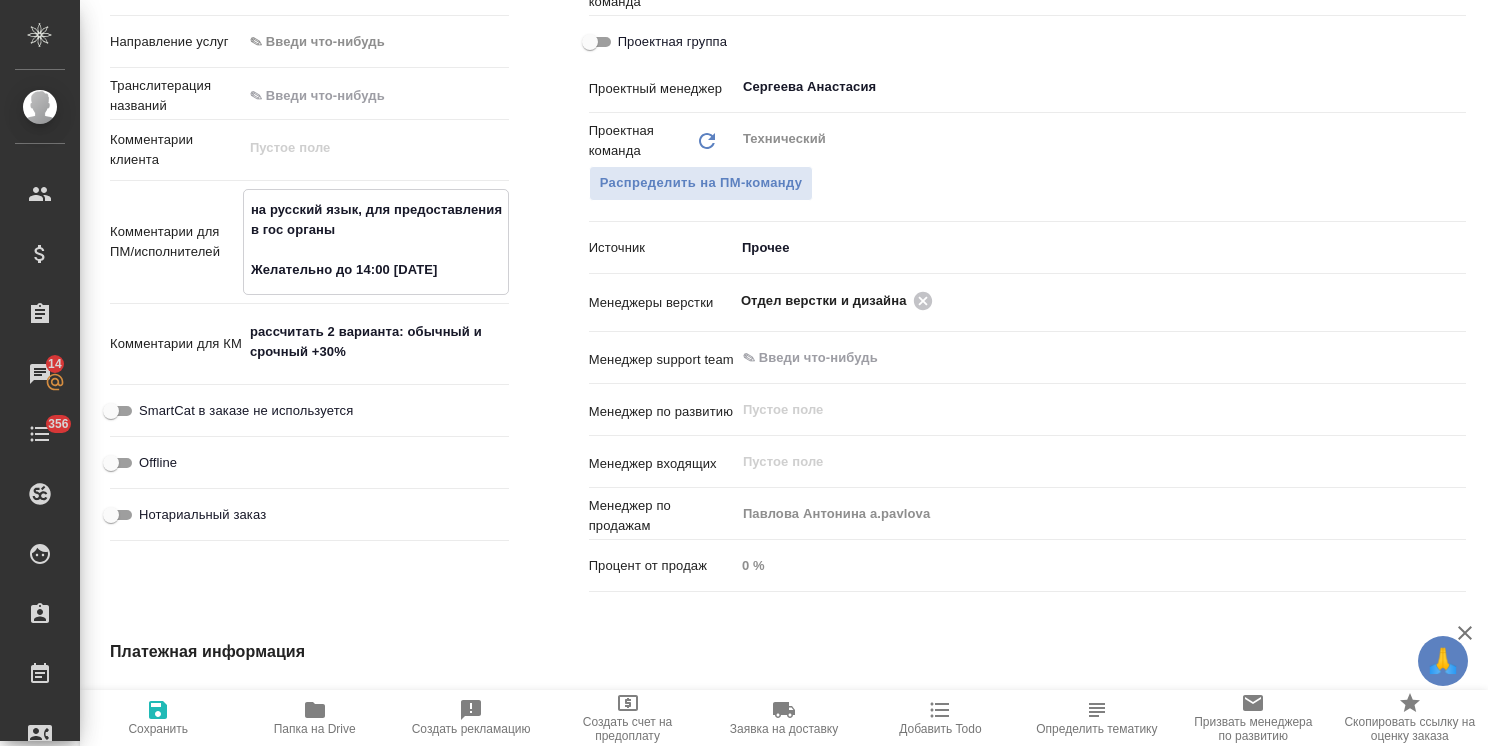 click on "на русский язык, для предоставления в гос органы
Желательно до 14:00 13.08.25" at bounding box center [376, 240] 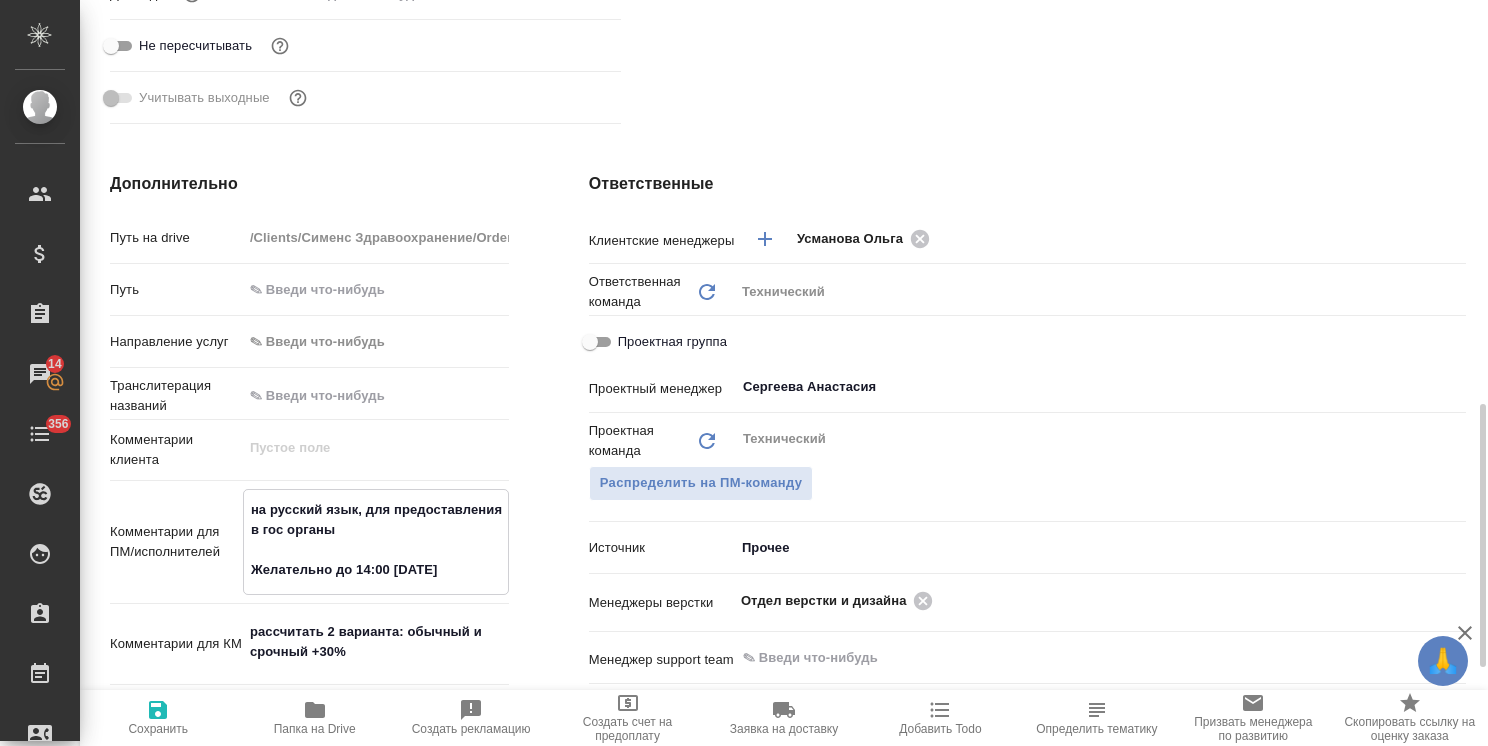 scroll, scrollTop: 862, scrollLeft: 0, axis: vertical 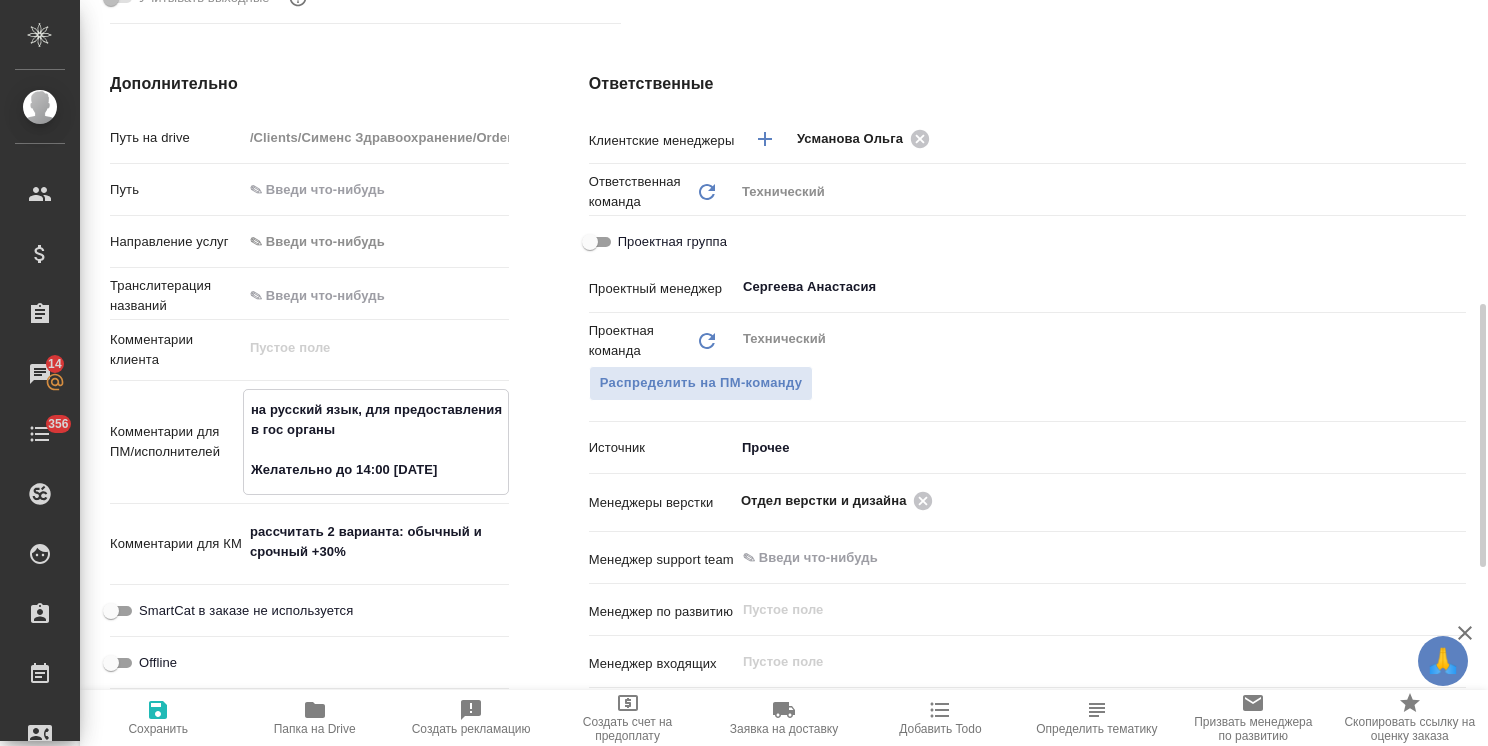 click on "Сохранить" at bounding box center (158, 729) 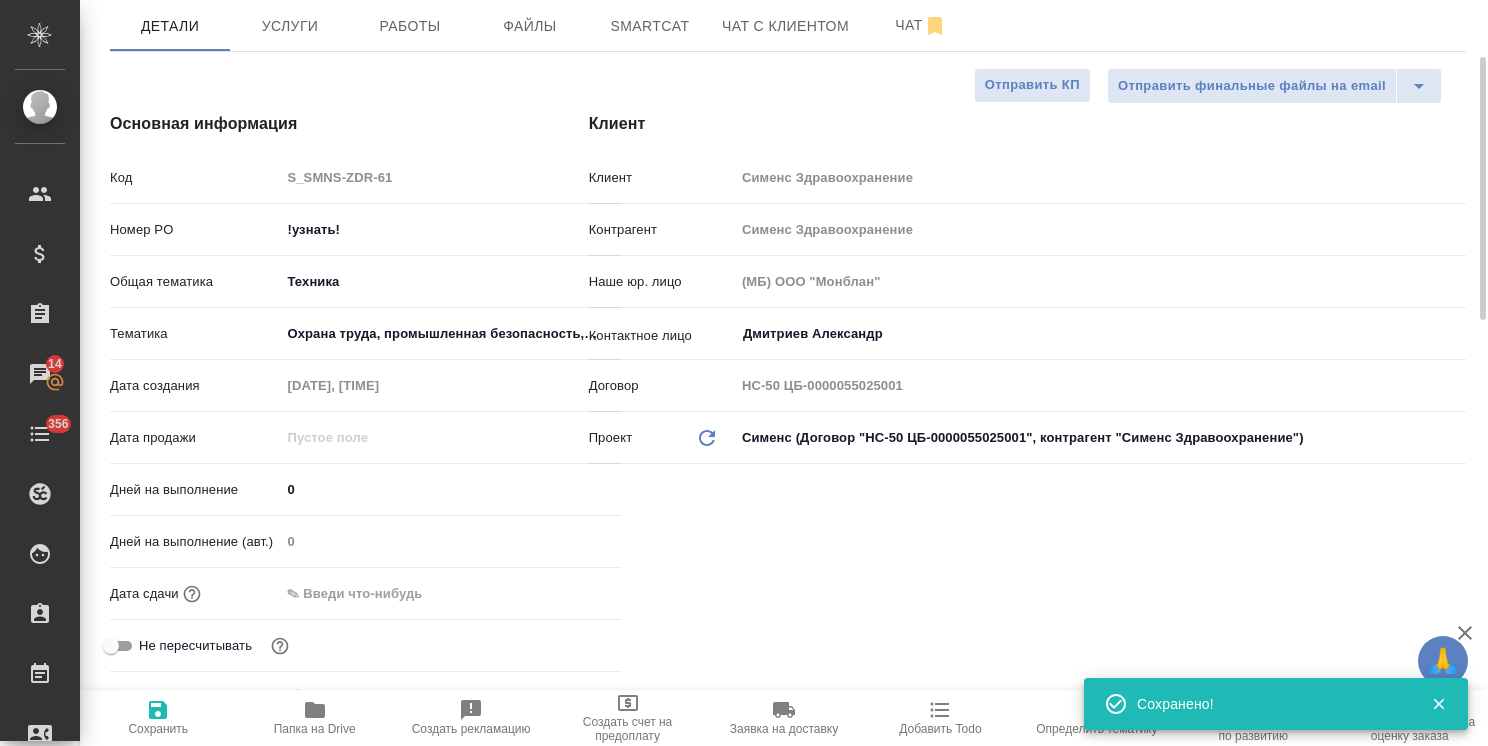 scroll, scrollTop: 0, scrollLeft: 0, axis: both 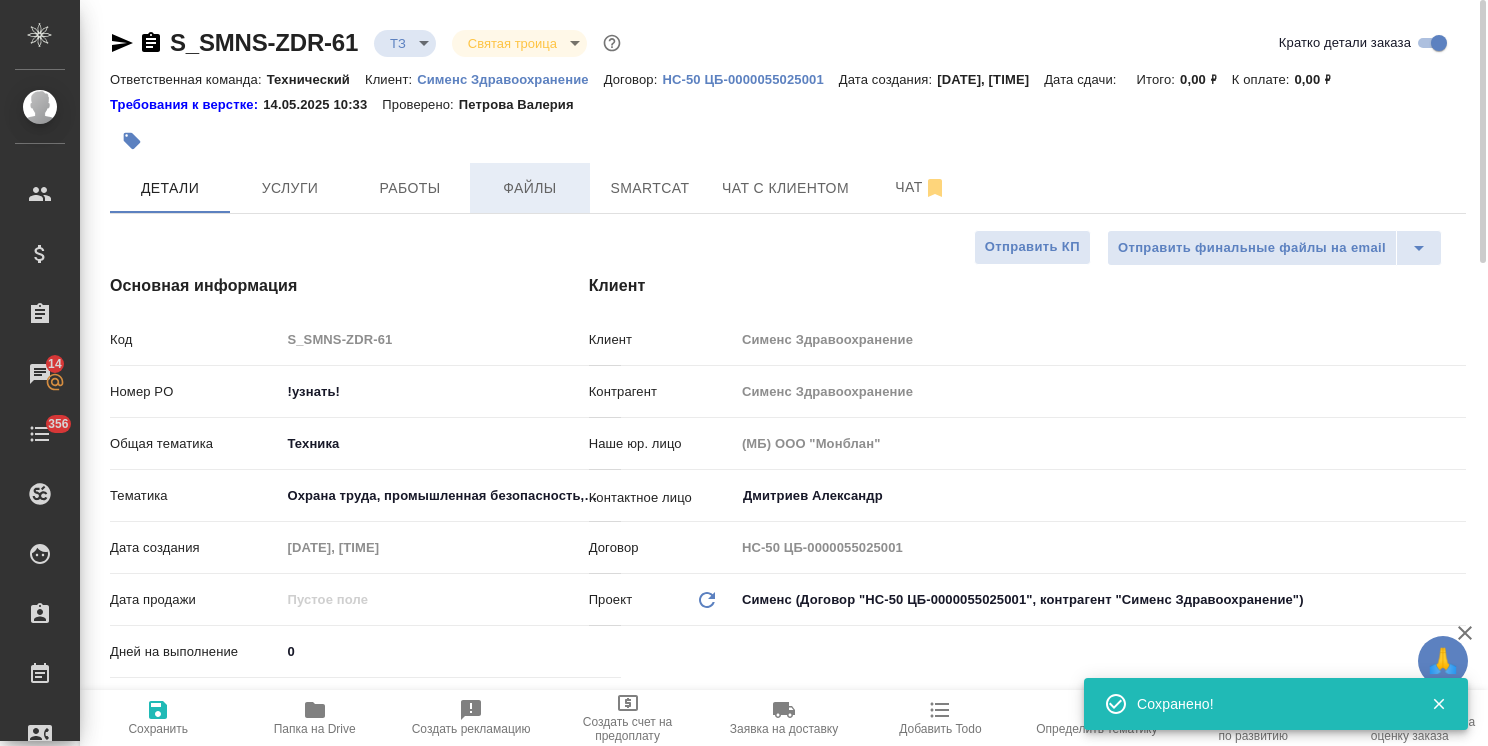 click on "Файлы" at bounding box center (530, 188) 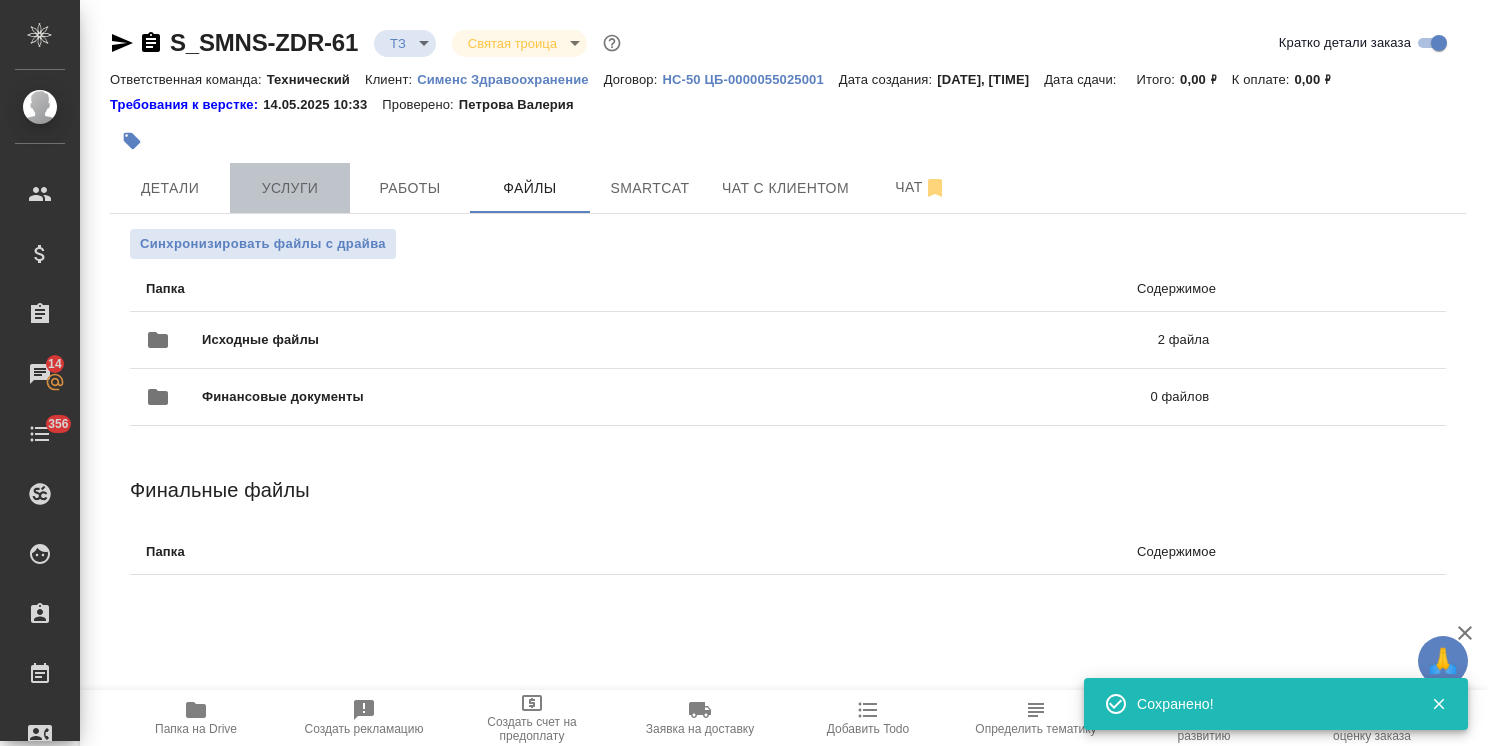 click on "Услуги" at bounding box center [290, 188] 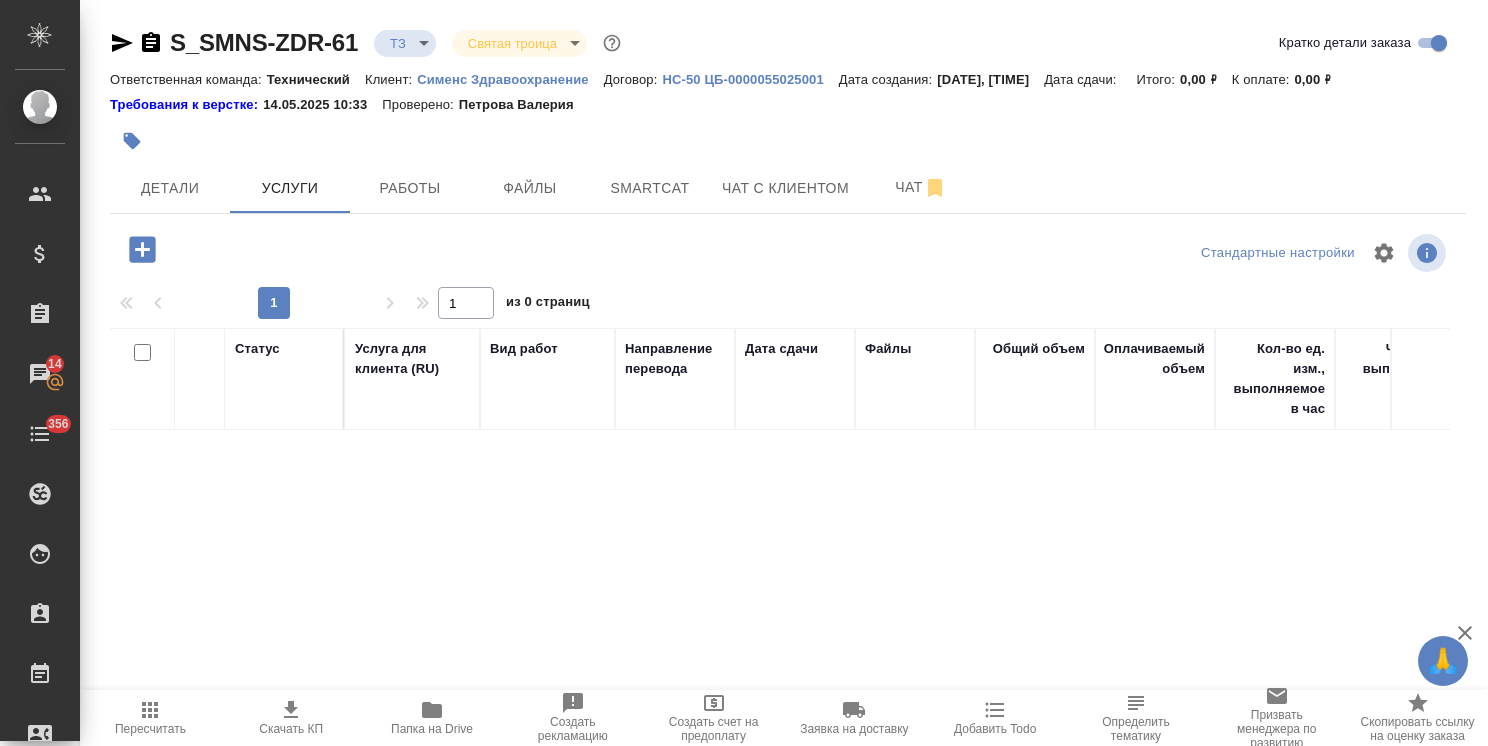 click 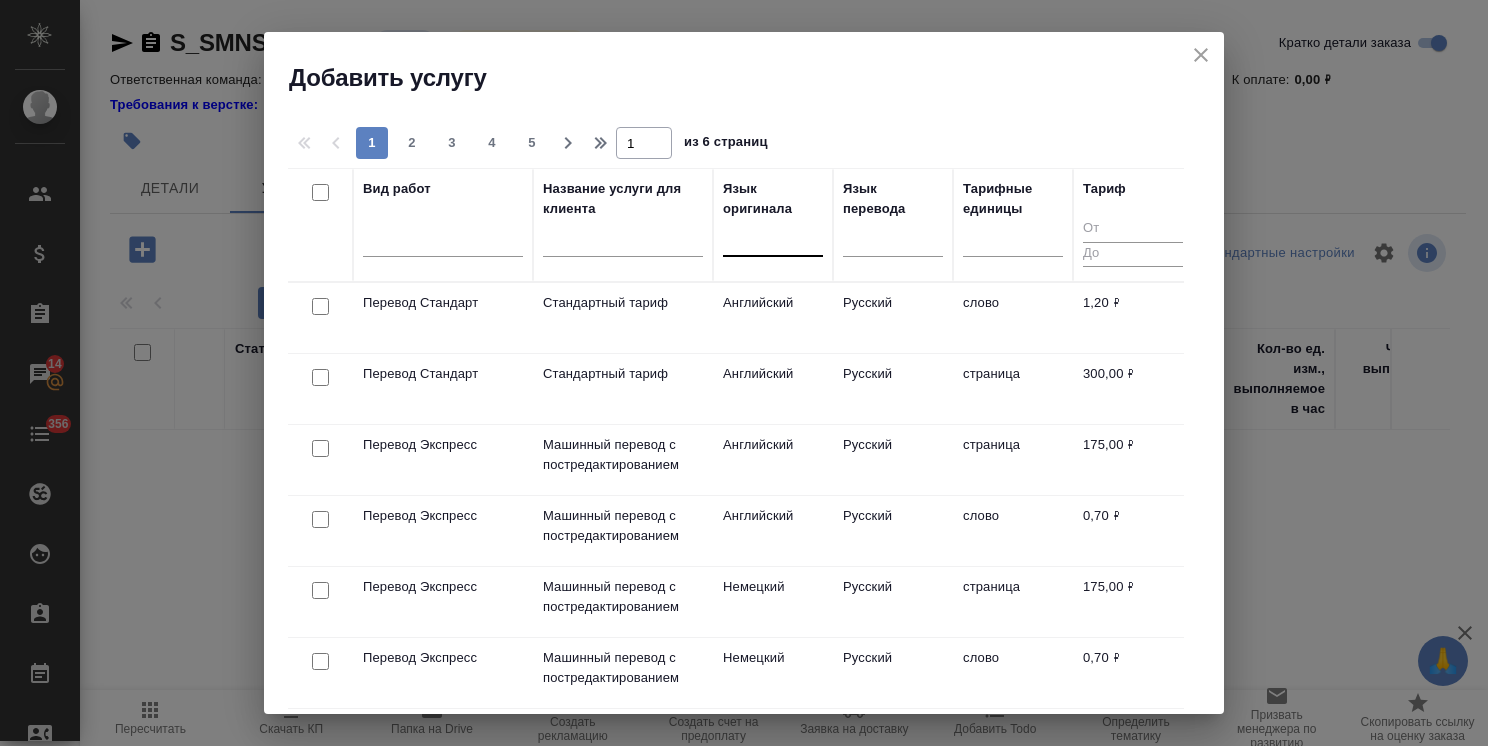 click at bounding box center [773, 236] 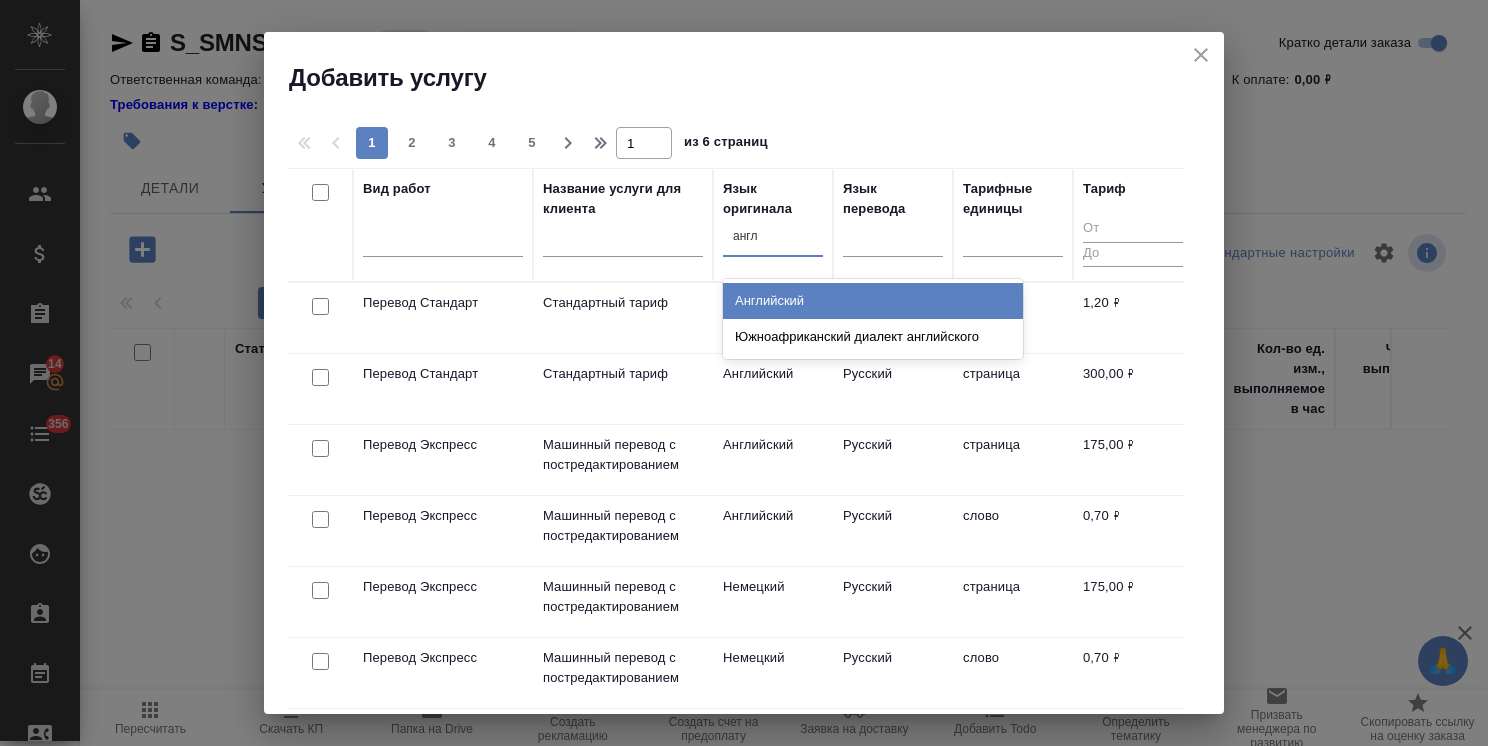 click on "Английский" at bounding box center [873, 301] 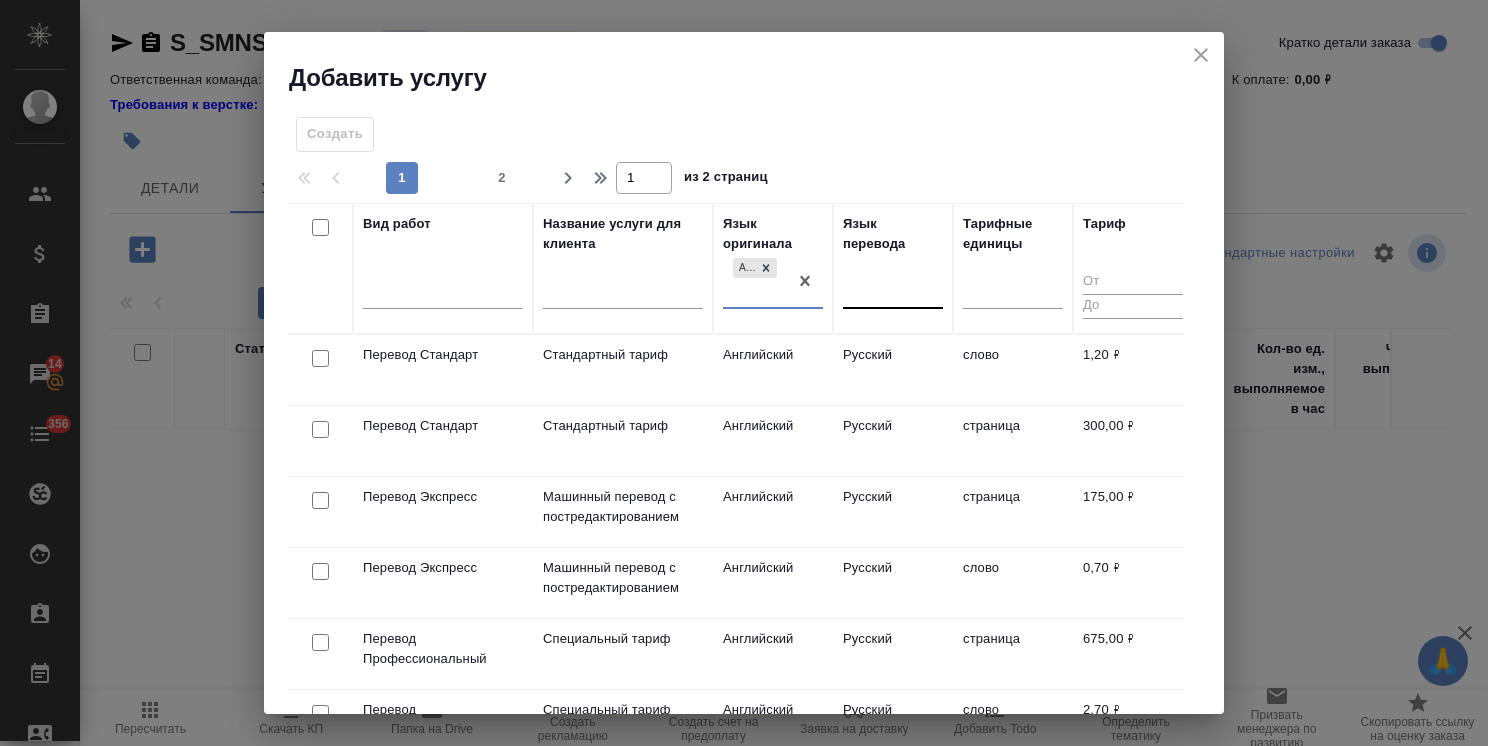 click at bounding box center [893, 289] 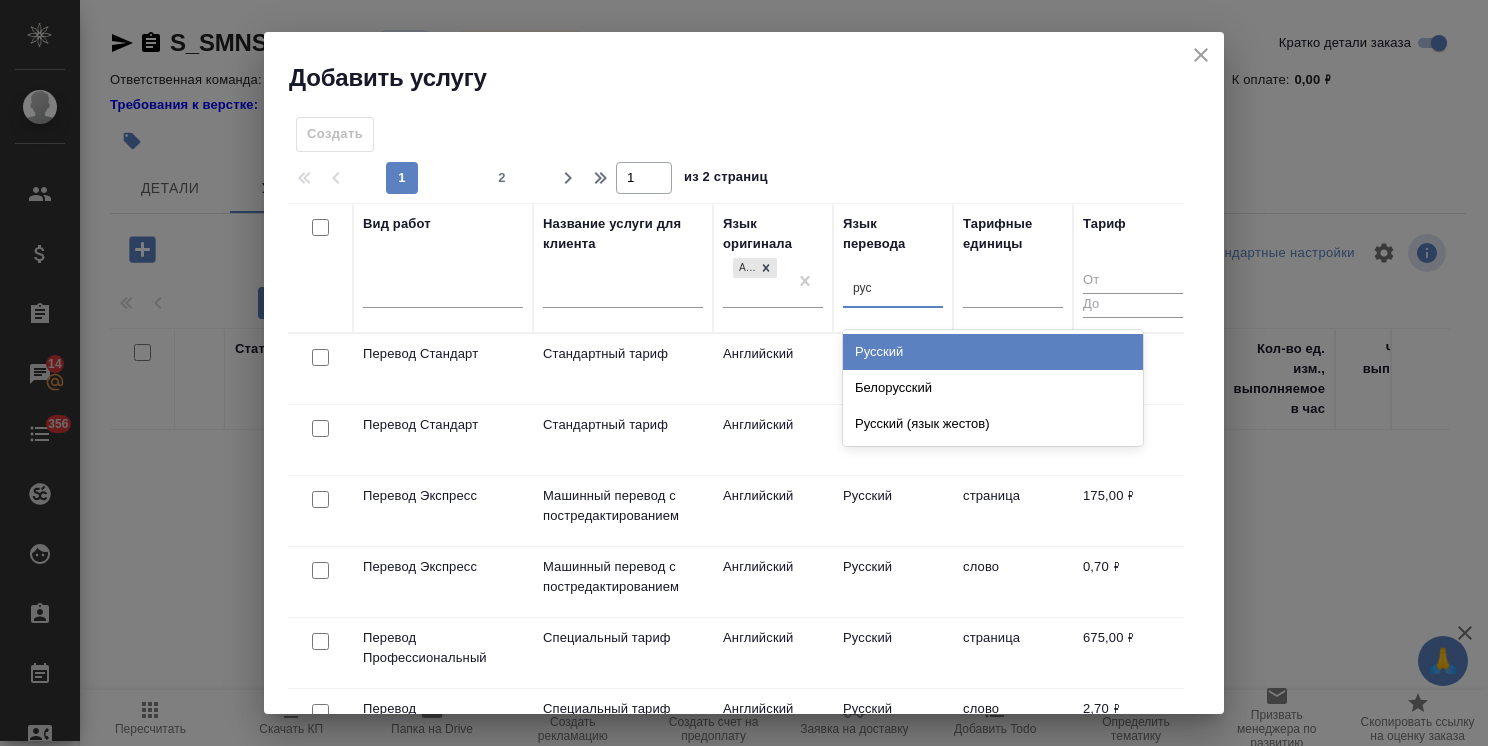 click on "Русский" at bounding box center (993, 352) 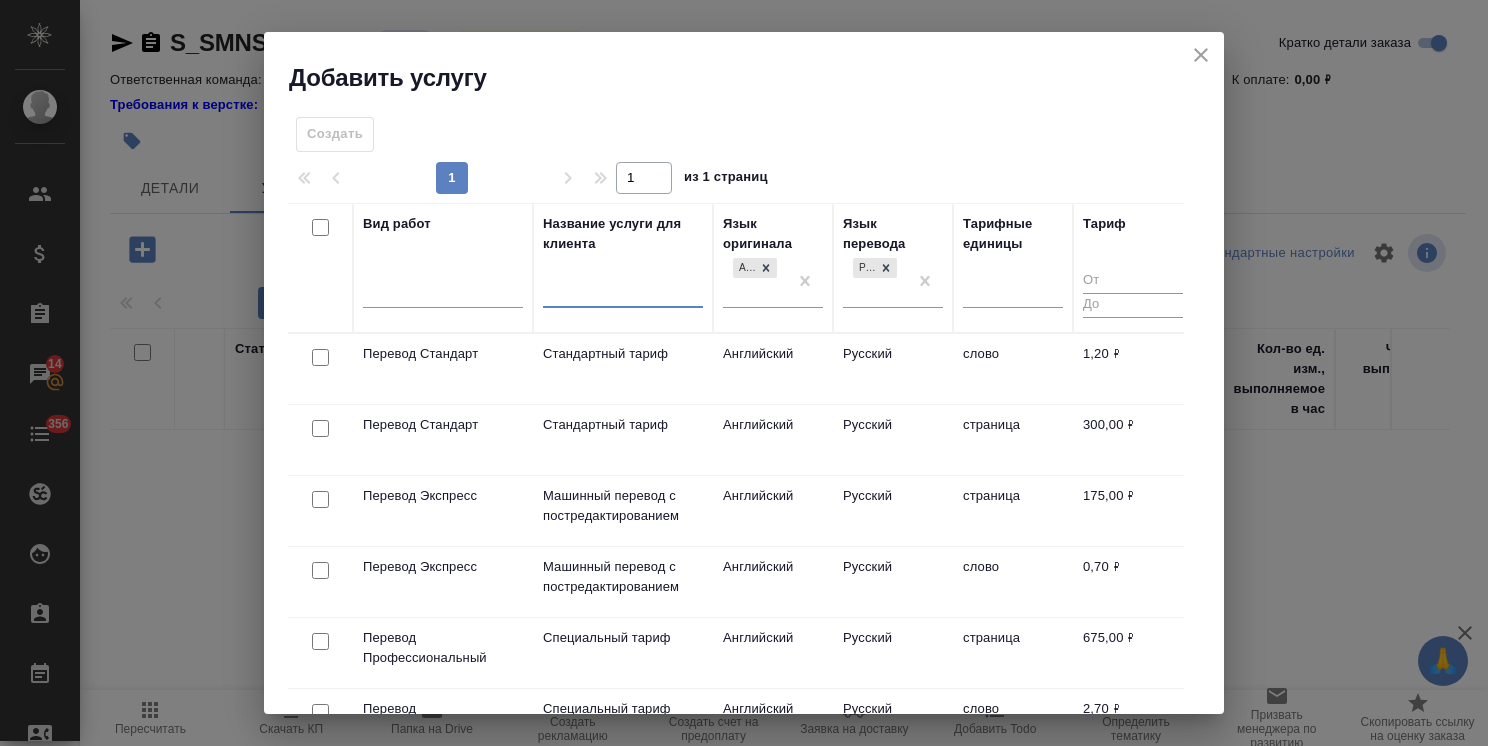 click at bounding box center [623, 295] 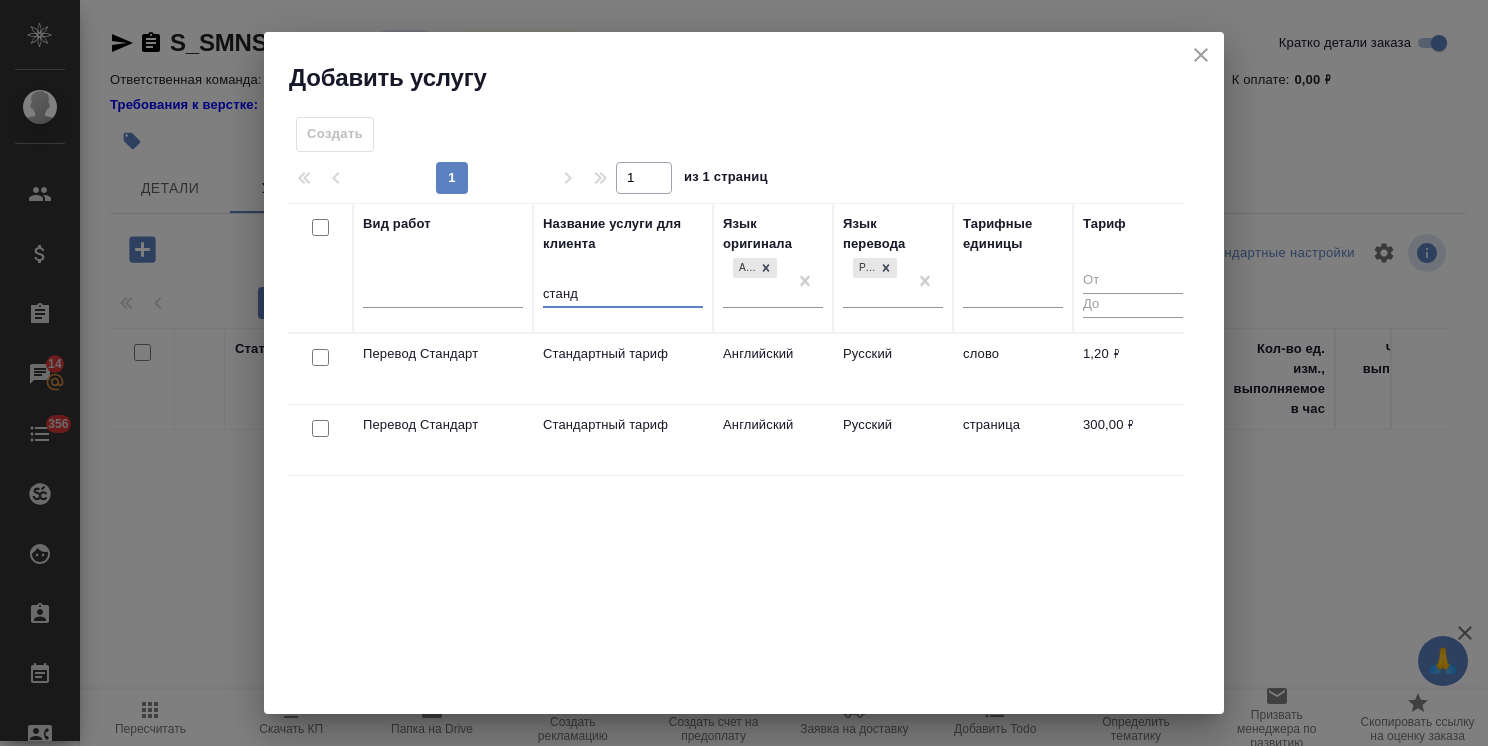 click at bounding box center [320, 357] 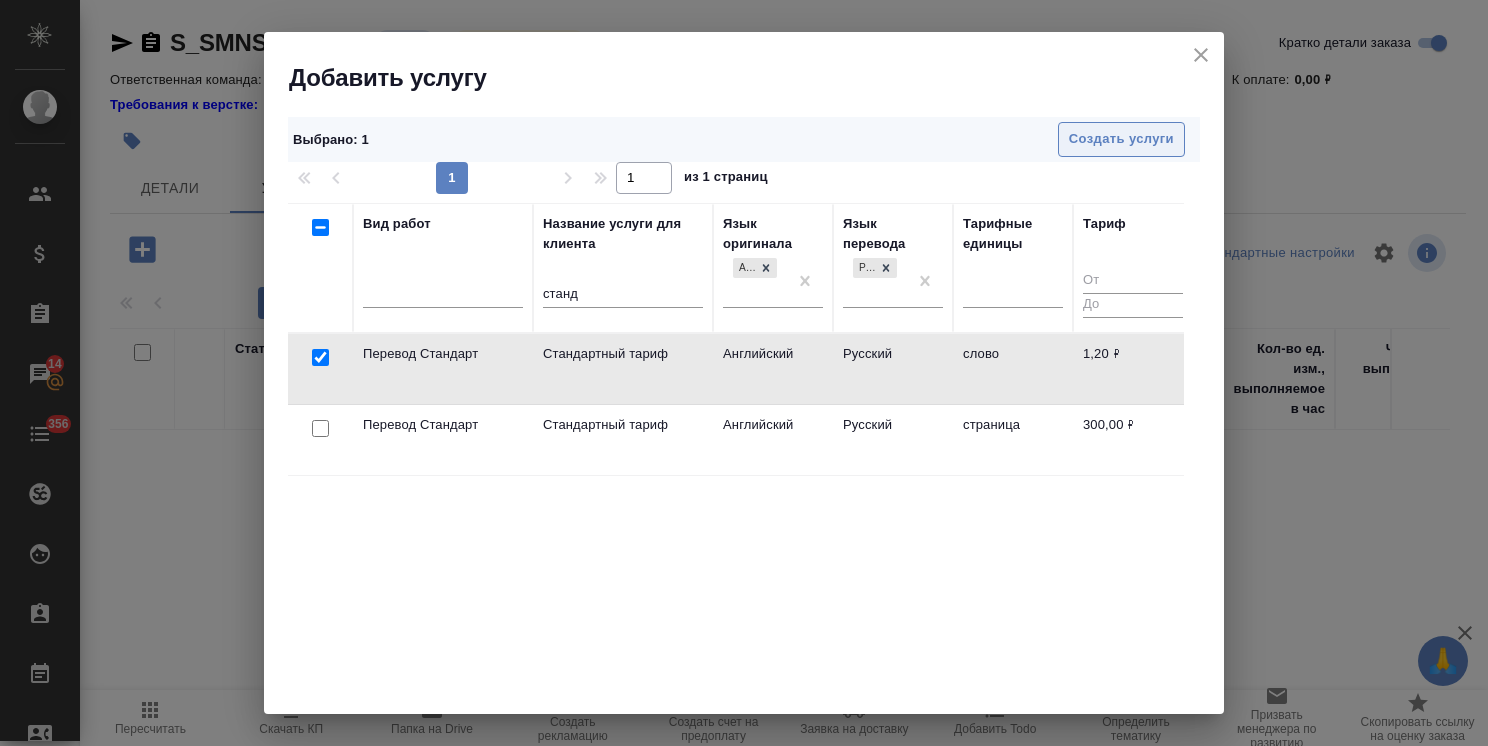click on "Создать услуги" at bounding box center [1121, 139] 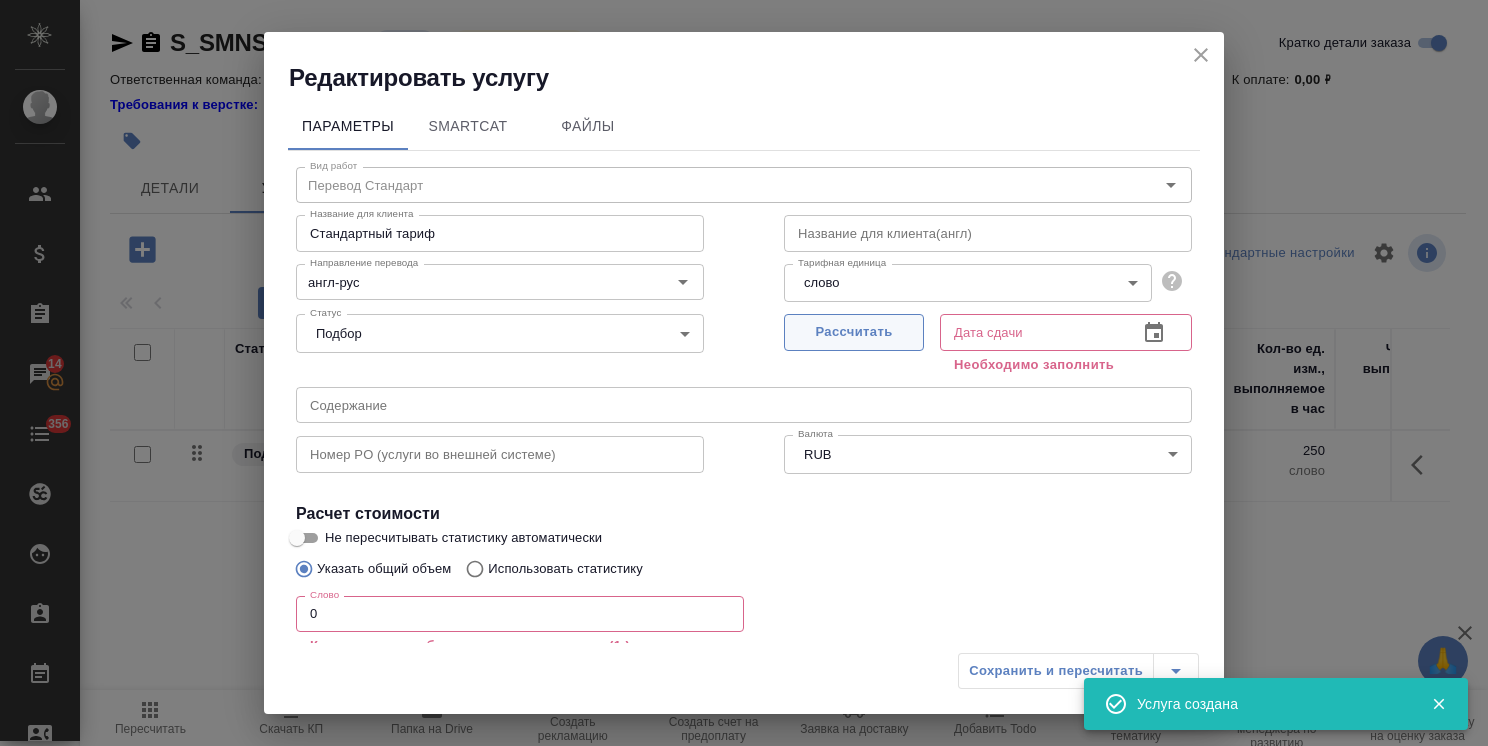 click on "Рассчитать" at bounding box center (854, 332) 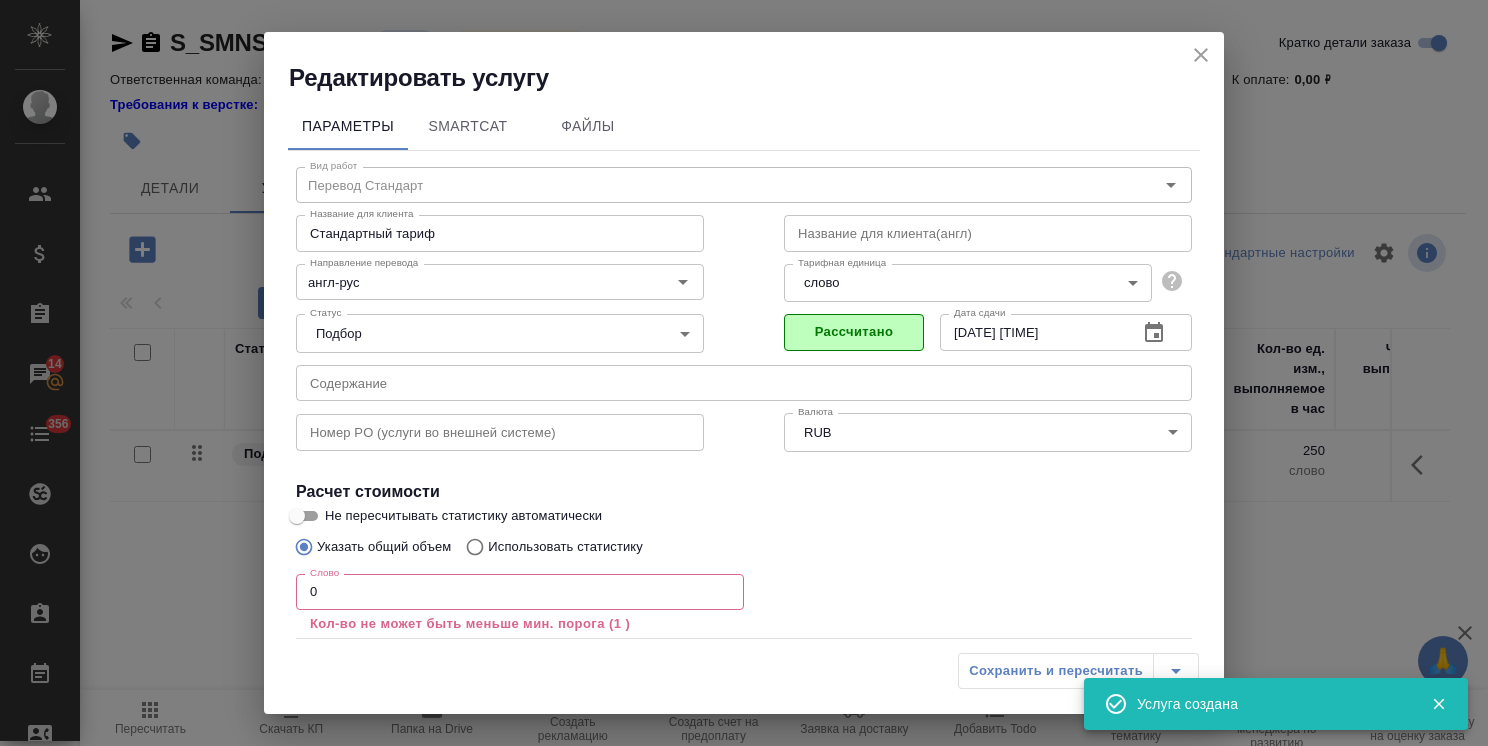 drag, startPoint x: 362, startPoint y: 582, endPoint x: 268, endPoint y: 575, distance: 94.26028 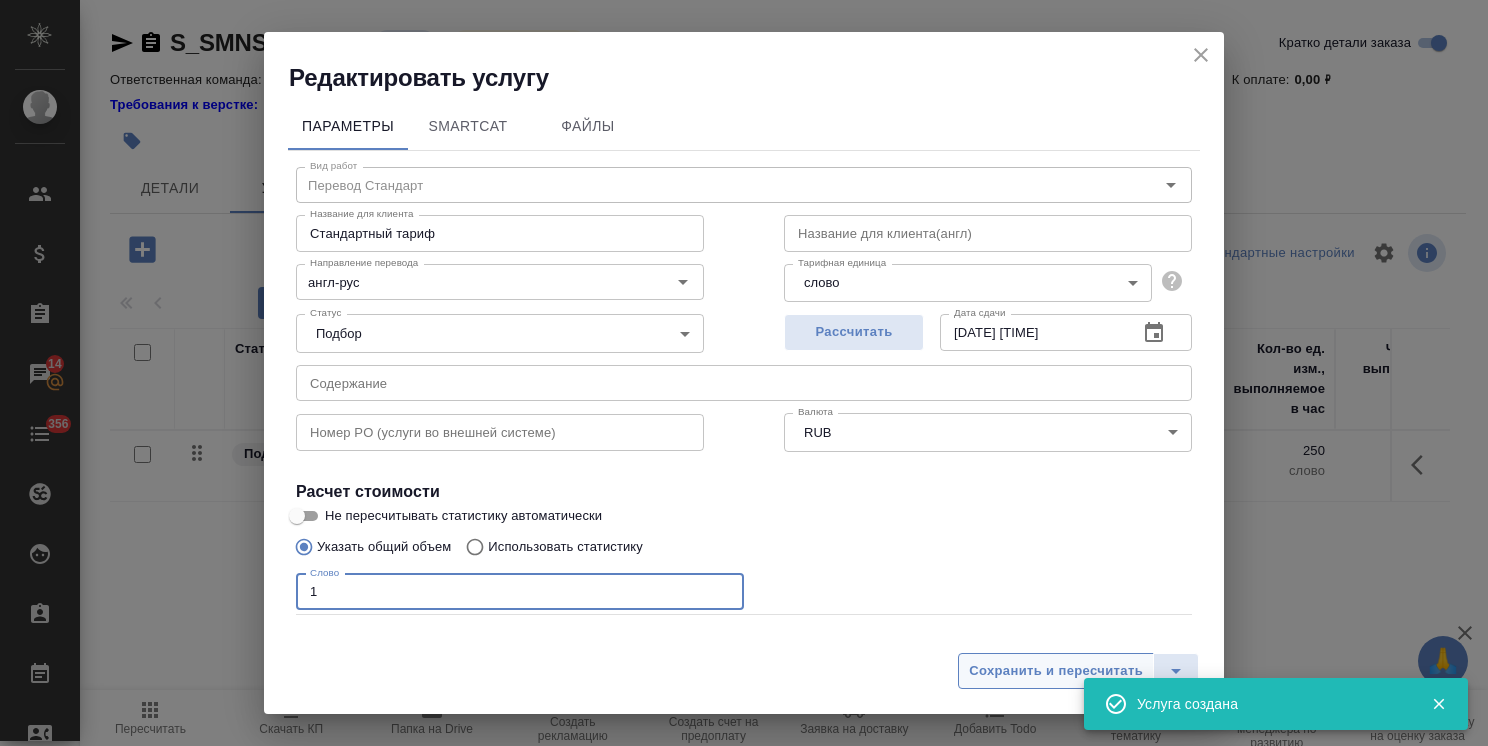 click on "Сохранить и пересчитать" at bounding box center [1056, 671] 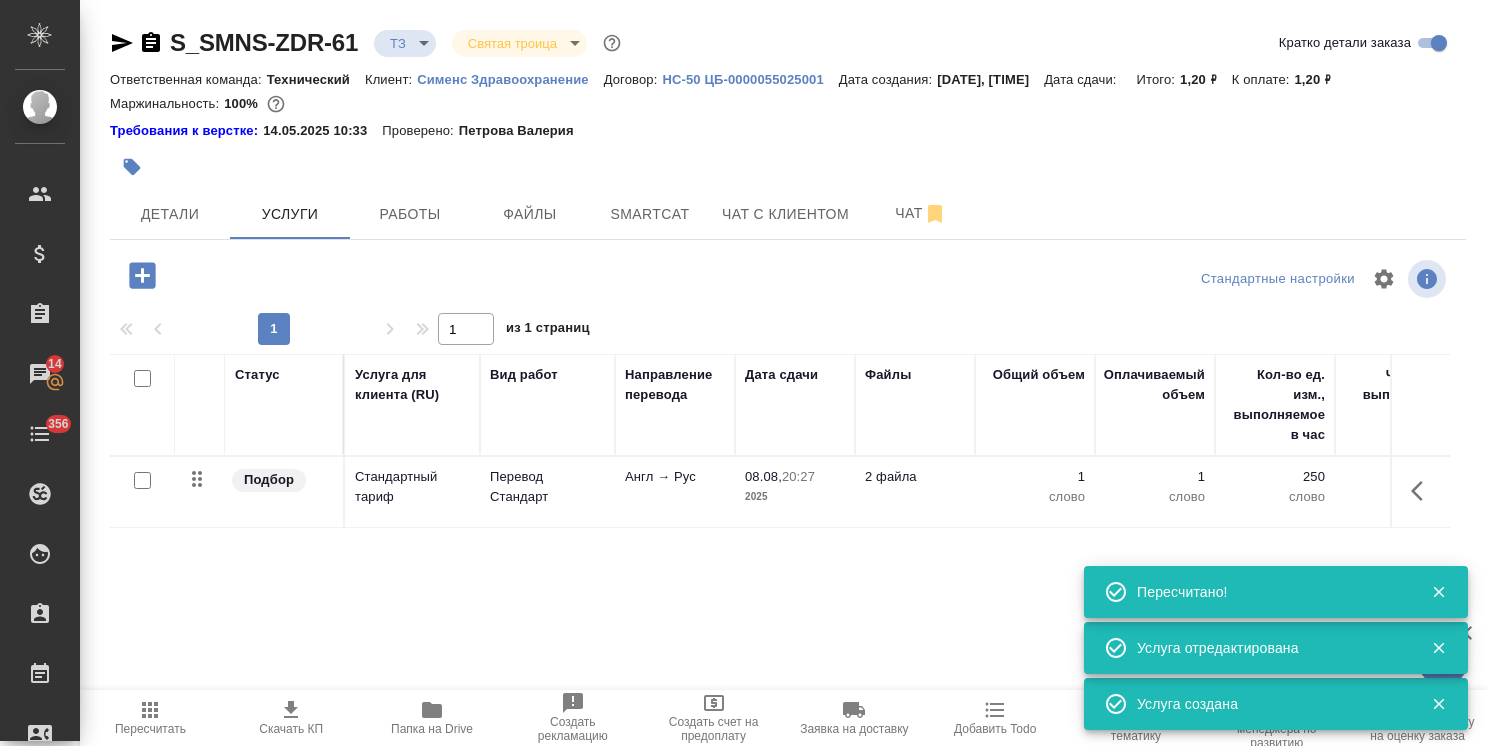 click 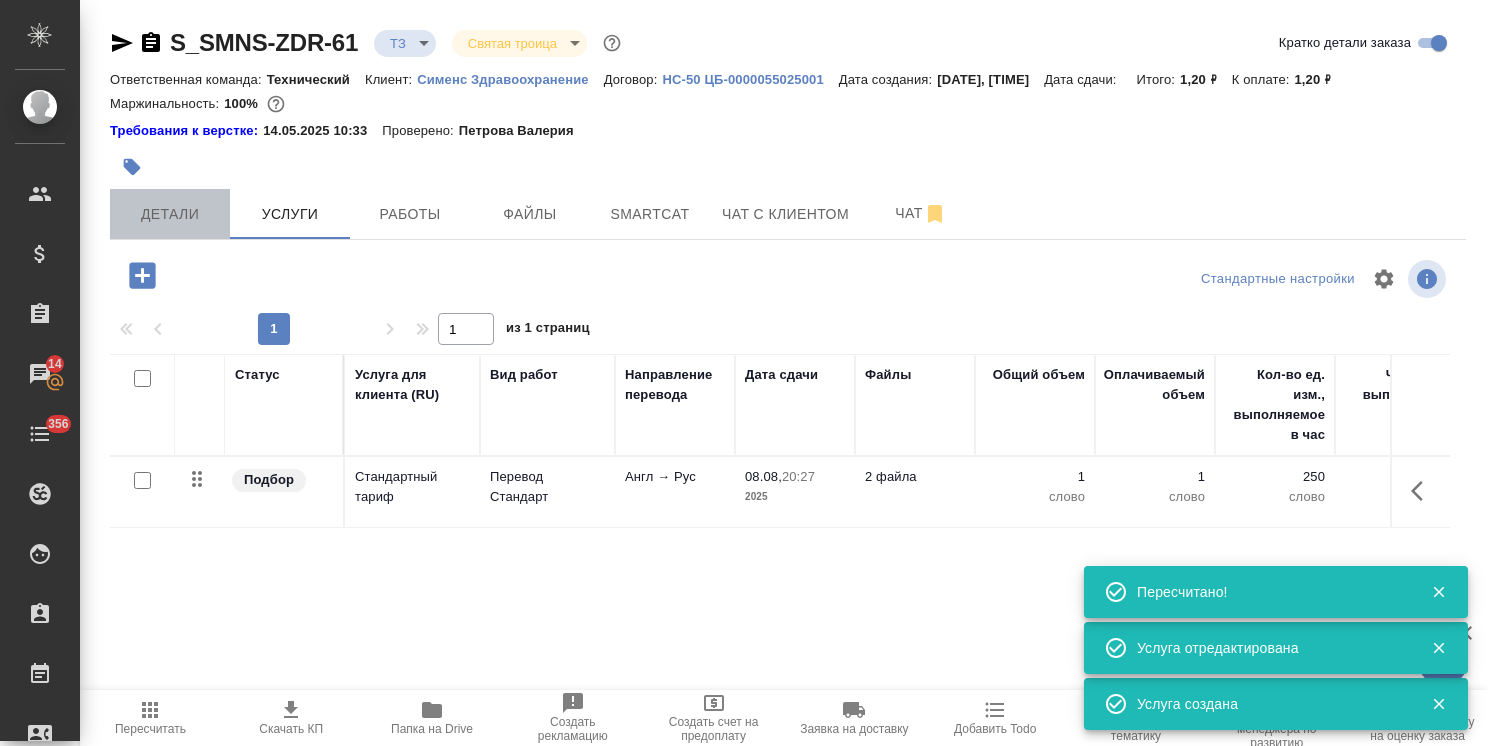 click on "Детали" at bounding box center (170, 214) 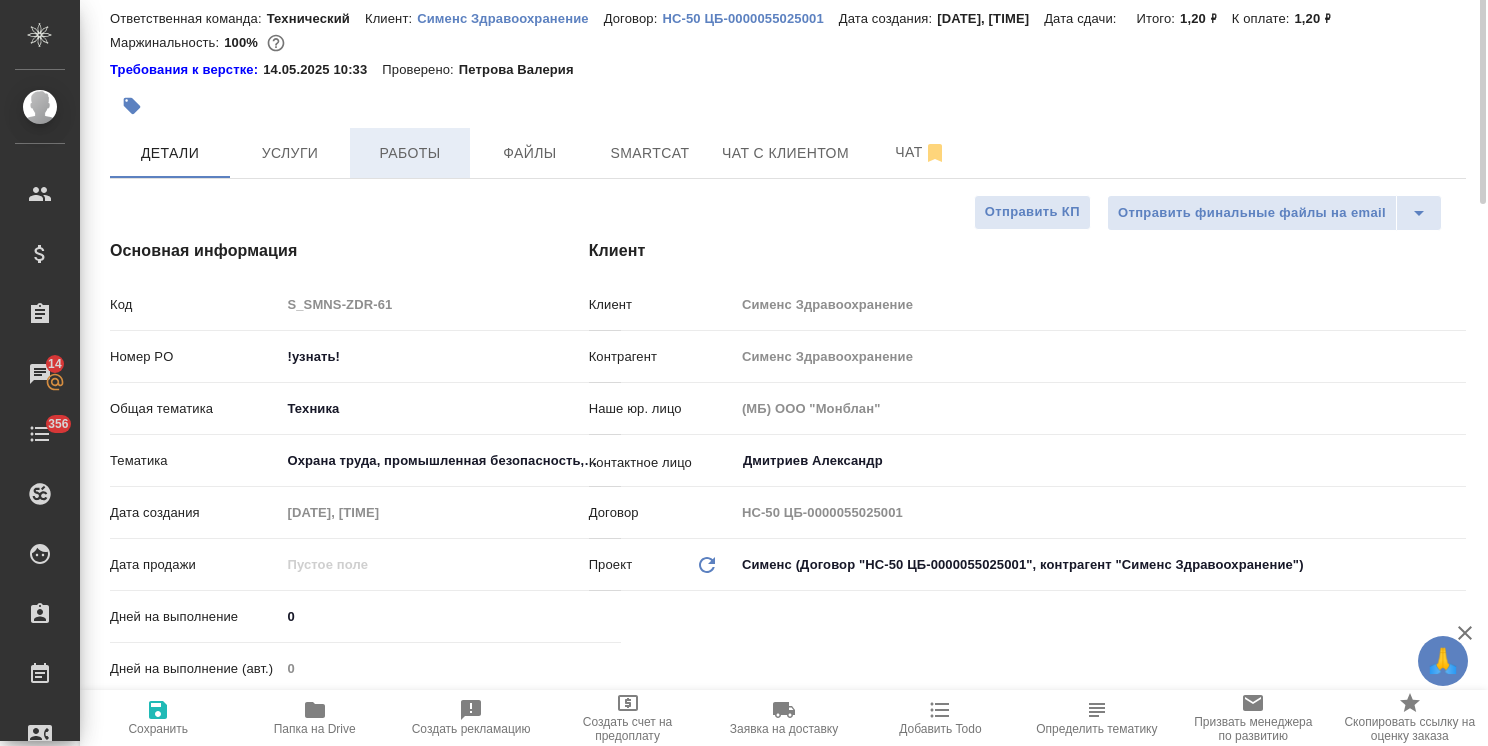 scroll, scrollTop: 0, scrollLeft: 0, axis: both 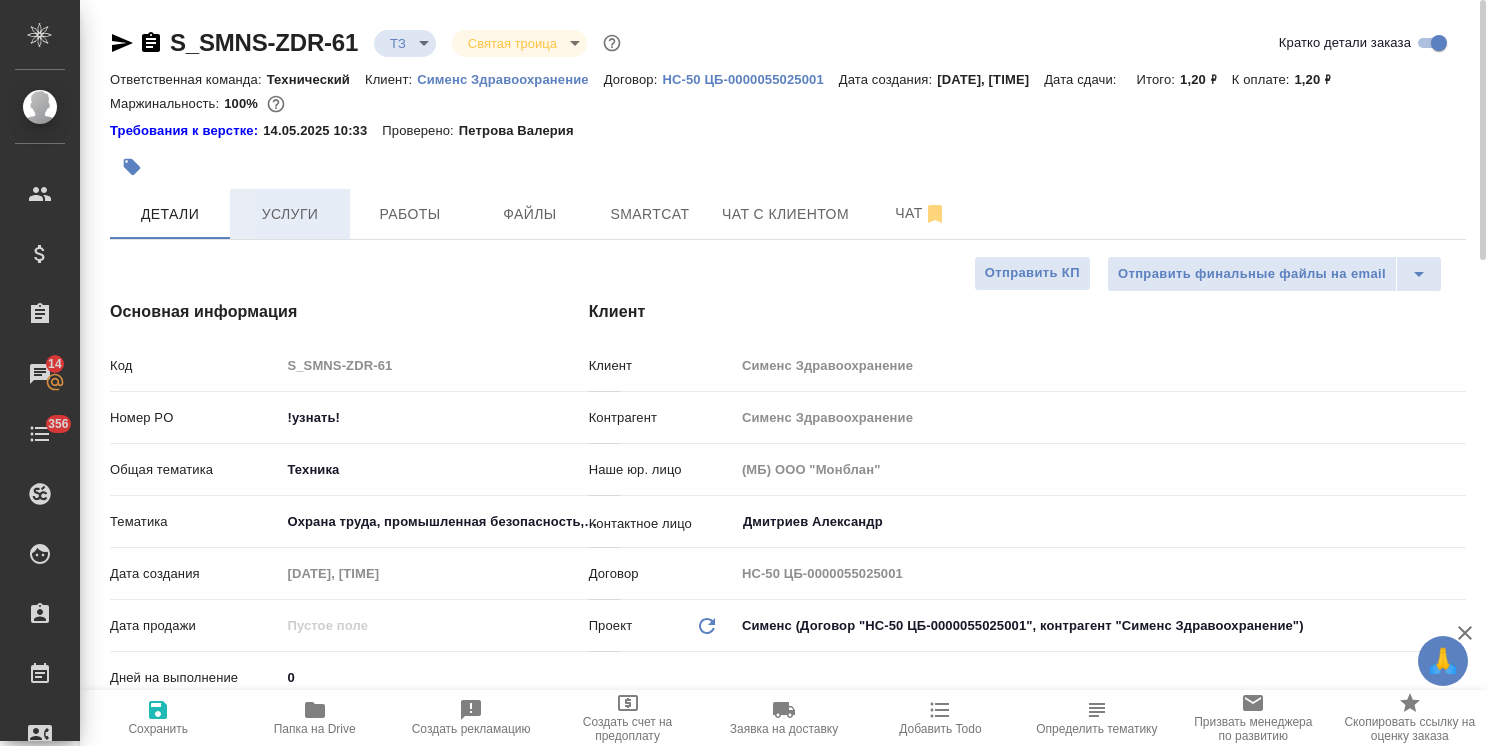 click on "Услуги" at bounding box center [290, 214] 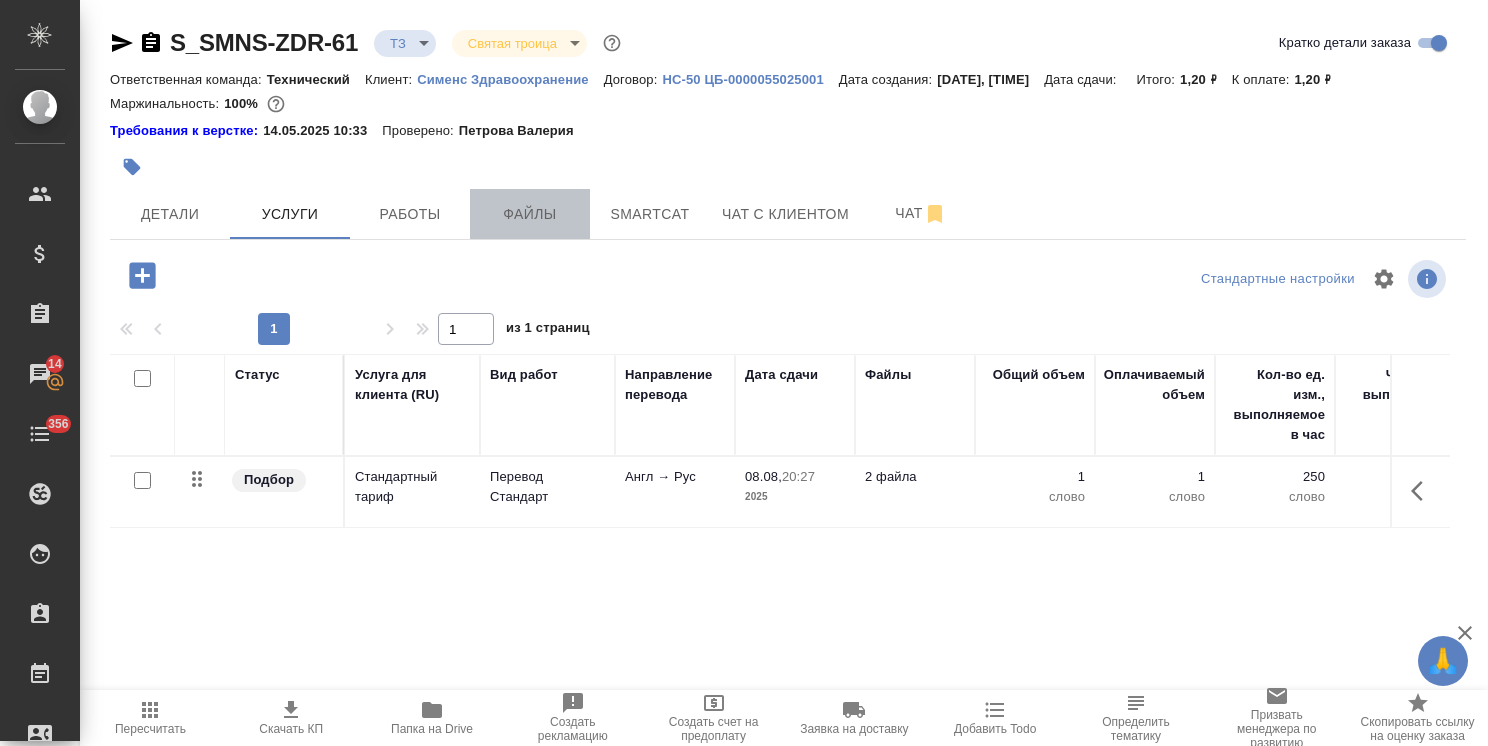 click on "Файлы" at bounding box center [530, 214] 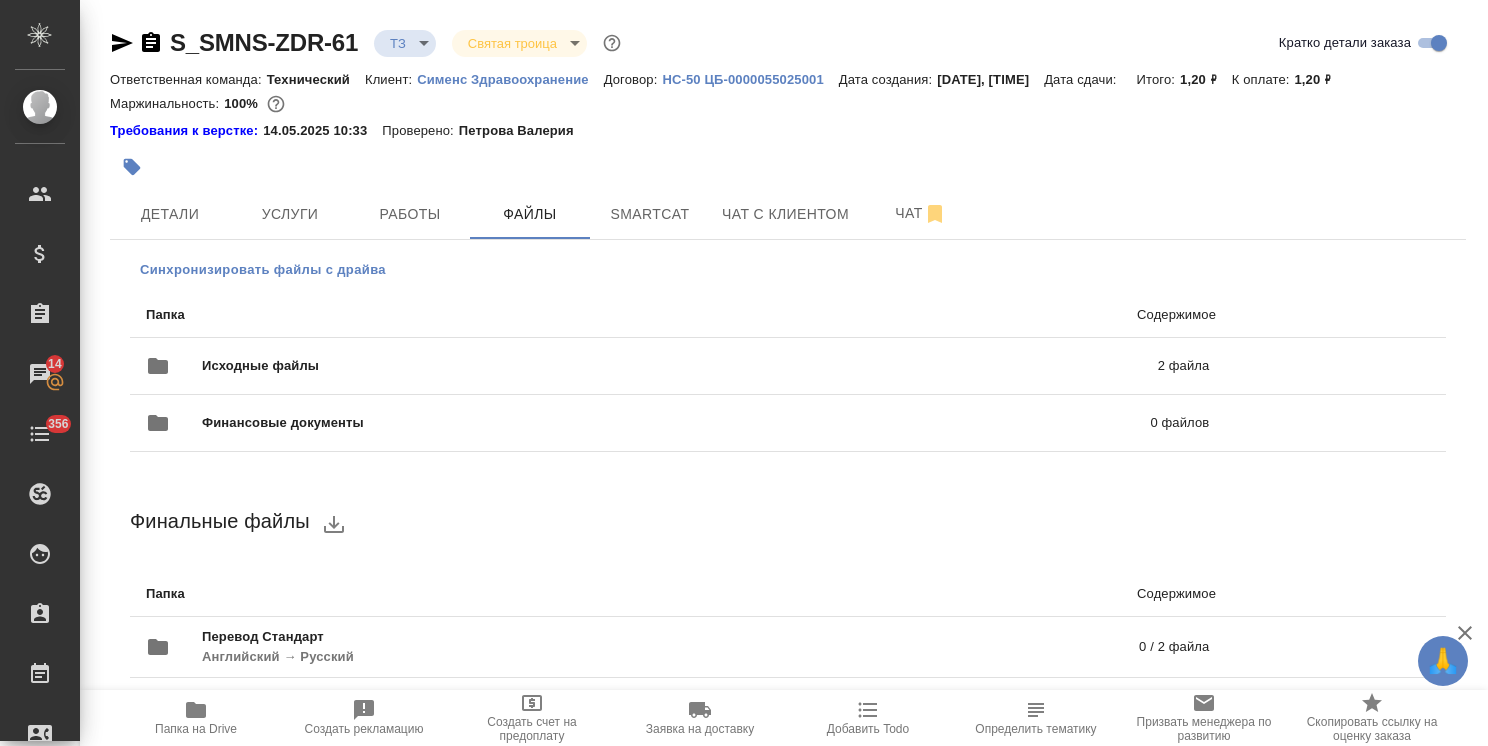 click on "Синхронизировать файлы с драйва" at bounding box center [263, 270] 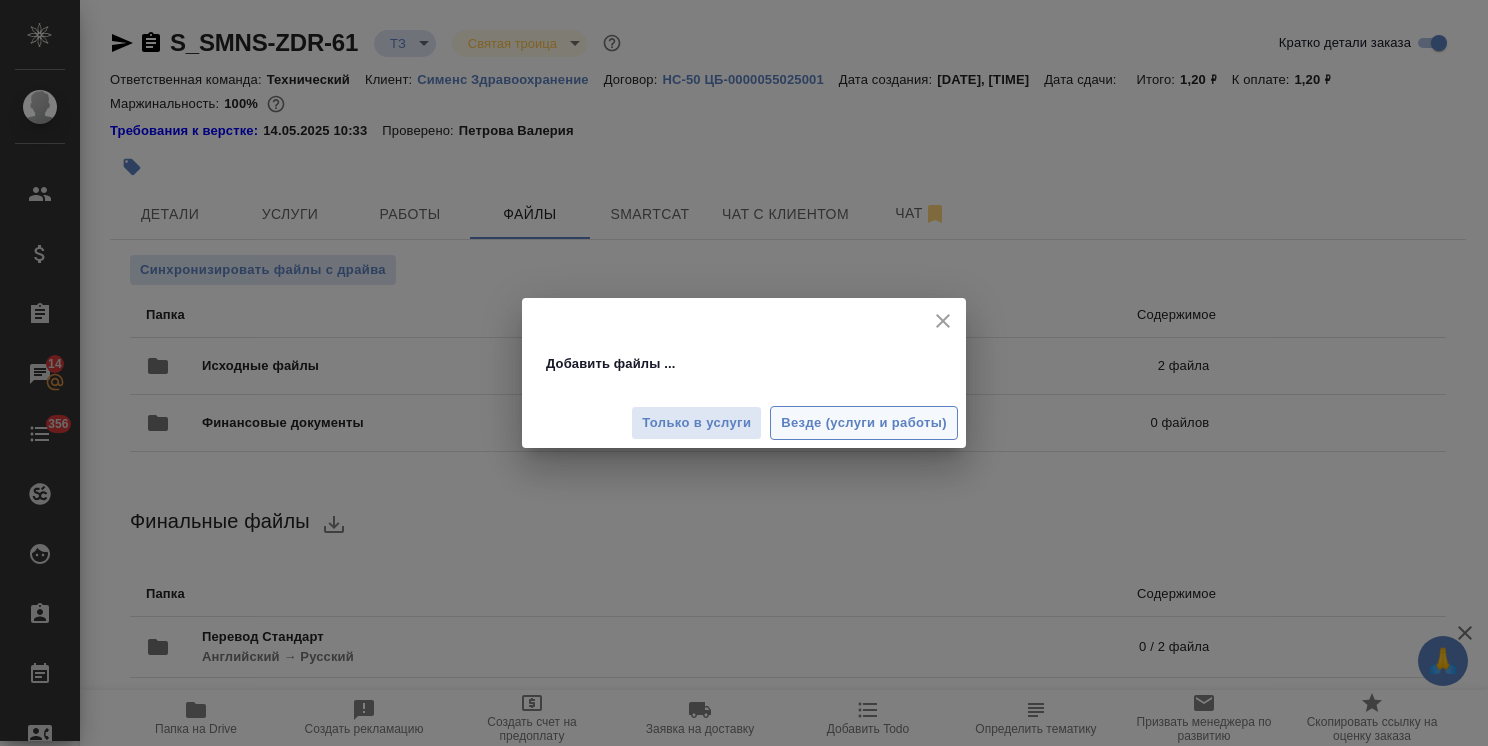 click on "Везде (услуги и работы)" at bounding box center (864, 423) 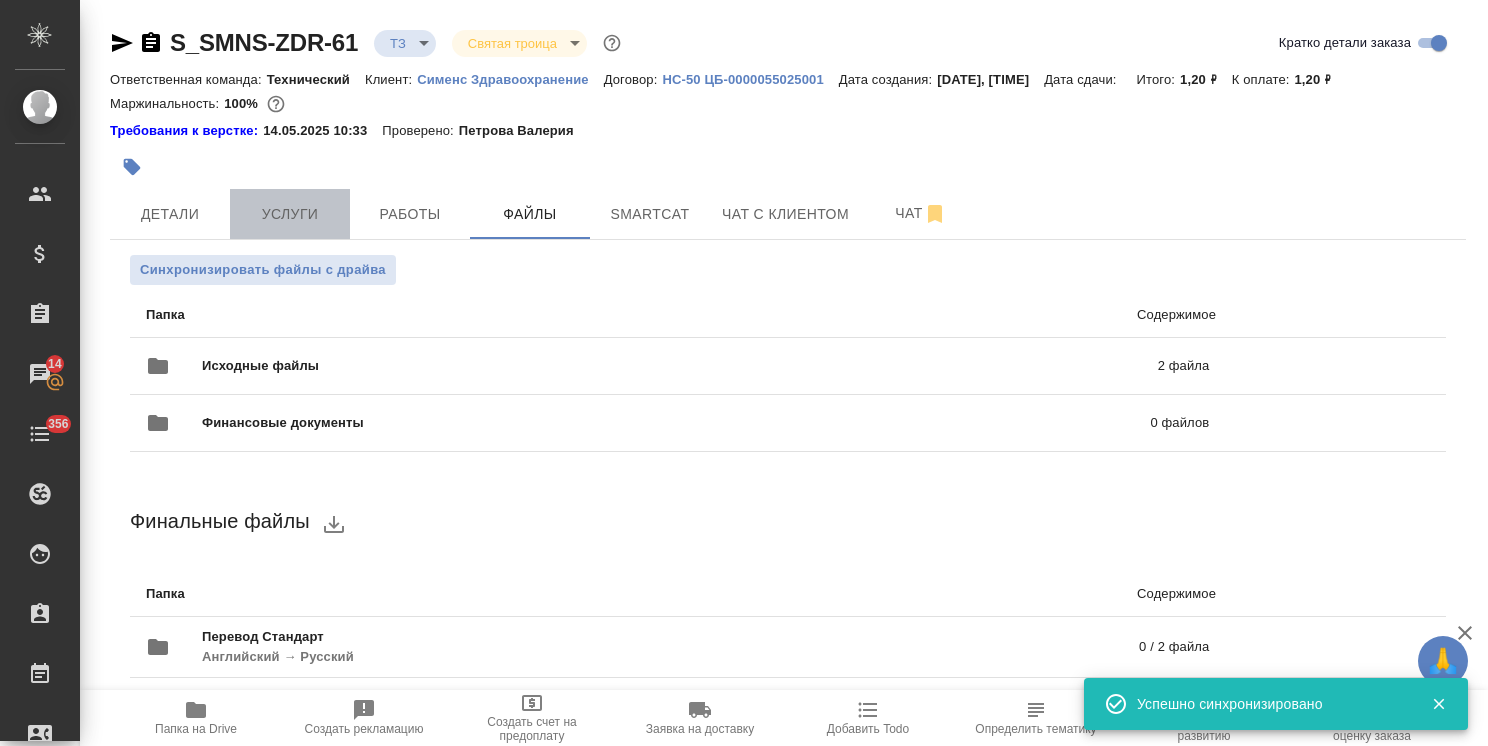 click on "Услуги" at bounding box center [290, 214] 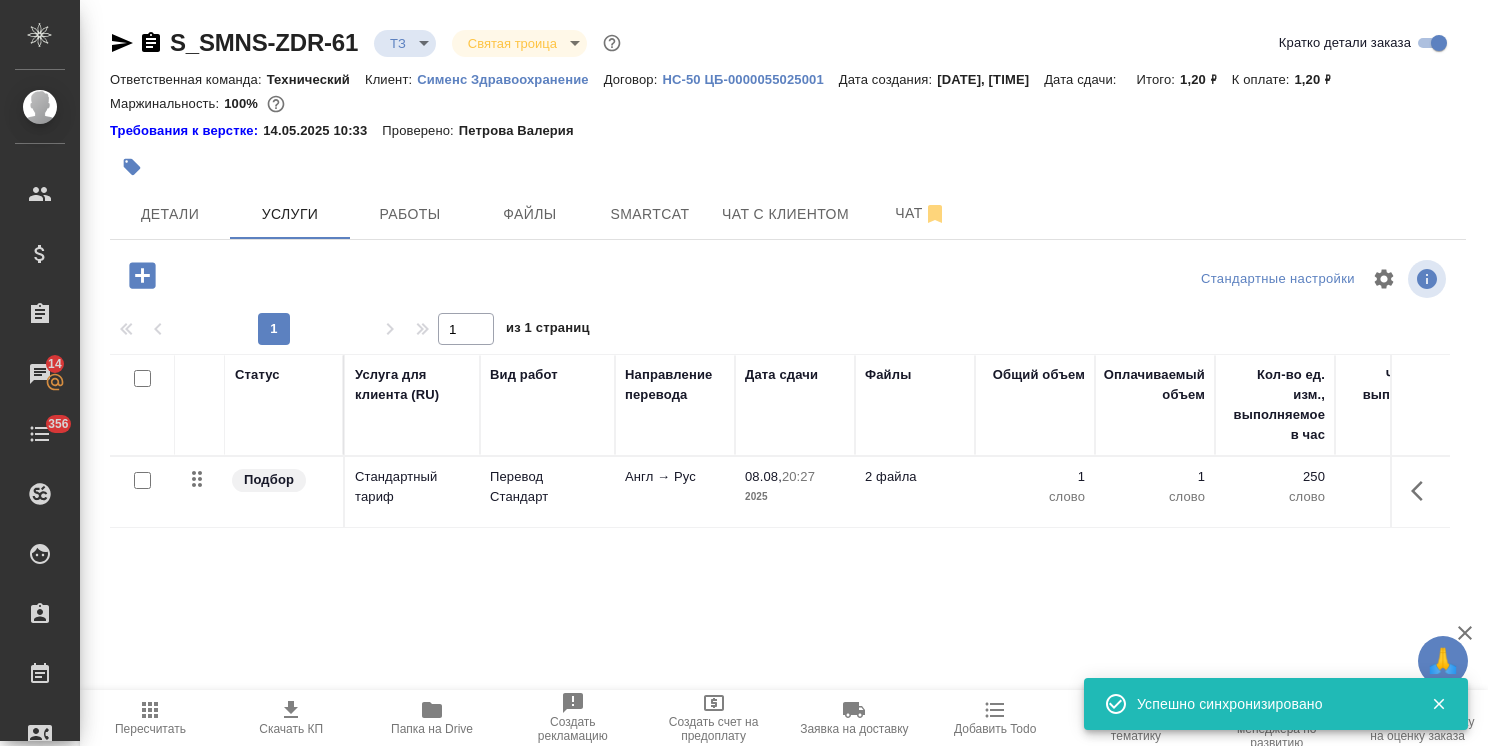 click at bounding box center (142, 480) 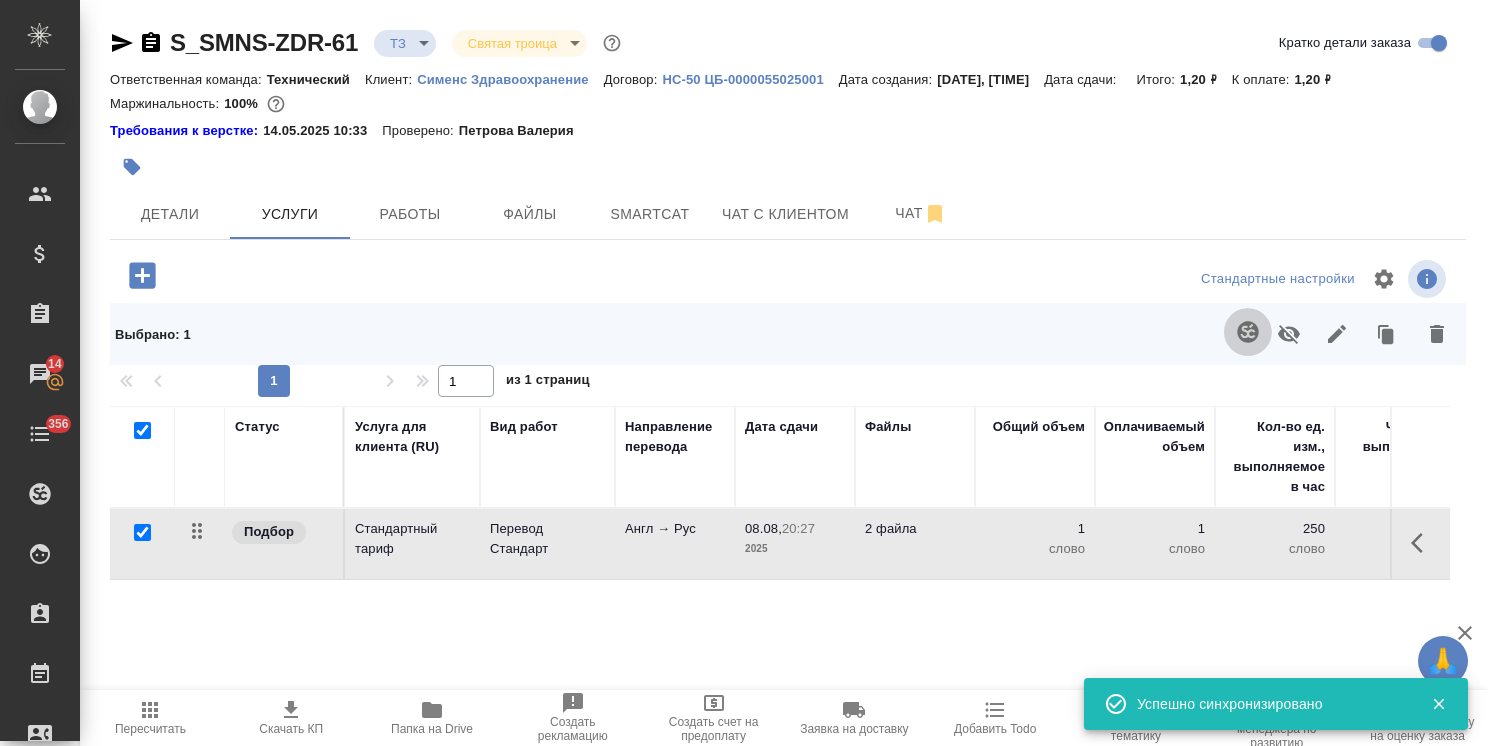 click 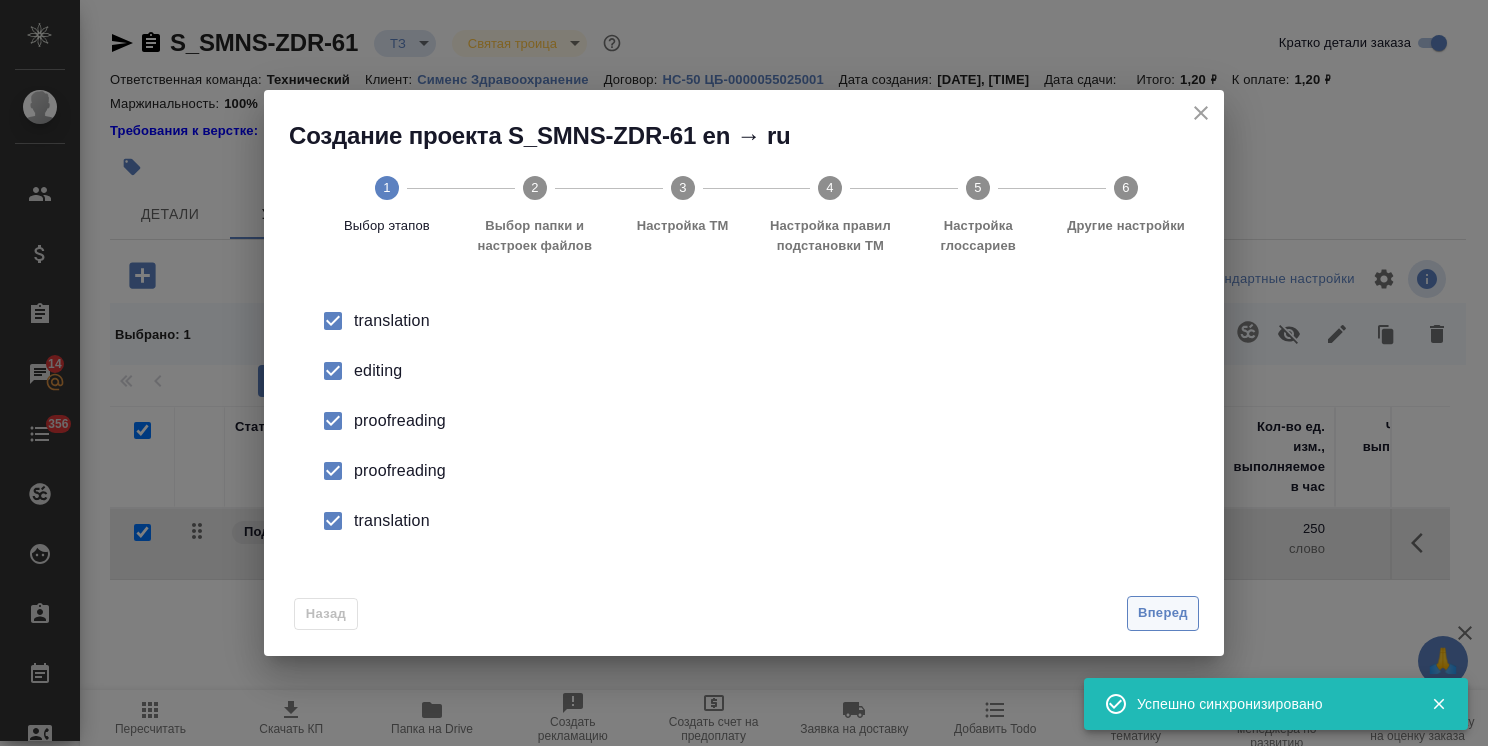 click on "Вперед" at bounding box center [1163, 613] 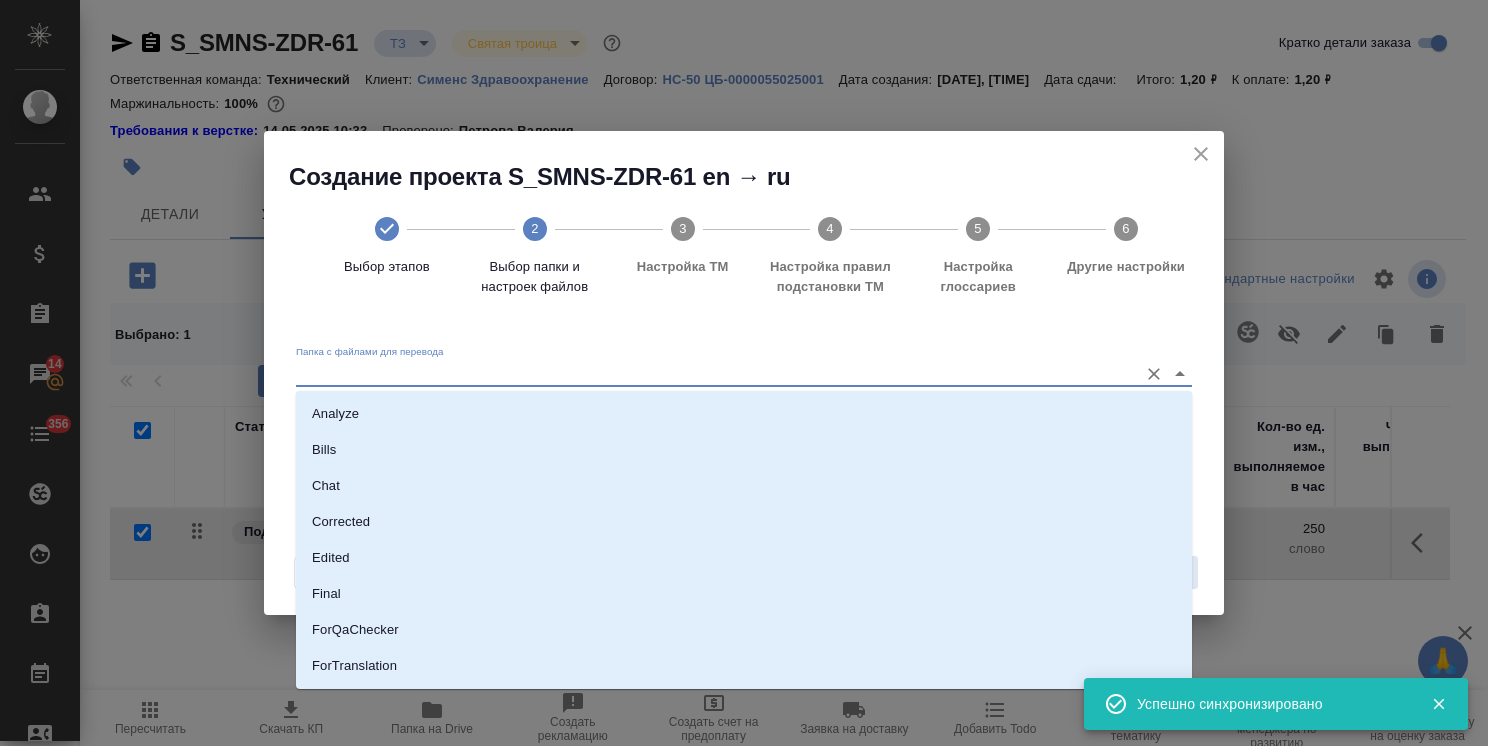 click on "Папка с файлами для перевода" at bounding box center (712, 373) 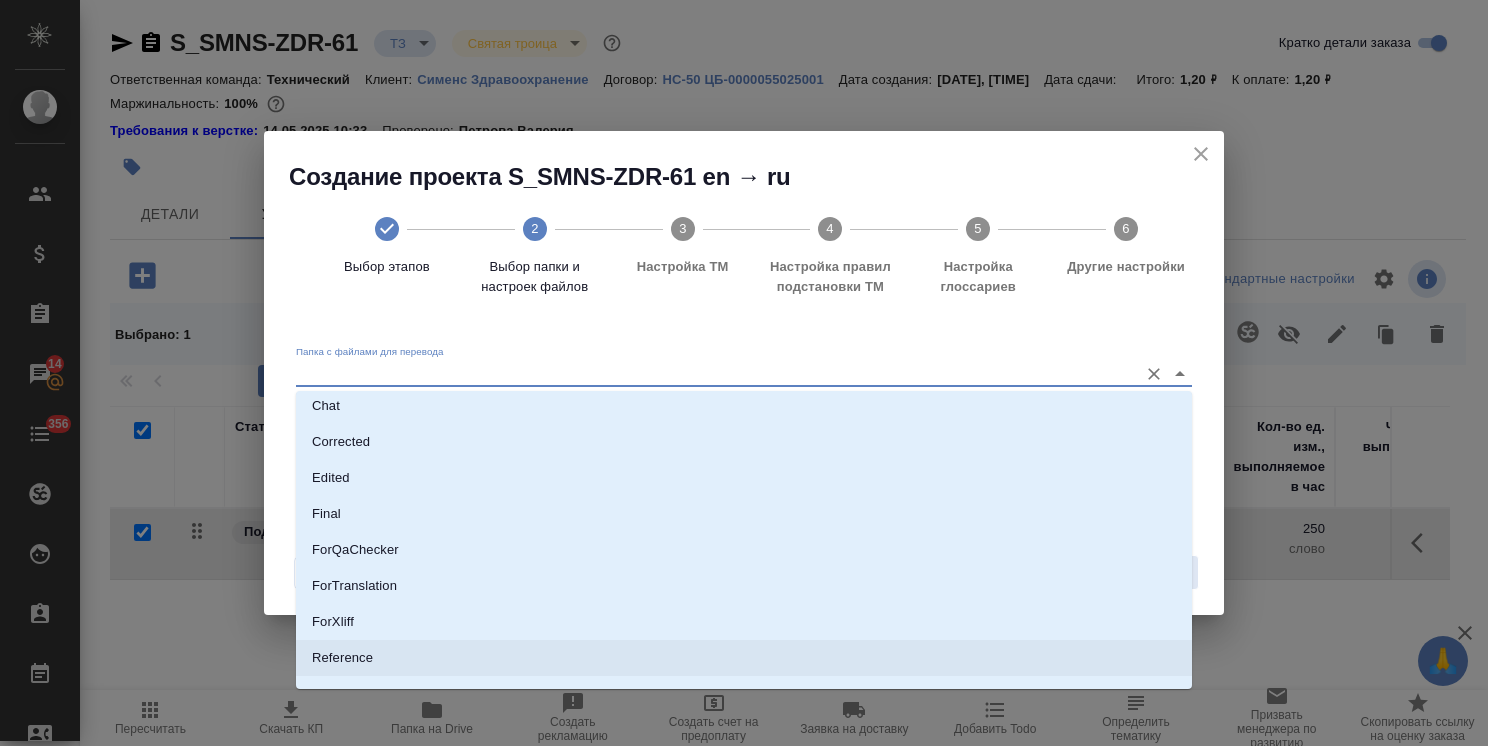 scroll, scrollTop: 0, scrollLeft: 0, axis: both 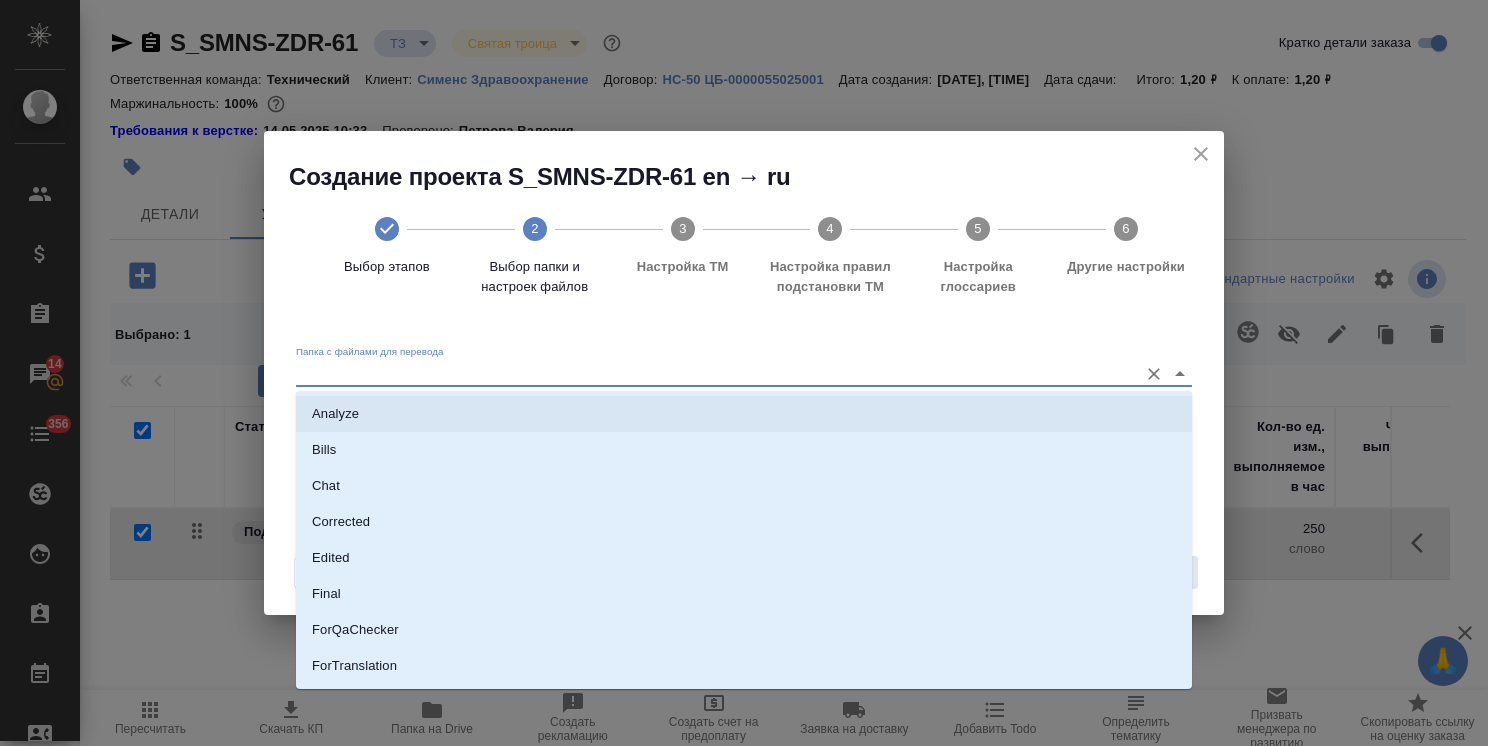 click on "Analyze" at bounding box center [335, 414] 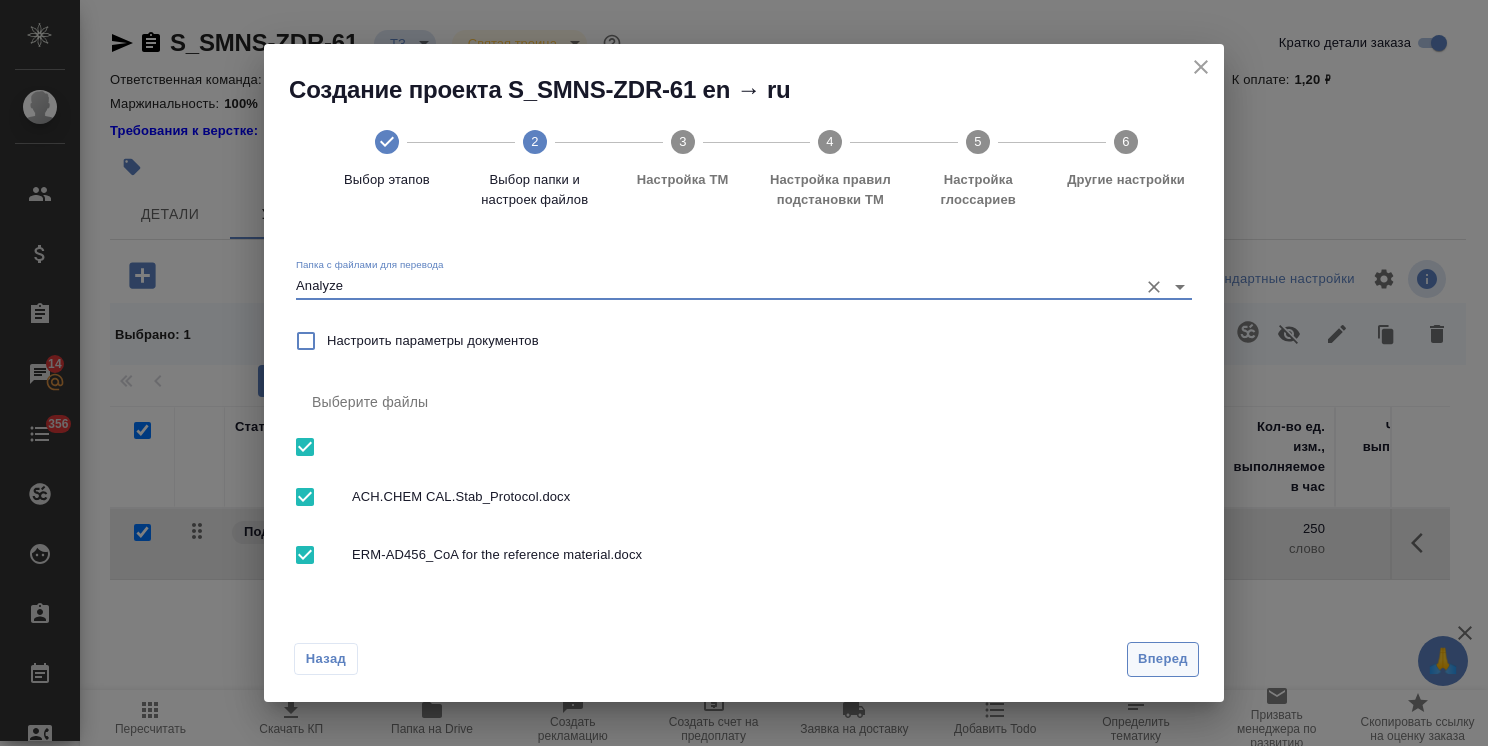 click on "Вперед" at bounding box center [1163, 659] 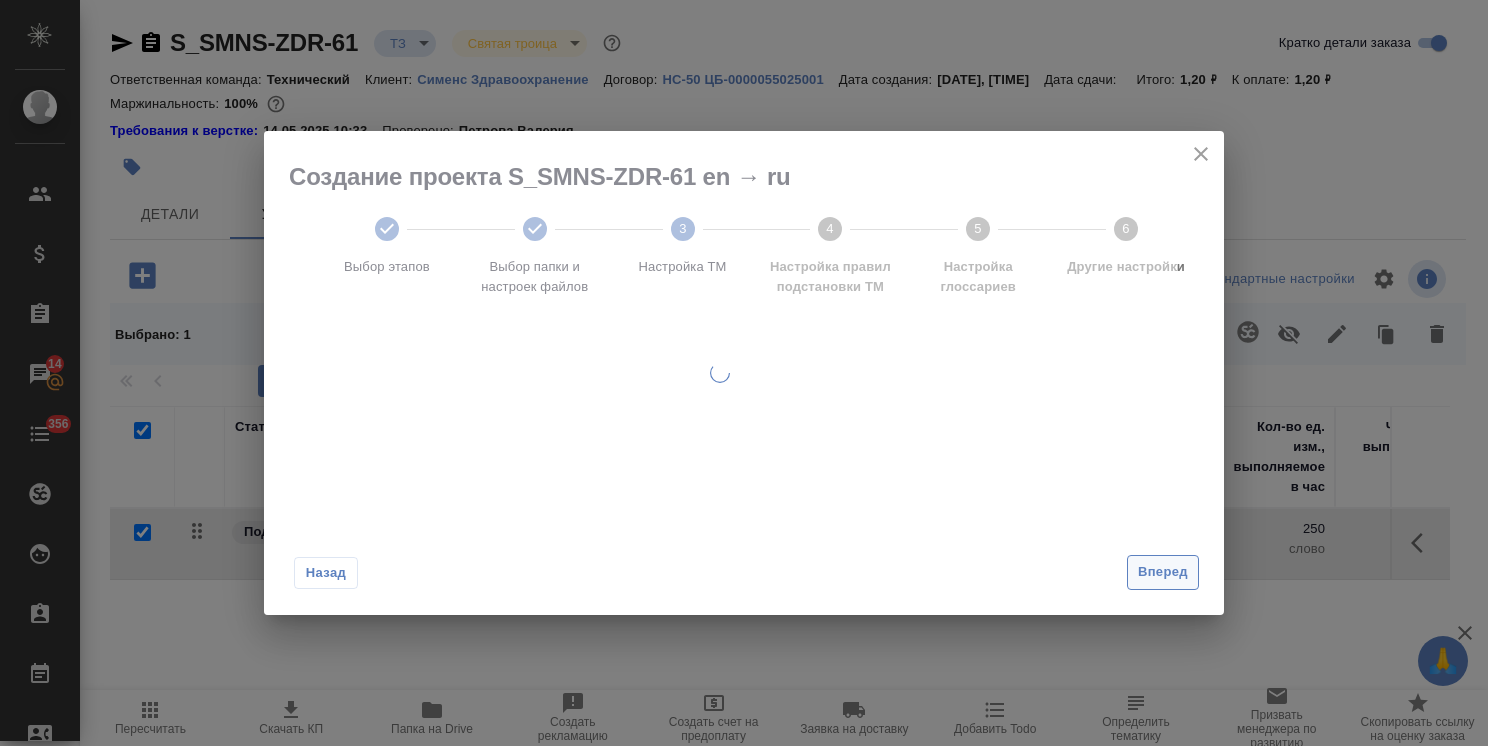 click on "Вперед" at bounding box center (1163, 572) 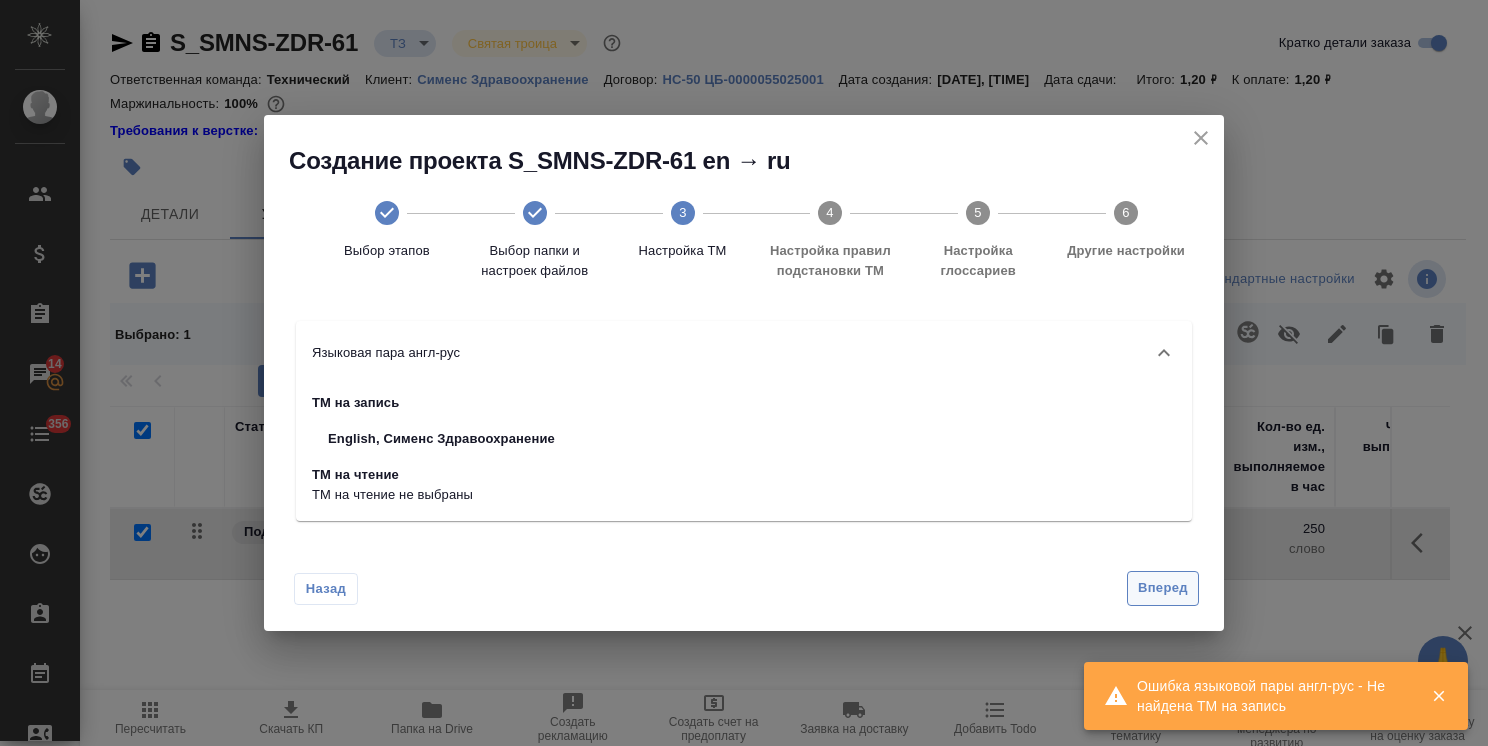 click on "Вперед" at bounding box center (1163, 588) 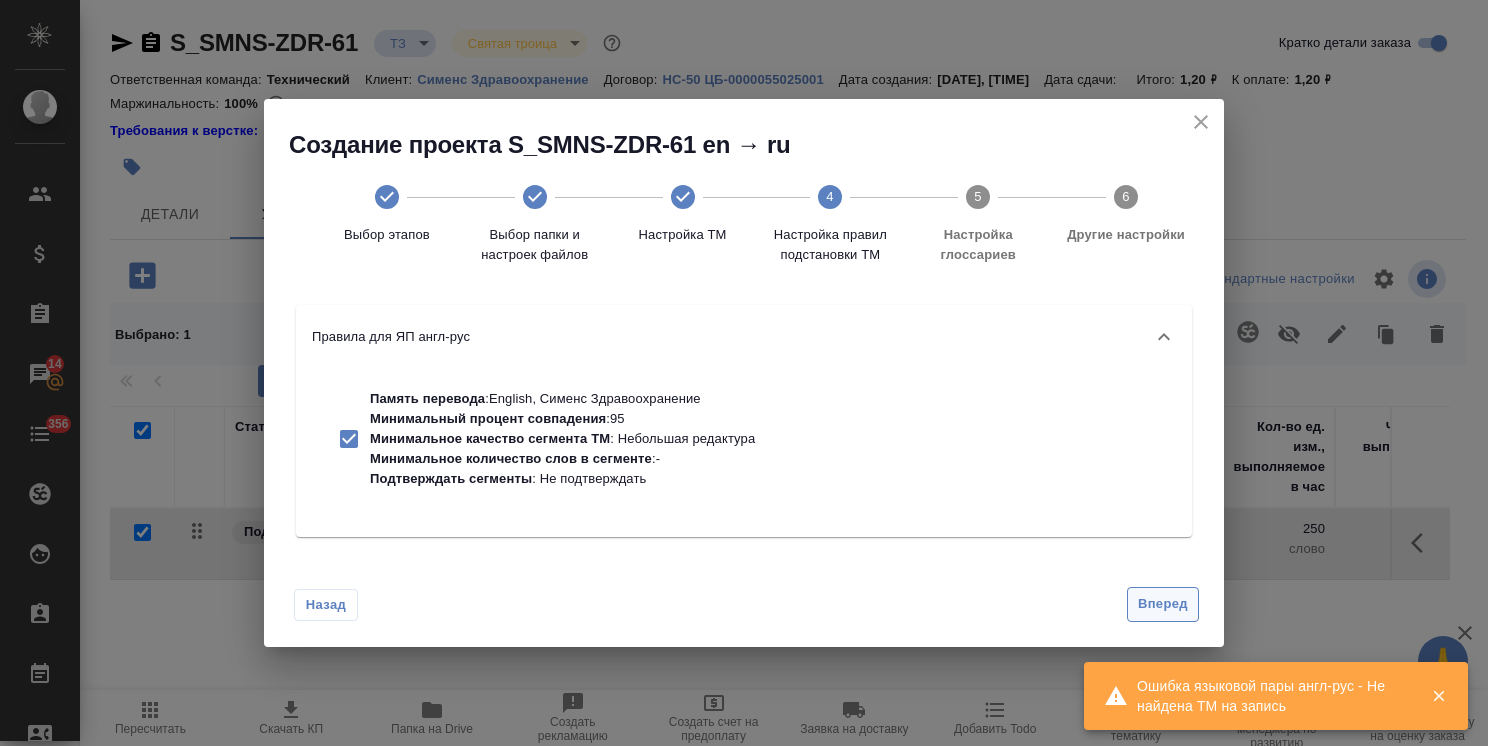 click on "Вперед" at bounding box center (1163, 604) 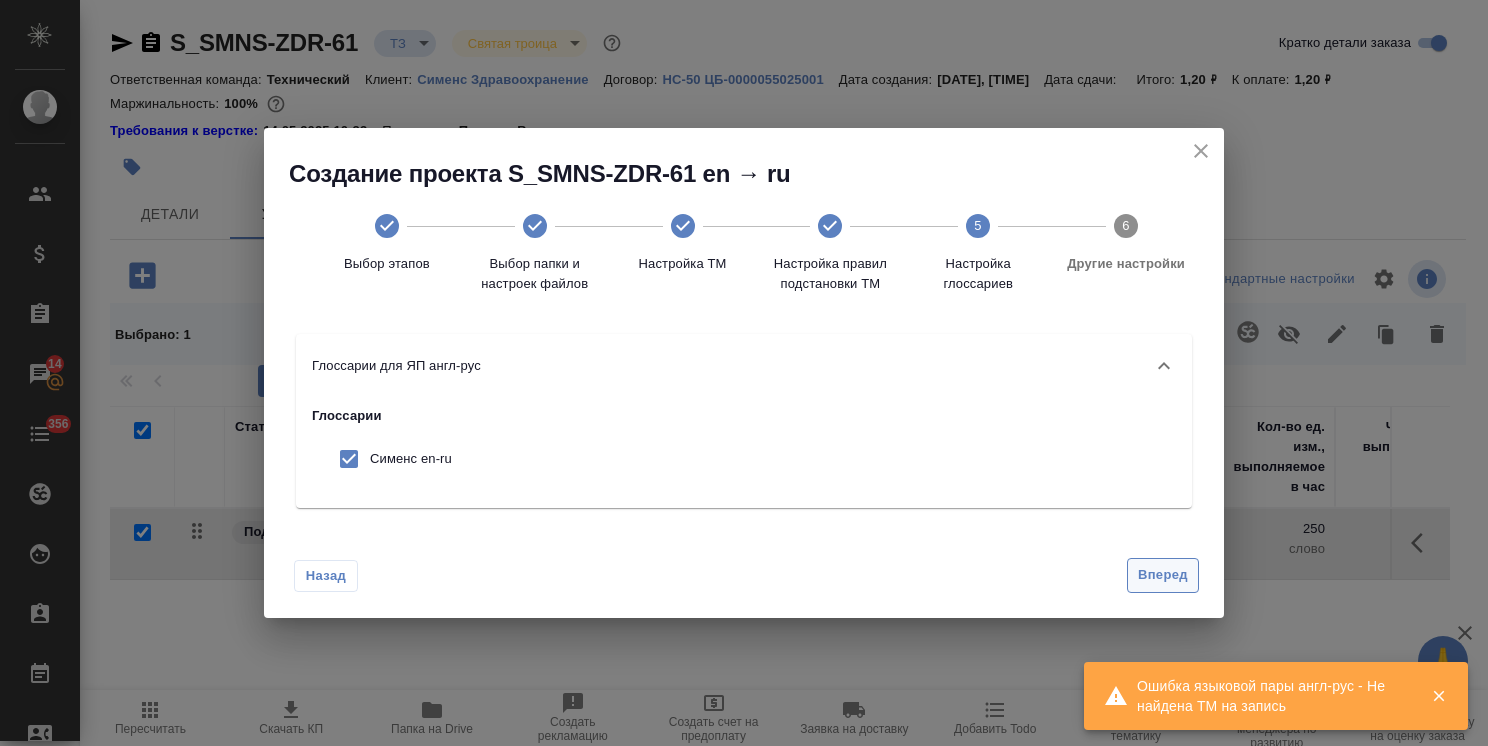 click on "Вперед" at bounding box center [1163, 575] 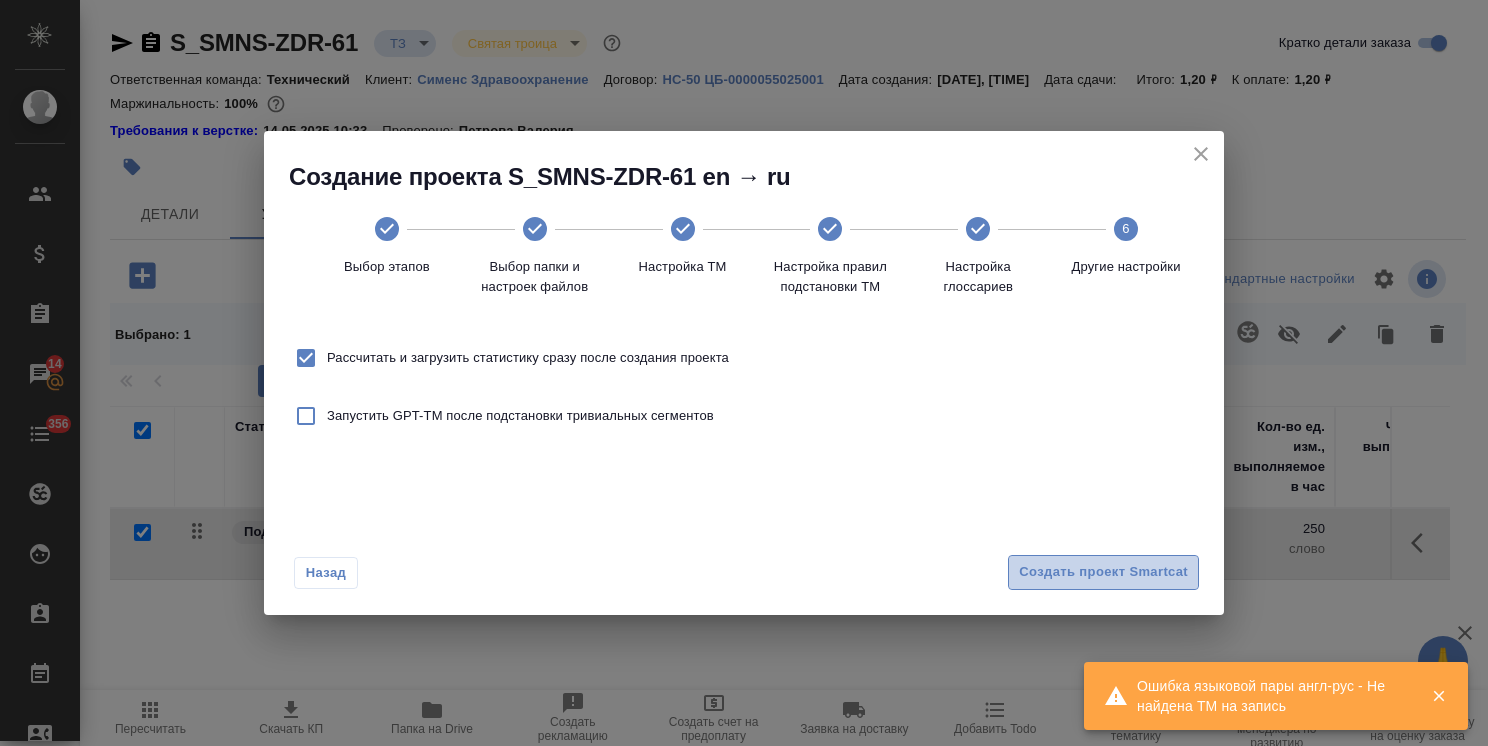 click on "Создать проект Smartcat" at bounding box center [1103, 572] 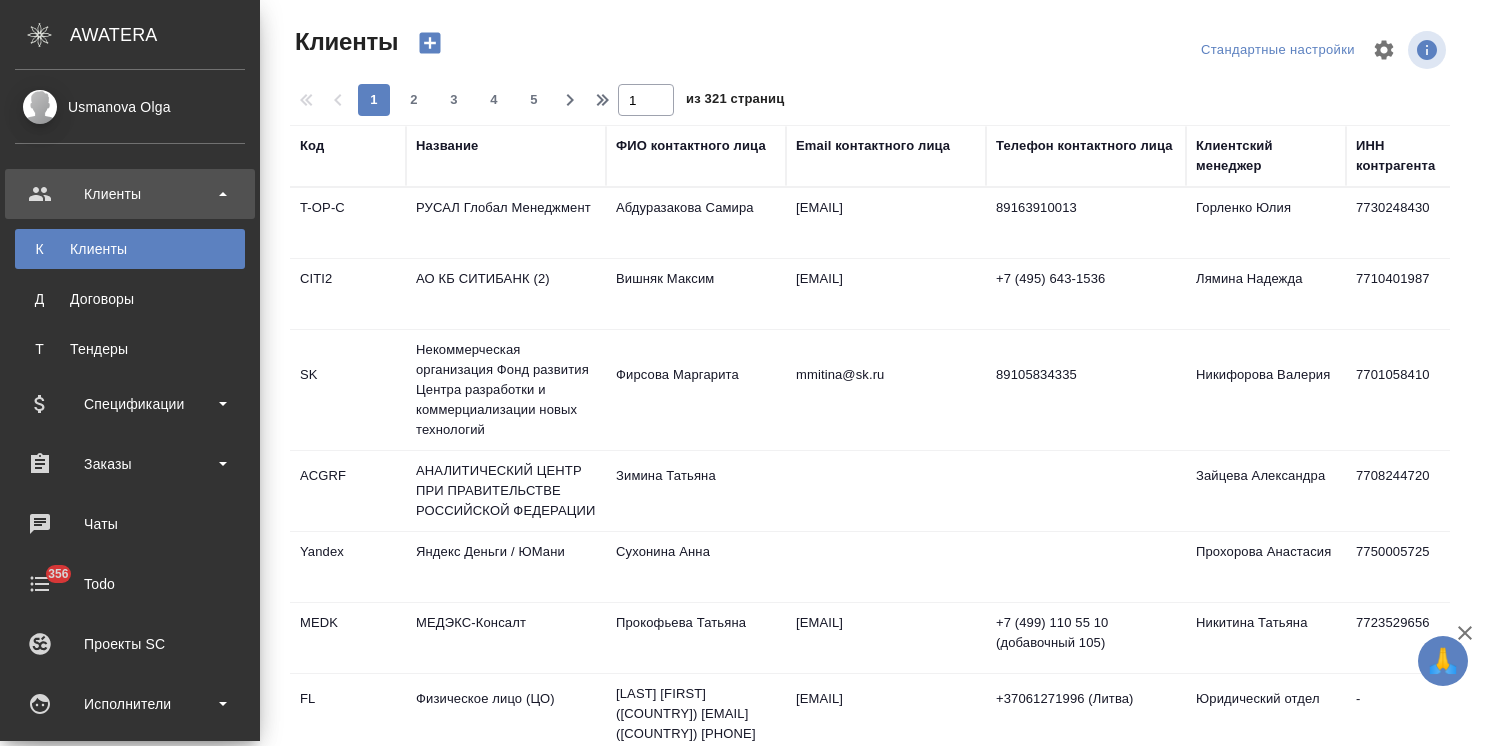 select on "RU" 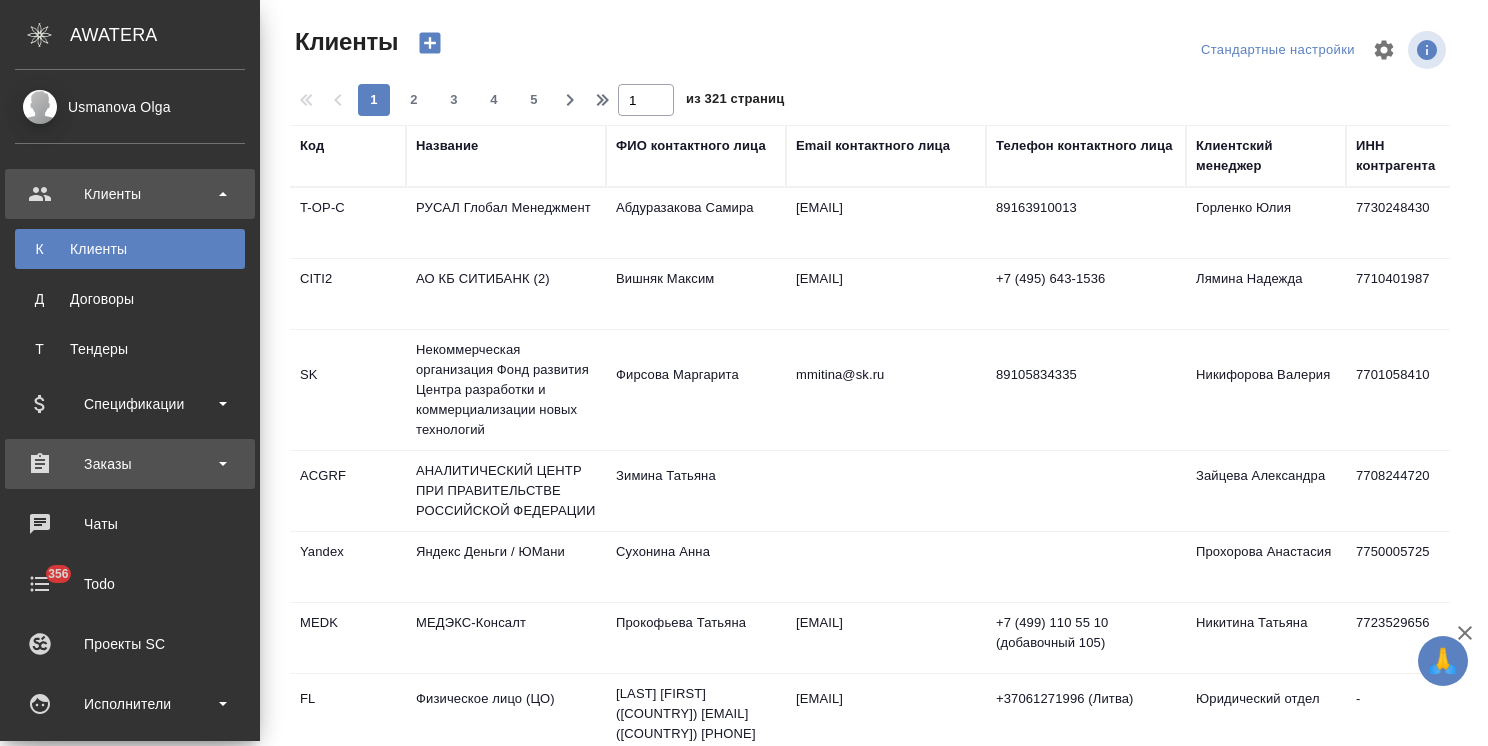 click on "Заказы" at bounding box center [130, 464] 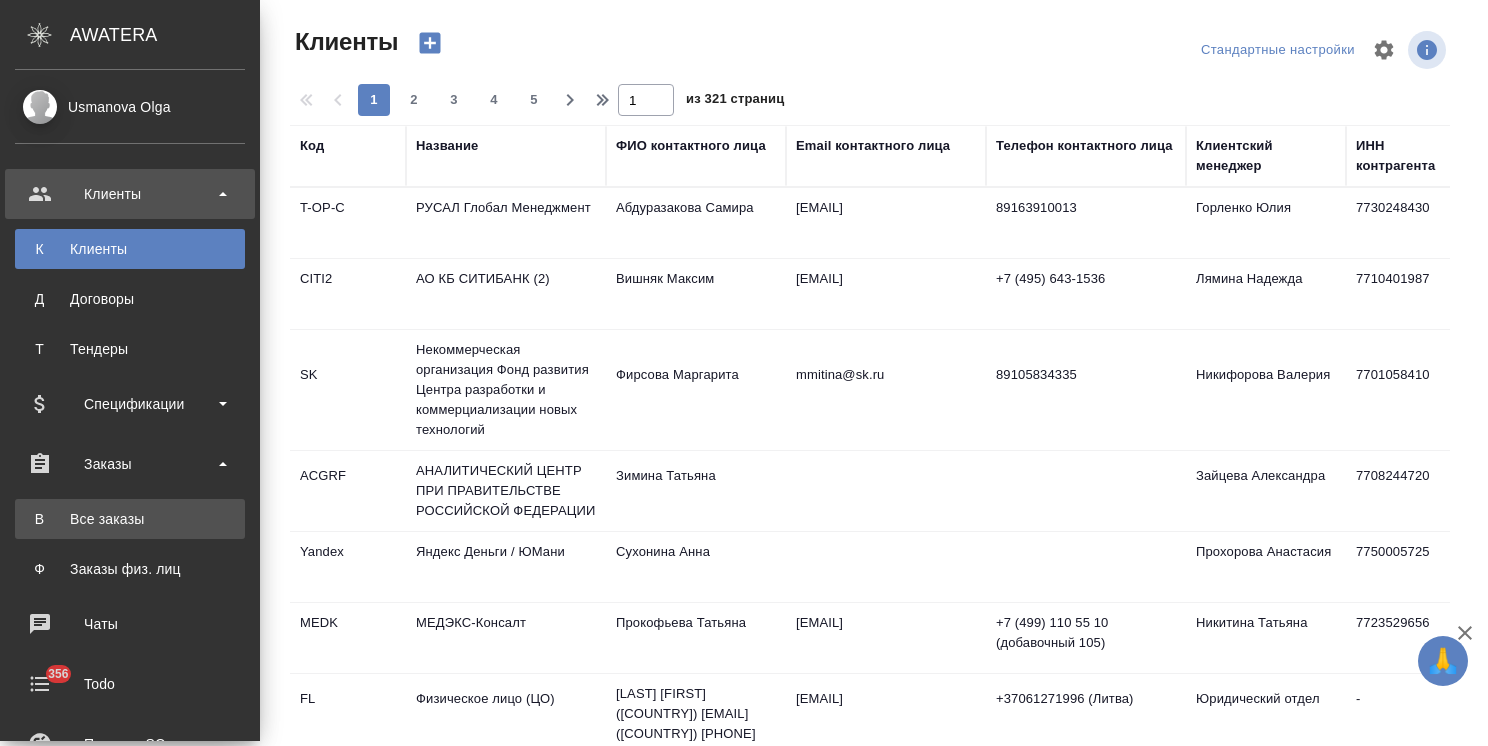 click on "Все заказы" at bounding box center [130, 519] 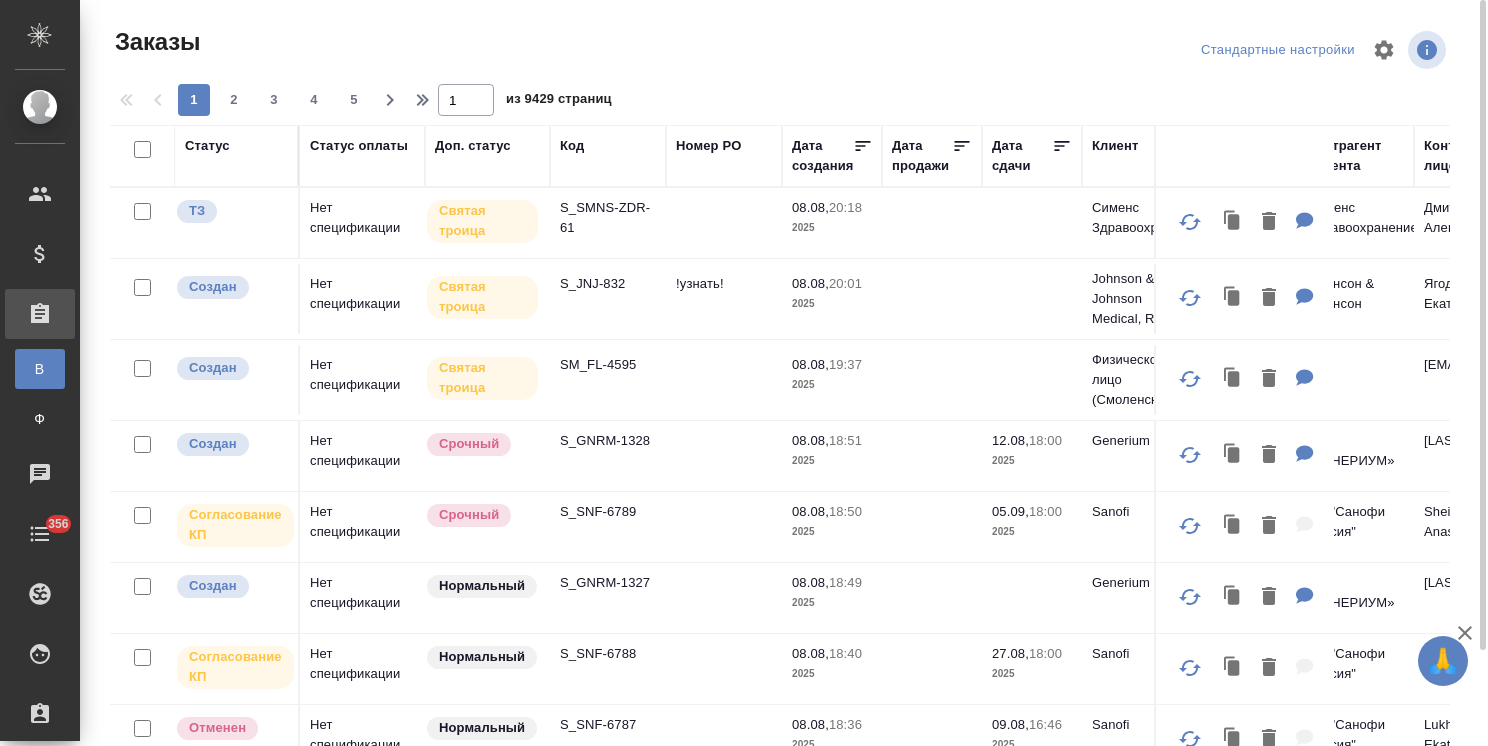 click on "Код" at bounding box center [572, 146] 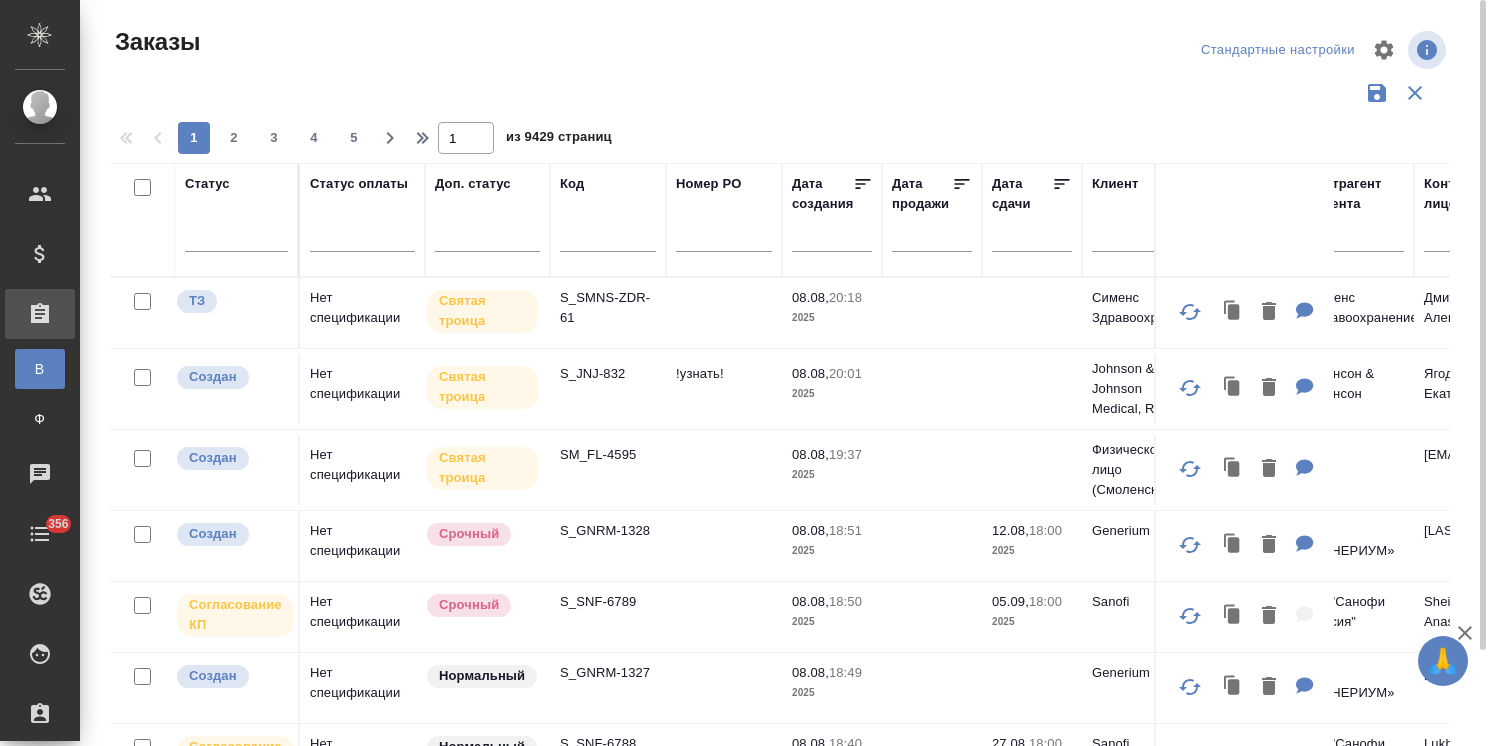 click at bounding box center (608, 239) 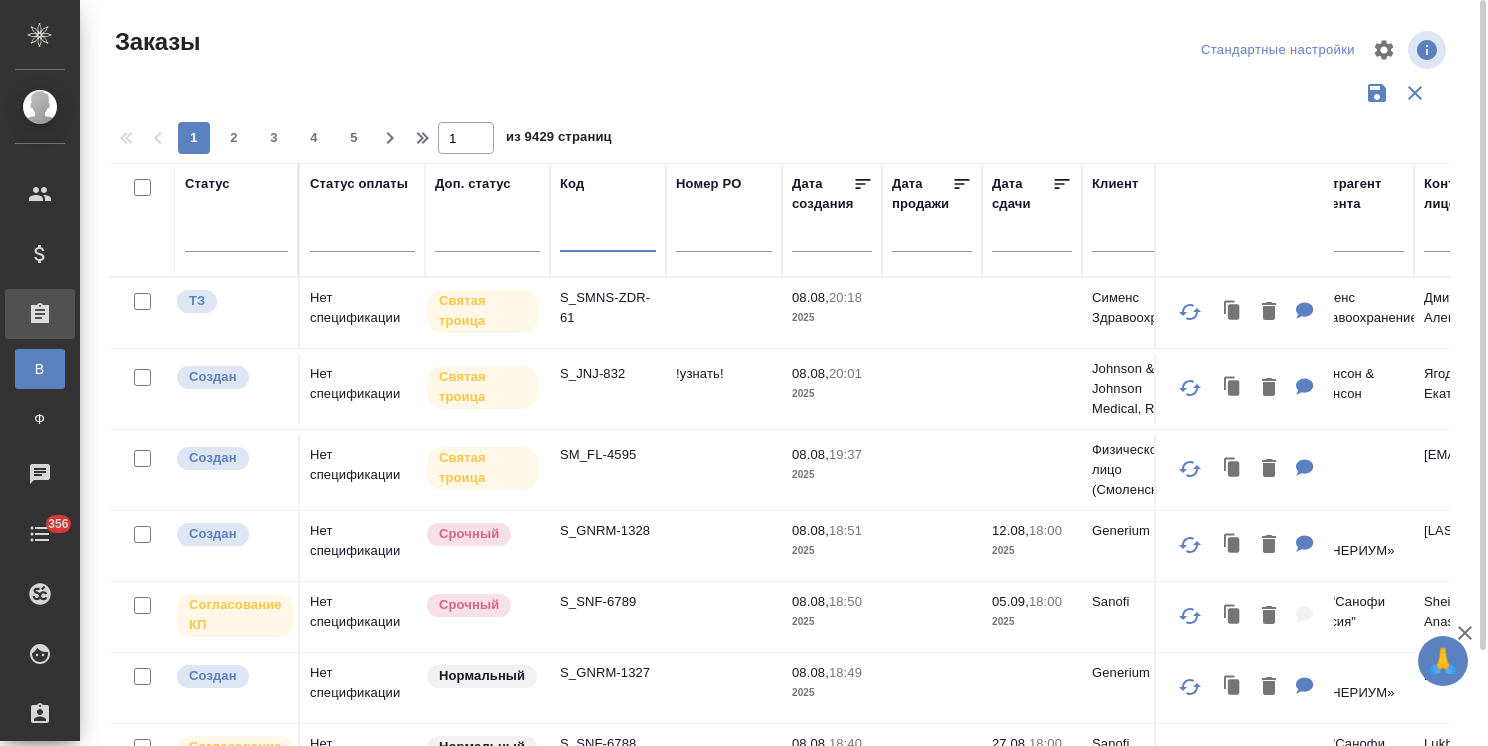 paste on "S_SMNS-ZDR-56" 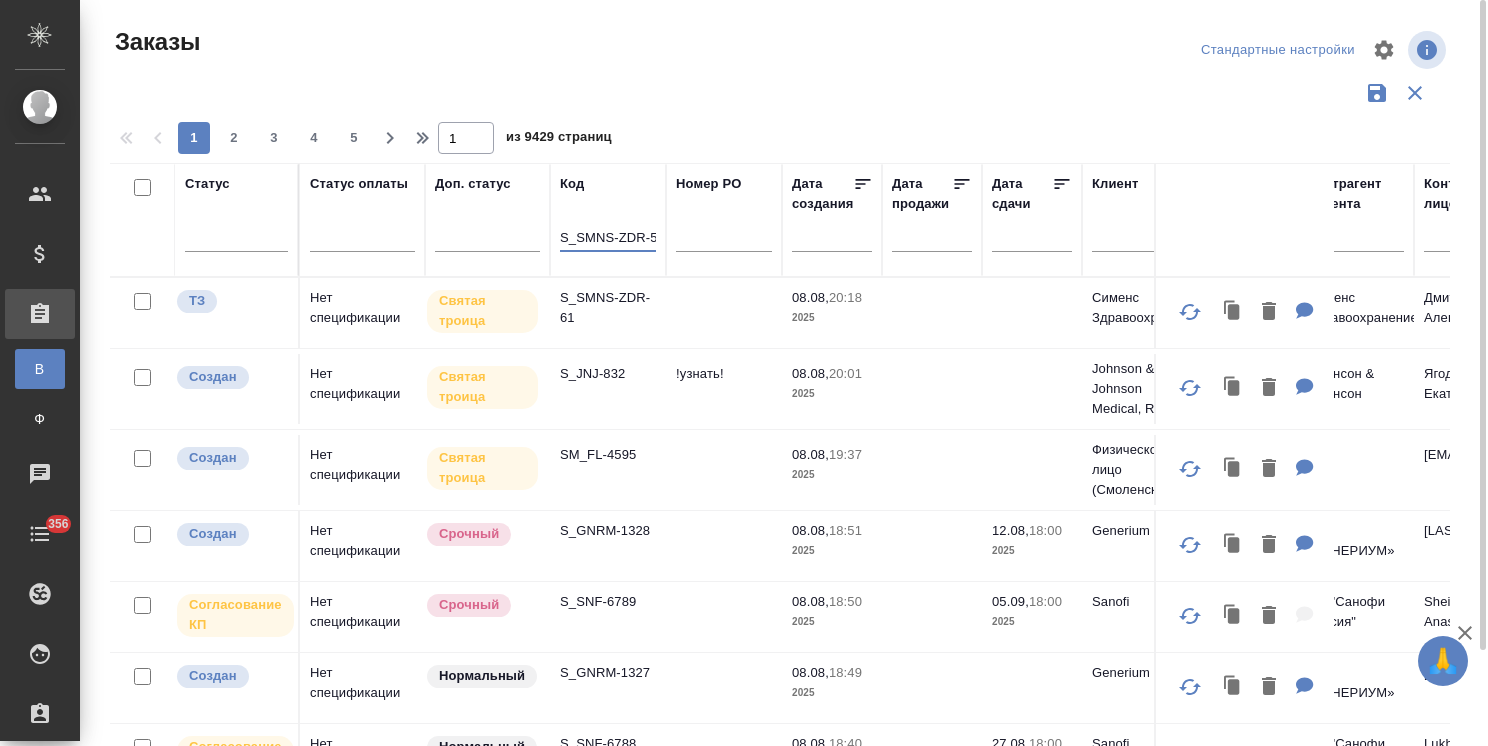 scroll, scrollTop: 0, scrollLeft: 8, axis: horizontal 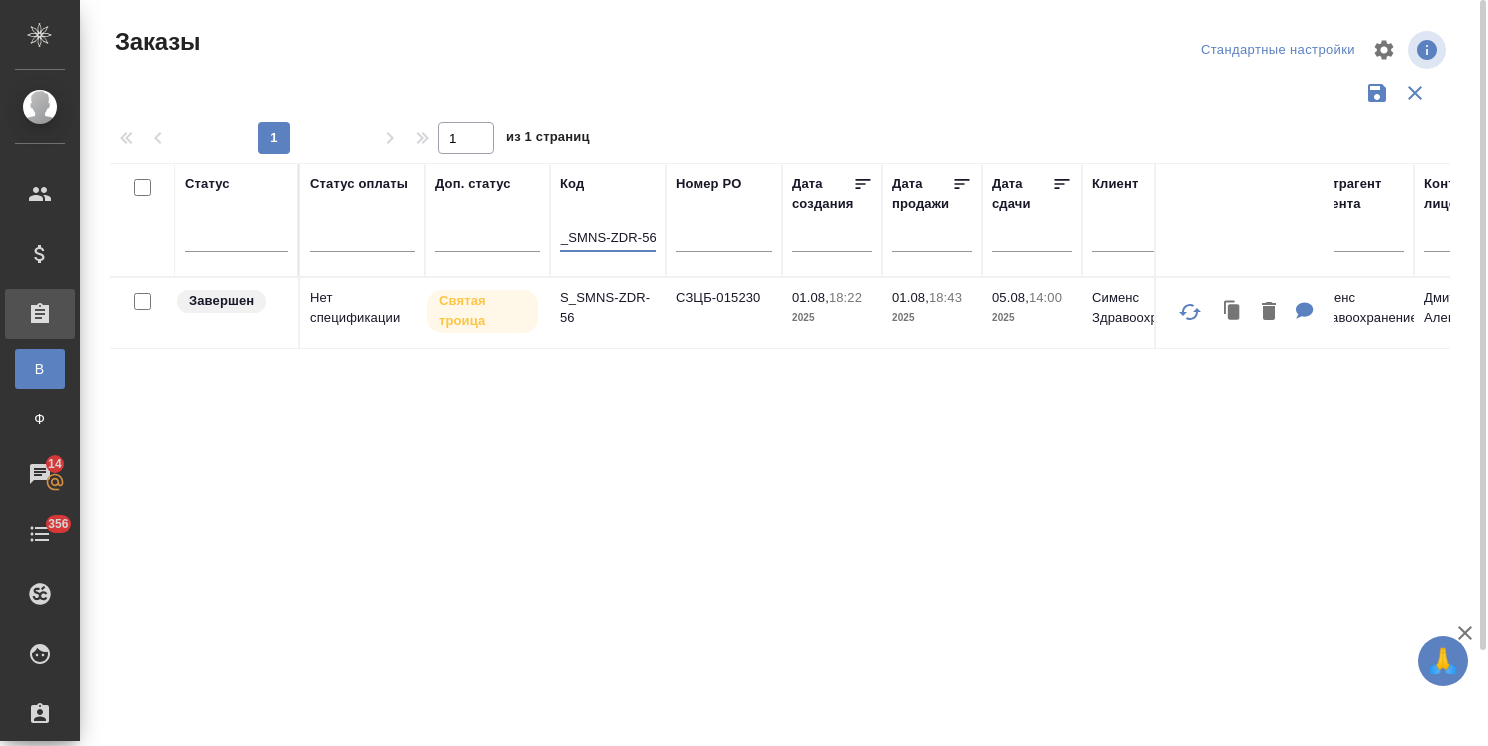 type on "S_SMNS-ZDR-56" 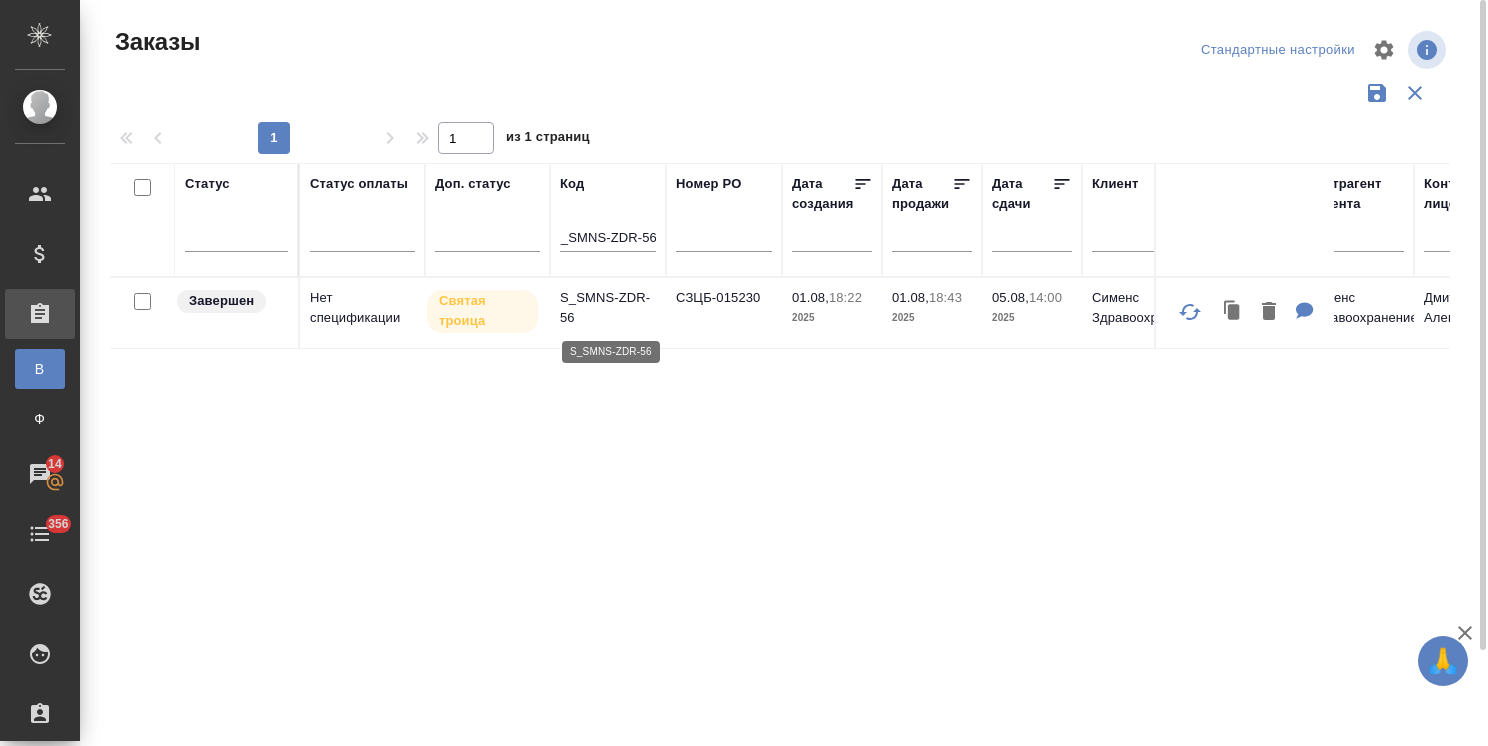 click on "S_SMNS-ZDR-56" at bounding box center (608, 308) 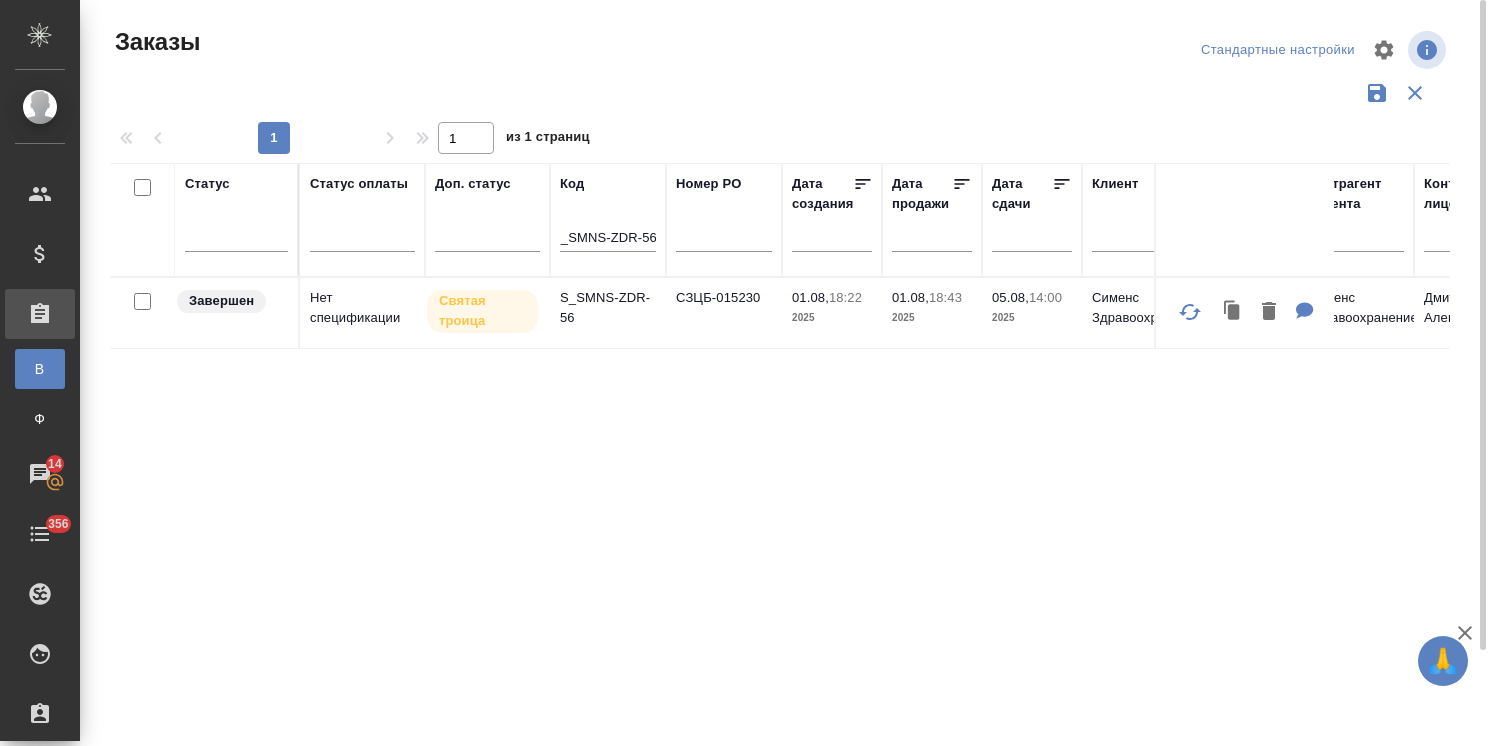 scroll, scrollTop: 0, scrollLeft: 0, axis: both 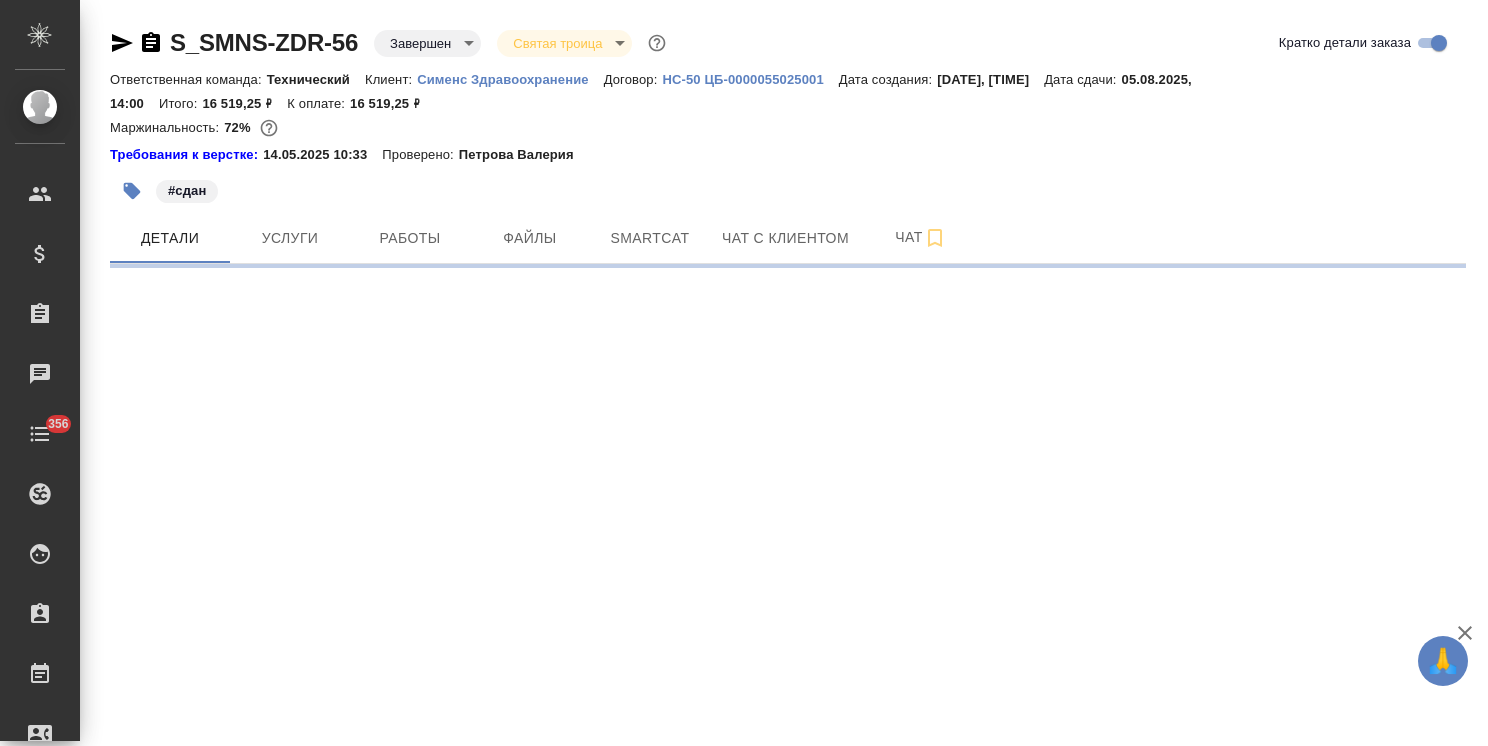 select on "RU" 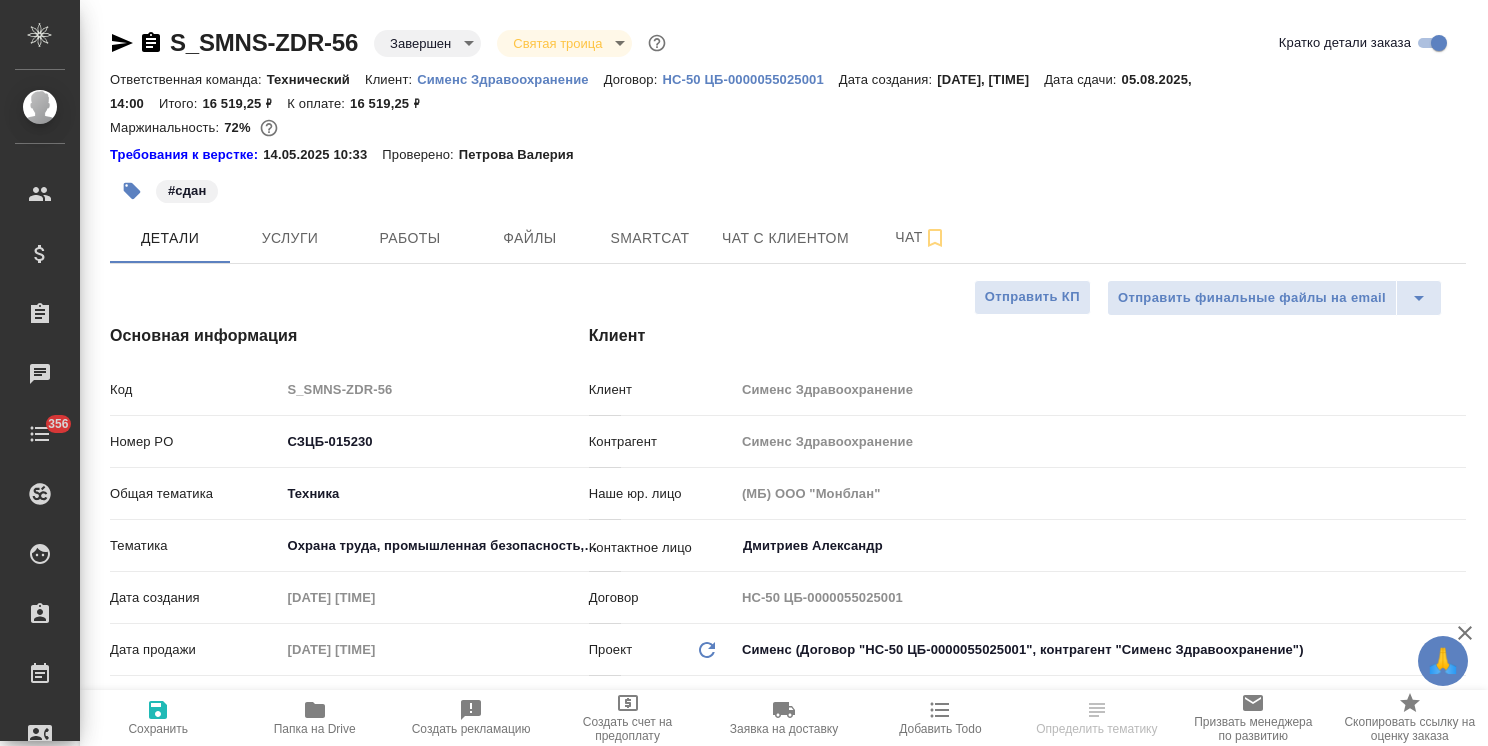 type on "x" 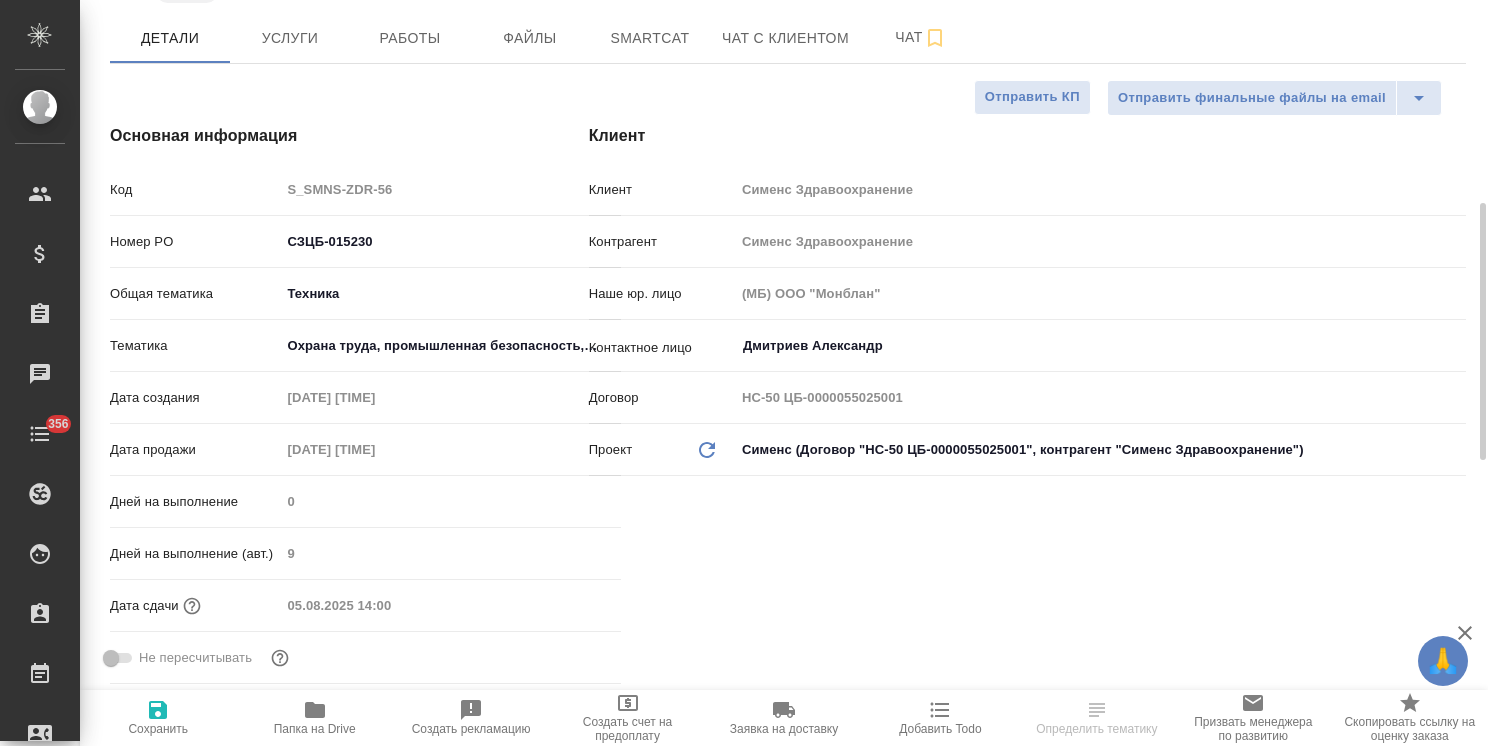 scroll, scrollTop: 300, scrollLeft: 0, axis: vertical 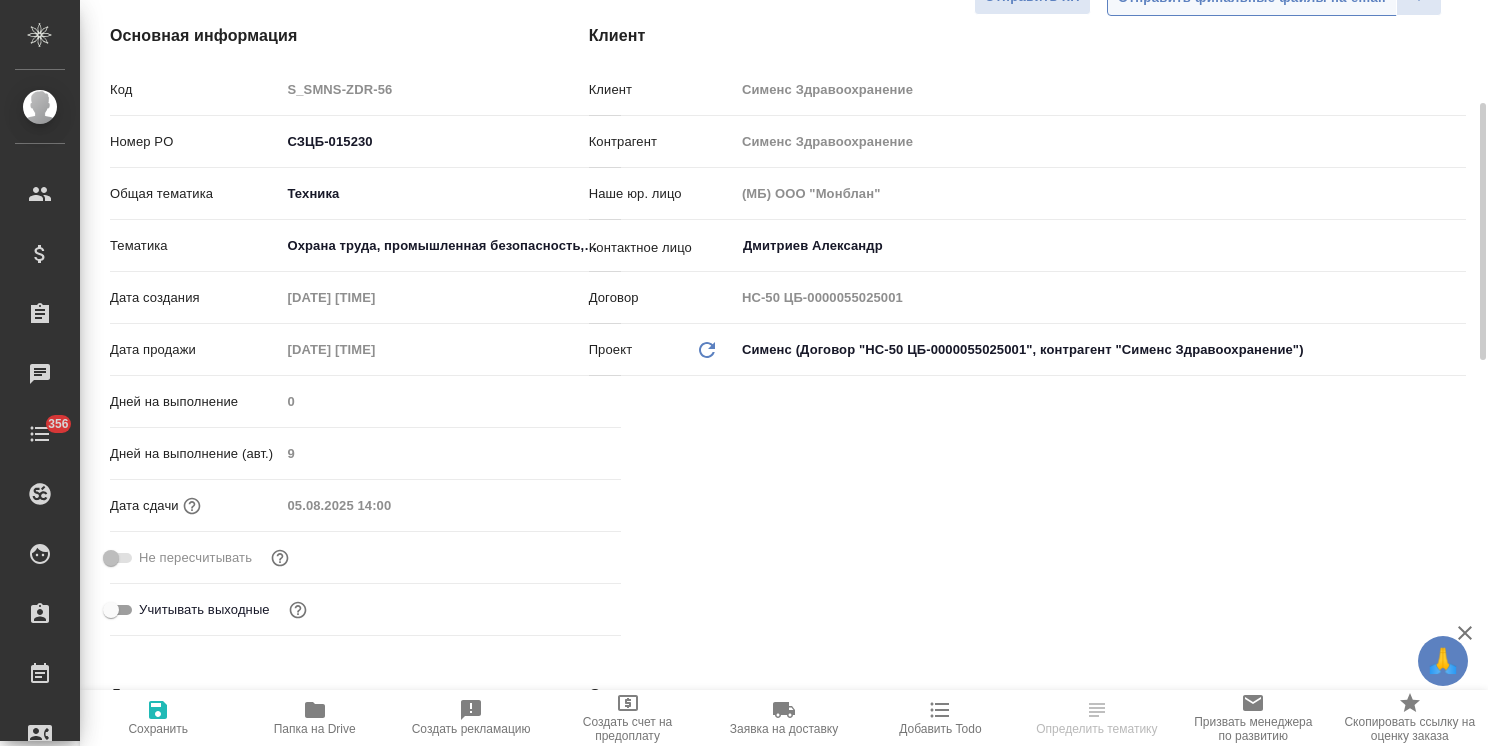 type on "x" 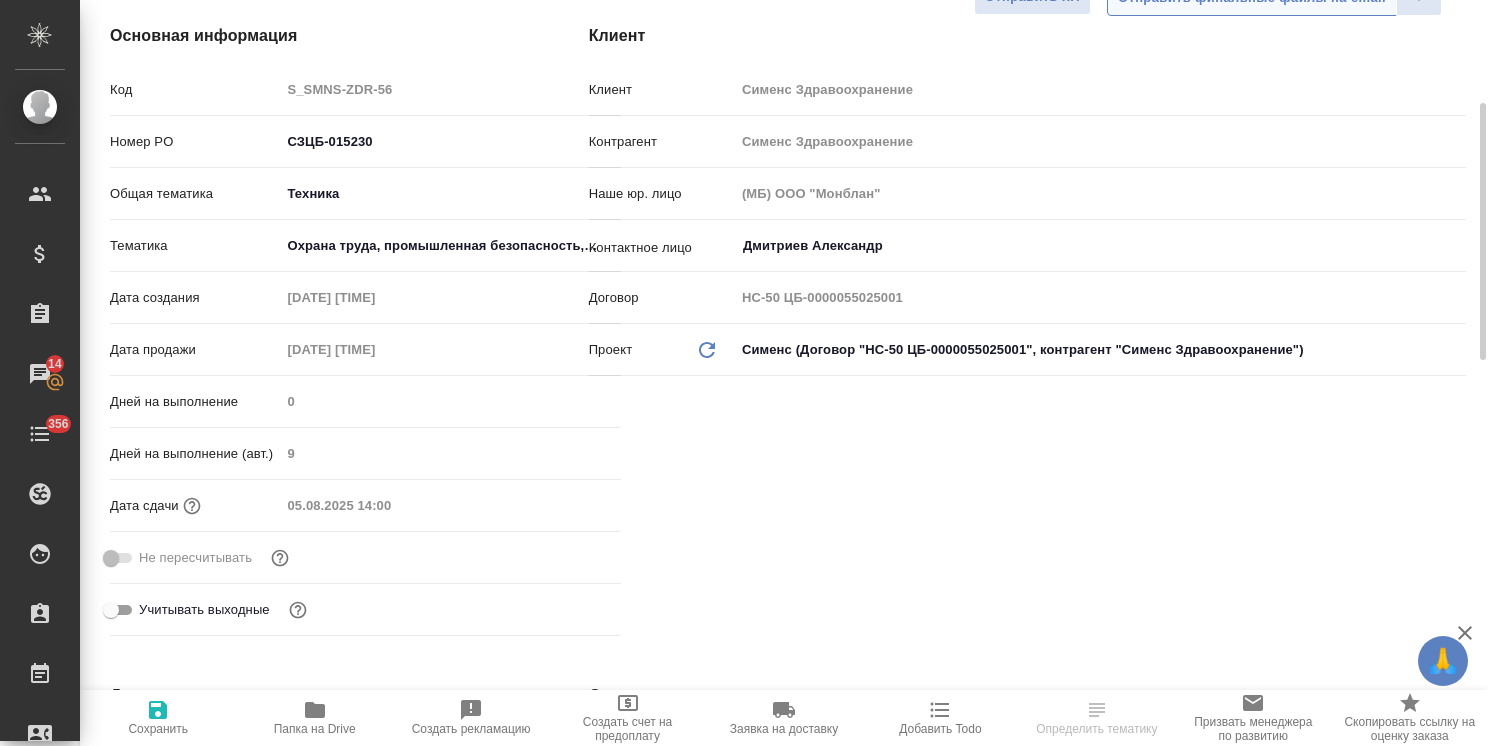 type on "x" 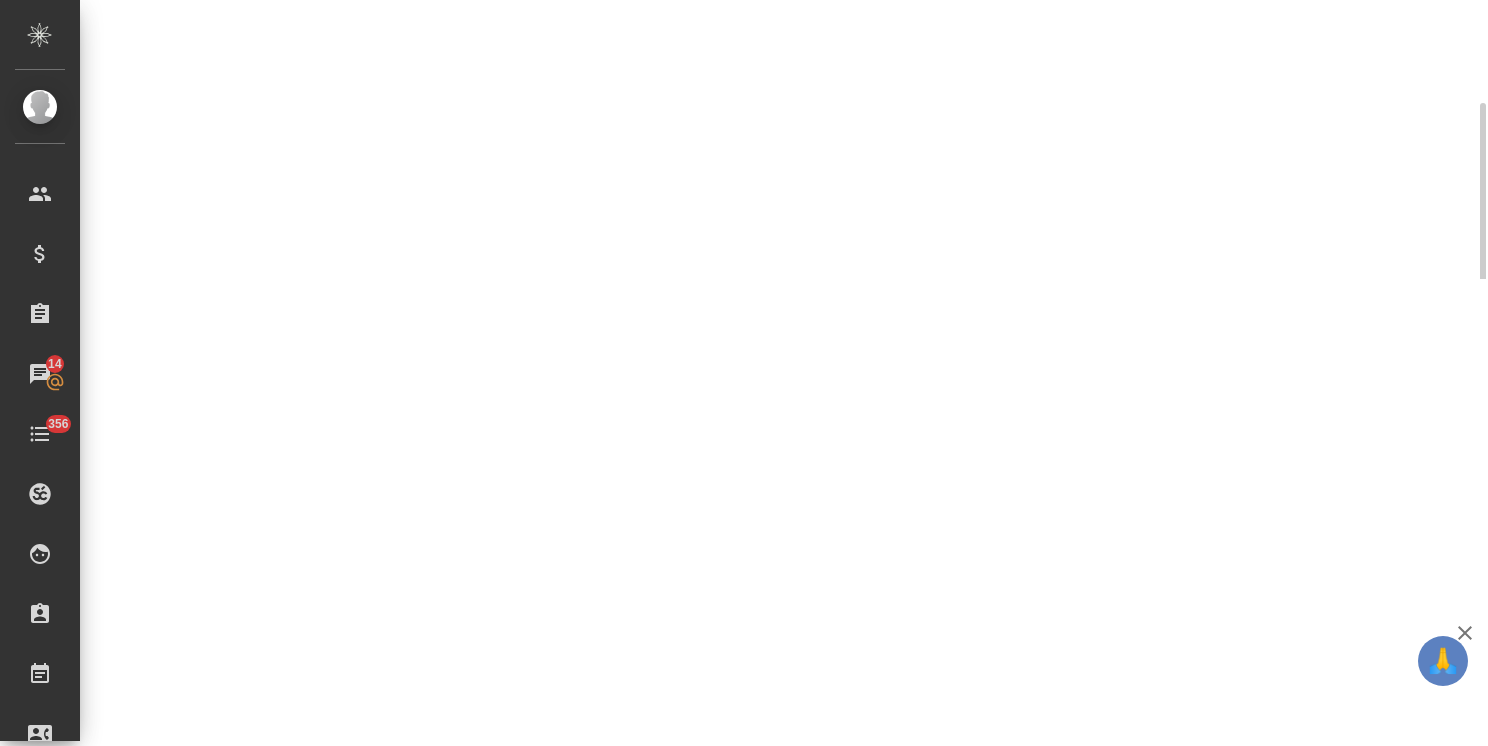 select on "RU" 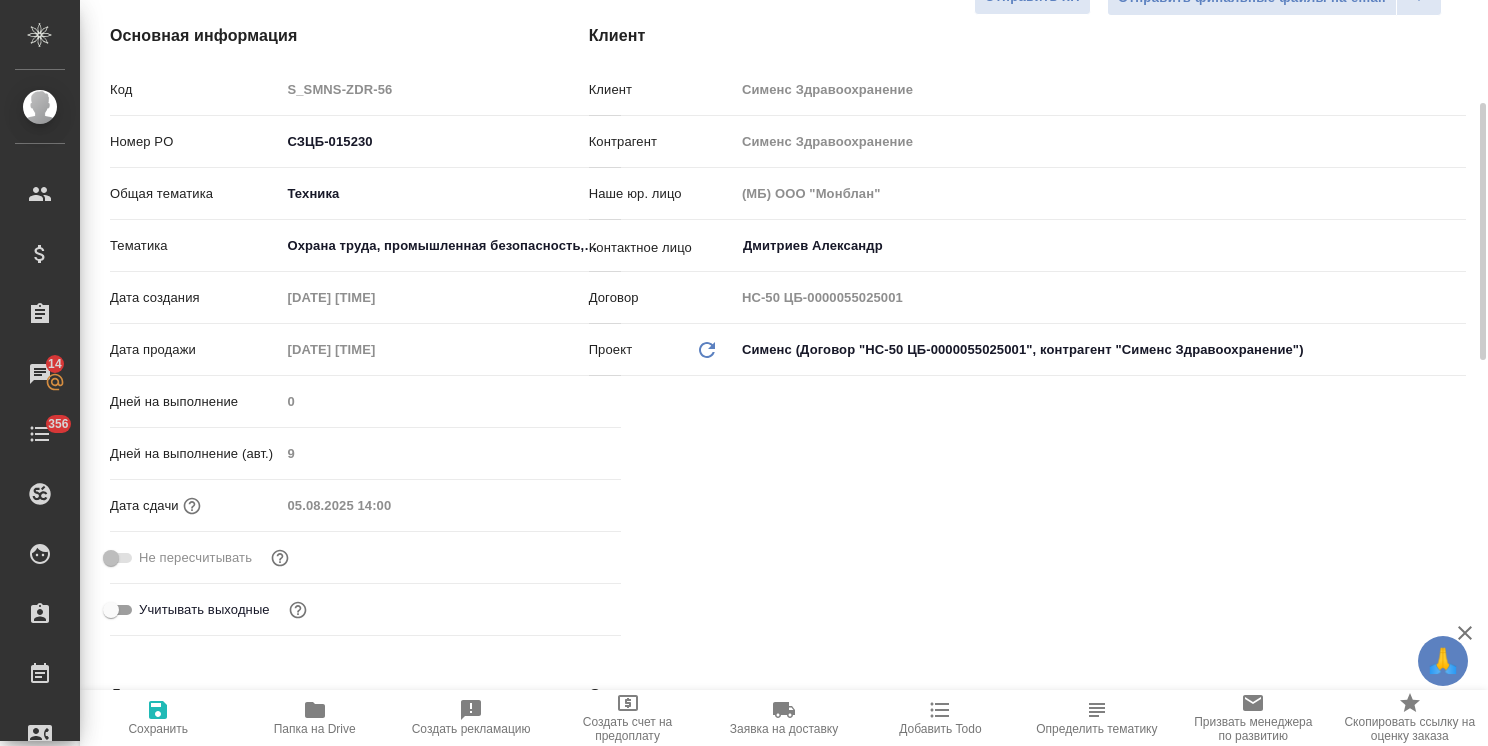 type on "x" 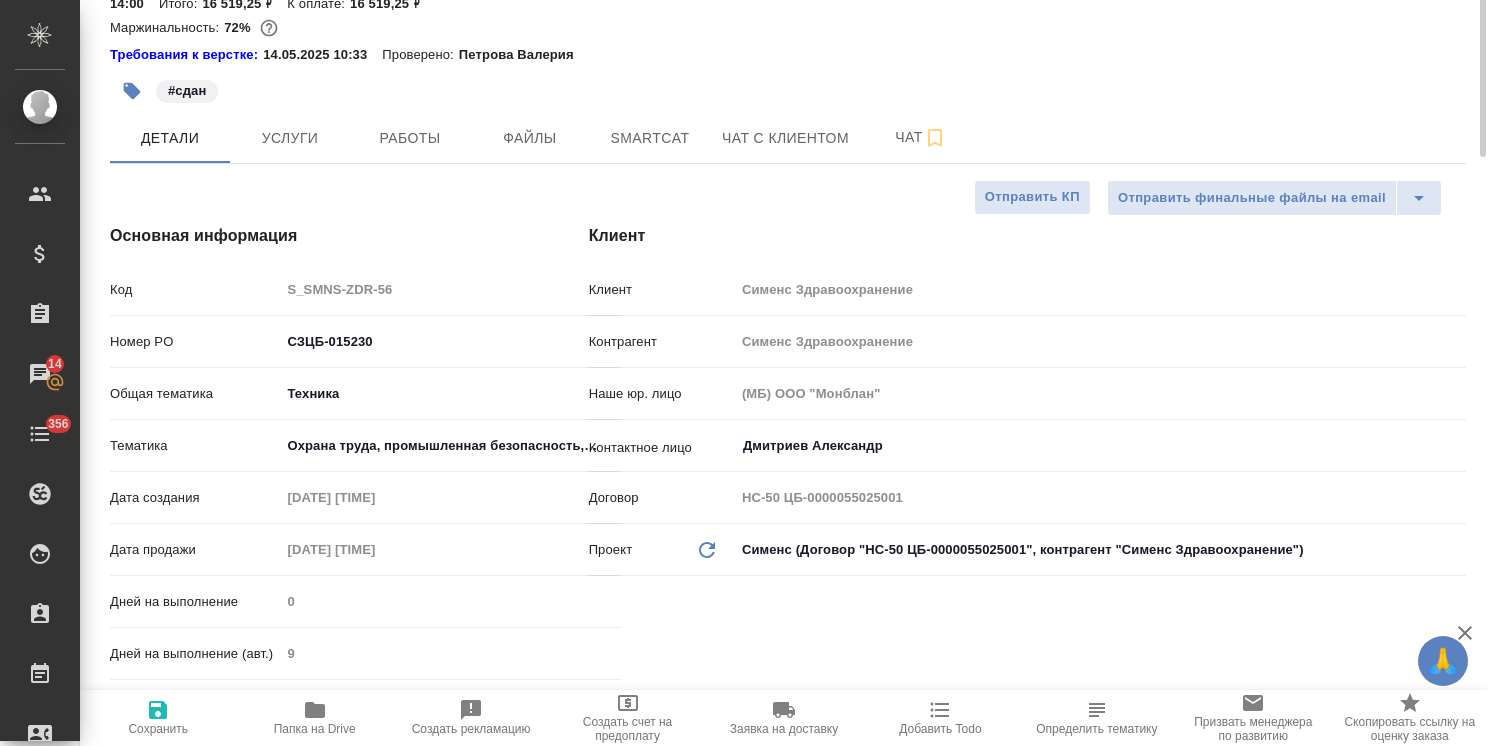 scroll, scrollTop: 0, scrollLeft: 0, axis: both 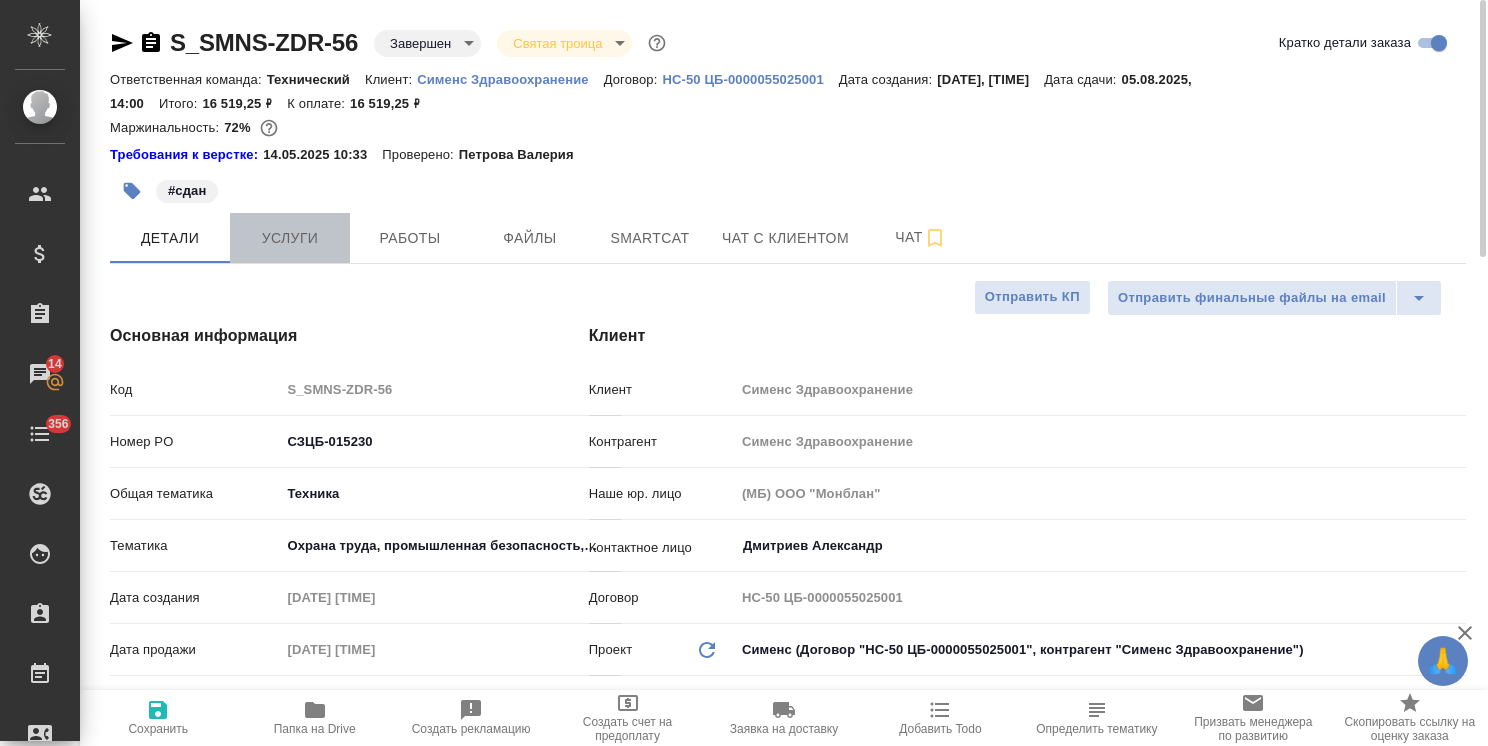 click on "Услуги" at bounding box center (290, 238) 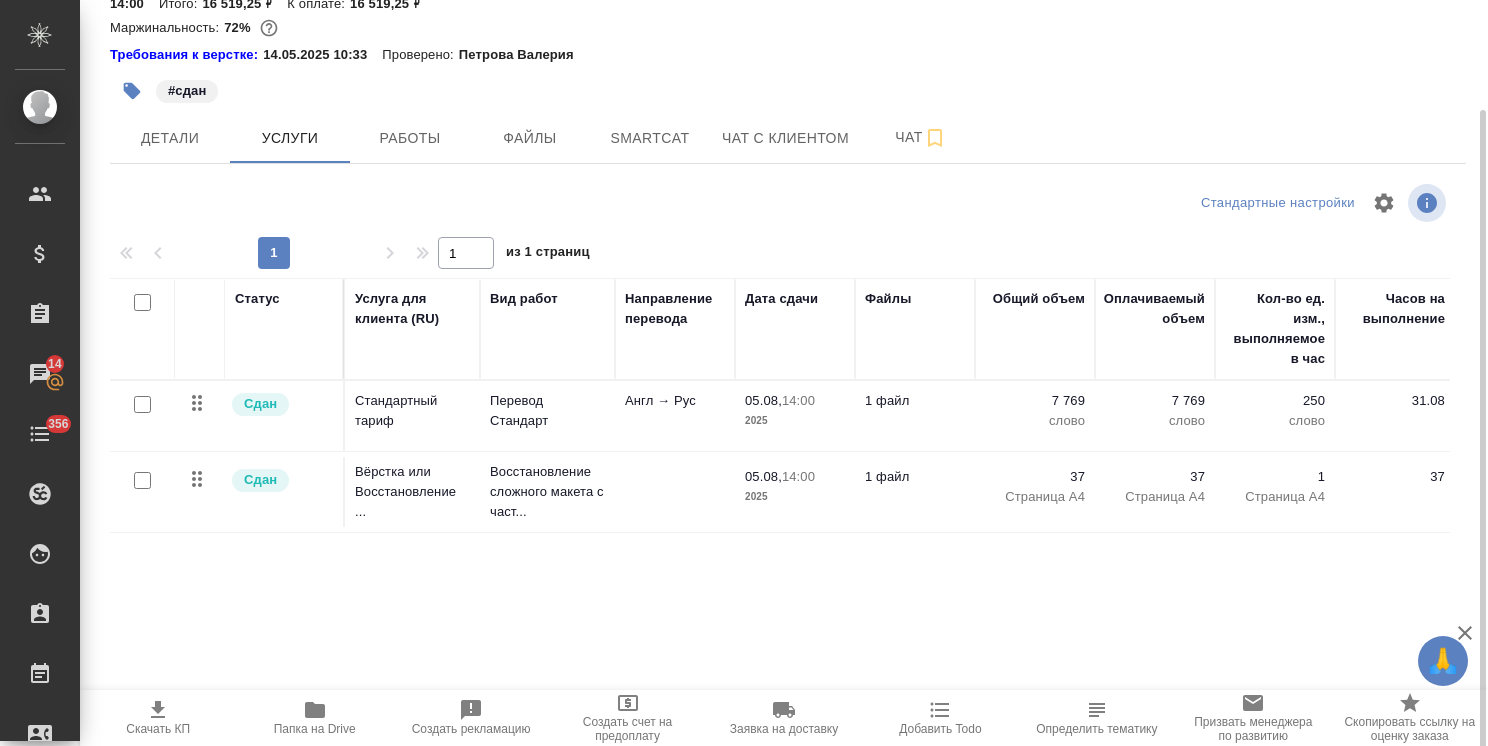 scroll, scrollTop: 112, scrollLeft: 0, axis: vertical 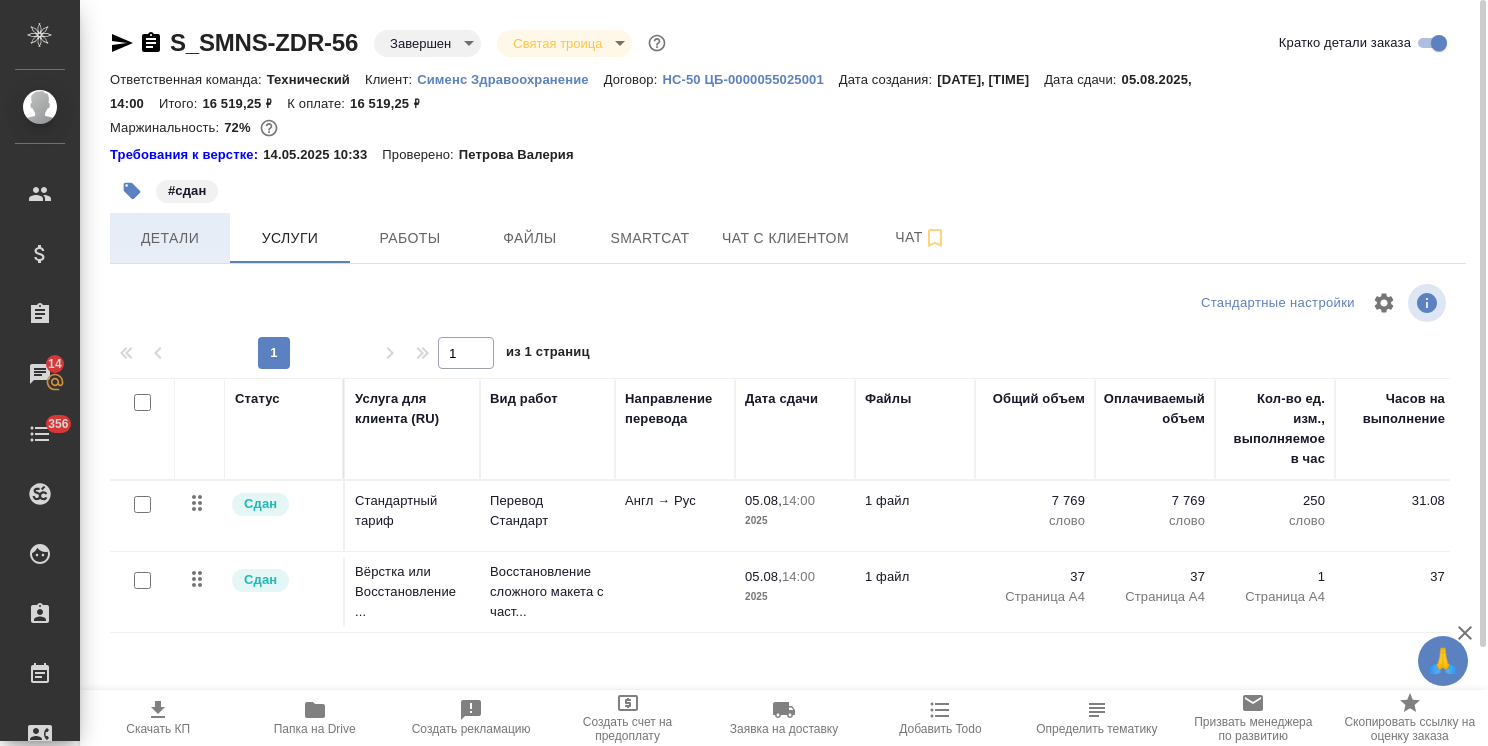 click on "Детали" at bounding box center (170, 238) 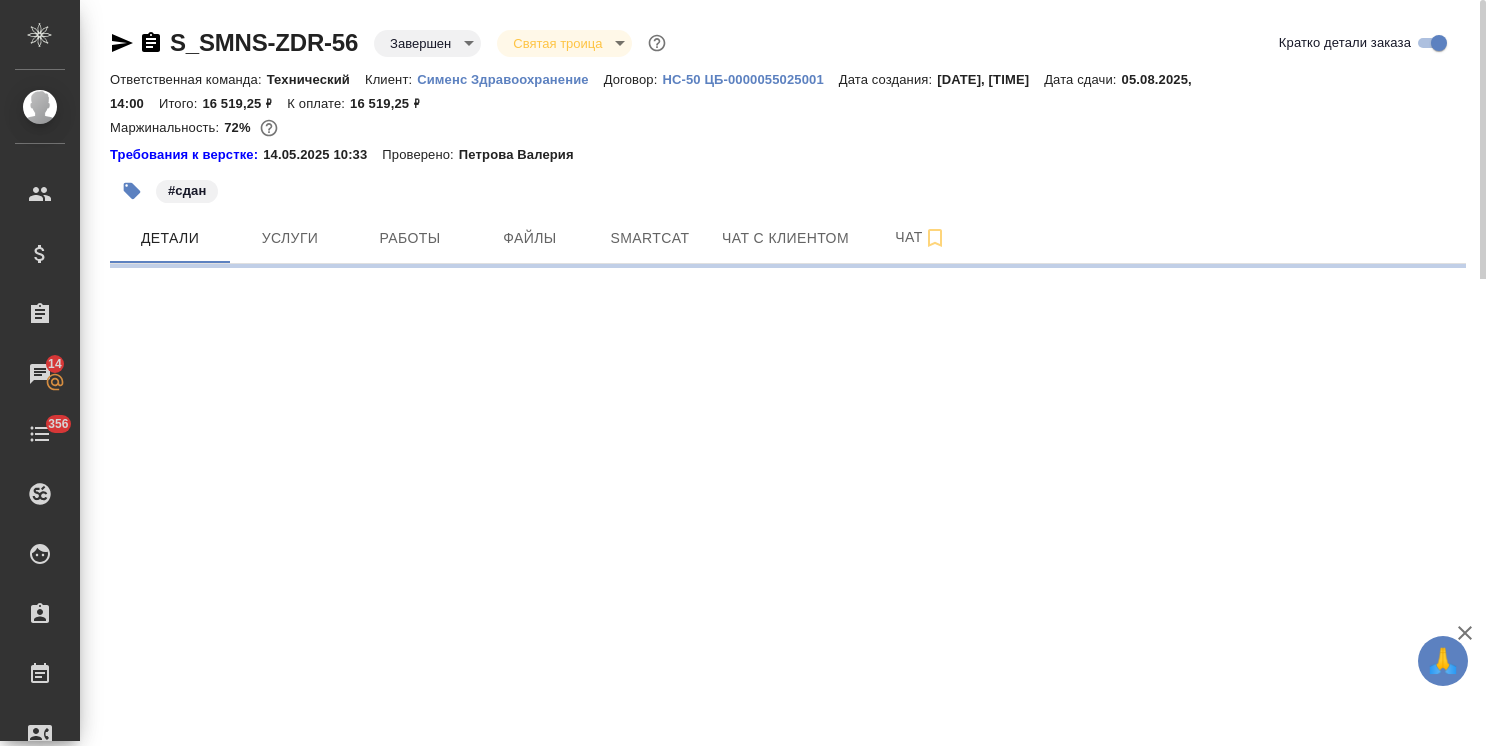 select on "RU" 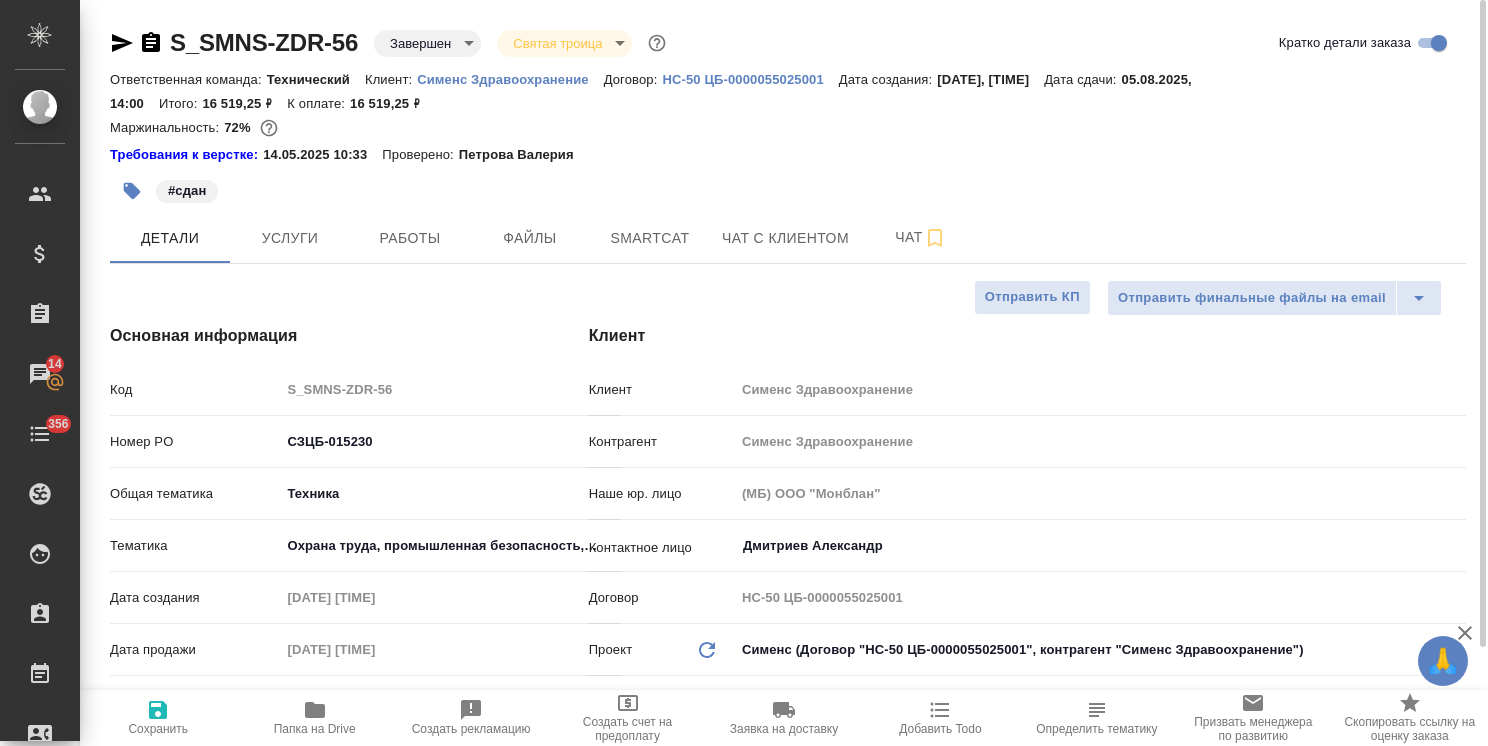 type on "x" 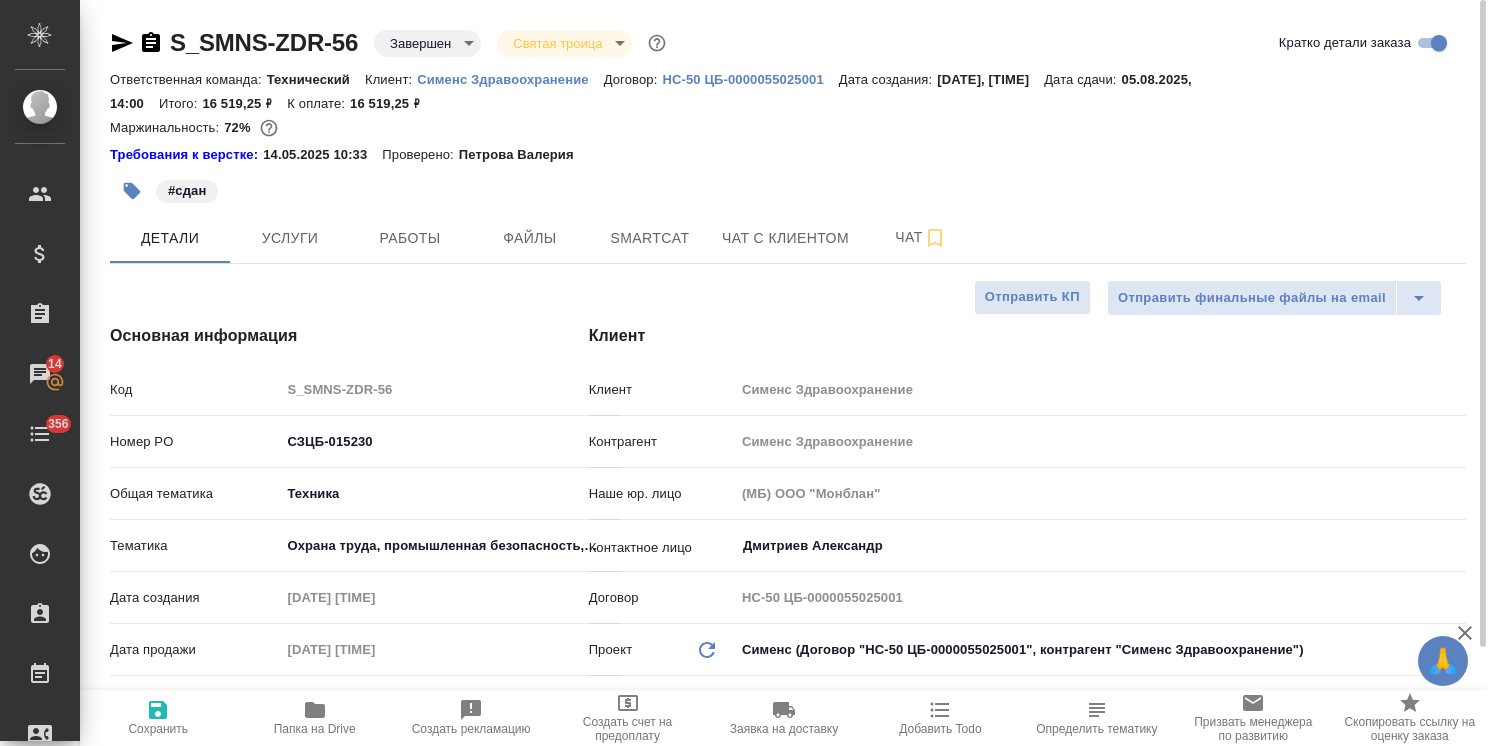 type on "x" 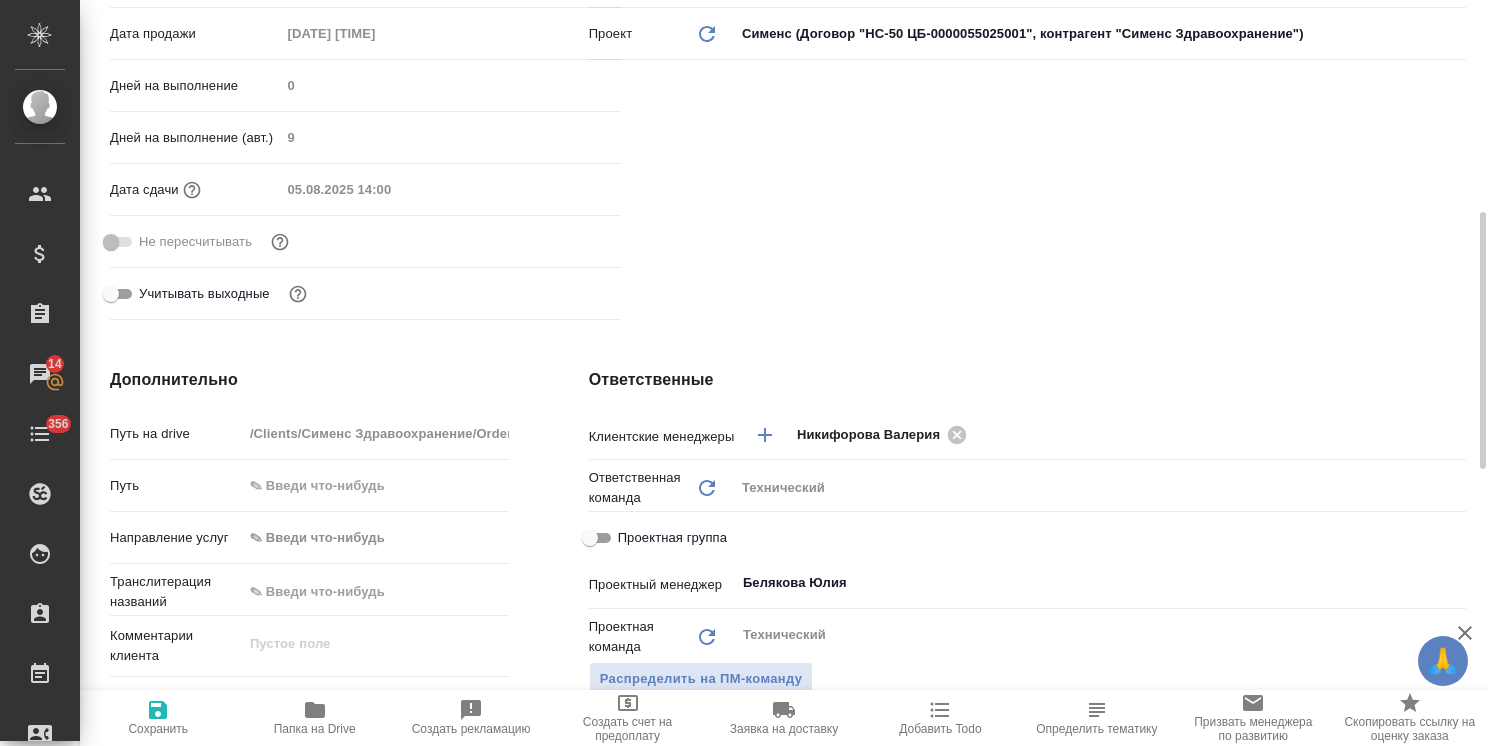 scroll, scrollTop: 516, scrollLeft: 0, axis: vertical 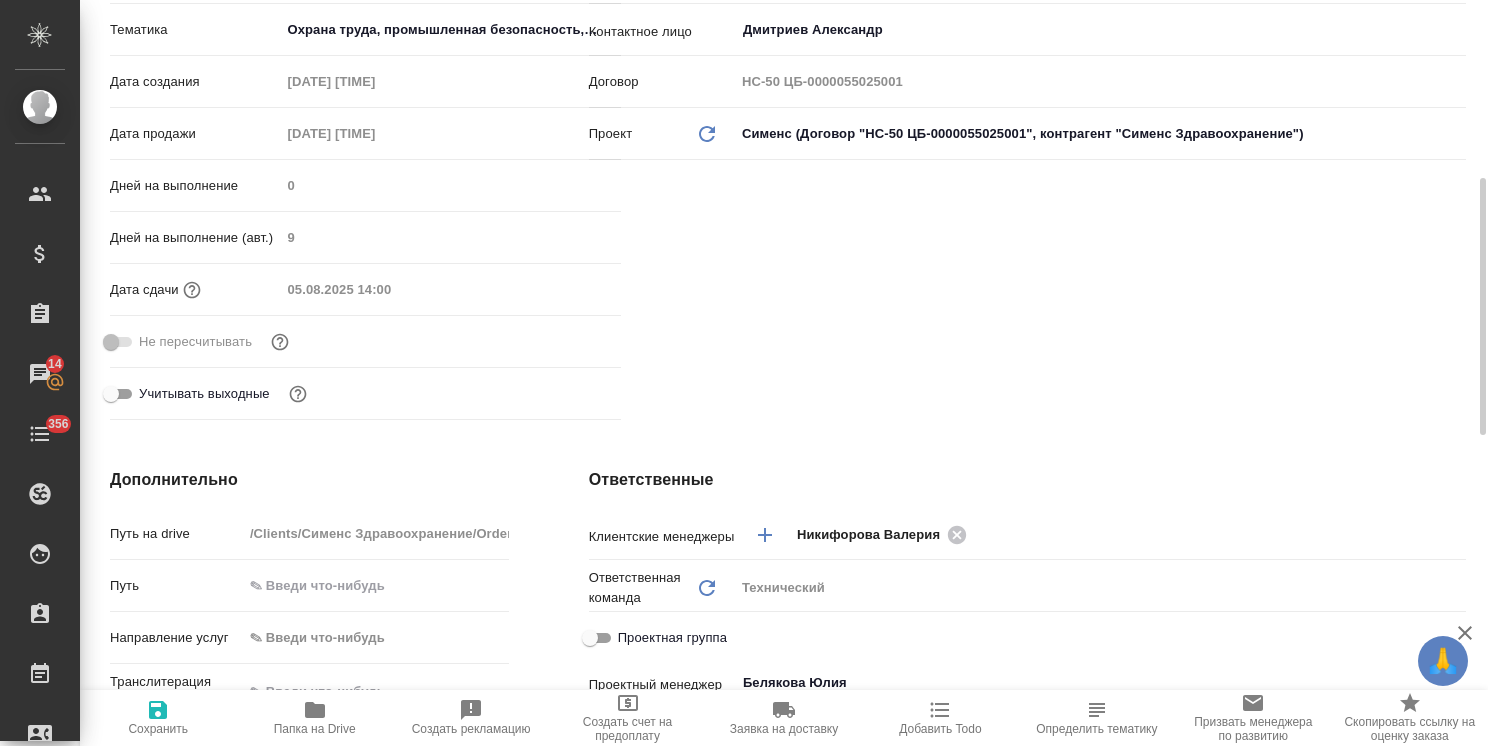 type on "x" 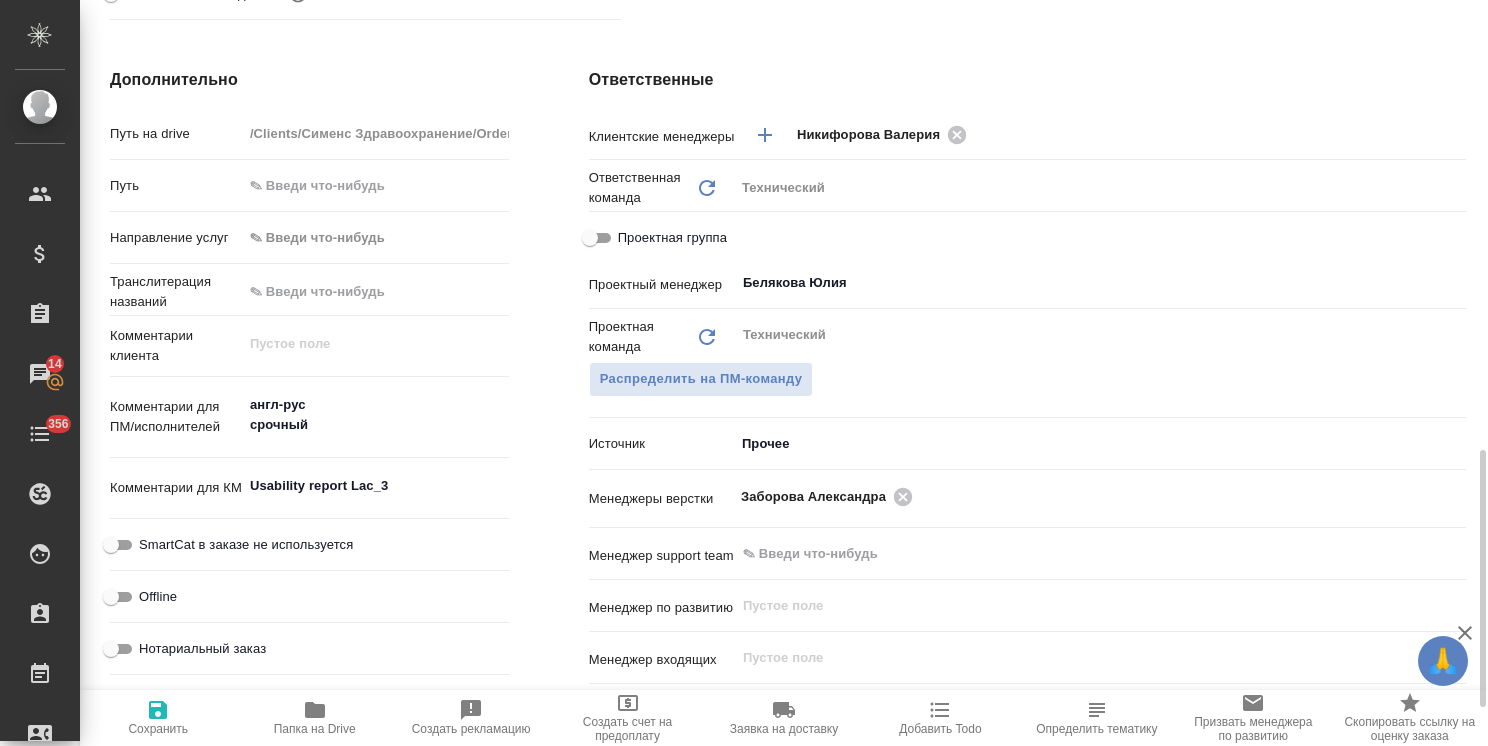 scroll, scrollTop: 1016, scrollLeft: 0, axis: vertical 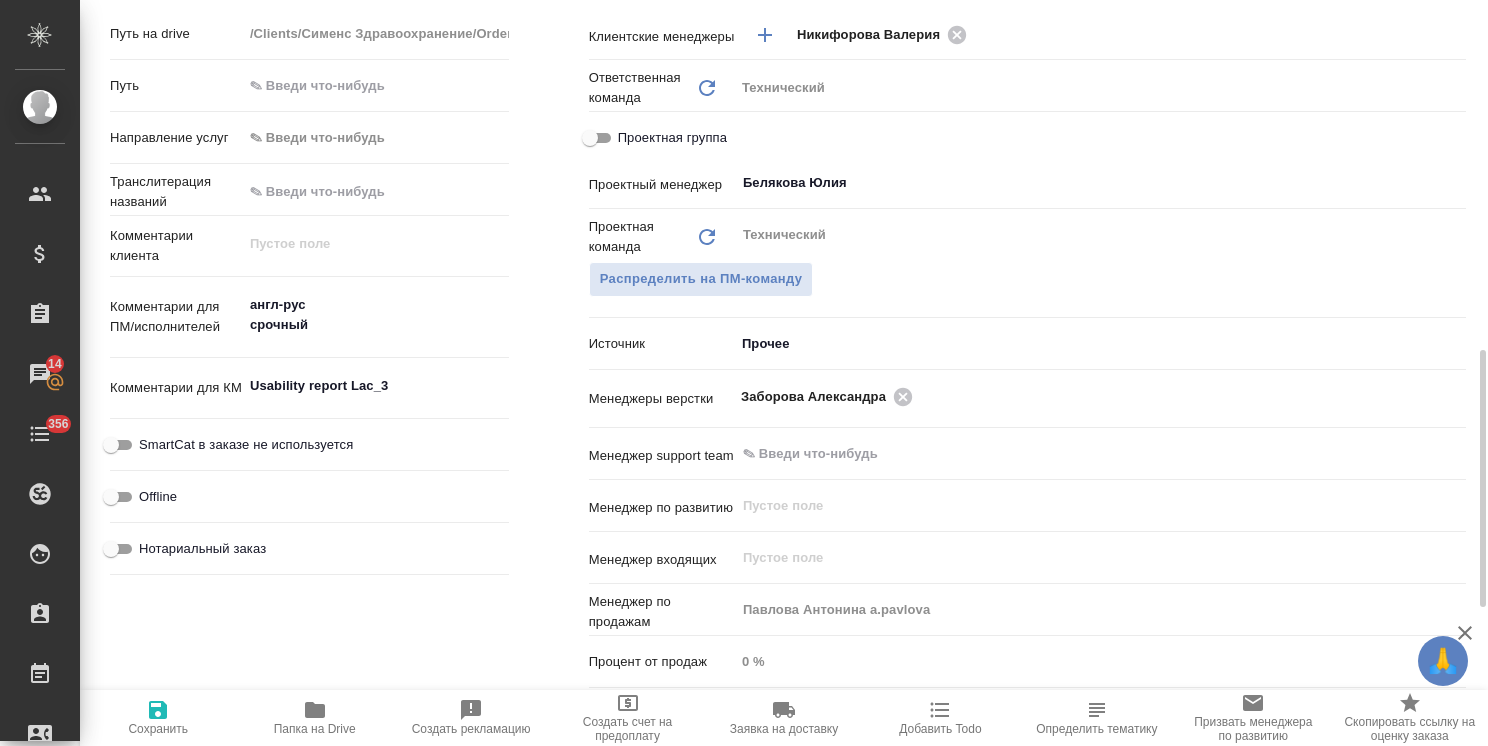 type on "x" 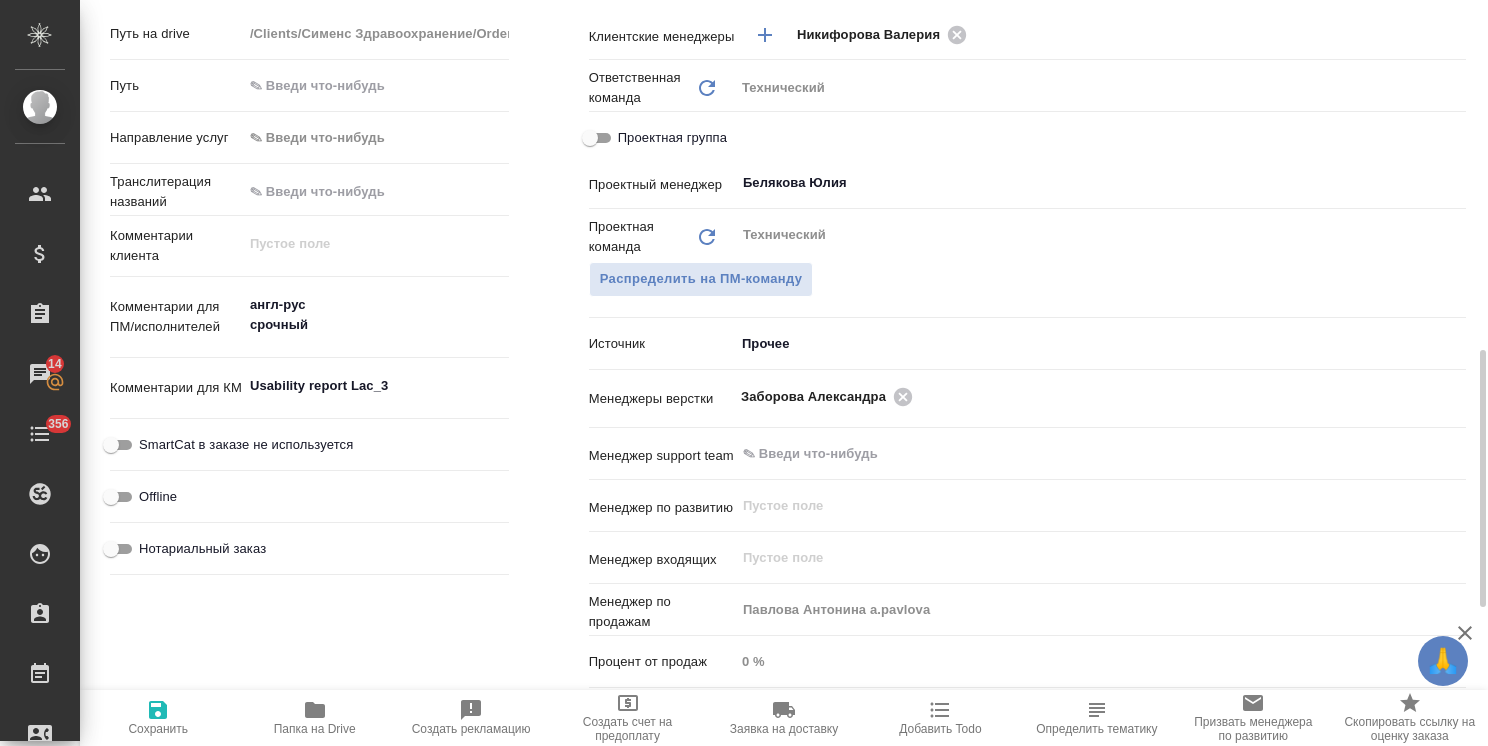 type on "x" 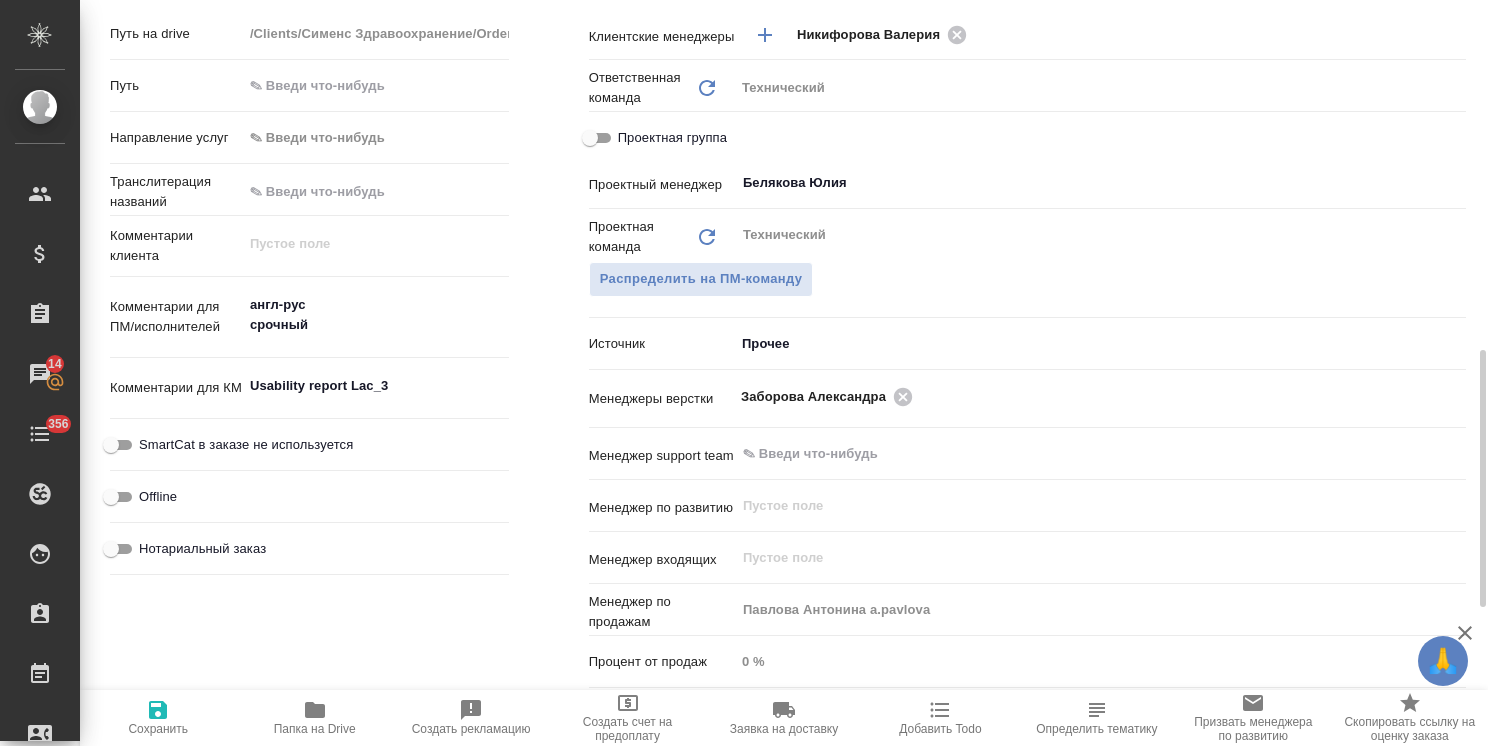 type on "x" 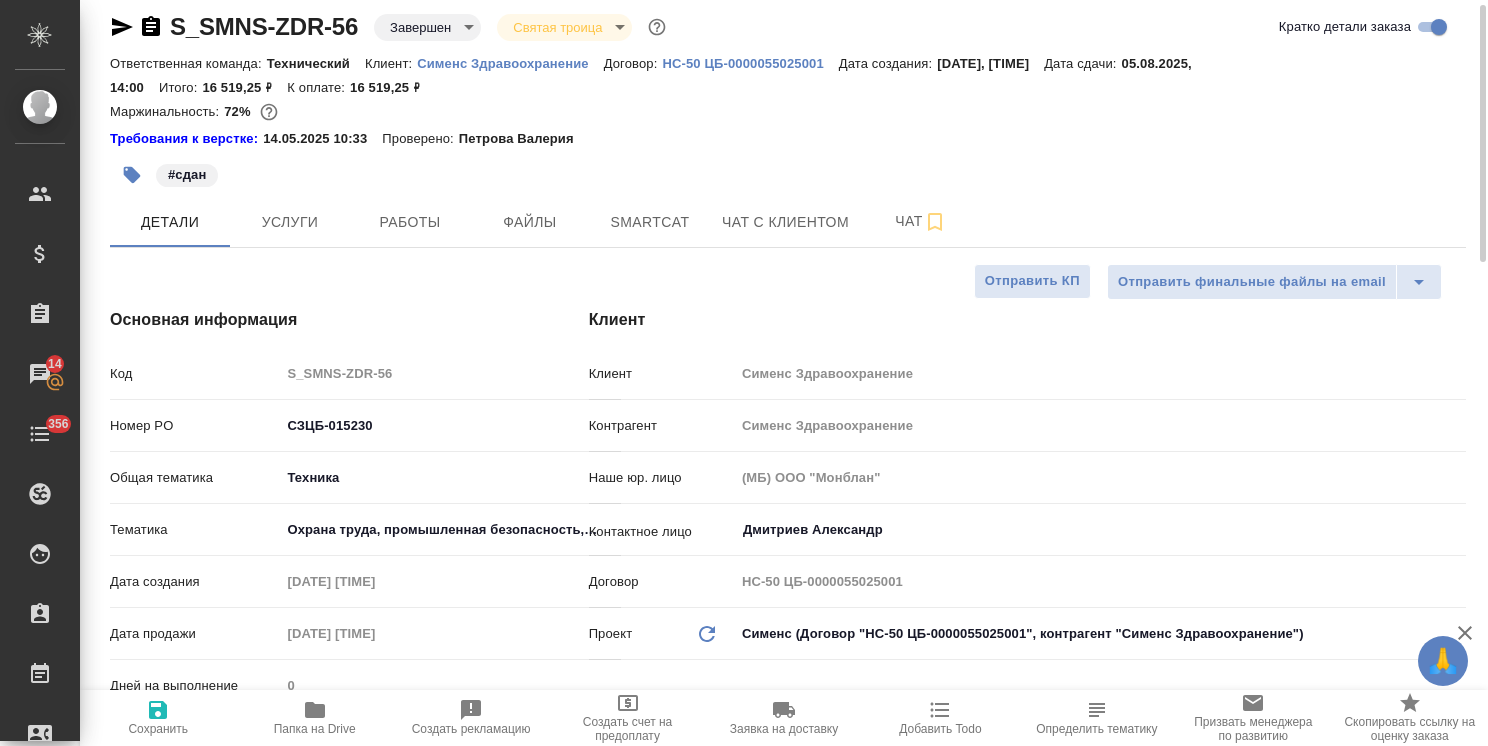 scroll, scrollTop: 0, scrollLeft: 0, axis: both 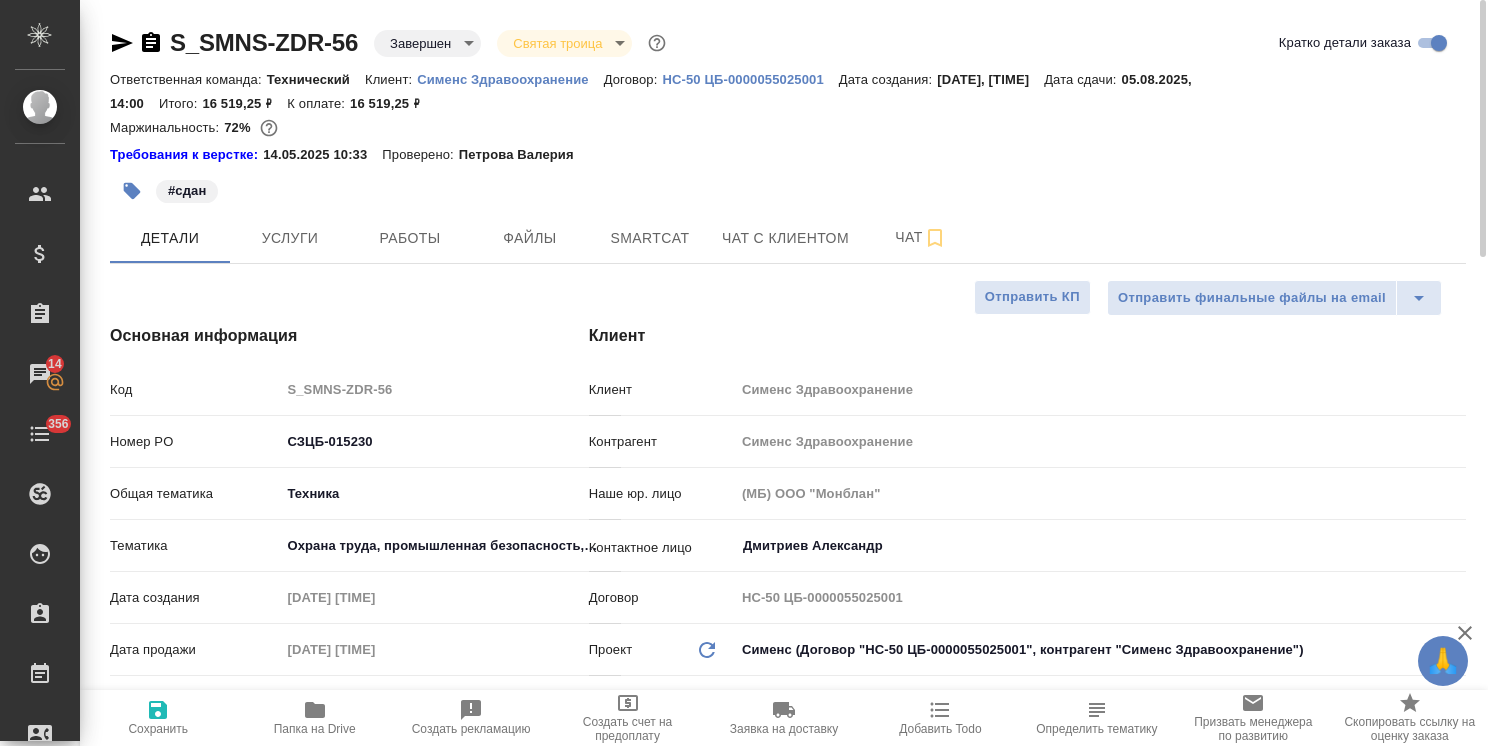 type on "x" 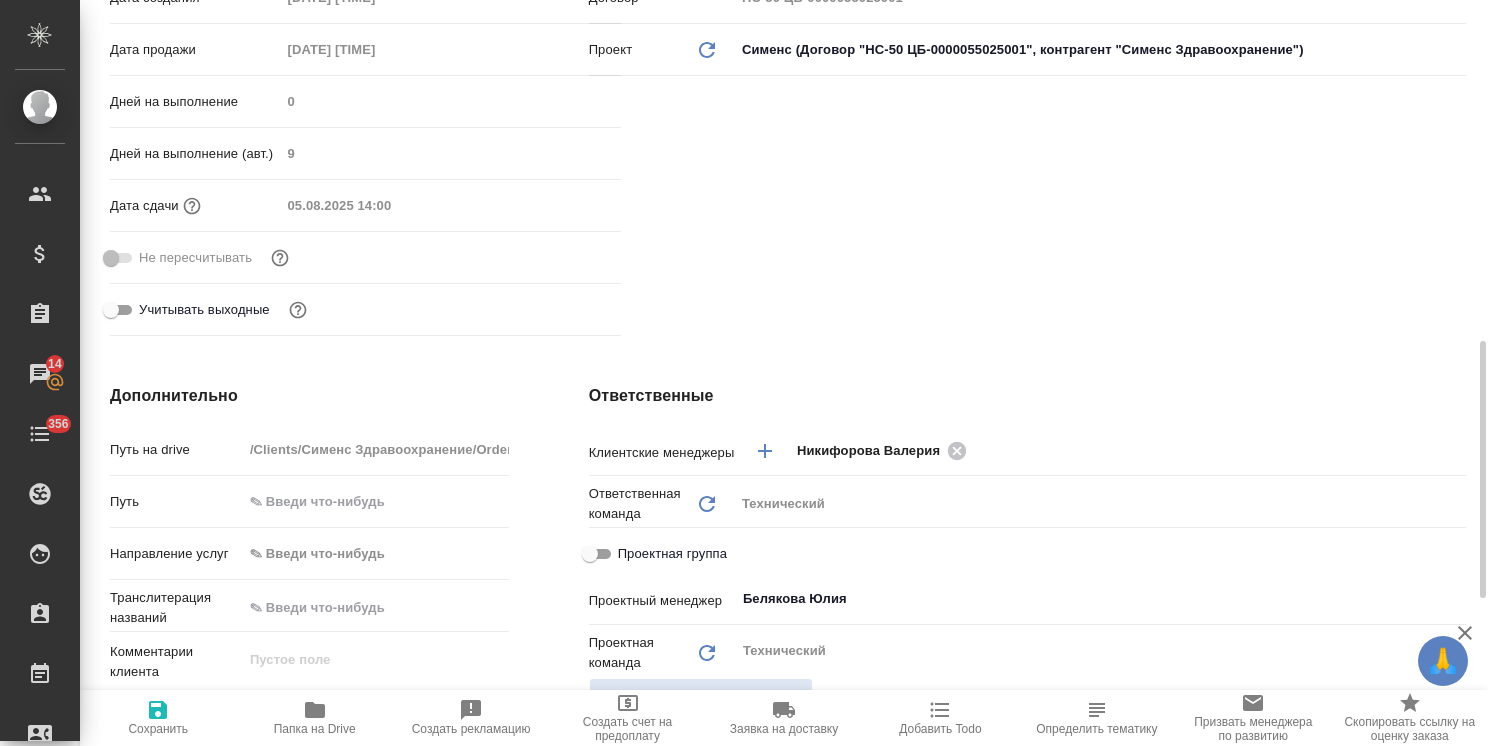 scroll, scrollTop: 1000, scrollLeft: 0, axis: vertical 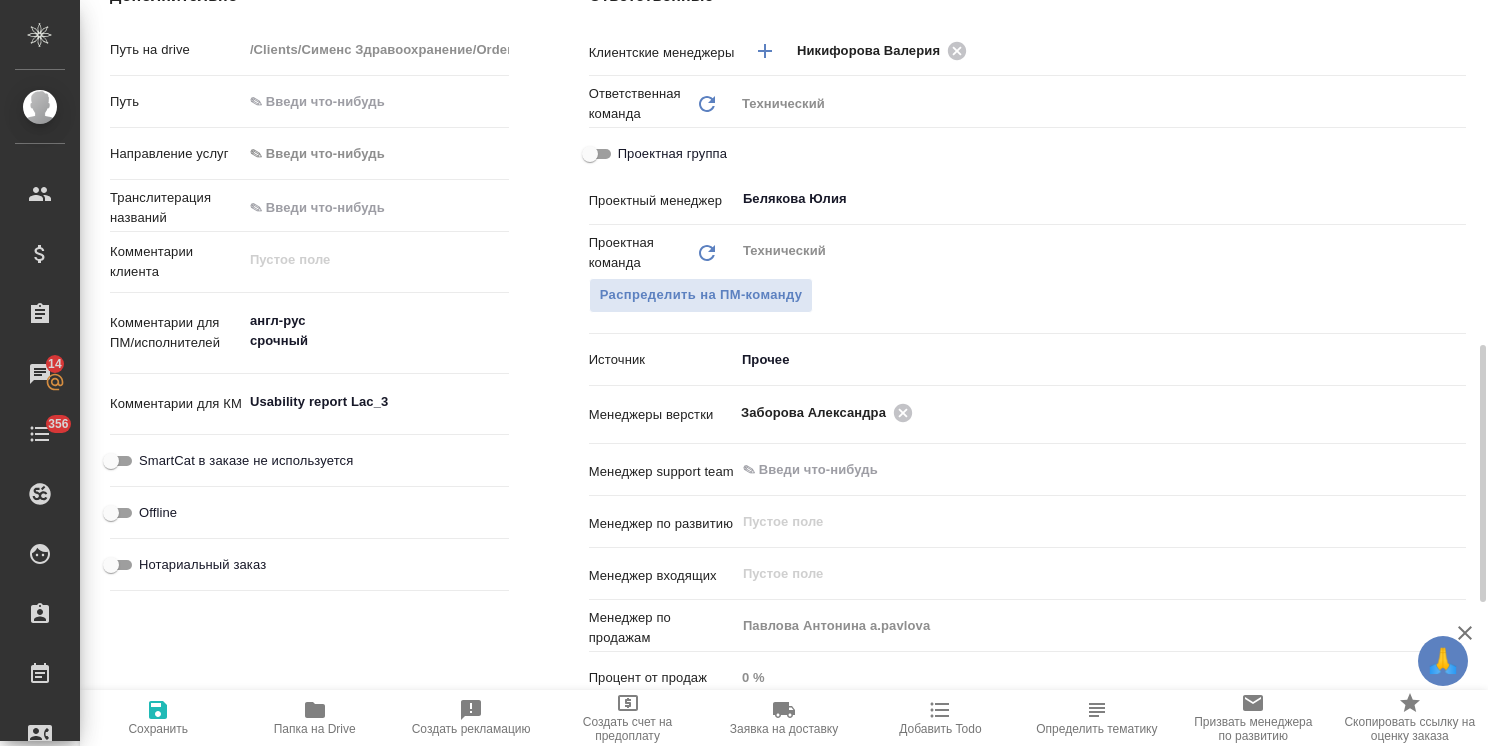 type on "x" 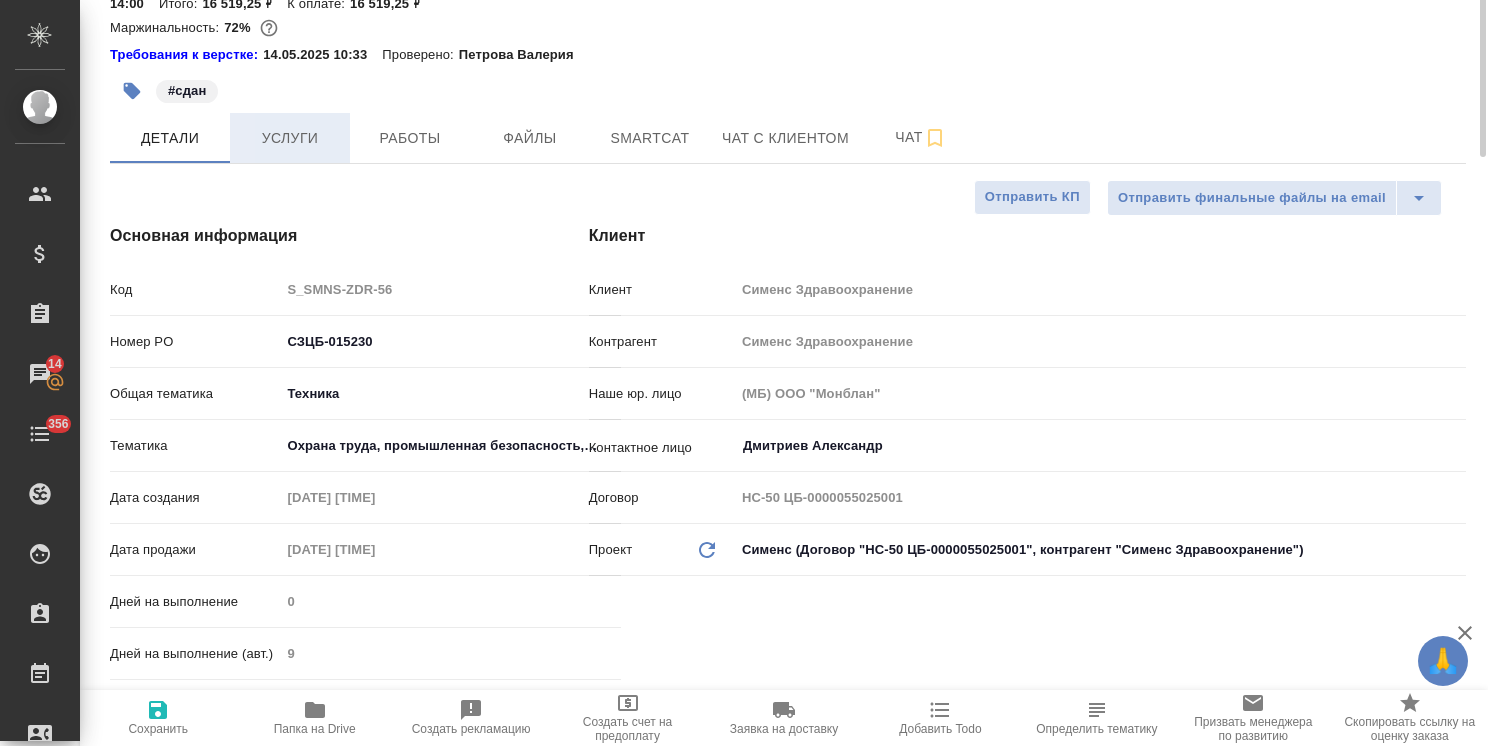scroll, scrollTop: 0, scrollLeft: 0, axis: both 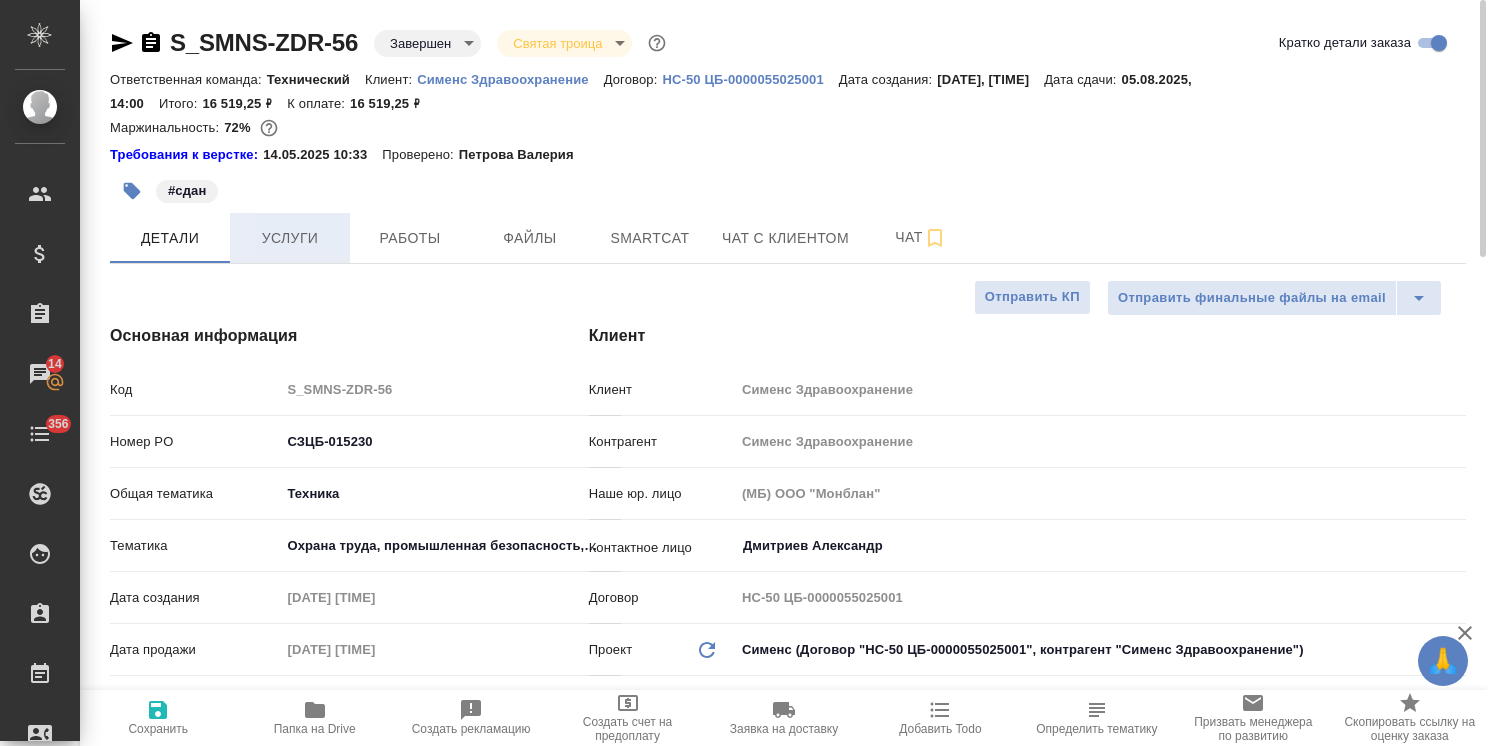 click on "Услуги" at bounding box center [290, 238] 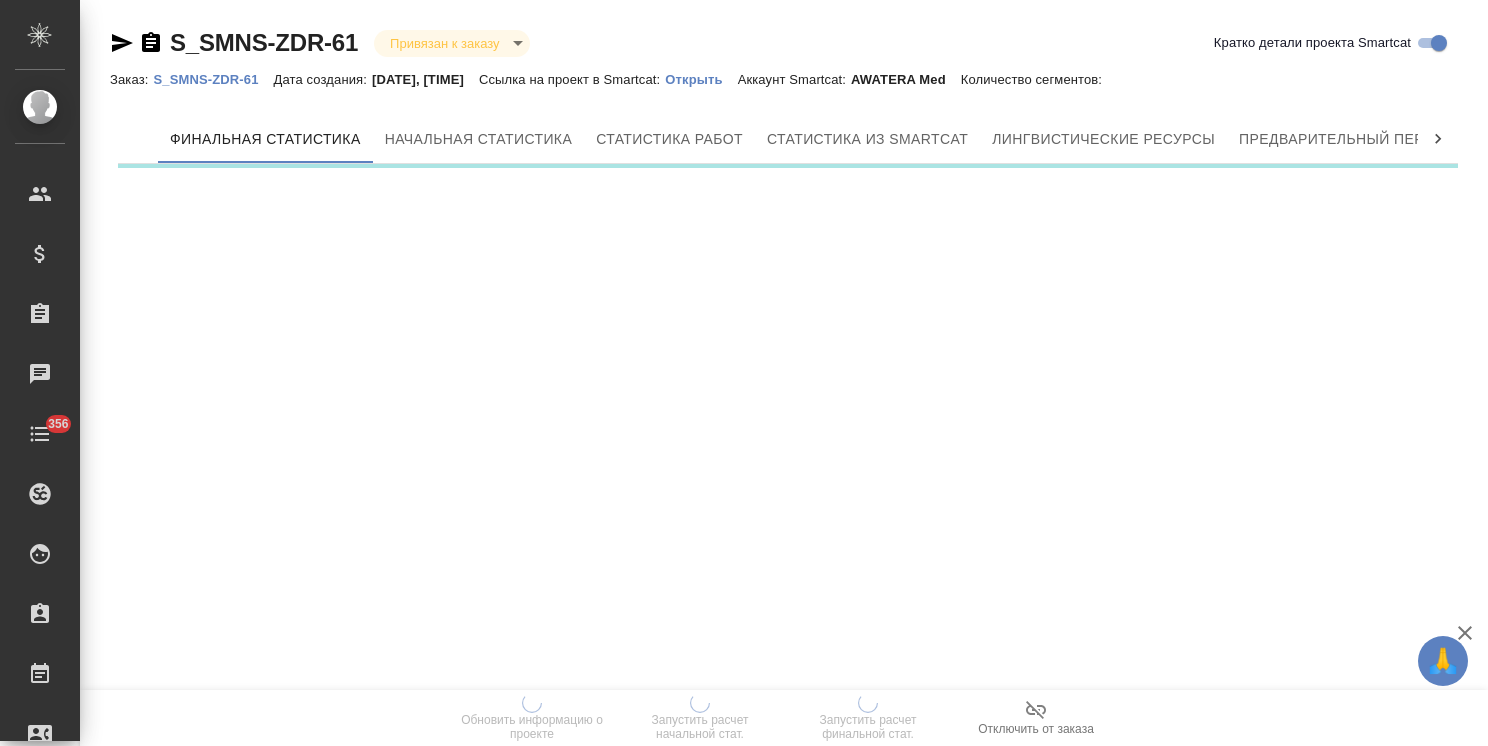 scroll, scrollTop: 0, scrollLeft: 0, axis: both 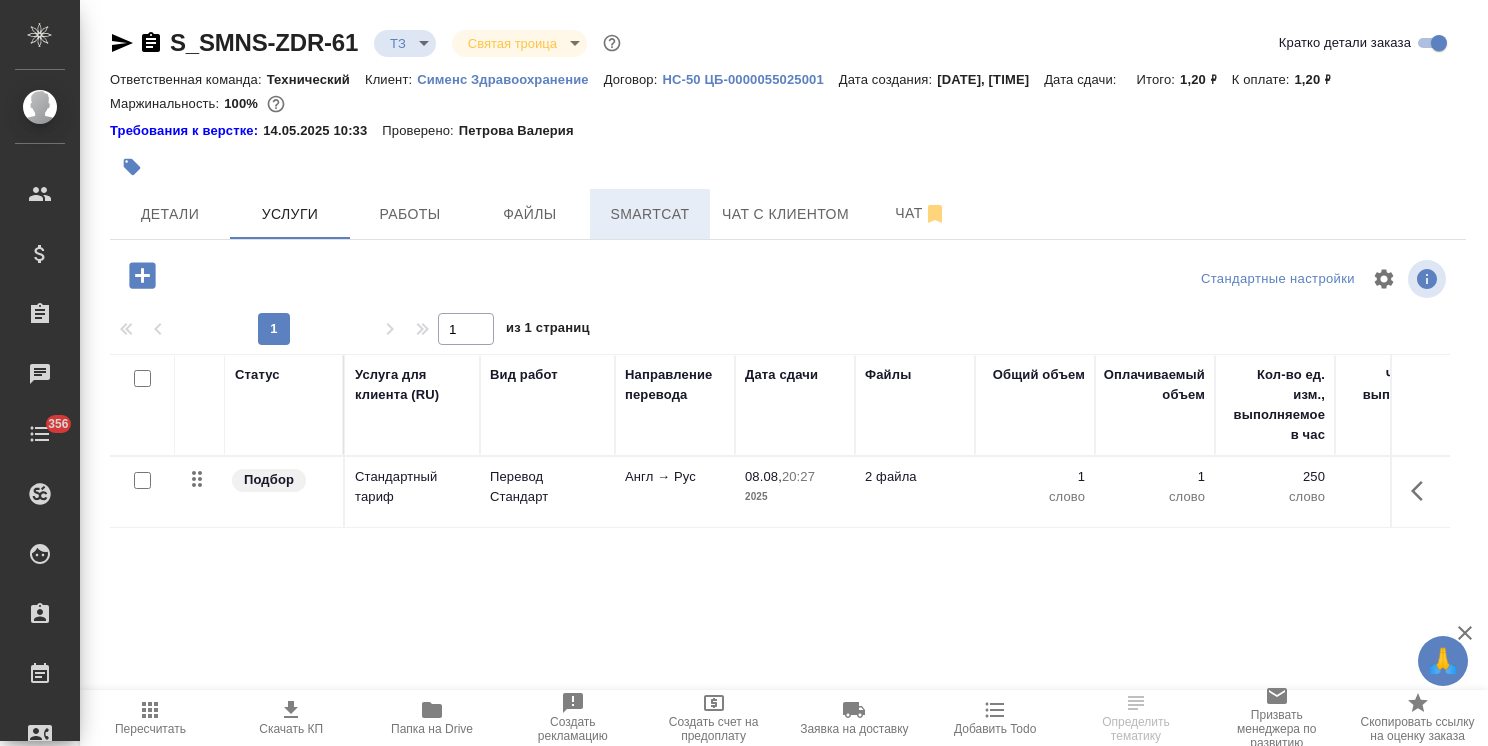click on "Smartcat" at bounding box center (650, 214) 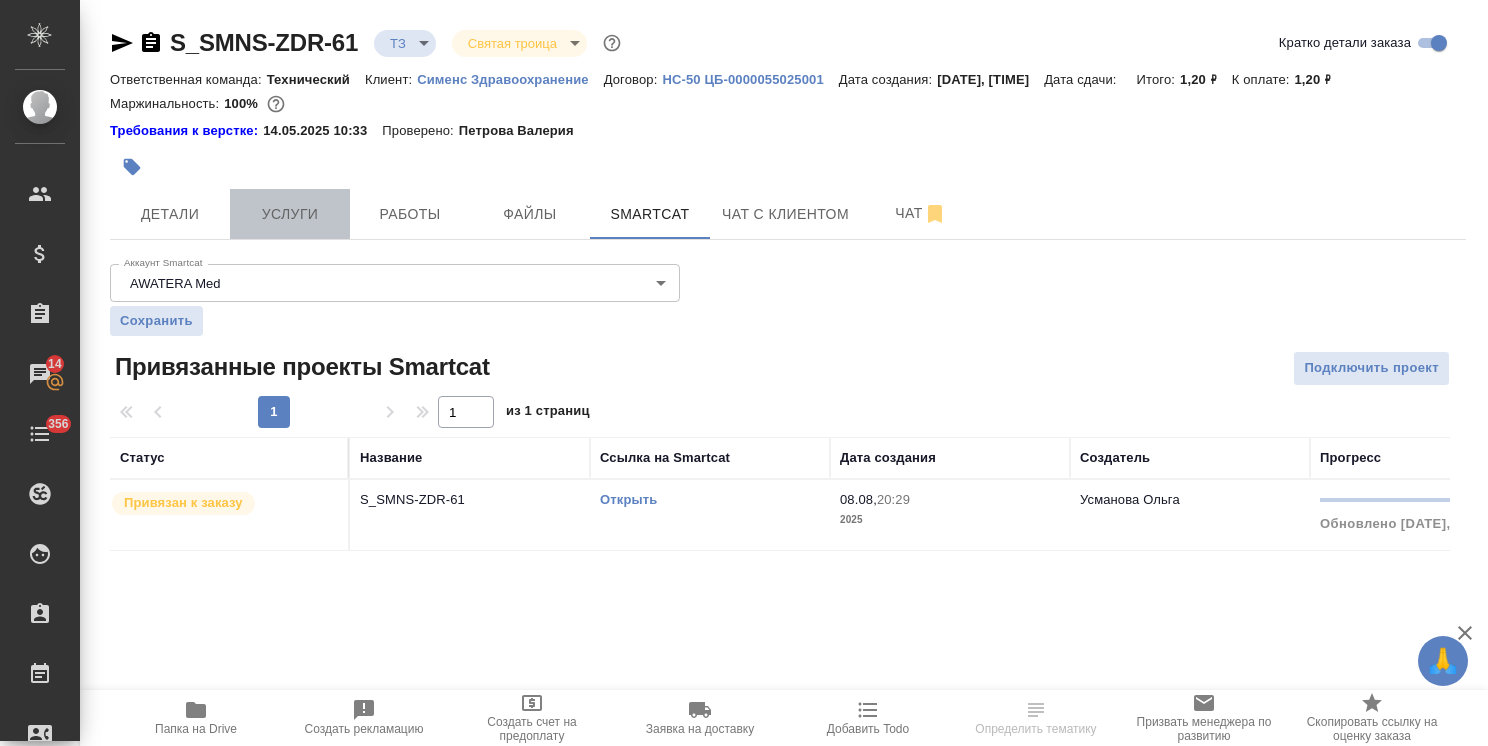 click on "Услуги" at bounding box center [290, 214] 